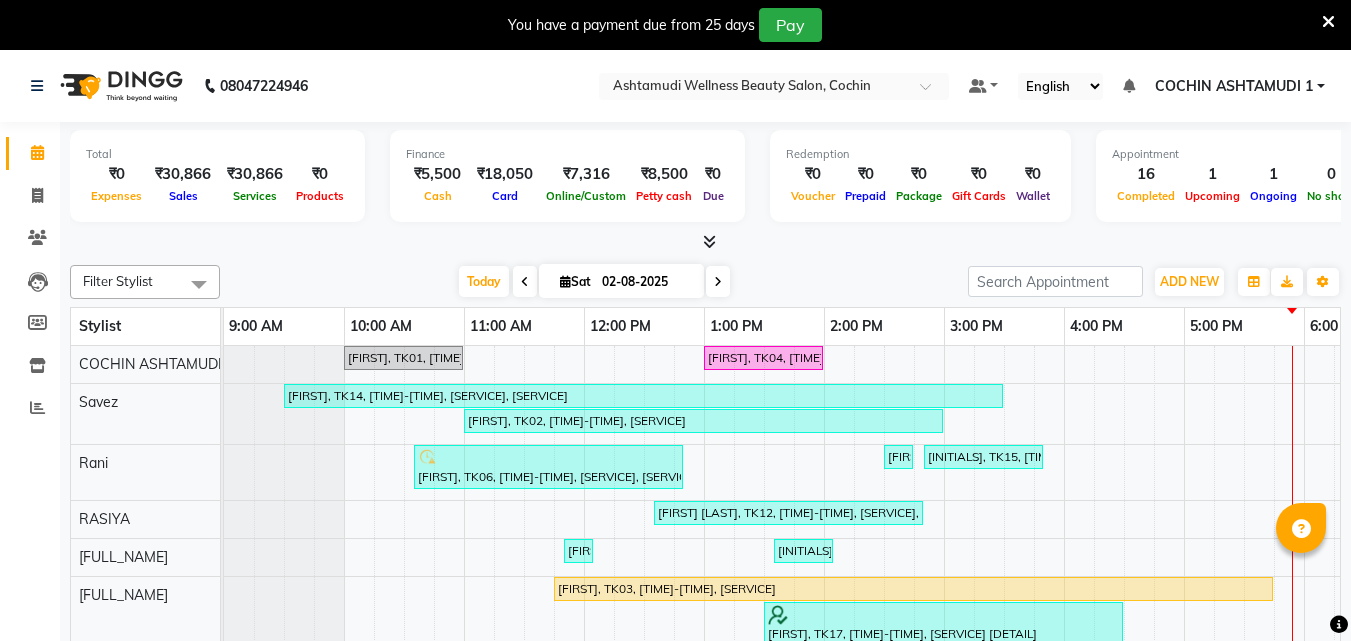 scroll, scrollTop: 0, scrollLeft: 0, axis: both 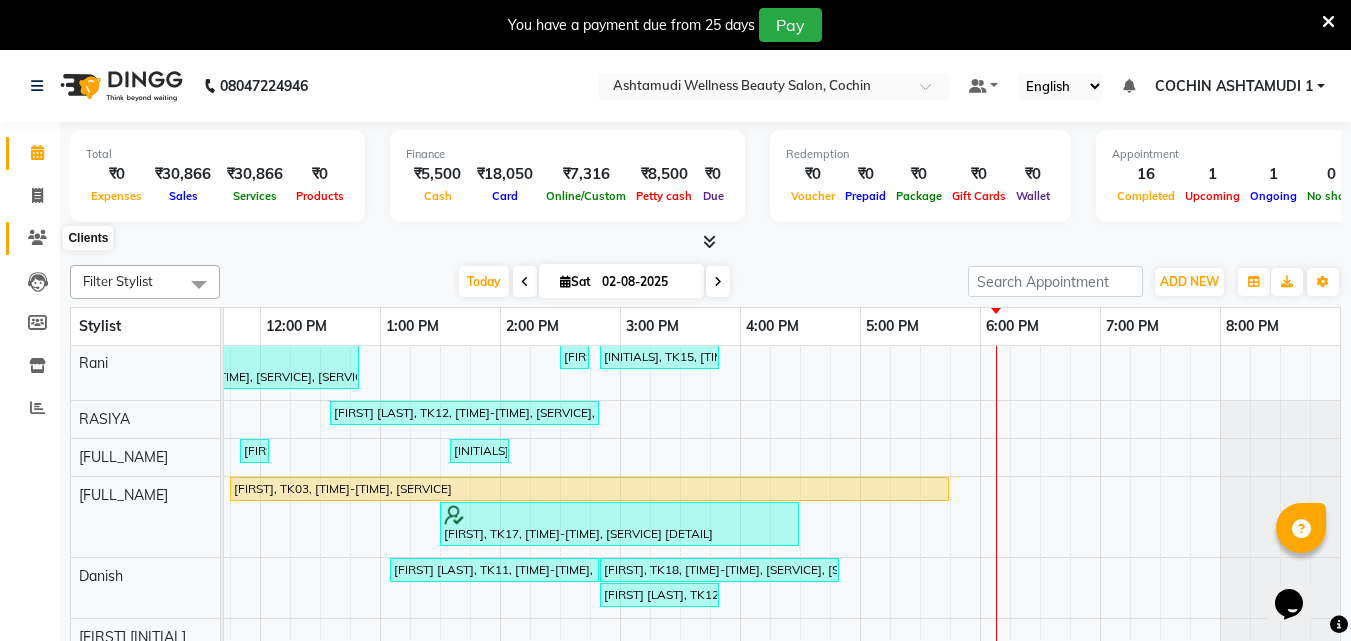 click 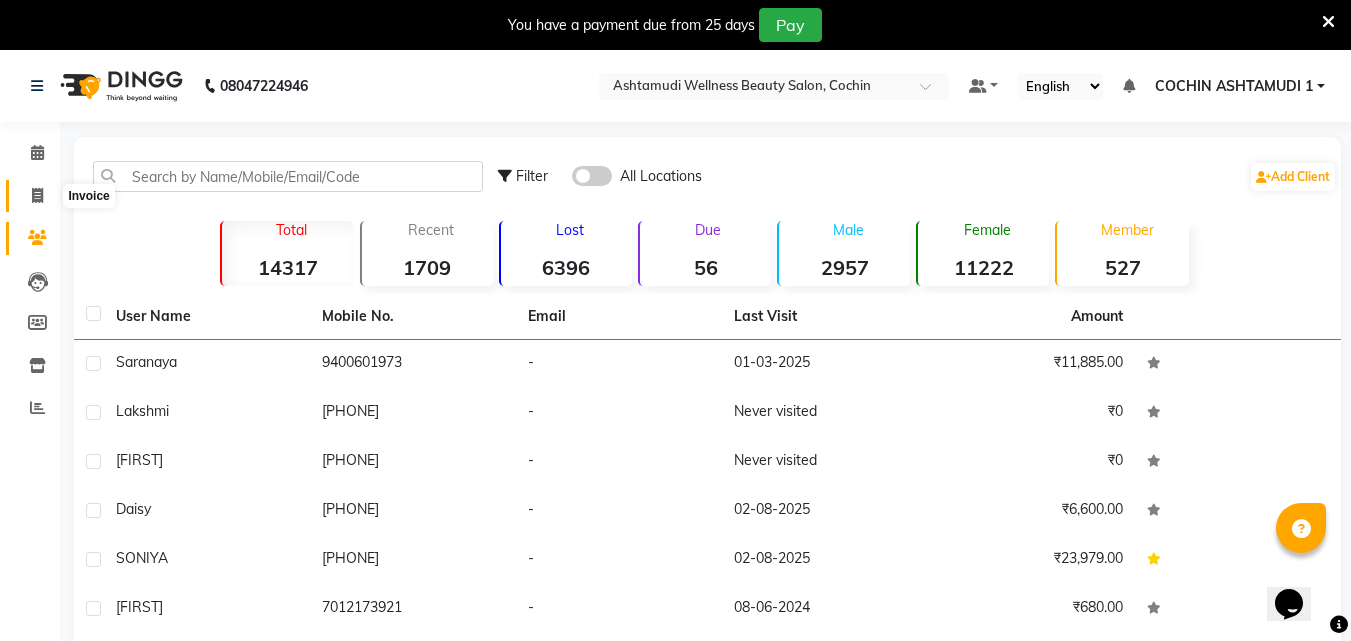 click 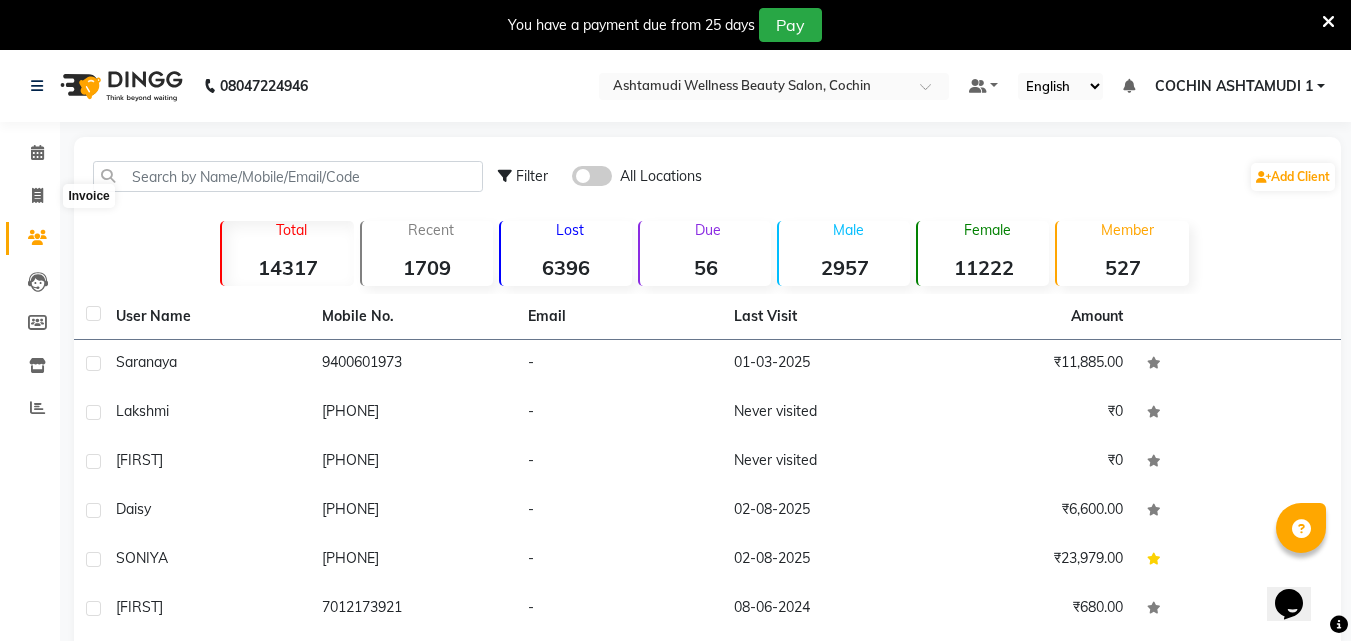 select on "4632" 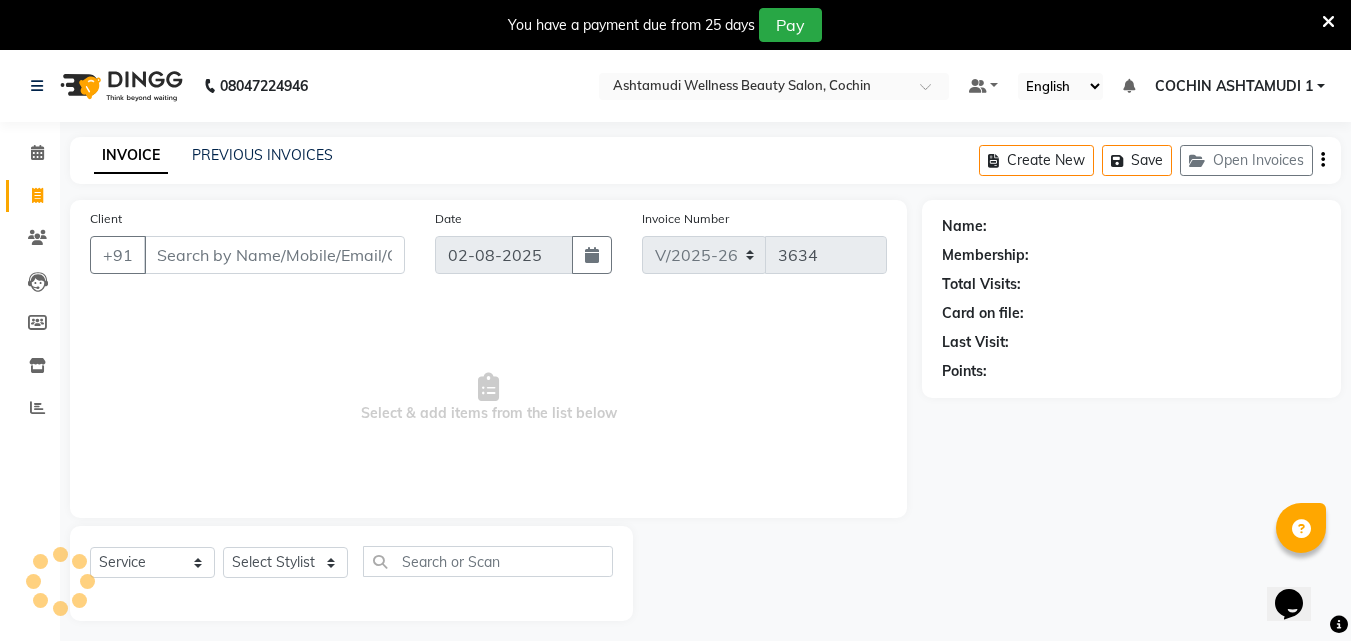scroll, scrollTop: 50, scrollLeft: 0, axis: vertical 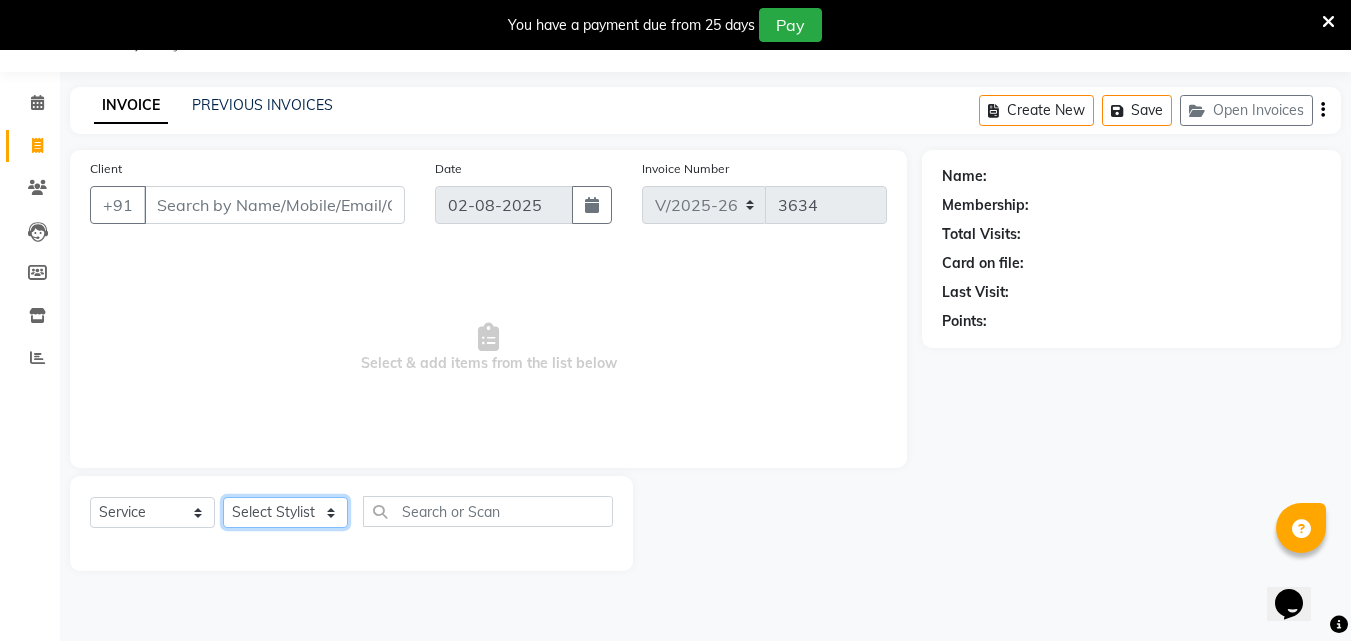 click on "Select Stylist Afsha [FIRST] B BINU MANGAR [CITY] ASHTAMUDI Danish Diksha Thapa (Anamika) Fousiya Jishan Priyanka rathi chowdhury  RAGHI FERNANDEZ Rani RASIYA  SALMAN ALI Savez" 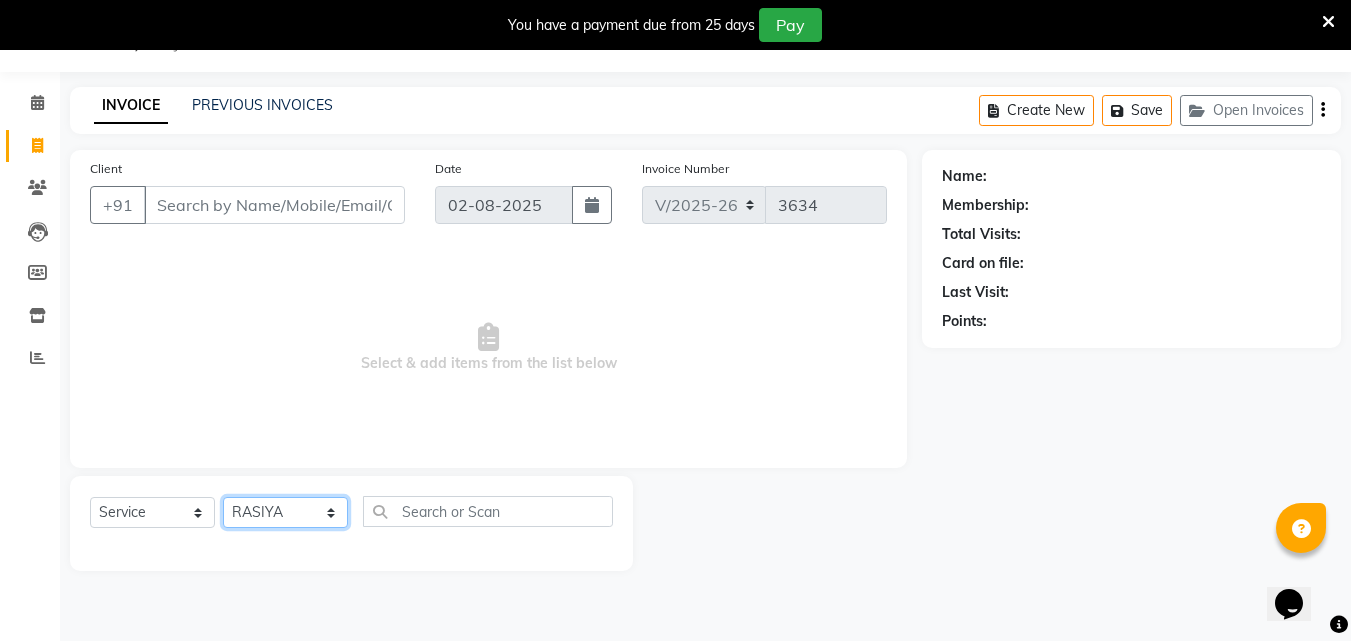 click on "Select Stylist Afsha [FIRST] B BINU MANGAR [CITY] ASHTAMUDI Danish Diksha Thapa (Anamika) Fousiya Jishan Priyanka rathi chowdhury  RAGHI FERNANDEZ Rani RASIYA  SALMAN ALI Savez" 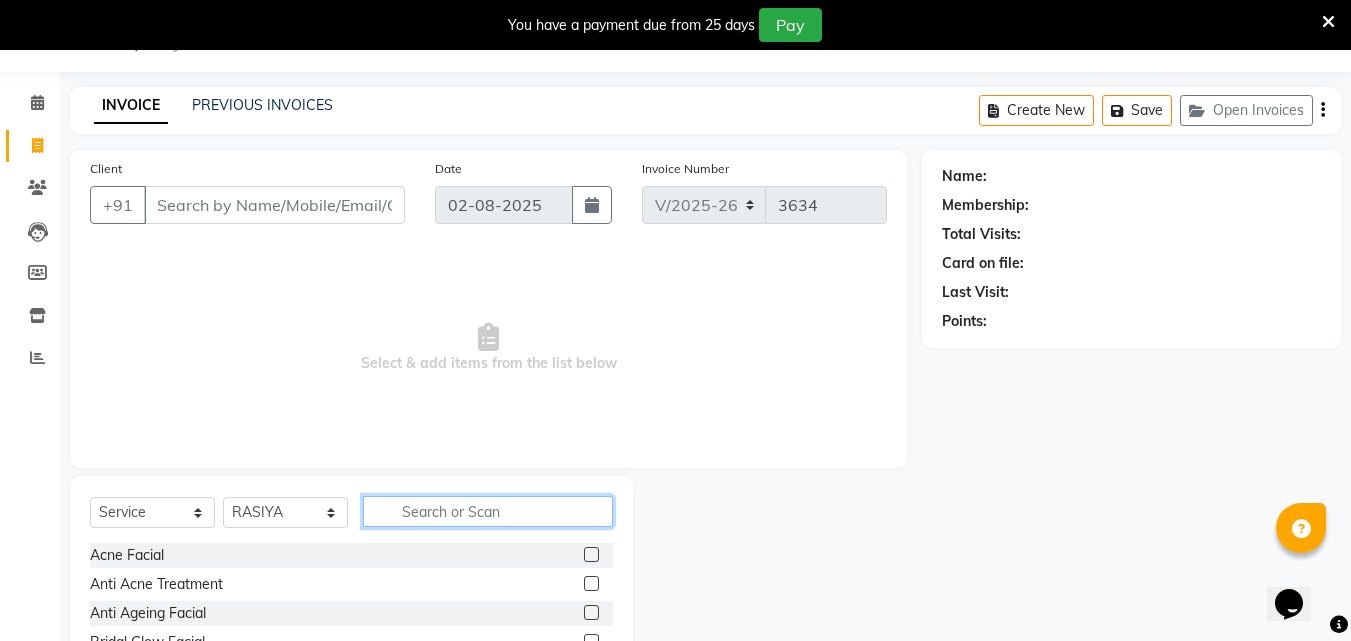 click 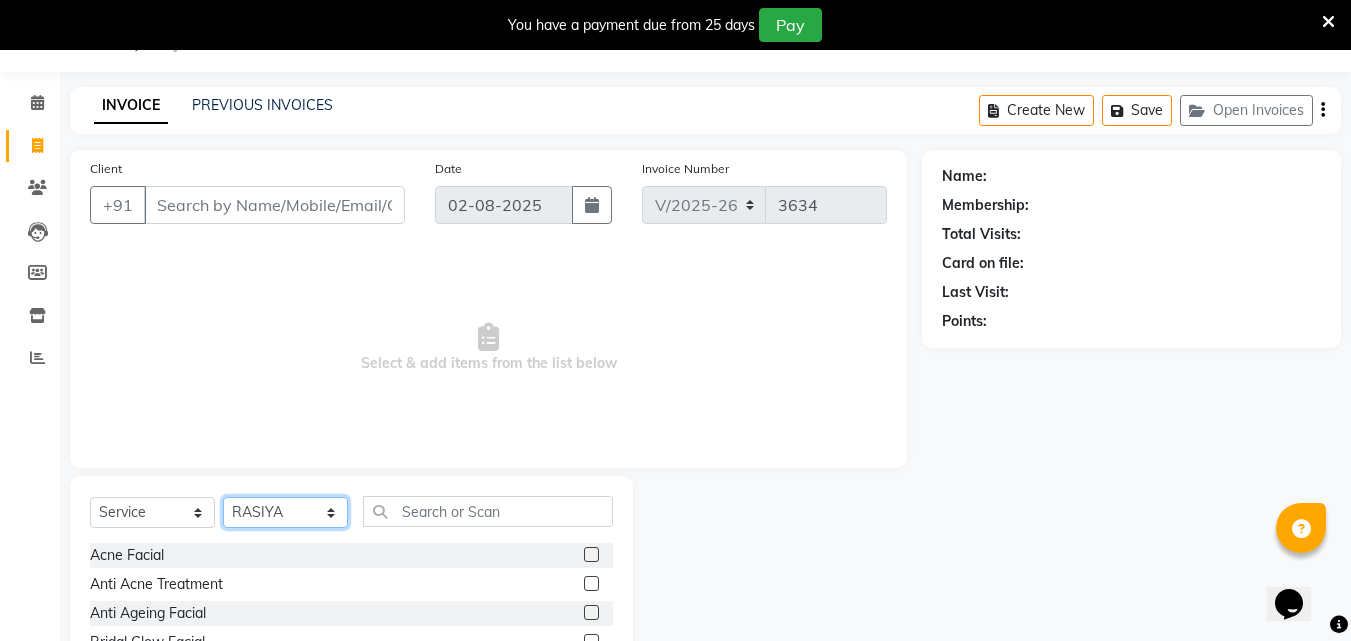 click on "Select Stylist Afsha [LAST] [LAST] [LAST] COCHIN ASHTAMUDI Danish [LAST] ([LAST]) [LAST] [LAST] [LAST] [LAST] Savez" 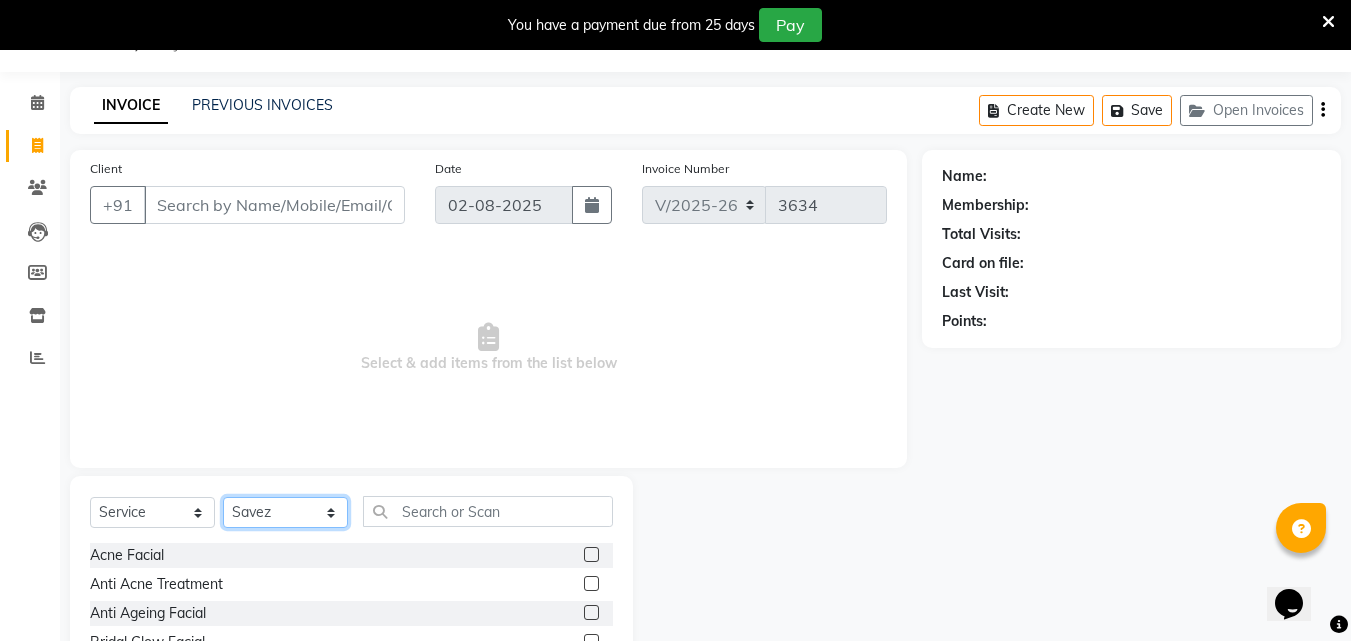 click on "Select Stylist Afsha [LAST] [LAST] [LAST] COCHIN ASHTAMUDI Danish [LAST] ([LAST]) [LAST] [LAST] [LAST] [LAST] Savez" 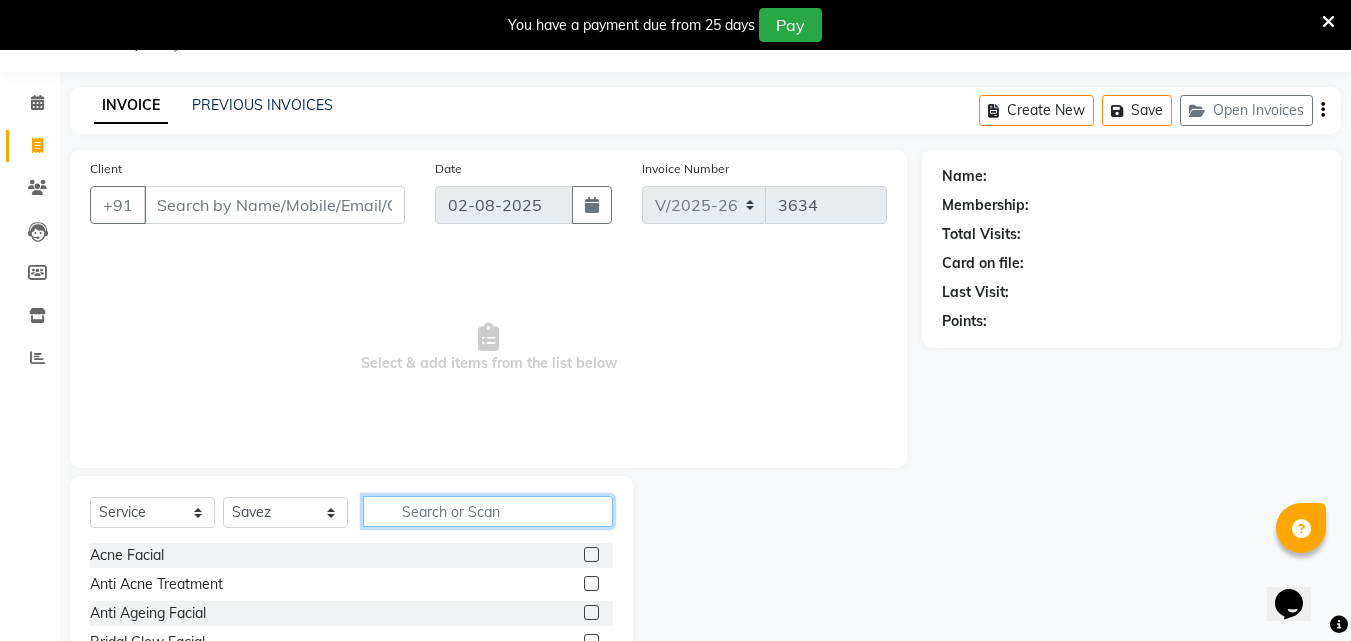 click 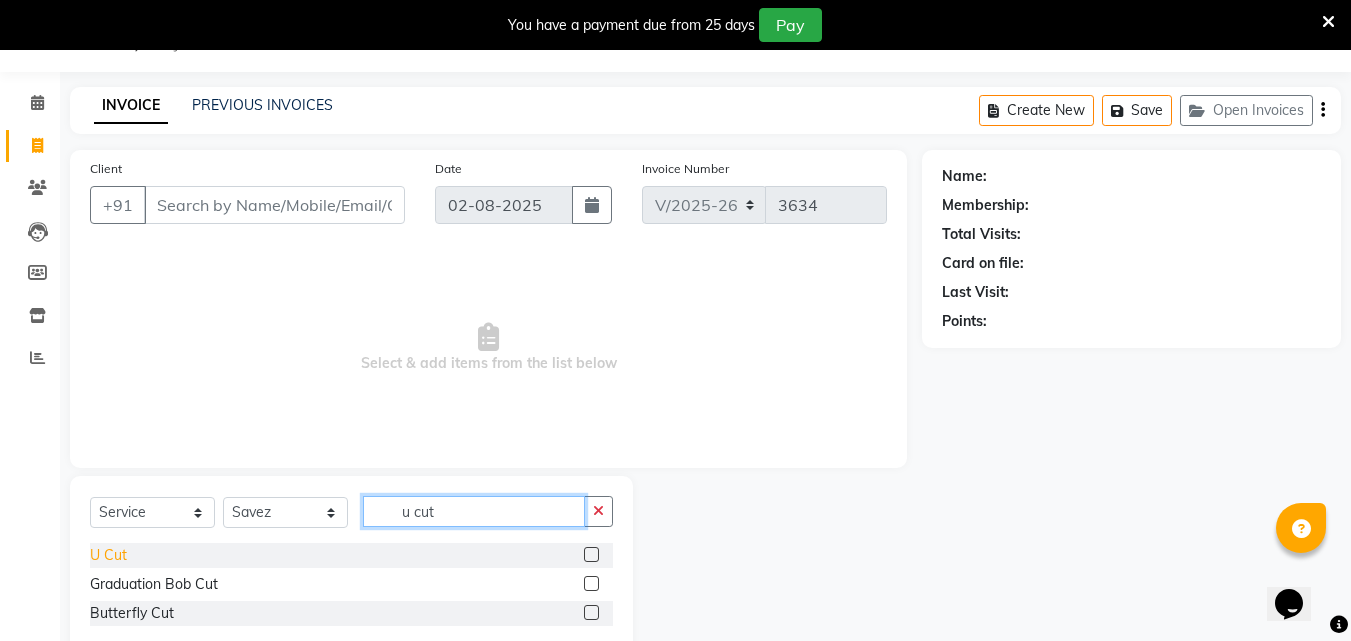 type on "u cut" 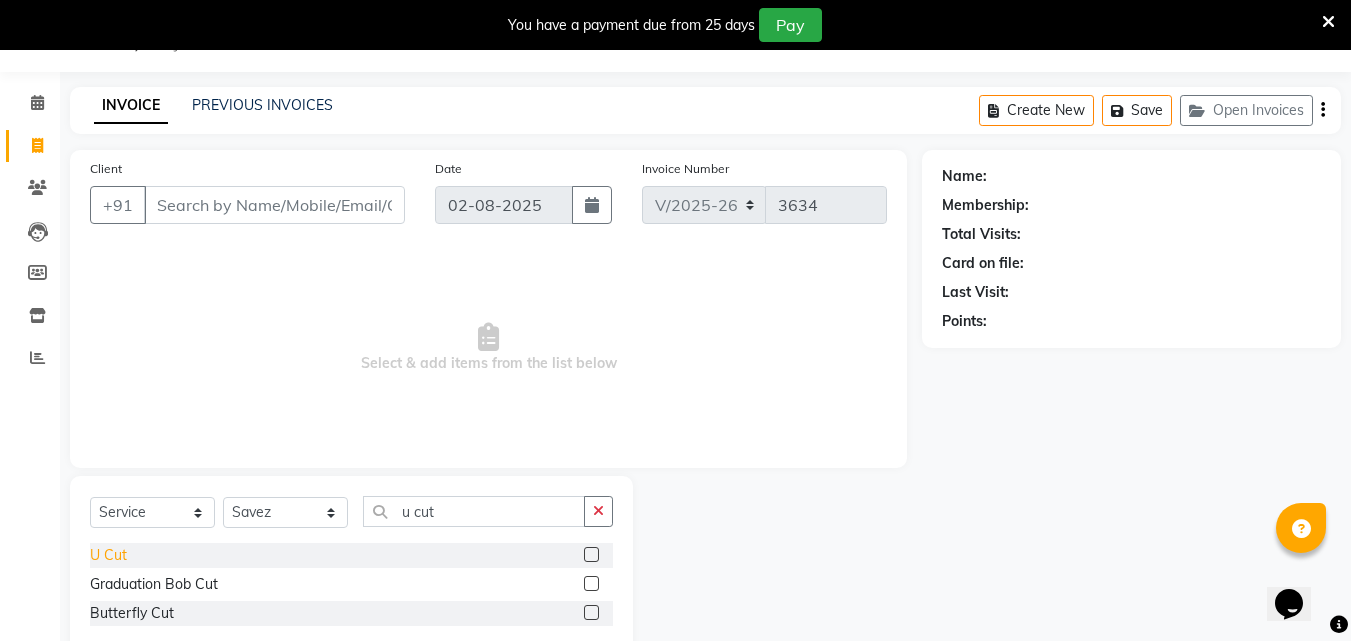click on "U Cut" 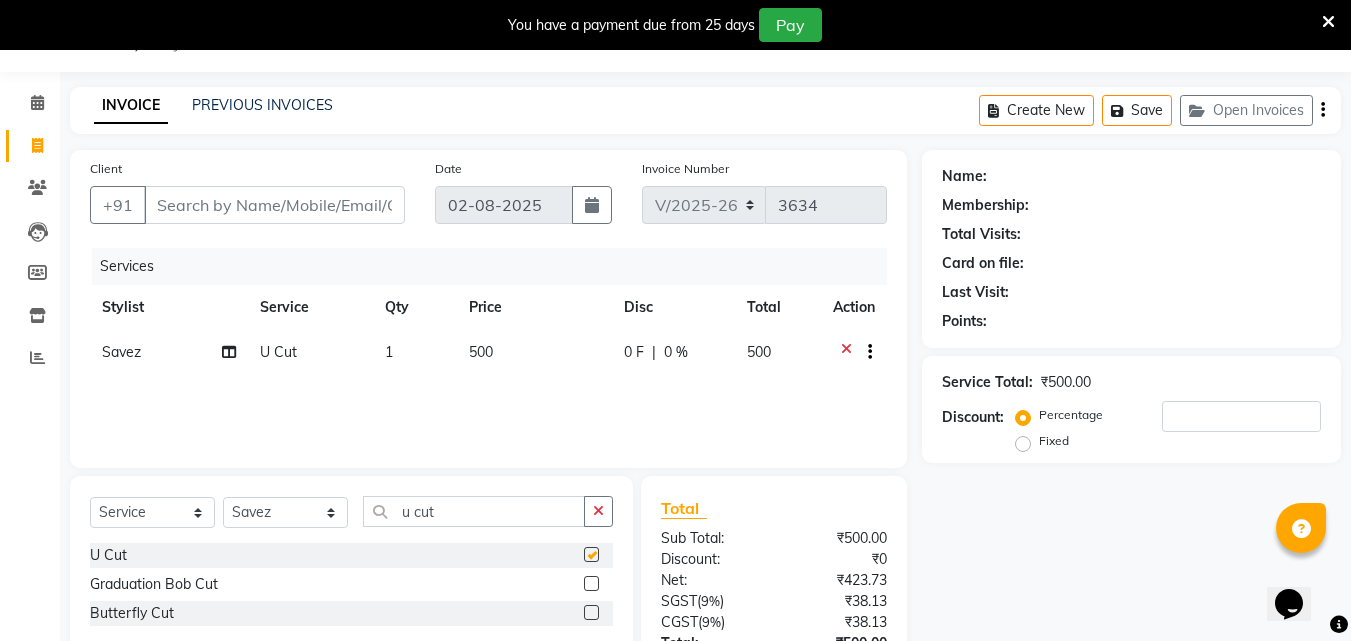 checkbox on "false" 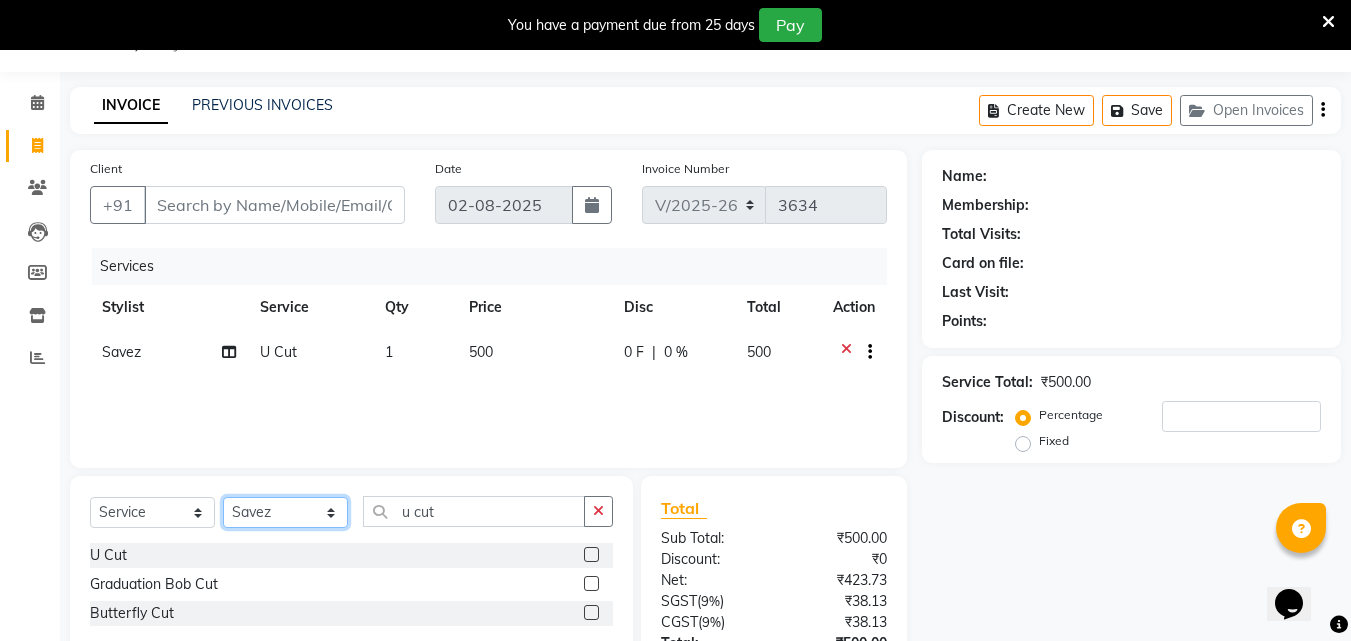 click on "Select Stylist Afsha [LAST] [LAST] [LAST] COCHIN ASHTAMUDI Danish [LAST] ([LAST]) [LAST] [LAST] [LAST] [LAST] Savez" 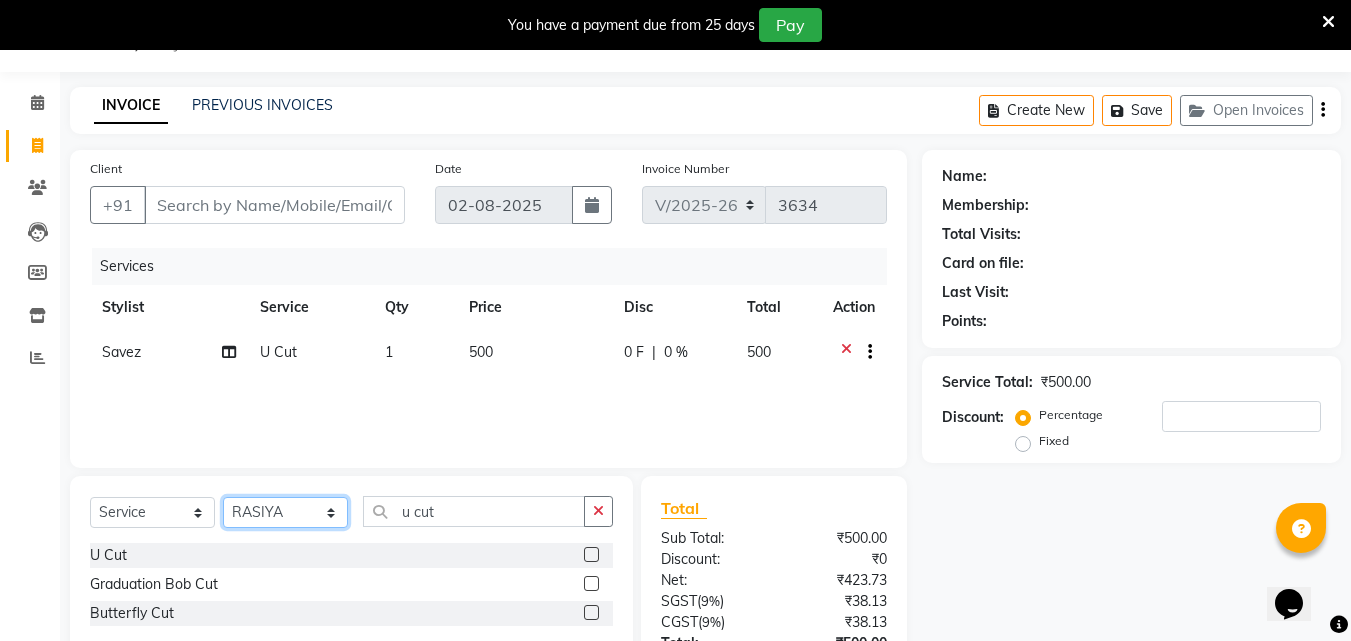 click on "Select Stylist Afsha [LAST] [LAST] [LAST] COCHIN ASHTAMUDI Danish [LAST] ([LAST]) [LAST] [LAST] [LAST] [LAST] Savez" 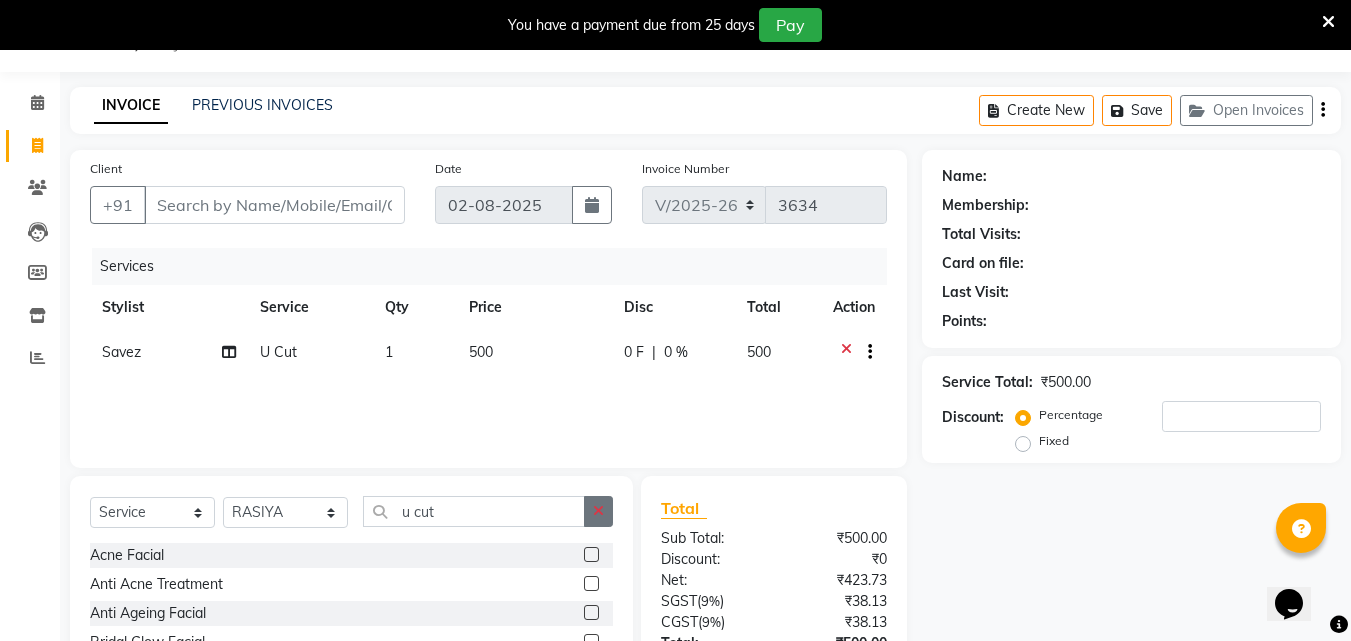 click 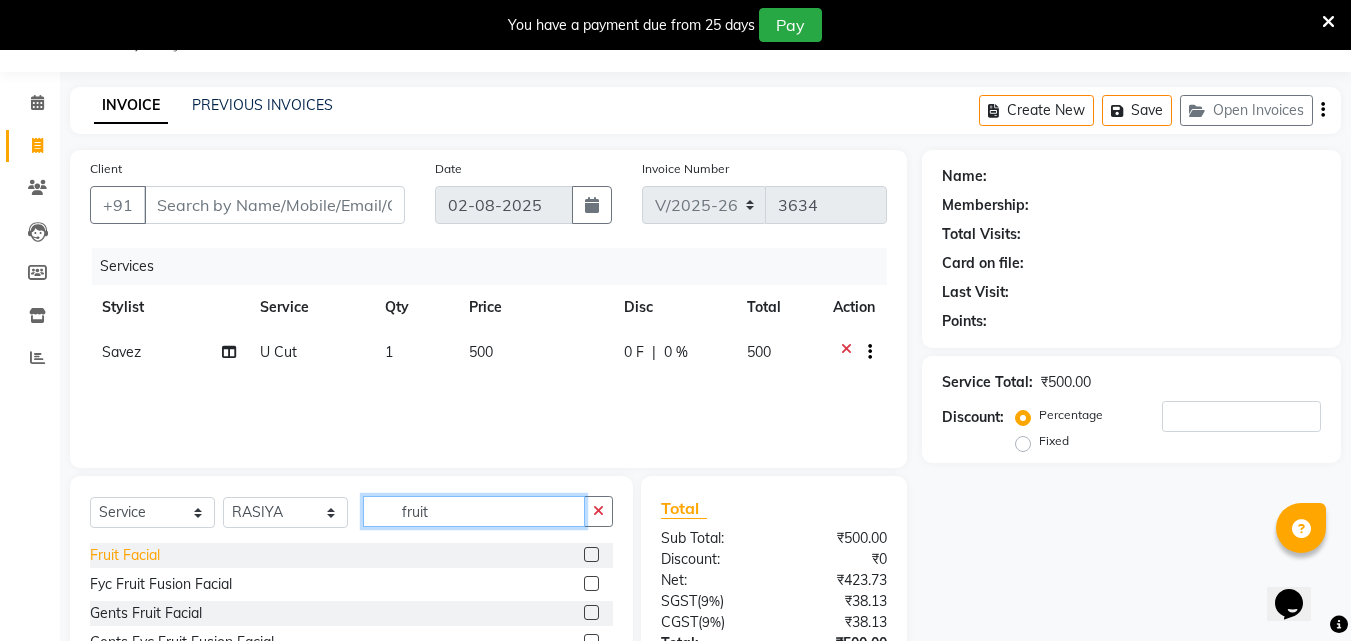 type on "fruit" 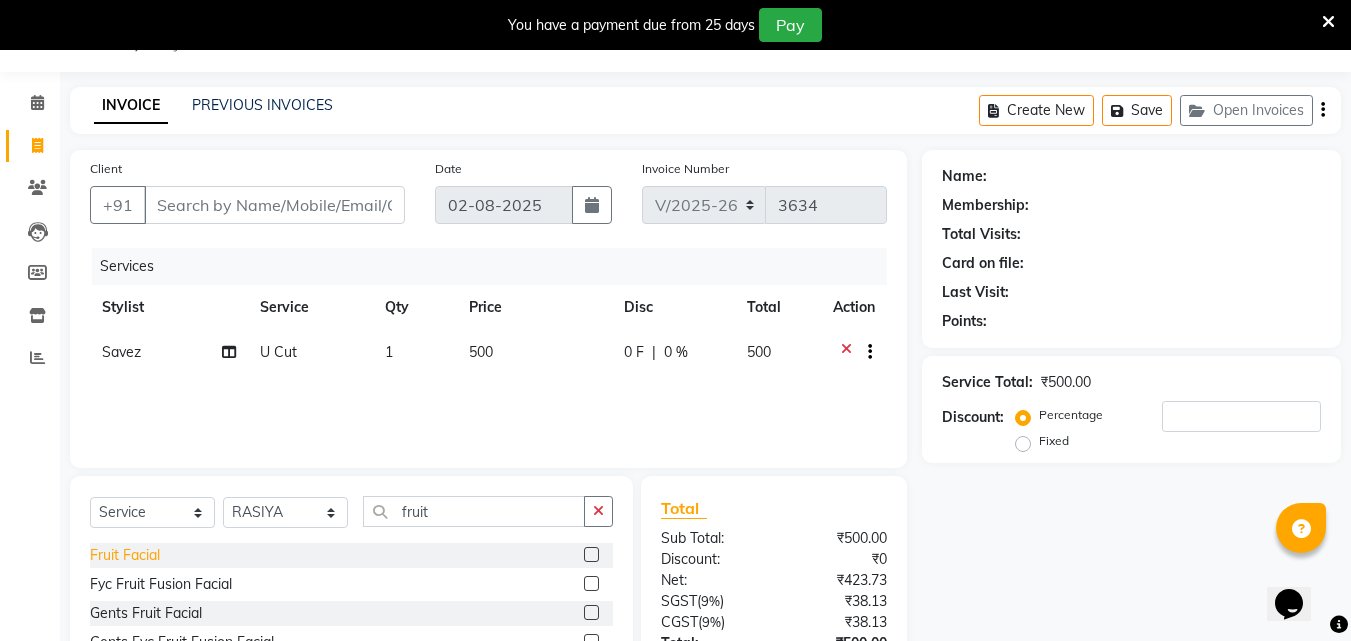 click on "Fruit Facial" 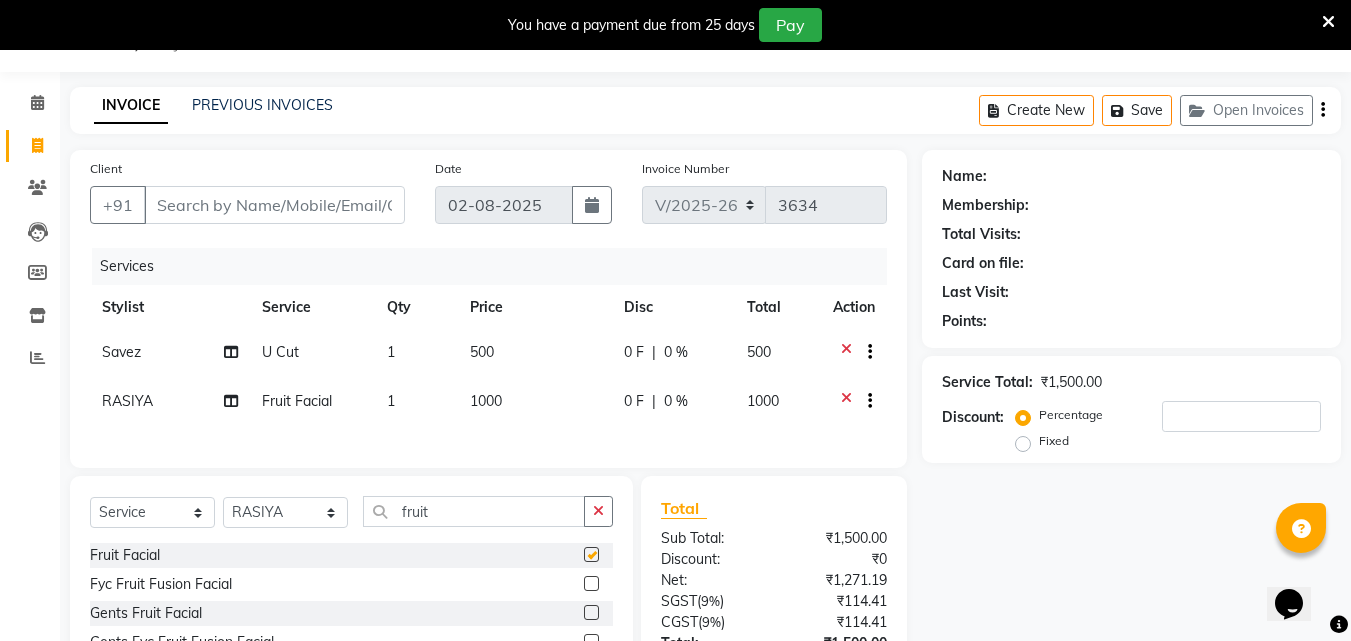 checkbox on "false" 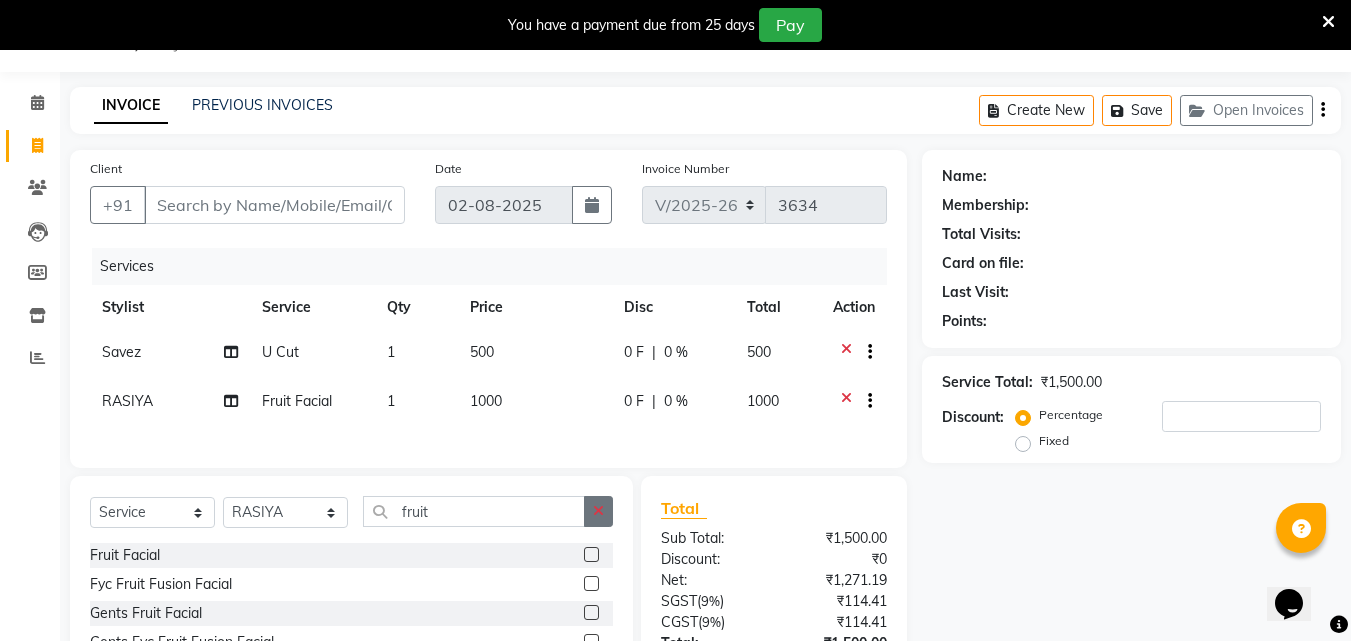 click 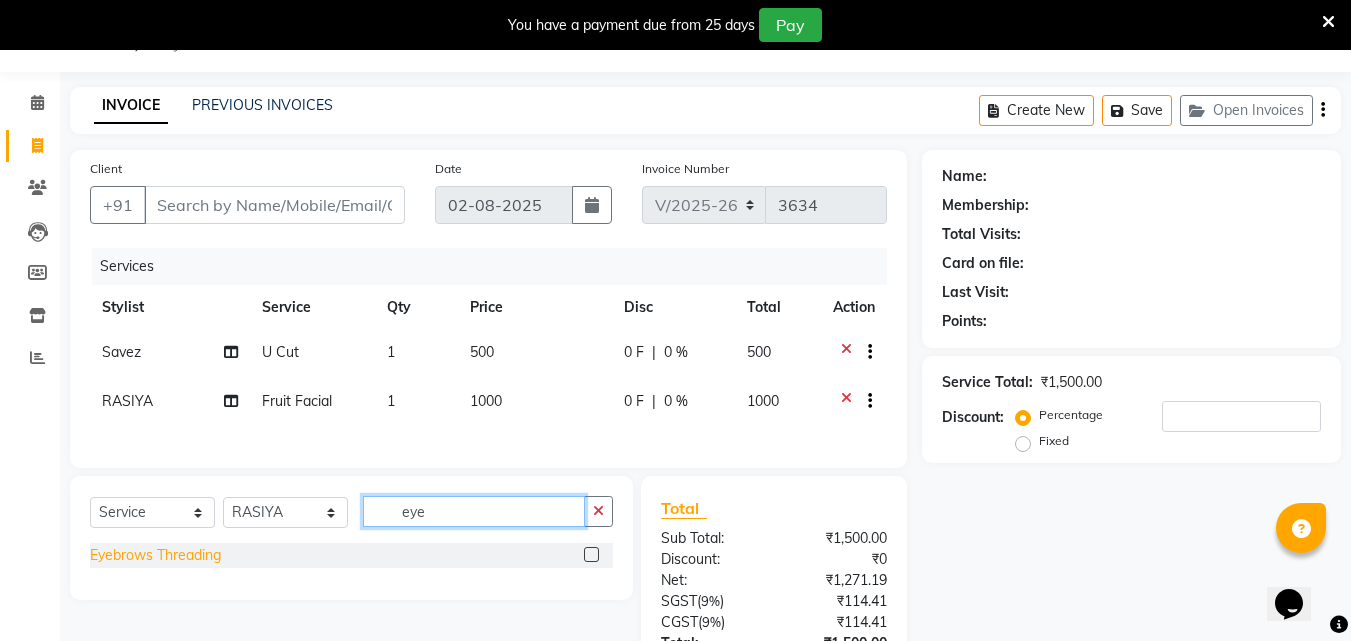 type on "eye" 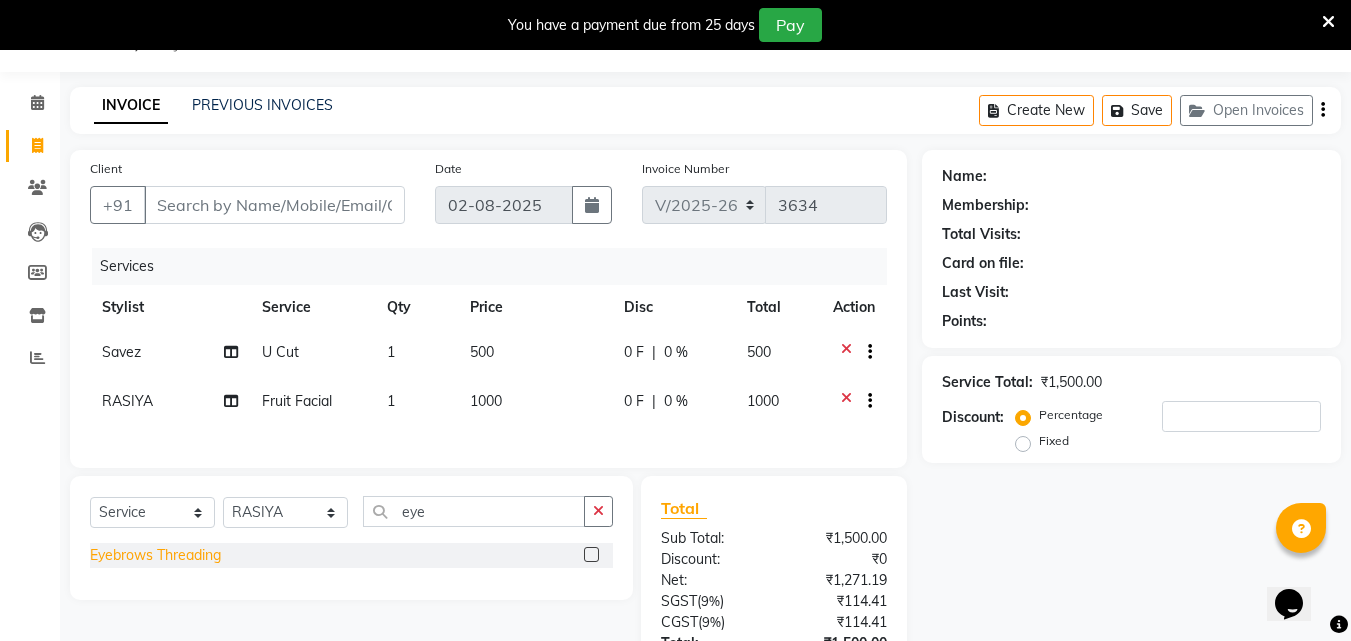 click on "Eyebrows Threading" 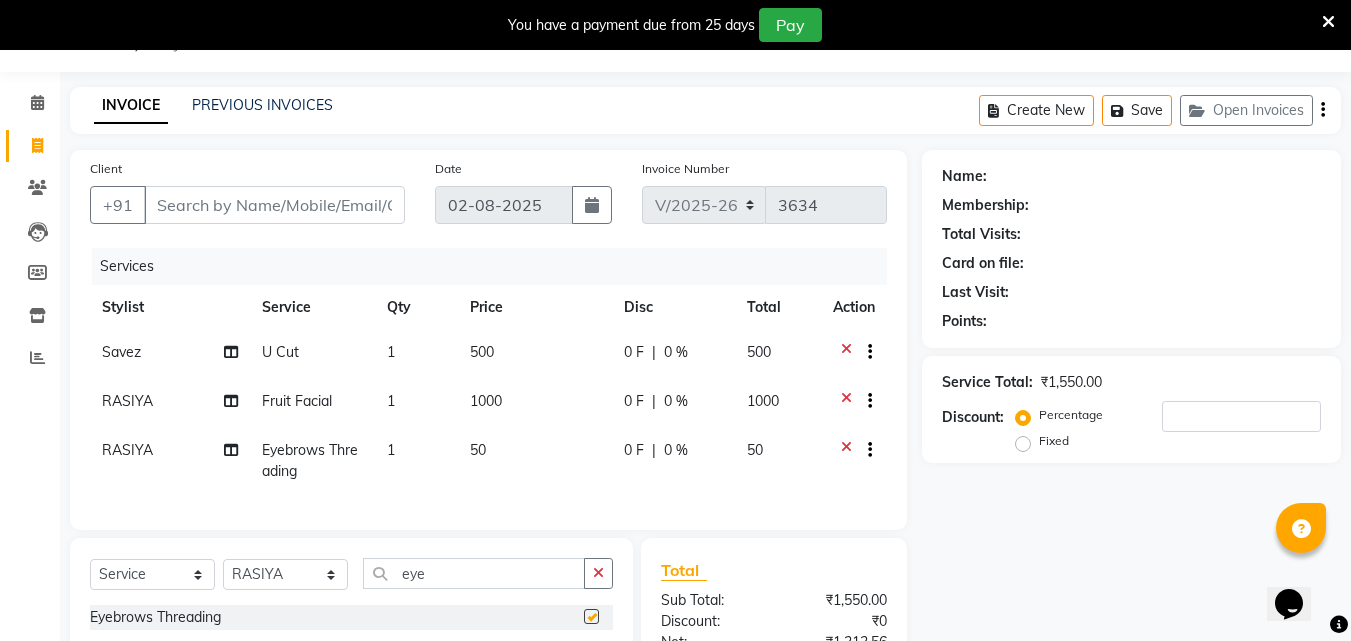 checkbox on "false" 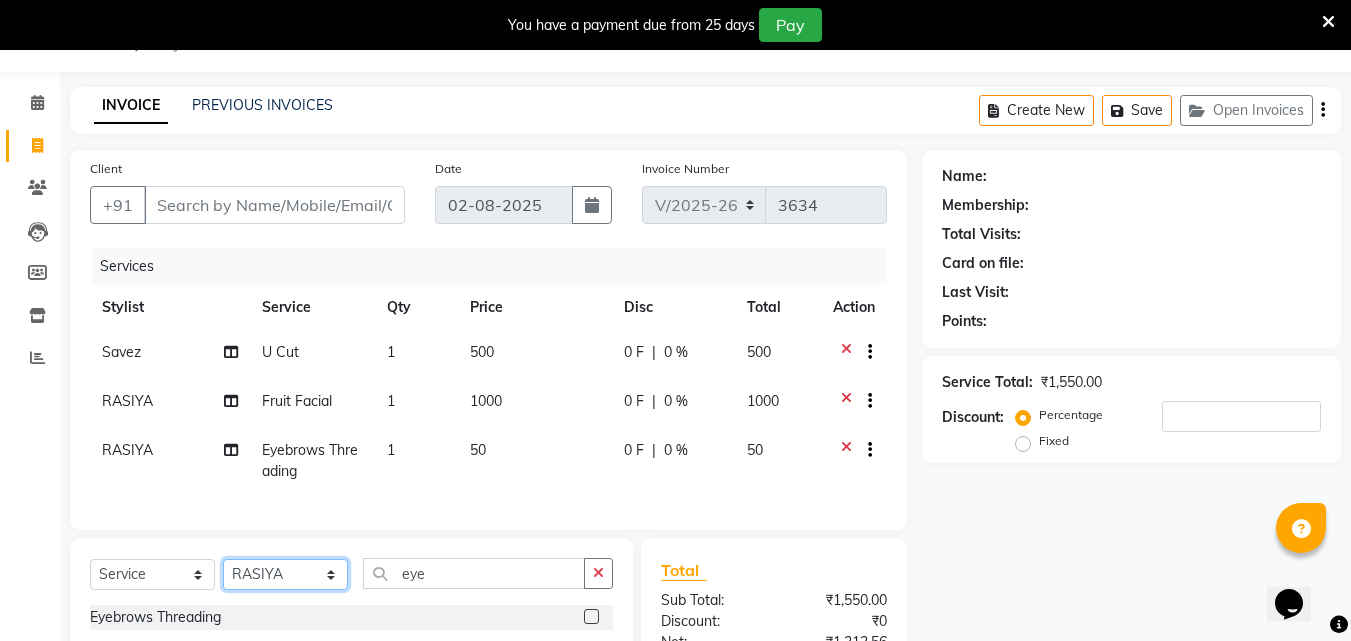 drag, startPoint x: 253, startPoint y: 594, endPoint x: 258, endPoint y: 575, distance: 19.646883 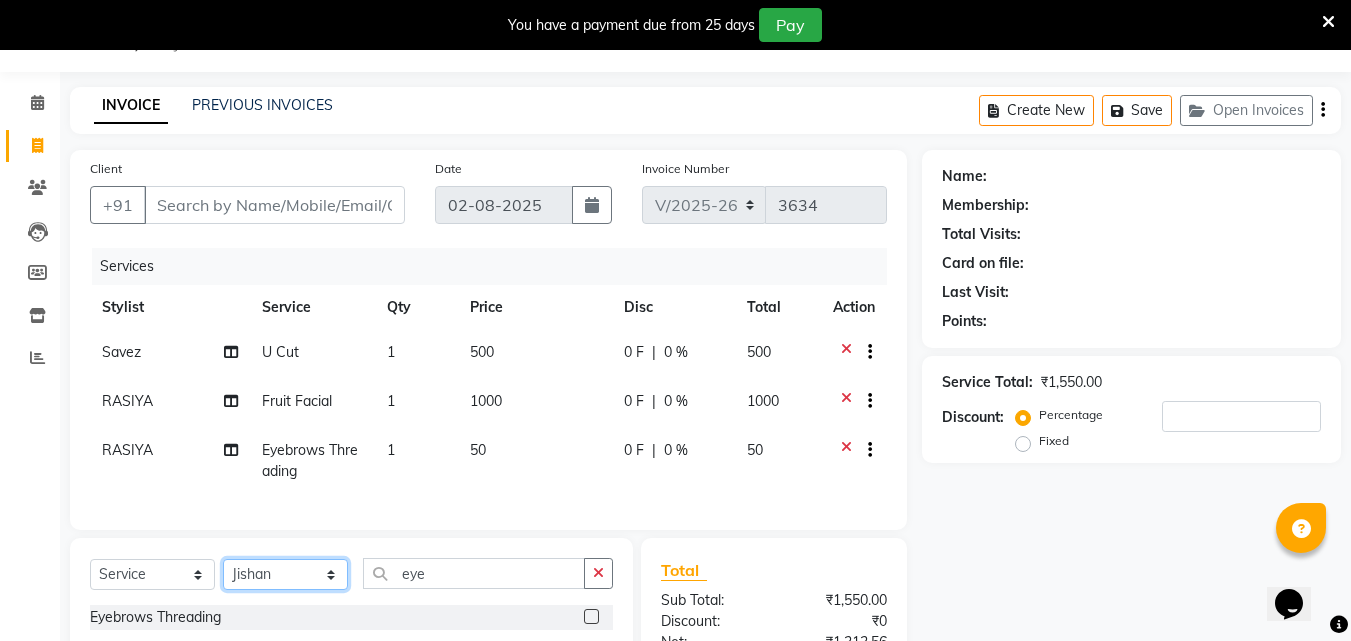 click on "Select Stylist [FIRST] [FIRST] [FIRST] [FIRST] [FIRST] [FIRST] [FIRST] [FIRST] [FIRST] [FIRST] [FIRST] [FIRST] [FIRST]" 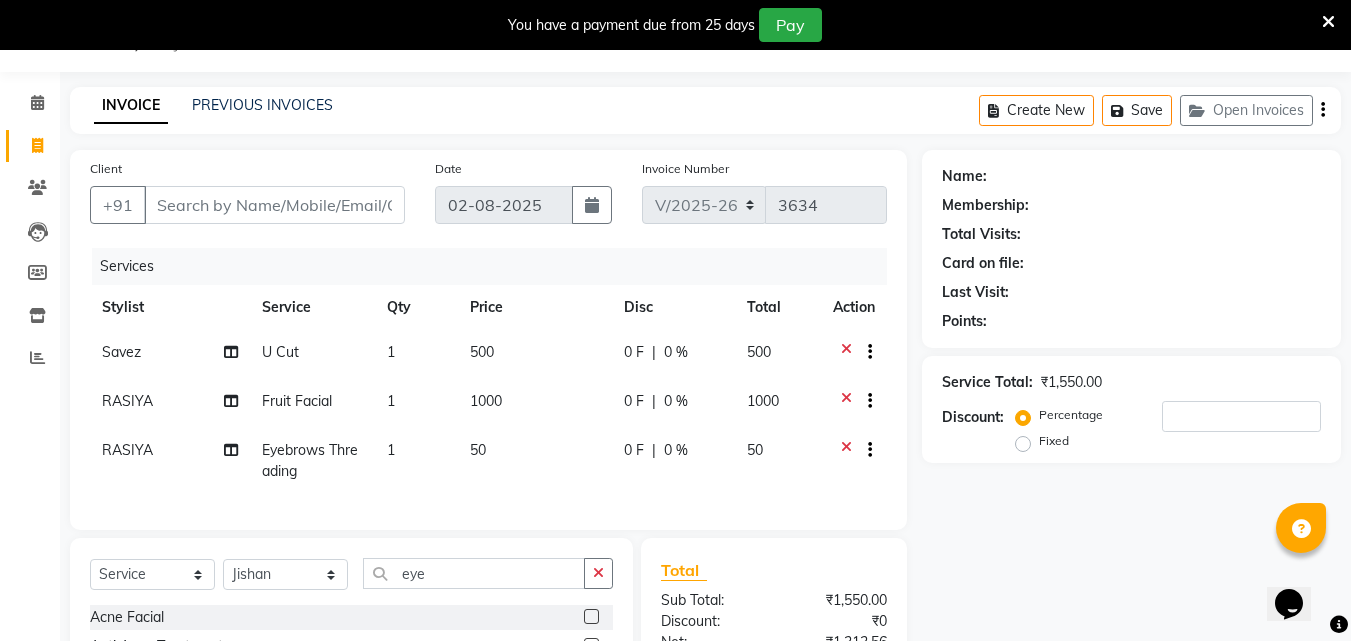 drag, startPoint x: 601, startPoint y: 593, endPoint x: 556, endPoint y: 594, distance: 45.01111 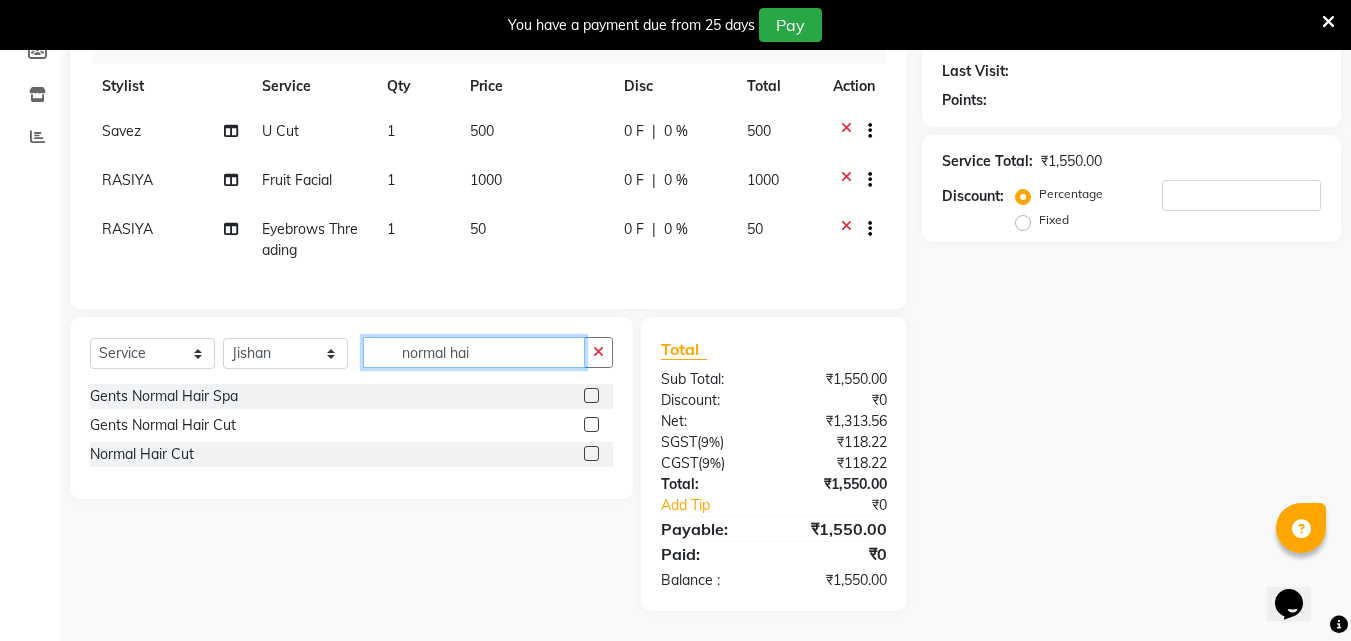 scroll, scrollTop: 286, scrollLeft: 0, axis: vertical 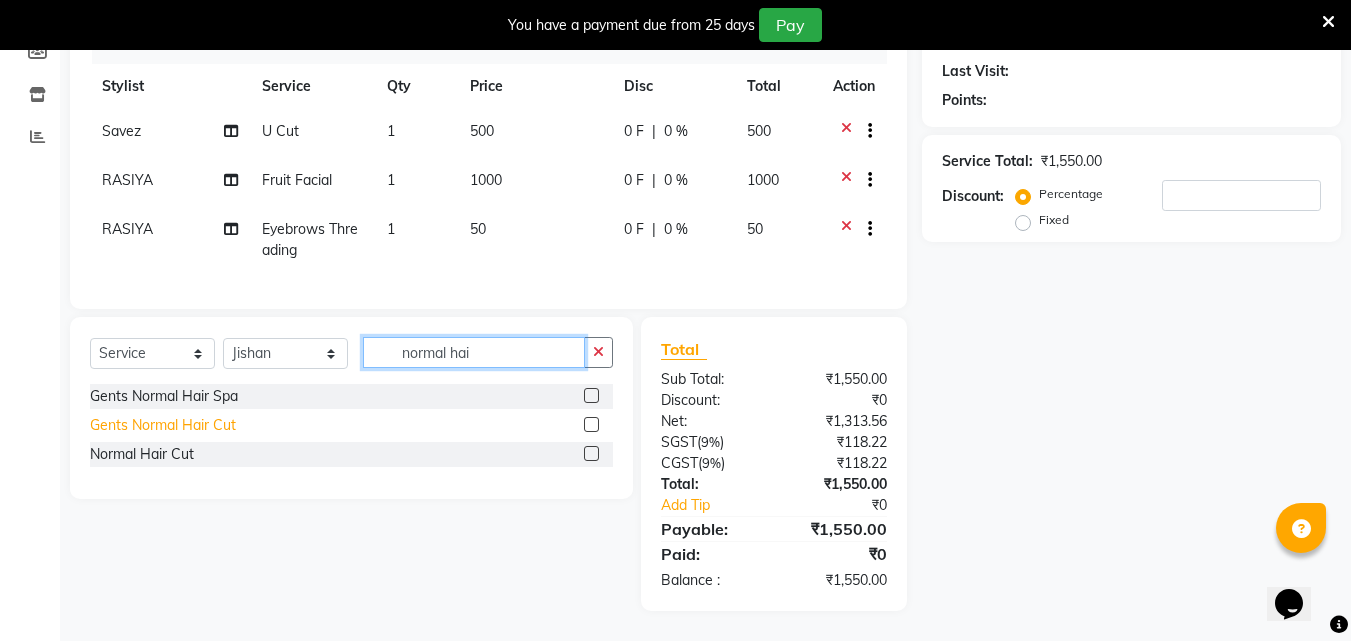 type on "normal hai" 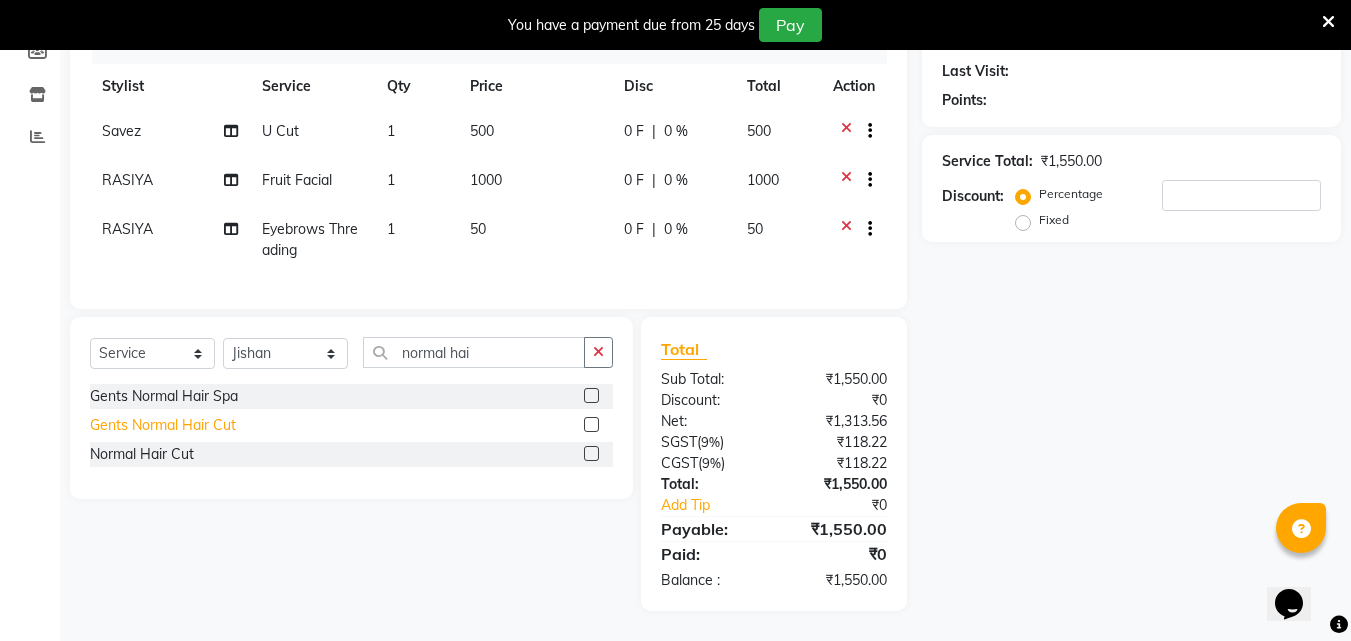 click on "Gents Normal Hair Cut" 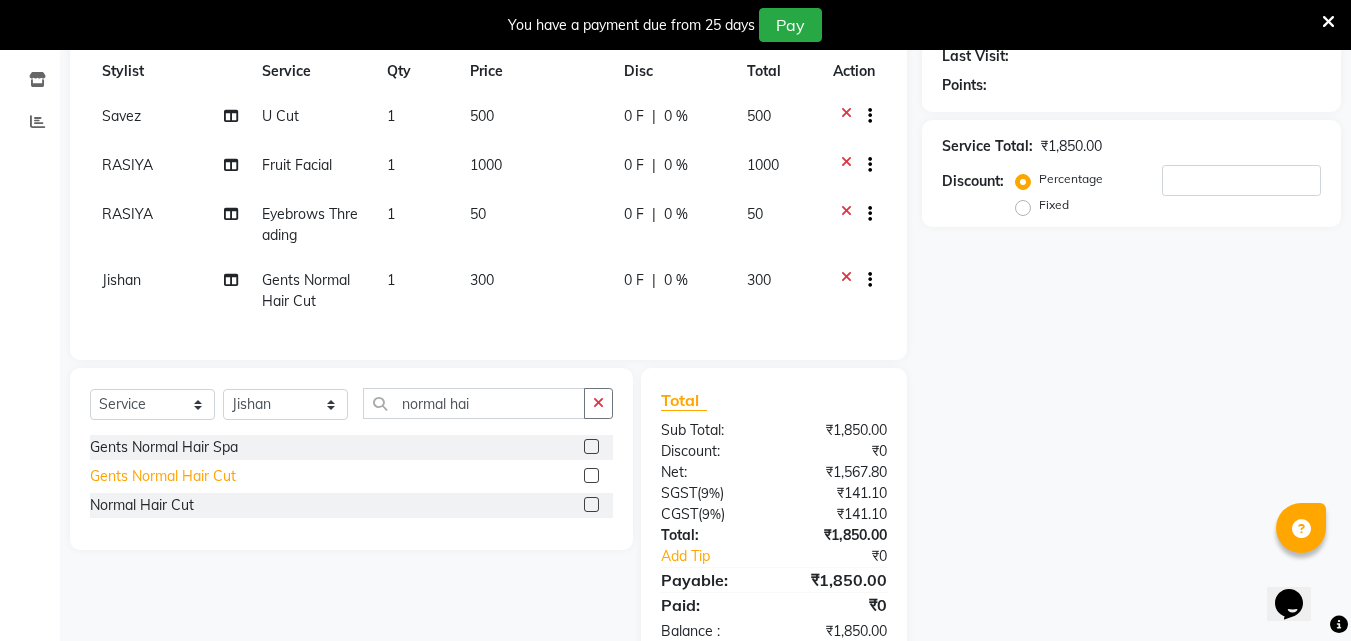 click on "Gents Normal Hair Cut" 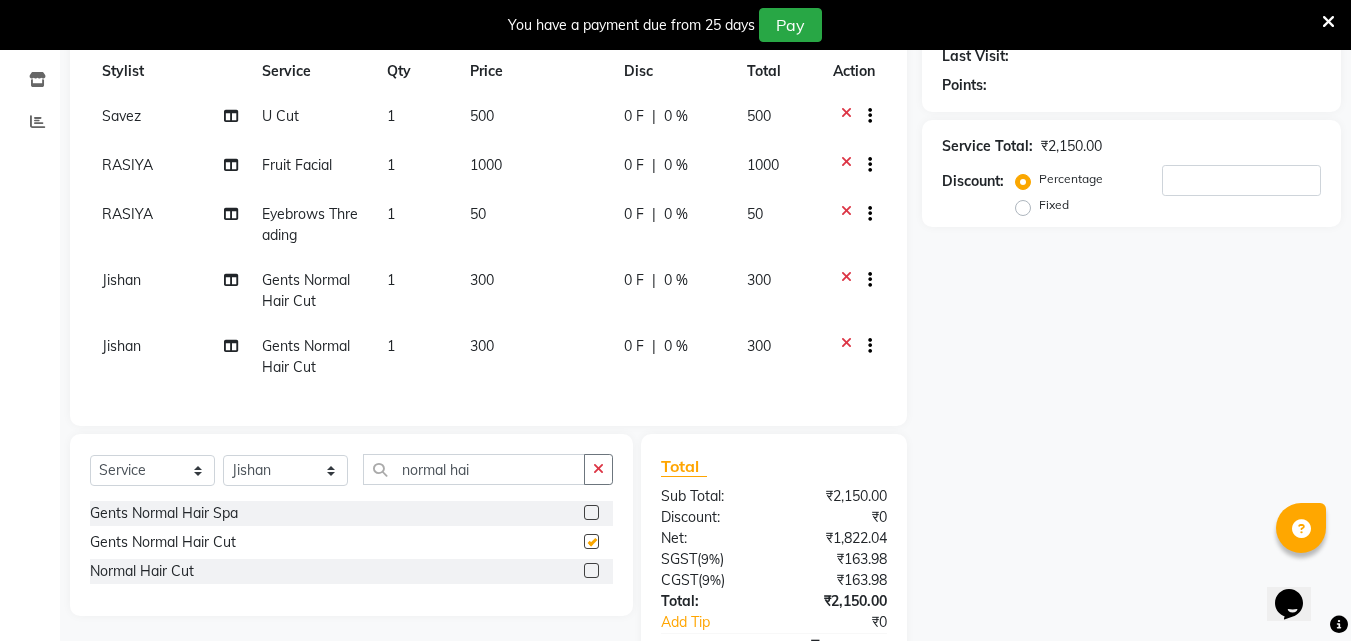 checkbox on "false" 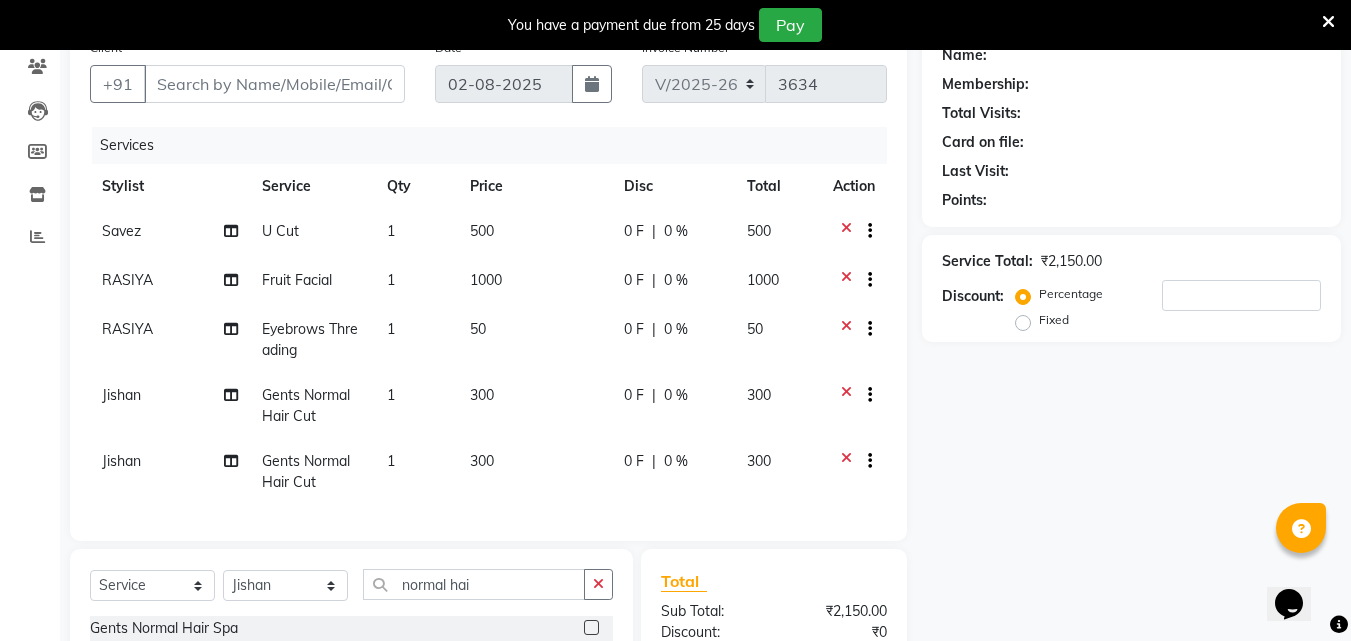scroll, scrollTop: 0, scrollLeft: 0, axis: both 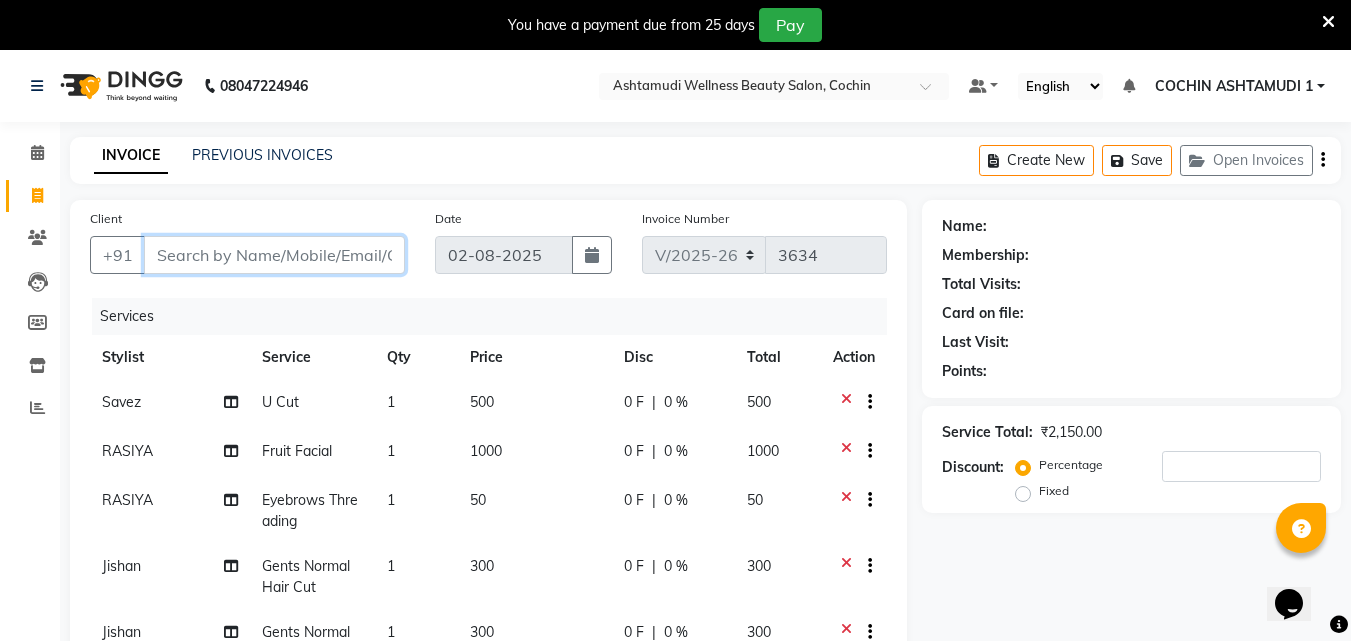 click on "Client" at bounding box center [274, 255] 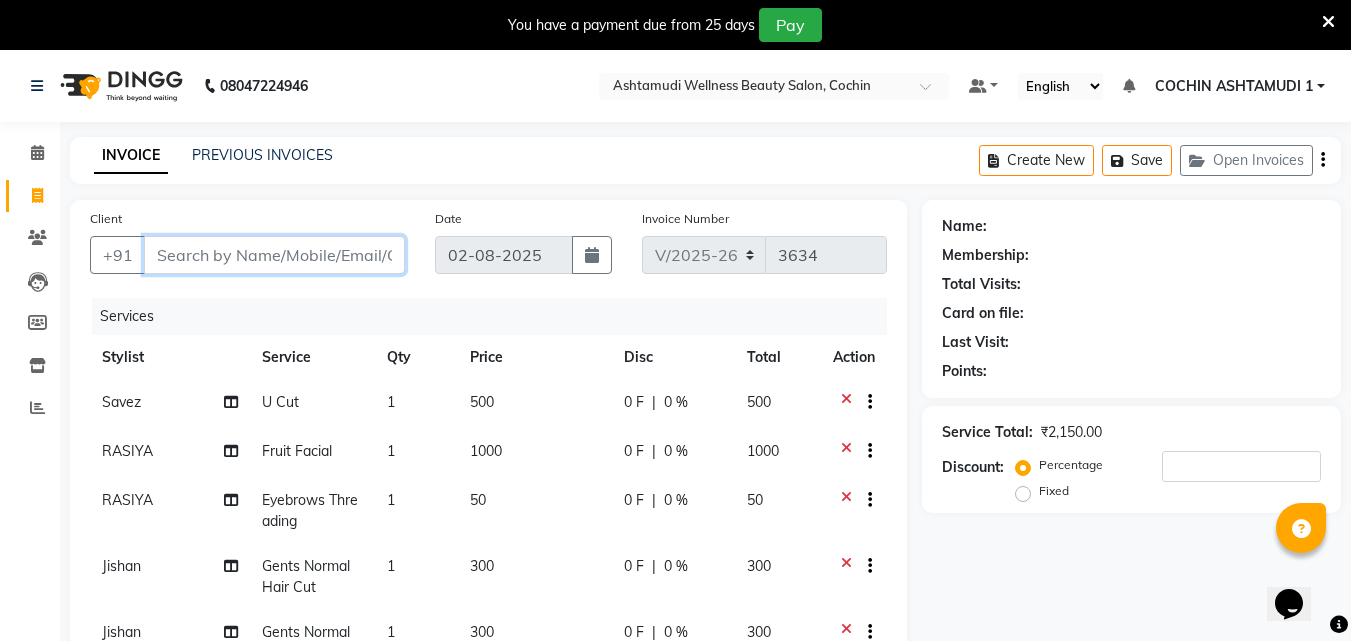 type on "9" 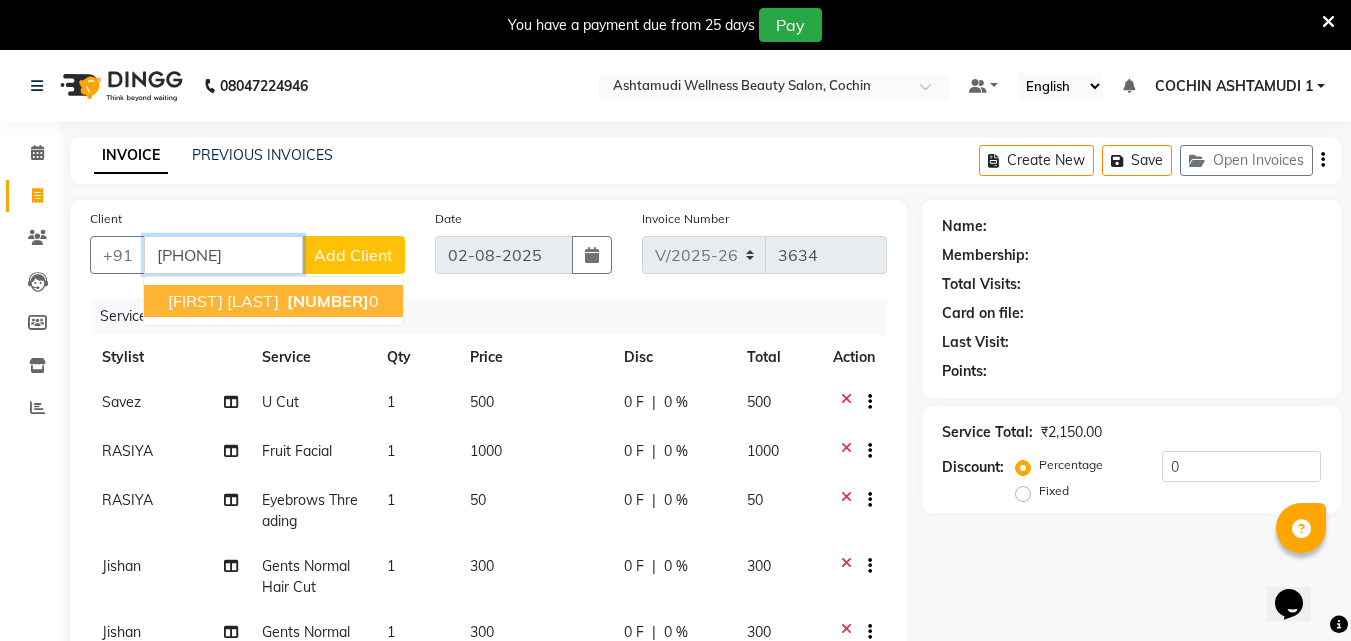 type on "[PHONE]" 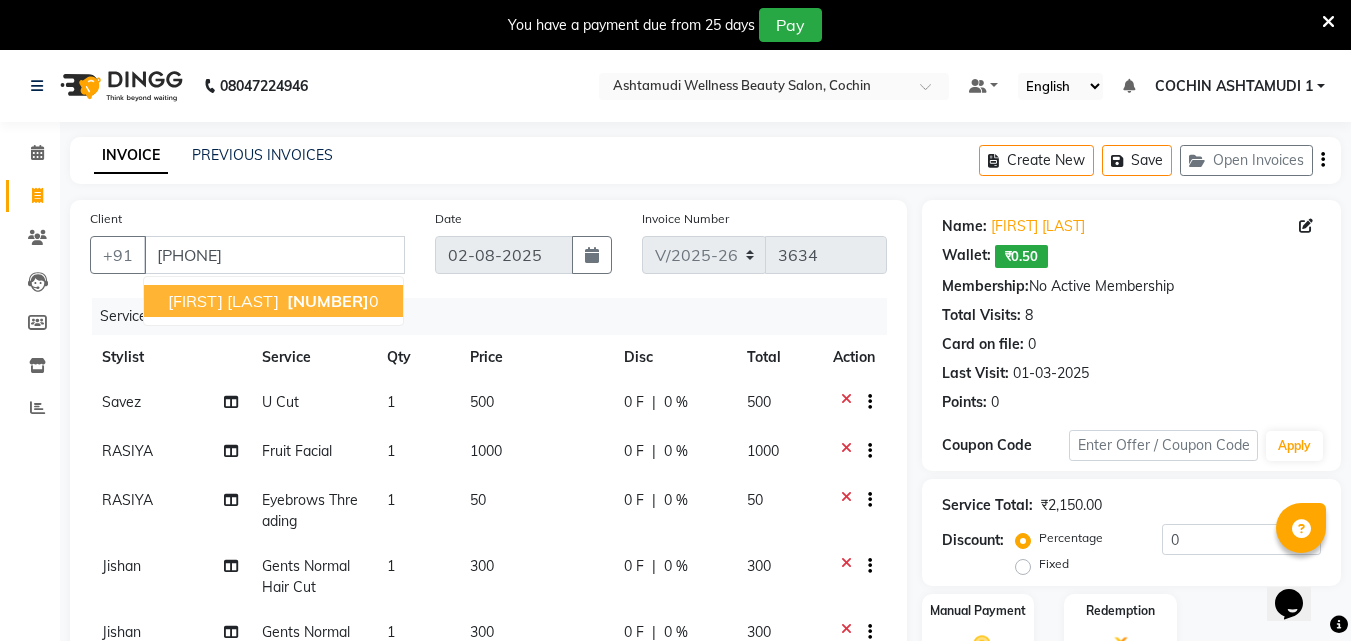 click on "994644868" at bounding box center (328, 301) 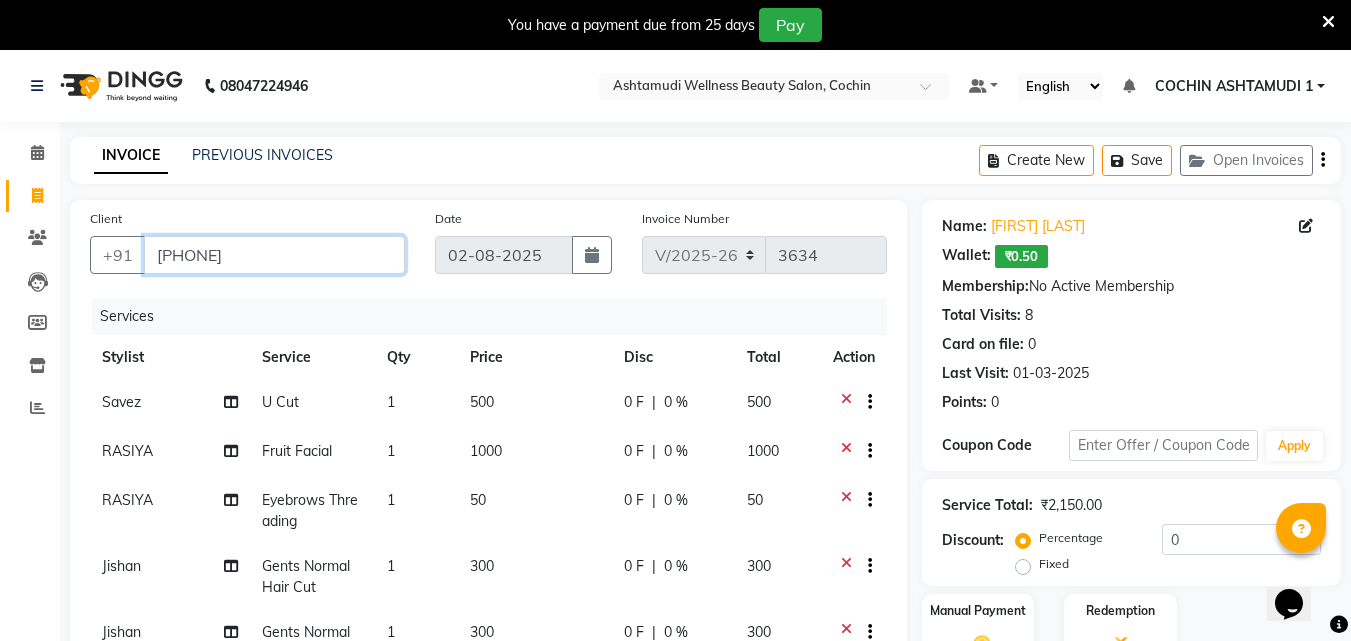 click on "[PHONE]" at bounding box center (274, 255) 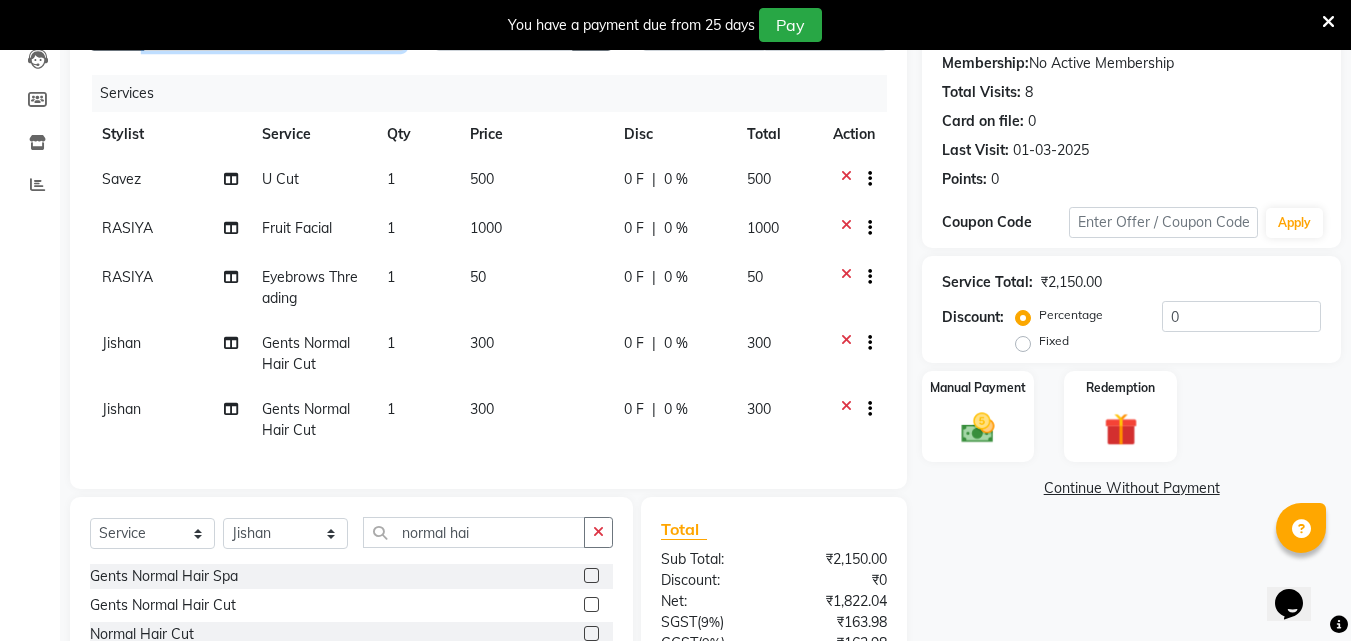 scroll, scrollTop: 418, scrollLeft: 0, axis: vertical 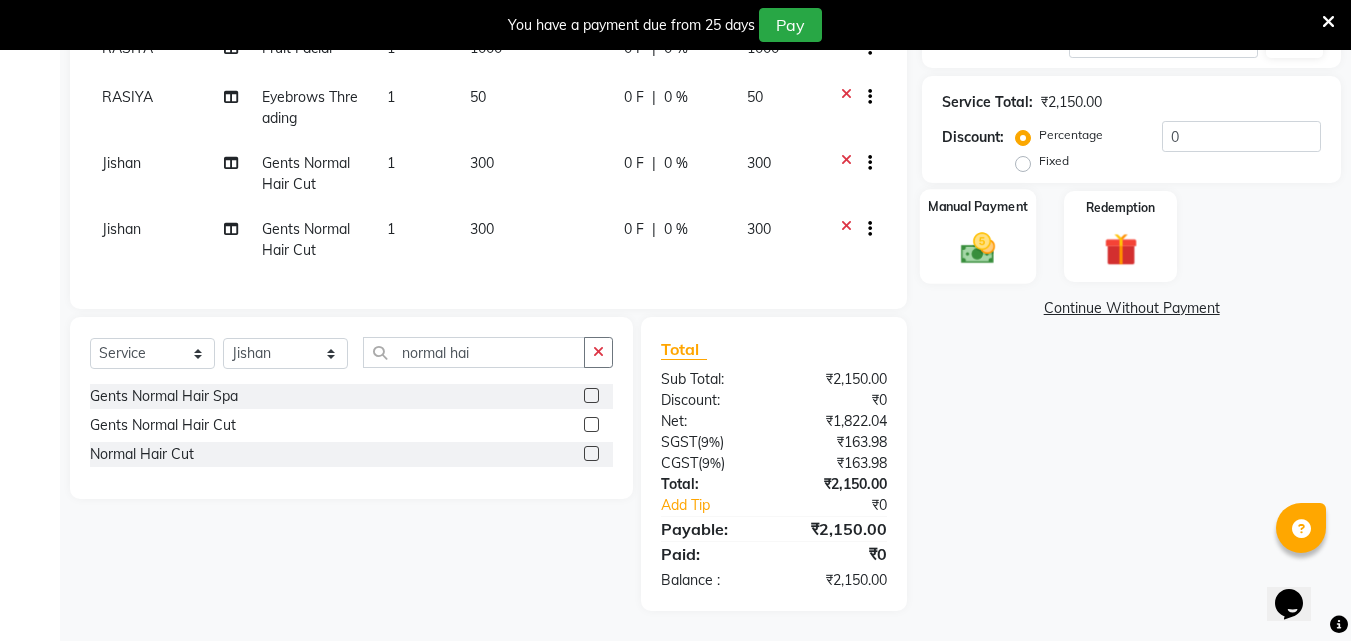 click 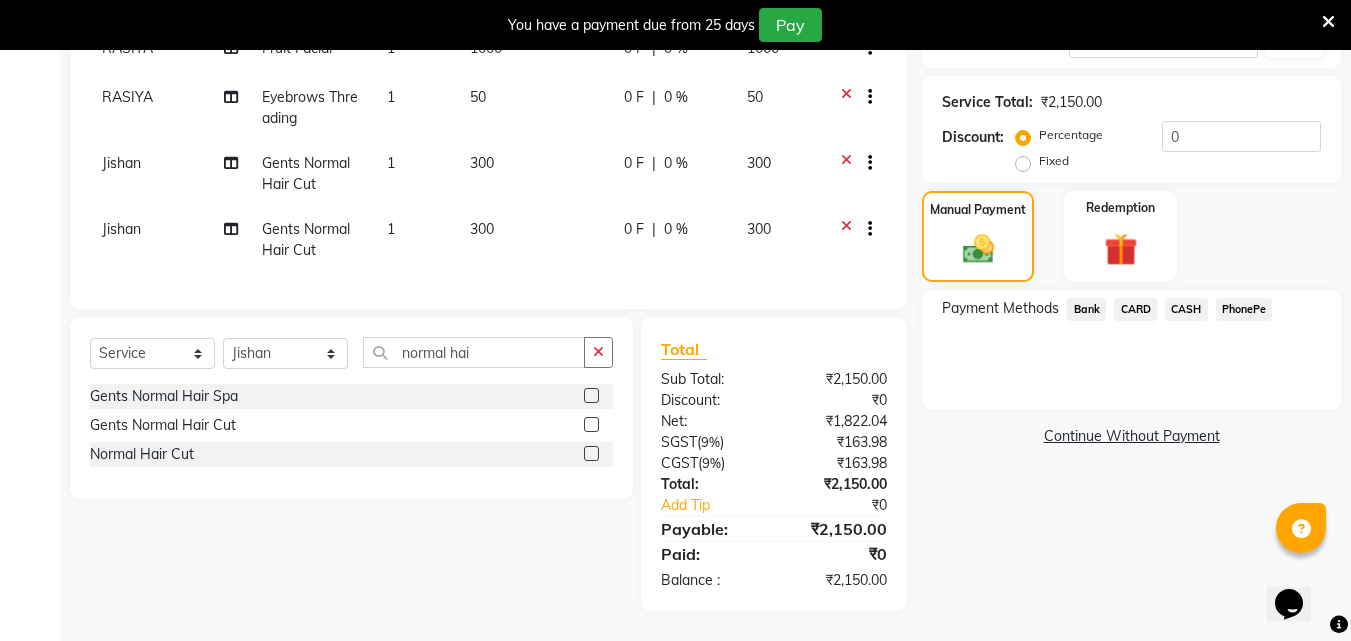 click on "CARD" 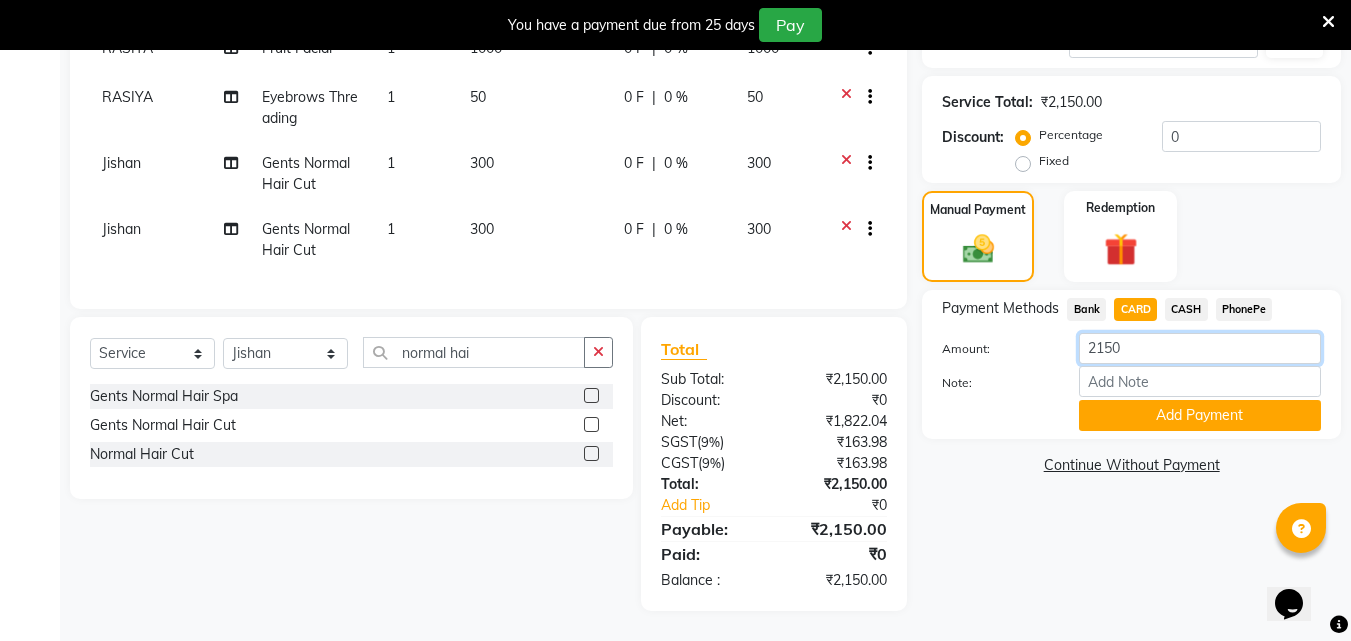 click on "2150" 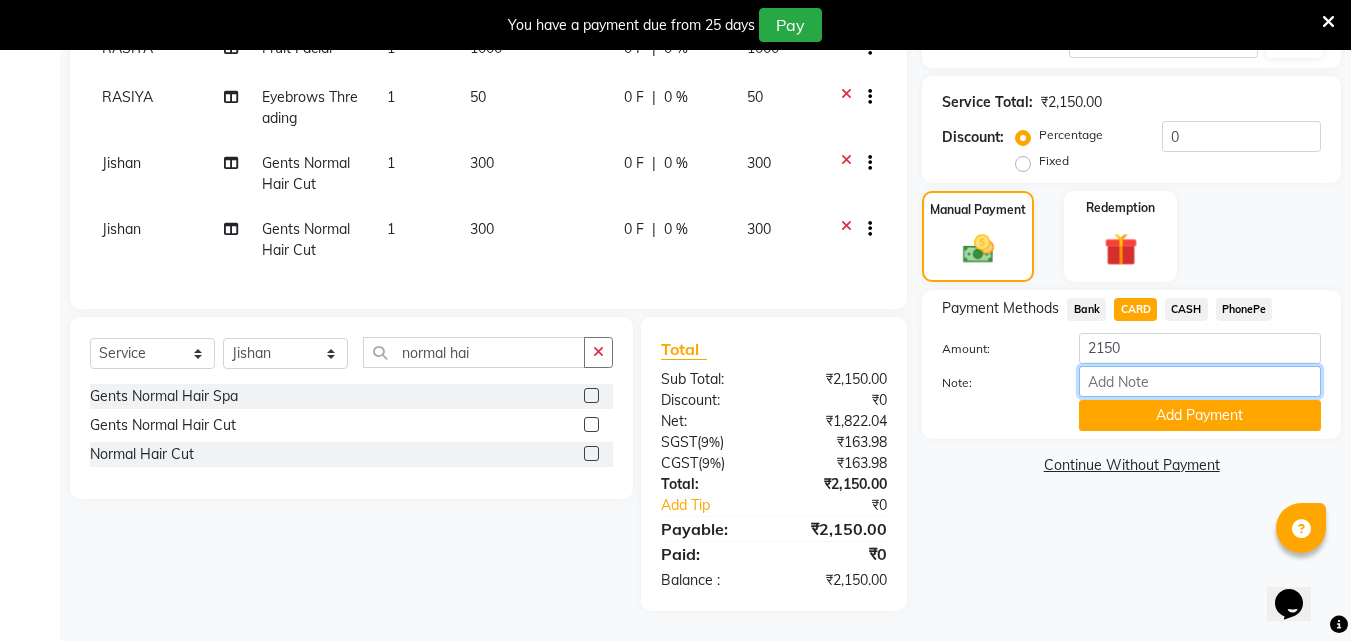 click on "Note:" at bounding box center [1200, 381] 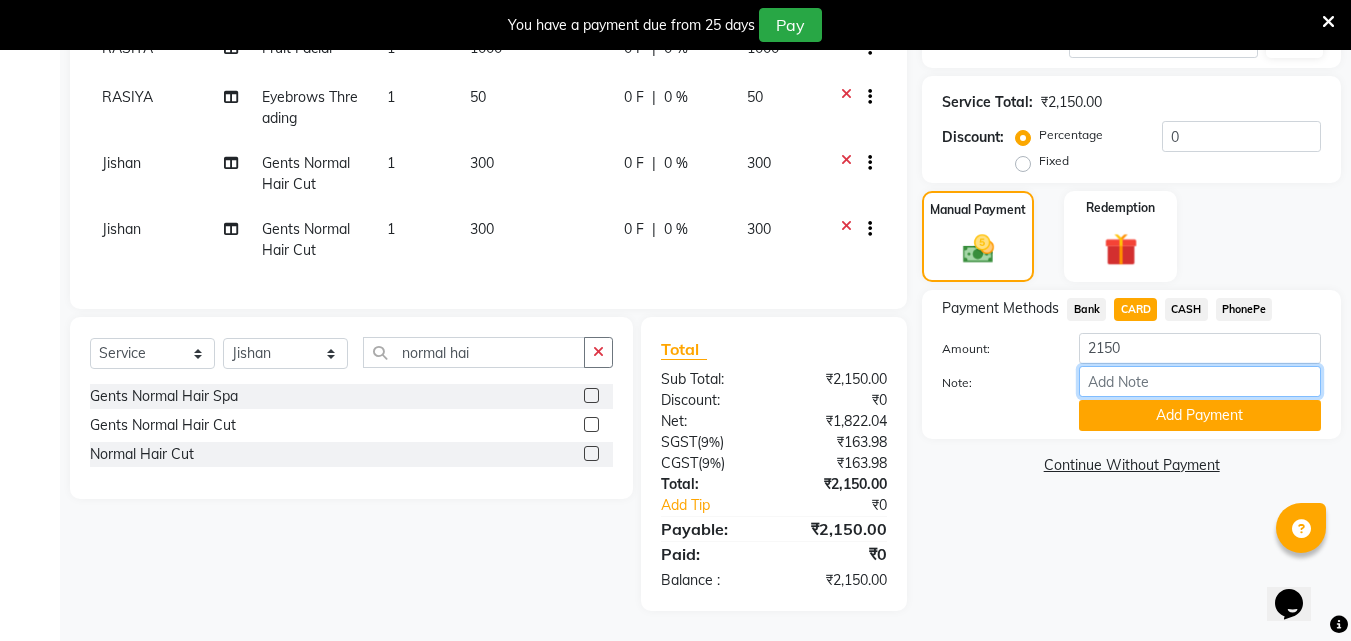 type on "RAGHI" 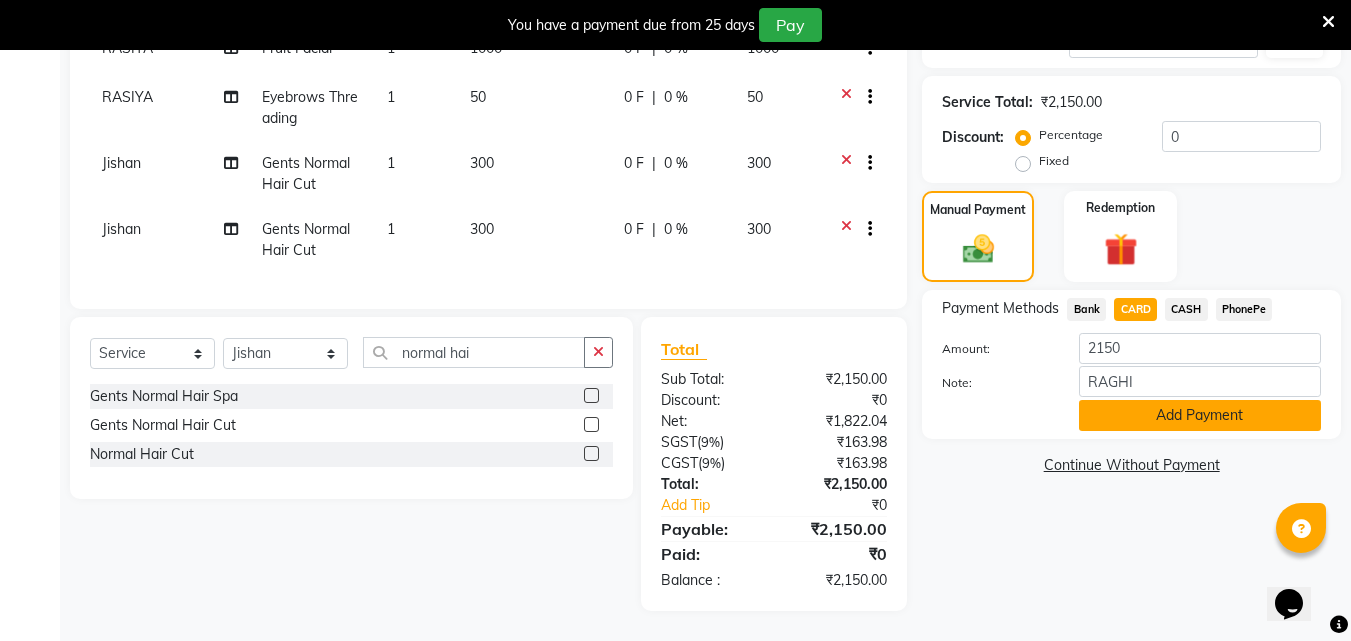 click on "Add Payment" 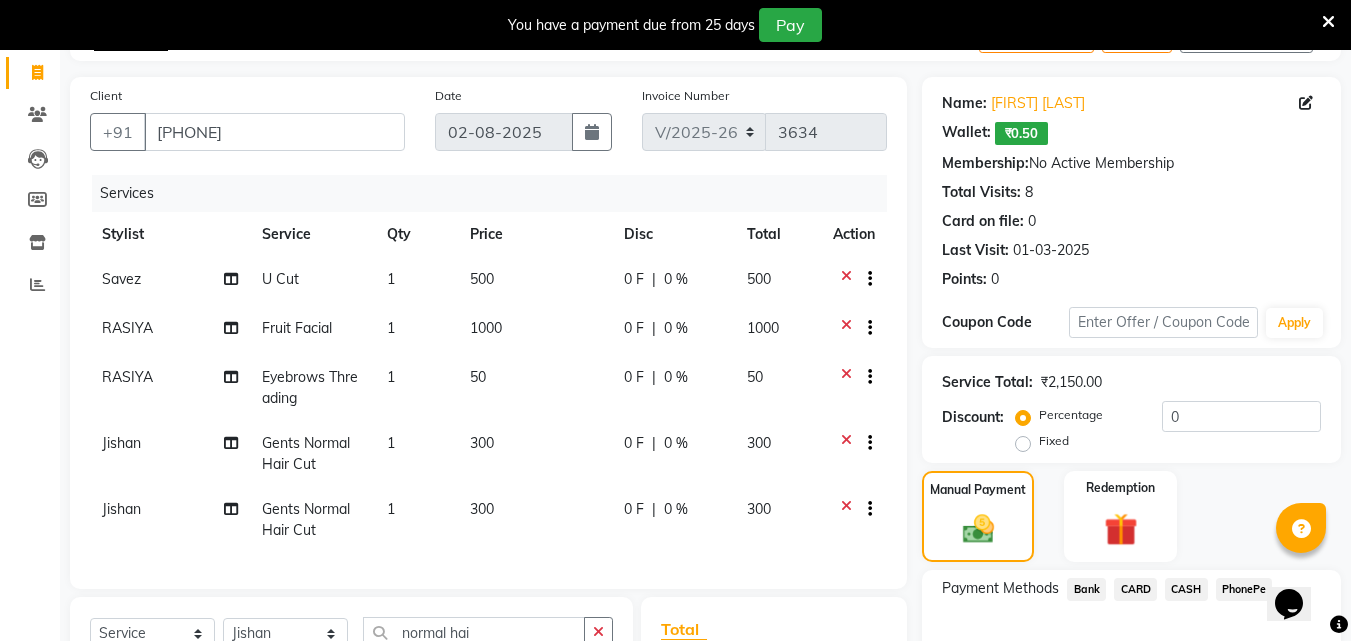 scroll, scrollTop: 460, scrollLeft: 0, axis: vertical 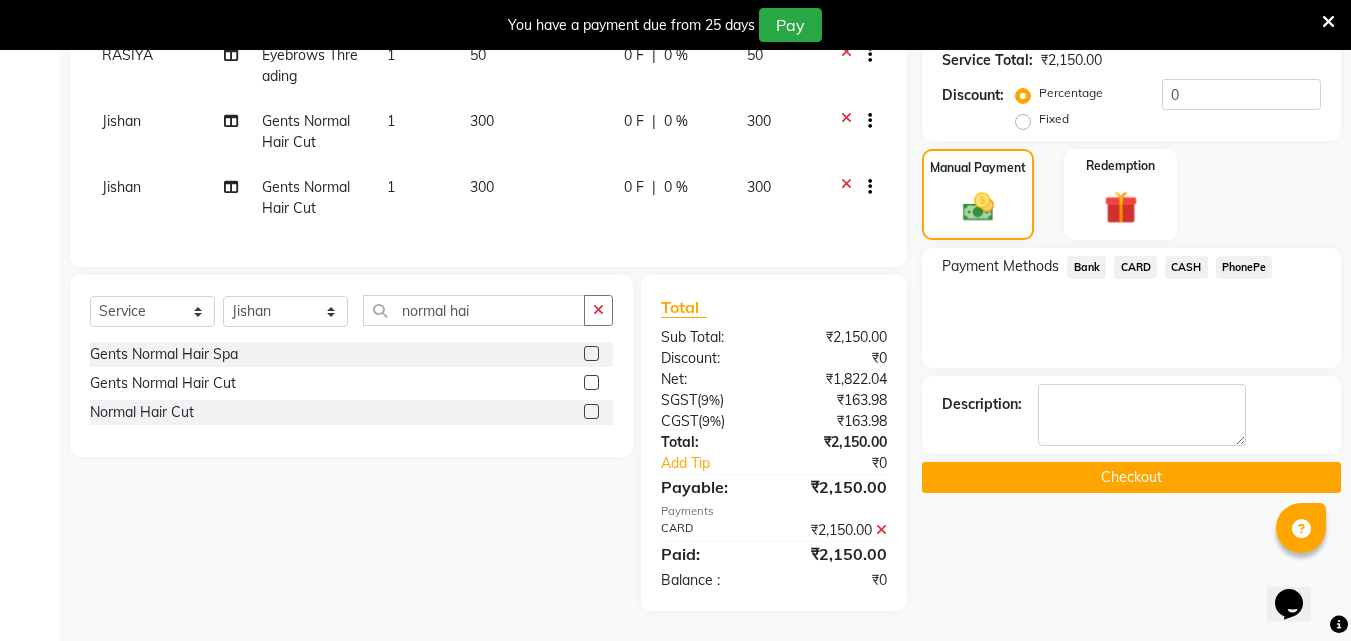 click on "Checkout" 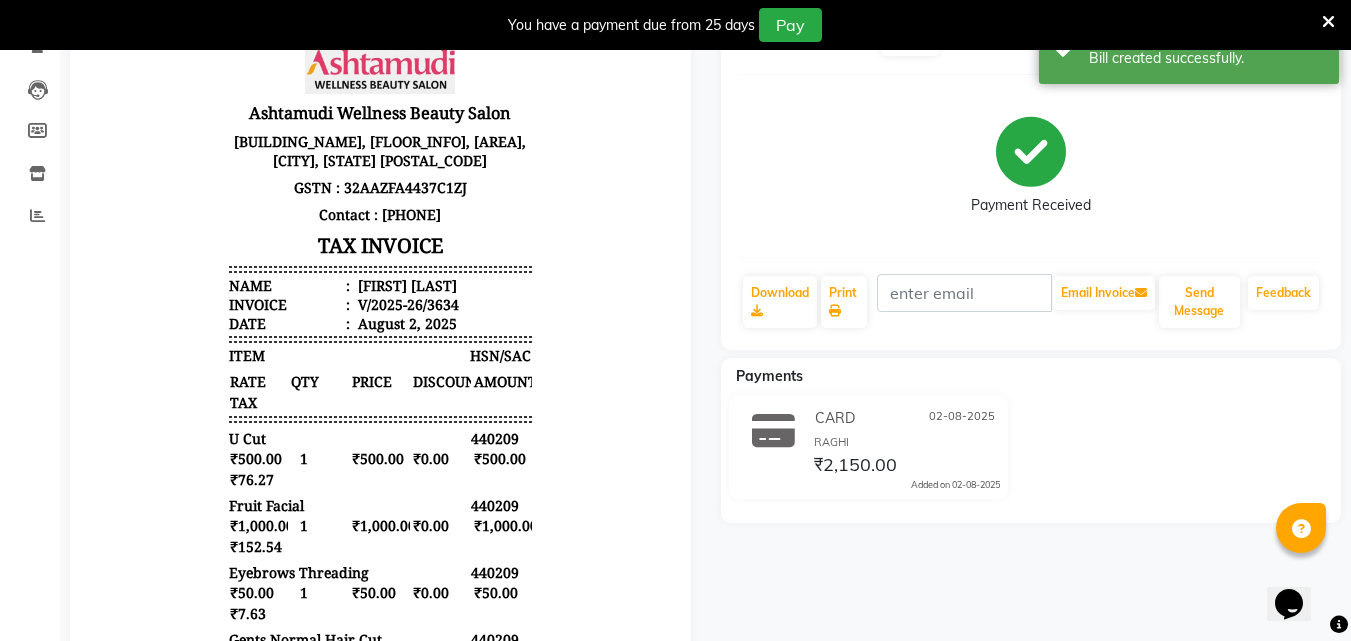 scroll, scrollTop: 0, scrollLeft: 0, axis: both 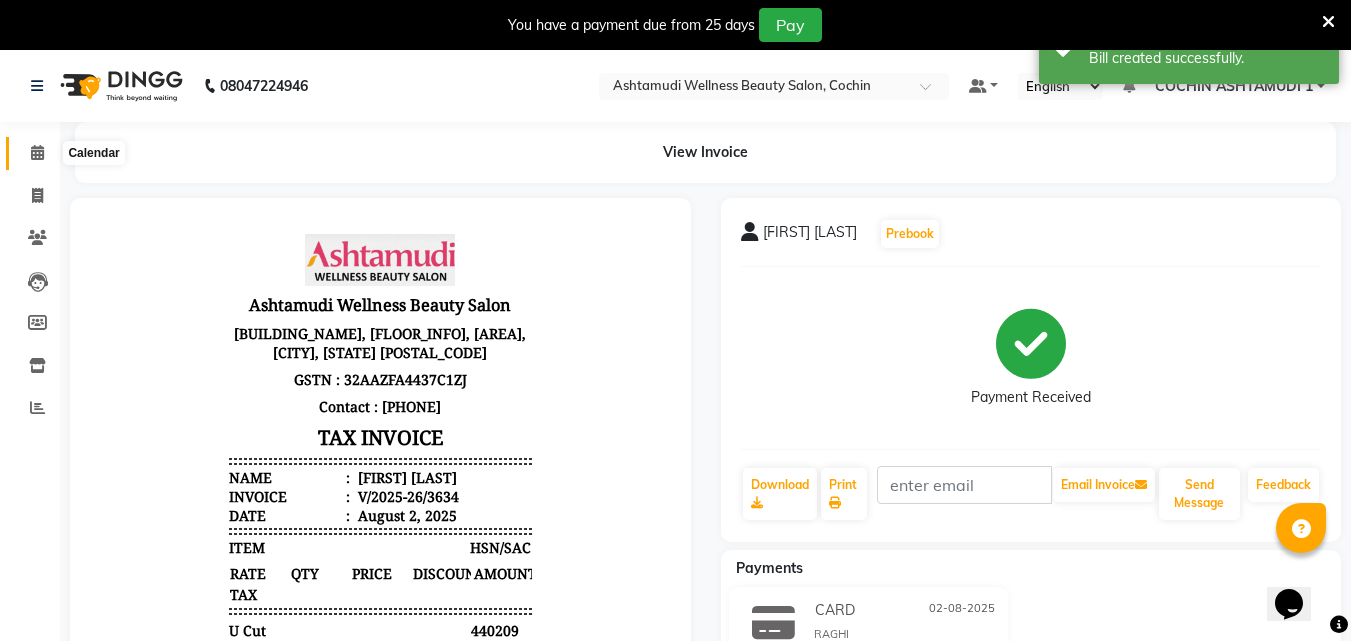 click 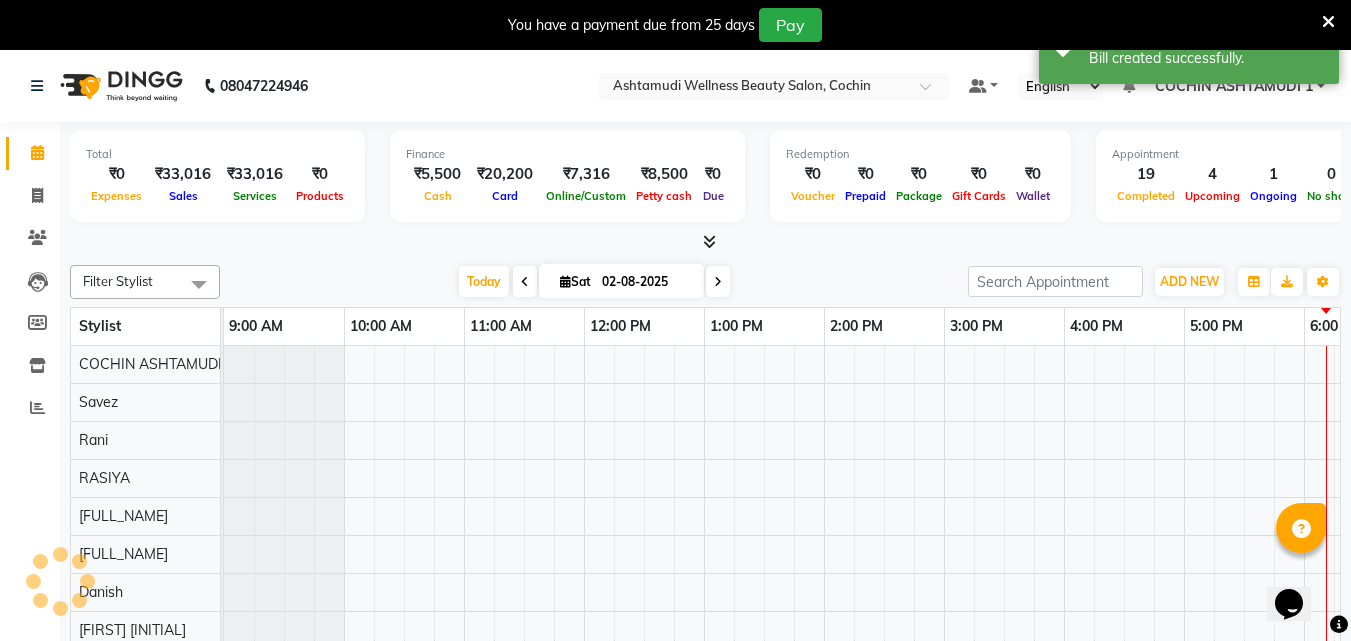 scroll, scrollTop: 0, scrollLeft: 0, axis: both 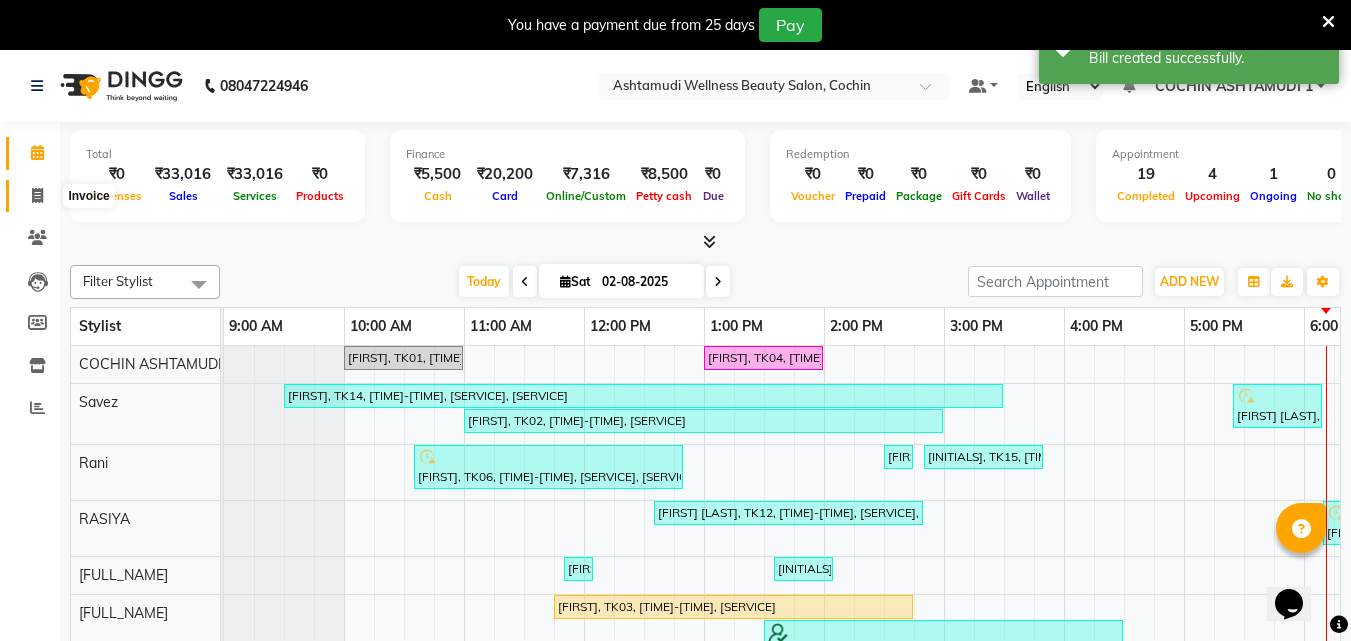 click 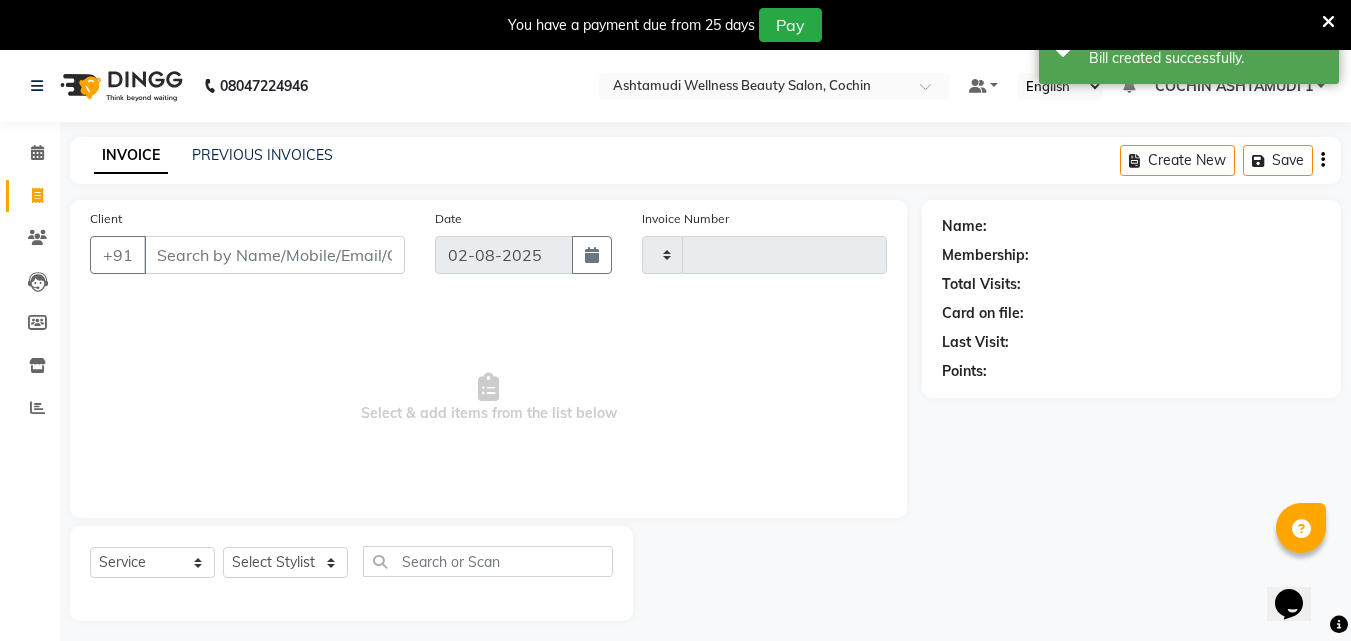 type on "3635" 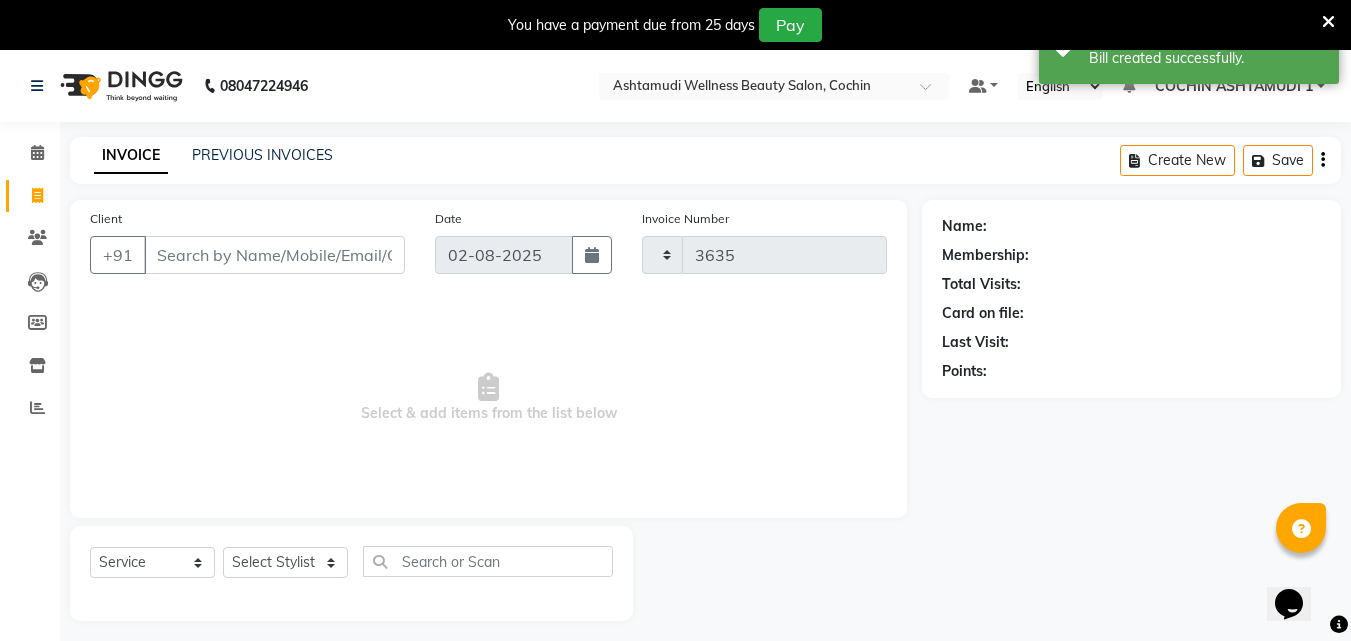 select on "4632" 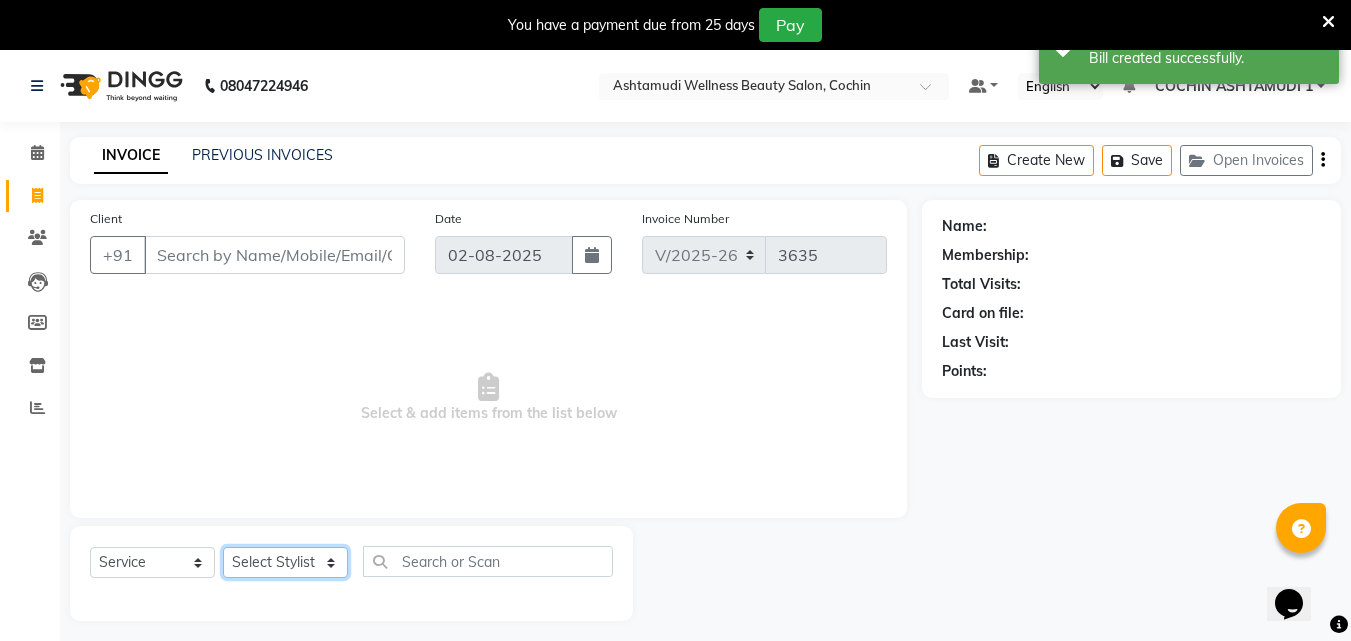 click on "Select Stylist [FIRST] [FIRST] [FIRST] [FIRST] [FIRST] [FIRST] [FIRST] [FIRST] [FIRST] [FIRST] [FIRST] [FIRST] [FIRST]" 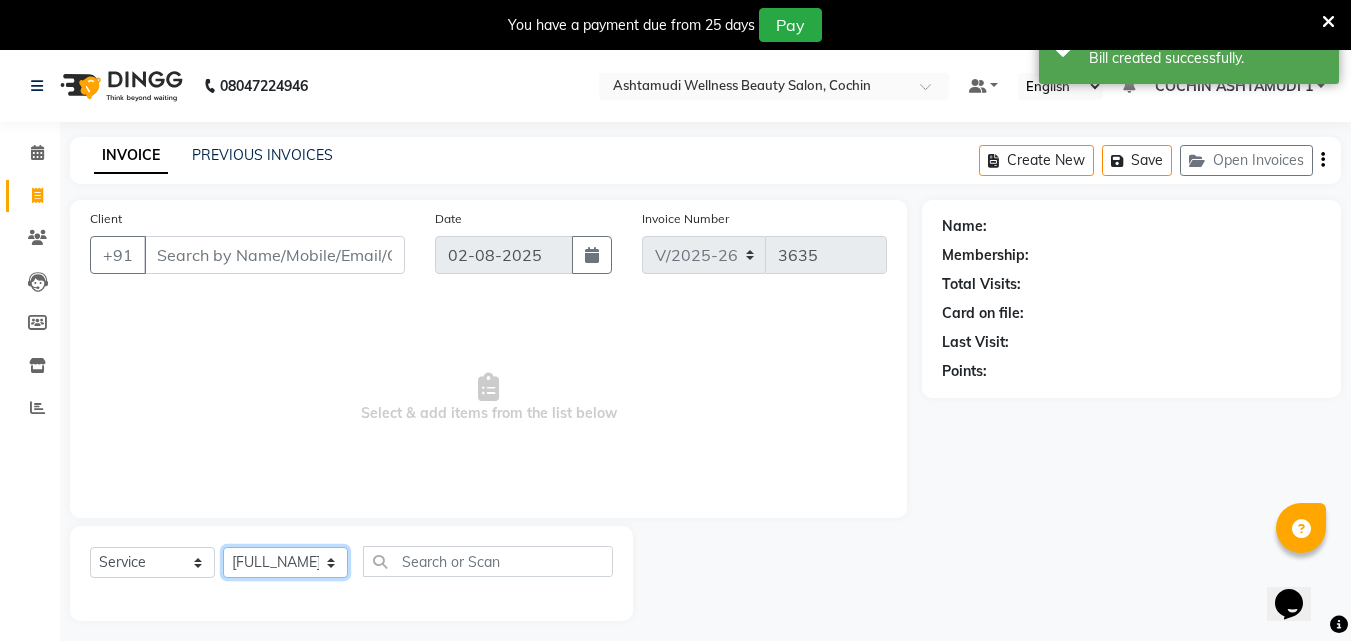 click on "Select Stylist [FIRST] [FIRST] [FIRST] [FIRST] [FIRST] [FIRST] [FIRST] [FIRST] [FIRST] [FIRST] [FIRST] [FIRST] [FIRST]" 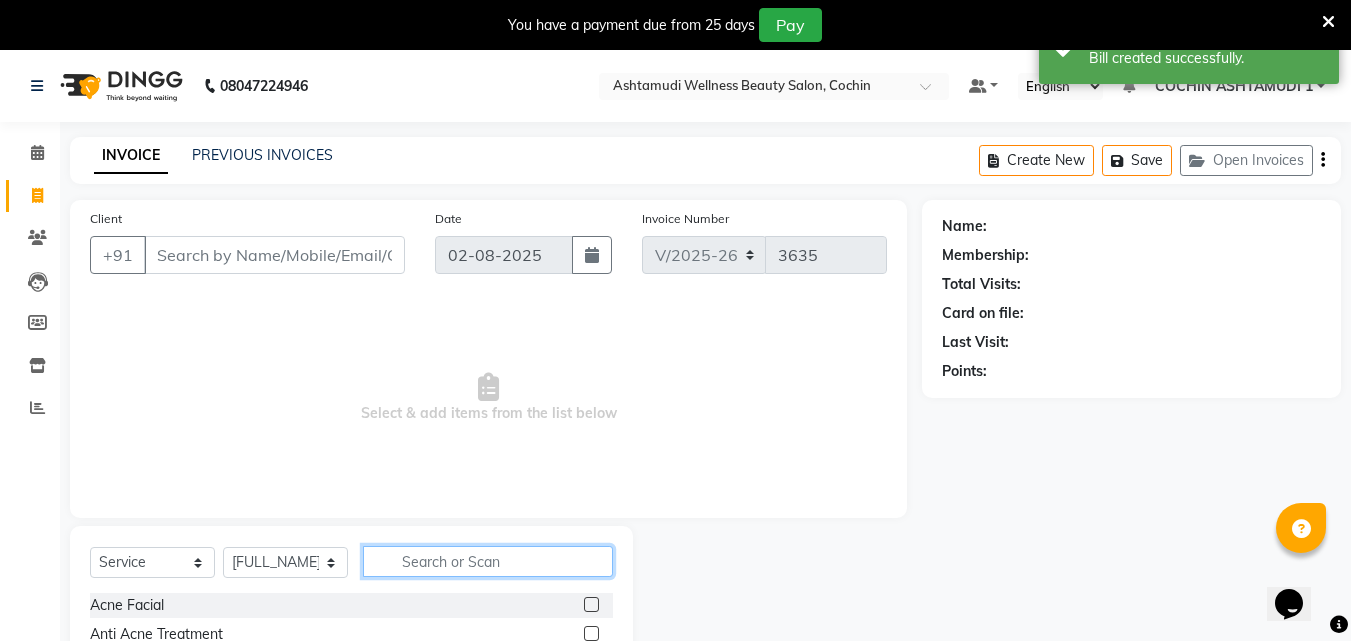 click 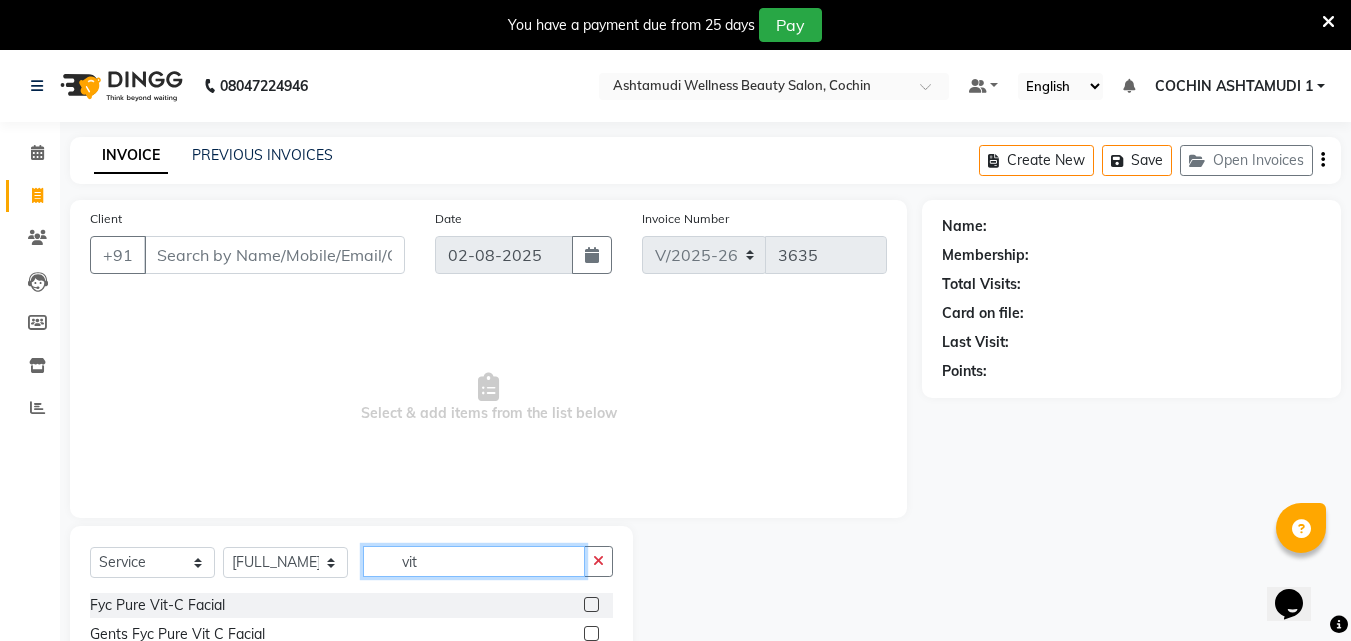 scroll, scrollTop: 184, scrollLeft: 0, axis: vertical 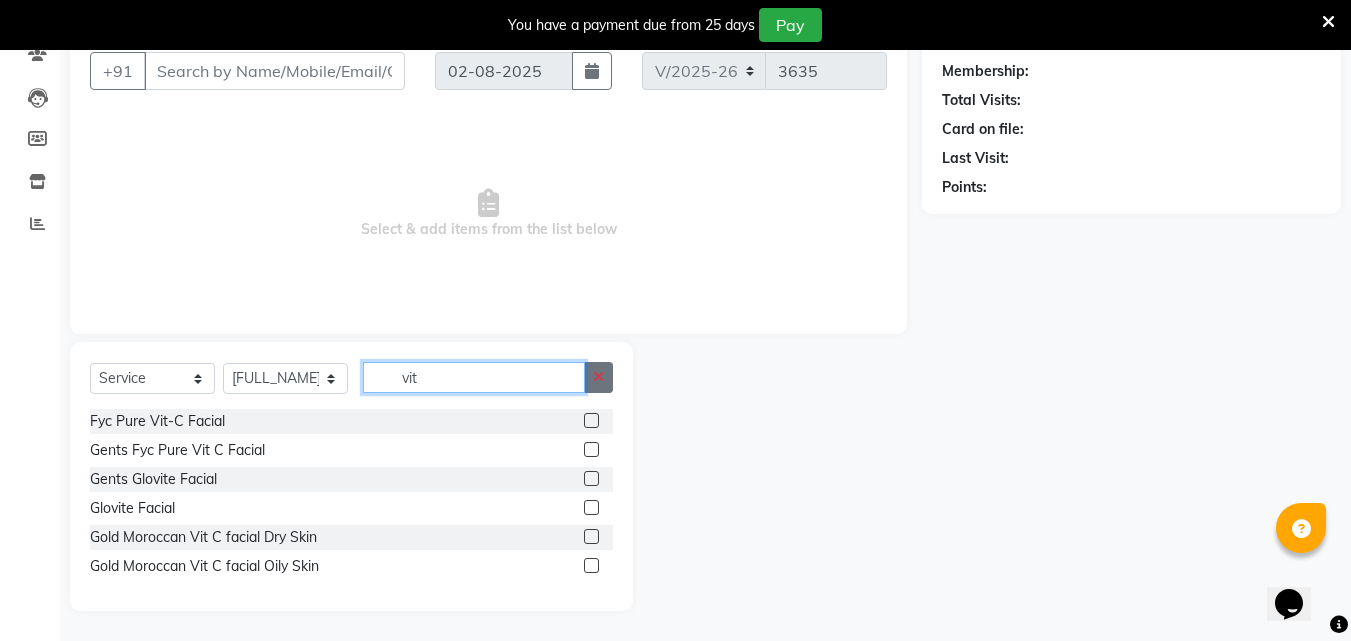 type on "vit" 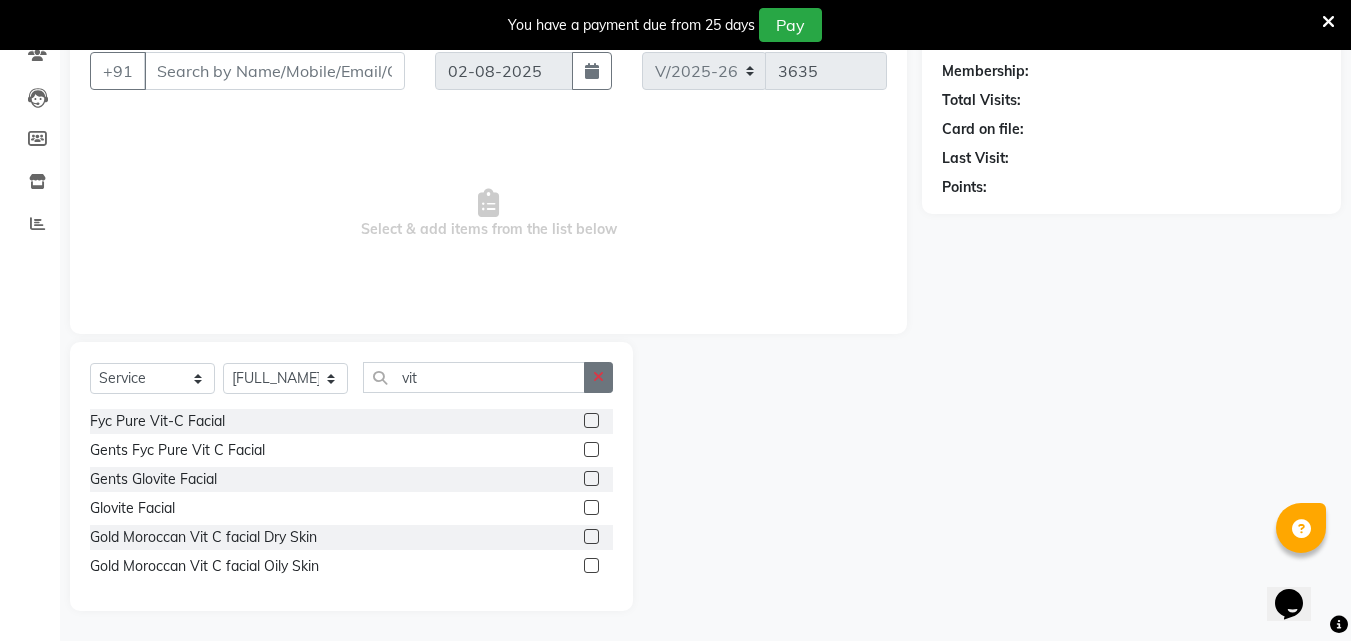 click 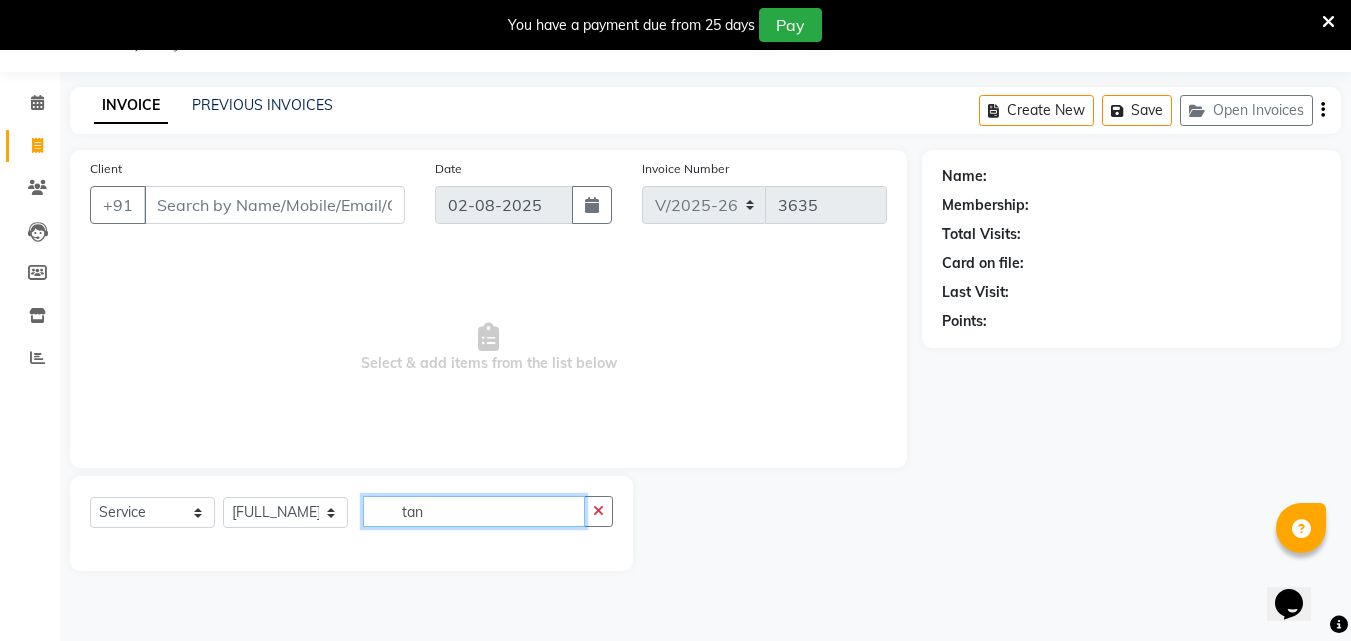 scroll, scrollTop: 184, scrollLeft: 0, axis: vertical 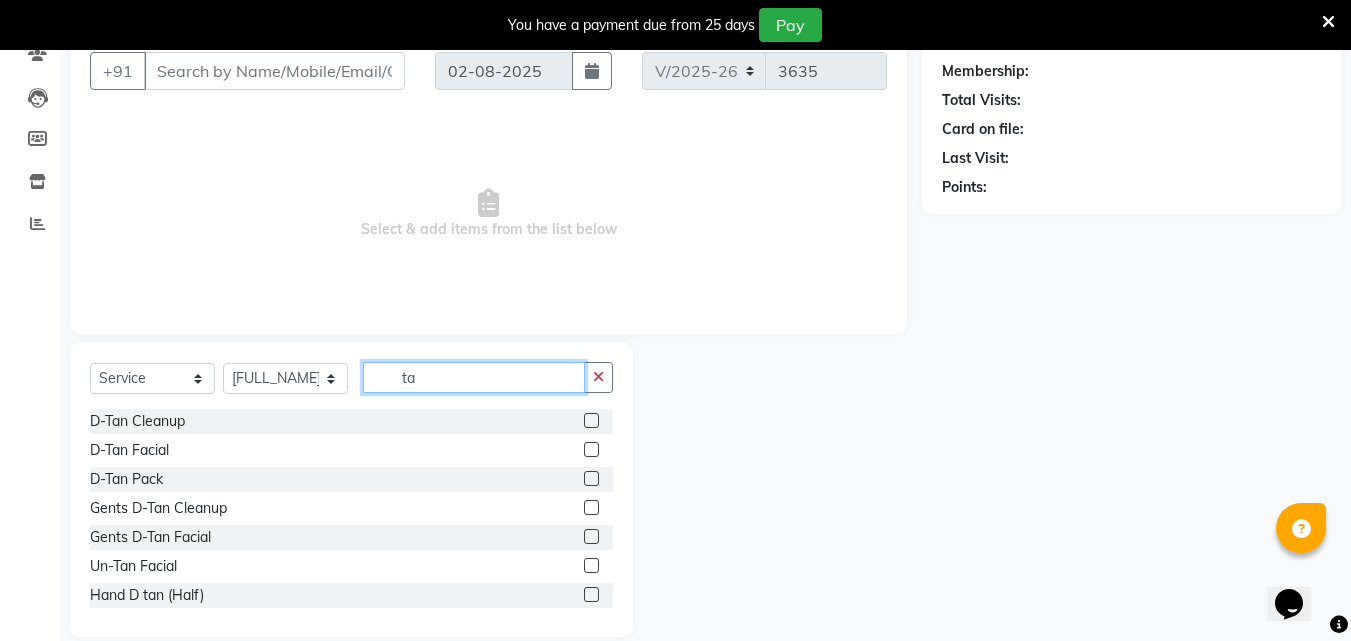 type on "t" 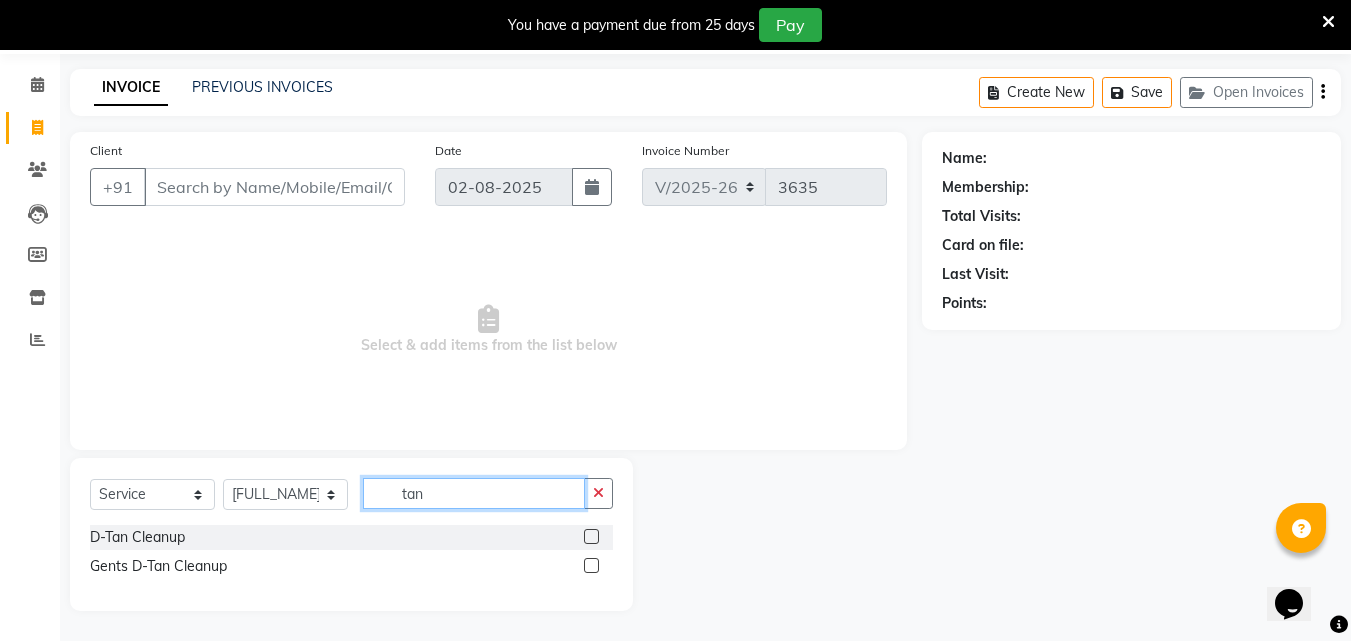 scroll, scrollTop: 184, scrollLeft: 0, axis: vertical 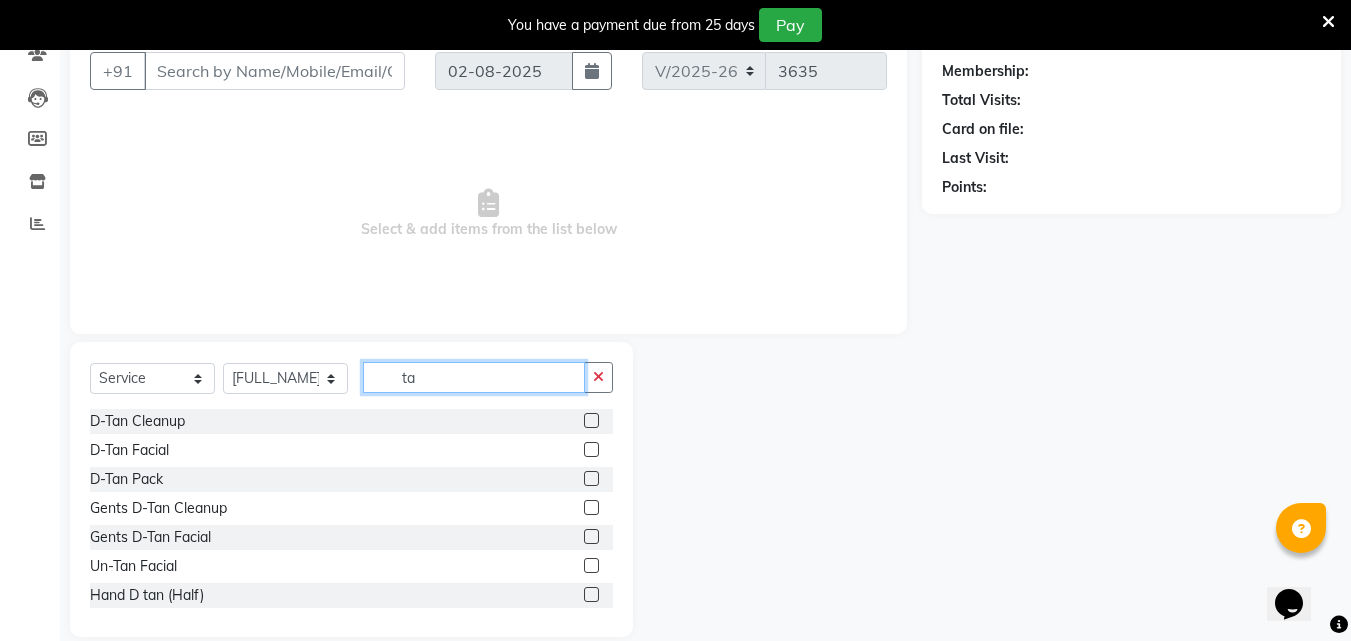 type on "t" 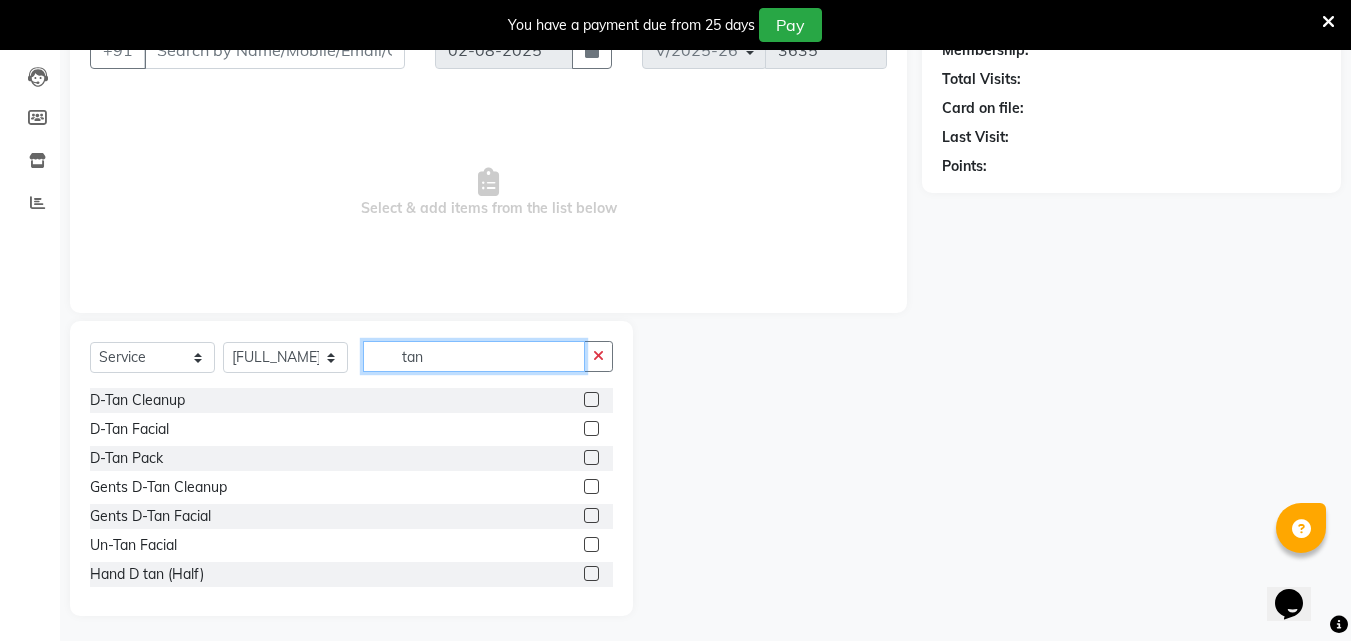 scroll, scrollTop: 210, scrollLeft: 0, axis: vertical 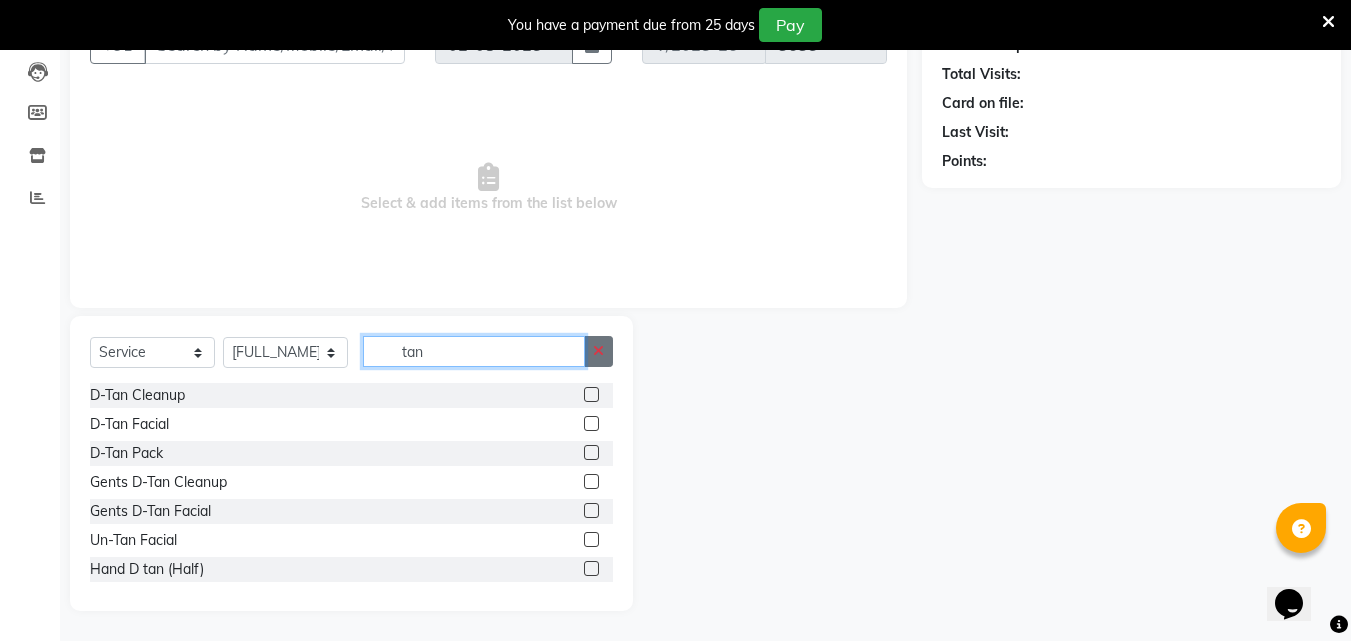 type on "tan" 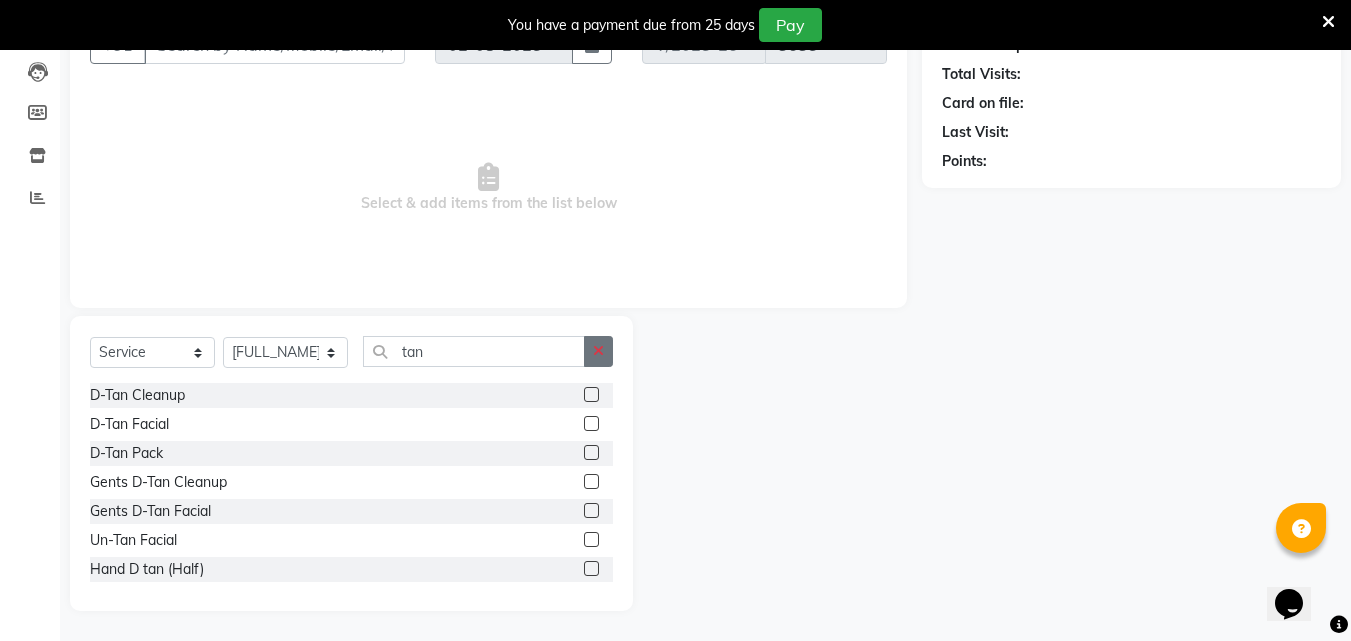 click 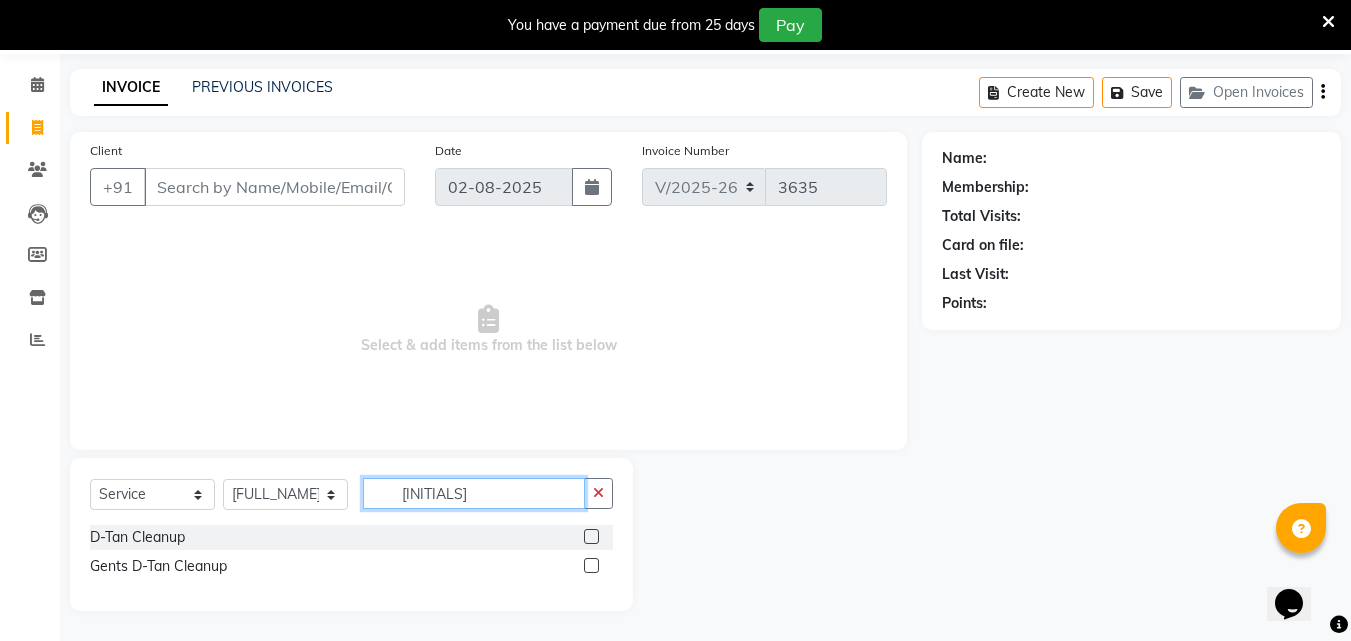 scroll, scrollTop: 68, scrollLeft: 0, axis: vertical 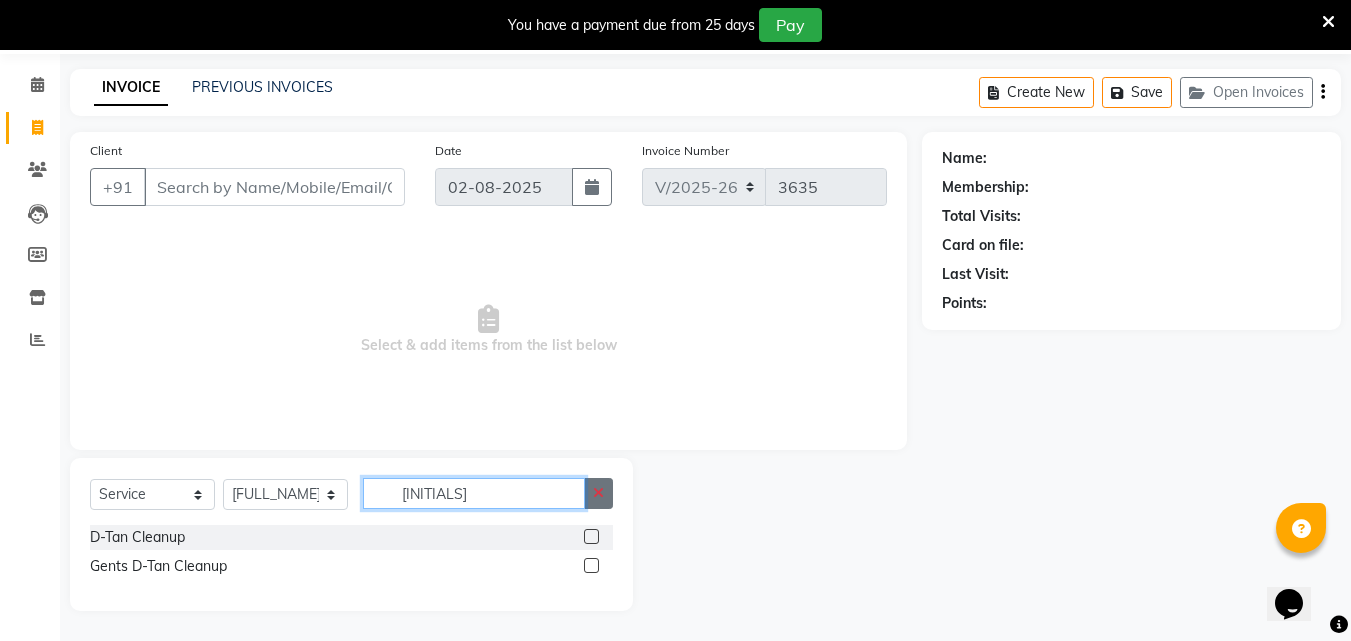 type on "tan cl" 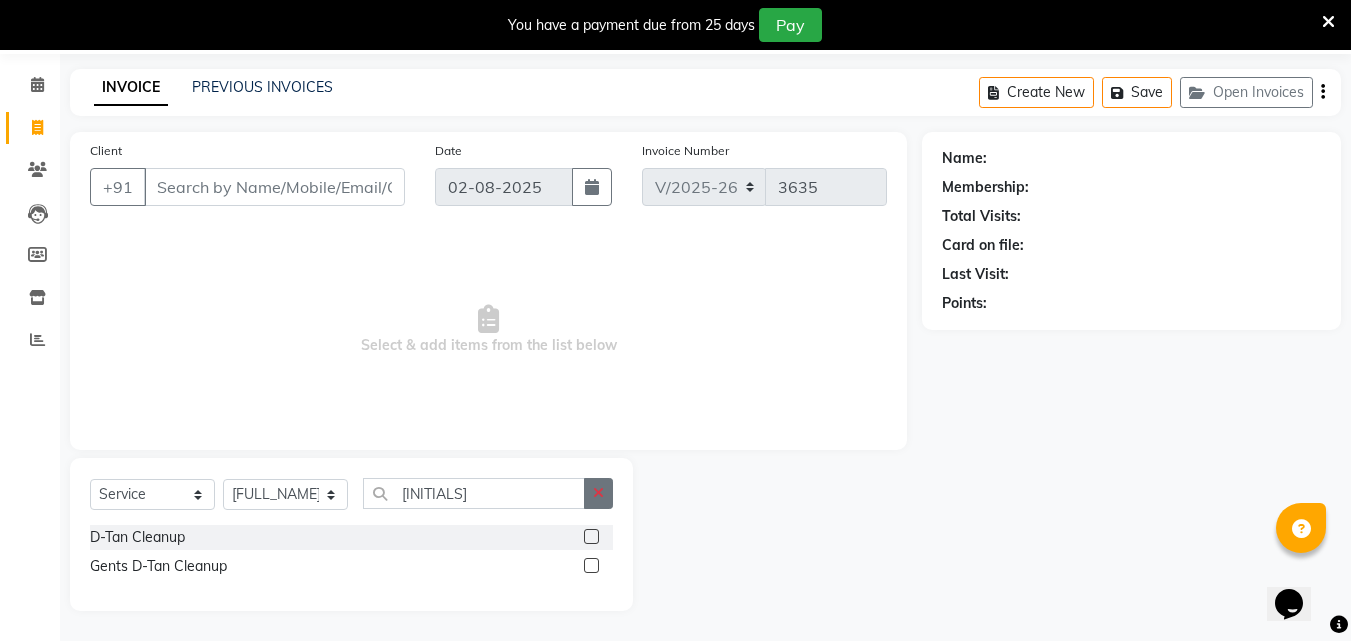 click 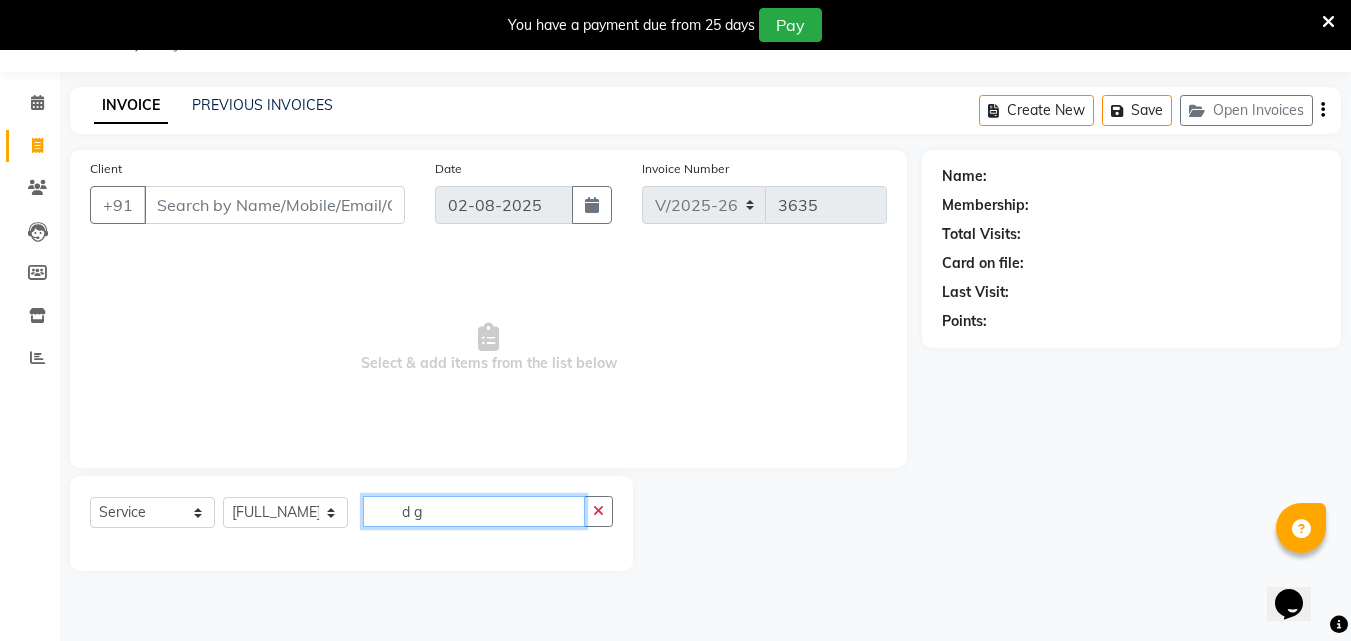 scroll, scrollTop: 68, scrollLeft: 0, axis: vertical 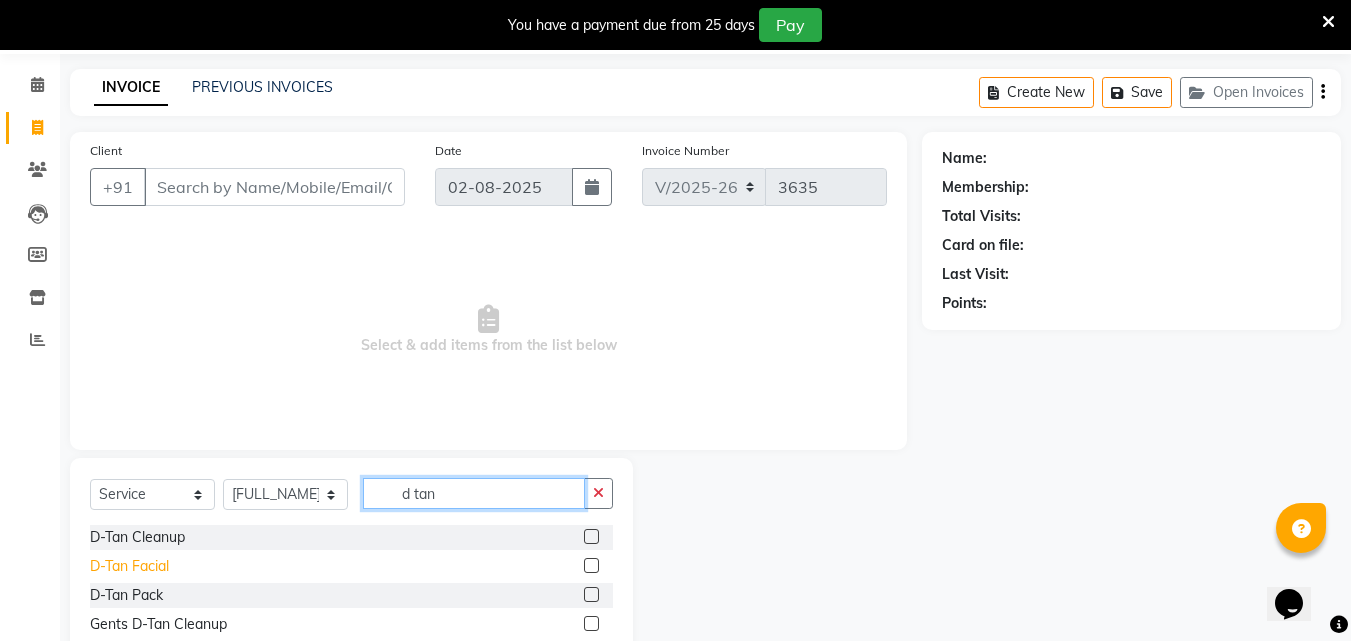type on "d tan" 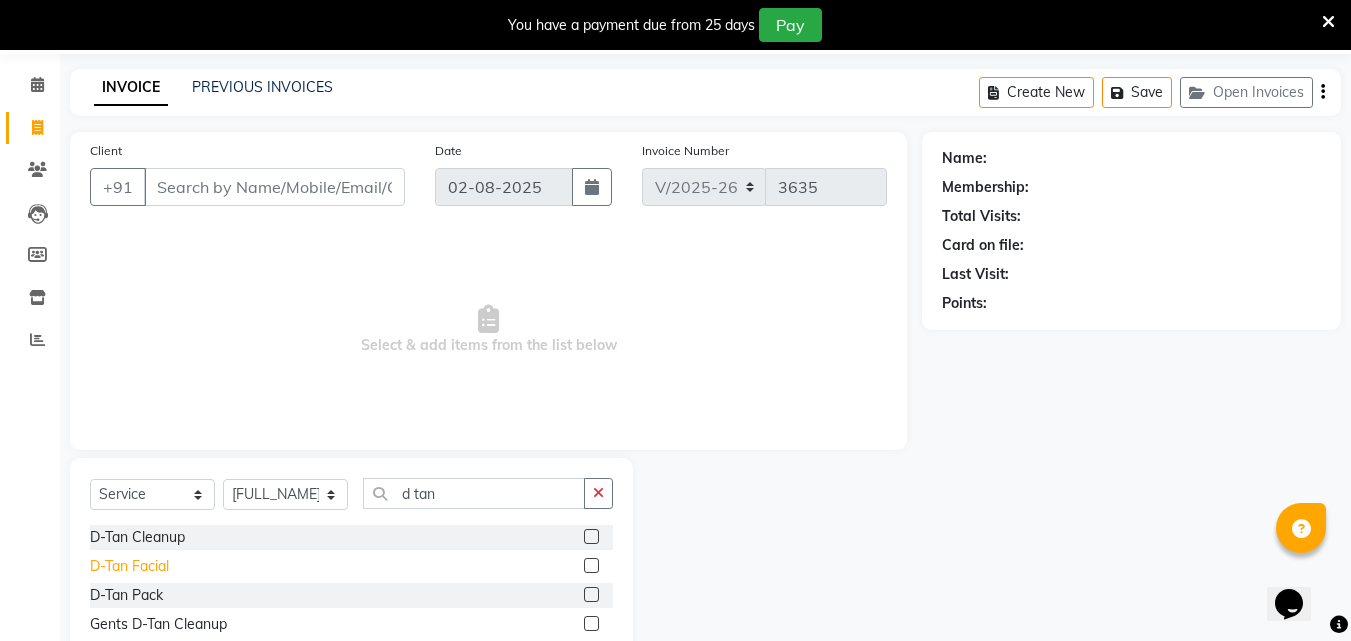 click on "D-Tan Facial" 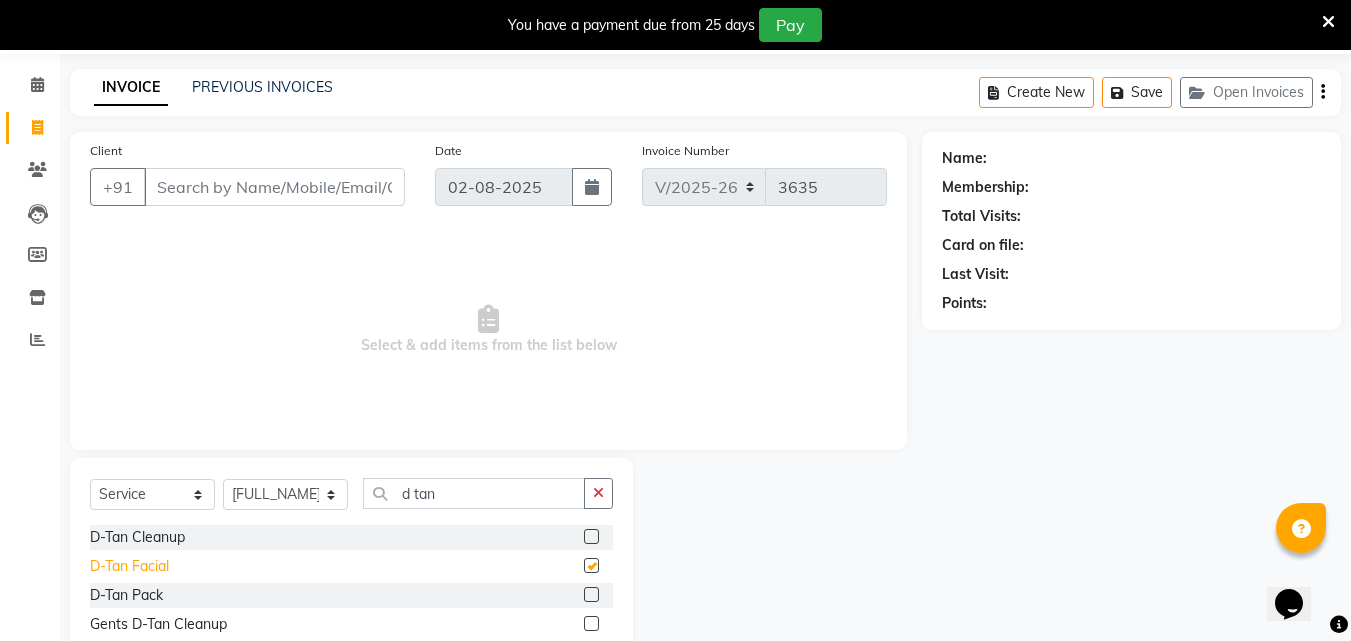 checkbox on "false" 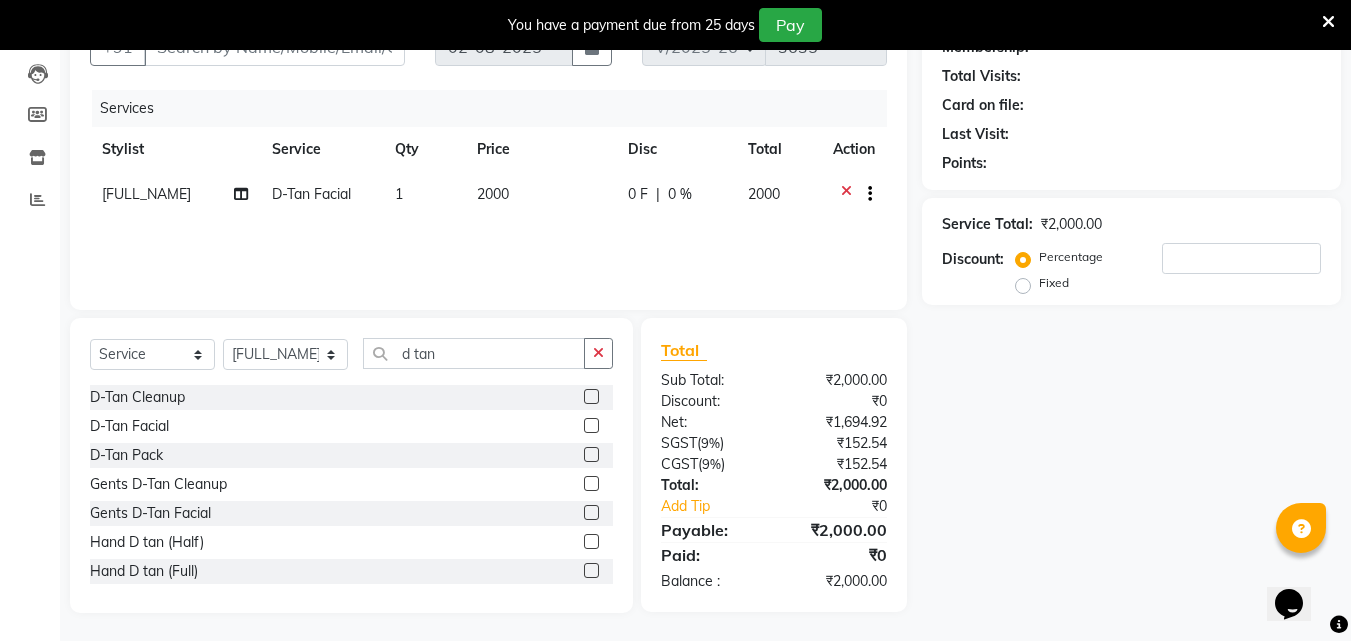 scroll, scrollTop: 210, scrollLeft: 0, axis: vertical 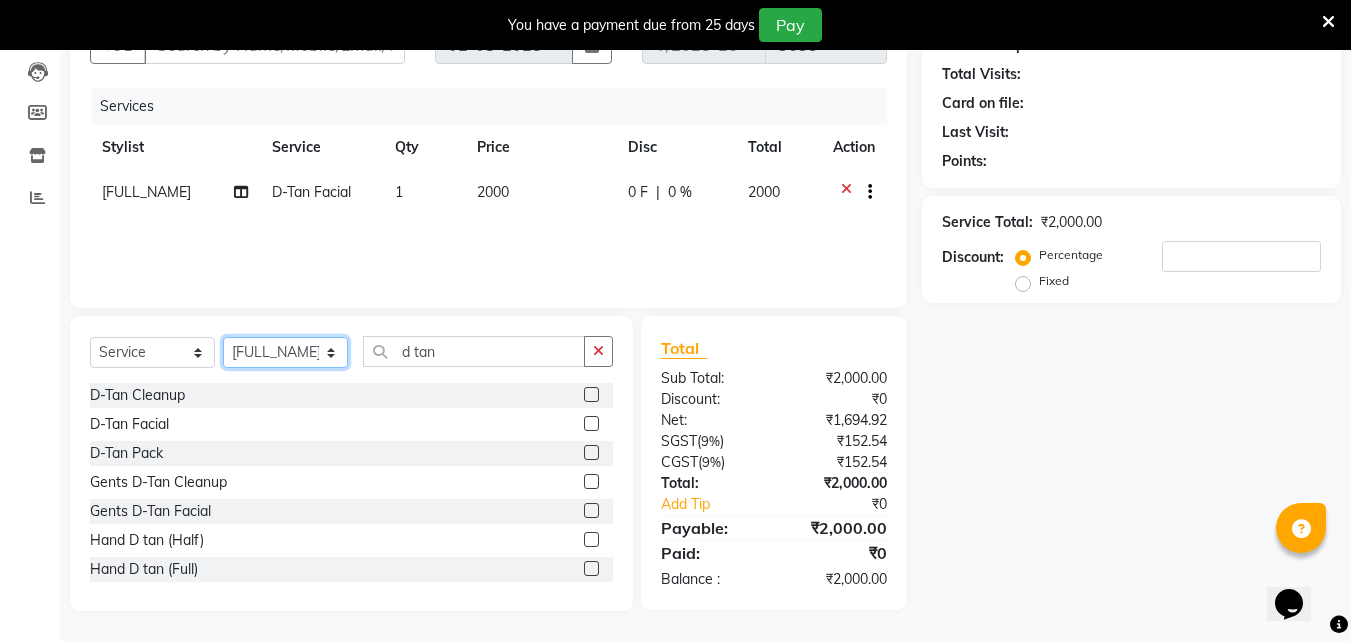 click on "Select Stylist [FIRST] [FIRST] [FIRST] [FIRST] [FIRST] [FIRST] [FIRST] [FIRST] [FIRST] [FIRST] [FIRST] [FIRST] [FIRST]" 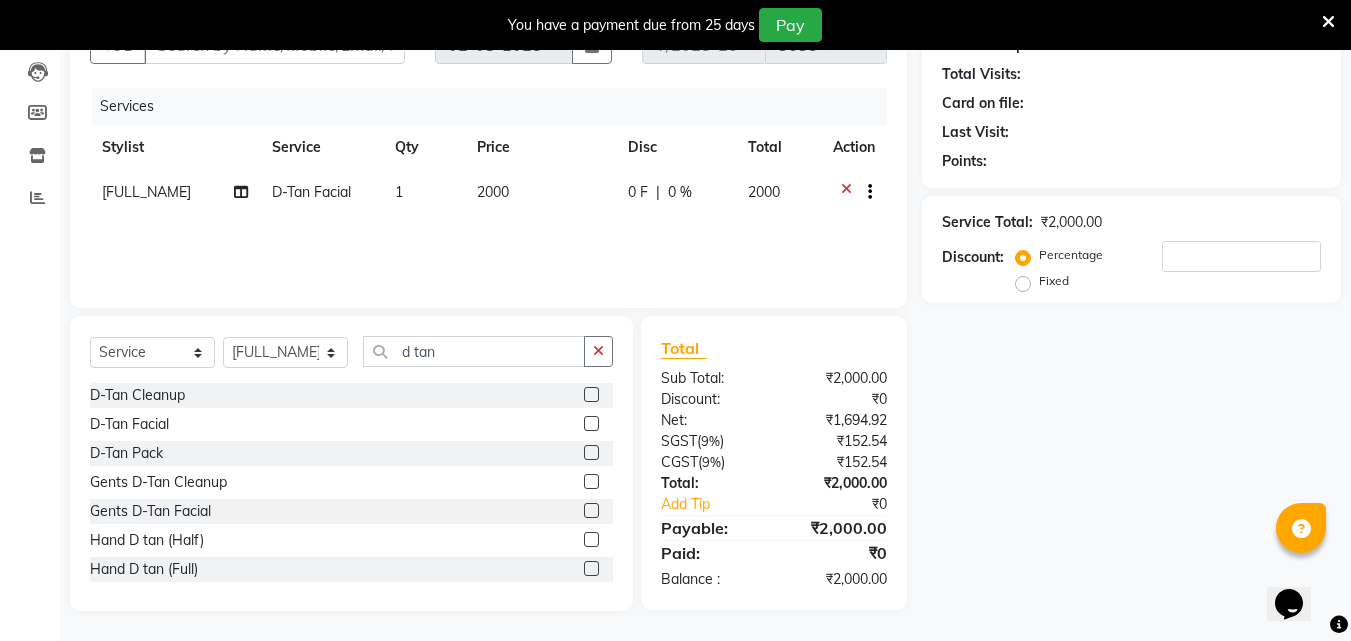 click 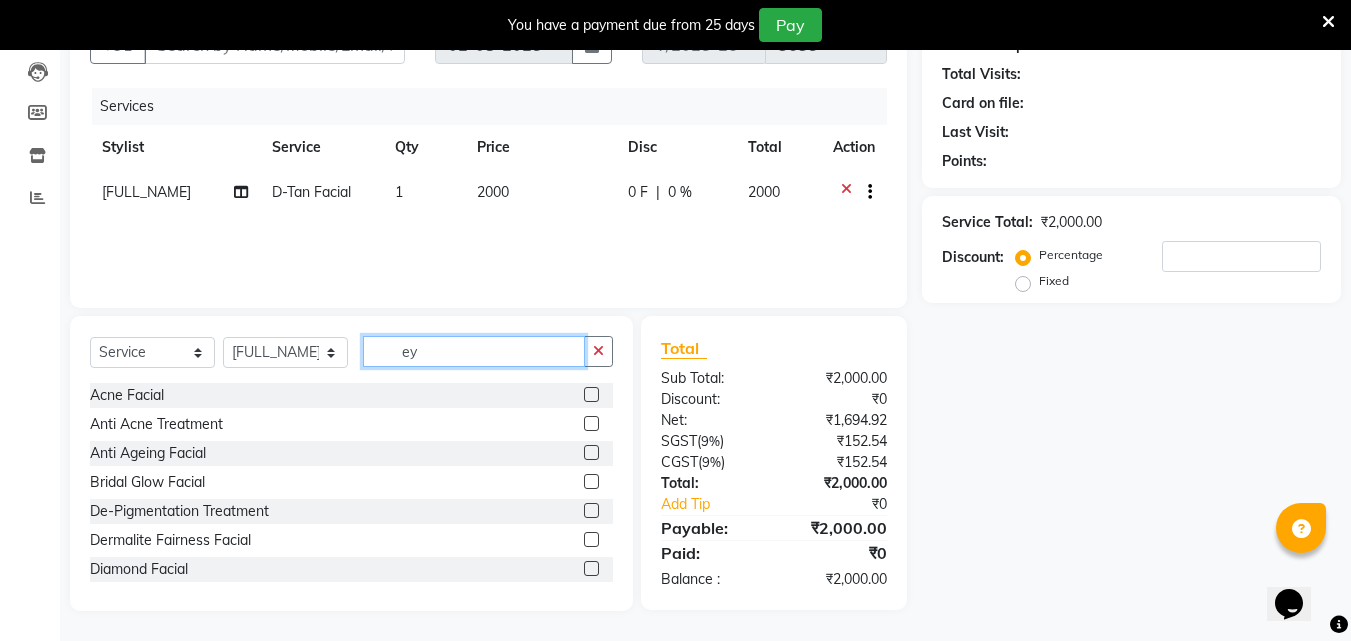 scroll, scrollTop: 209, scrollLeft: 0, axis: vertical 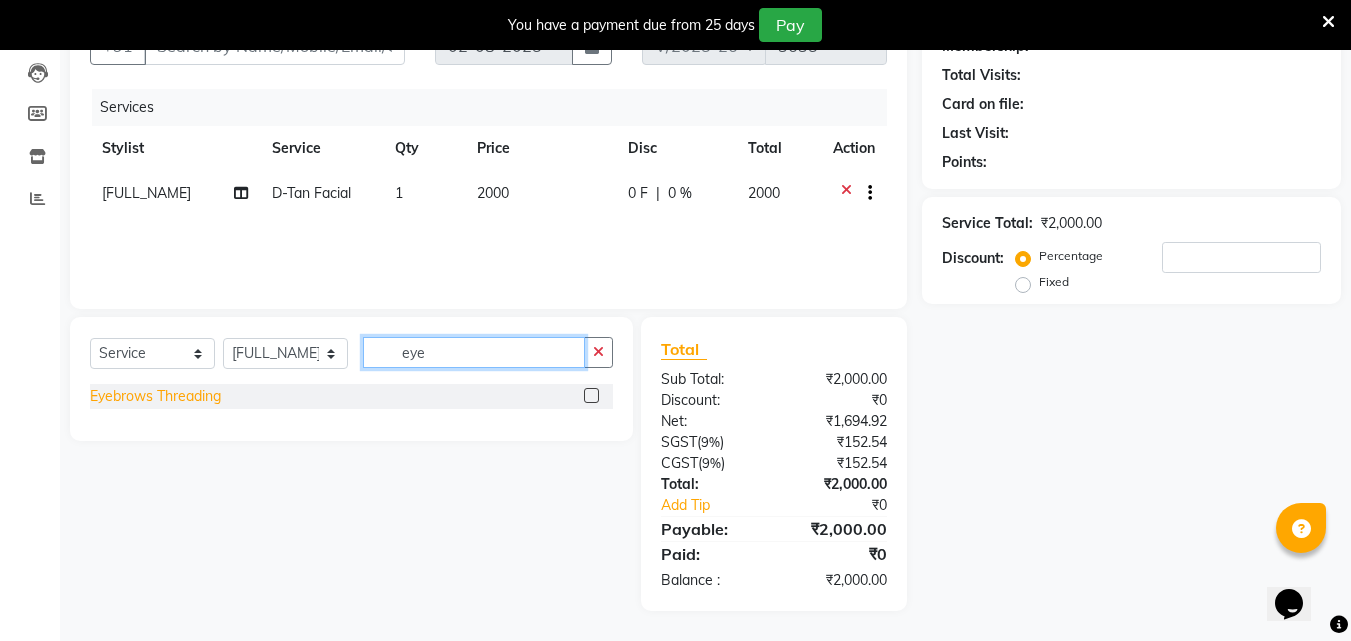 type on "eye" 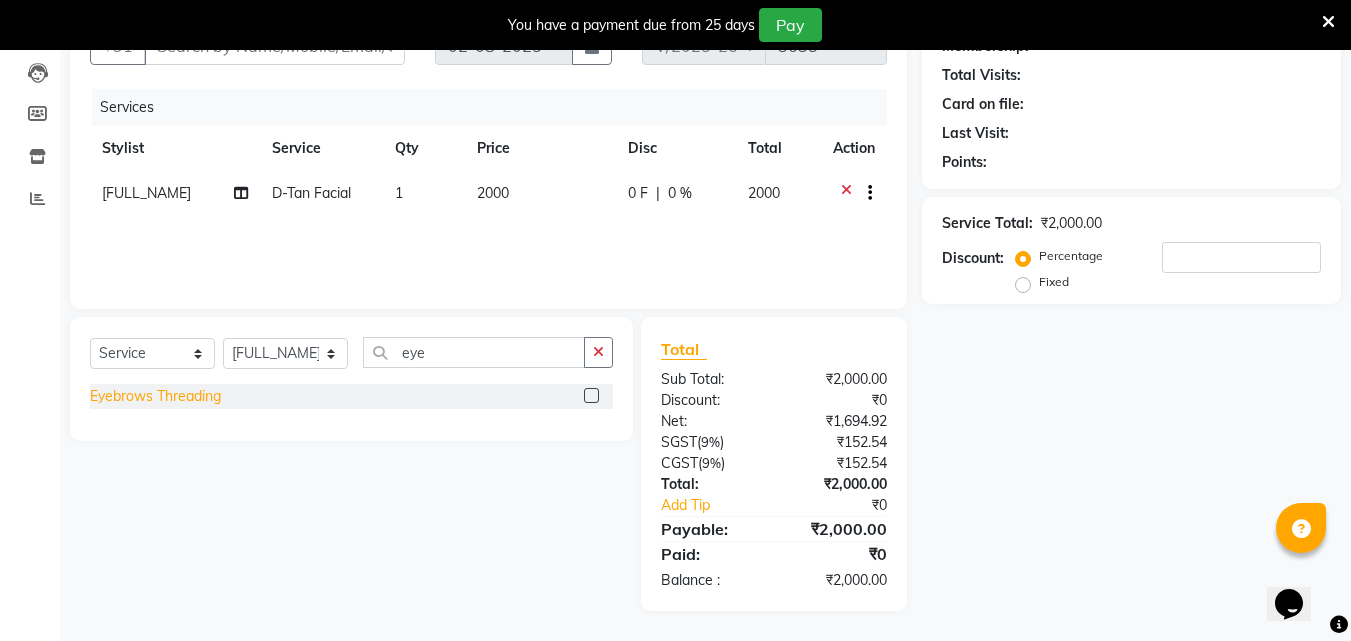 click on "Eyebrows Threading" 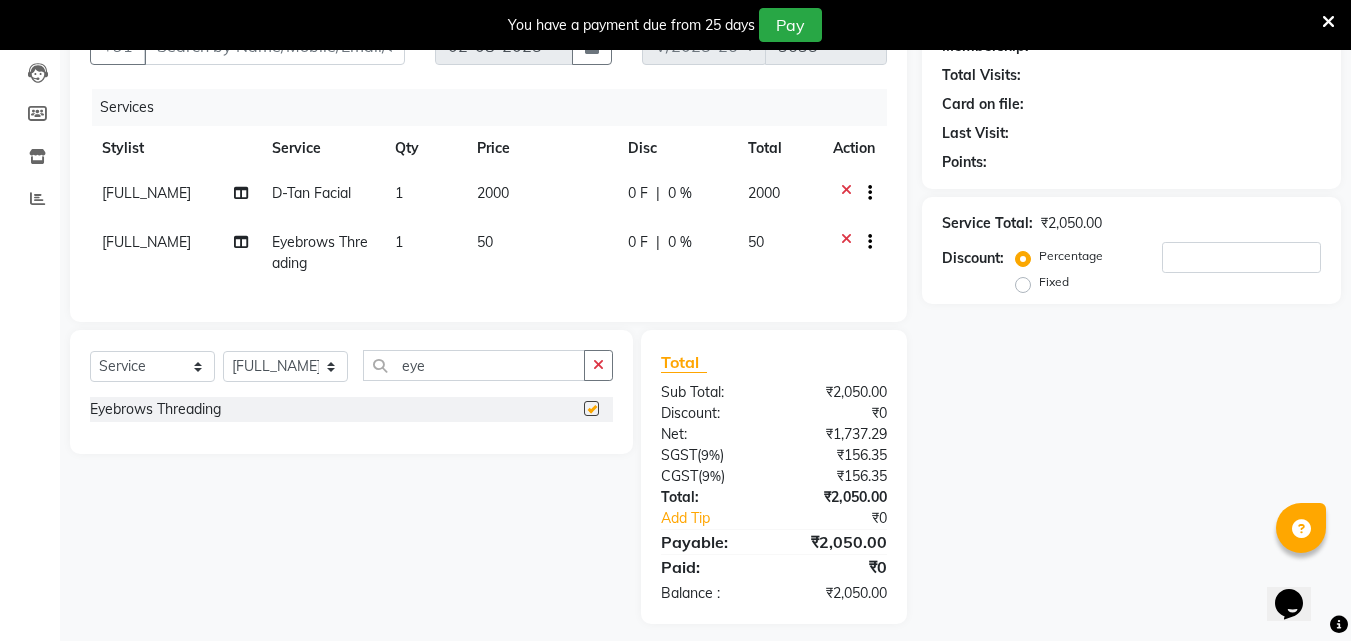 checkbox on "false" 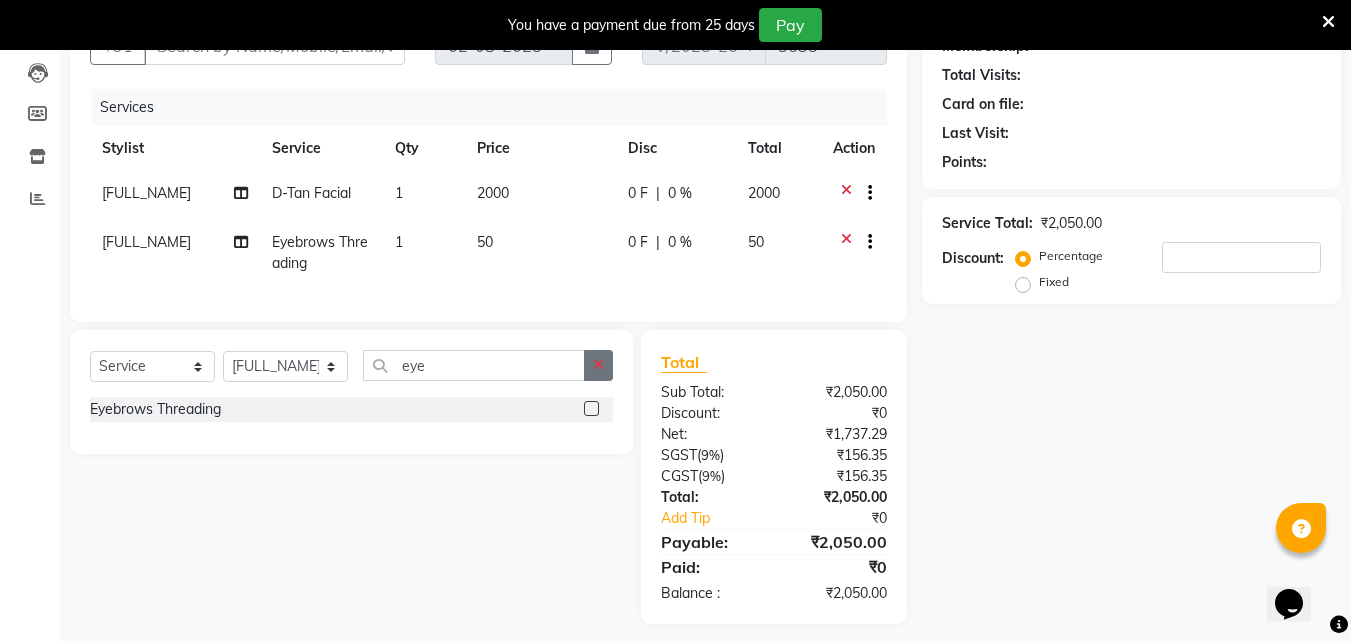 click 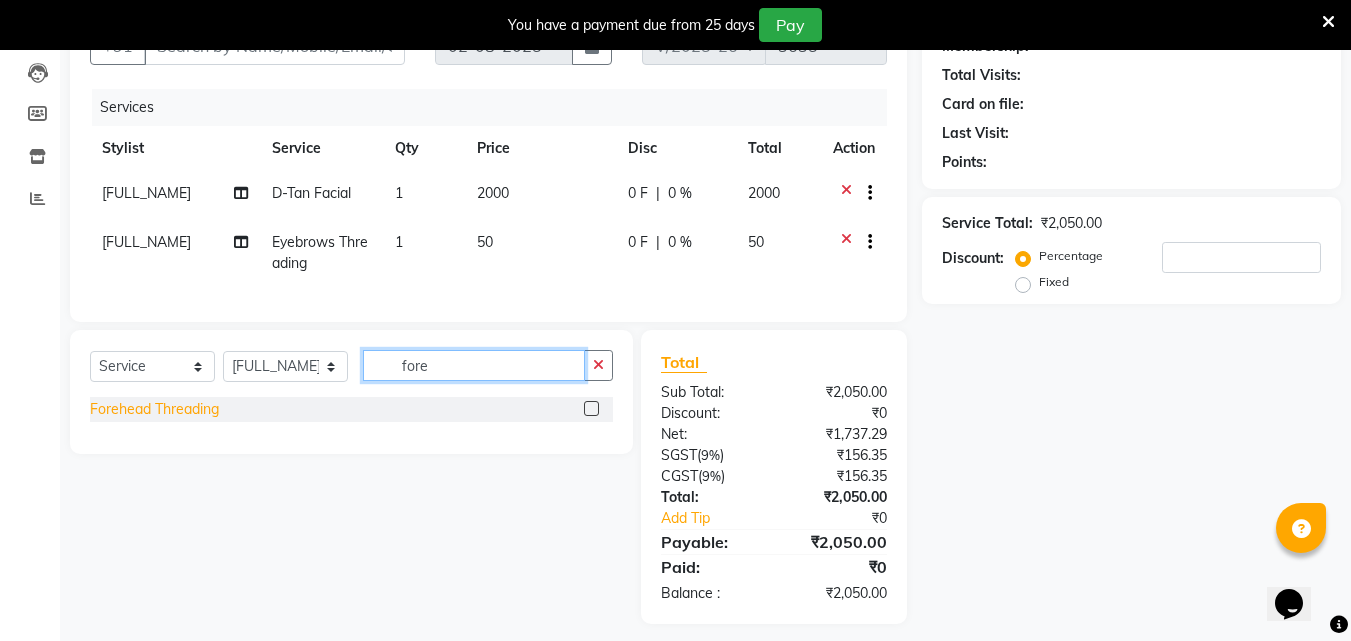 type on "fore" 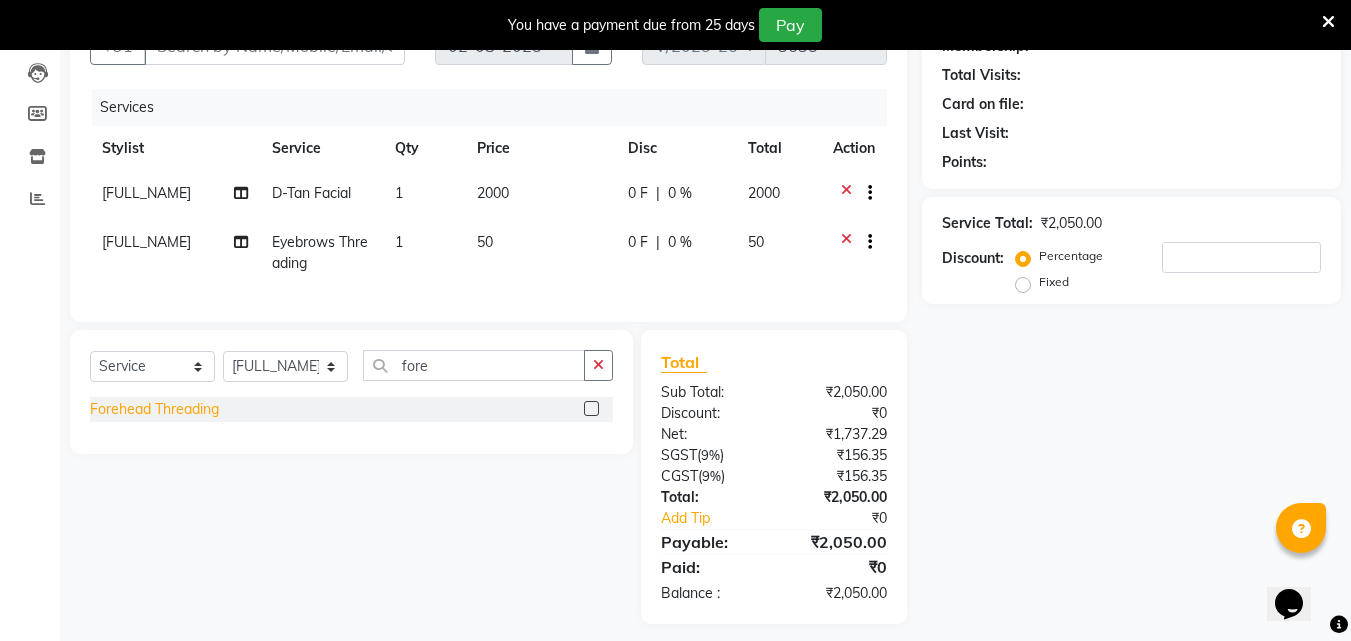 click on "Forehead Threading" 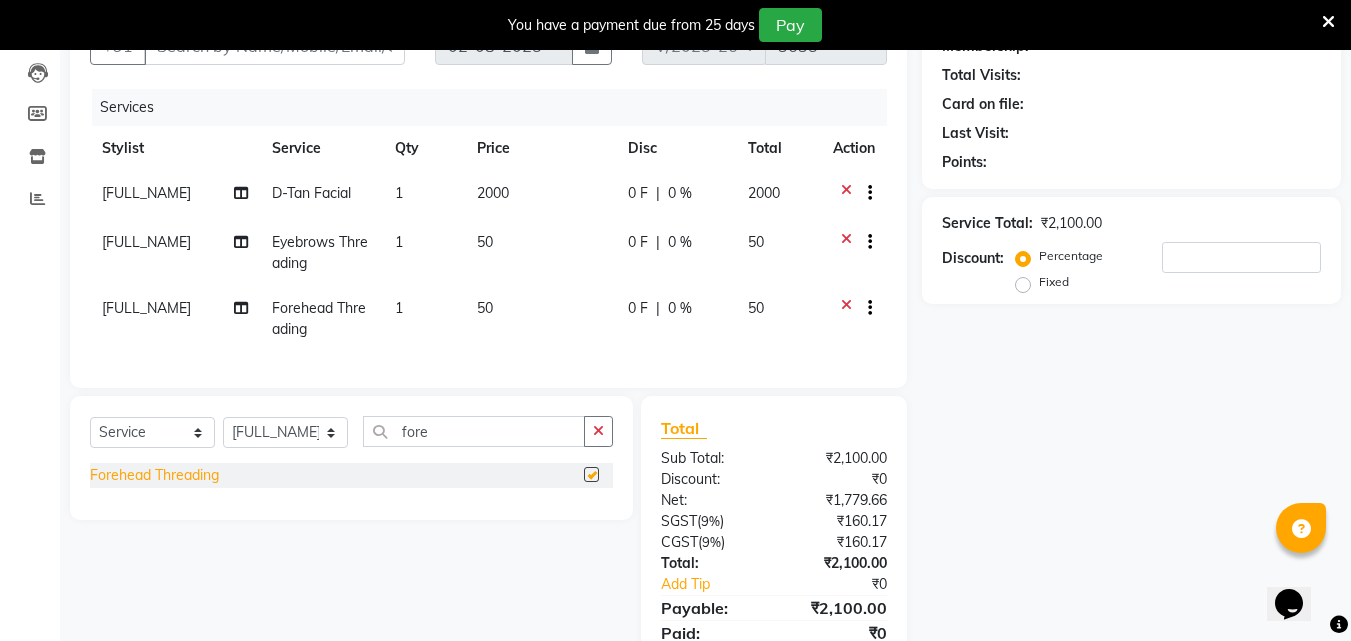 checkbox on "false" 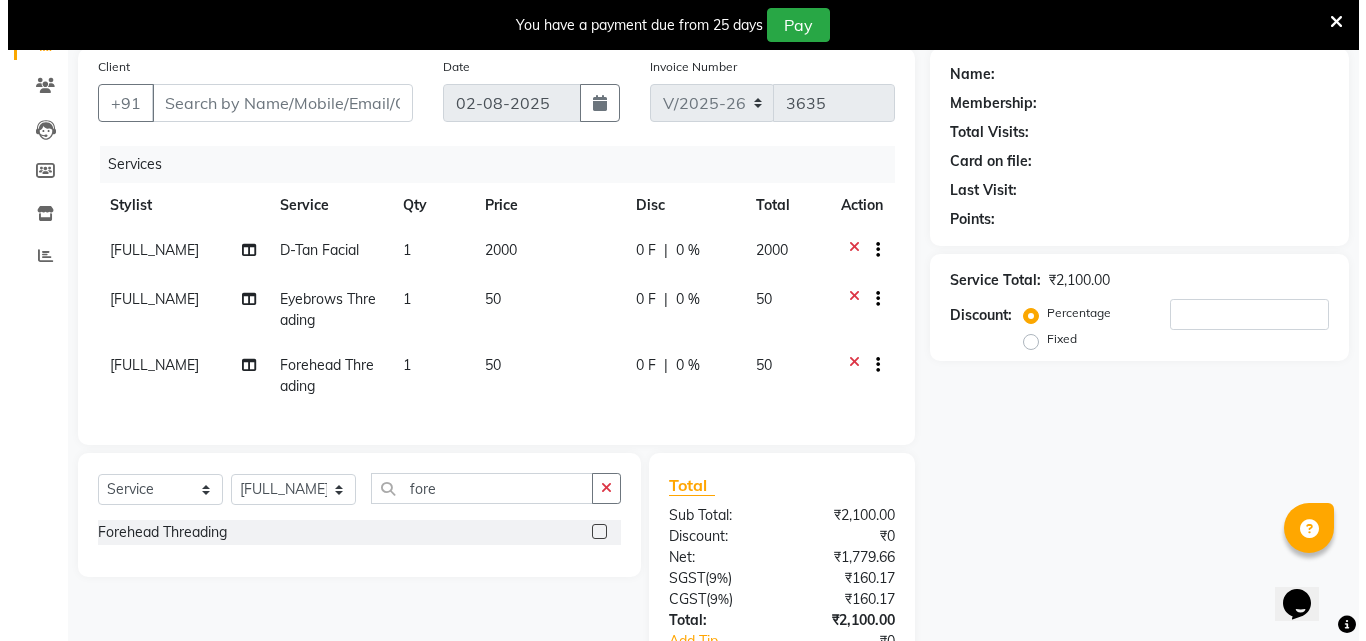 scroll, scrollTop: 103, scrollLeft: 0, axis: vertical 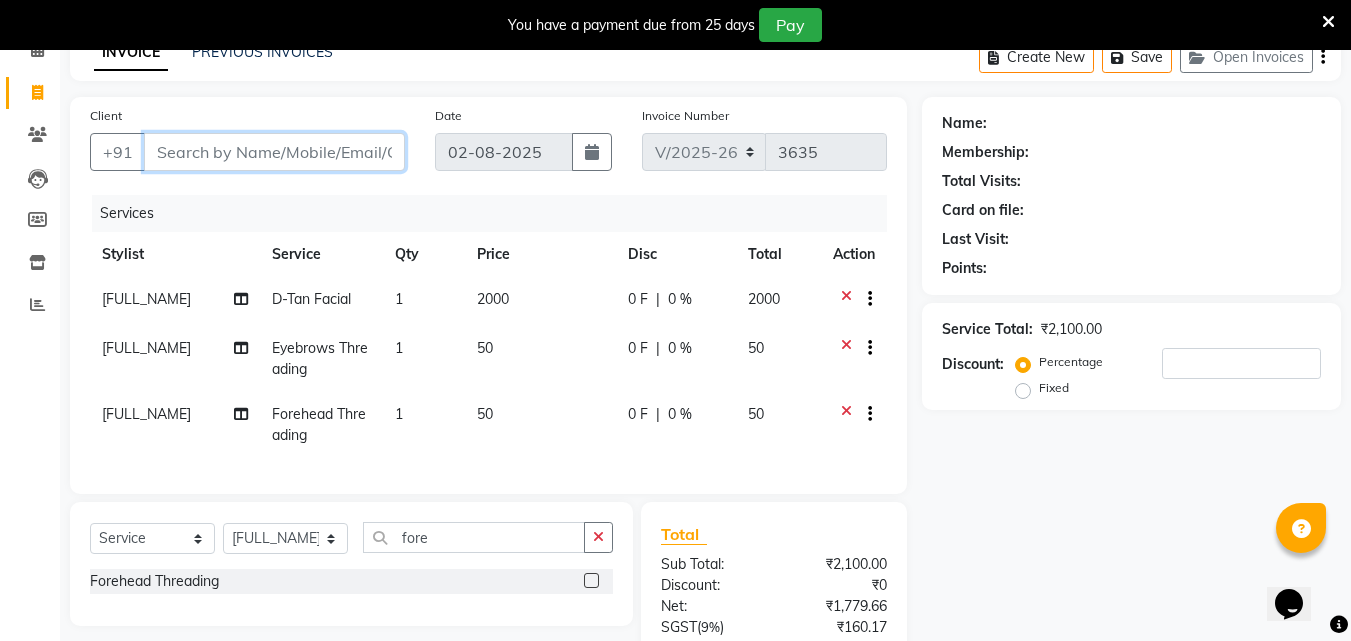 click on "Client" at bounding box center (274, 152) 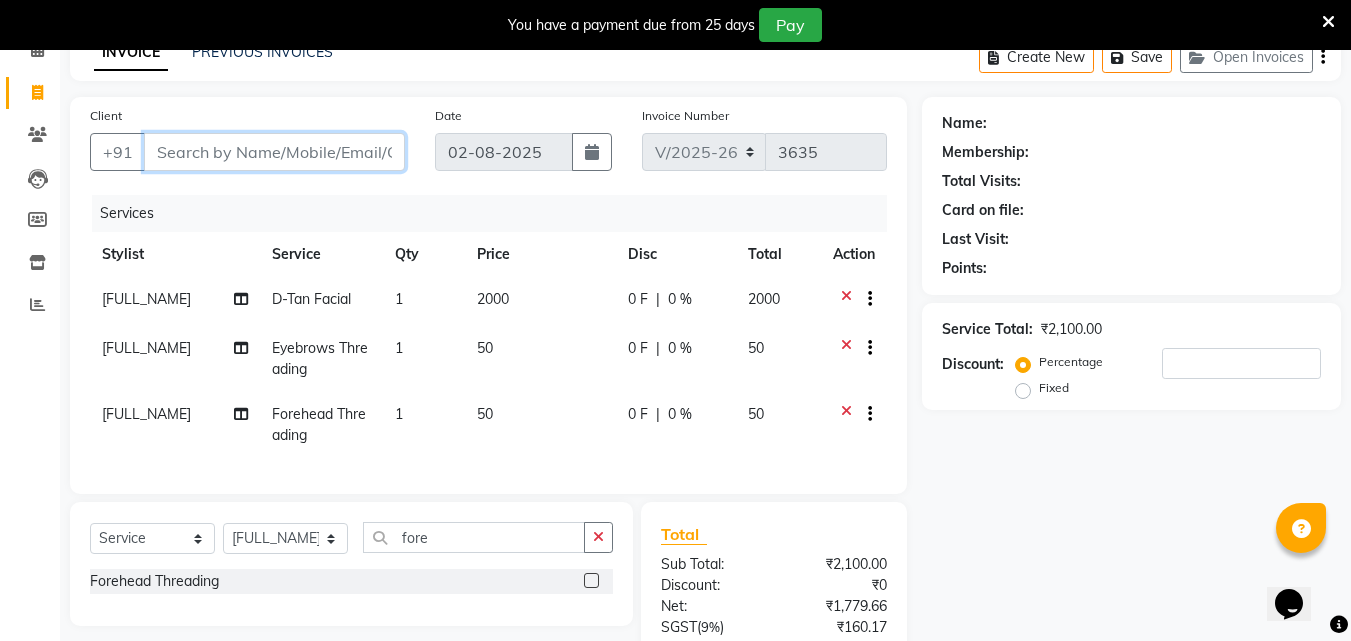 type on "8" 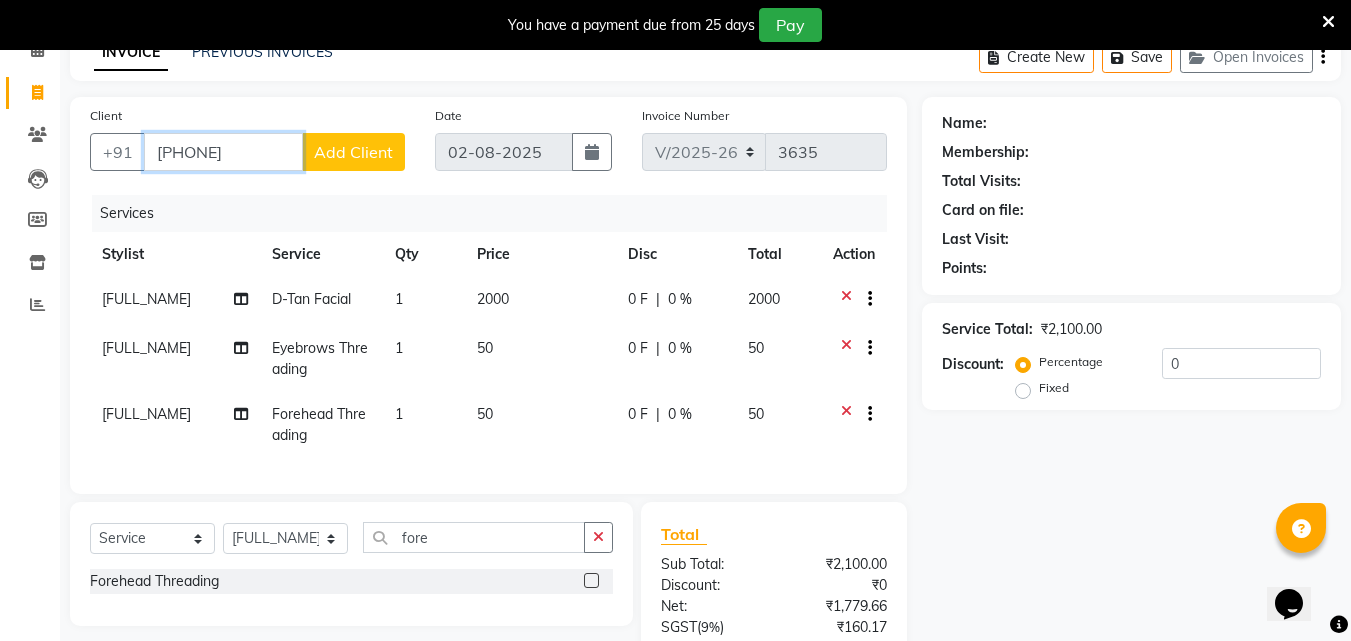 type on "8891502896" 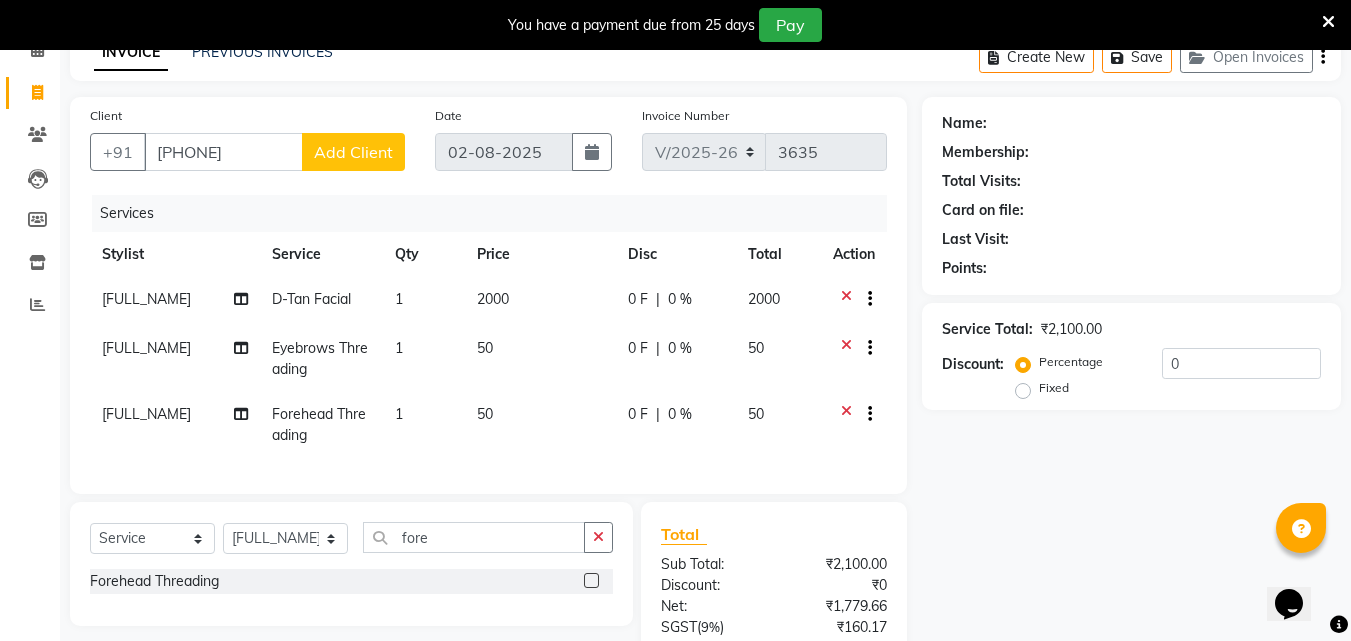 click on "Add Client" 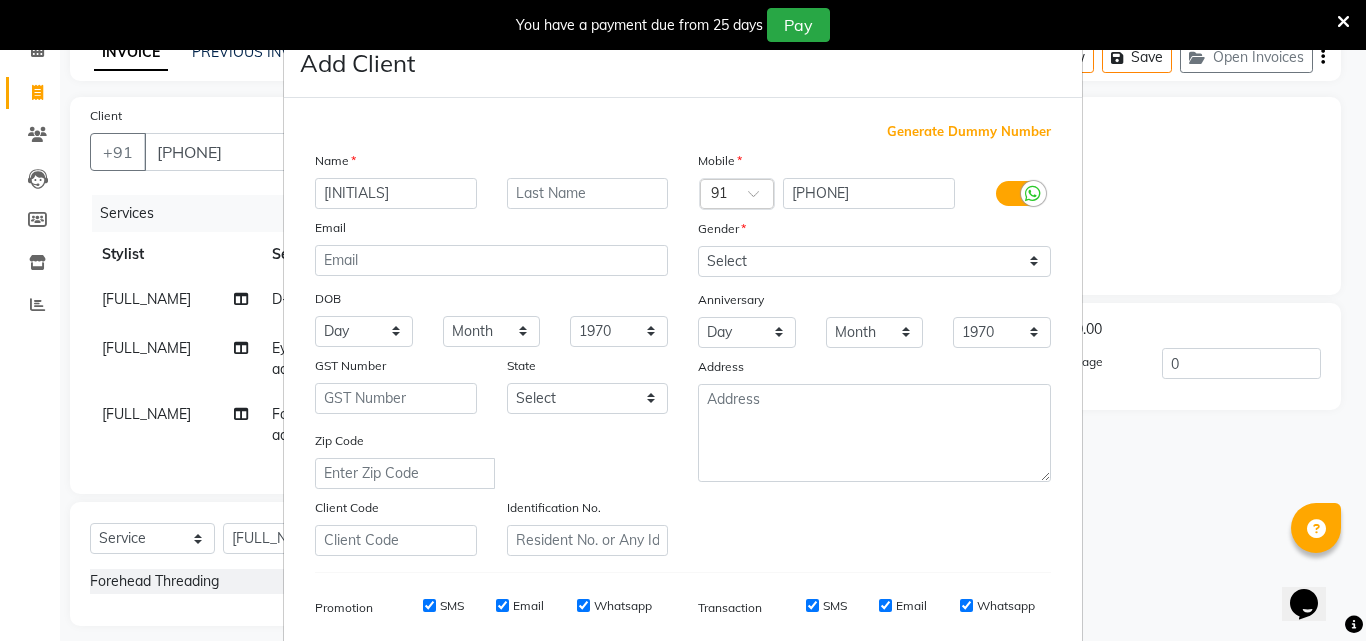 click on "ddivya" at bounding box center (396, 193) 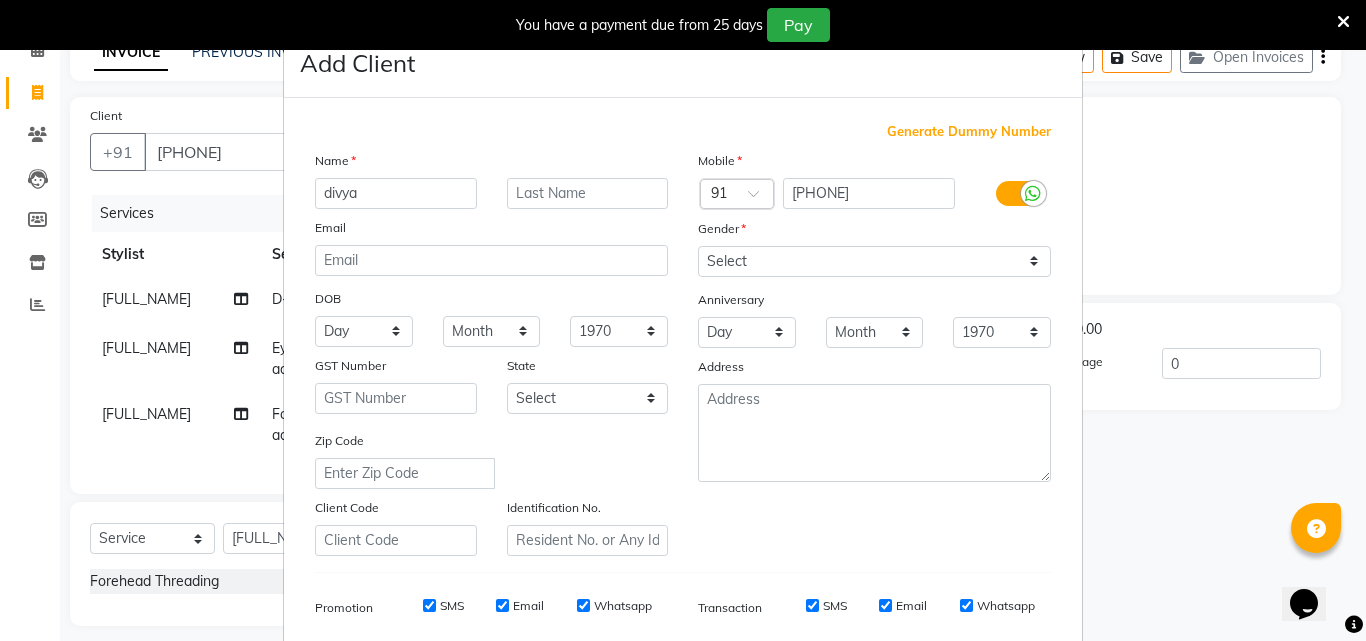 type on "divya" 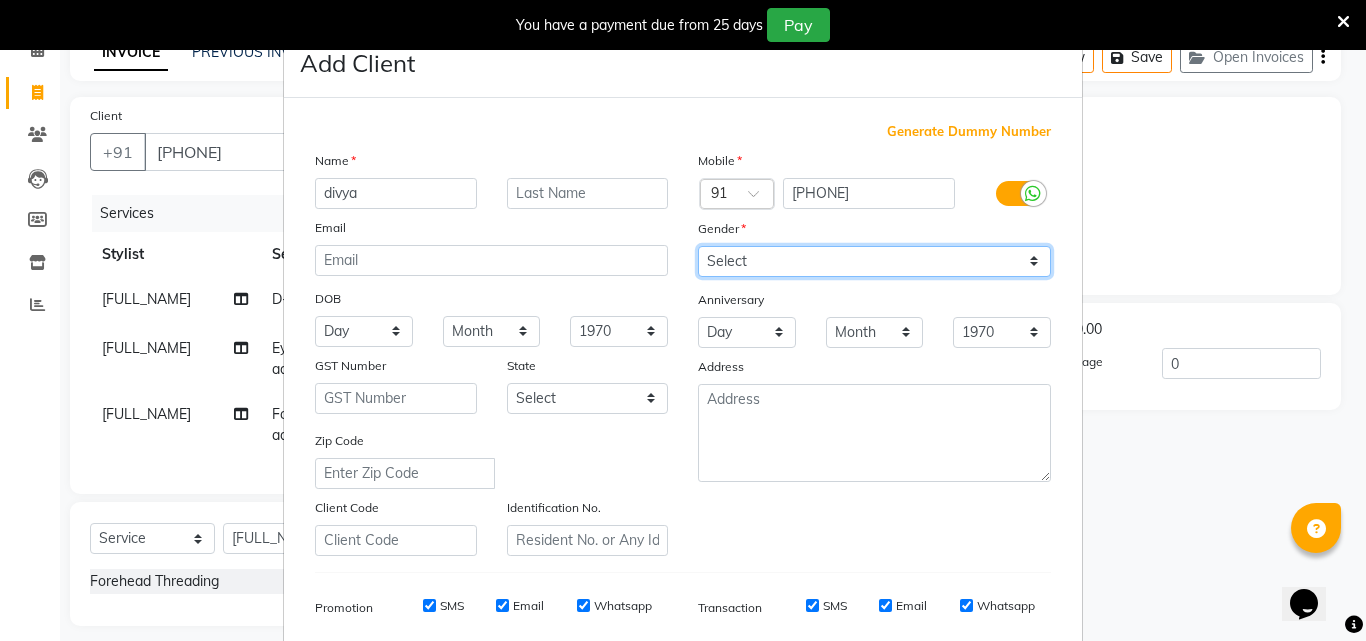 click on "Select Male Female Other Prefer Not To Say" at bounding box center [874, 261] 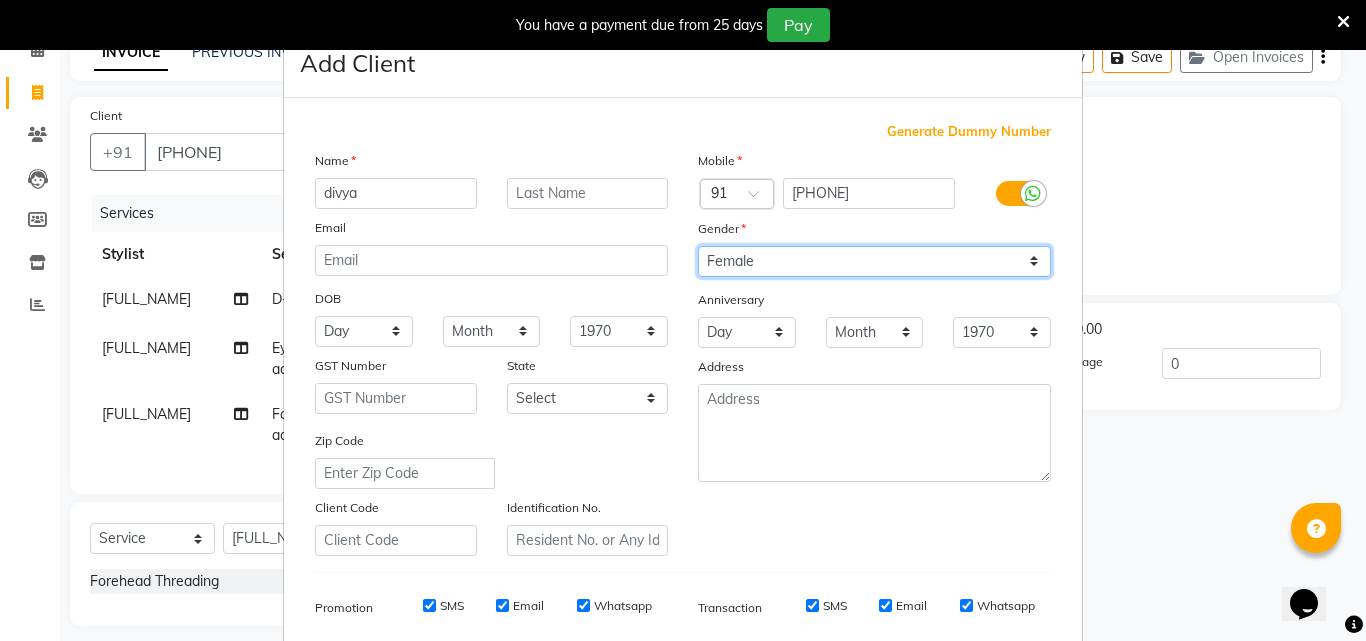 click on "Select Male Female Other Prefer Not To Say" at bounding box center (874, 261) 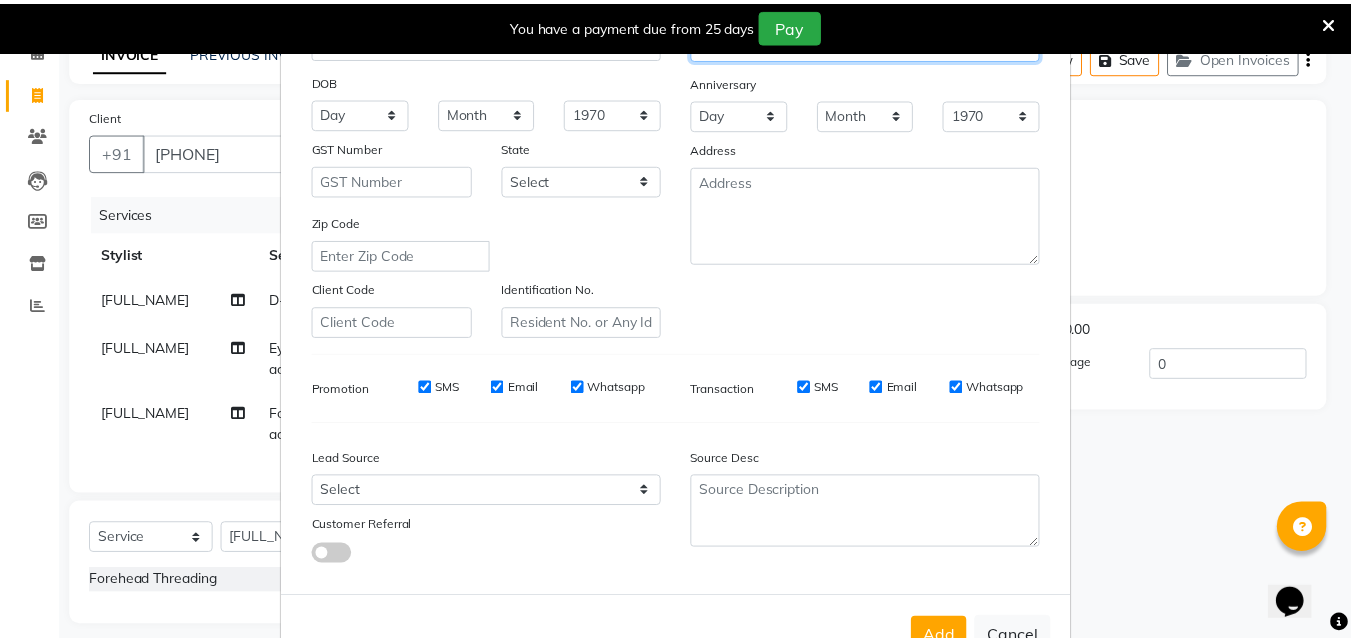 scroll, scrollTop: 282, scrollLeft: 0, axis: vertical 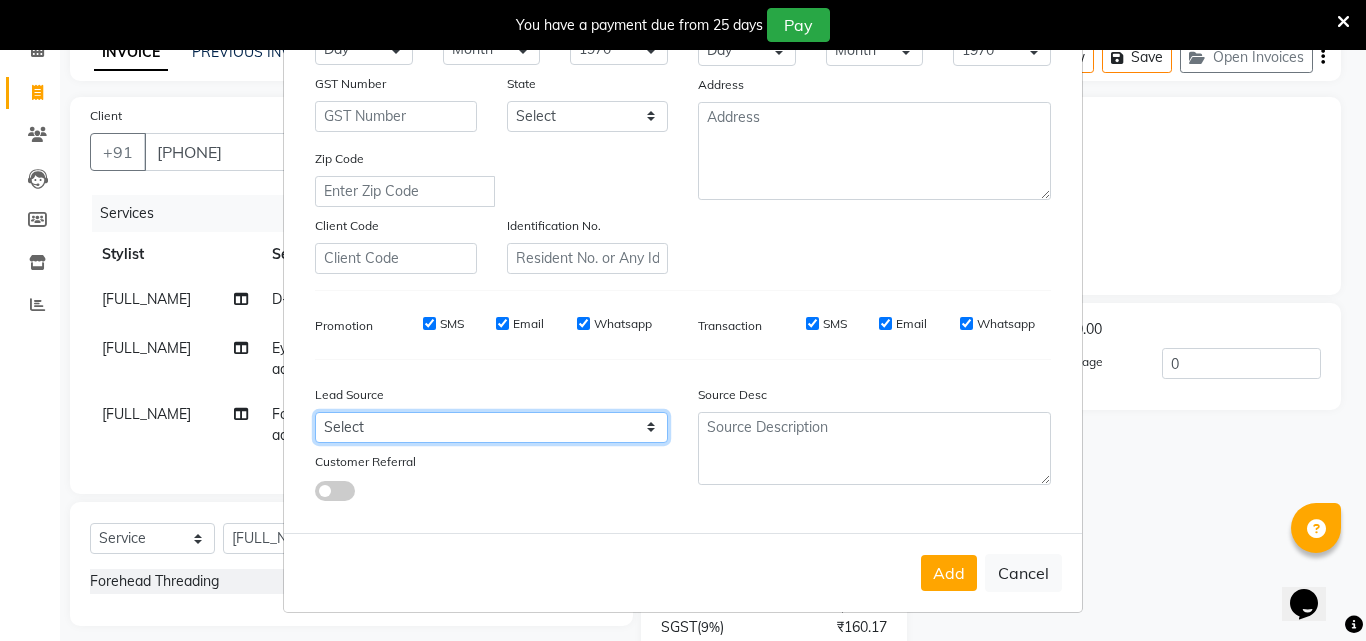 click on "Select Walk-in Referral Internet Friend Word of Mouth Advertisement Facebook JustDial Google Other Instagram  YouTube  WhatsApp" at bounding box center [491, 427] 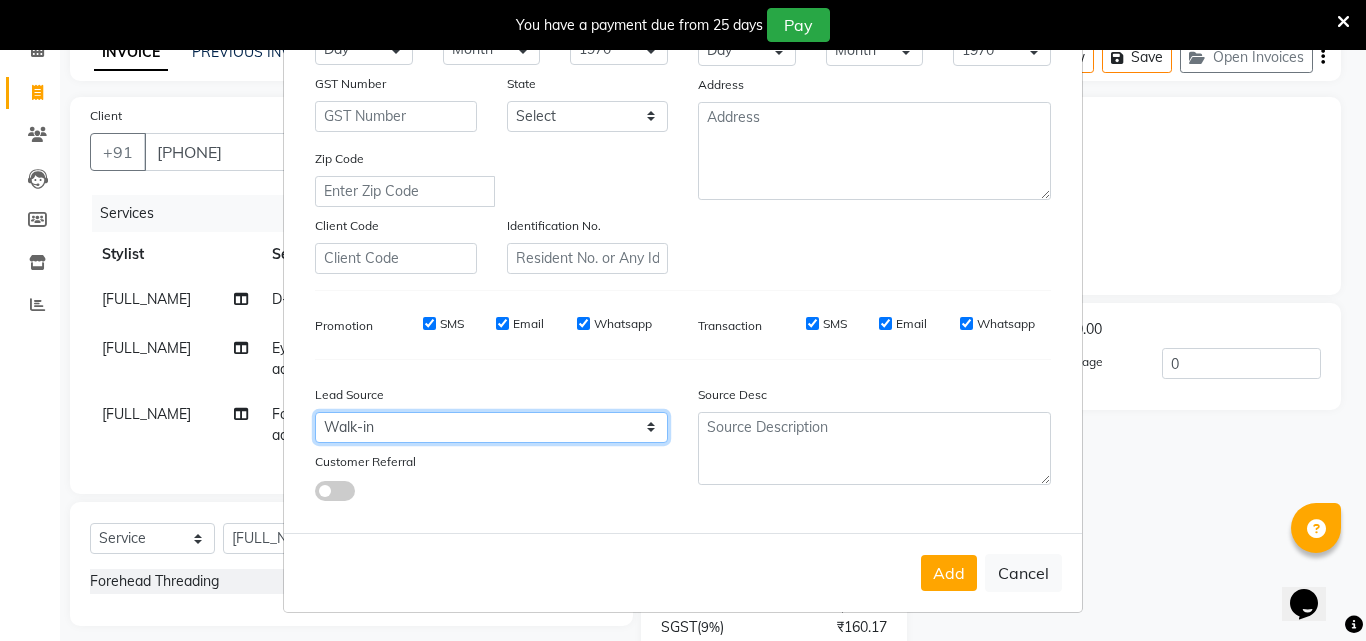 click on "Select Walk-in Referral Internet Friend Word of Mouth Advertisement Facebook JustDial Google Other Instagram  YouTube  WhatsApp" at bounding box center [491, 427] 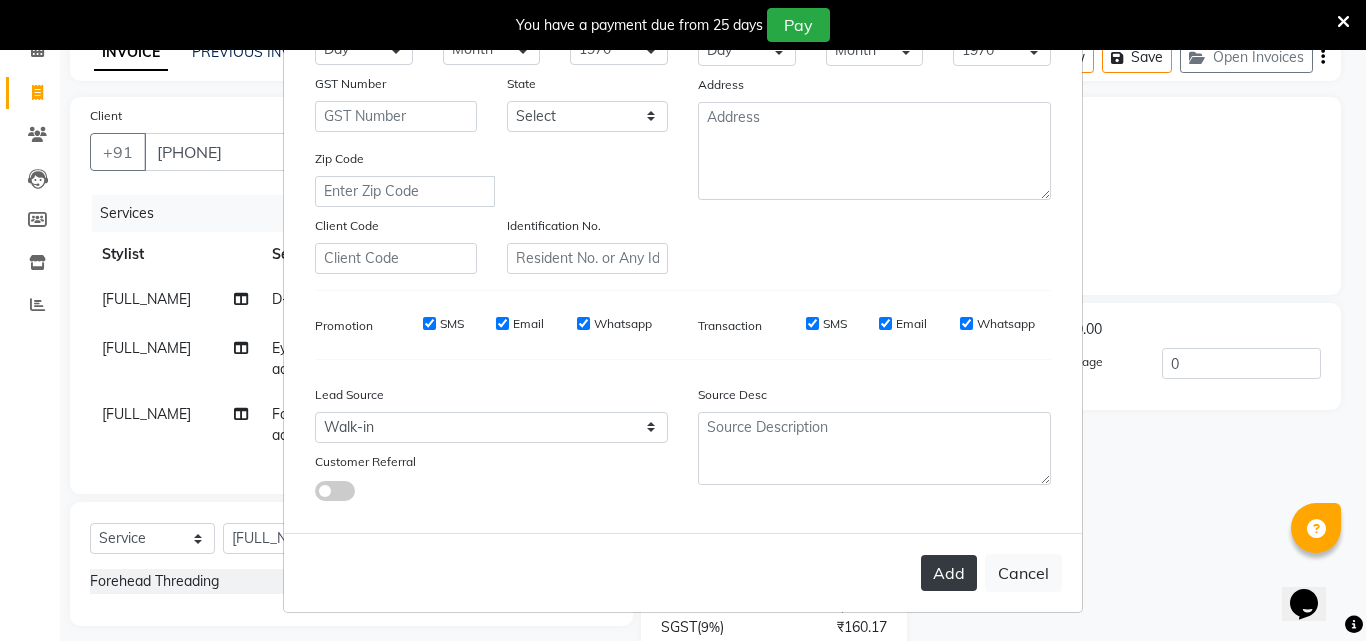 click on "Add" at bounding box center [949, 573] 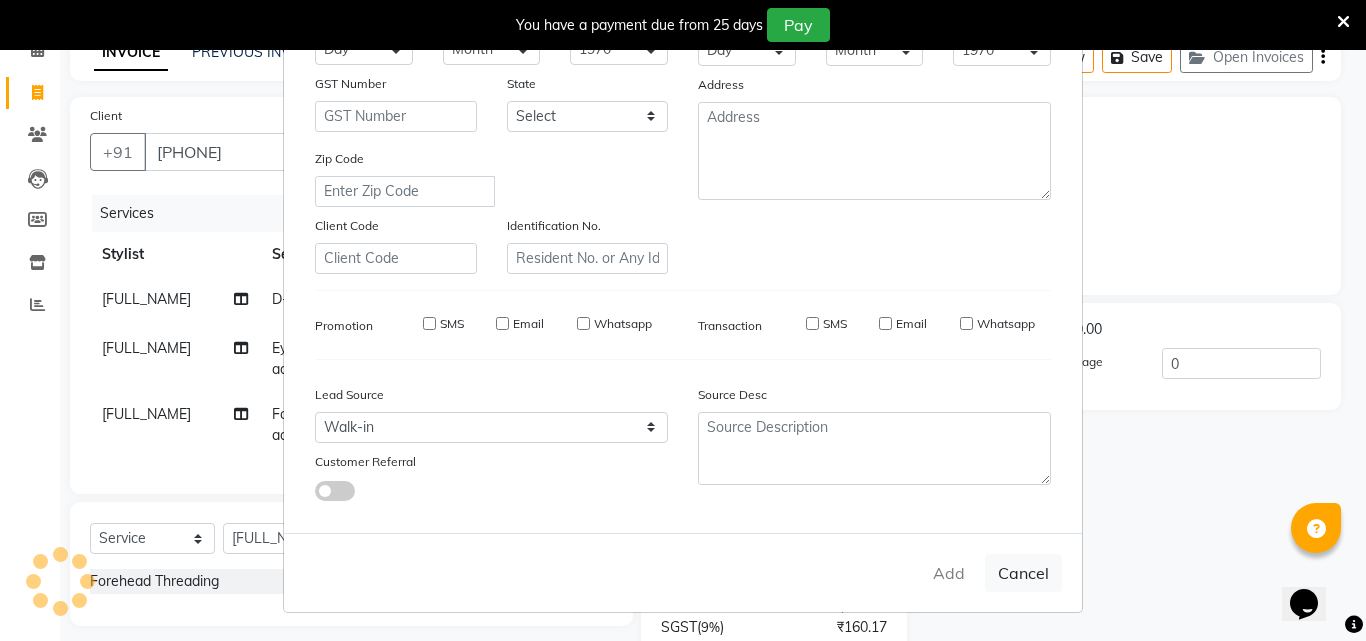 type 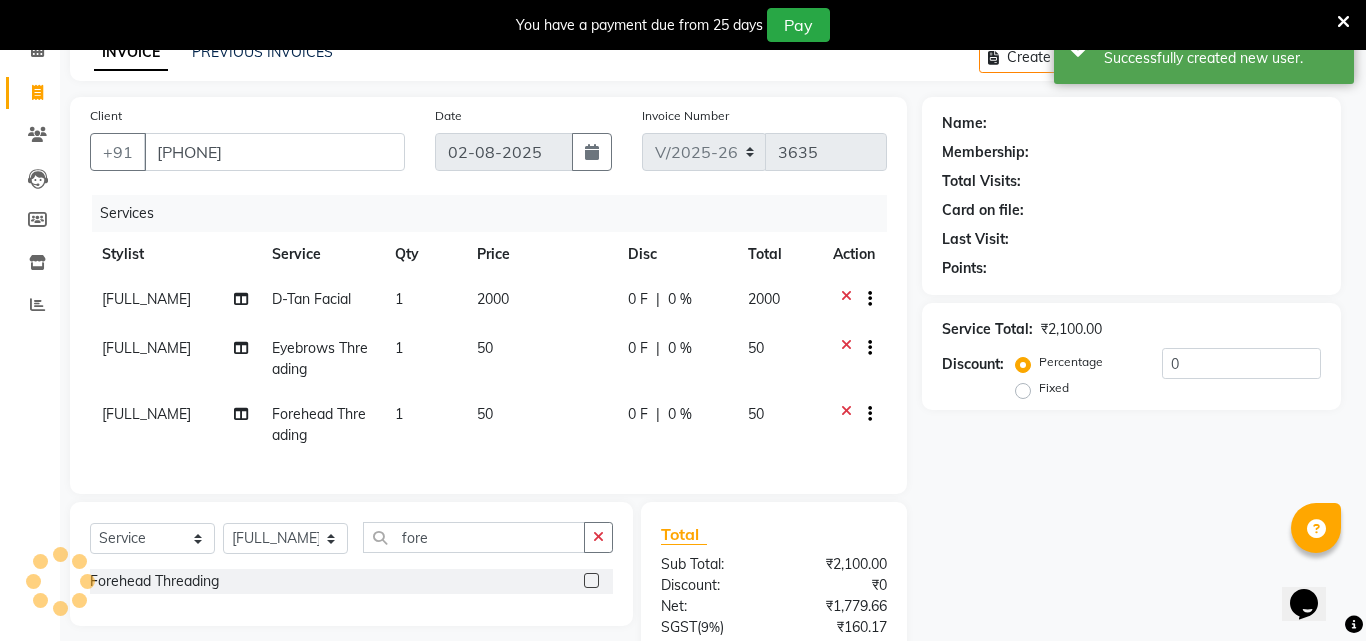 select on "1: Object" 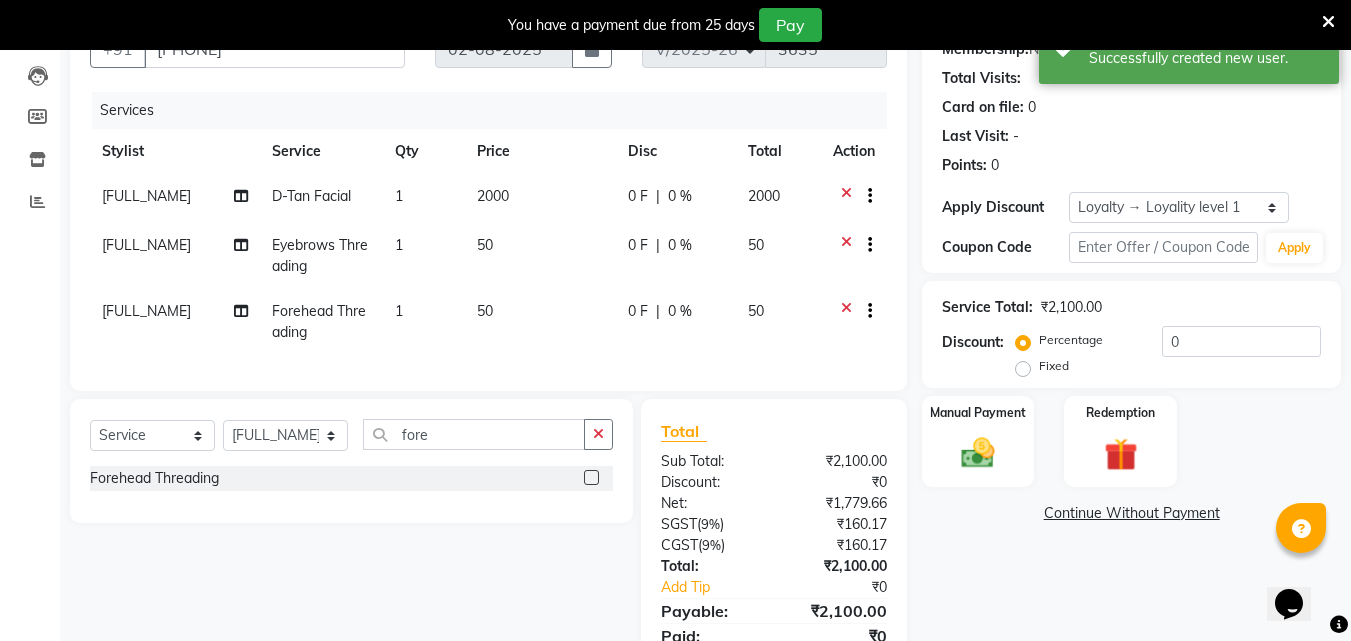 scroll, scrollTop: 303, scrollLeft: 0, axis: vertical 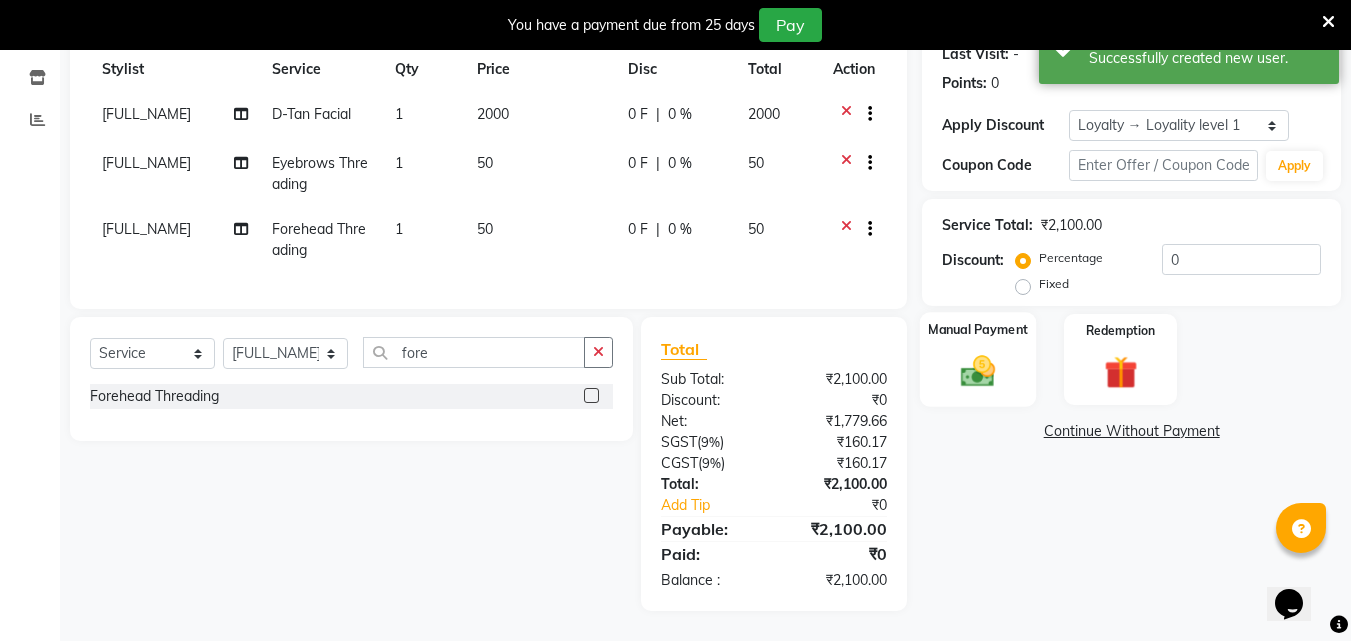 click 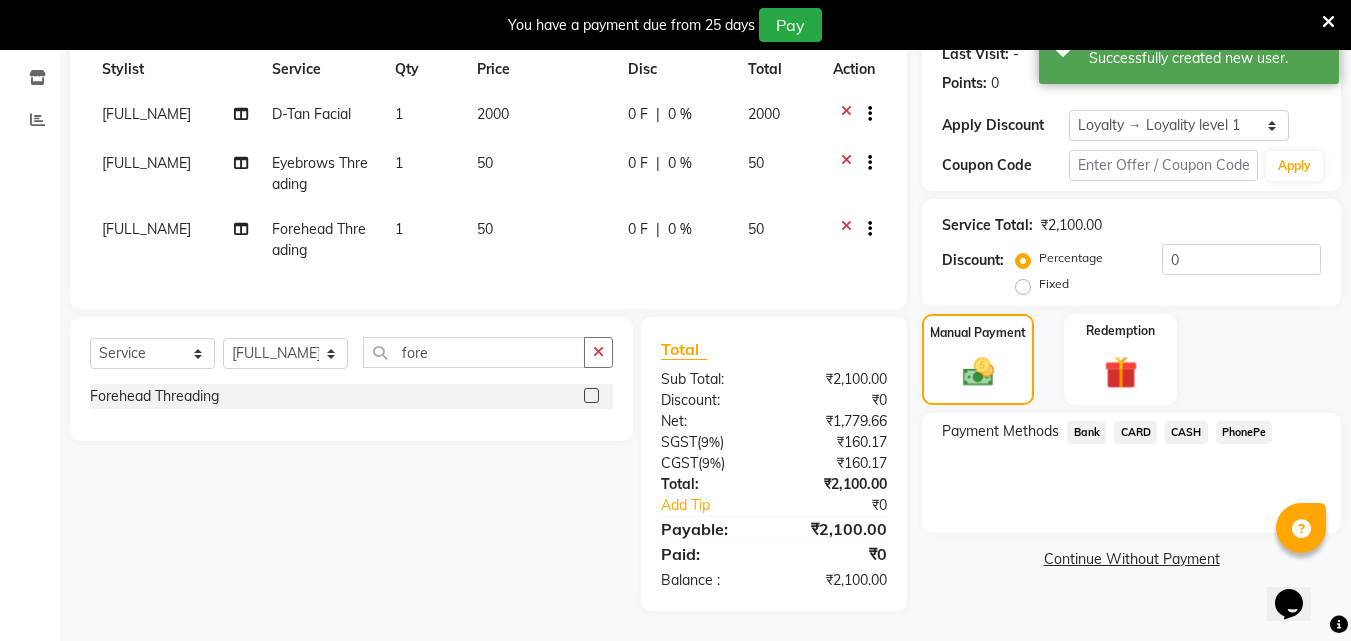 click on "PhonePe" 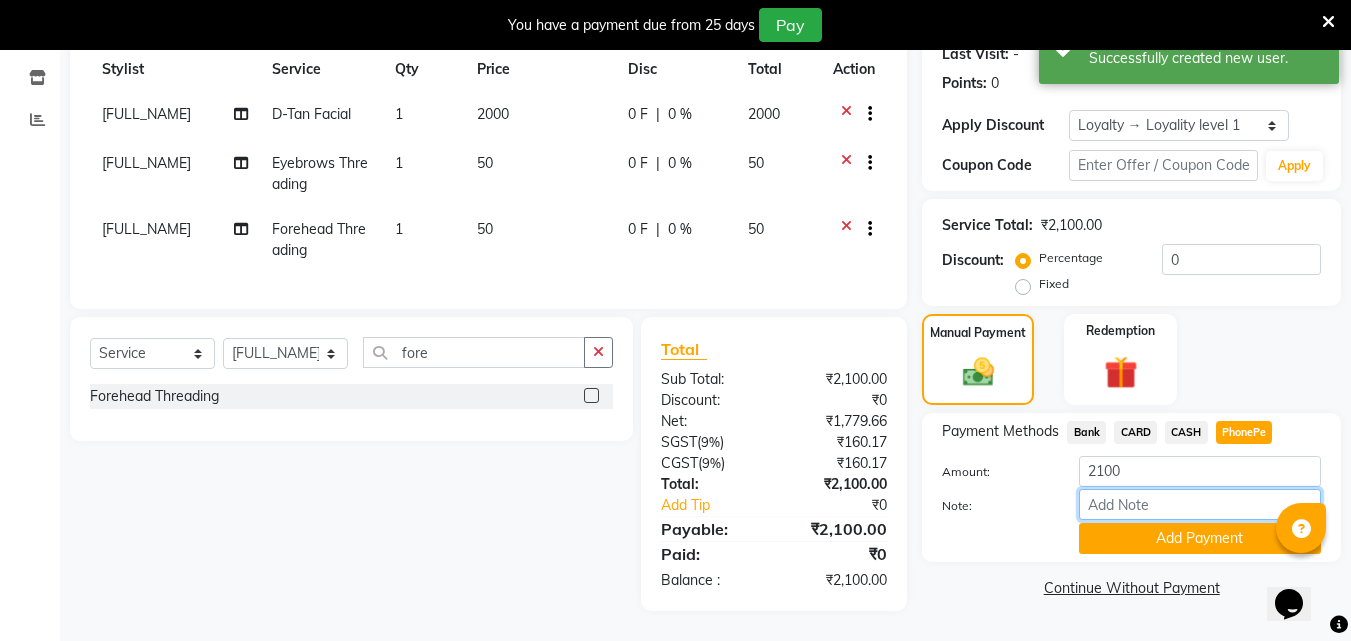 drag, startPoint x: 1117, startPoint y: 492, endPoint x: 1123, endPoint y: 480, distance: 13.416408 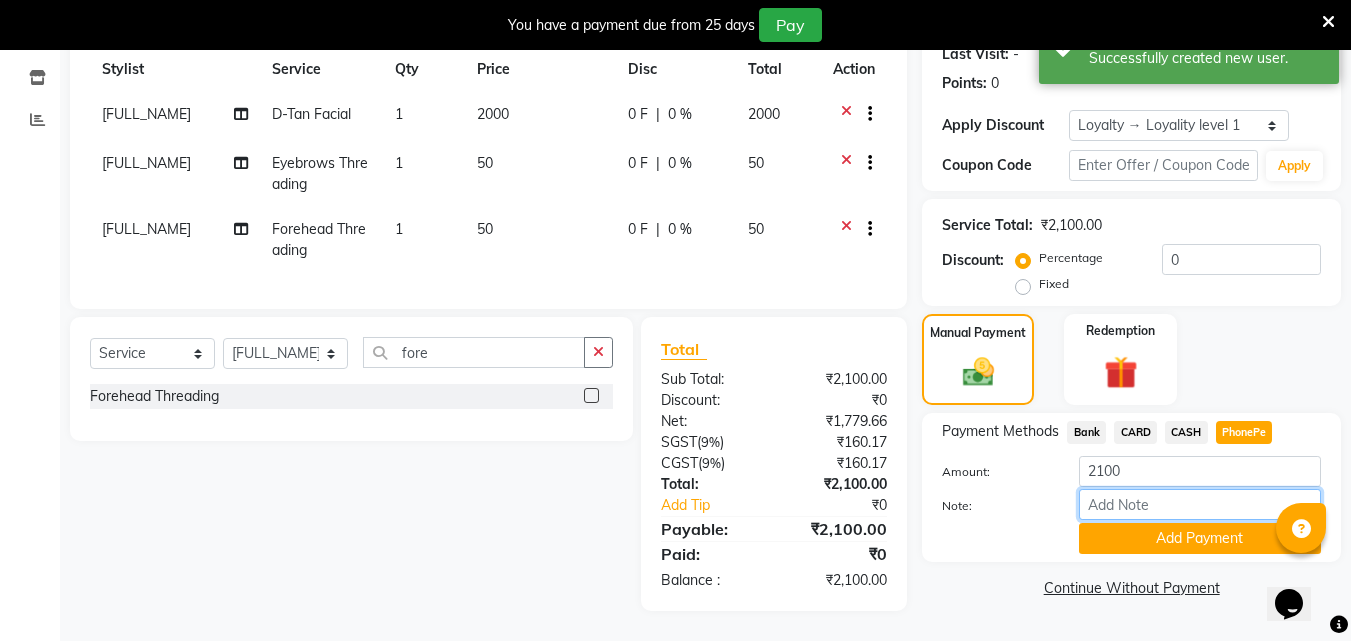 click on "Note:" at bounding box center (1200, 504) 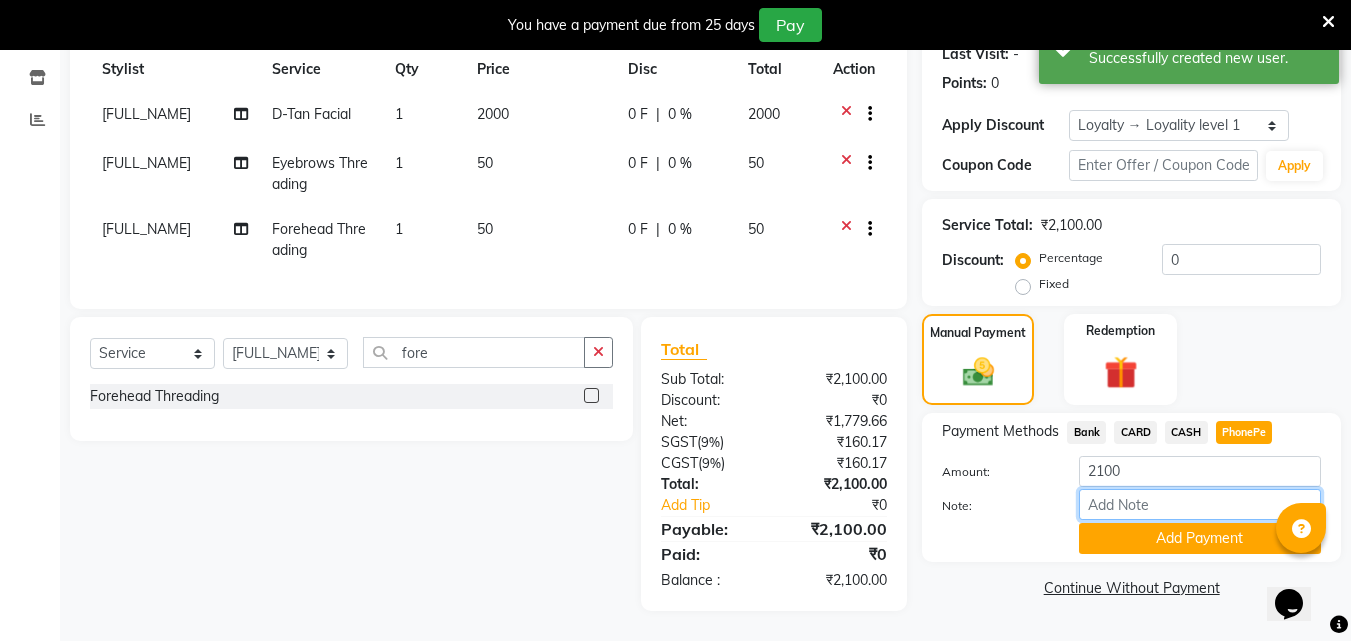 type on "RAGHI" 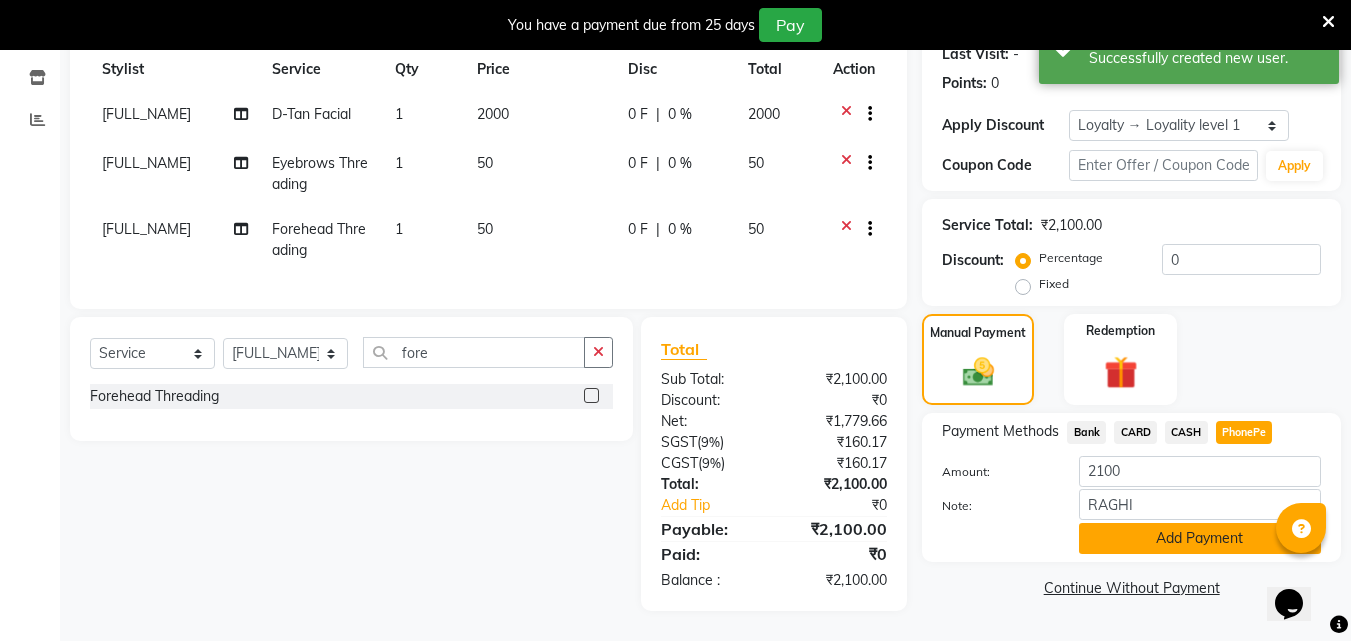 click on "Add Payment" 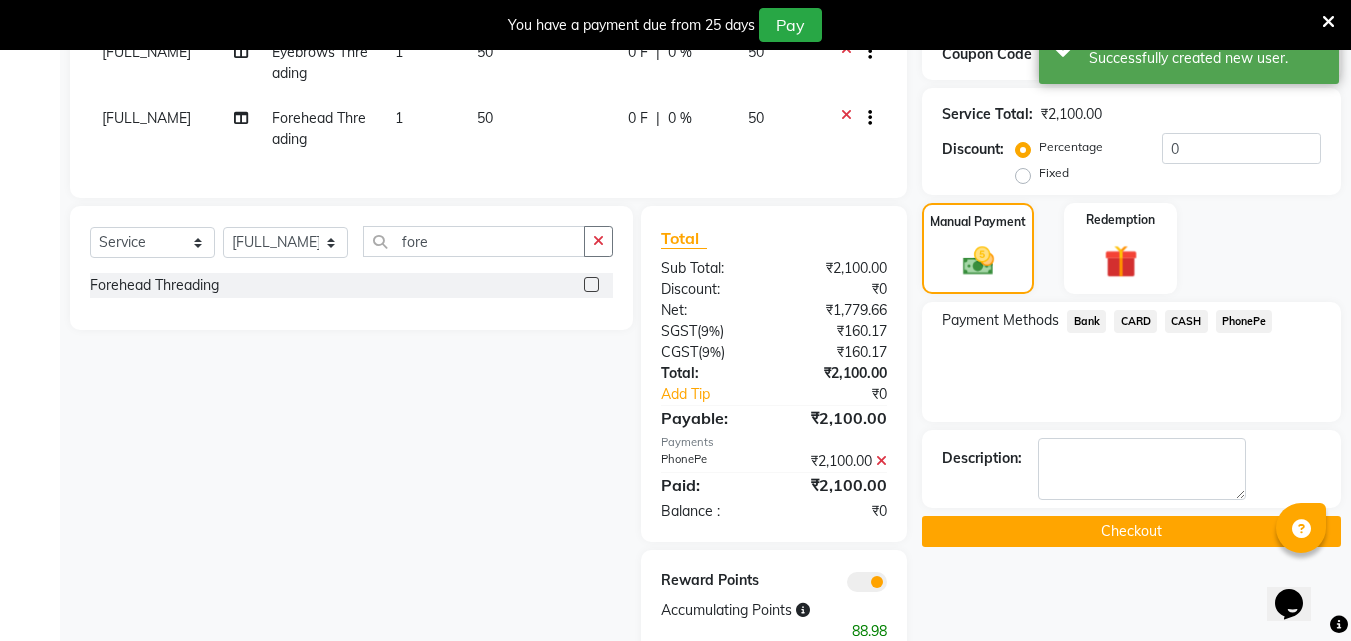 scroll, scrollTop: 465, scrollLeft: 0, axis: vertical 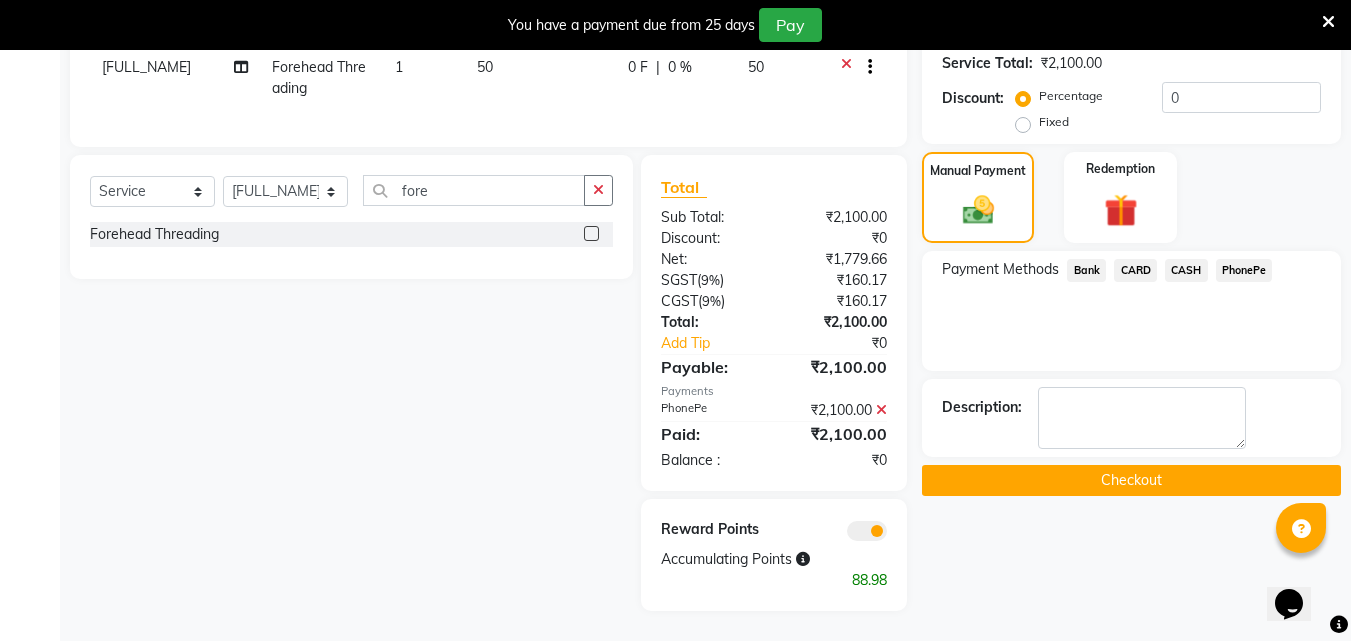 click on "Checkout" 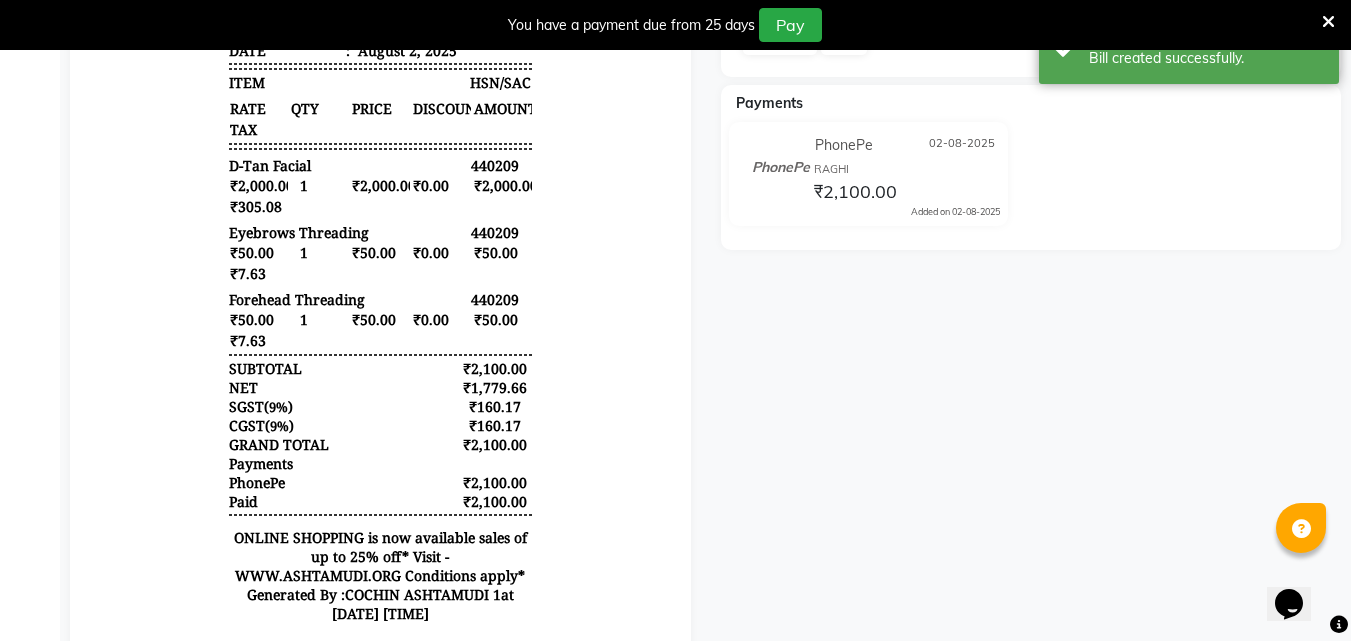 scroll, scrollTop: 0, scrollLeft: 0, axis: both 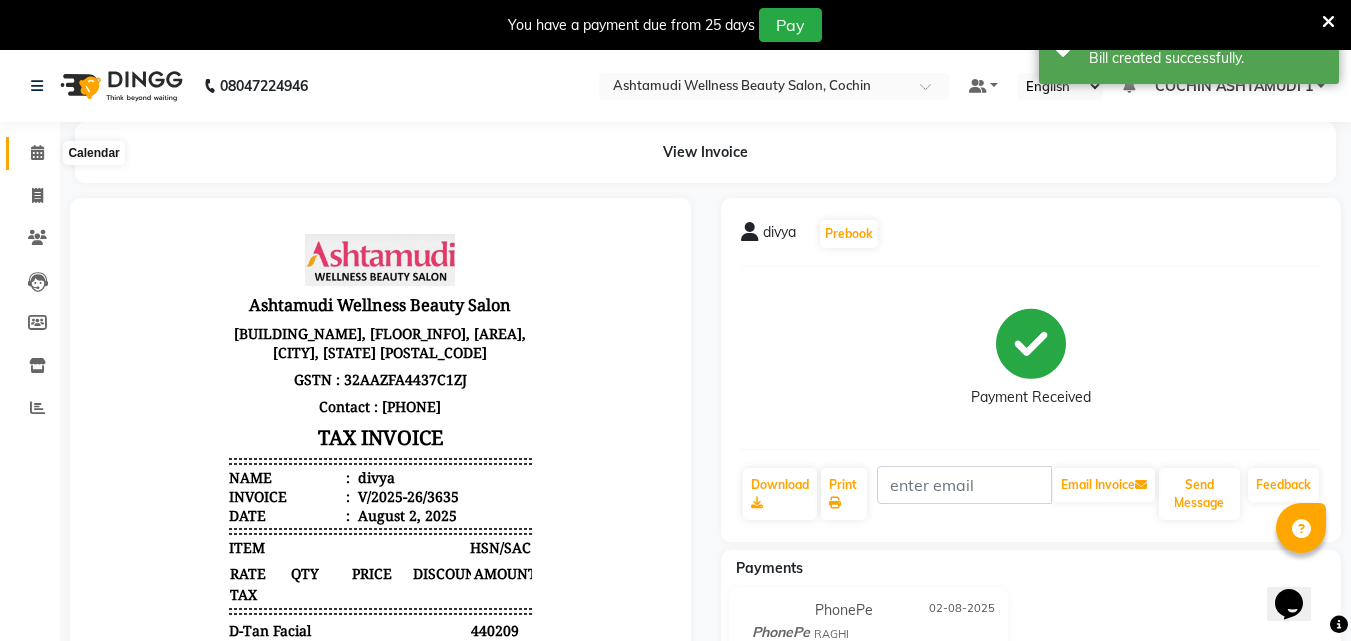 click 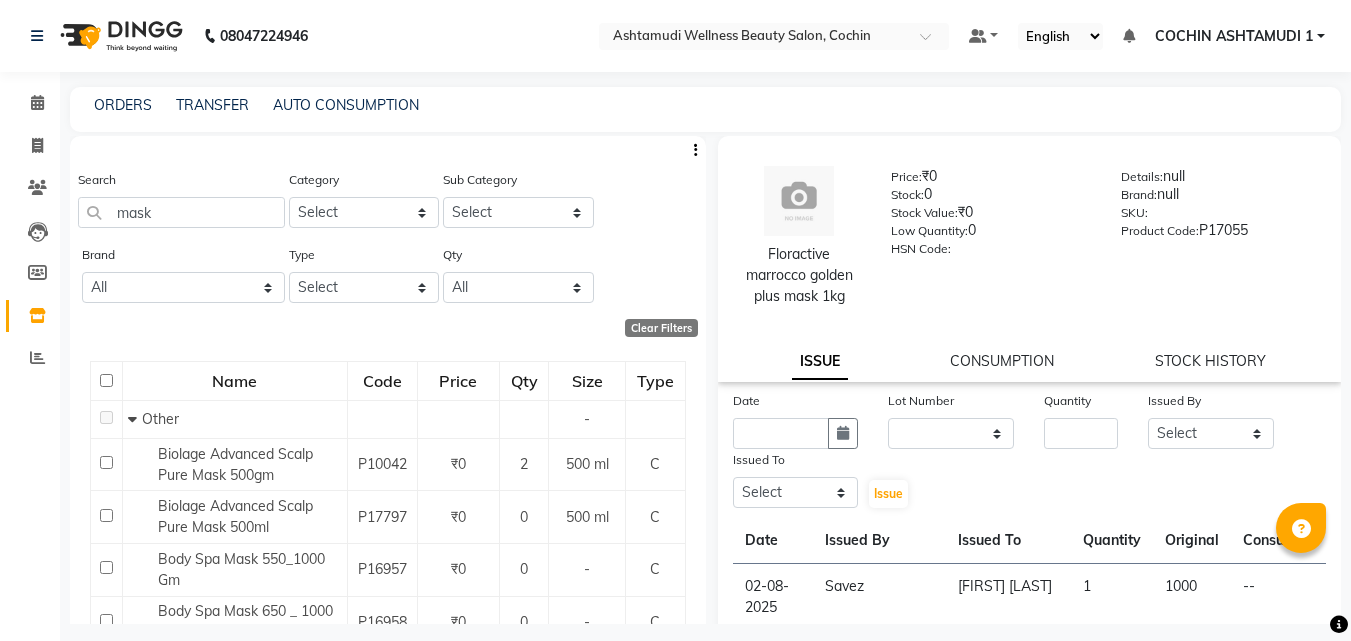 select 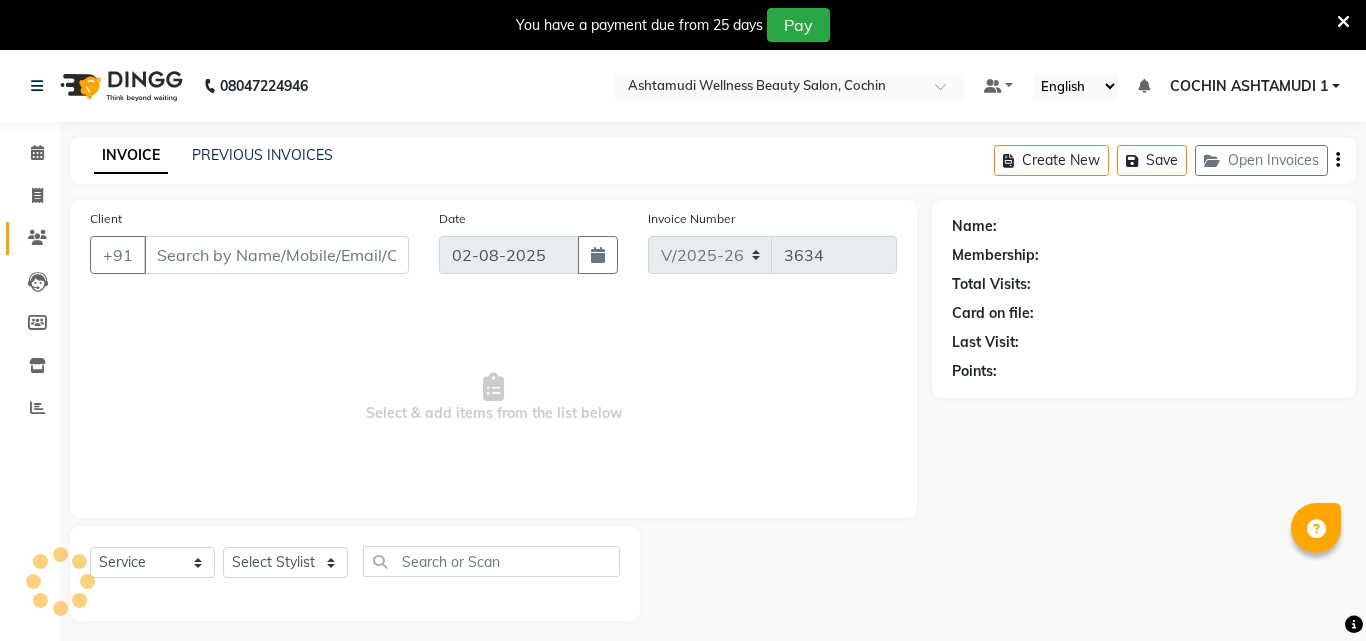 click 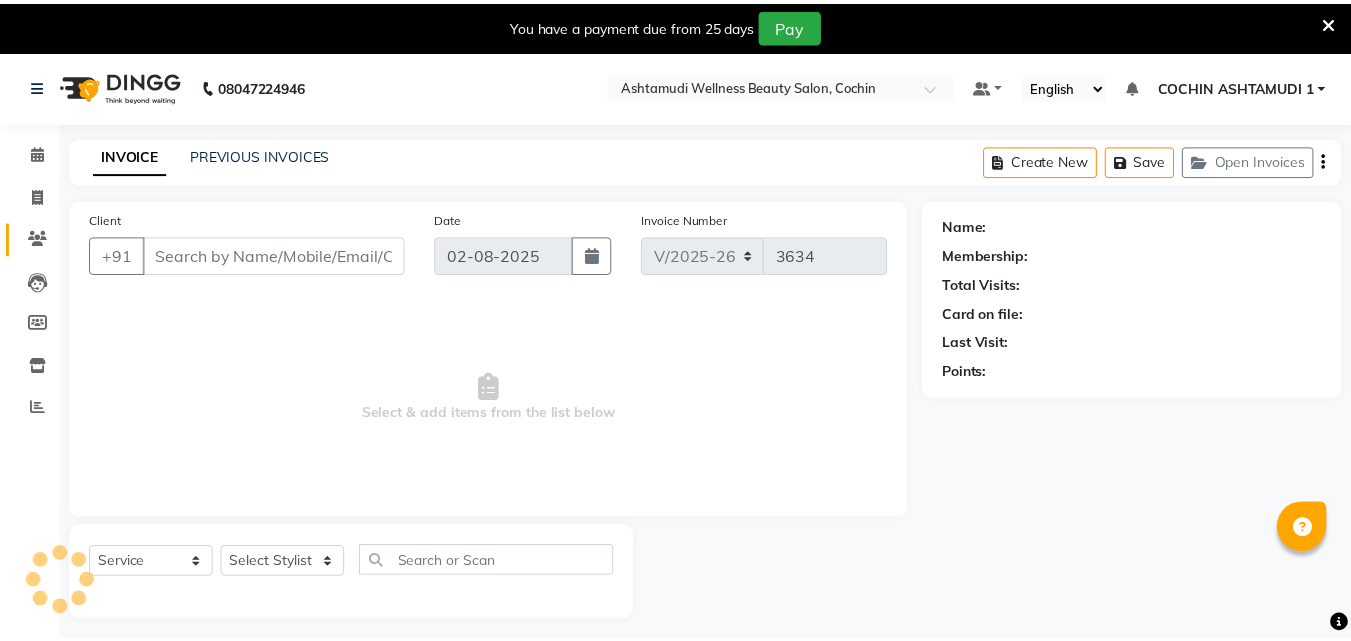 scroll, scrollTop: 0, scrollLeft: 0, axis: both 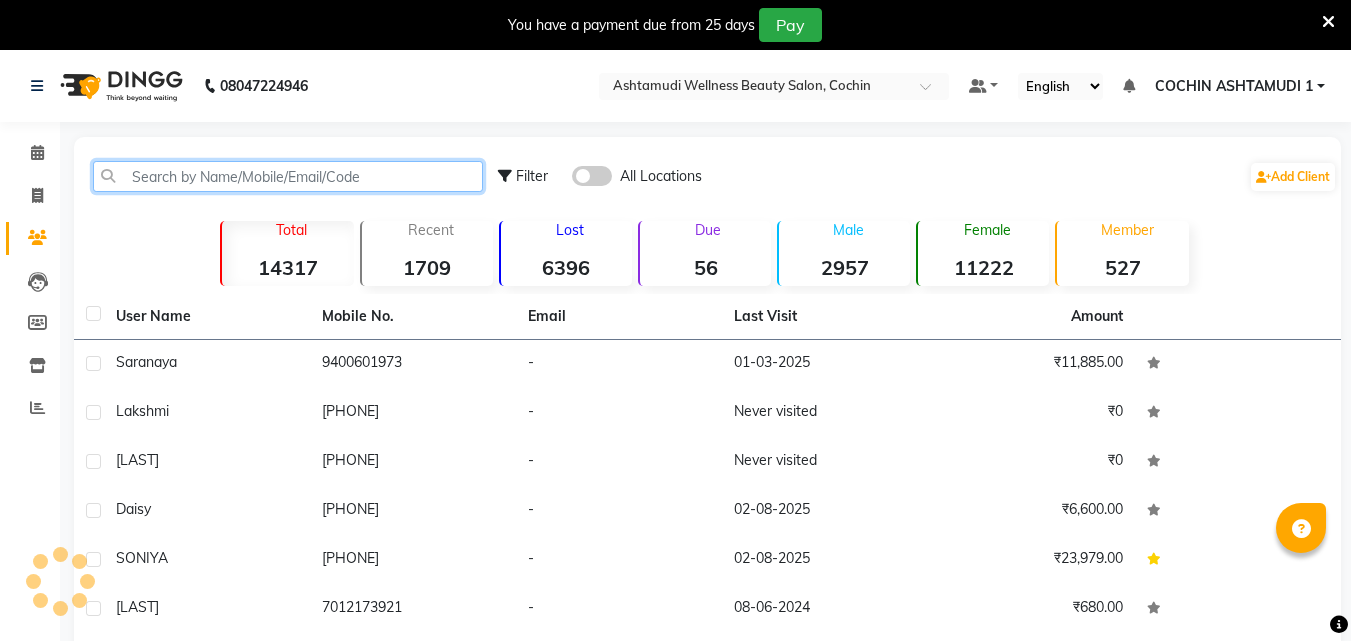 click 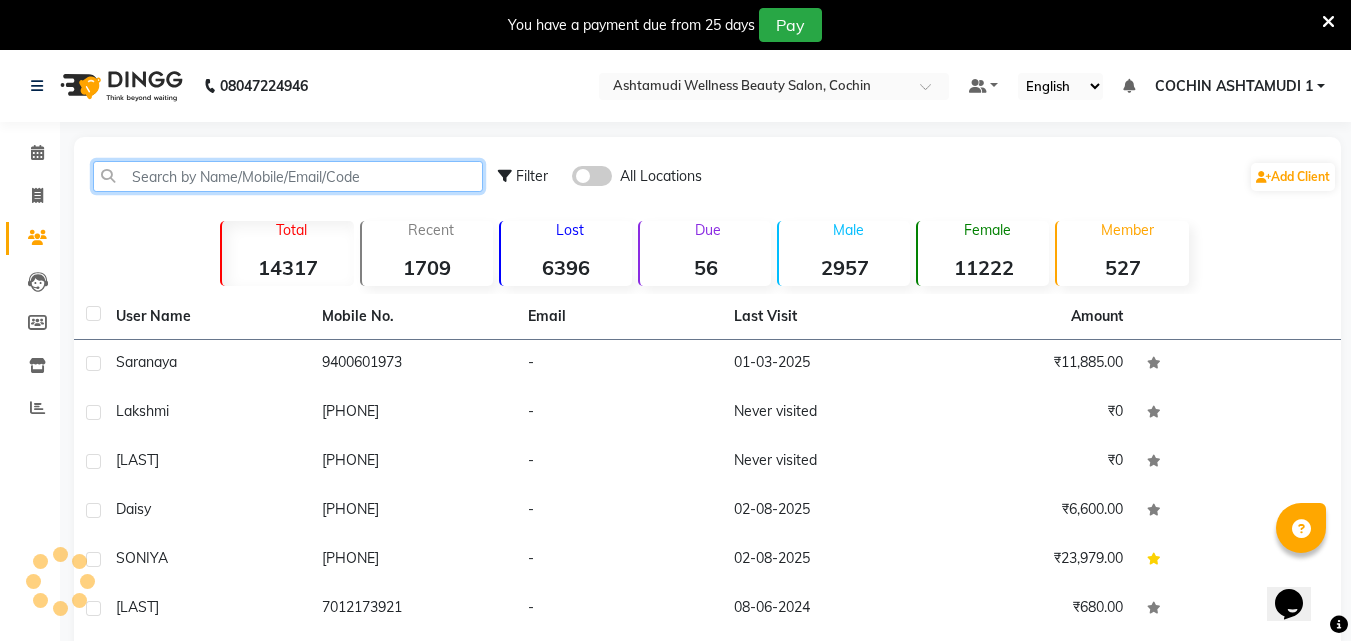 scroll, scrollTop: 0, scrollLeft: 0, axis: both 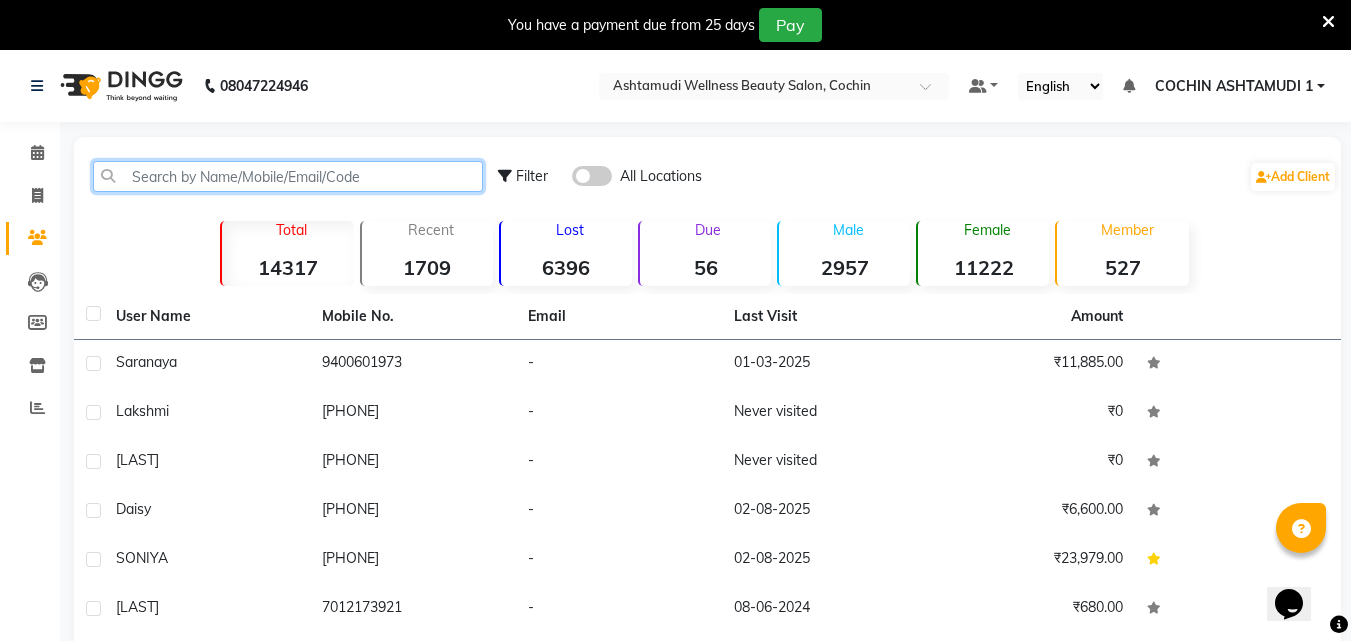 paste on "[PHONE]" 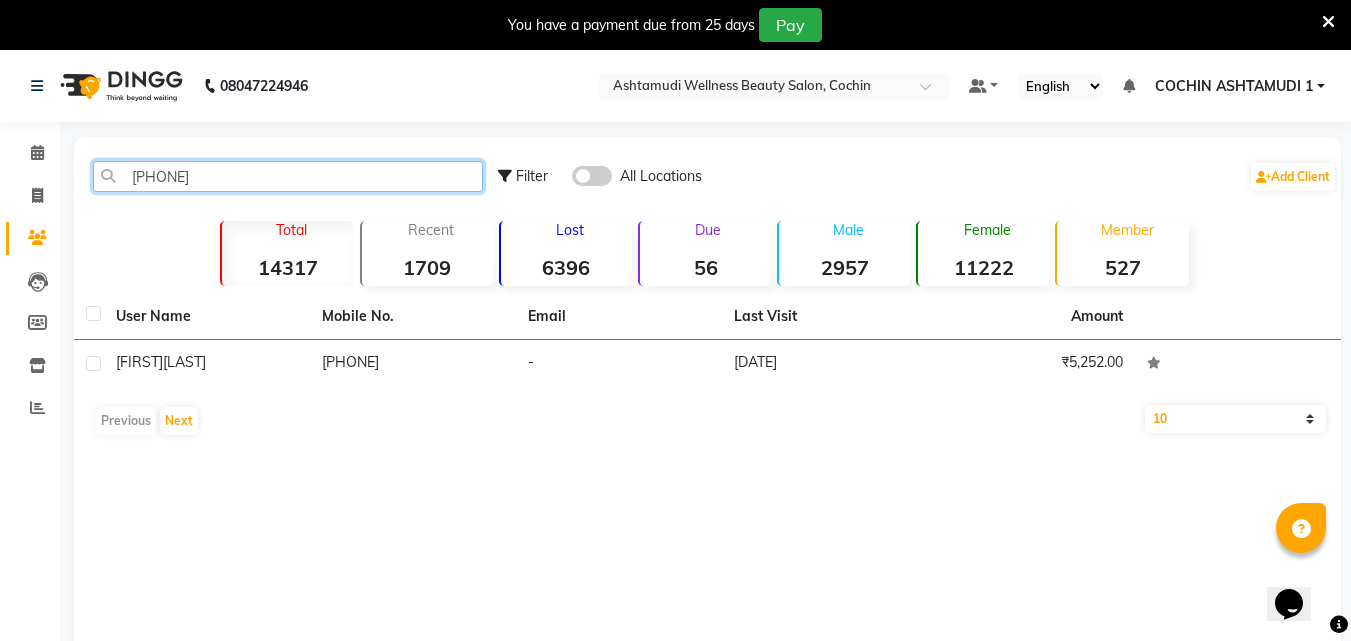 type on "[PHONE]" 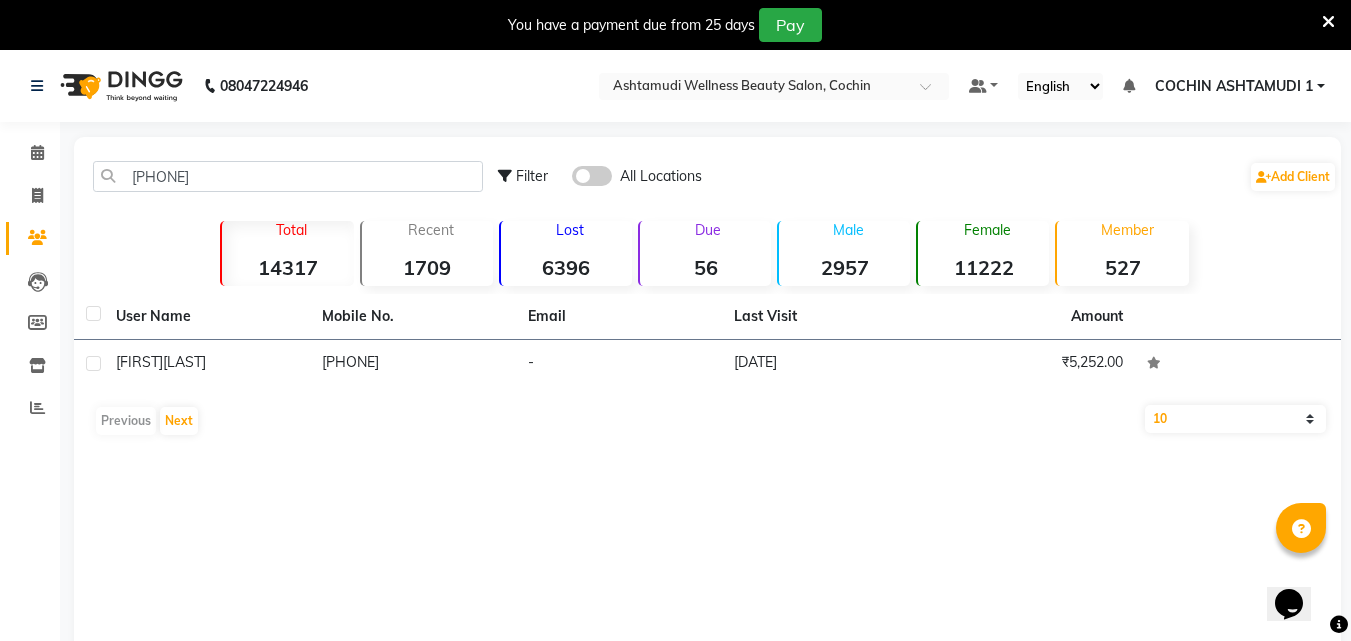 click on "All Locations" 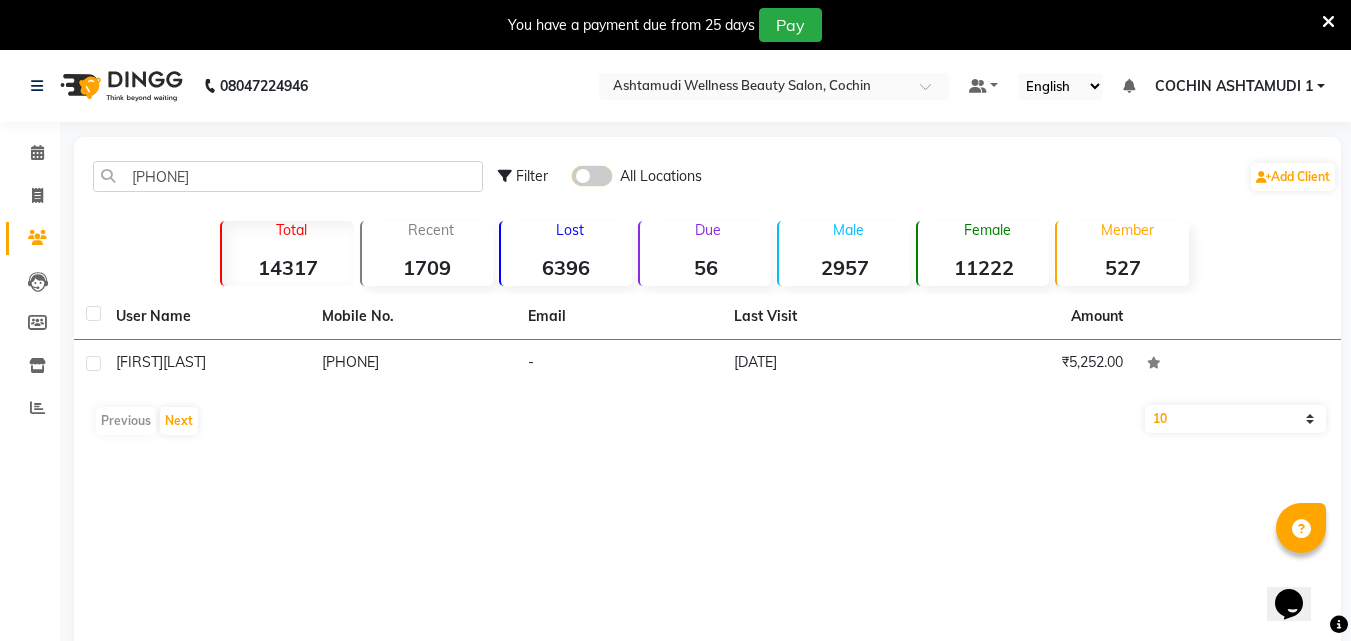 click 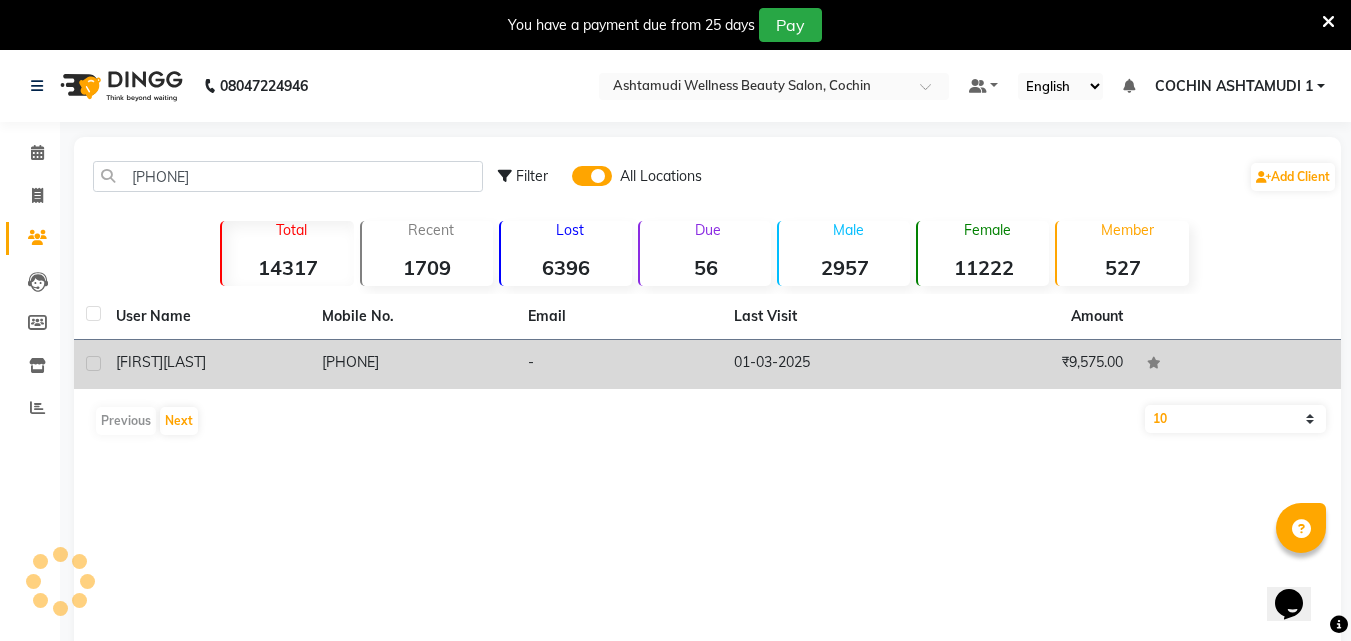 click on "Doris  Thomas" 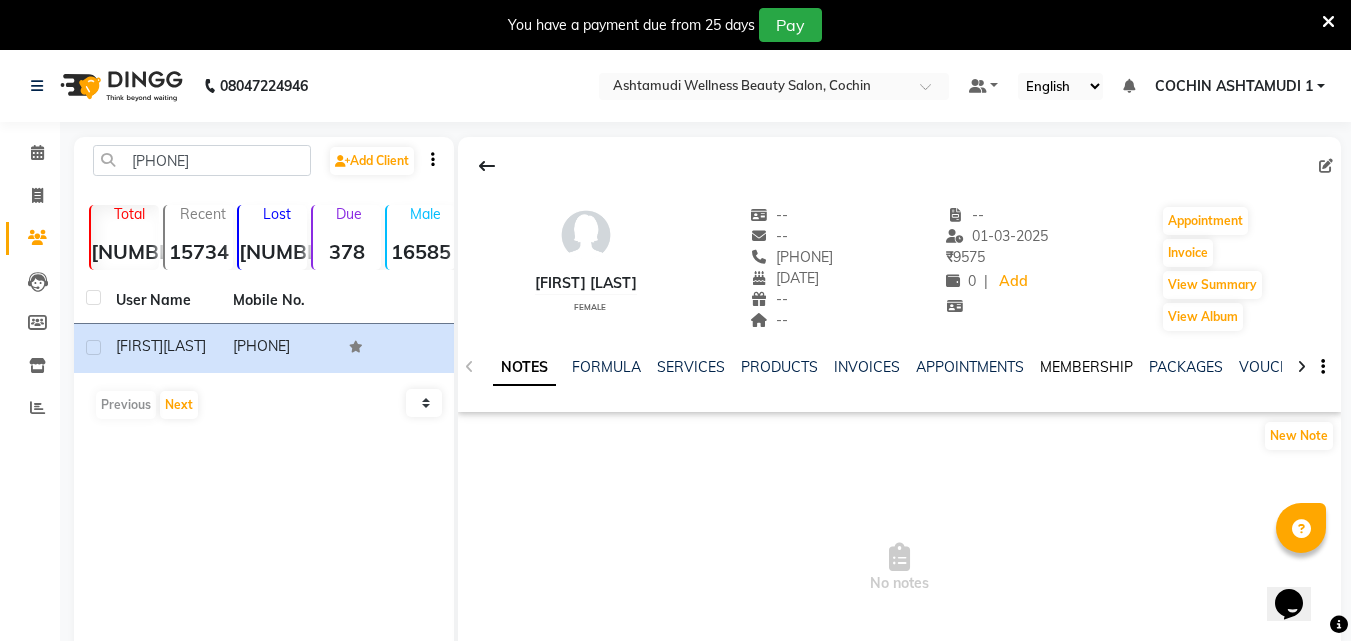 click on "MEMBERSHIP" 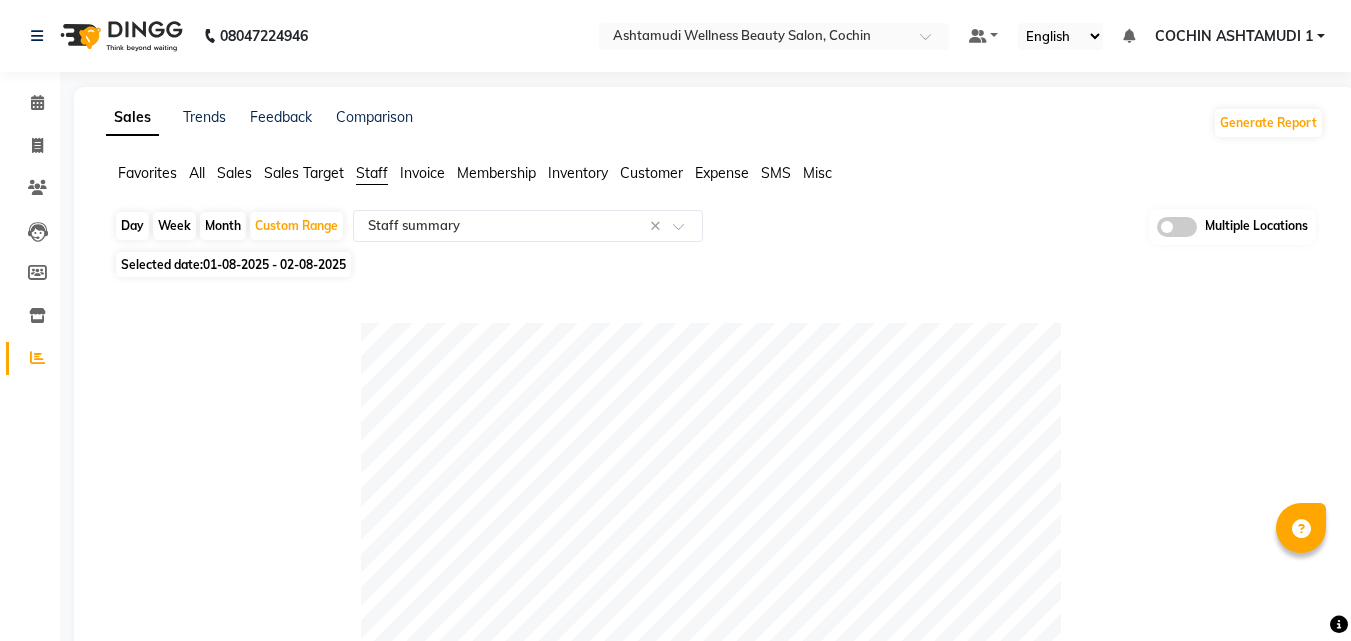 select on "full_report" 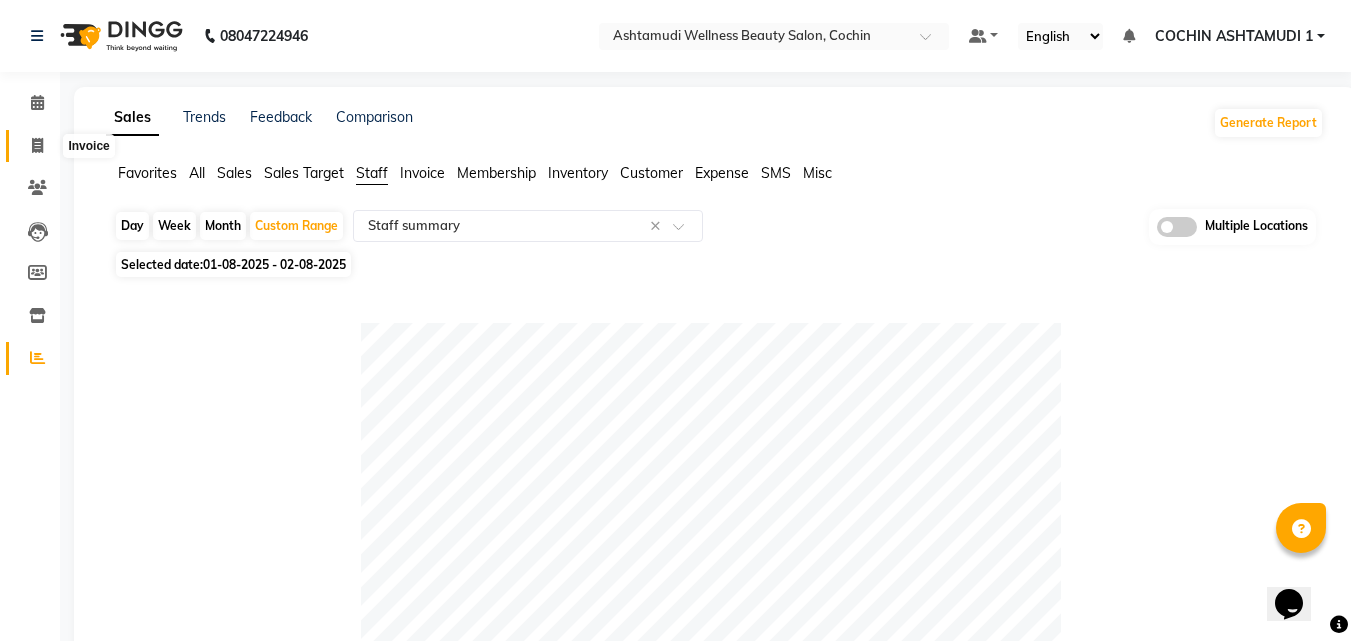 scroll, scrollTop: 0, scrollLeft: 0, axis: both 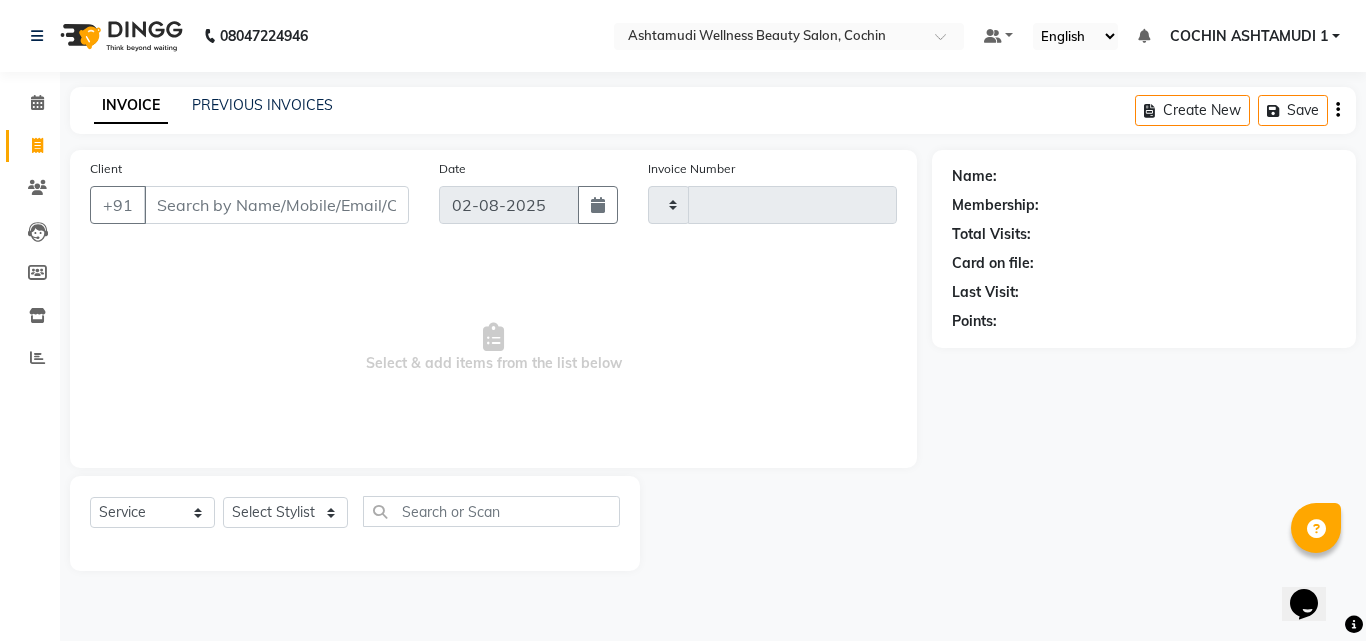 type on "3635" 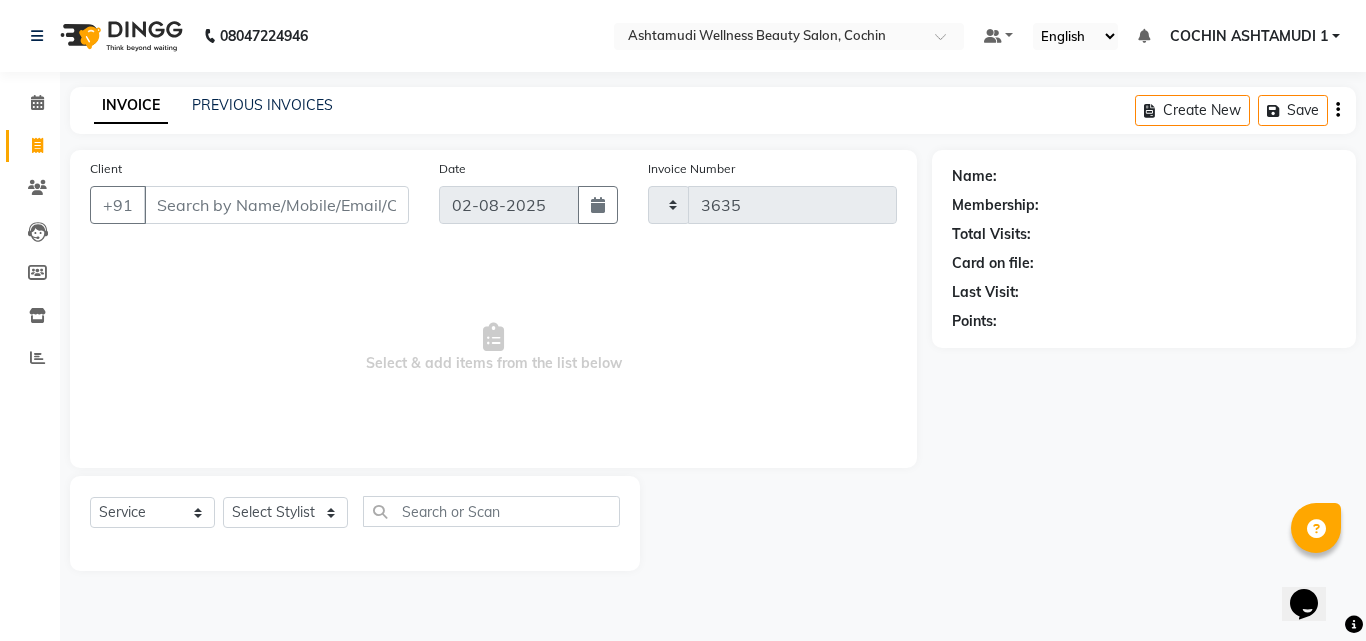 select on "4632" 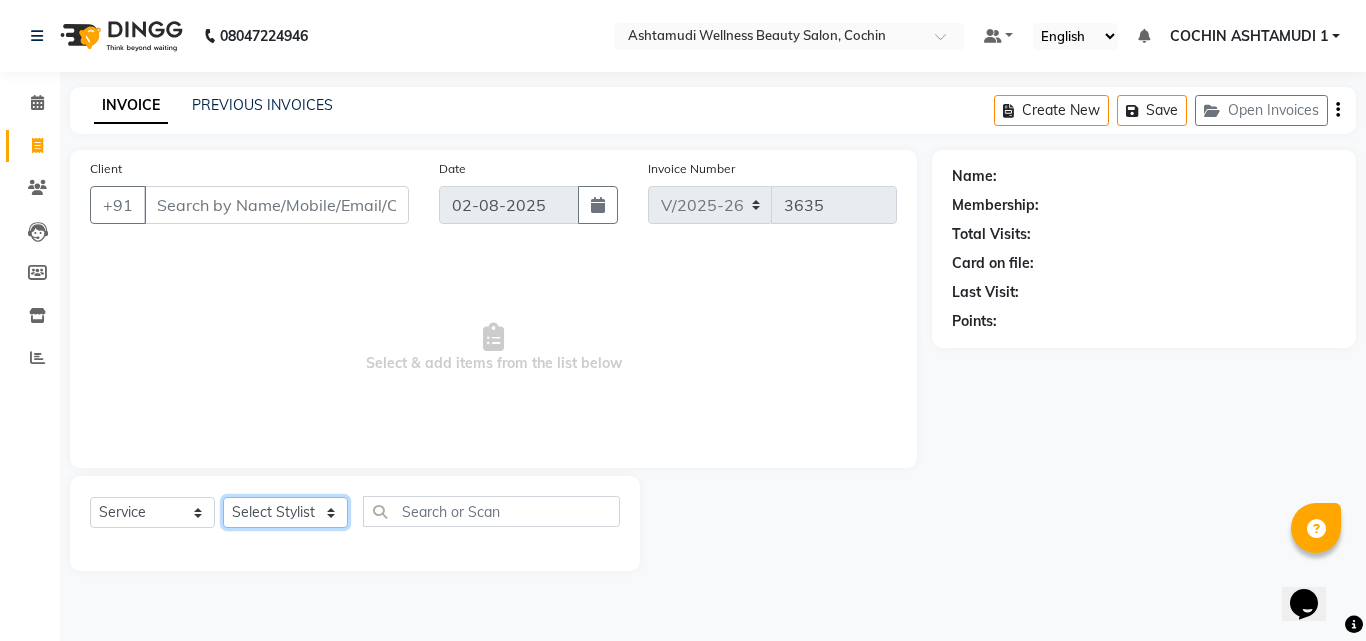 click on "Select Stylist [FULL_NAME] [FULL_NAME] [FULL_NAME] [FULL_NAME] [FULL_NAME] [FULL_NAME] [FULL_NAME] [FULL_NAME] [FULL_NAME] [FULL_NAME] [FULL_NAME] [FULL_NAME] [FULL_NAME] [FULL_NAME]" 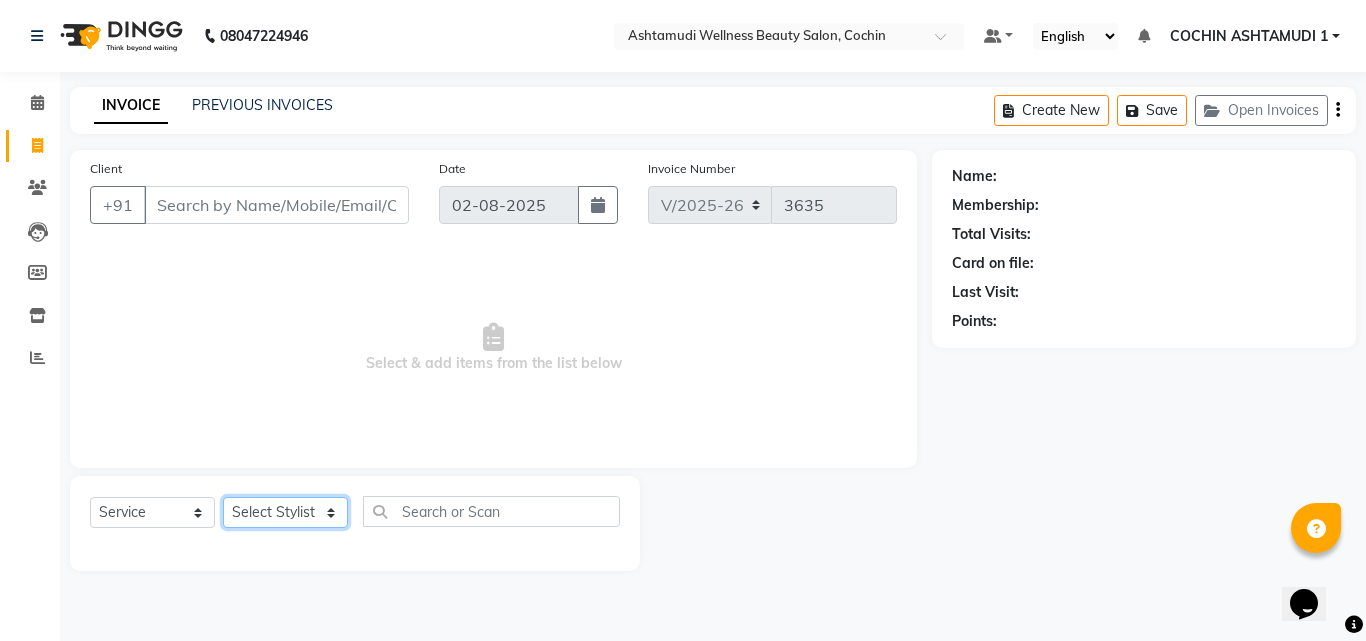 select on "44402" 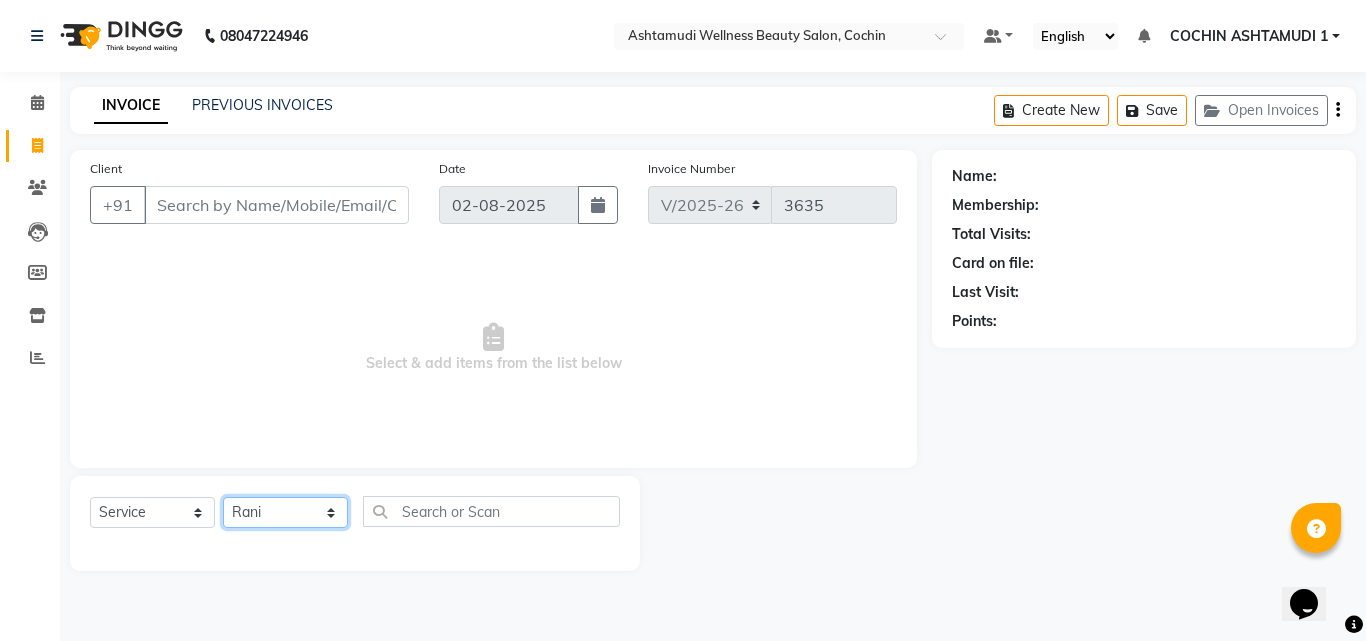 click on "Select Stylist [FULL_NAME] [FULL_NAME] [FULL_NAME] [FULL_NAME] [FULL_NAME] [FULL_NAME] [FULL_NAME] [FULL_NAME] [FULL_NAME] [FULL_NAME] [FULL_NAME] [FULL_NAME] [FULL_NAME] [FULL_NAME]" 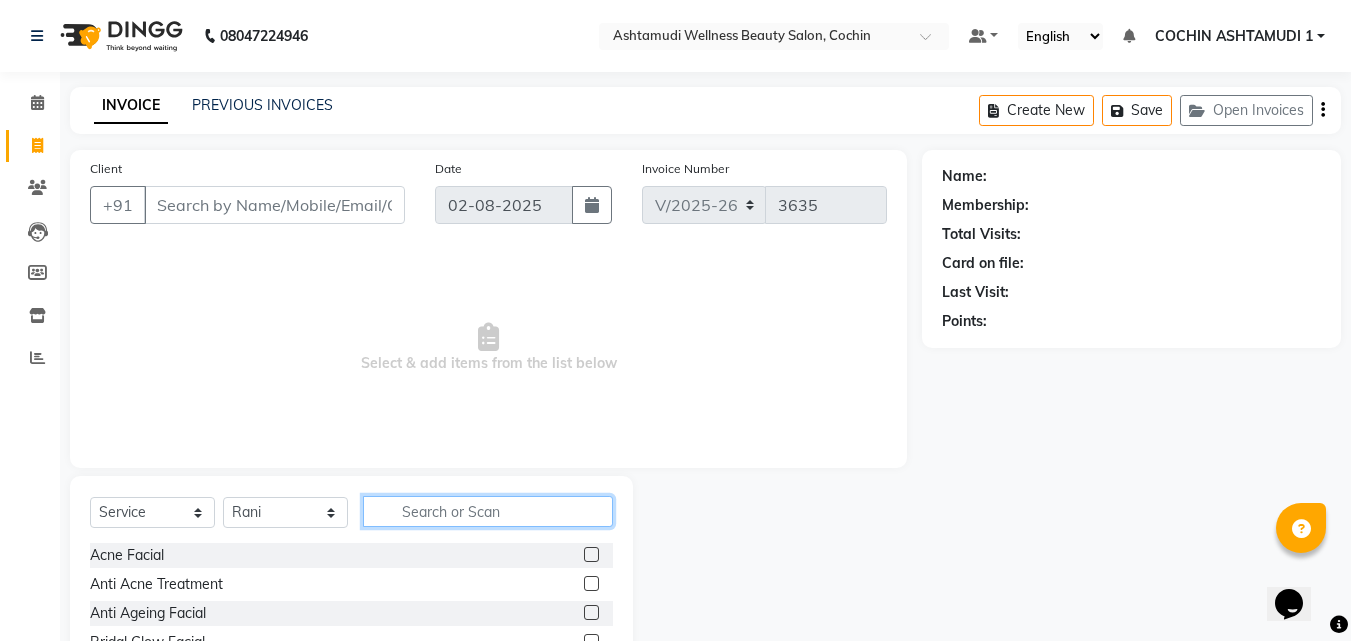 click 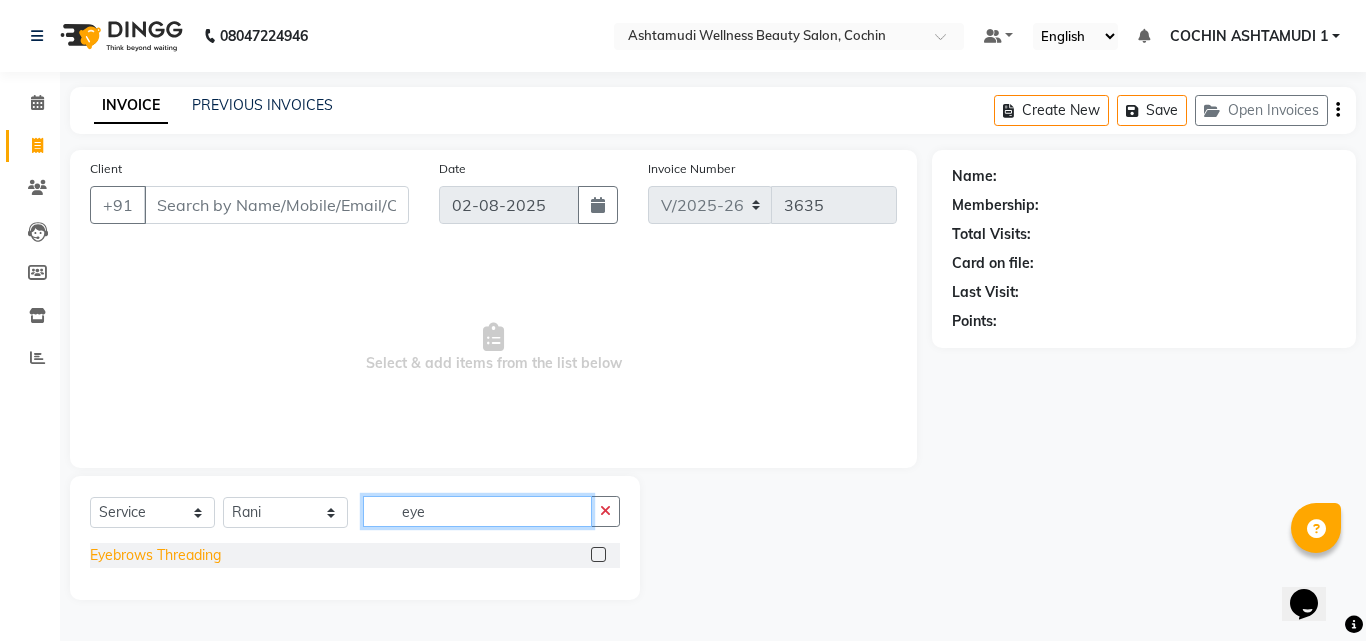 type on "eye" 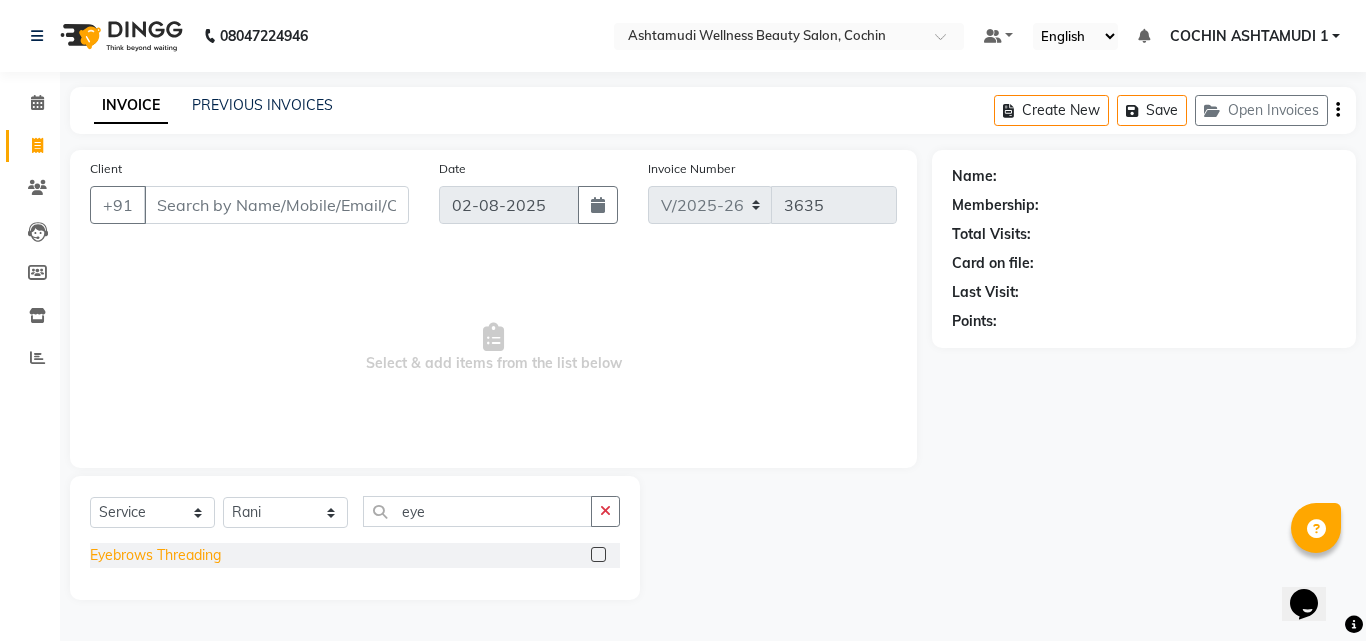 click on "Eyebrows Threading" 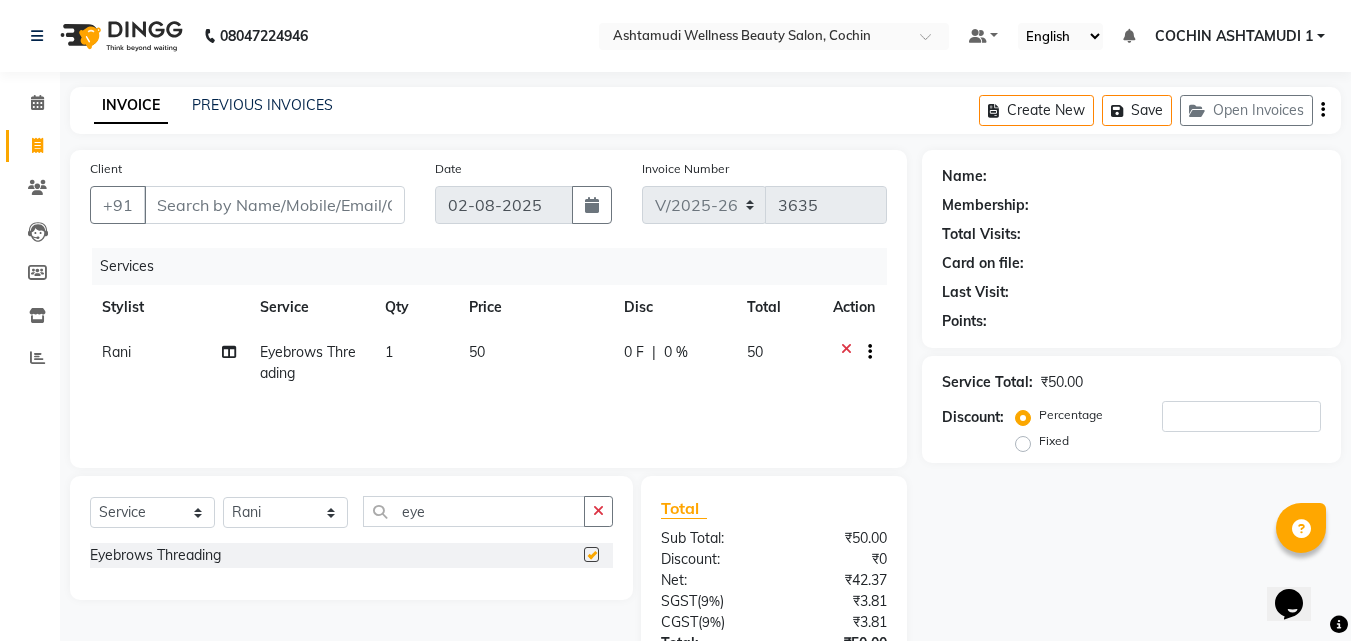 checkbox on "false" 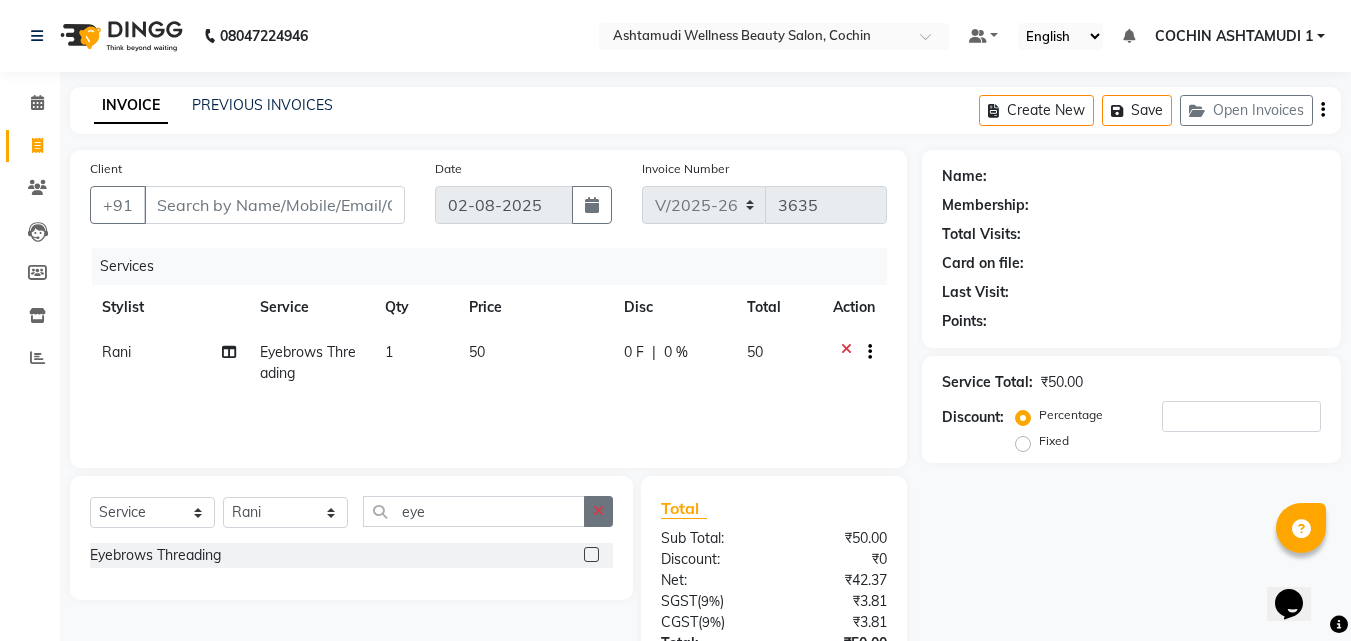click 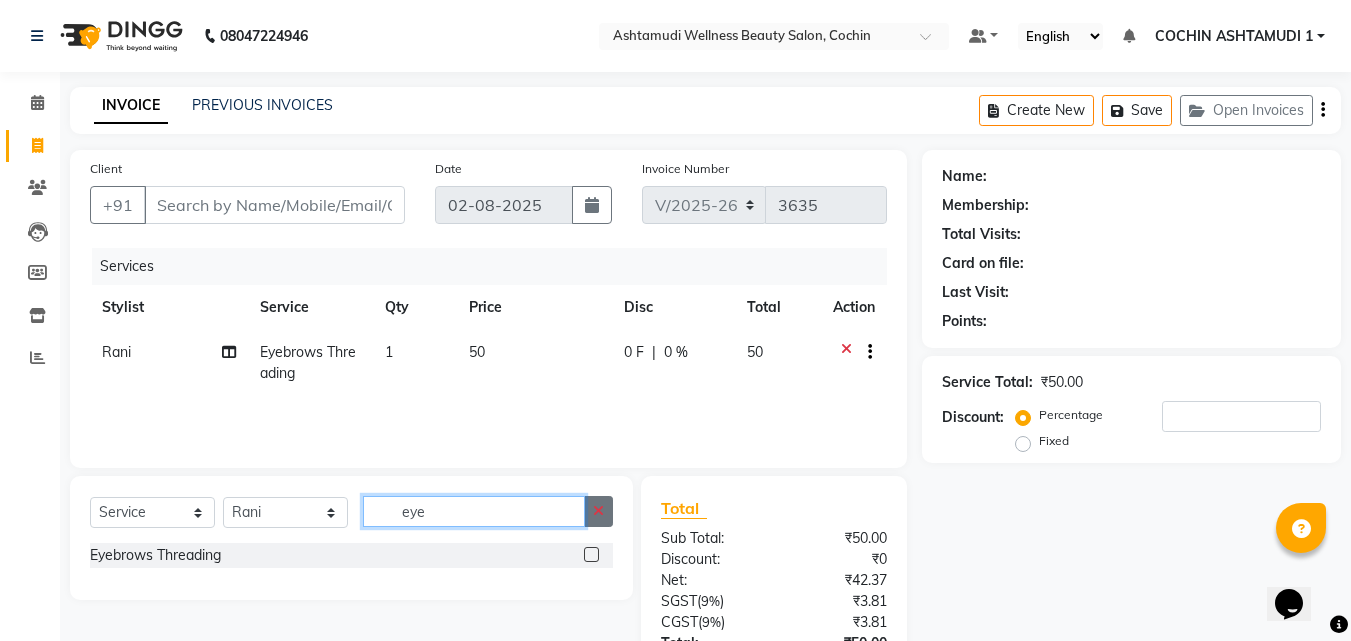 type 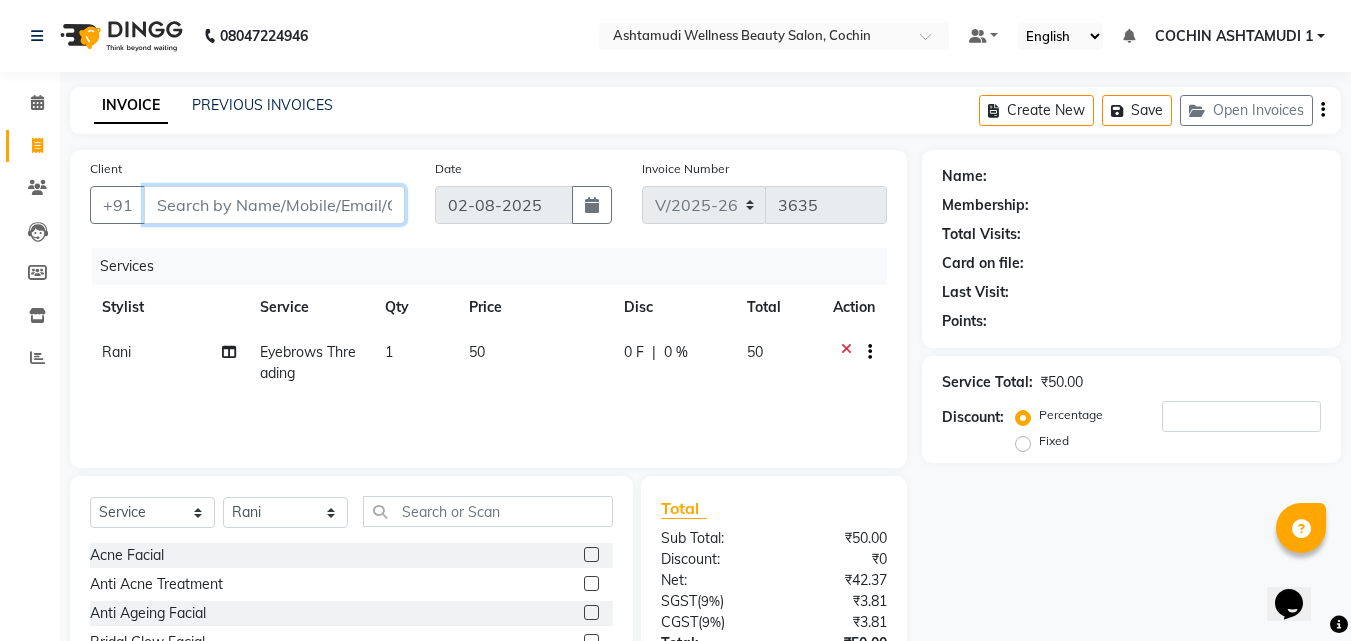 click on "Client" at bounding box center [274, 205] 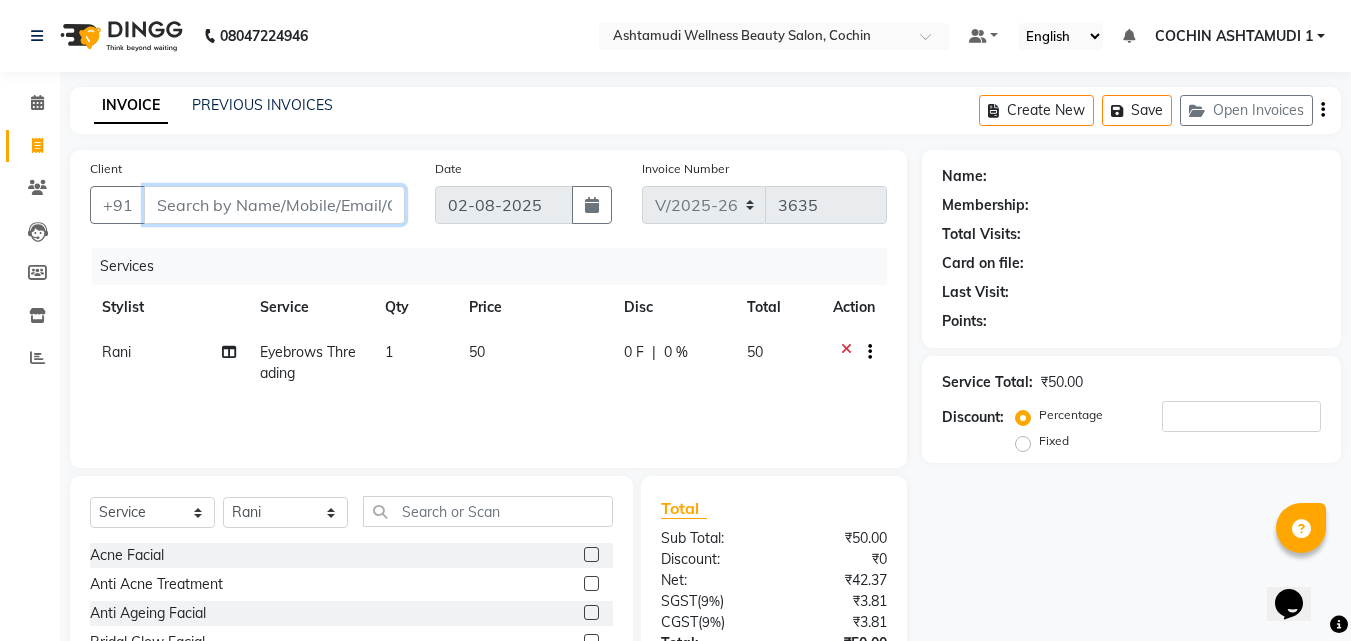 type on "9" 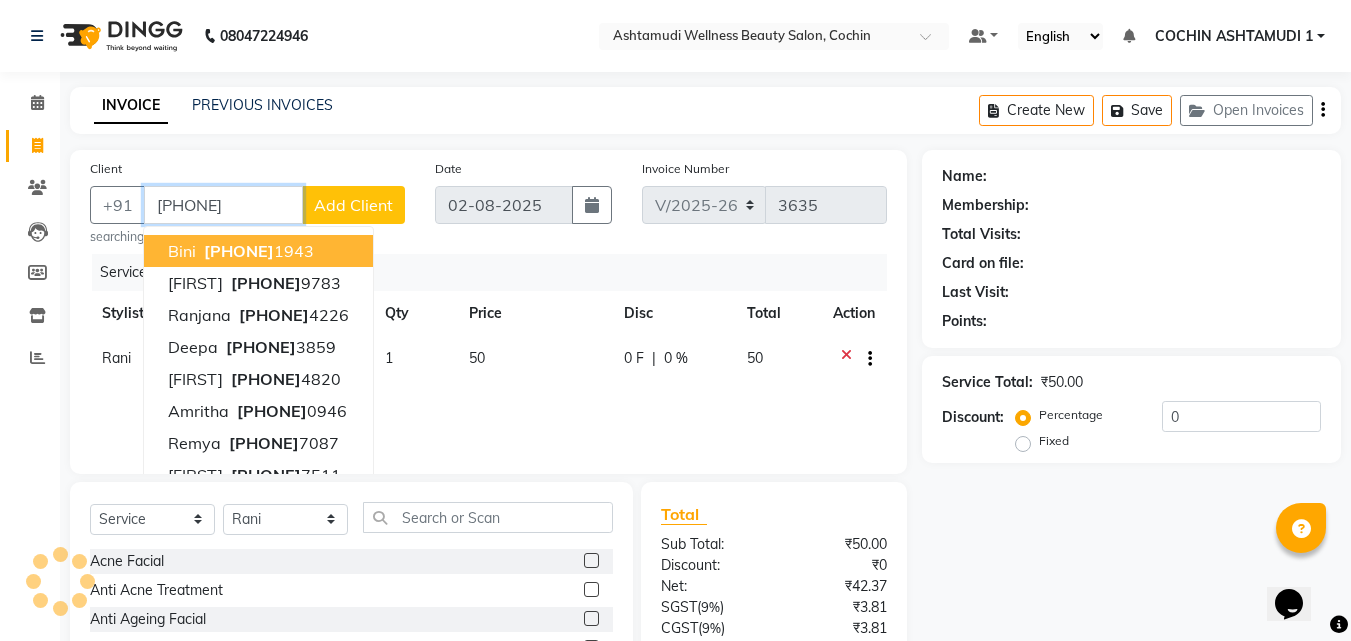 type on "9961617511" 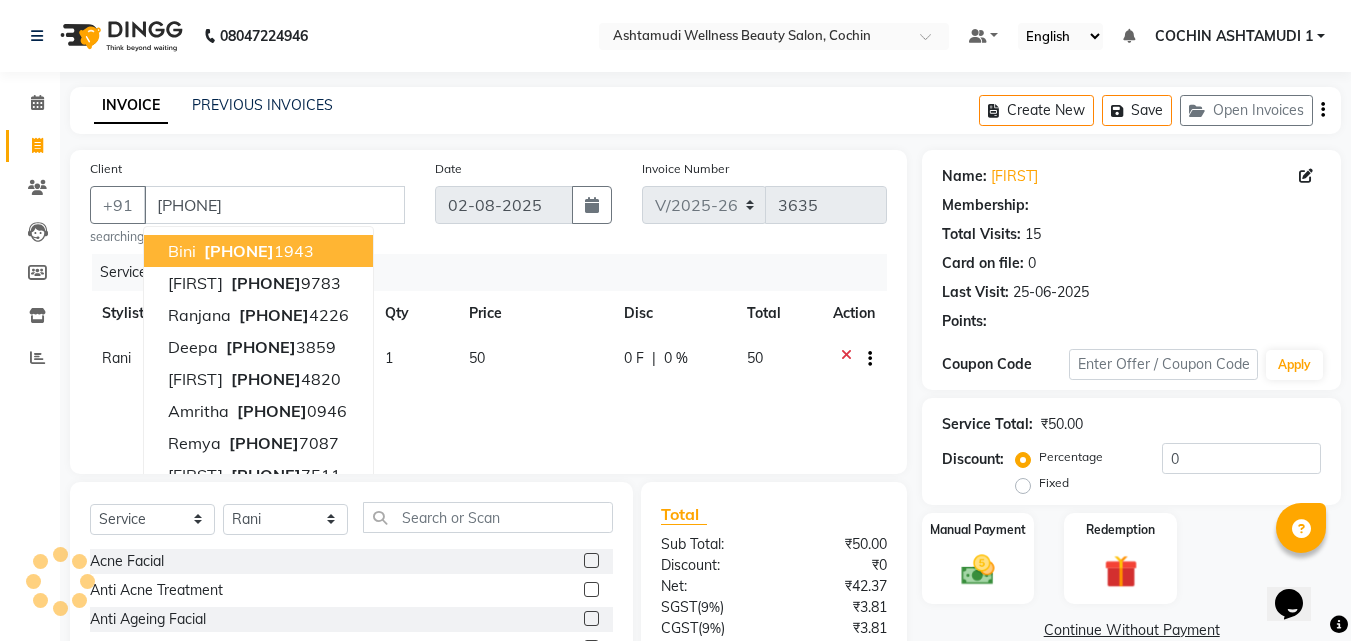 select on "2: Object" 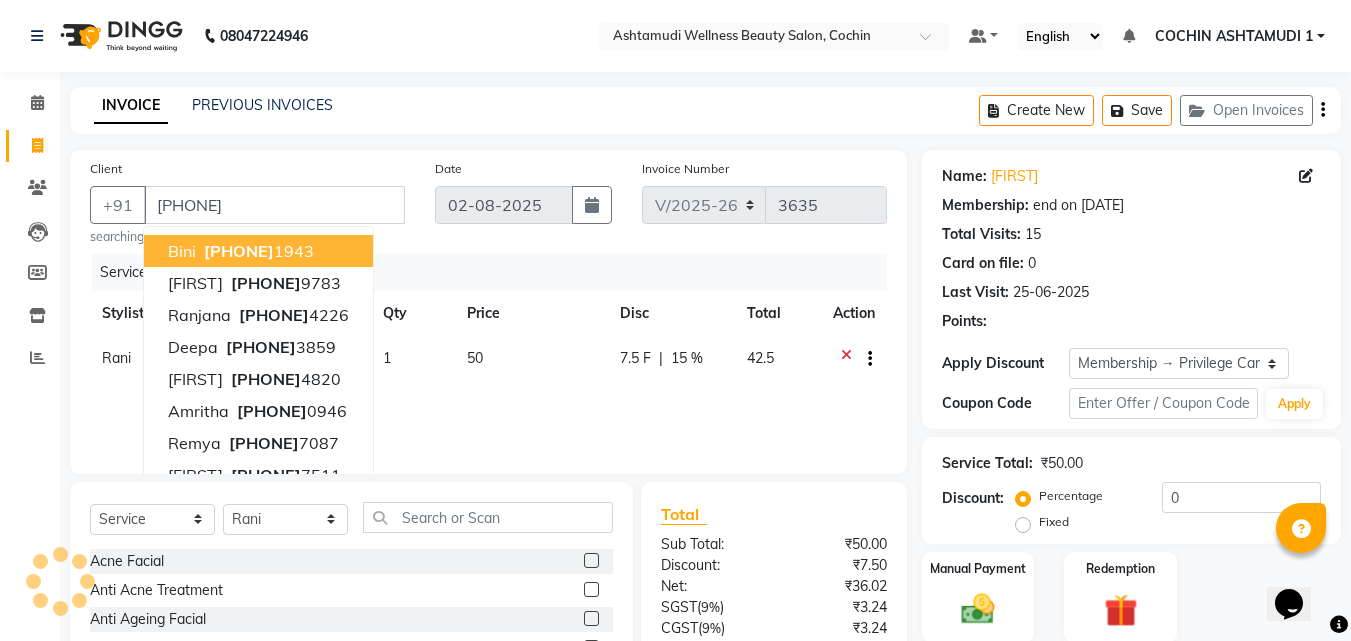 type on "15" 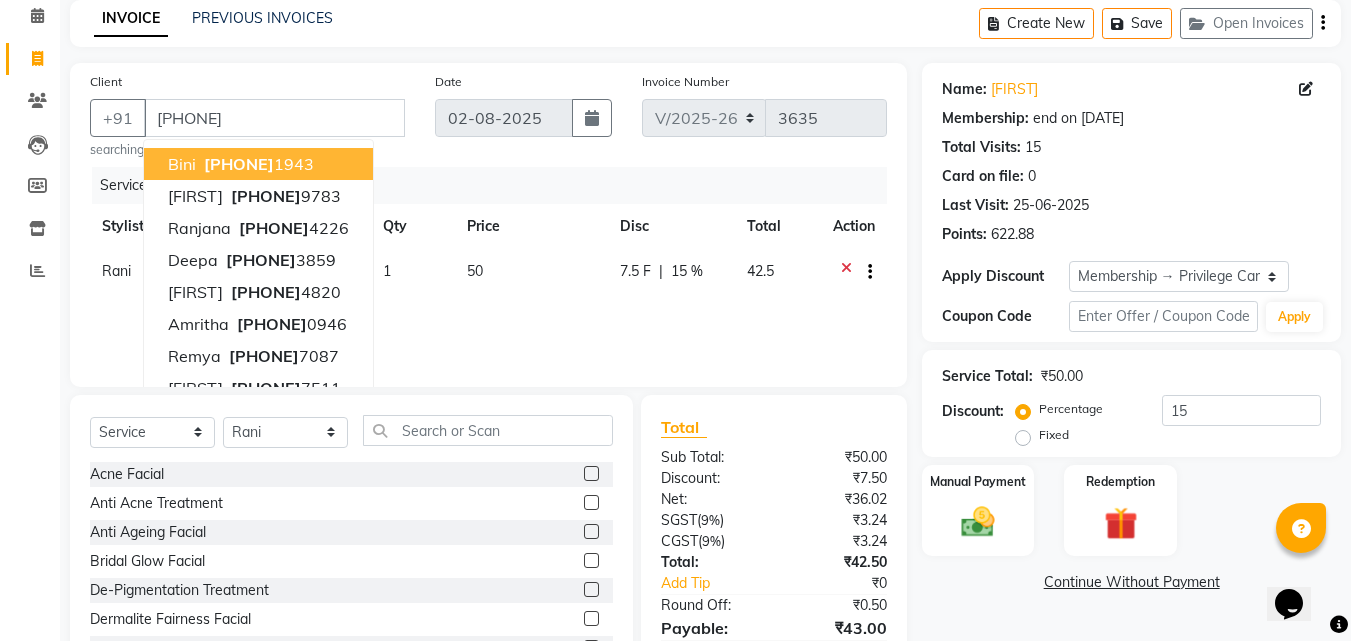 scroll, scrollTop: 186, scrollLeft: 0, axis: vertical 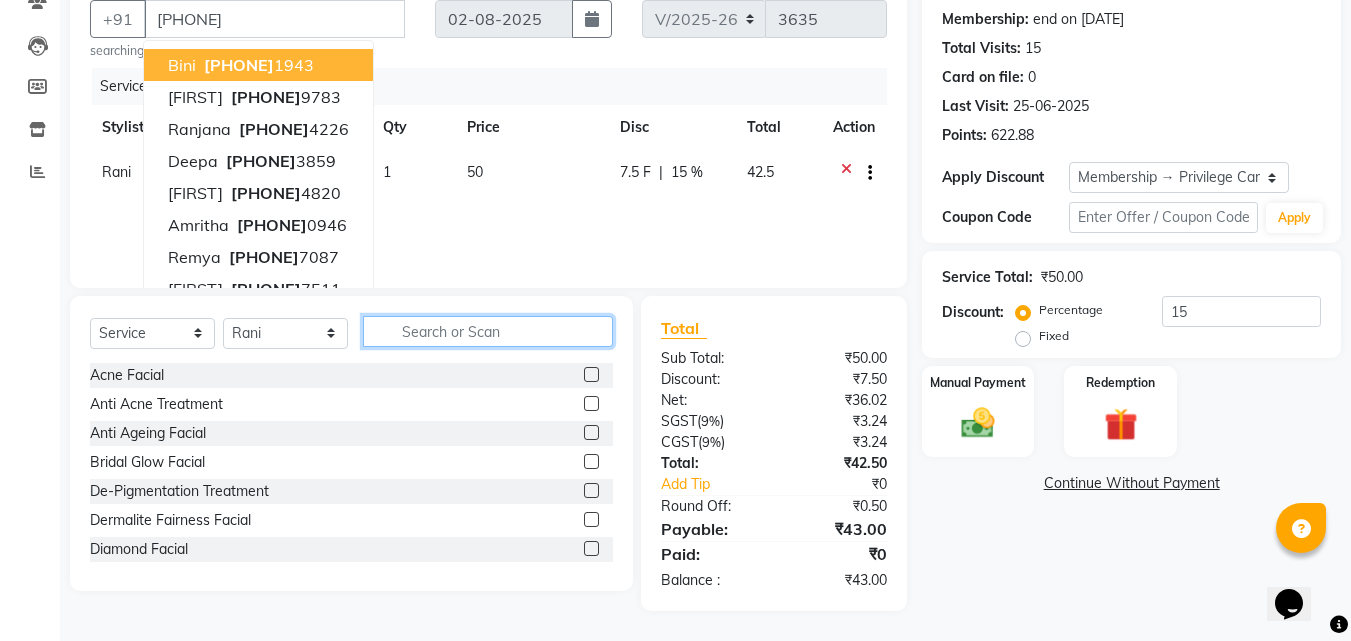 click 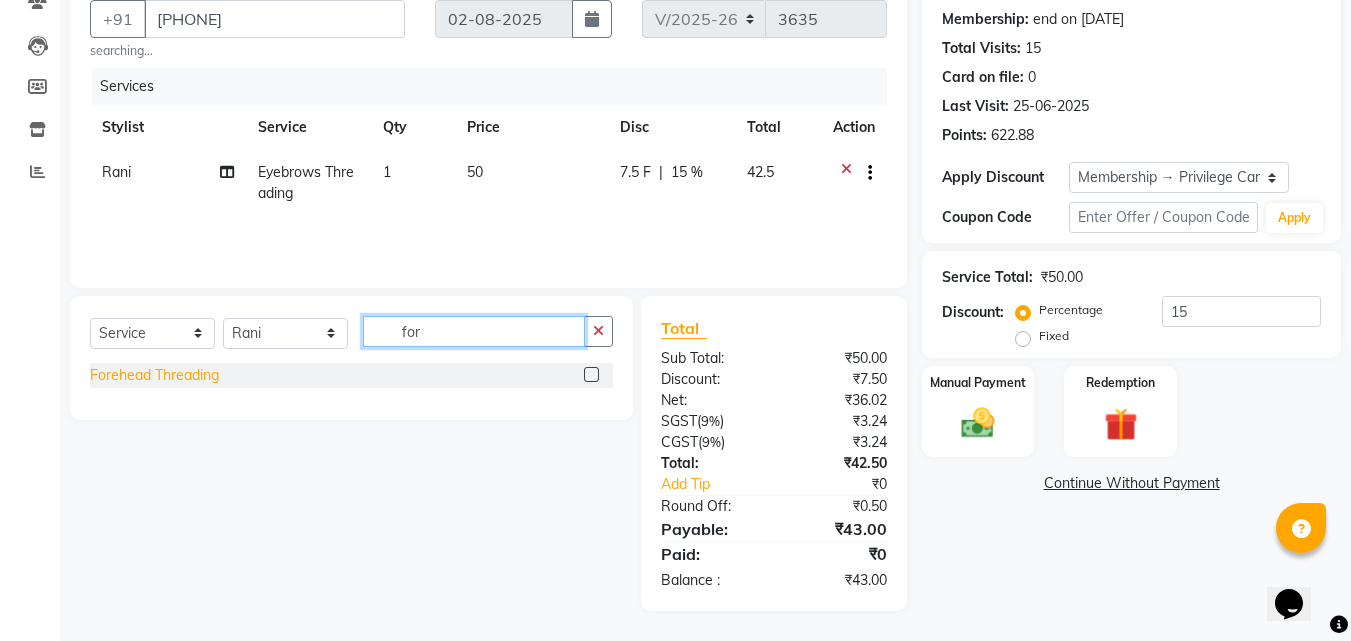 type on "for" 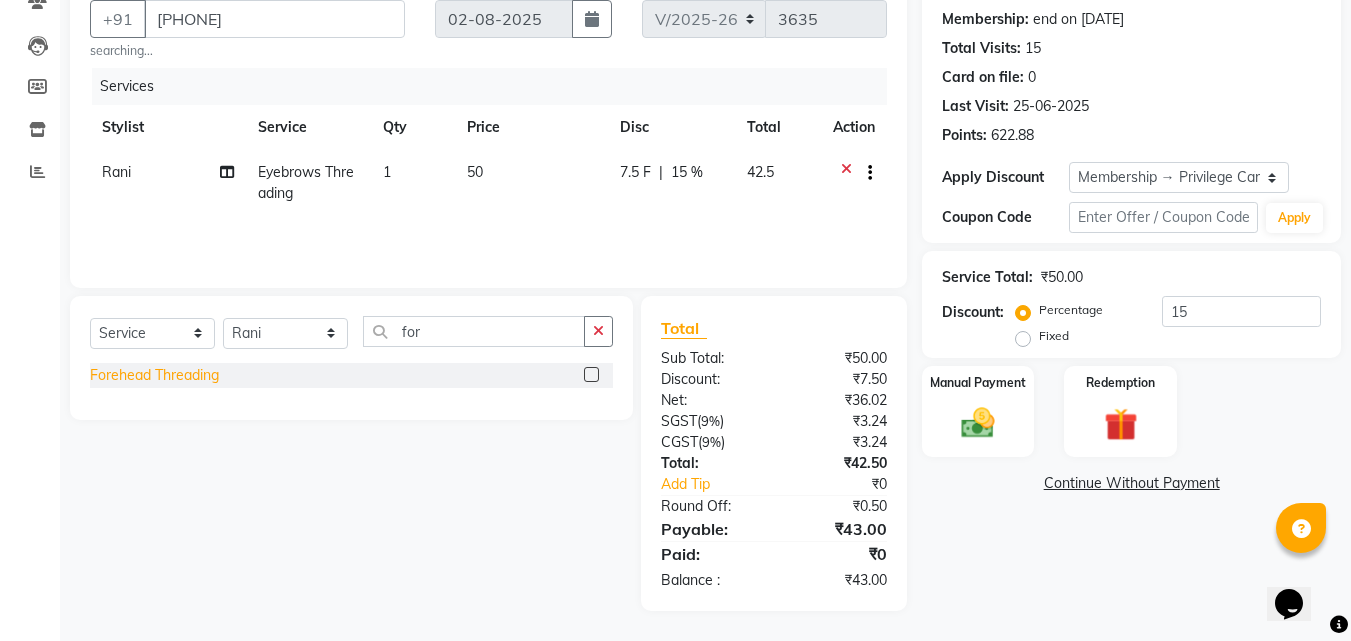 click on "Forehead Threading" 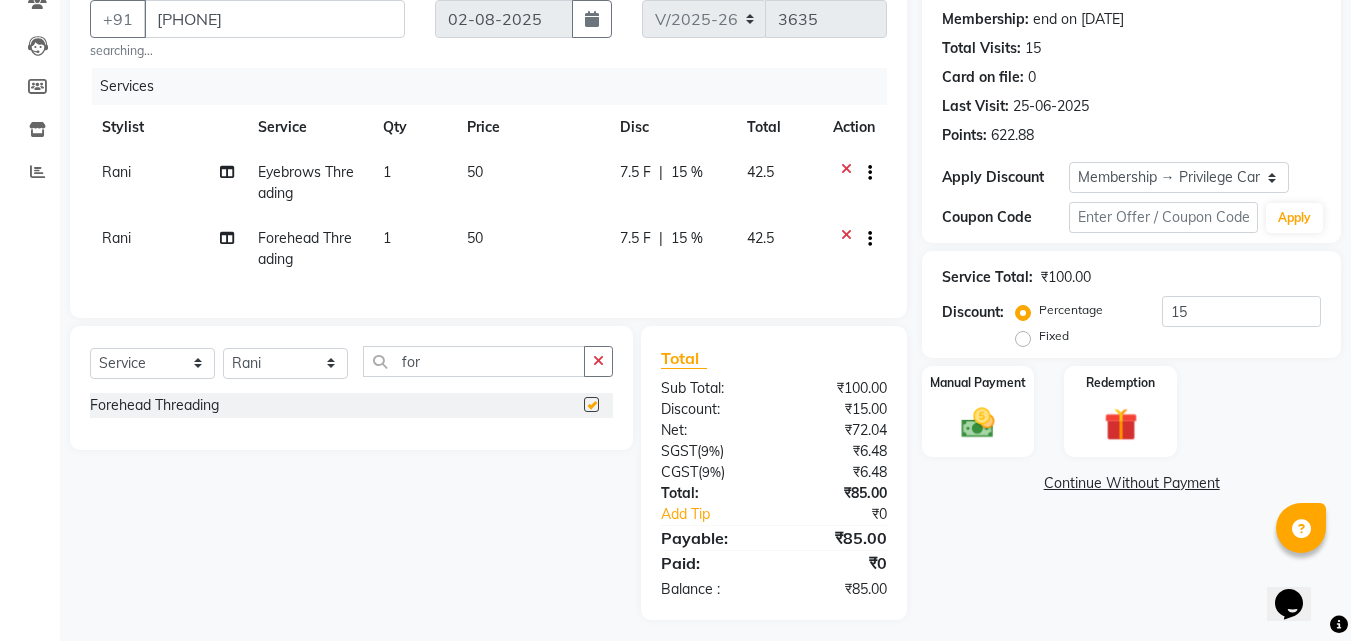 checkbox on "false" 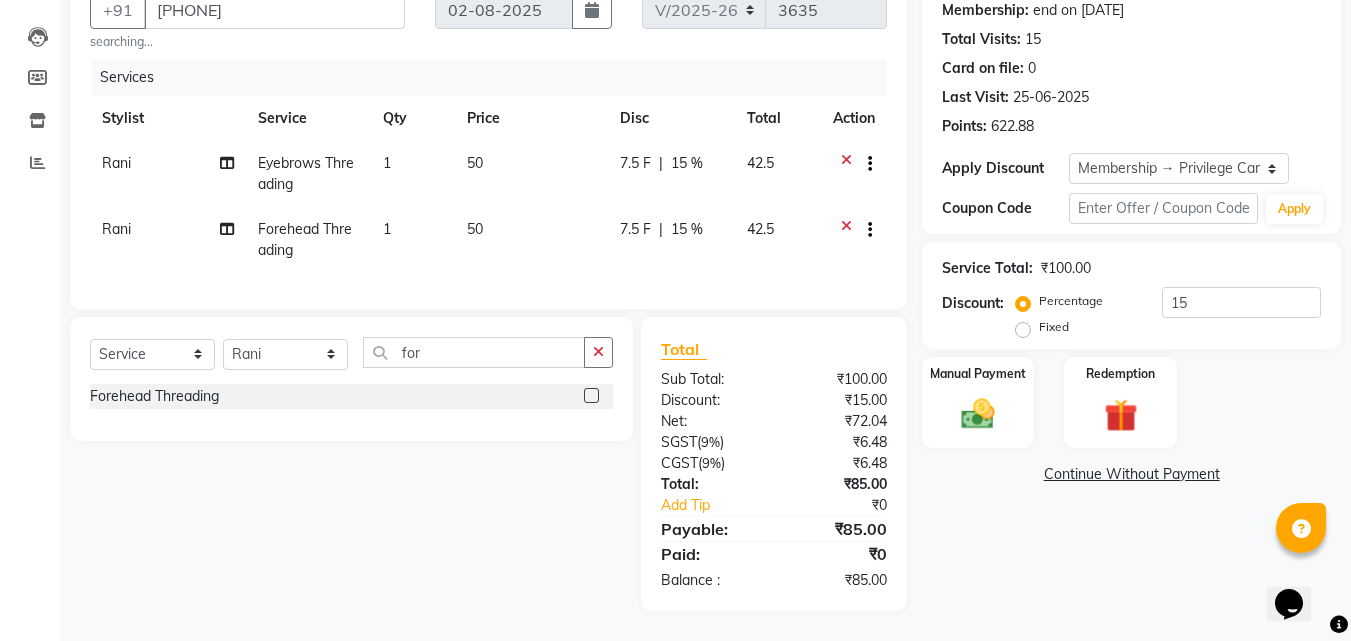 scroll, scrollTop: 210, scrollLeft: 0, axis: vertical 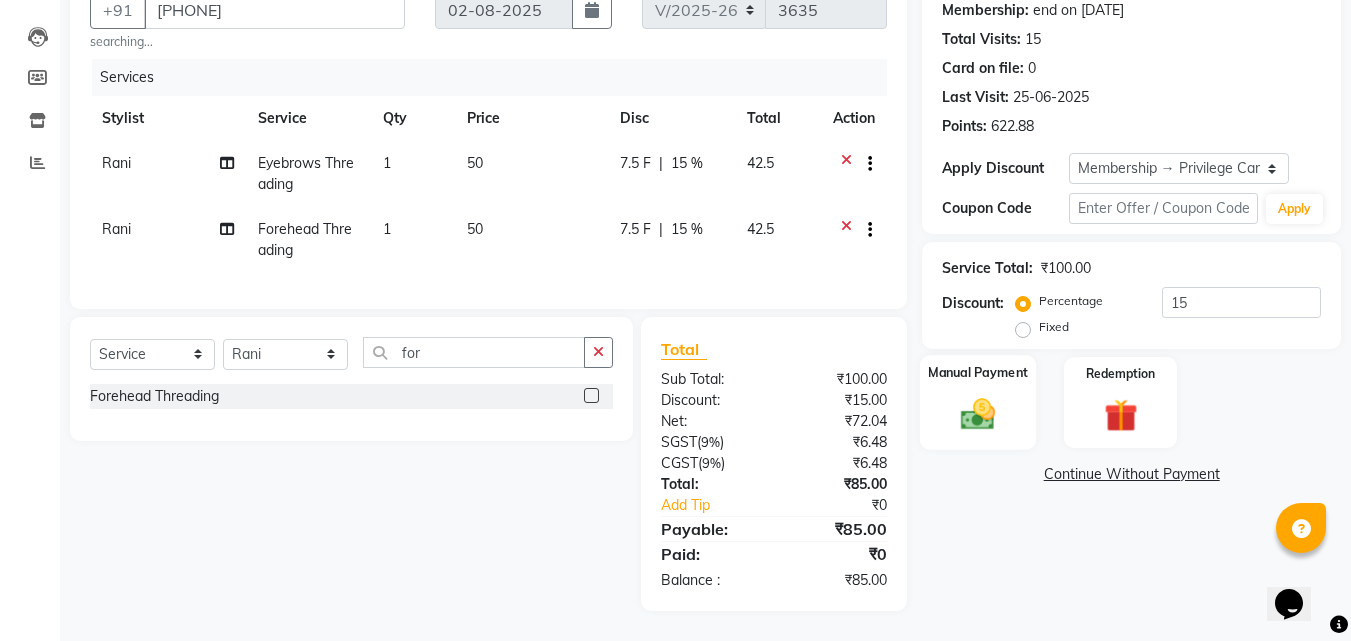 click on "Manual Payment" 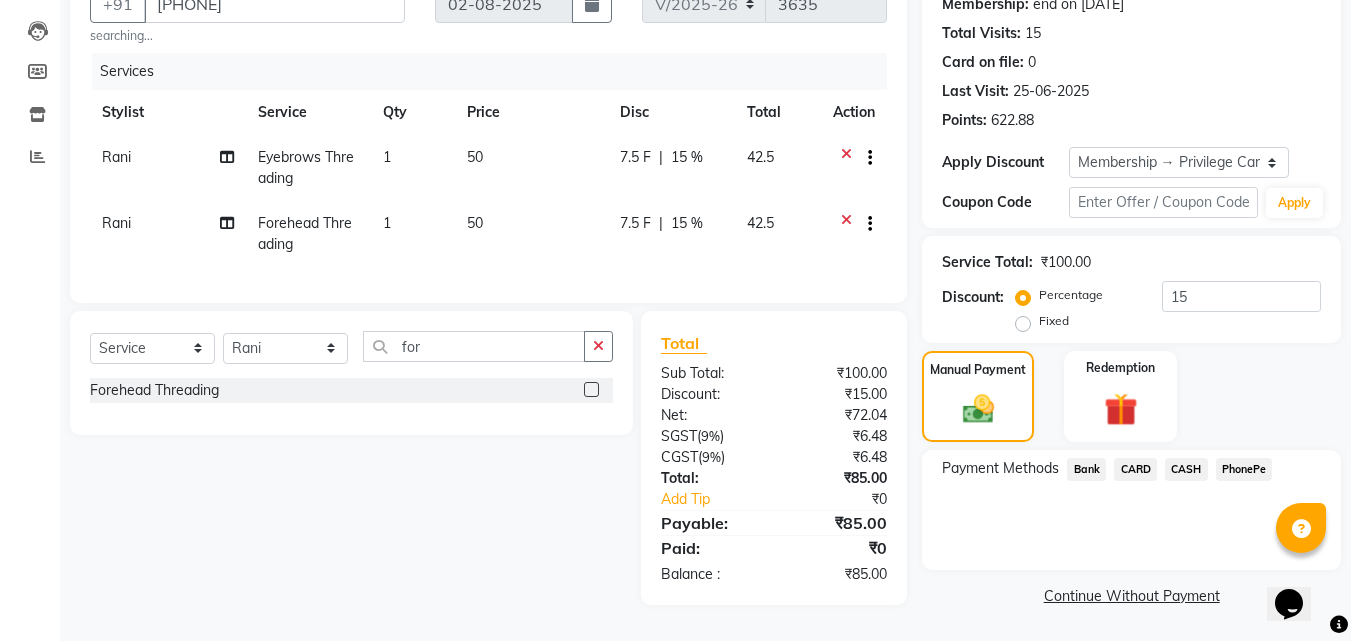 click 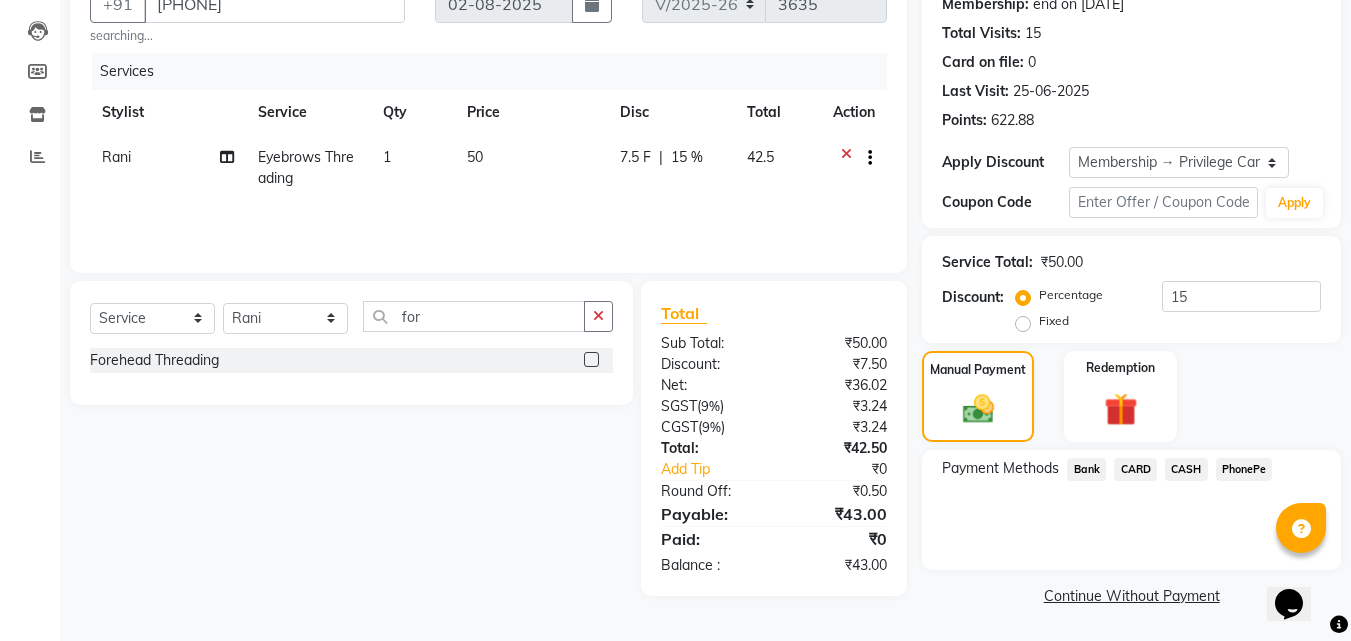 scroll, scrollTop: 201, scrollLeft: 0, axis: vertical 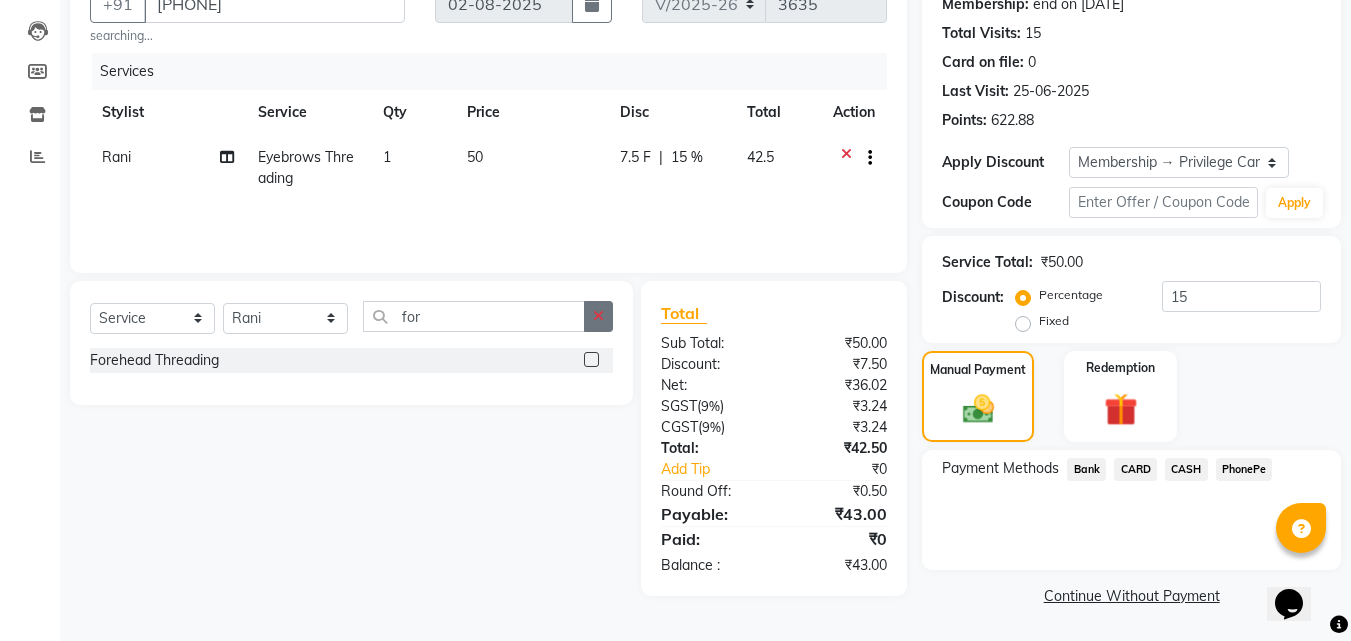 click 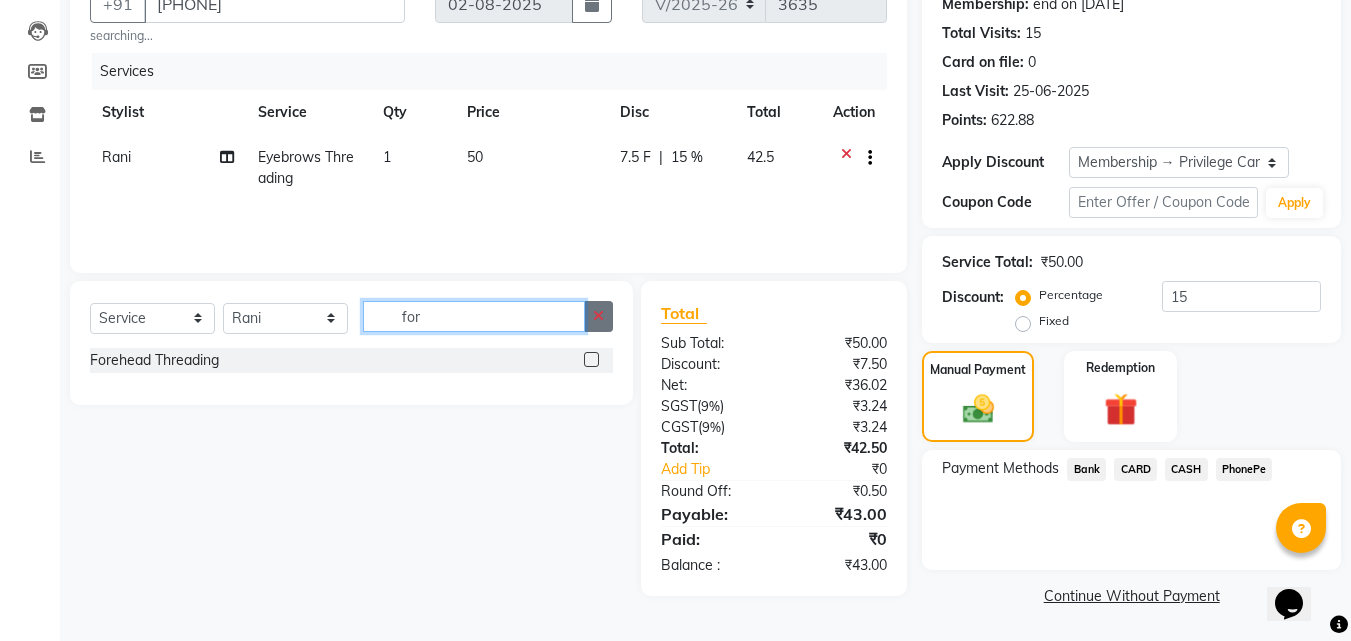 type 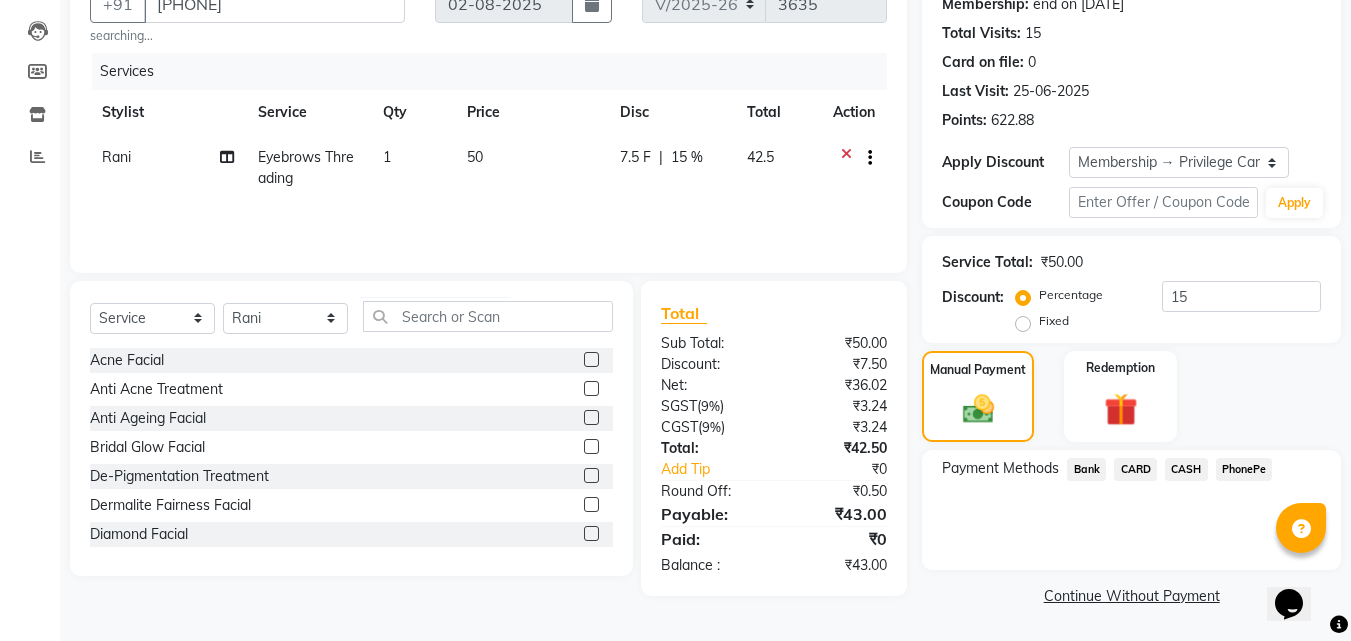 click on "1" 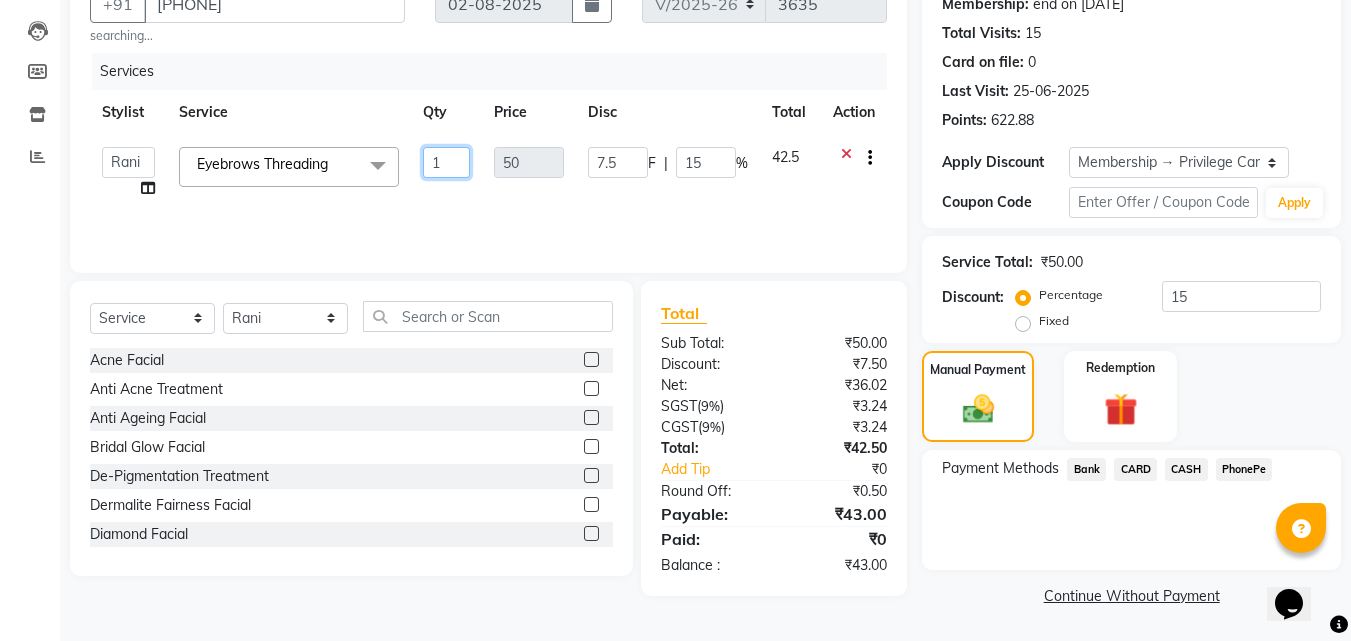 click on "1" 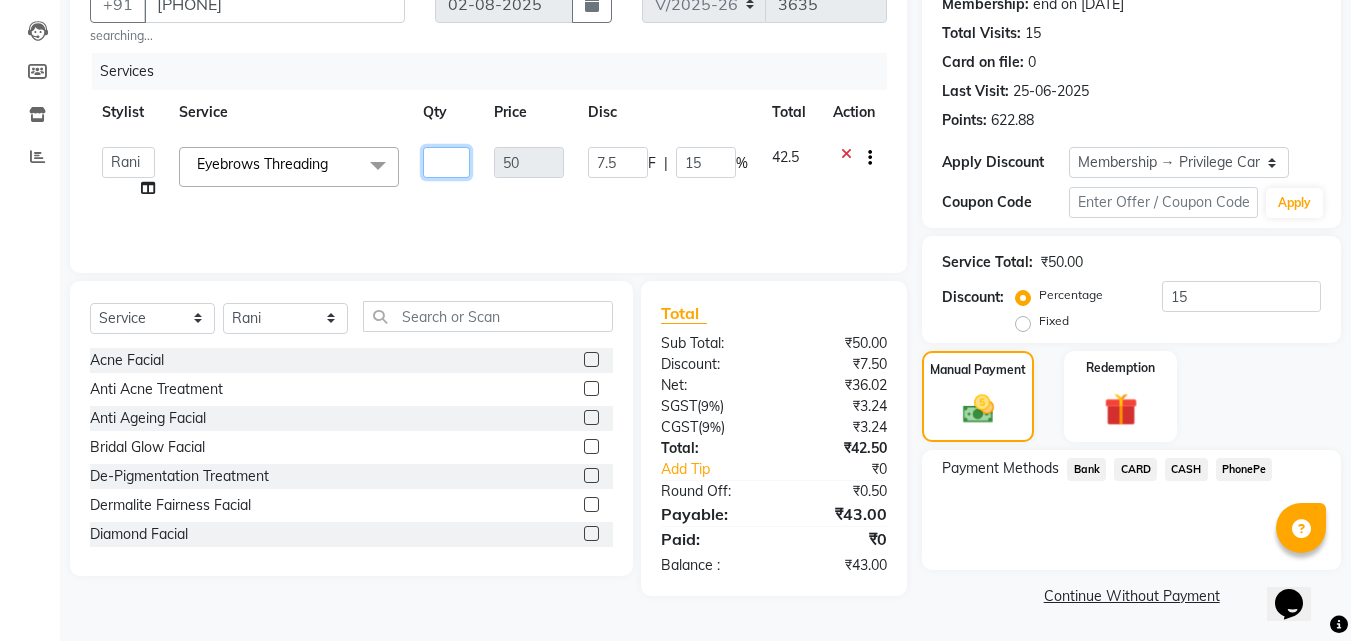 type on "2" 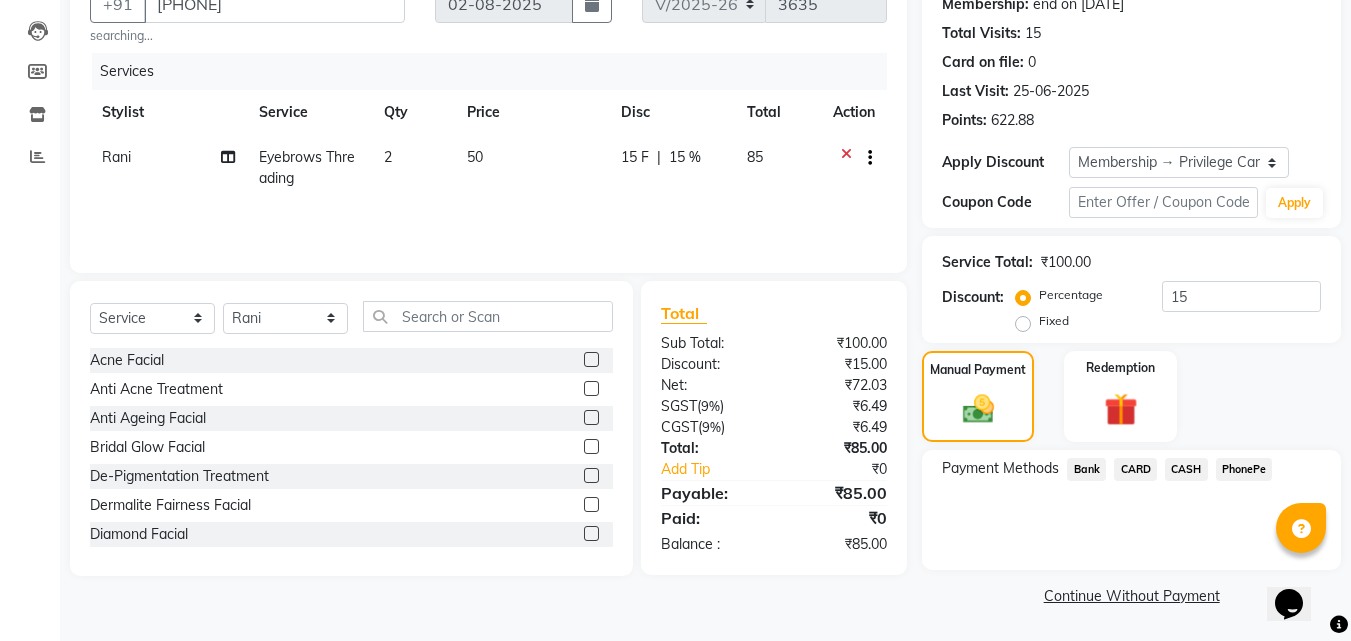 click on "Date 02-08-2025" 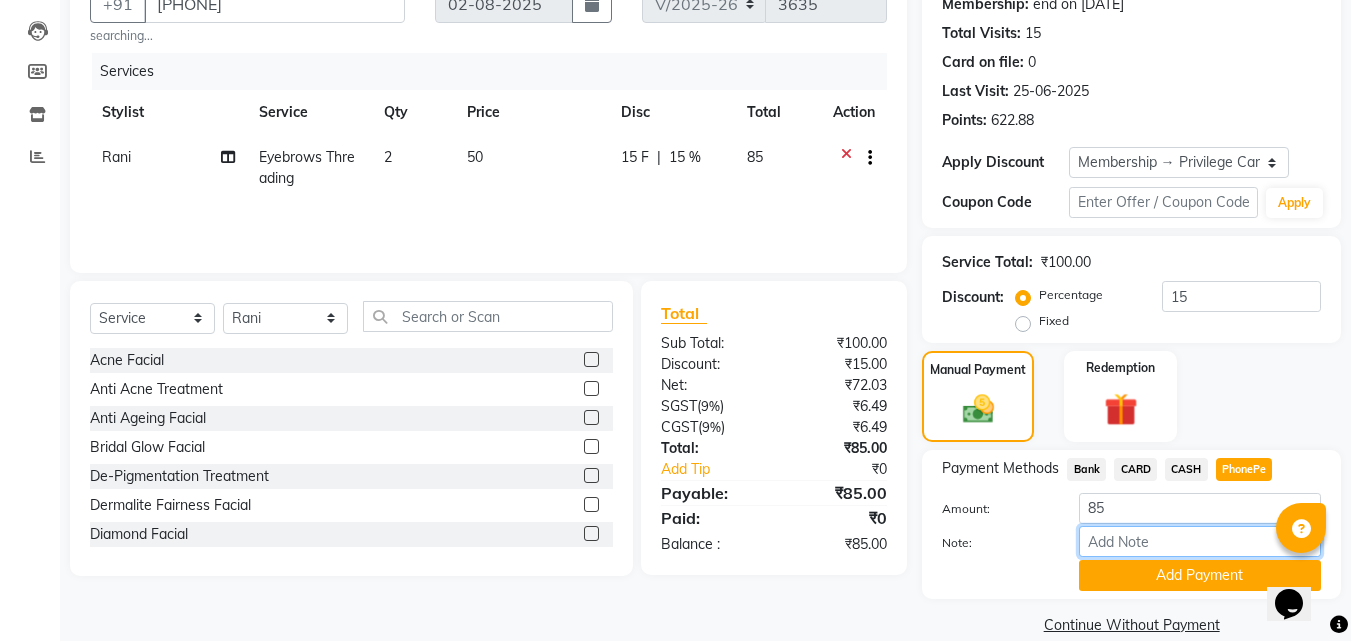 drag, startPoint x: 1246, startPoint y: 479, endPoint x: 1168, endPoint y: 533, distance: 94.86833 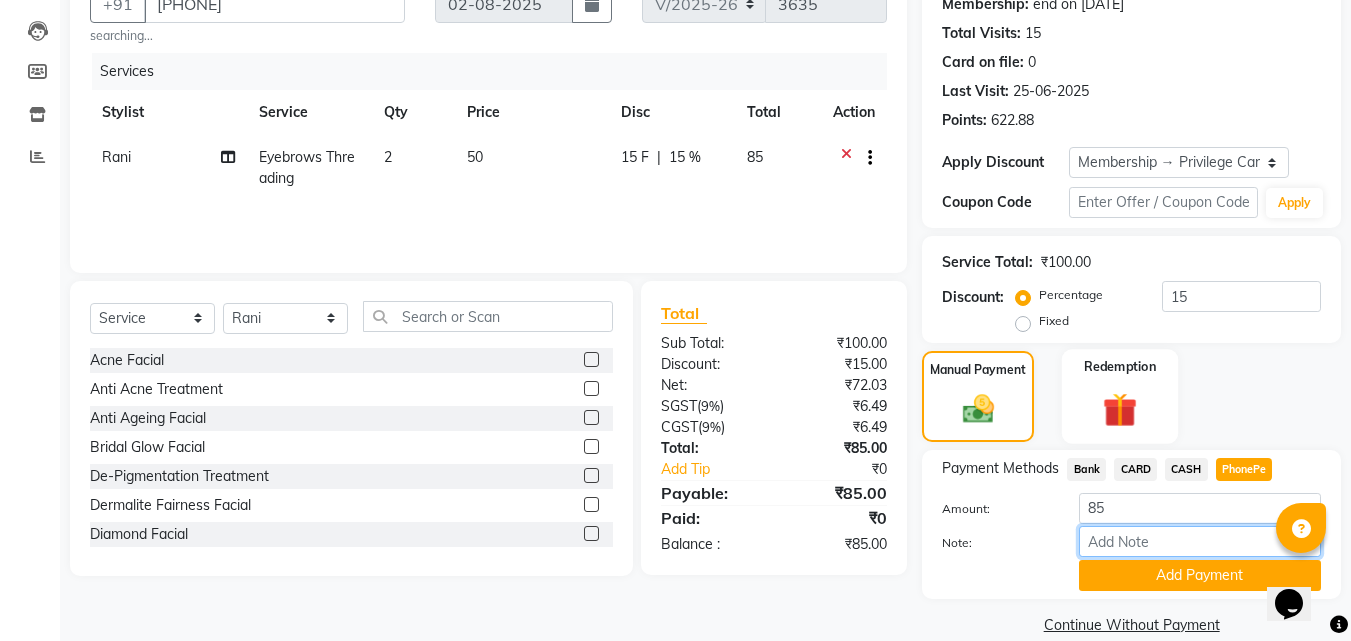 type on "RAGHI" 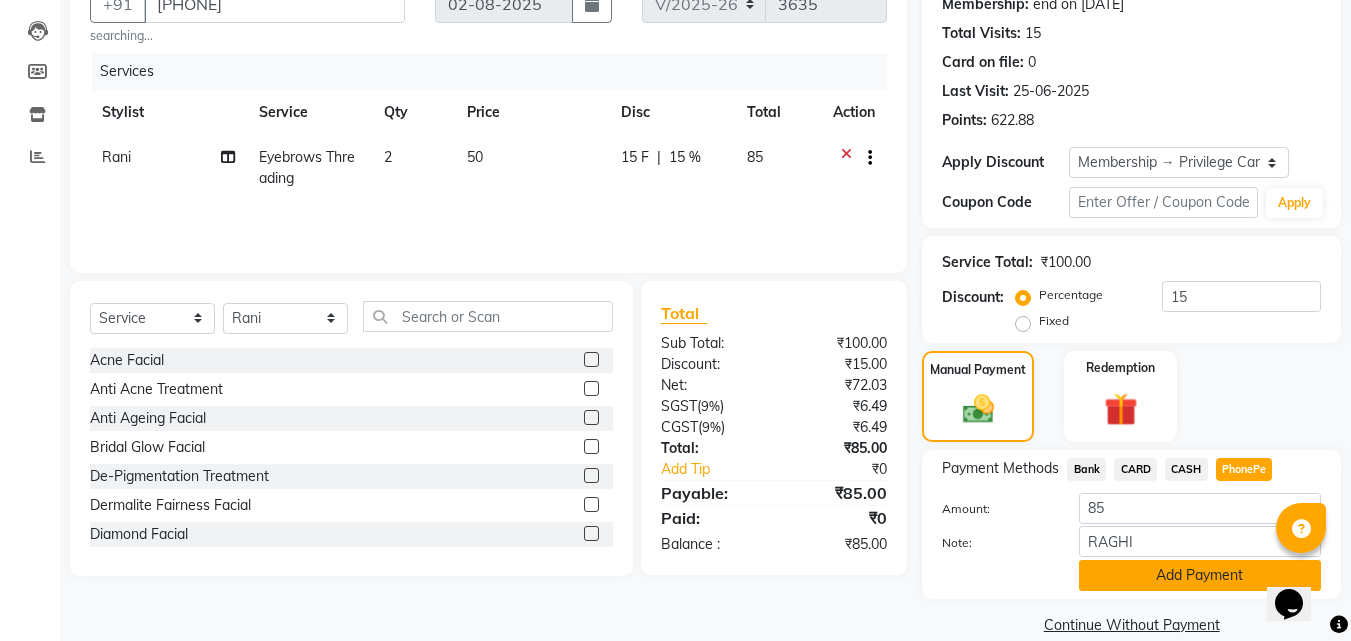 click on "Add Payment" 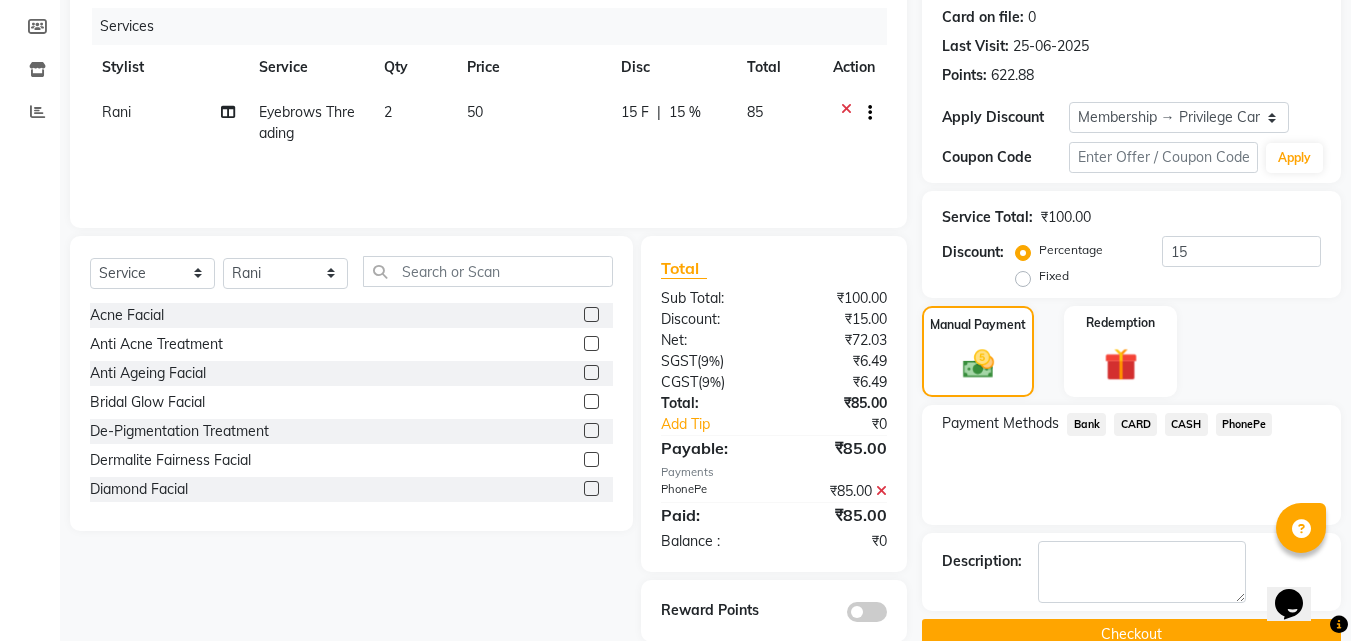 scroll, scrollTop: 285, scrollLeft: 0, axis: vertical 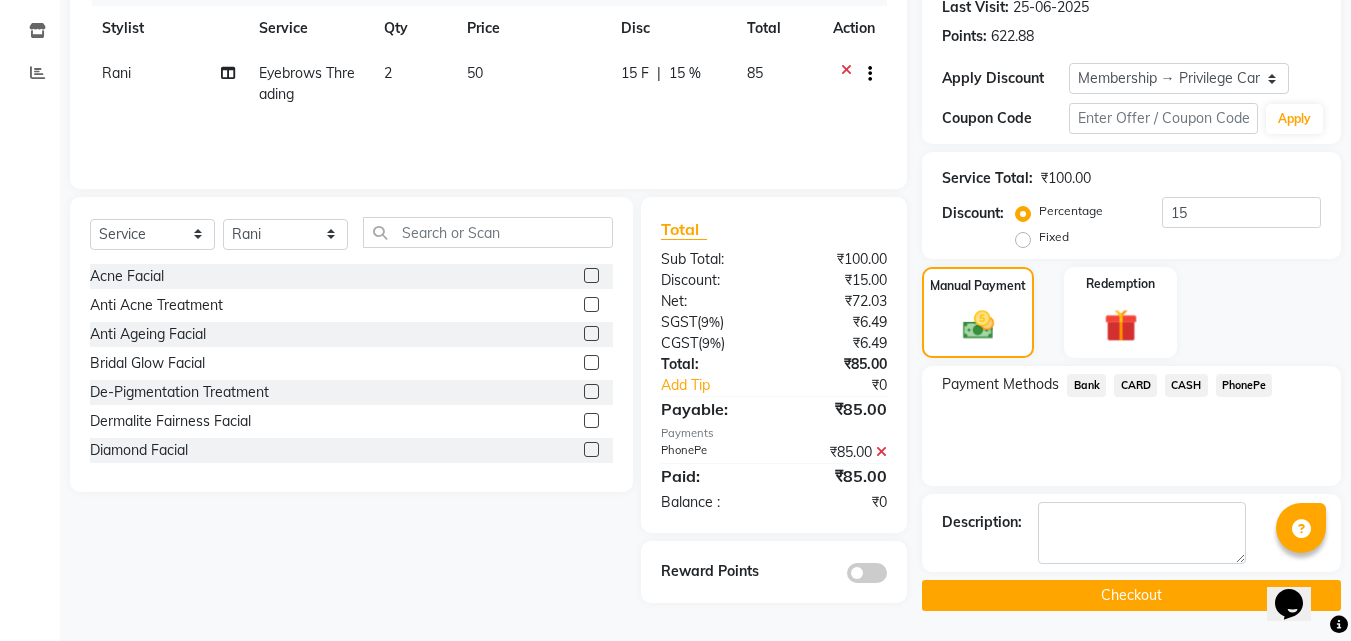 click on "Checkout" 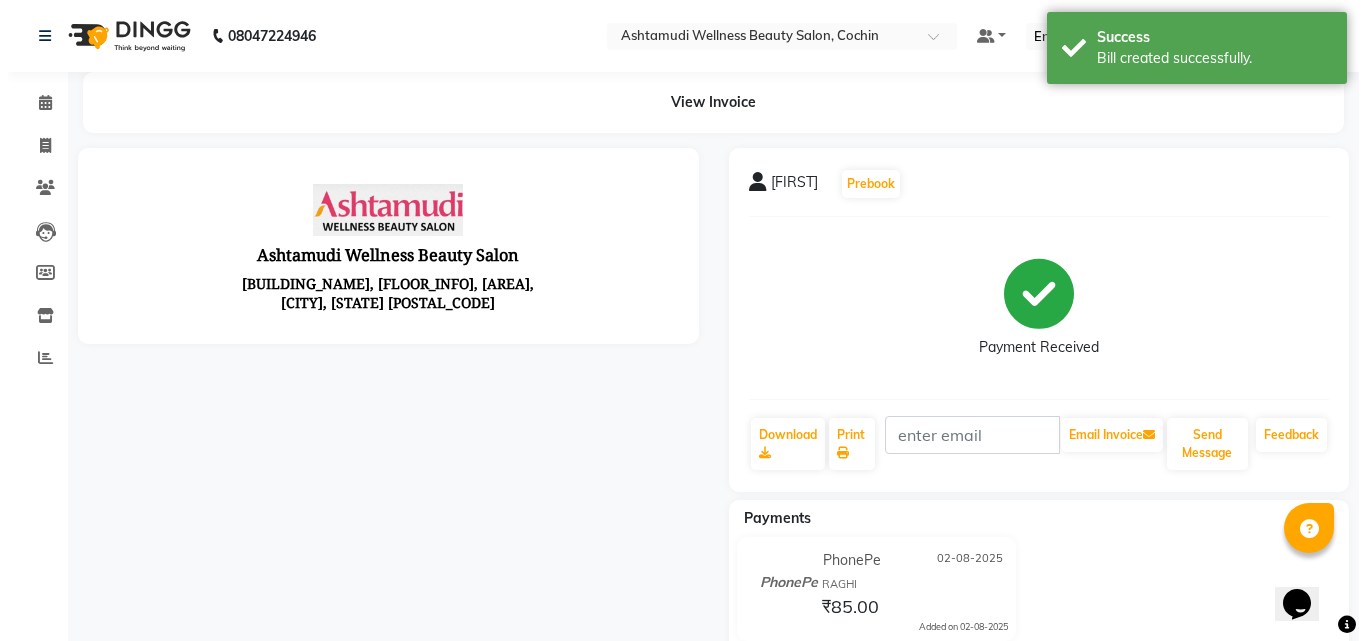 scroll, scrollTop: 0, scrollLeft: 0, axis: both 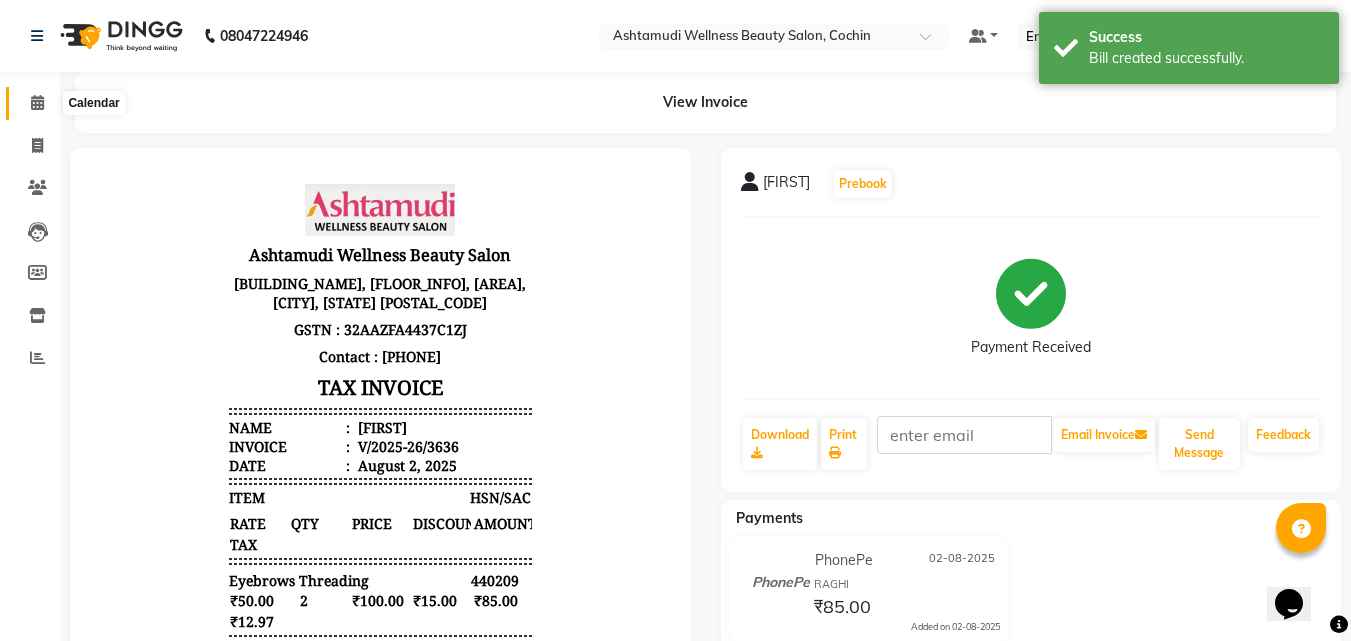 click 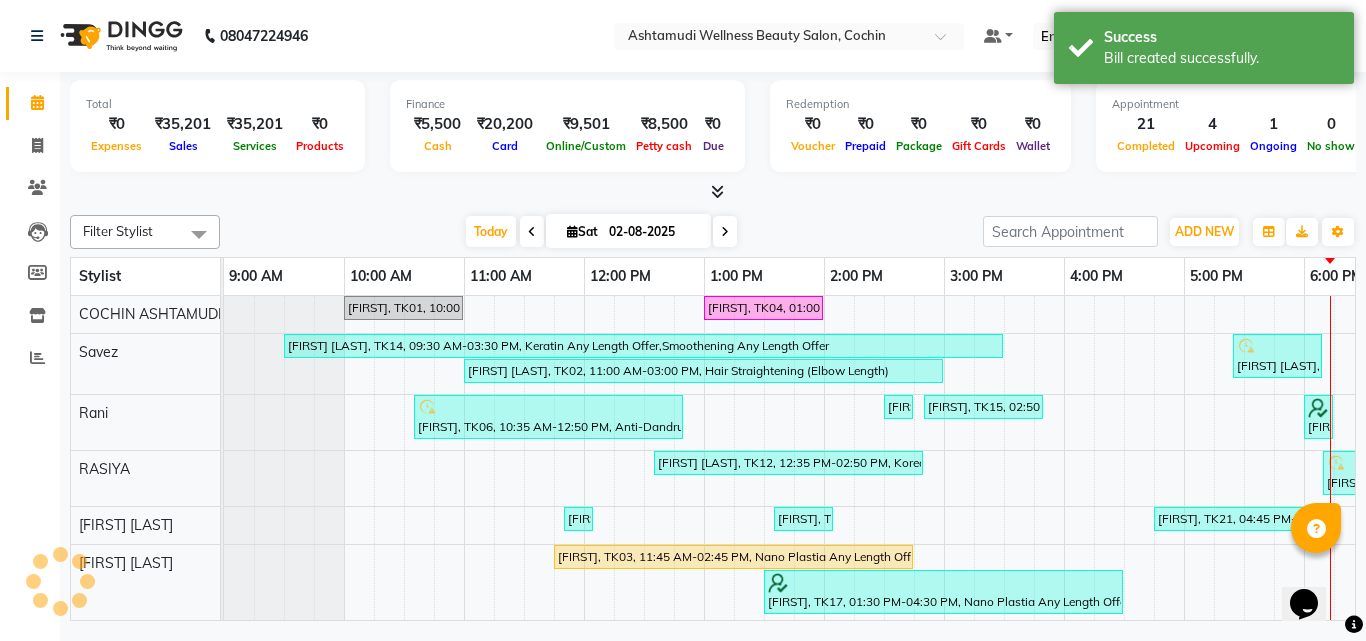 scroll, scrollTop: 0, scrollLeft: 0, axis: both 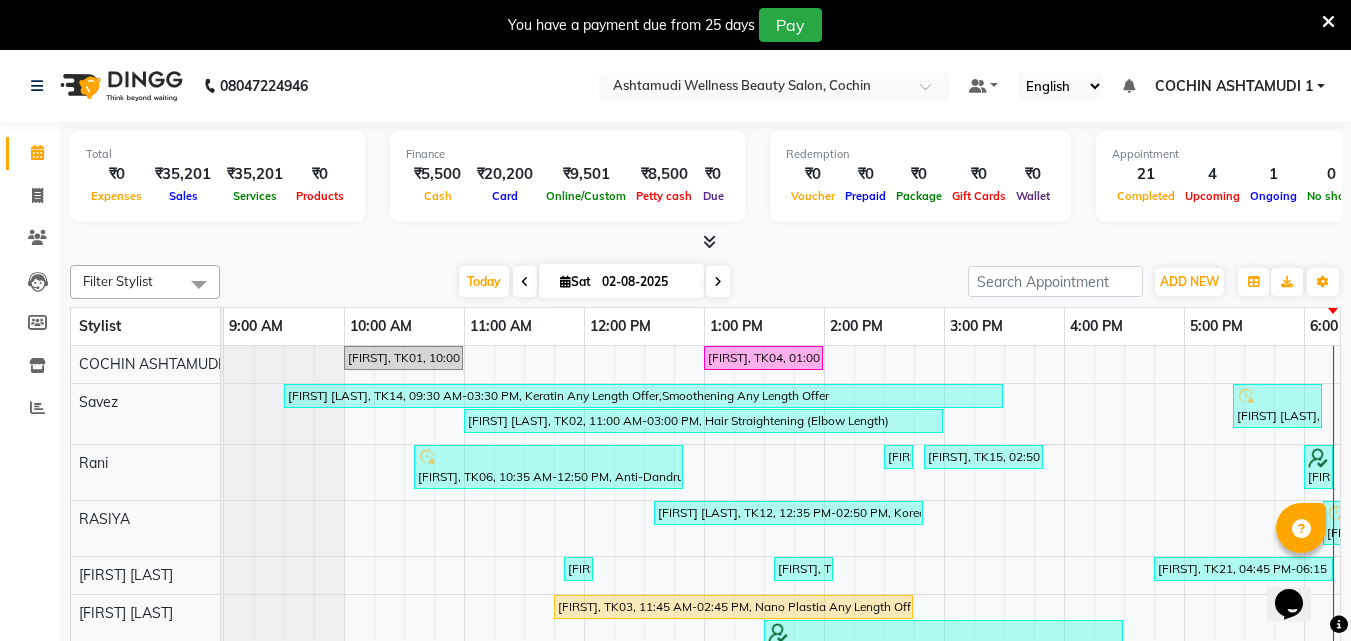 click at bounding box center [709, 241] 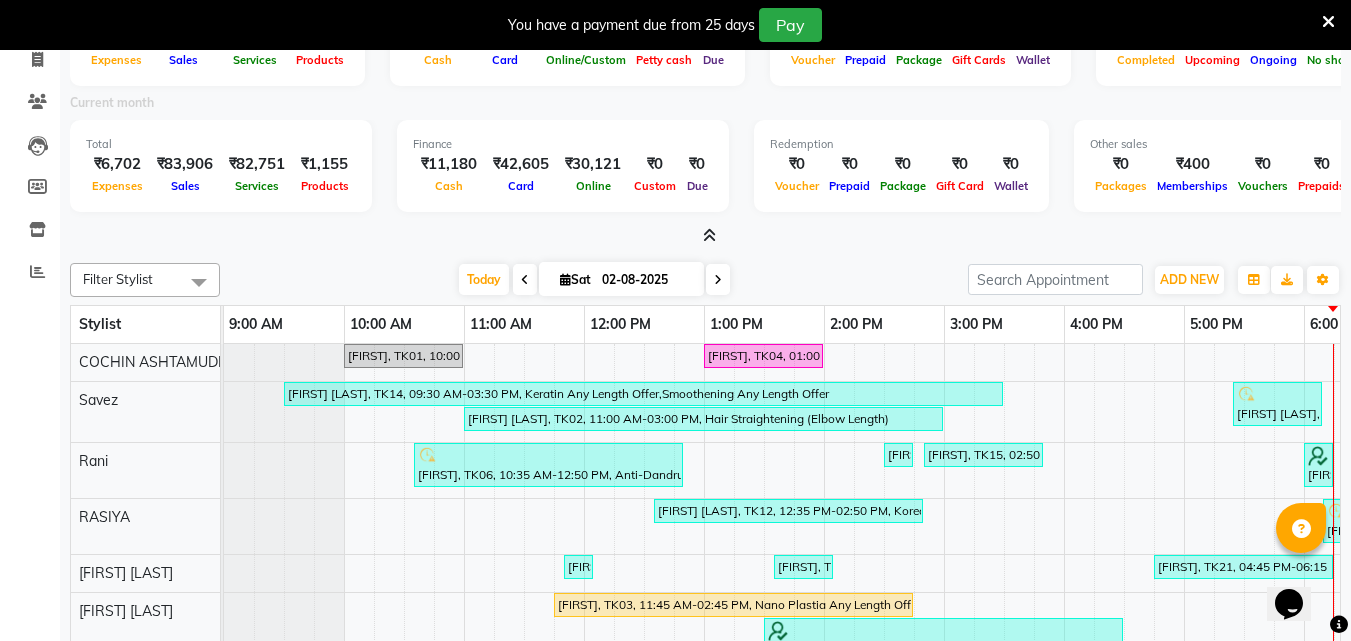 scroll, scrollTop: 169, scrollLeft: 0, axis: vertical 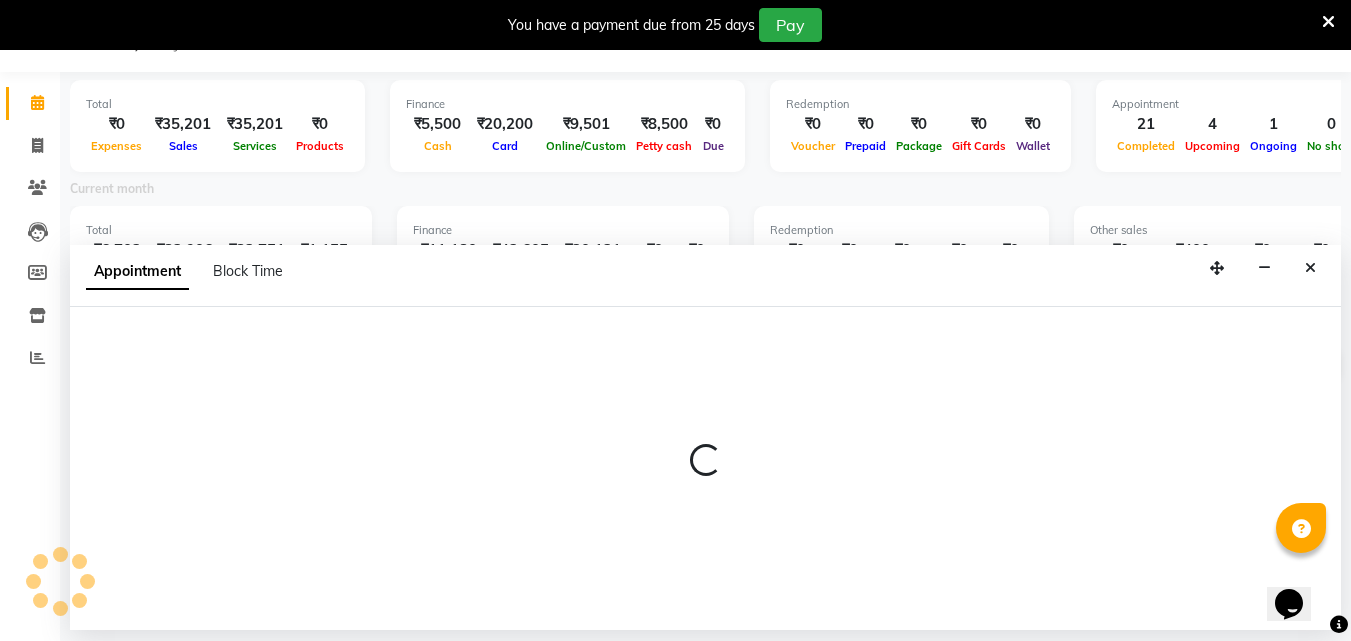 select on "34115" 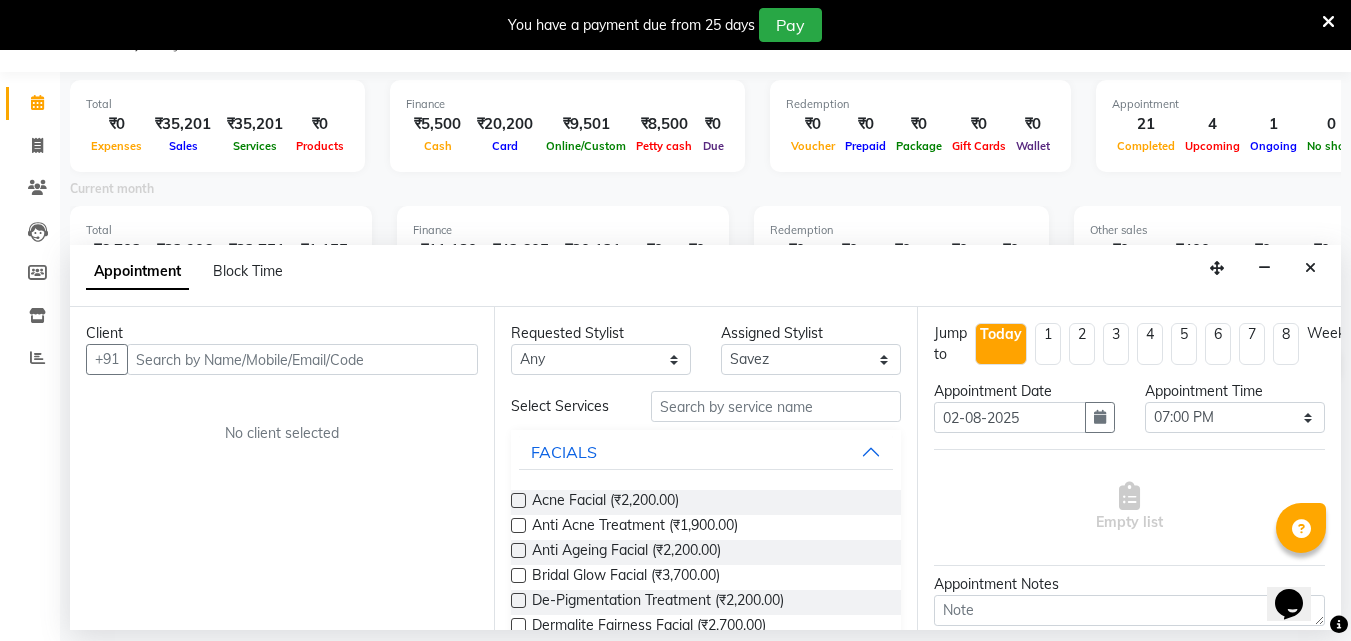 click at bounding box center (302, 359) 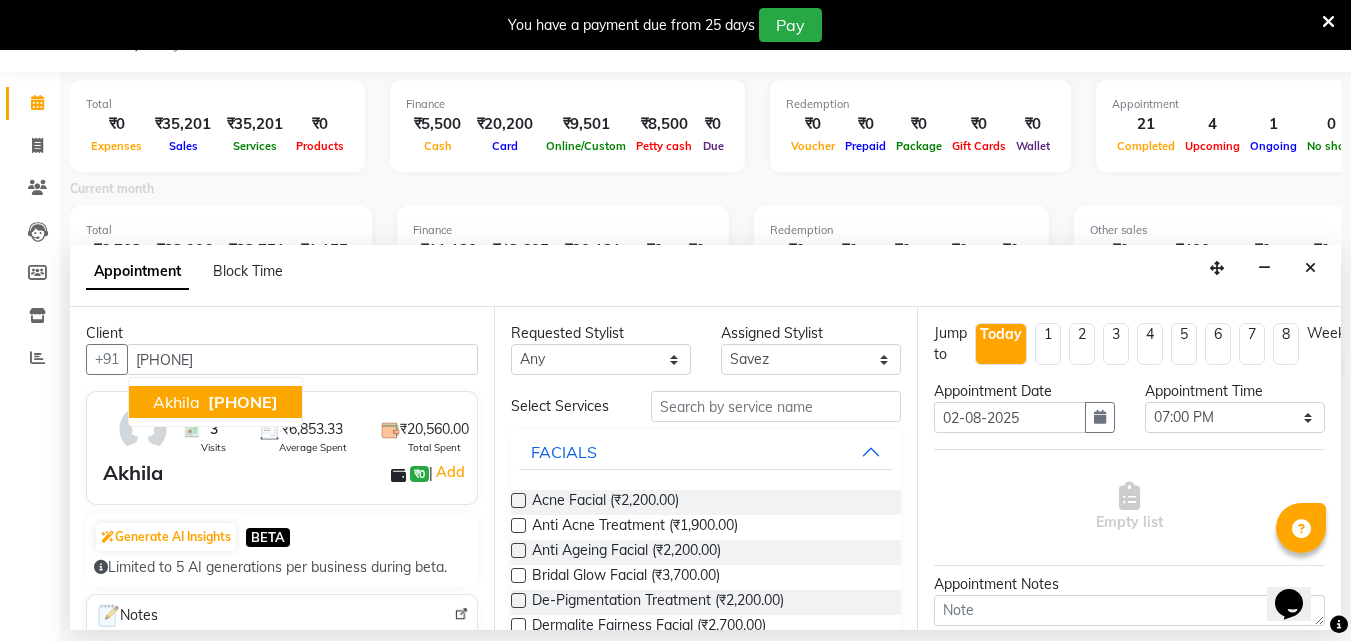click on "[PHONE]" at bounding box center [243, 402] 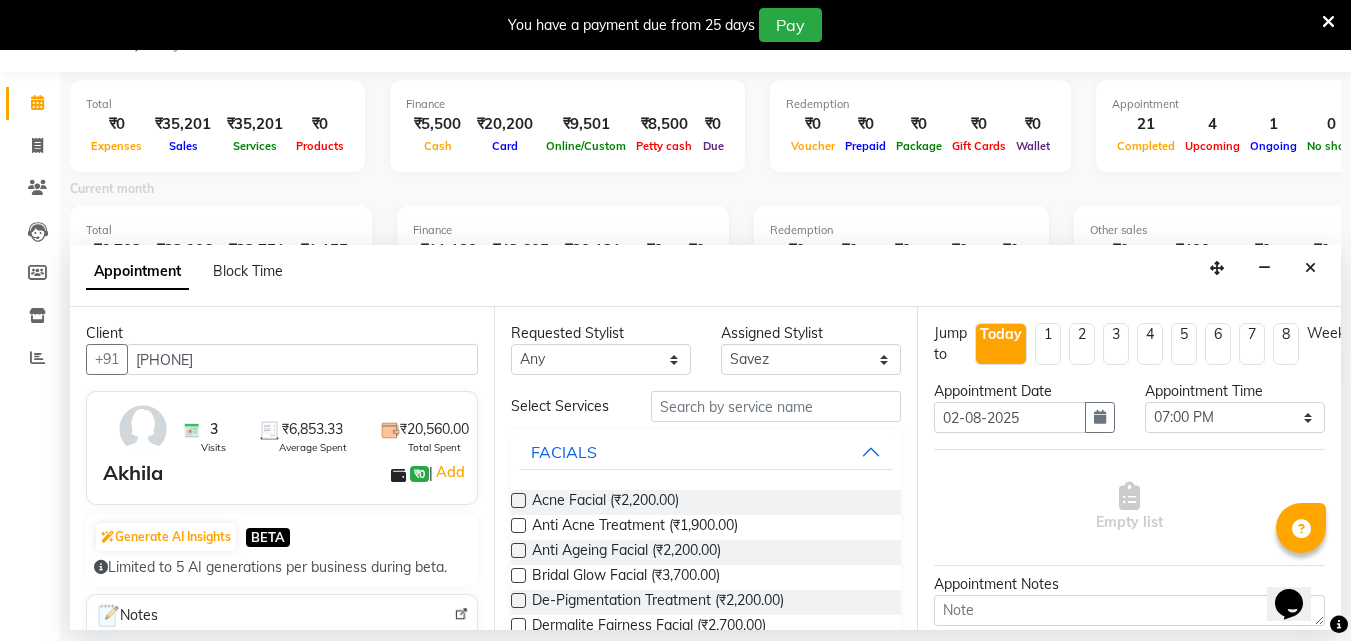 type on "[PHONE]" 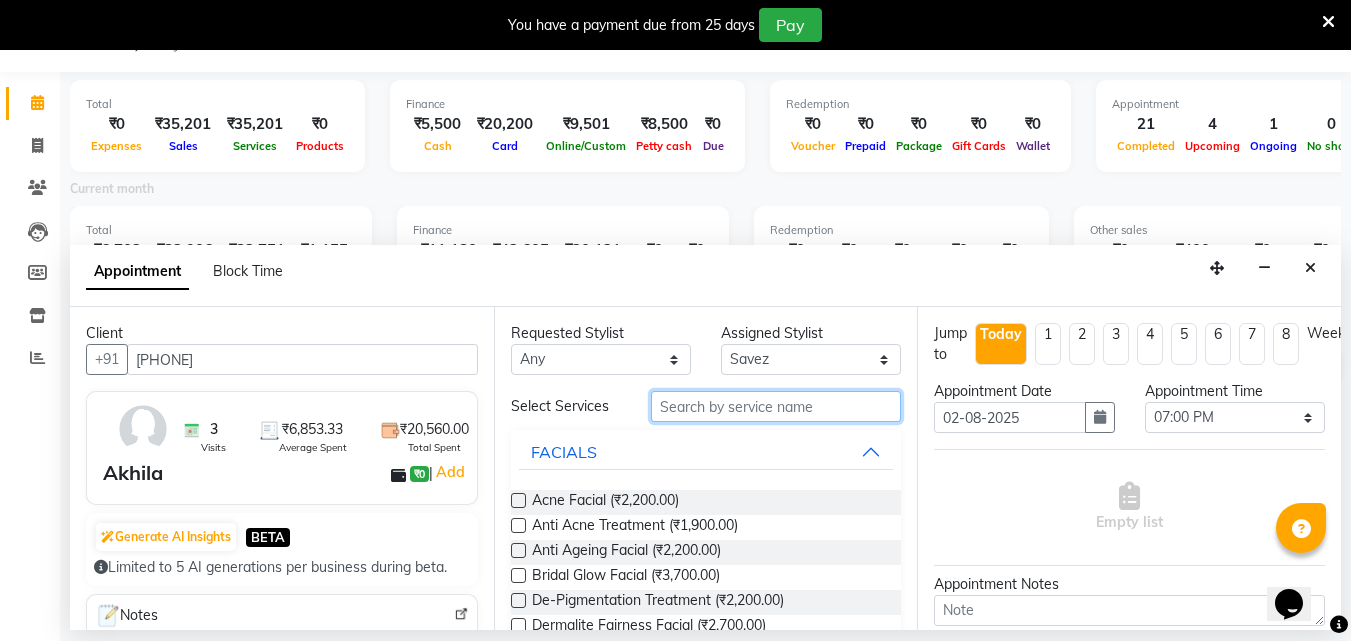 click at bounding box center (776, 406) 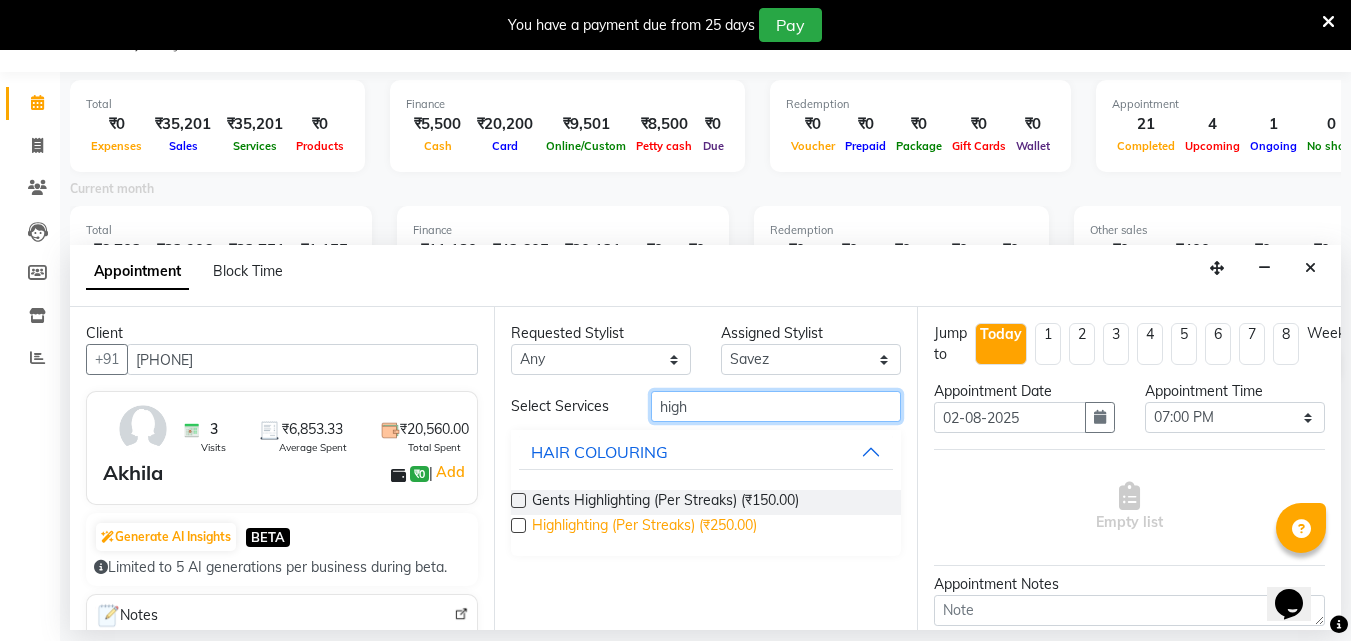 type on "high" 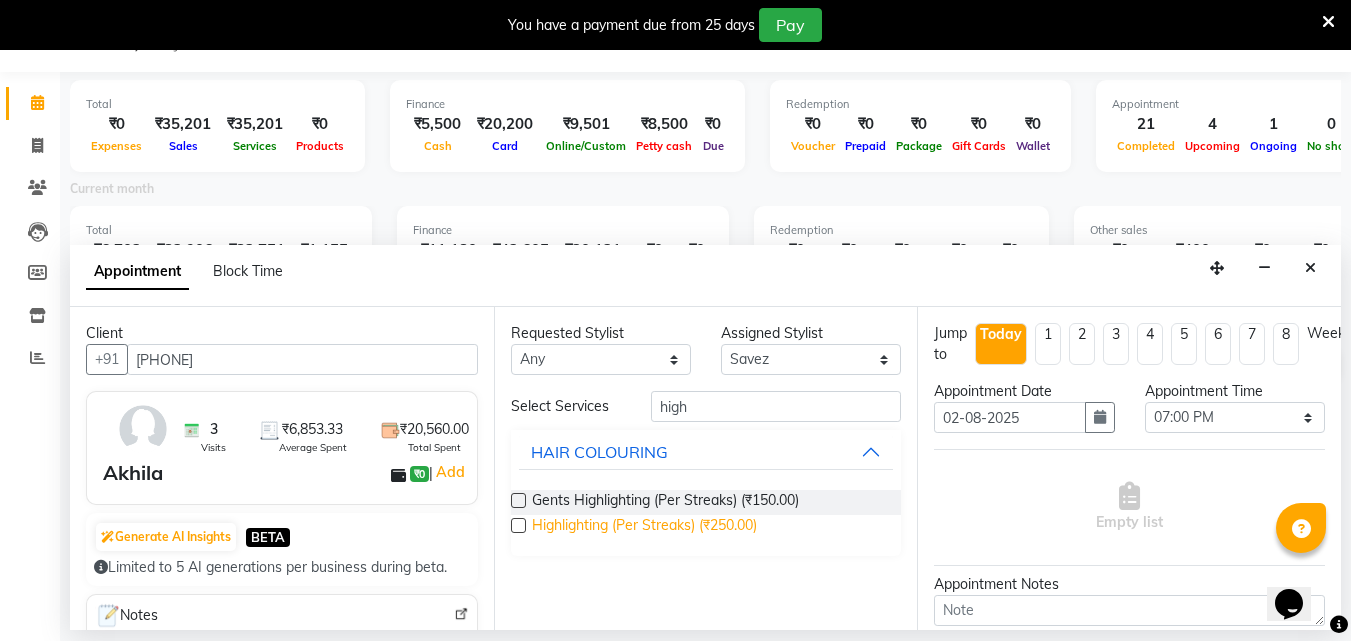 click on "Highlighting (Per Streaks) (₹250.00)" at bounding box center [644, 527] 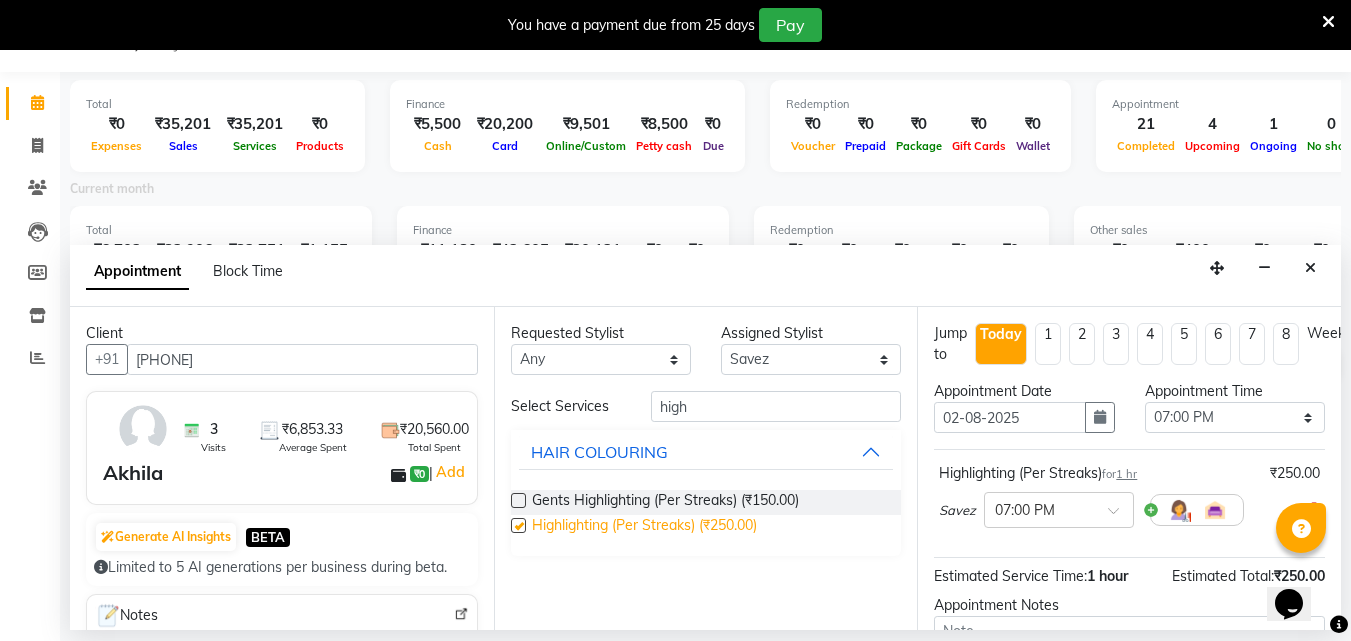 checkbox on "false" 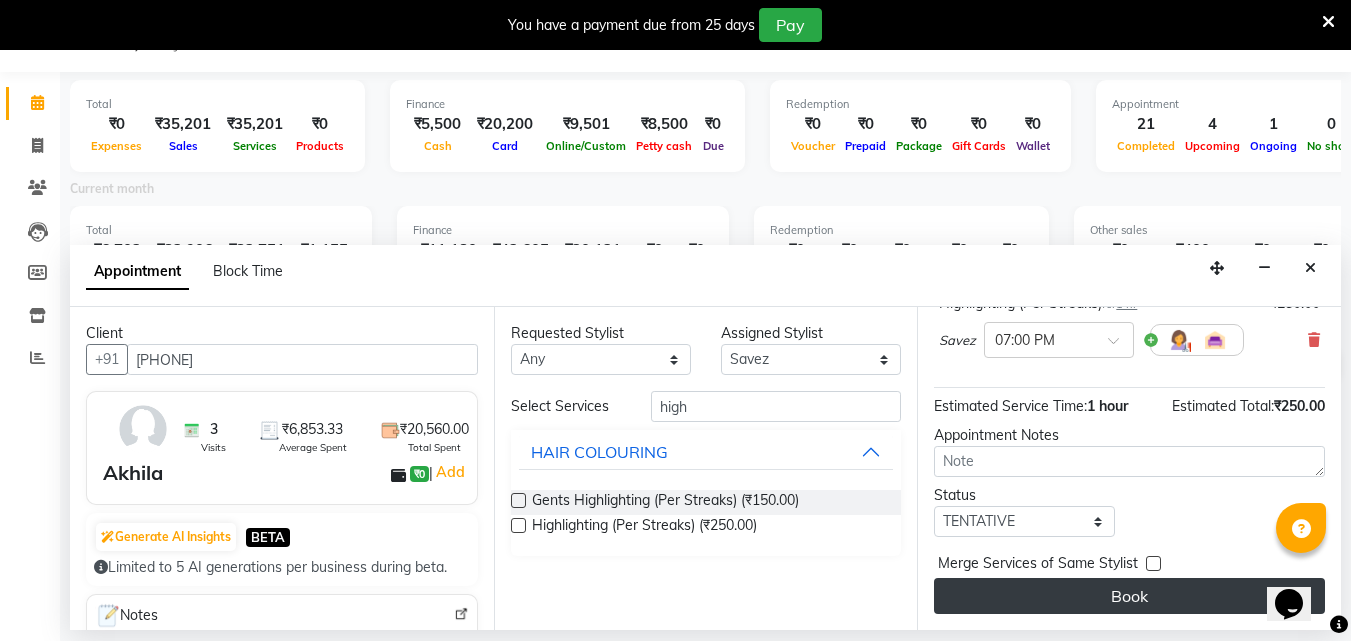 scroll, scrollTop: 185, scrollLeft: 0, axis: vertical 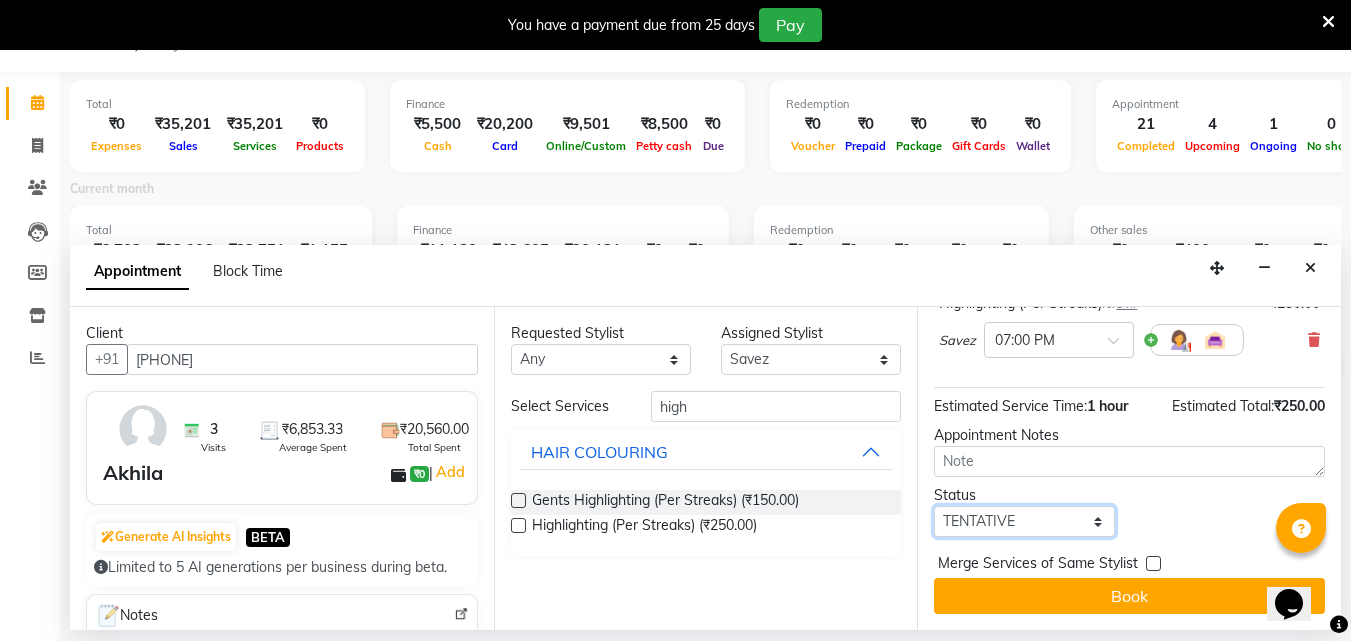 click on "Select TENTATIVE CONFIRM CHECK-IN UPCOMING" at bounding box center (1024, 521) 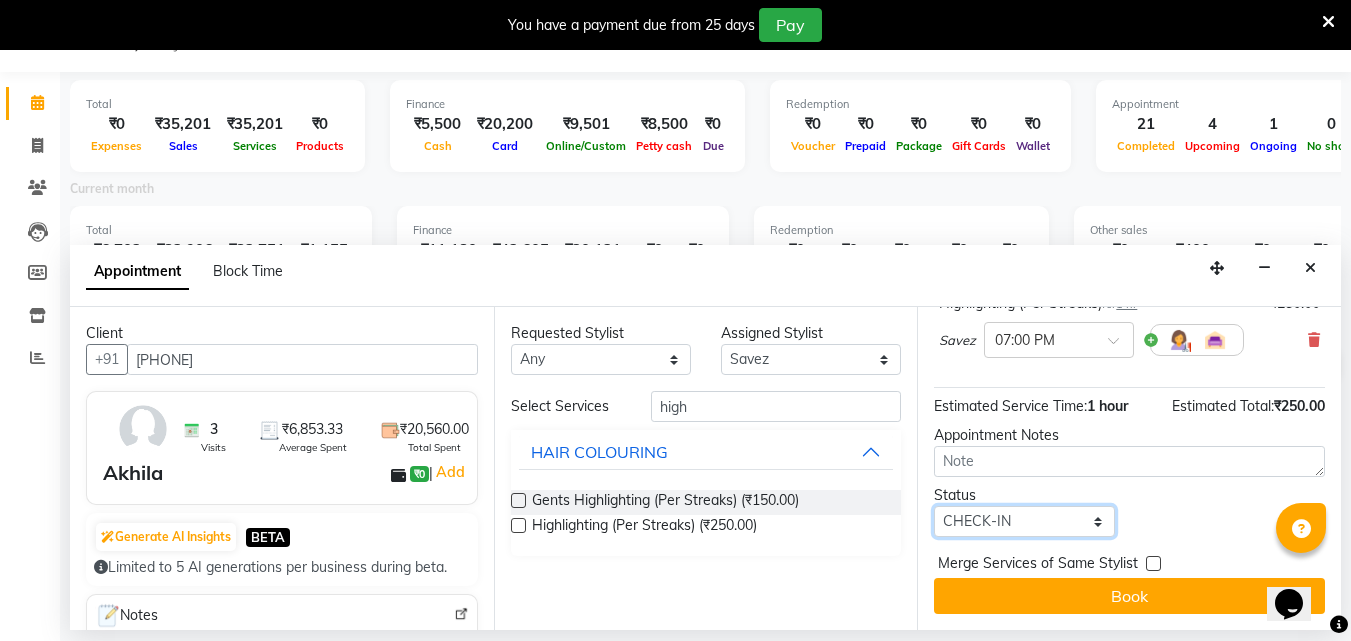 click on "Select TENTATIVE CONFIRM CHECK-IN UPCOMING" at bounding box center (1024, 521) 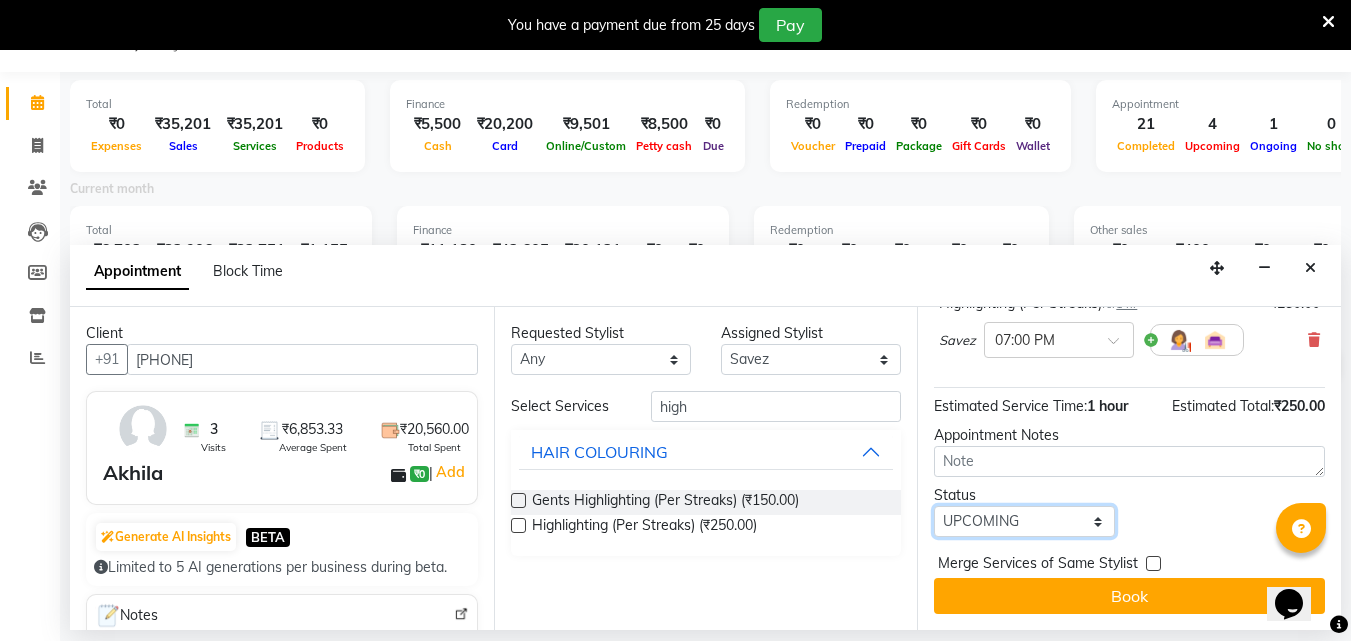 click on "Select TENTATIVE CONFIRM CHECK-IN UPCOMING" at bounding box center (1024, 521) 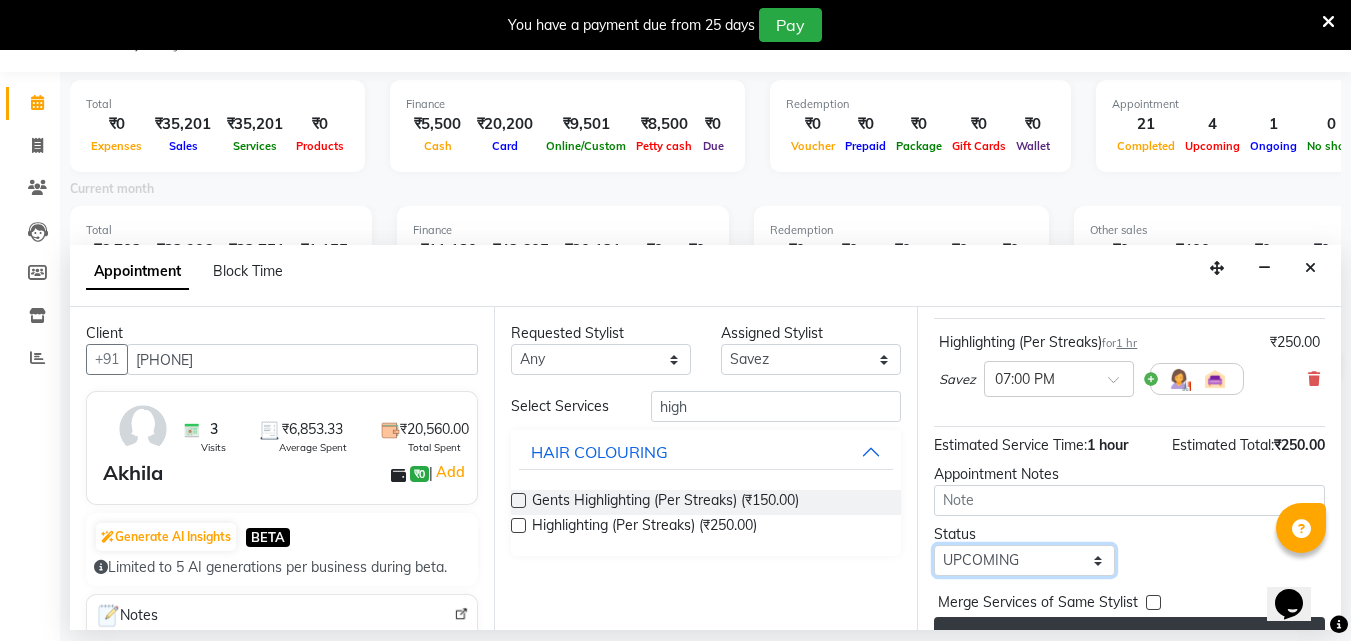 scroll, scrollTop: 185, scrollLeft: 0, axis: vertical 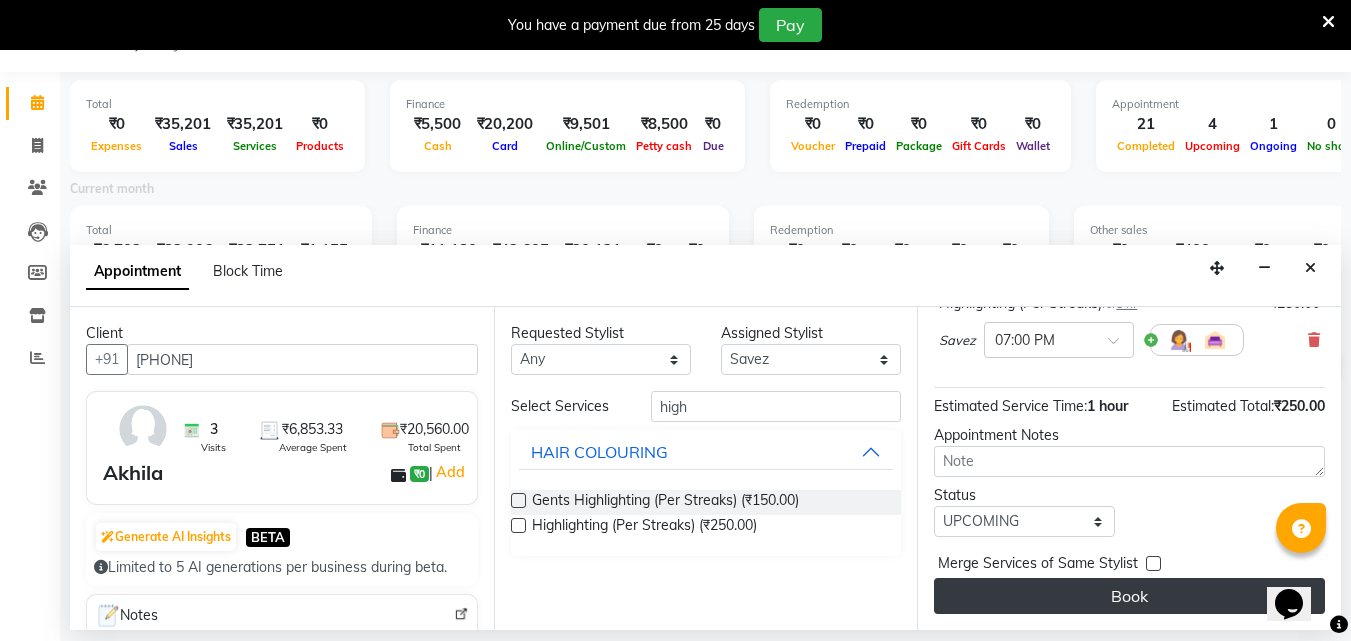 click on "Book" at bounding box center [1129, 596] 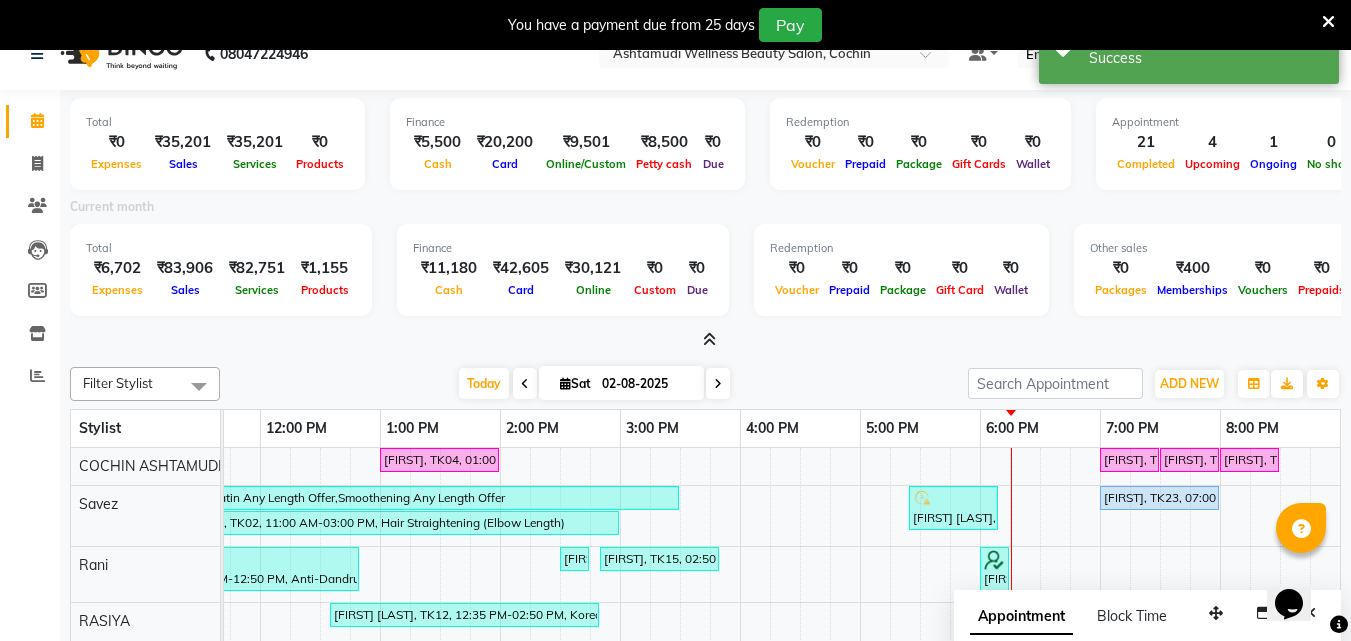 scroll, scrollTop: 50, scrollLeft: 0, axis: vertical 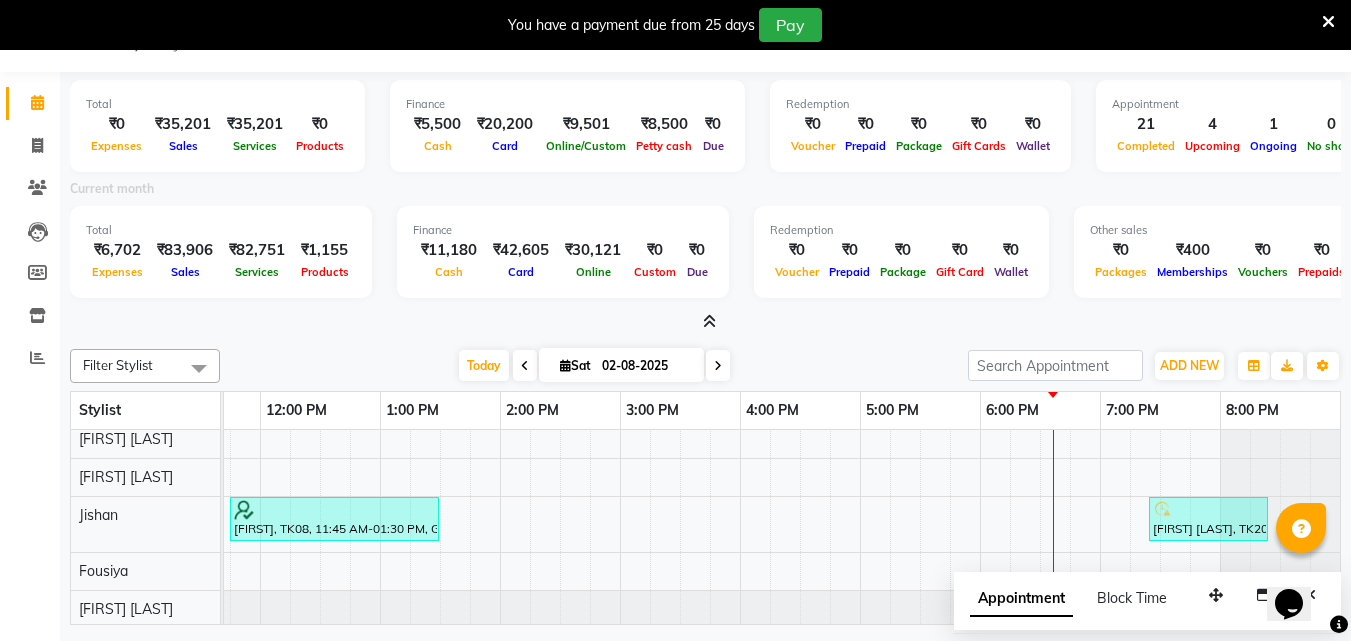 click at bounding box center [709, 321] 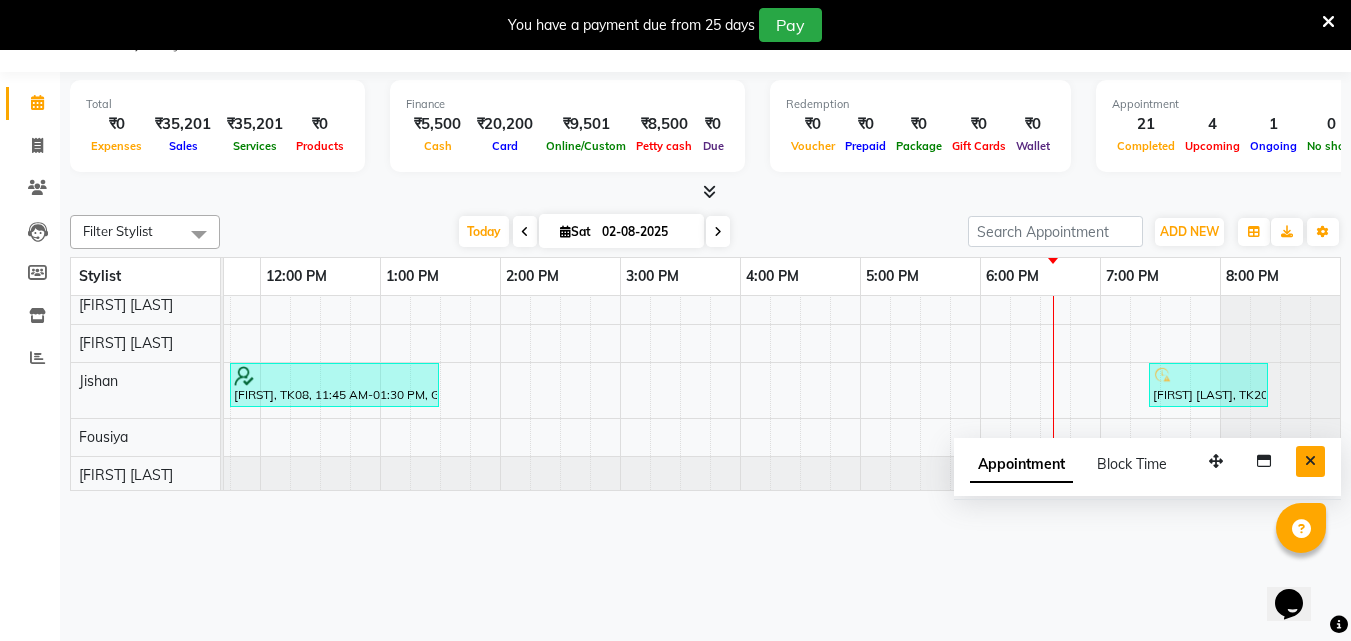 click at bounding box center [1310, 461] 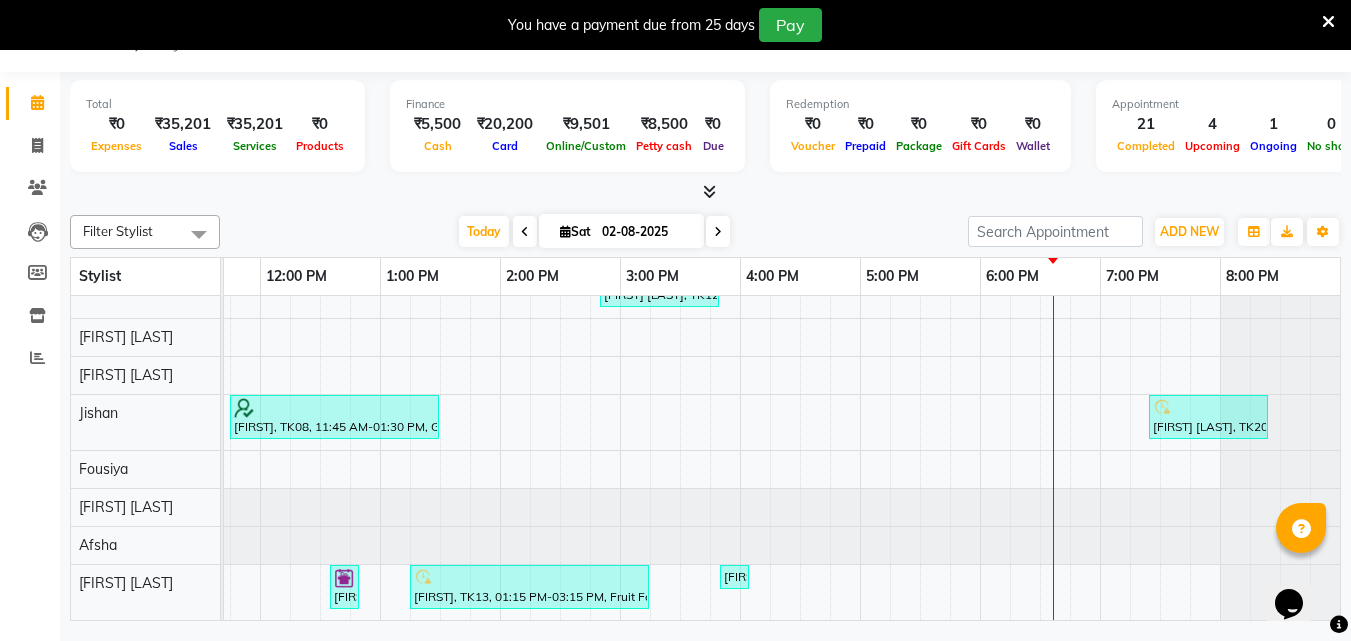 scroll, scrollTop: 383, scrollLeft: 0, axis: vertical 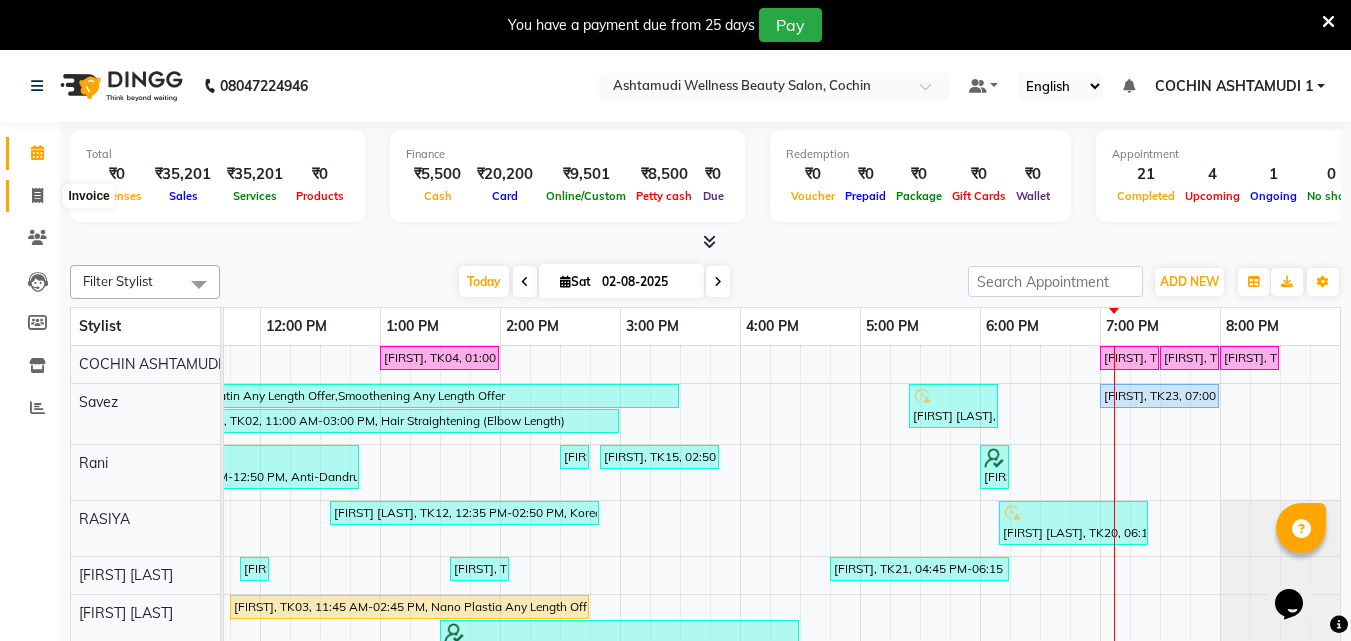 click 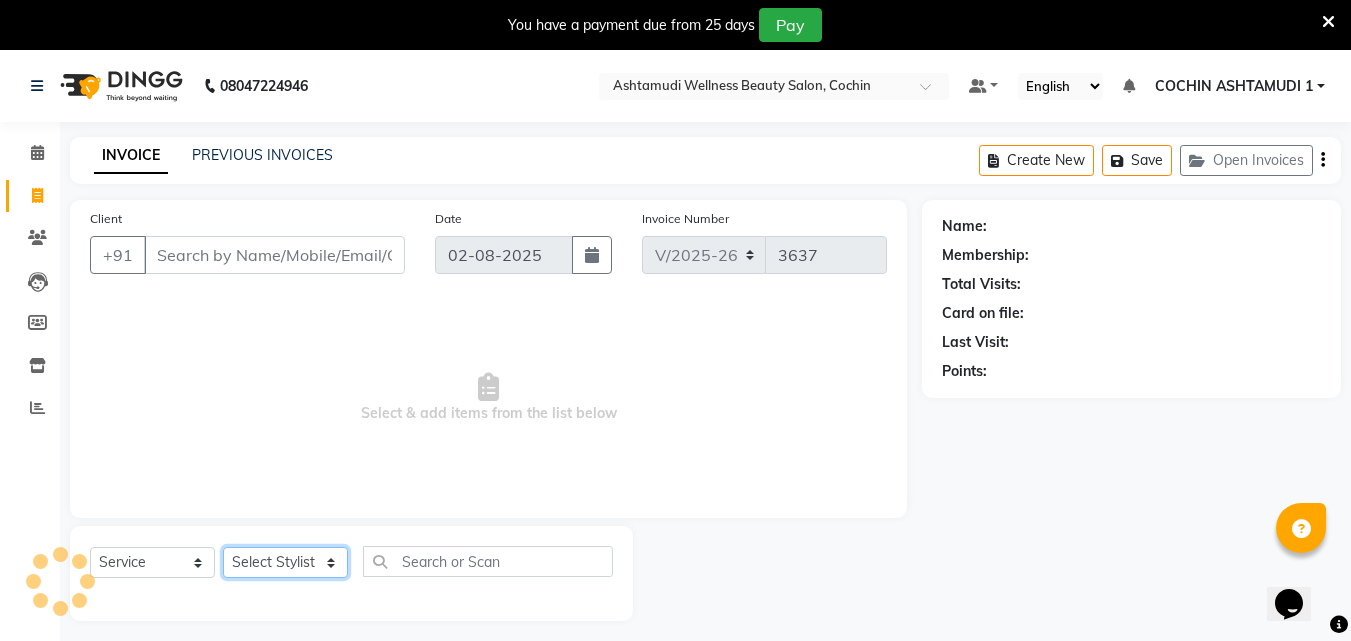 click on "Select Stylist" 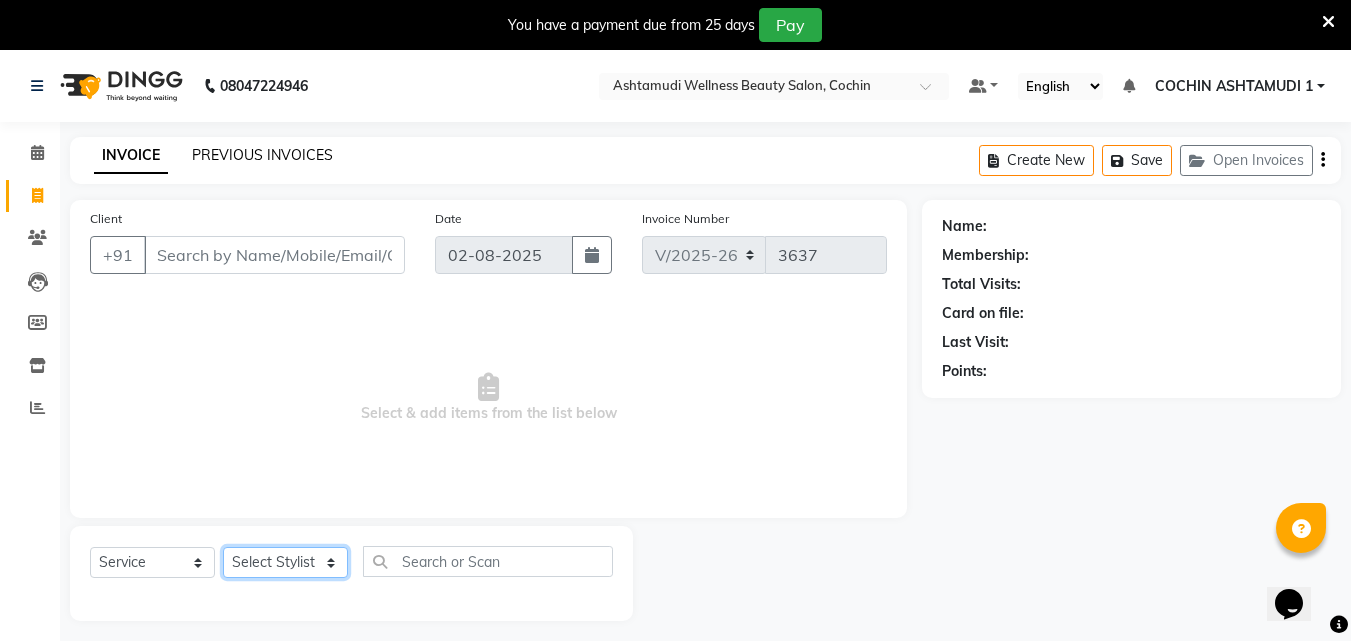 select on "45927" 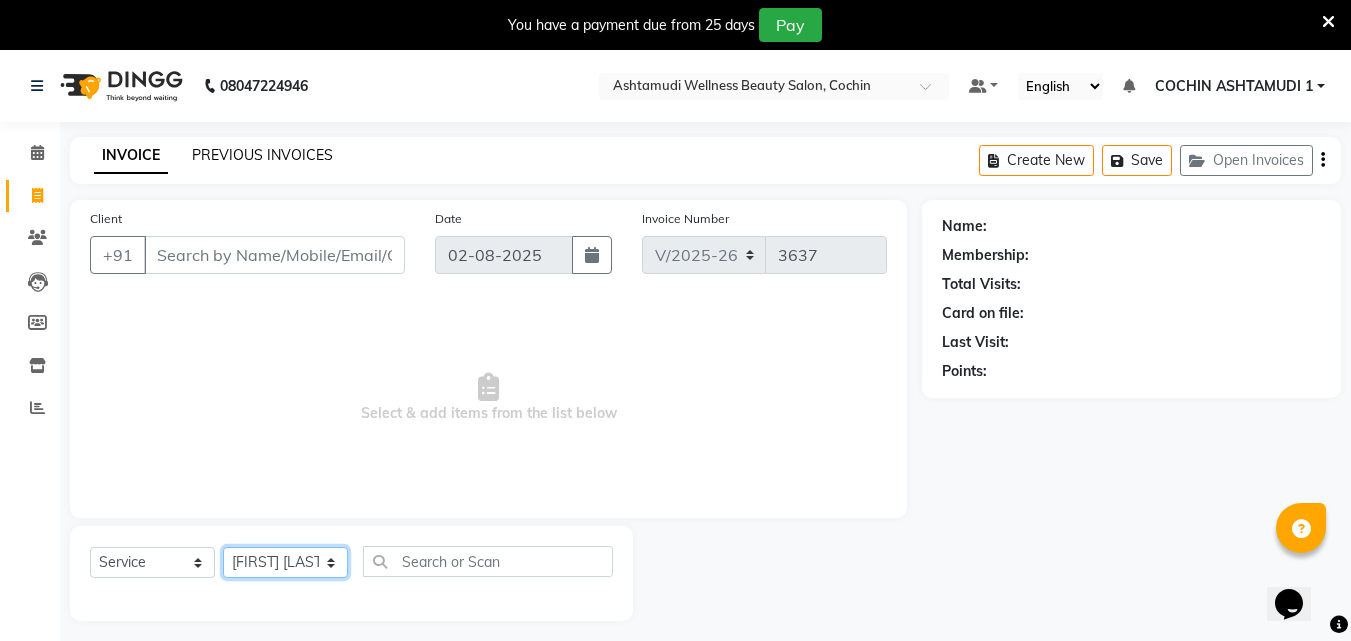 click on "Select Stylist Afsha [LAST NAME] [FIRST] [LAST] [CITY] ASHTAMUDI Danish Diksha Thapa (Anamika) Fousiya Jishan Priyanka rathi chowdhury RAGHI FERNANDEZ Rani RASIYA SALMAN ALI Savez" 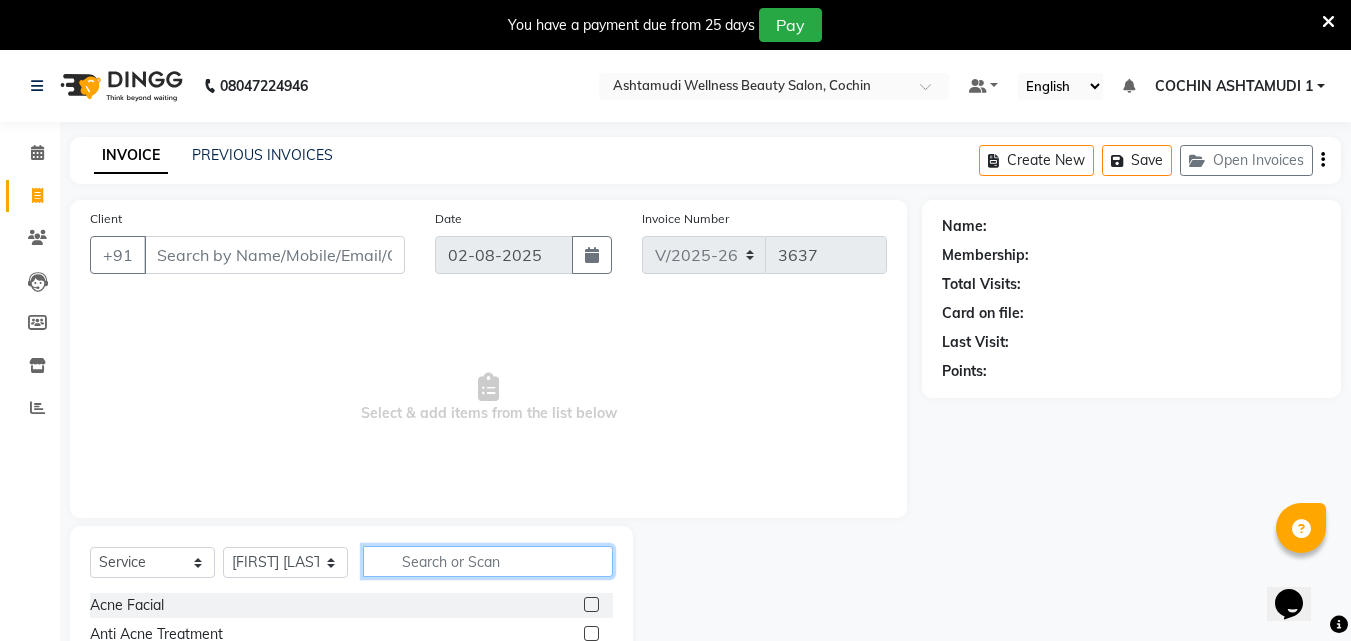 click 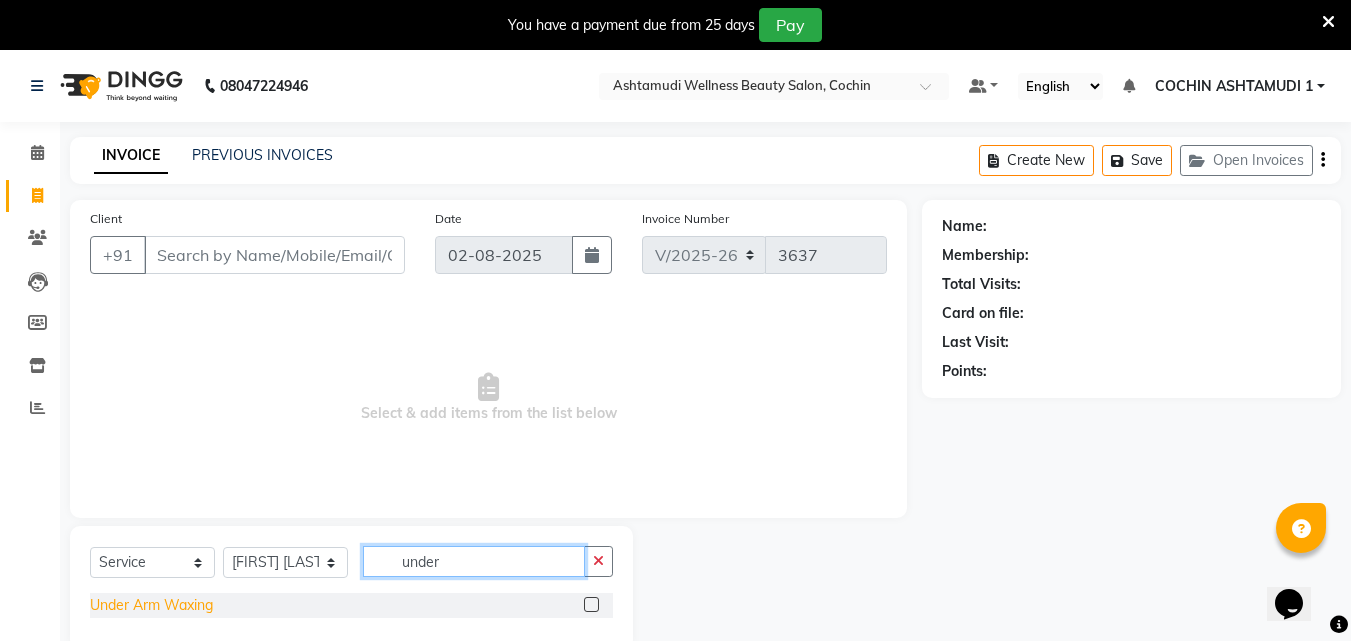 type on "under" 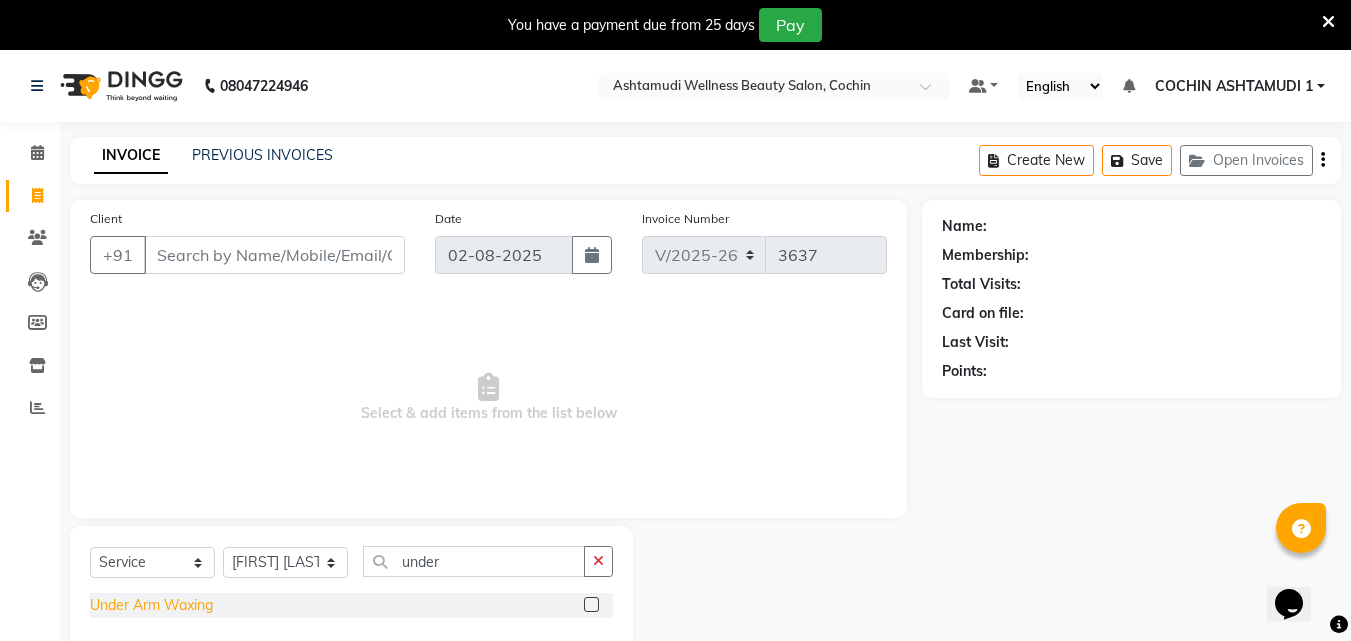 click on "Under Arm Waxing" 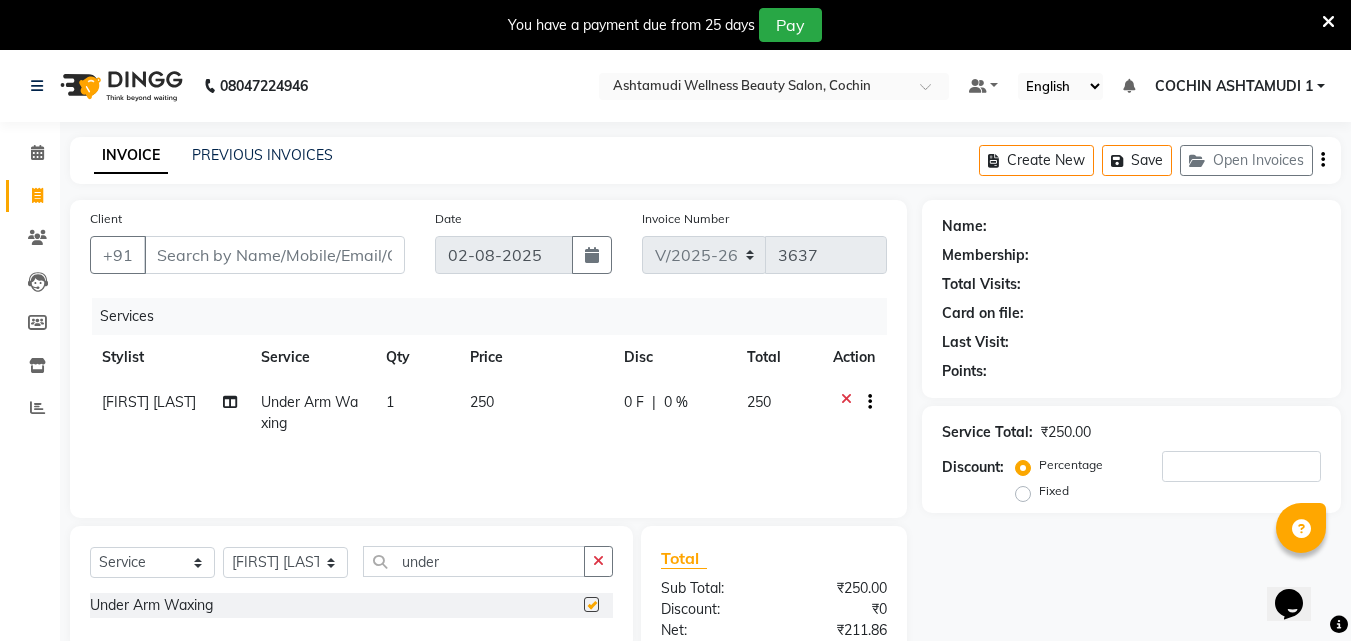 checkbox on "false" 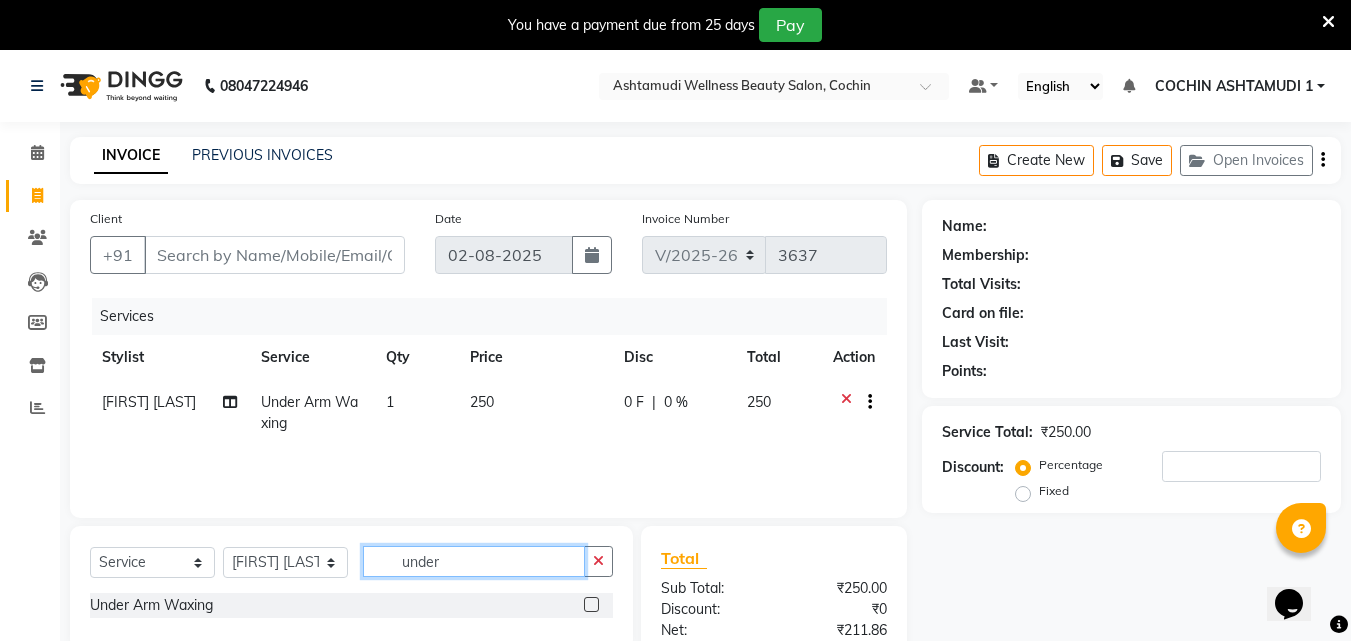 click on "under" 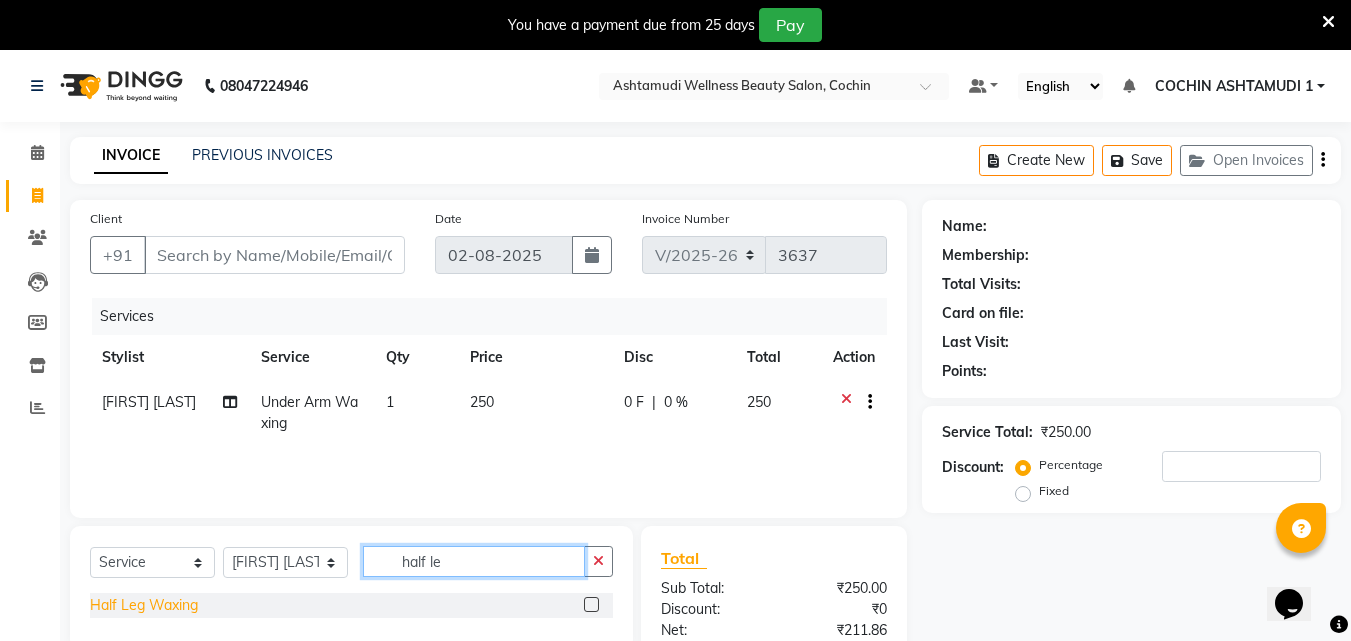 type on "half le" 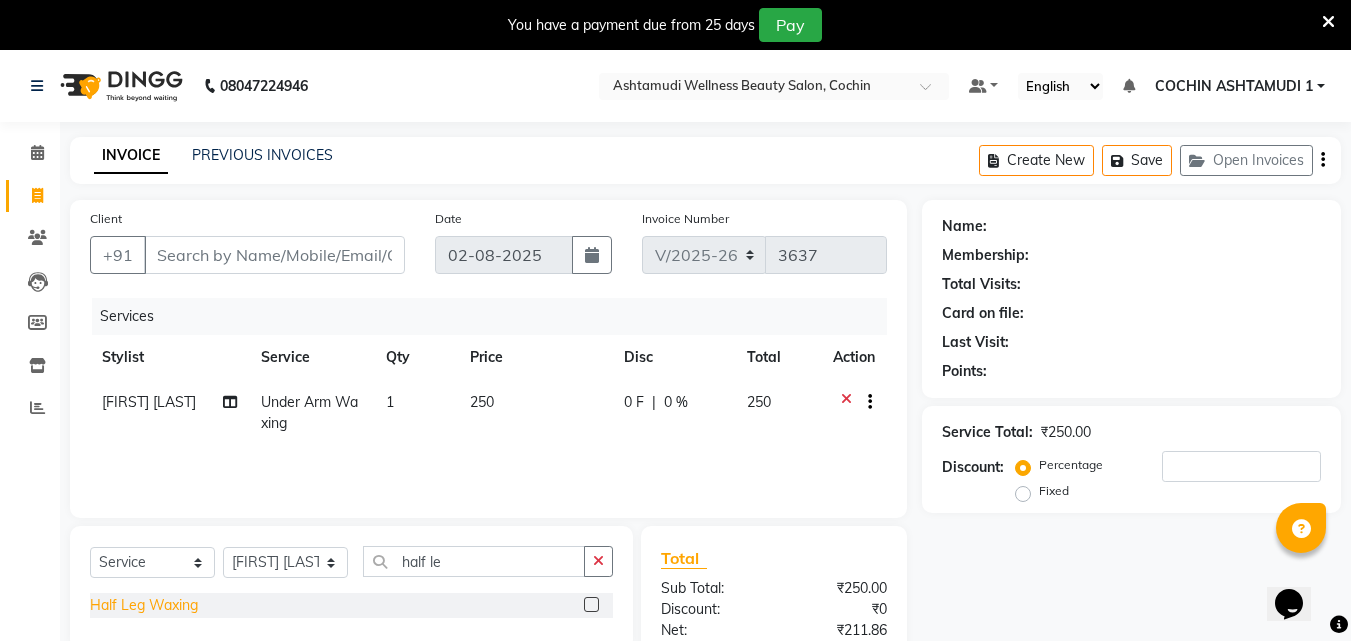 click on "Half Leg Waxing" 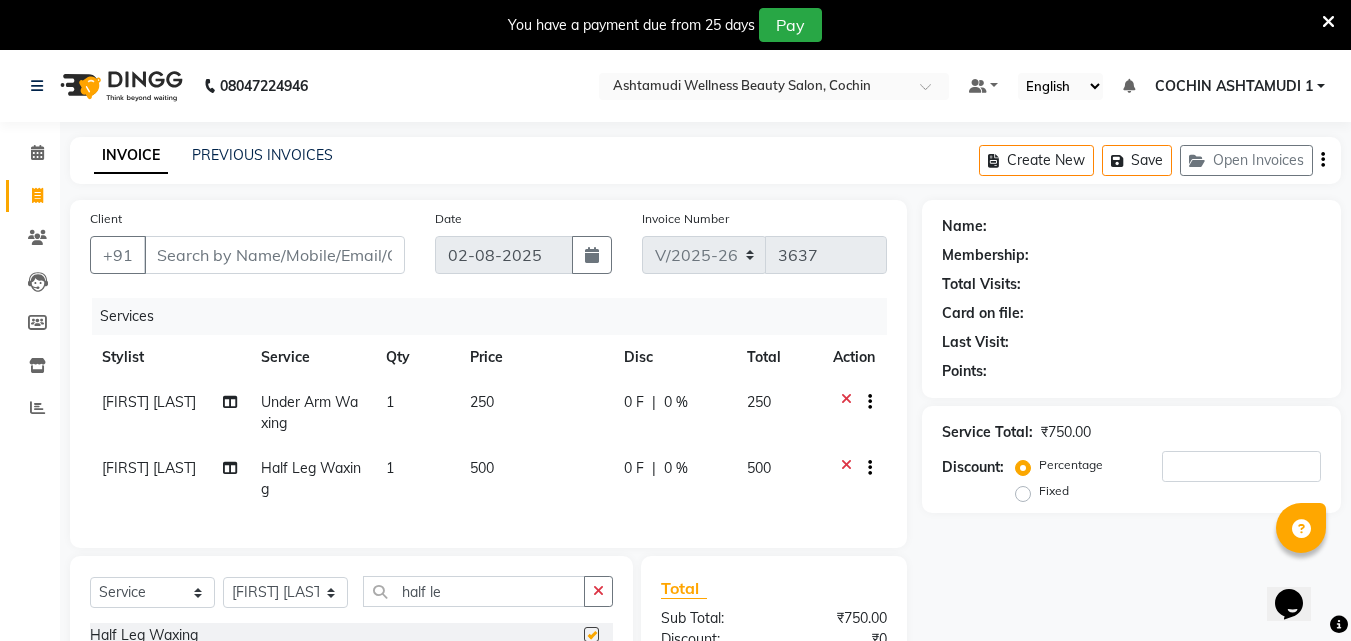 checkbox on "false" 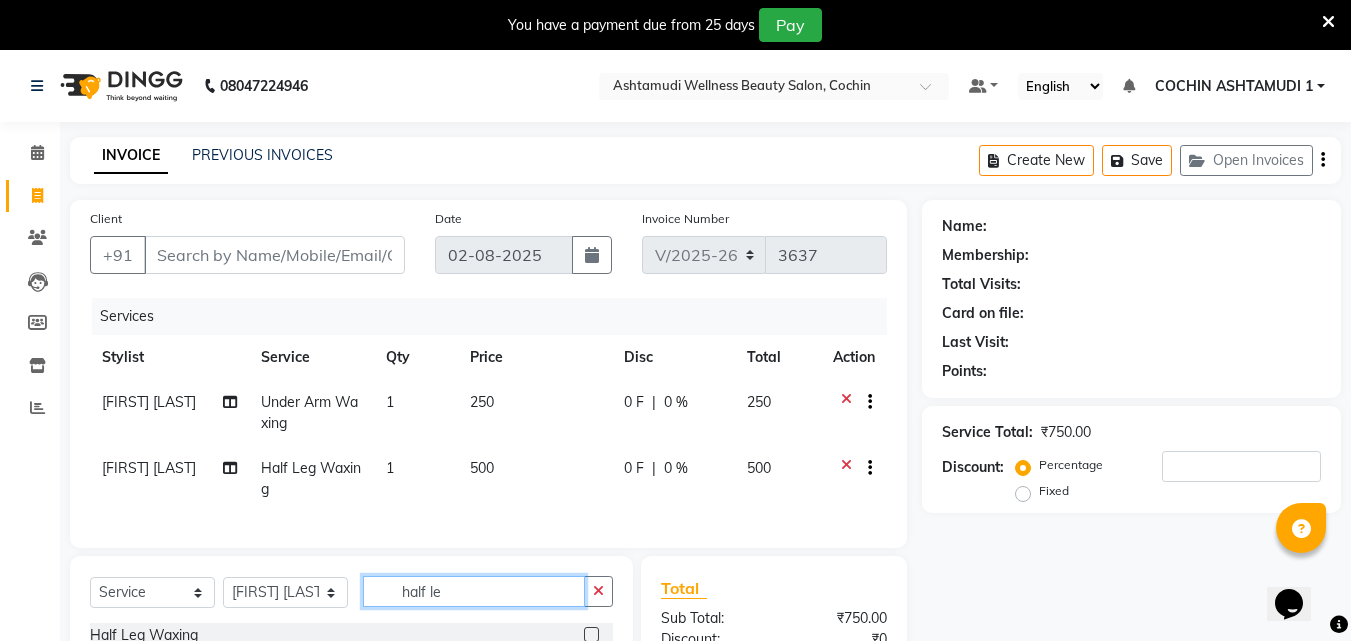 click on "half le" 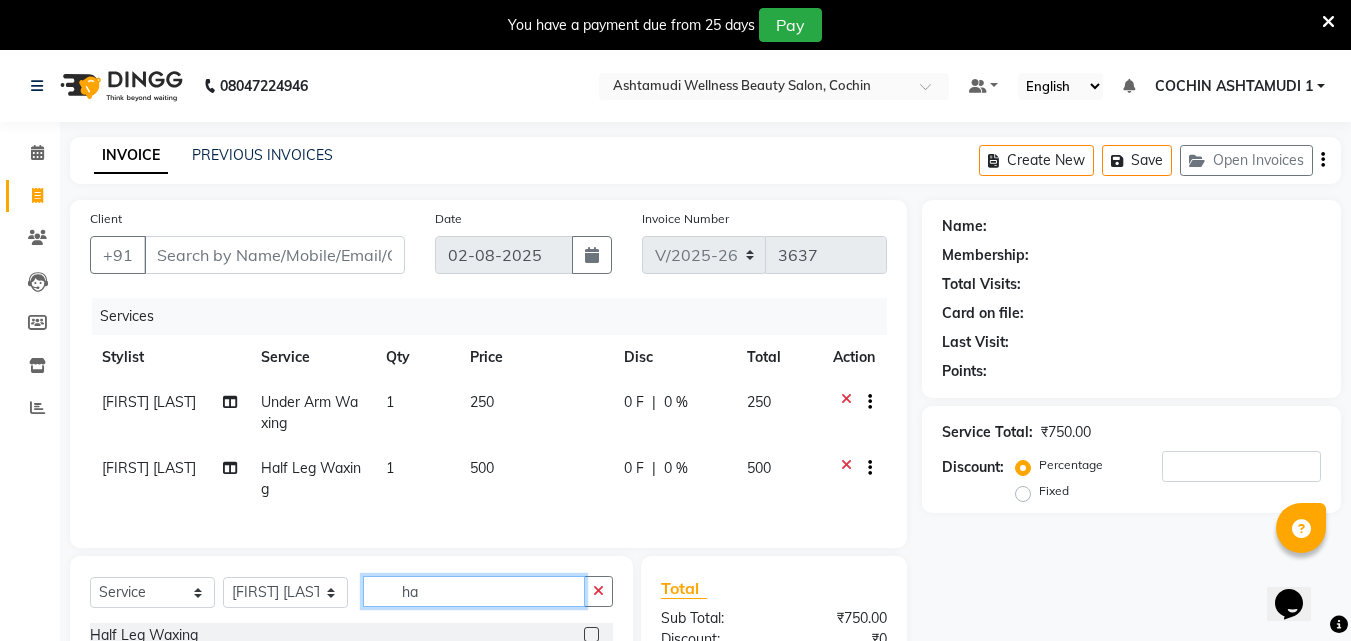 type on "h" 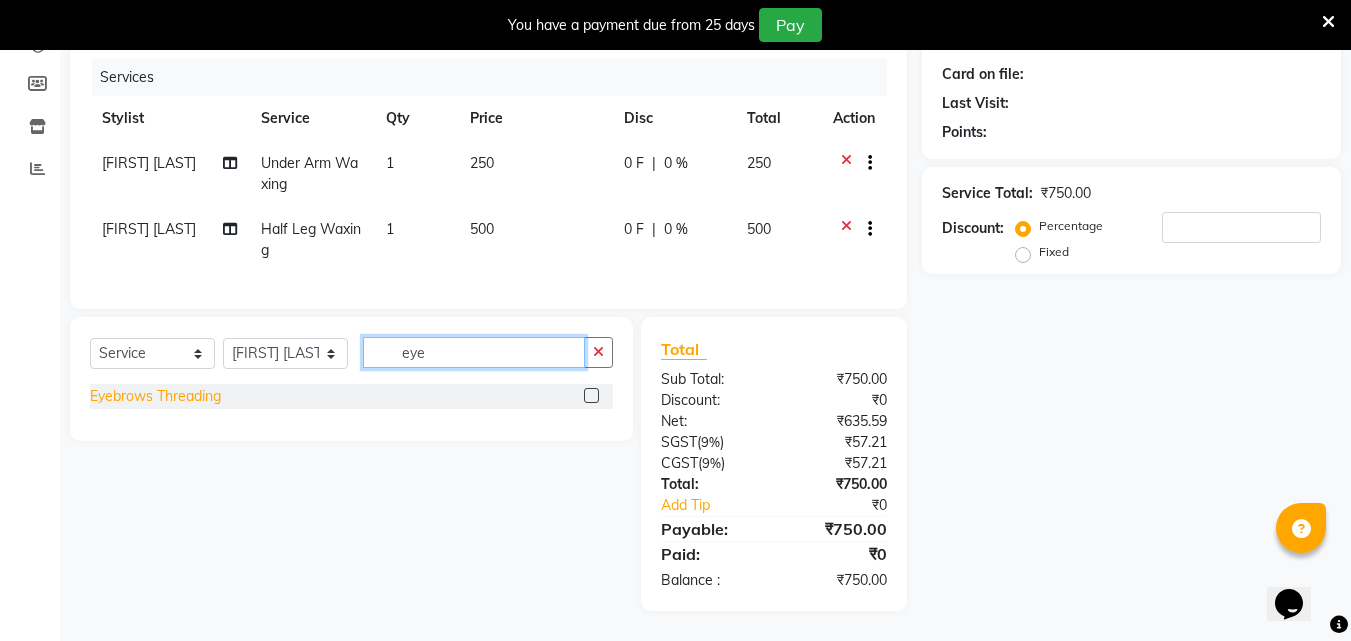 type on "eye" 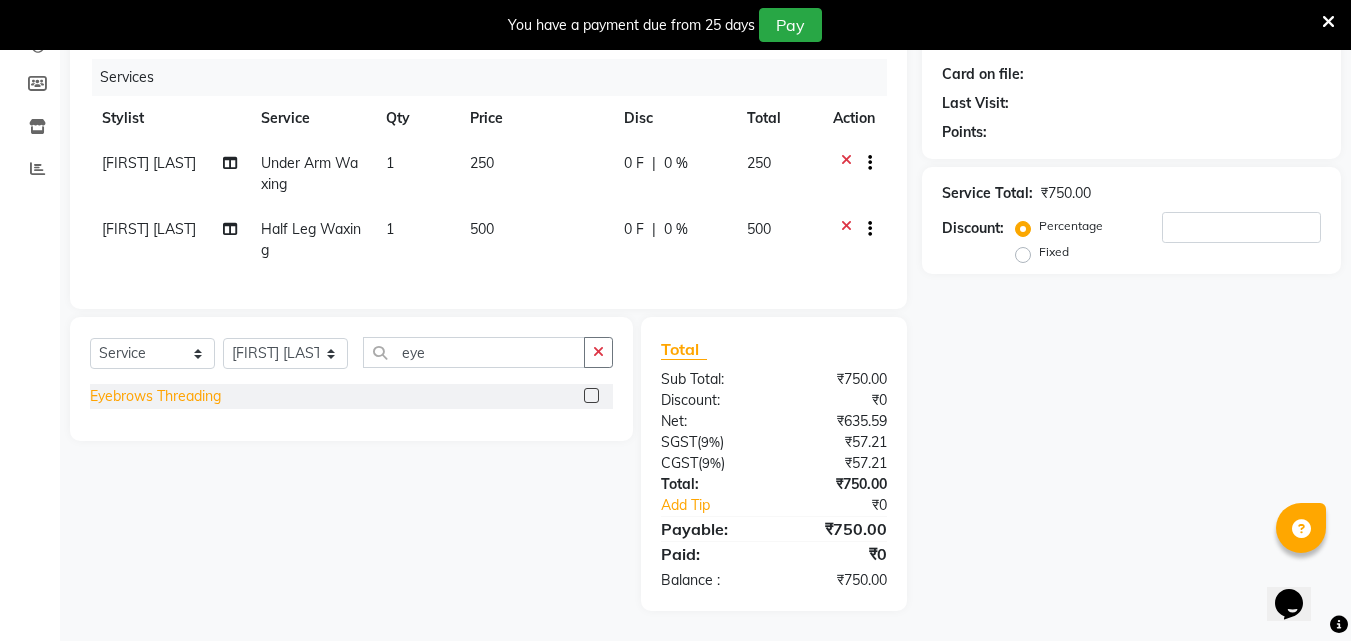 click on "Eyebrows Threading" 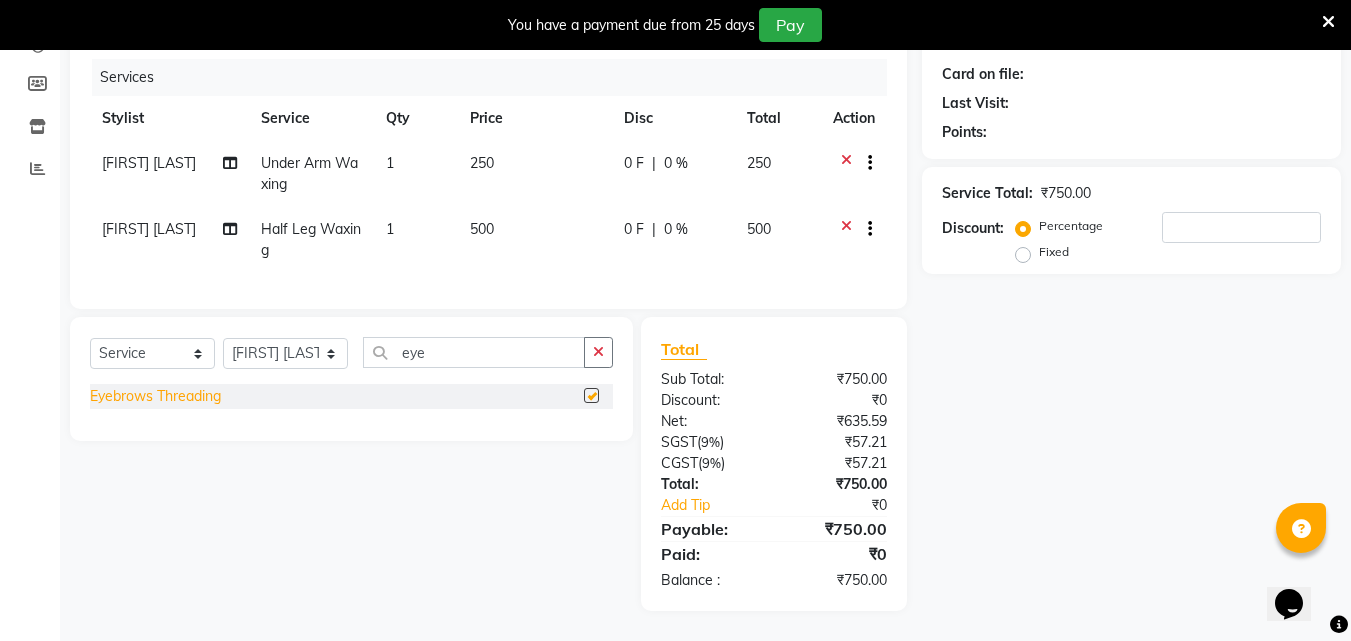 checkbox on "false" 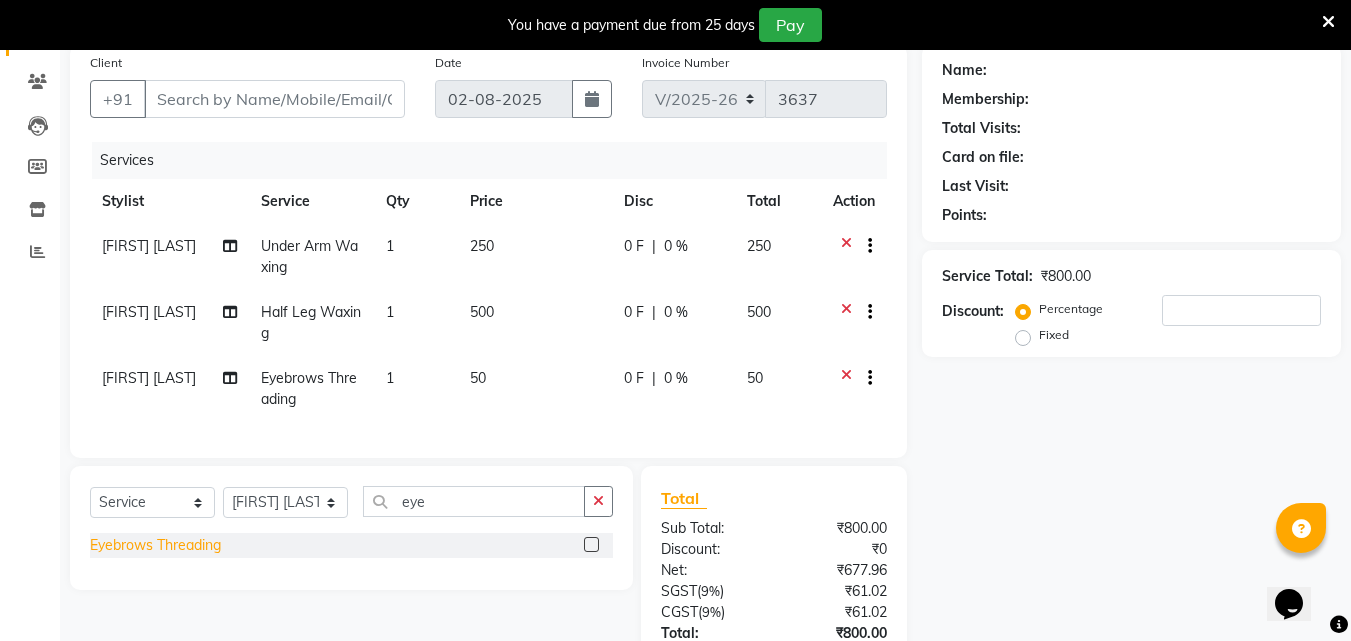 scroll, scrollTop: 0, scrollLeft: 0, axis: both 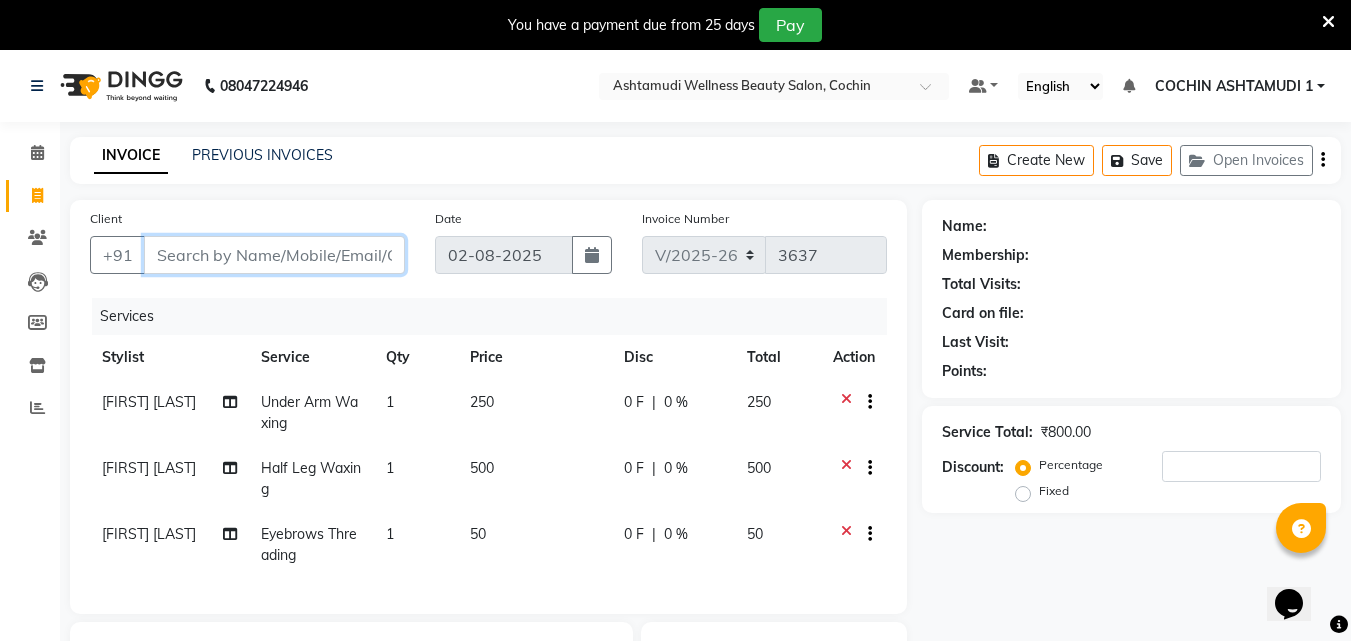 click on "Client" at bounding box center [274, 255] 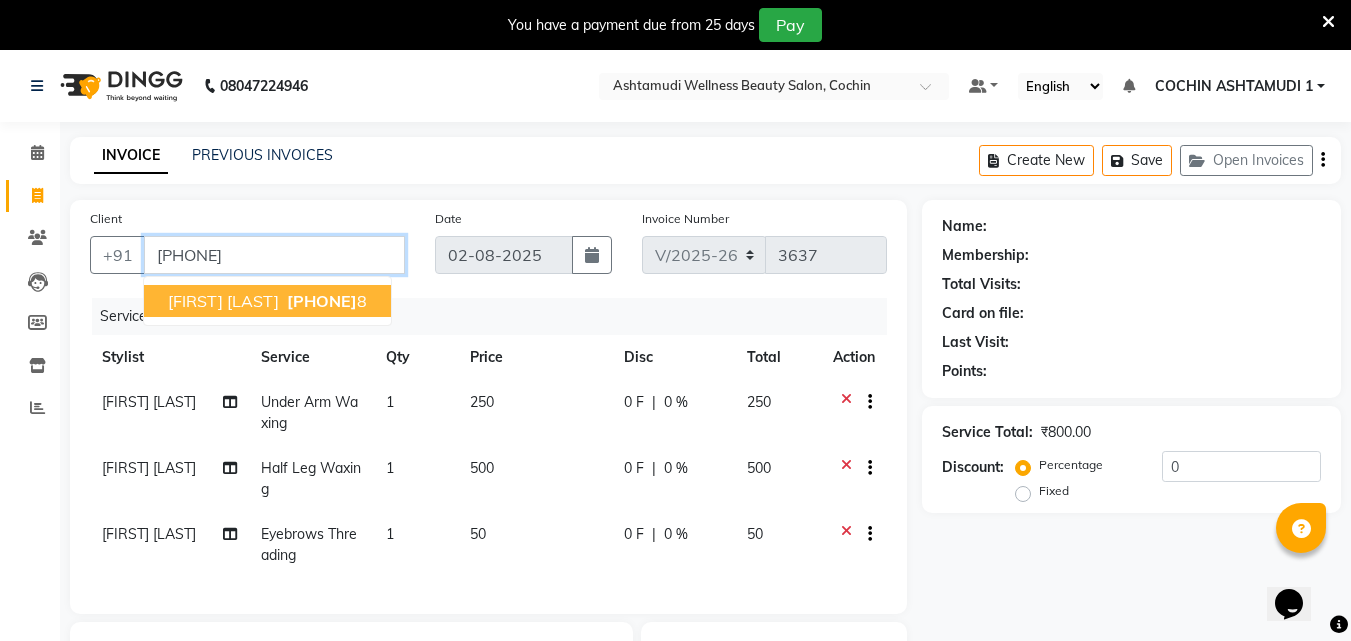 type on "7994228218" 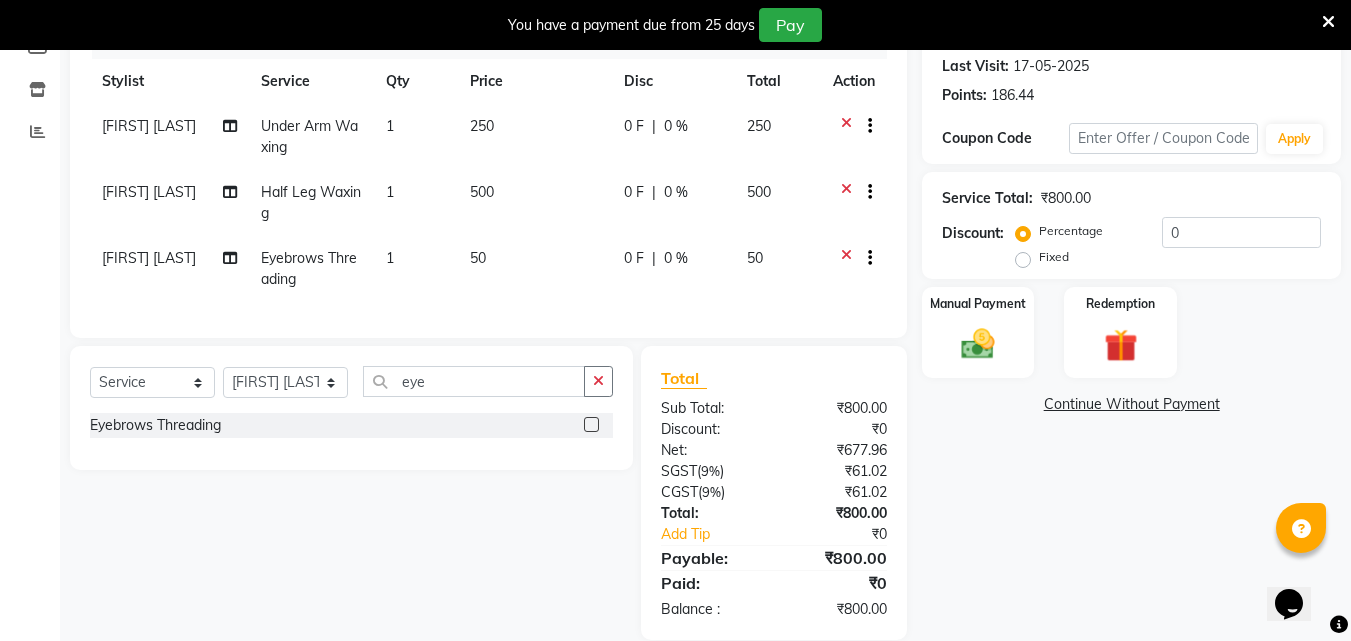 scroll, scrollTop: 320, scrollLeft: 0, axis: vertical 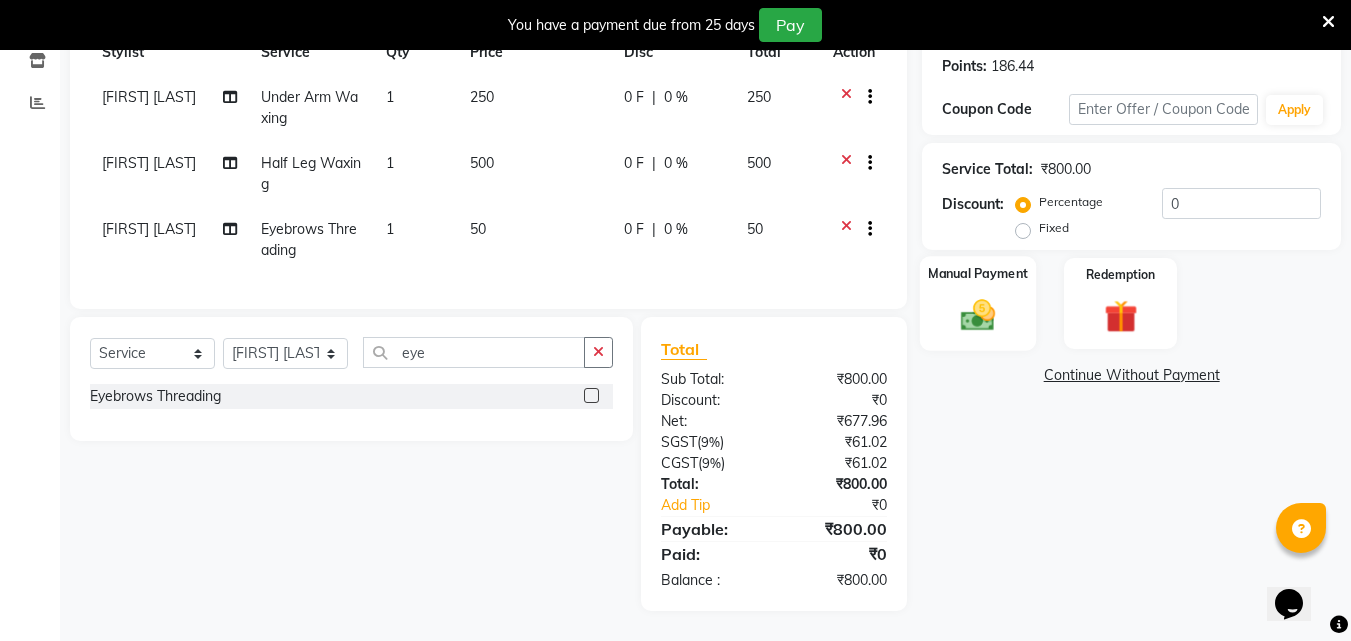 click 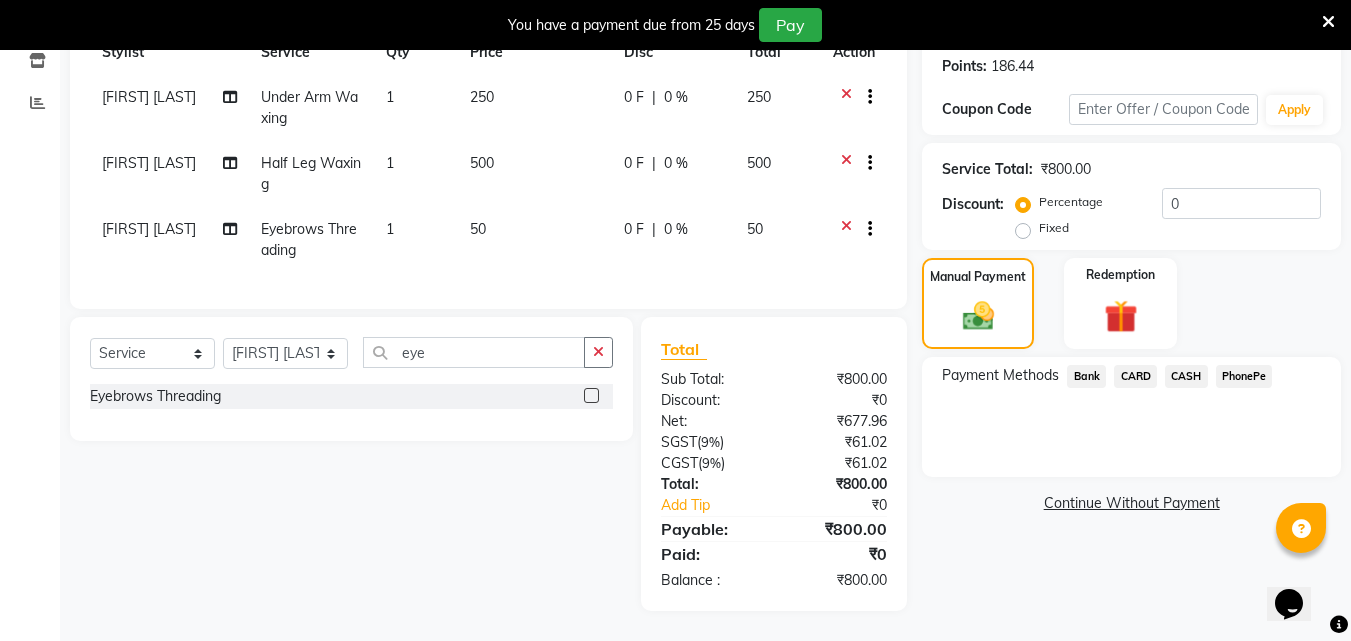 click on "PhonePe" 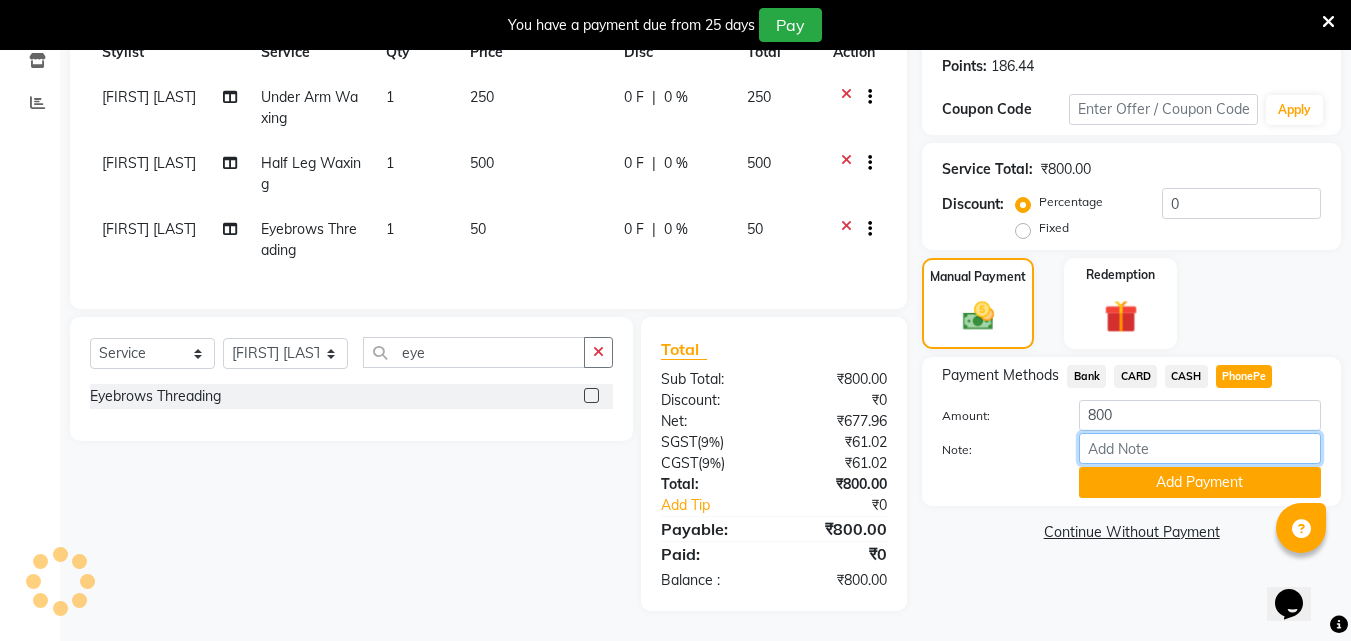 drag, startPoint x: 1108, startPoint y: 433, endPoint x: 1140, endPoint y: 430, distance: 32.140316 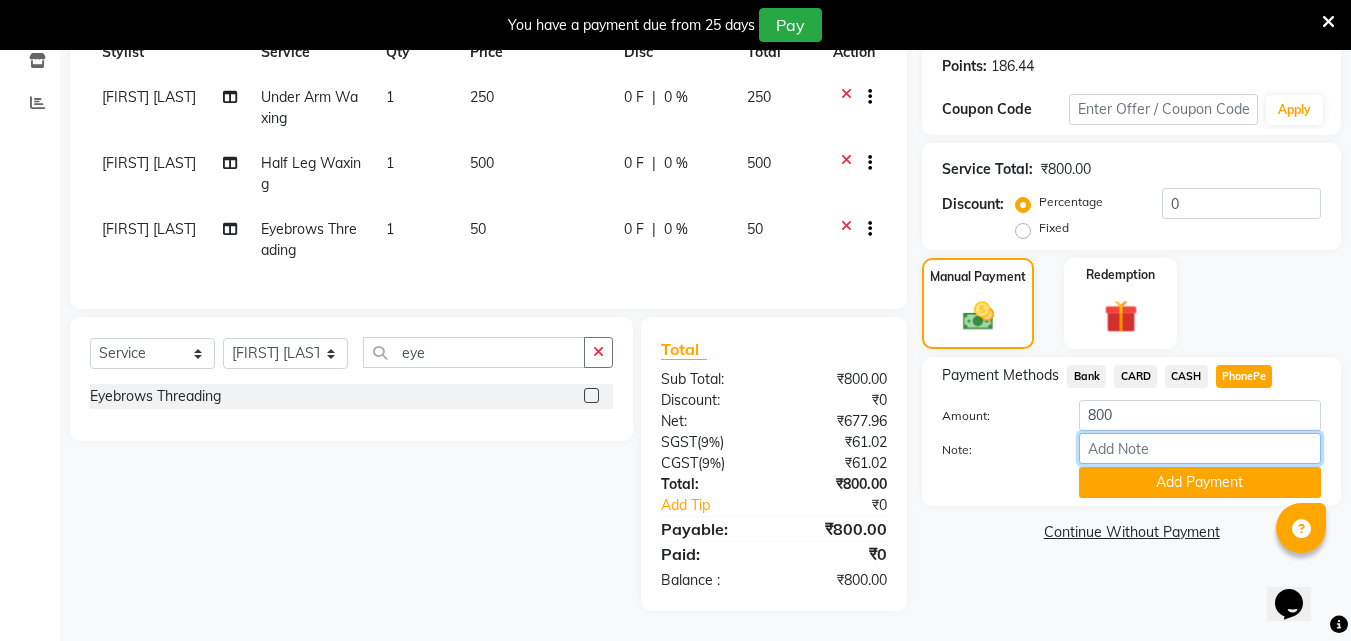 type on "Aiswarya" 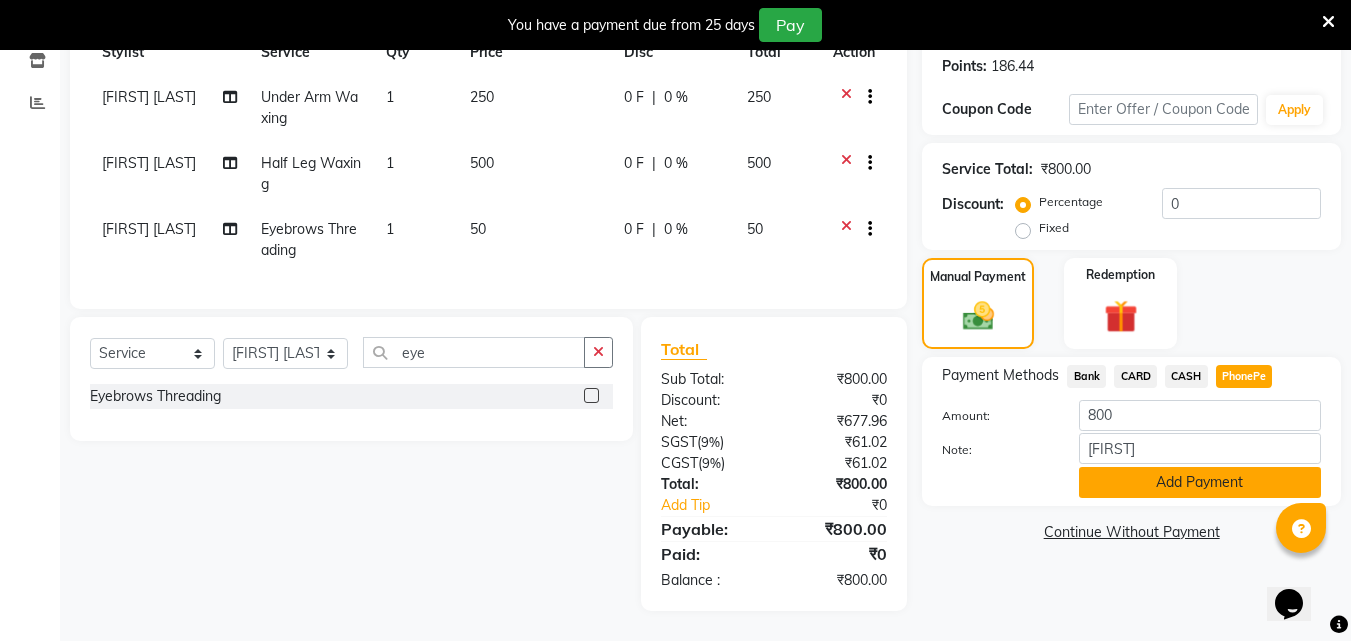 click on "Add Payment" 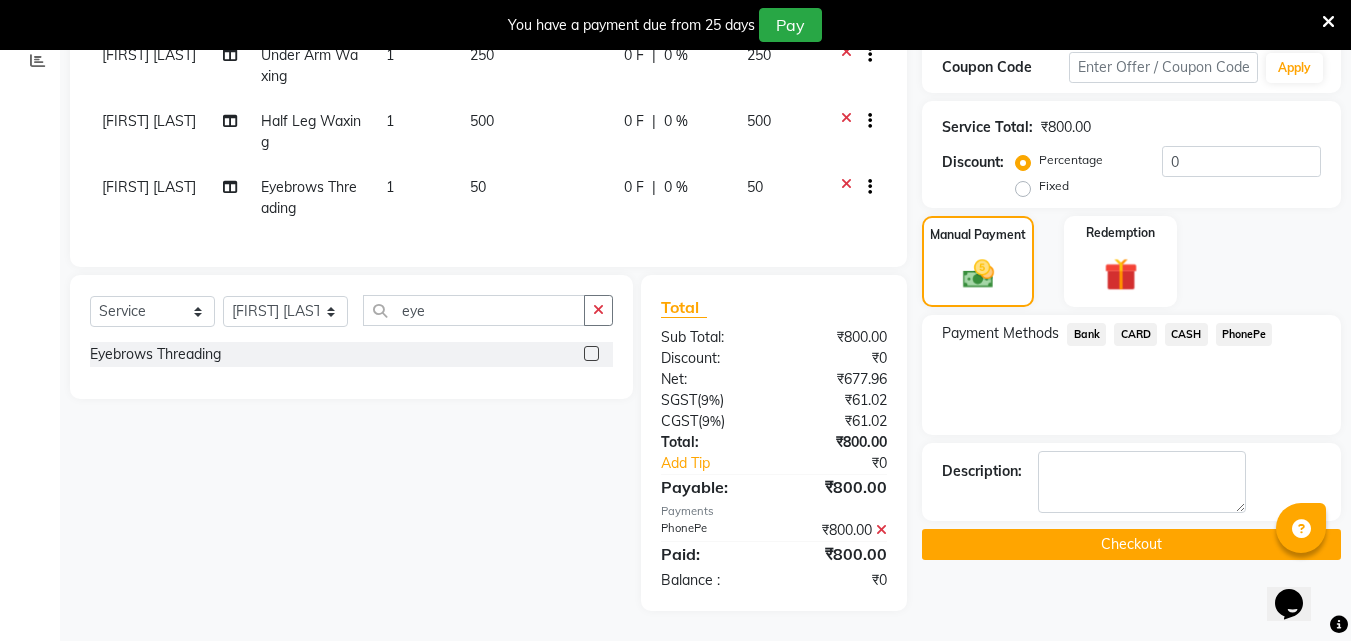 scroll, scrollTop: 362, scrollLeft: 0, axis: vertical 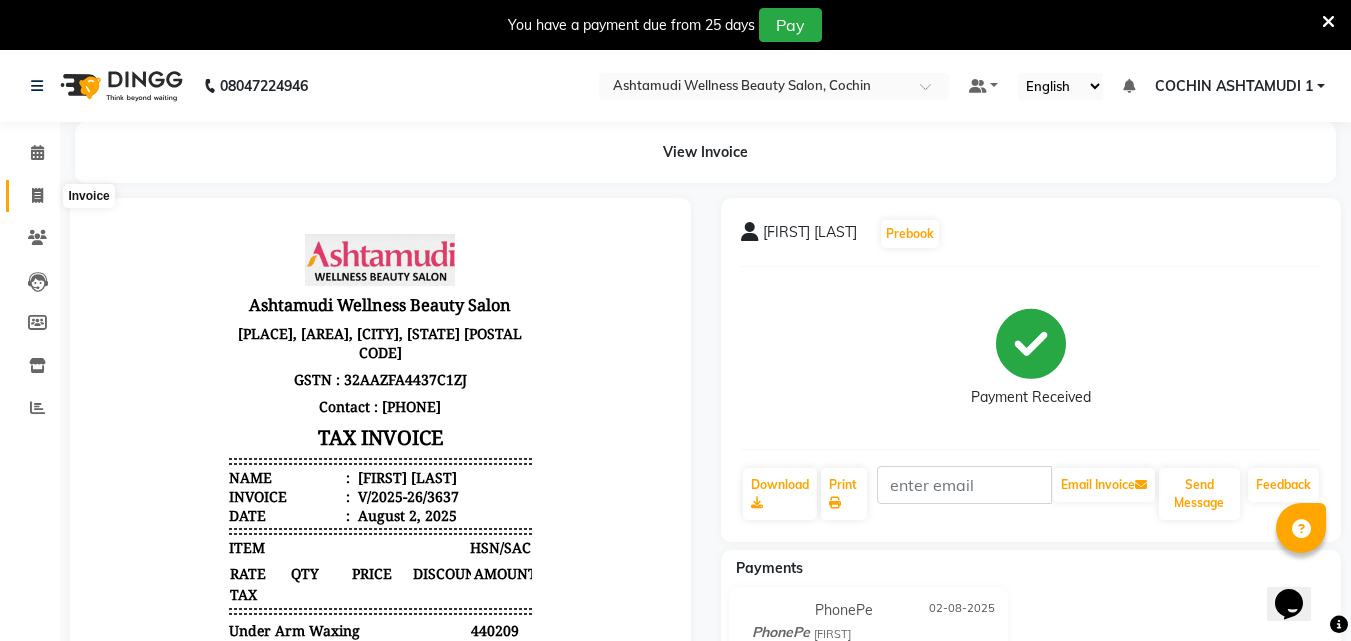 click 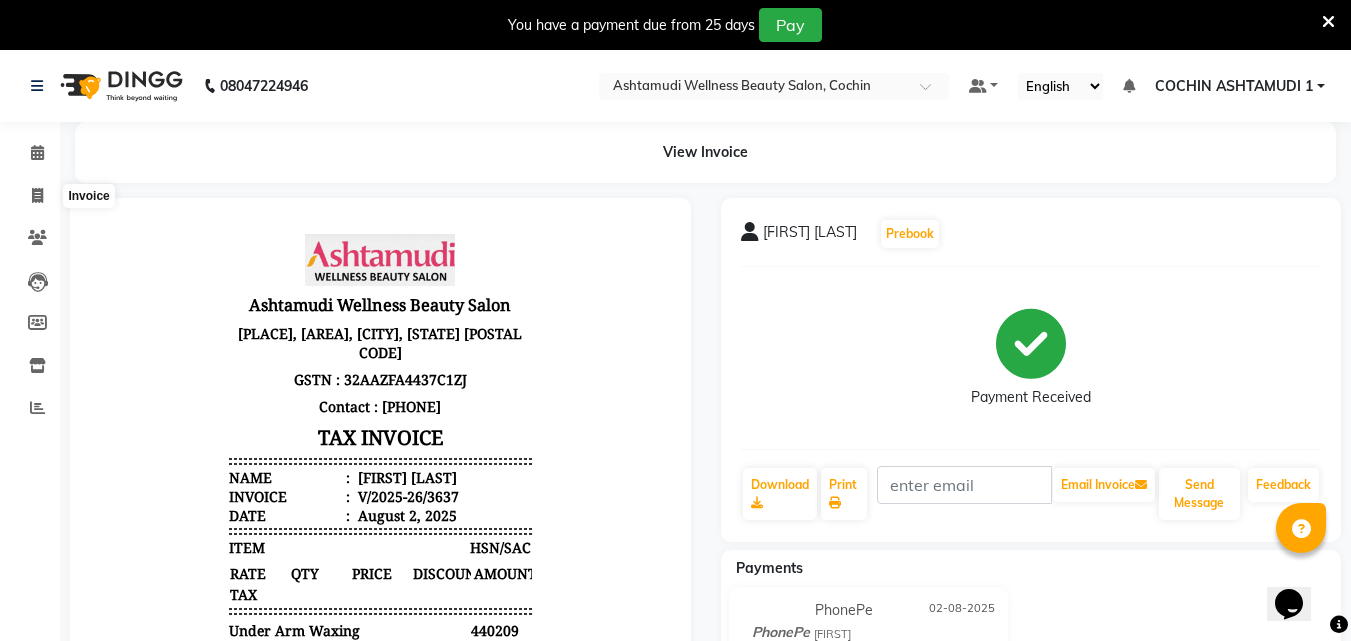 select on "service" 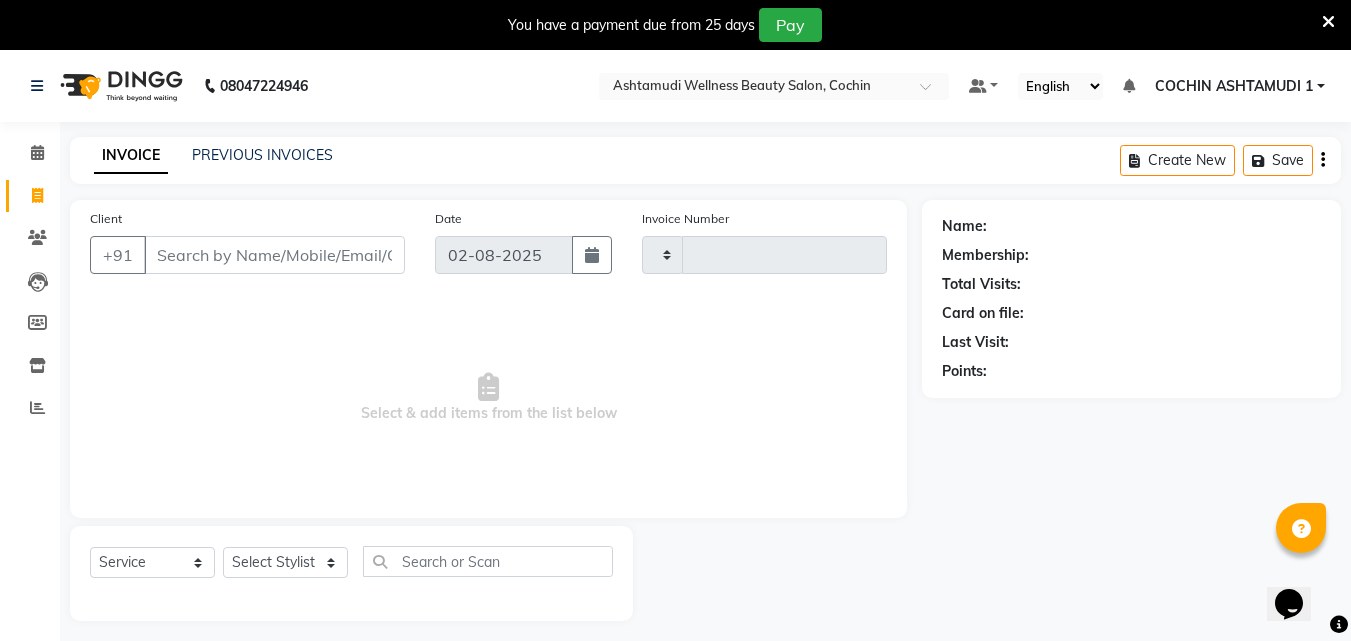 type on "3638" 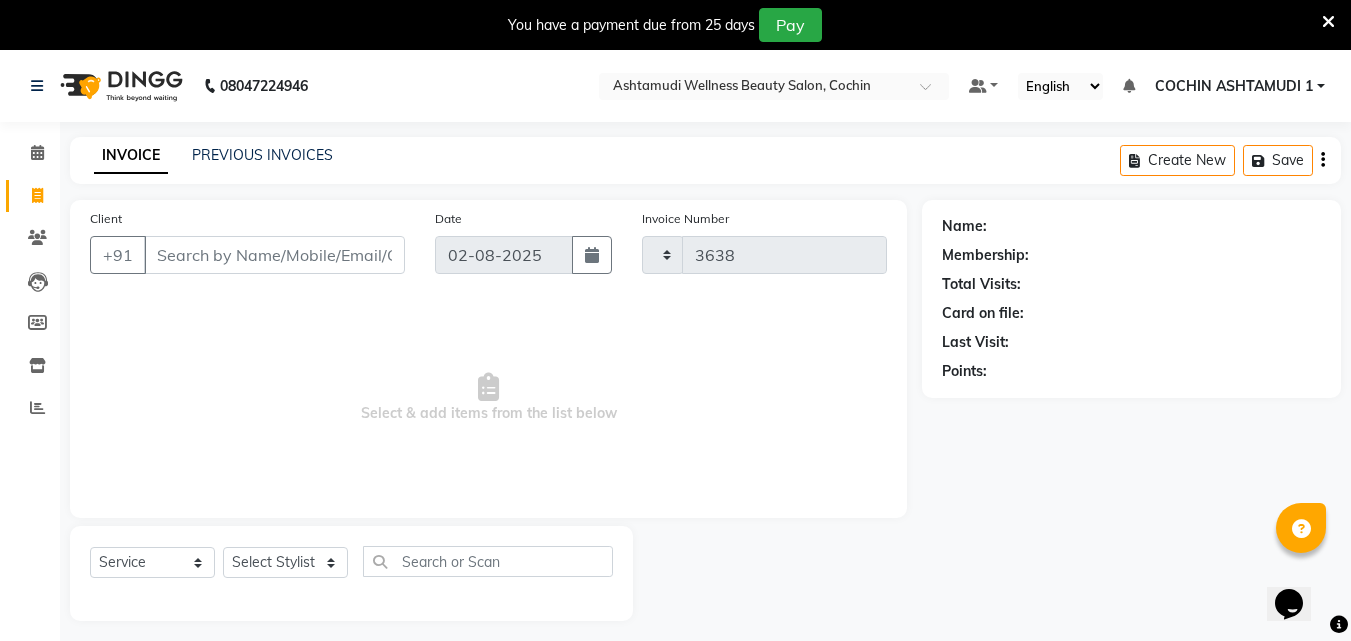 scroll, scrollTop: 50, scrollLeft: 0, axis: vertical 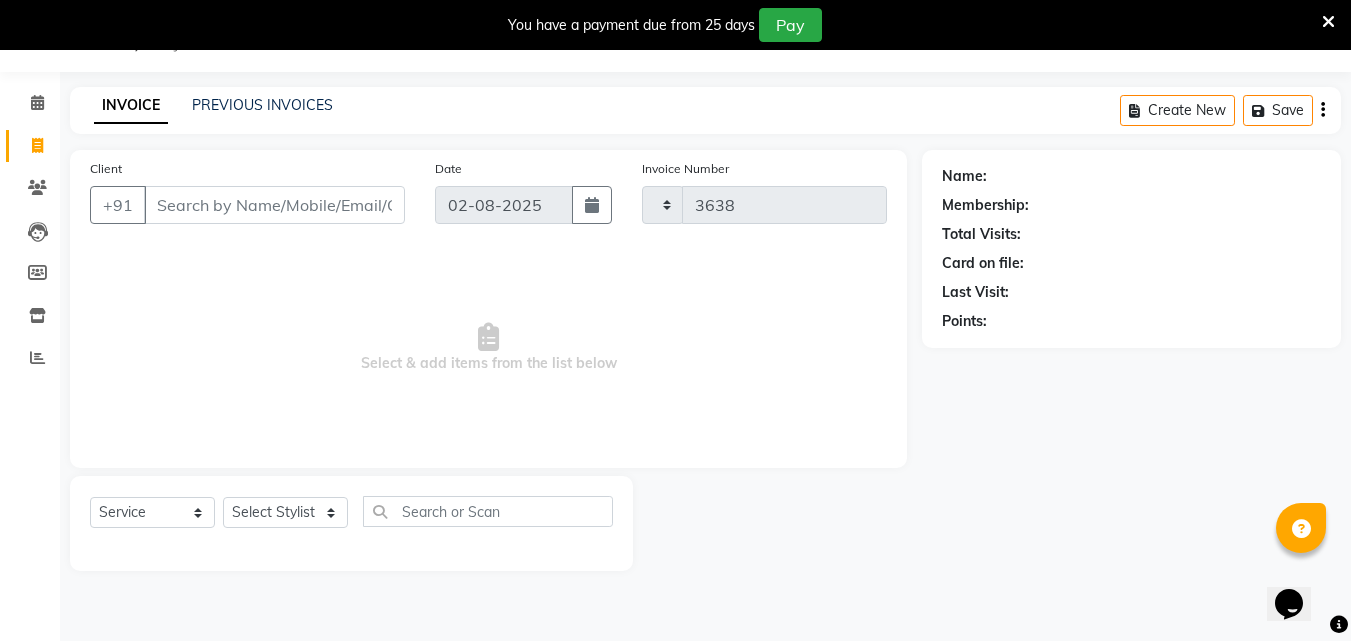 select on "4632" 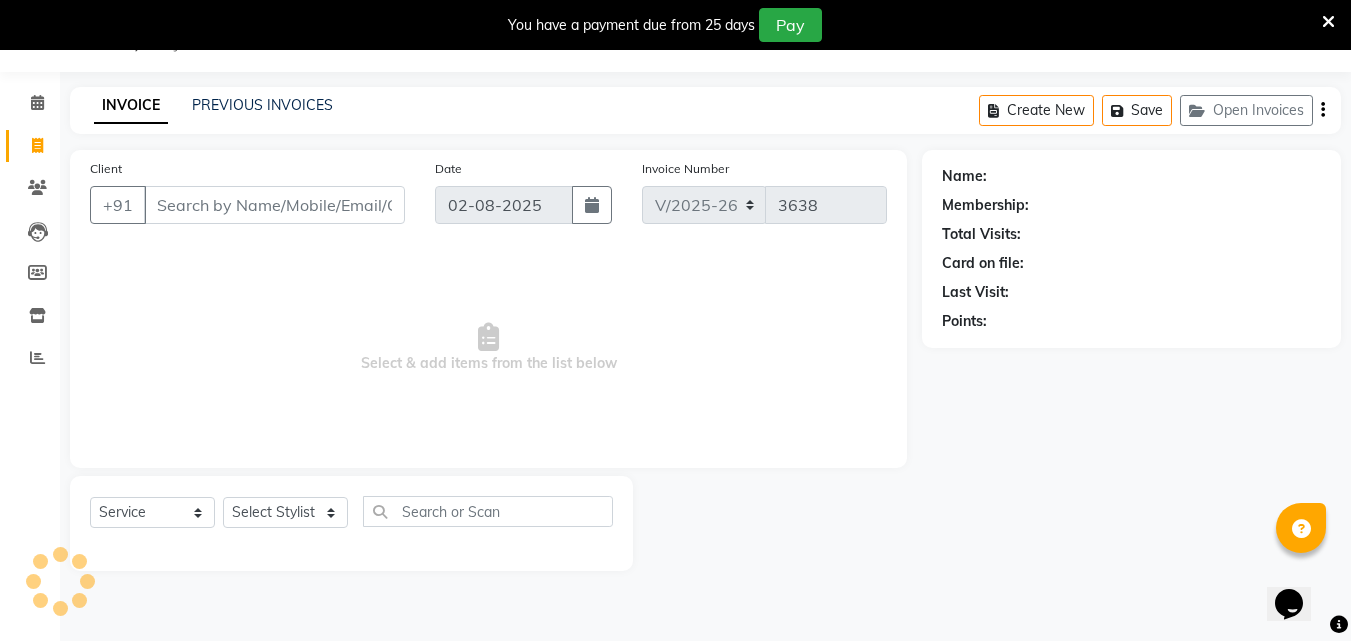click on "Client" at bounding box center [274, 205] 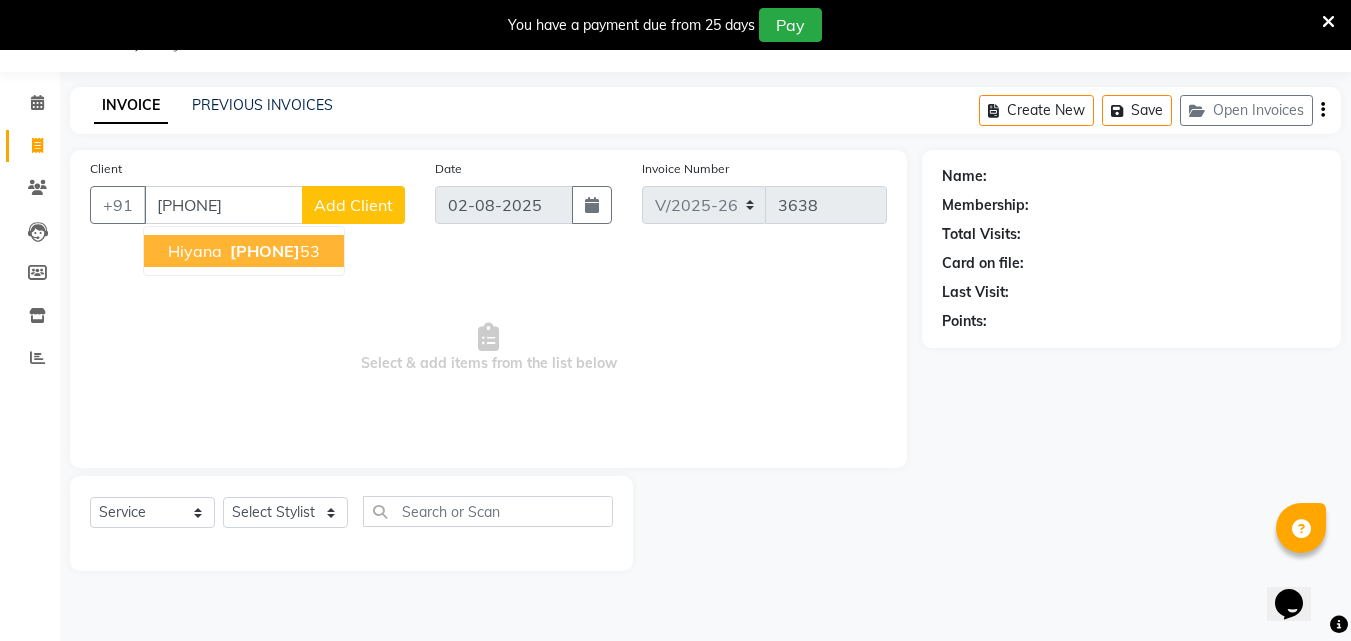 type on "8921282653" 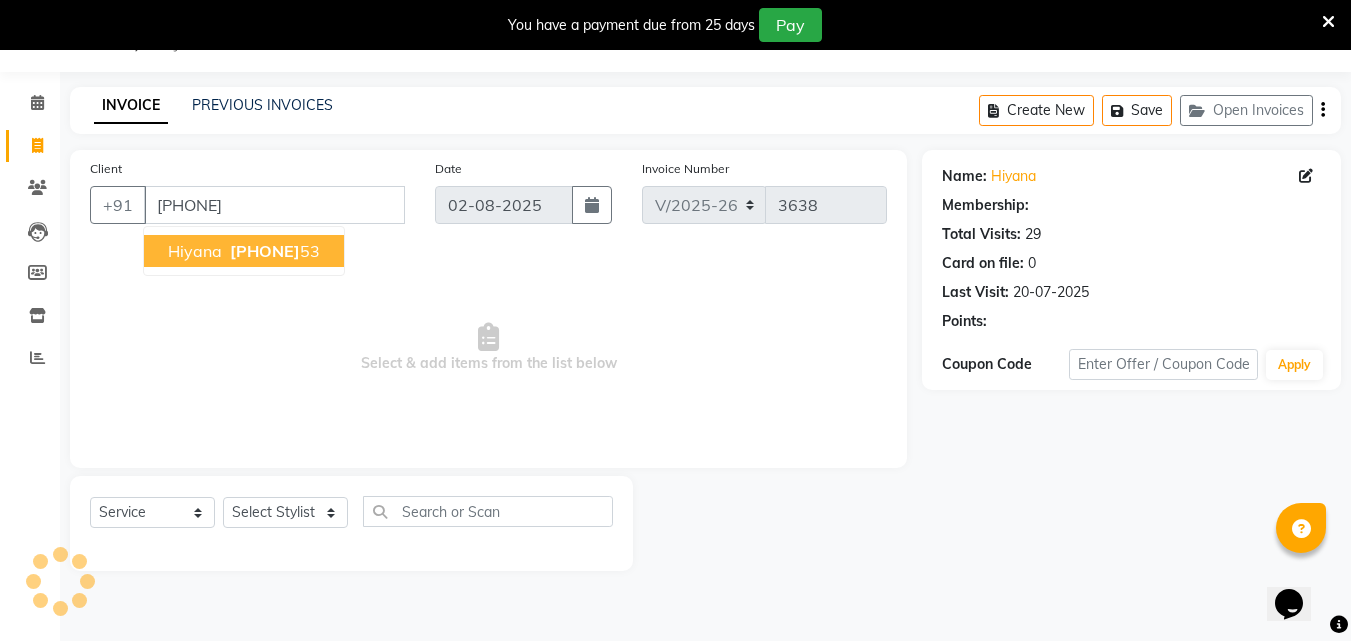 select on "1: Object" 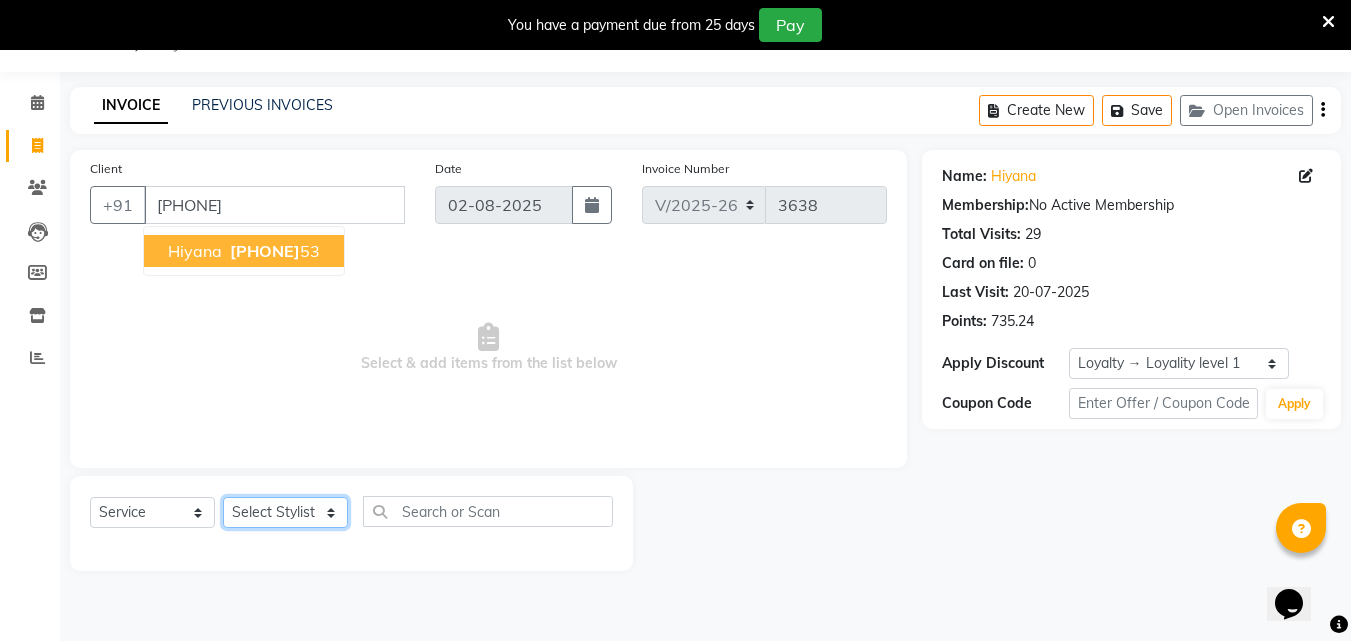 click on "Select Stylist Afsha Aiswarya B BINU MANGAR COCHIN ASHTAMUDI Danish Diksha Thapa (Anamika) Fousiya Jishan Priyanka rathi chowdhury  RAGHI FERNANDEZ Rani RASIYA  SALMAN ALI Savez" 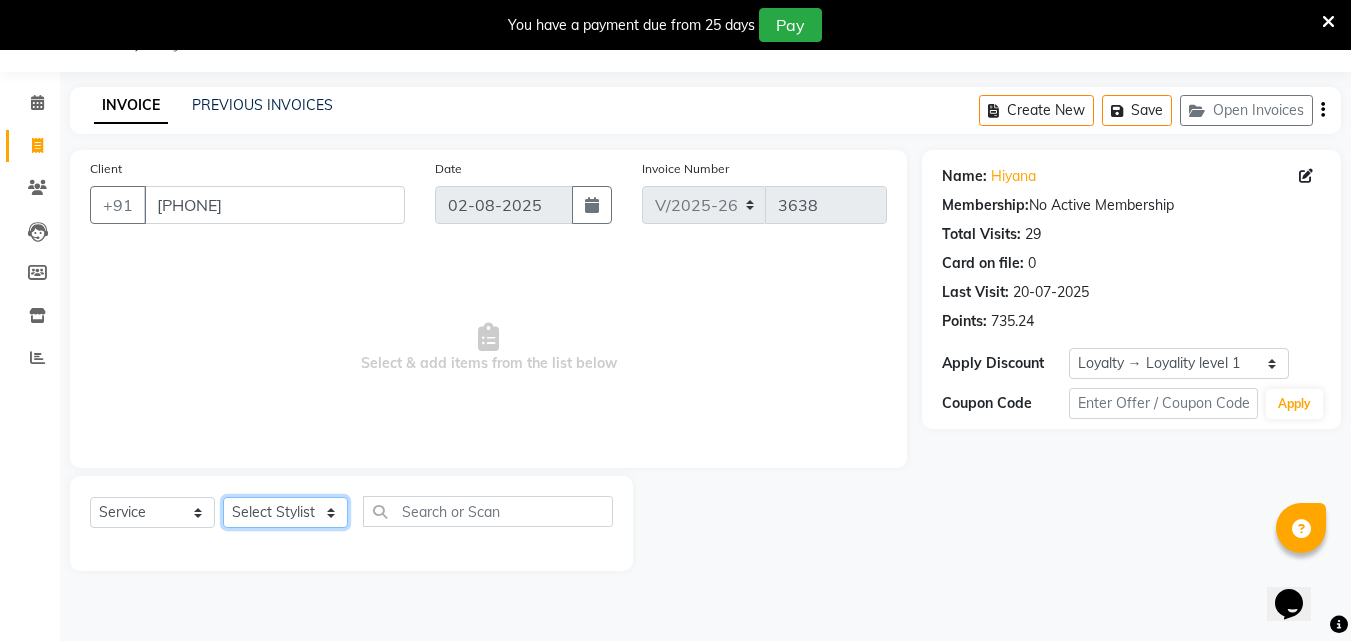 select on "80731" 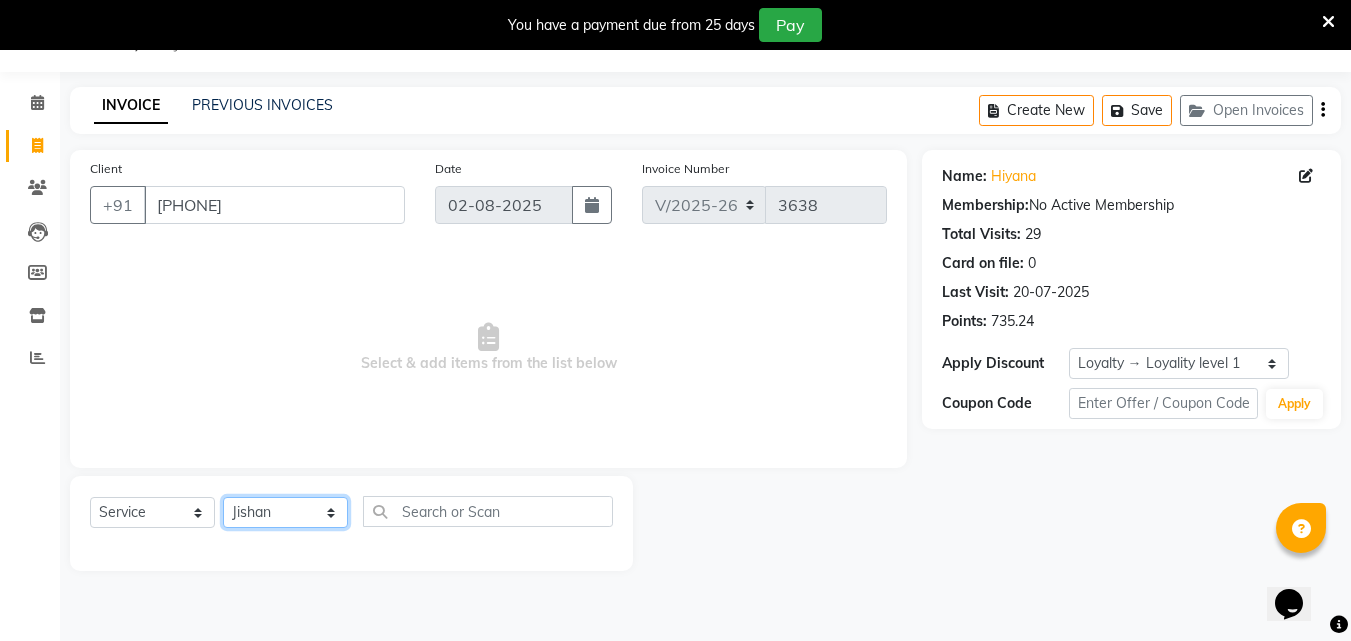 click on "Select Stylist Afsha Aiswarya B BINU MANGAR COCHIN ASHTAMUDI Danish Diksha Thapa (Anamika) Fousiya Jishan Priyanka rathi chowdhury  RAGHI FERNANDEZ Rani RASIYA  SALMAN ALI Savez" 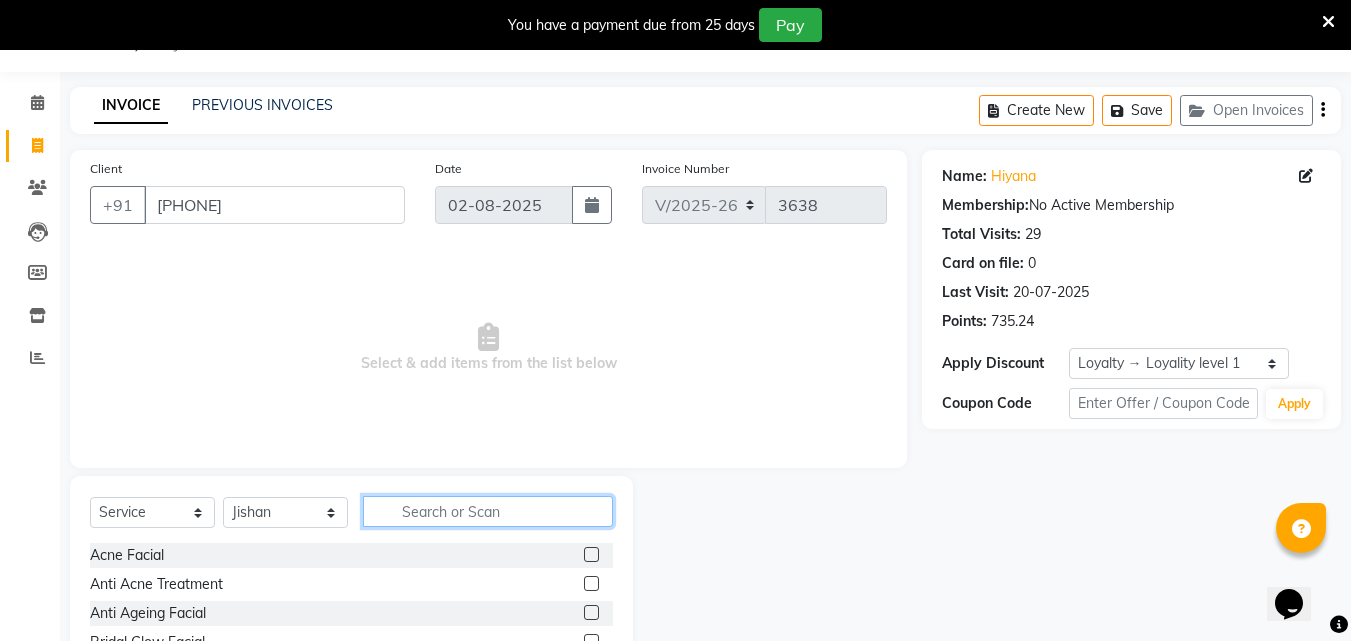 click 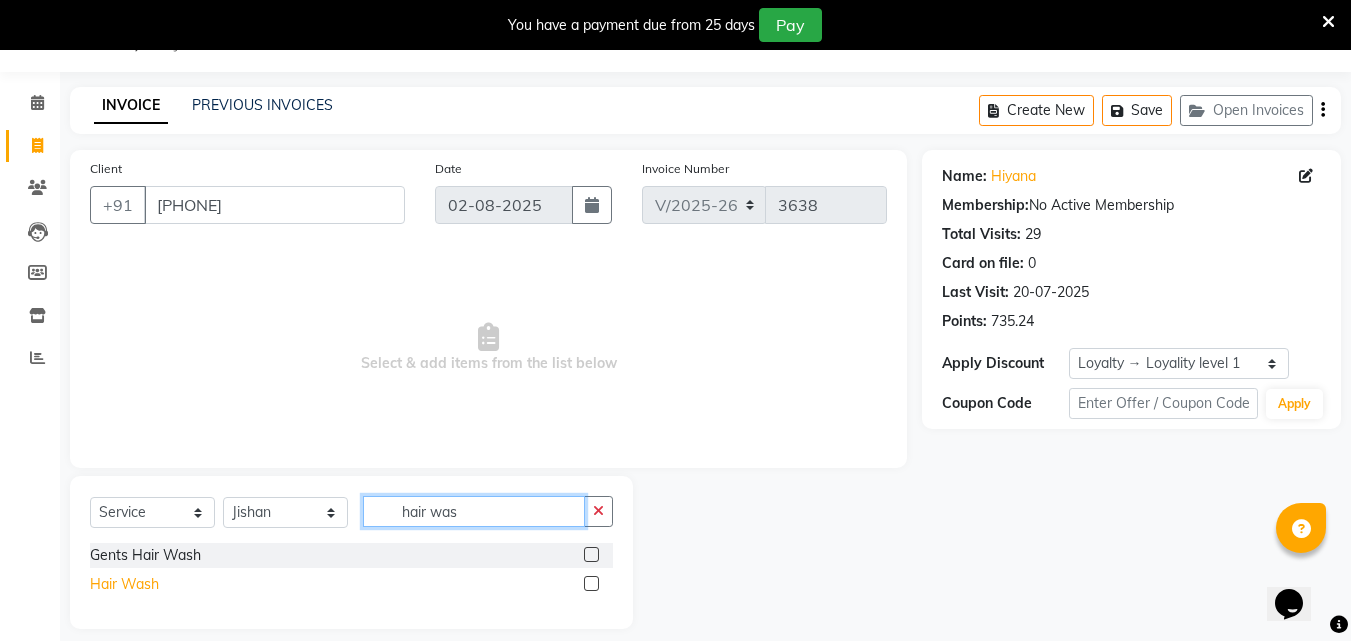 type on "hair was" 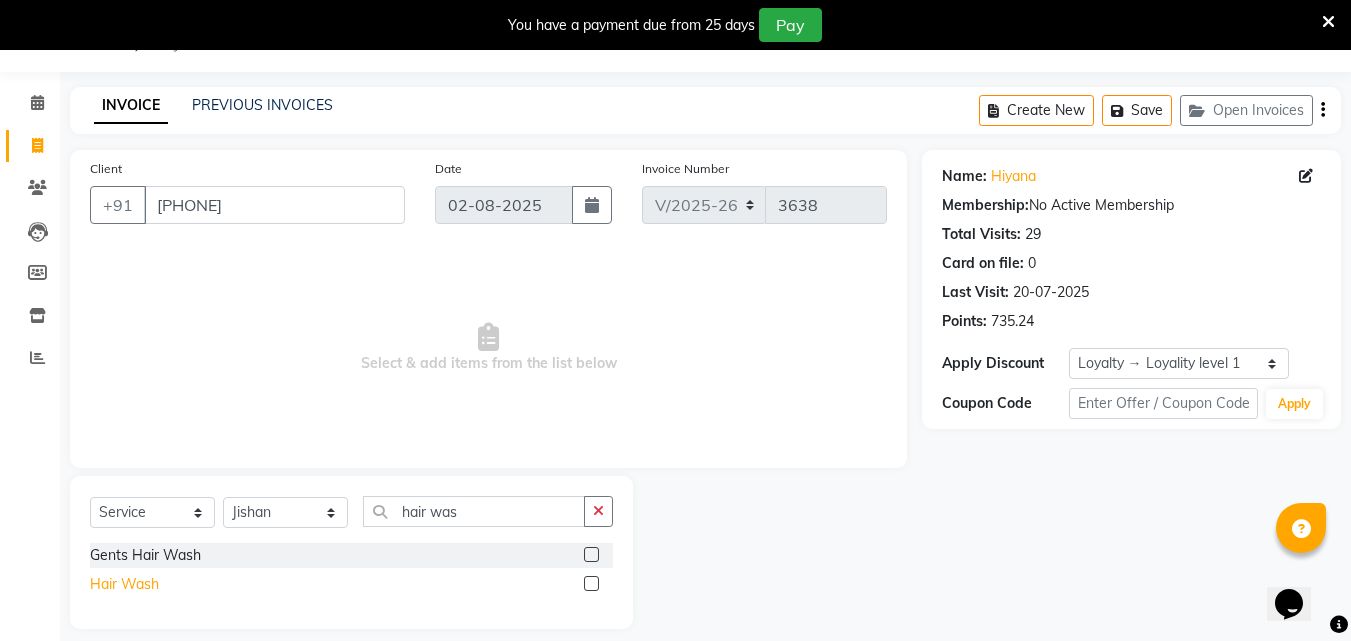 click on "Hair Wash" 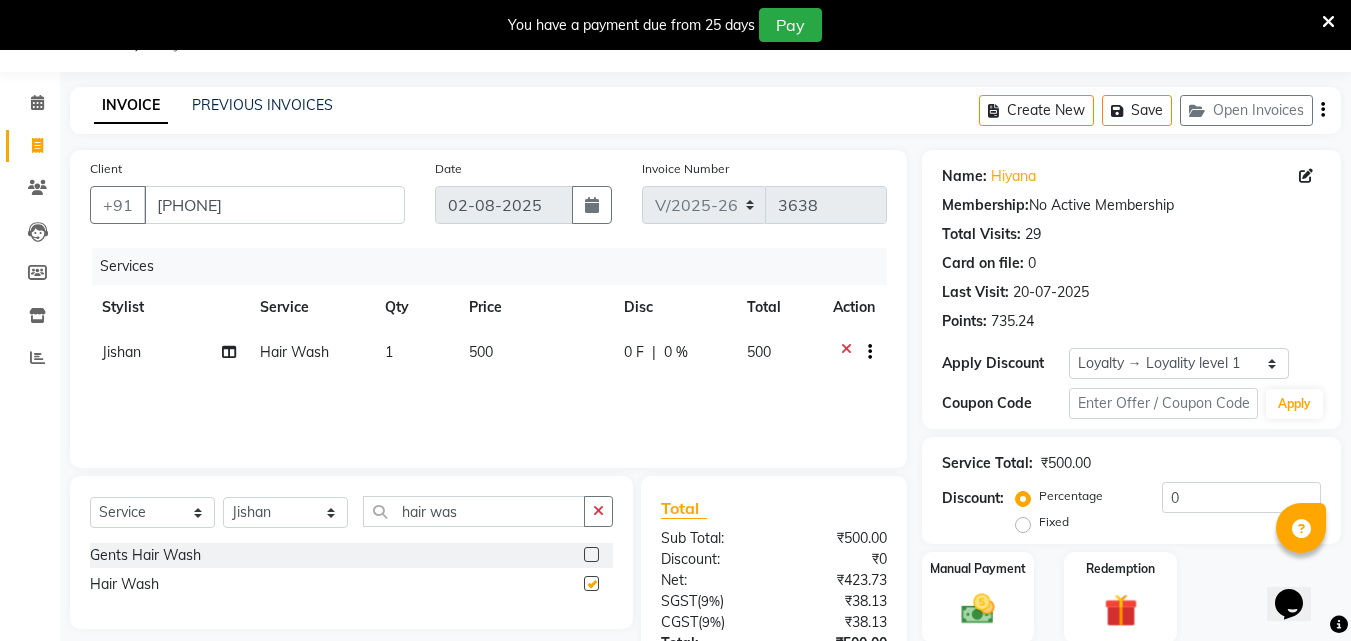 checkbox on "false" 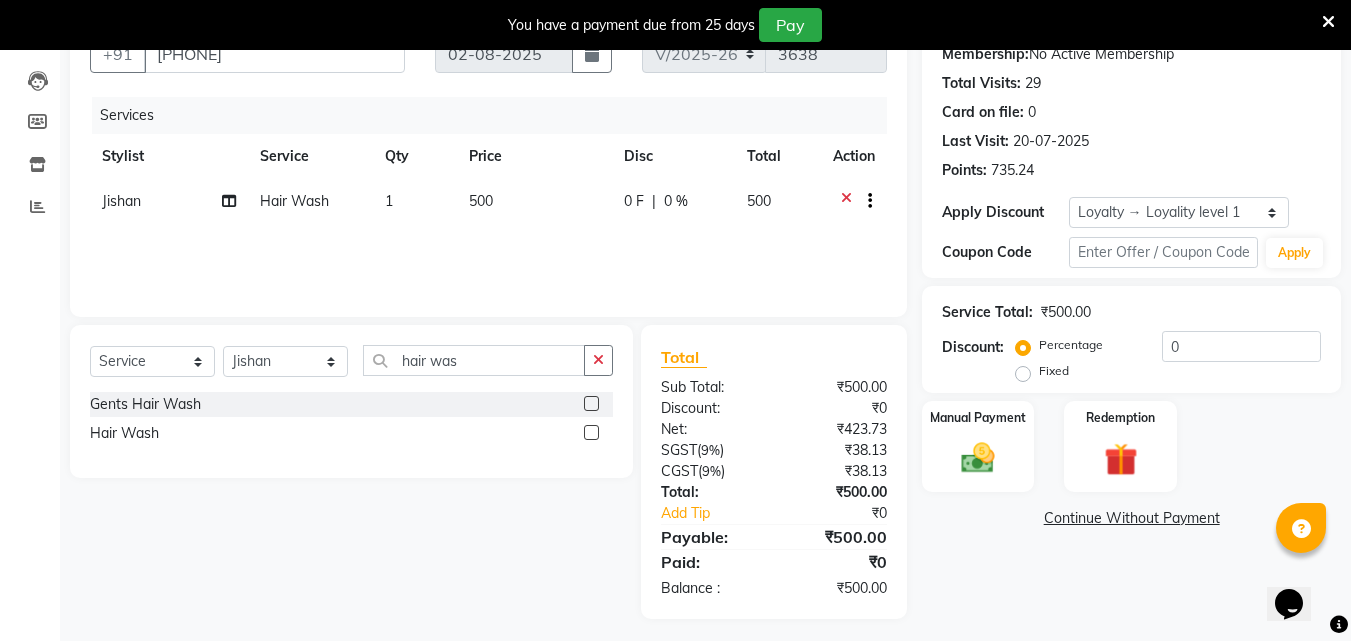 scroll, scrollTop: 209, scrollLeft: 0, axis: vertical 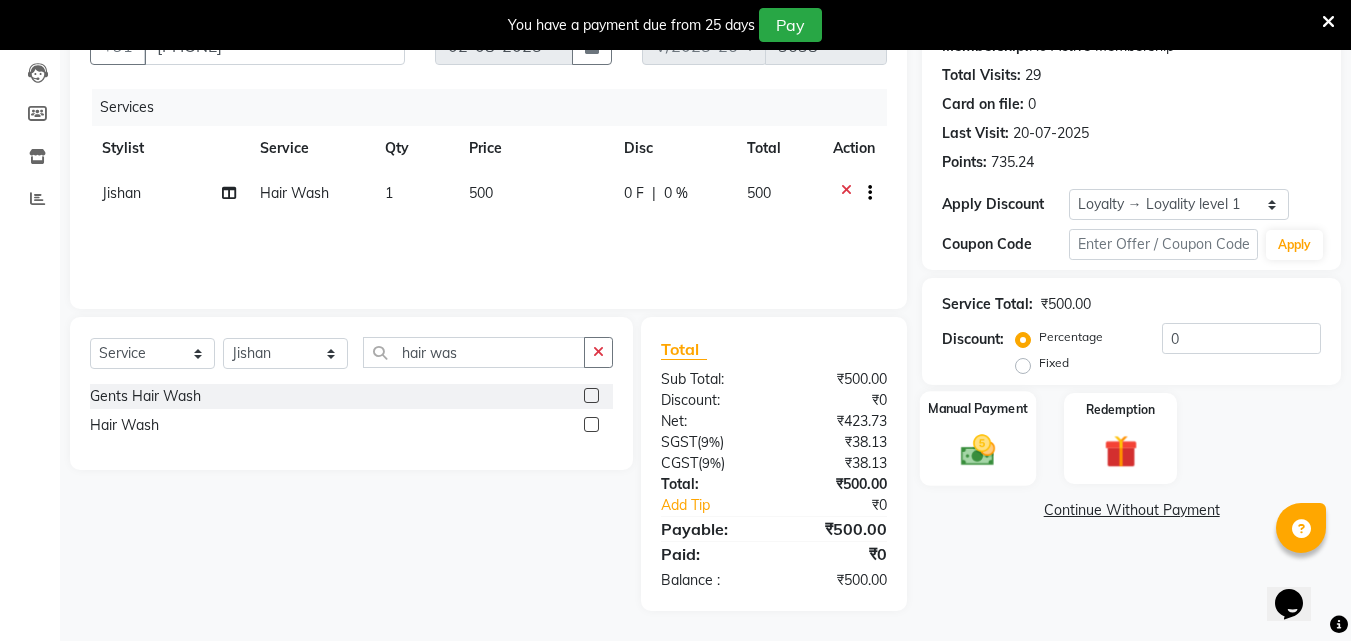 click 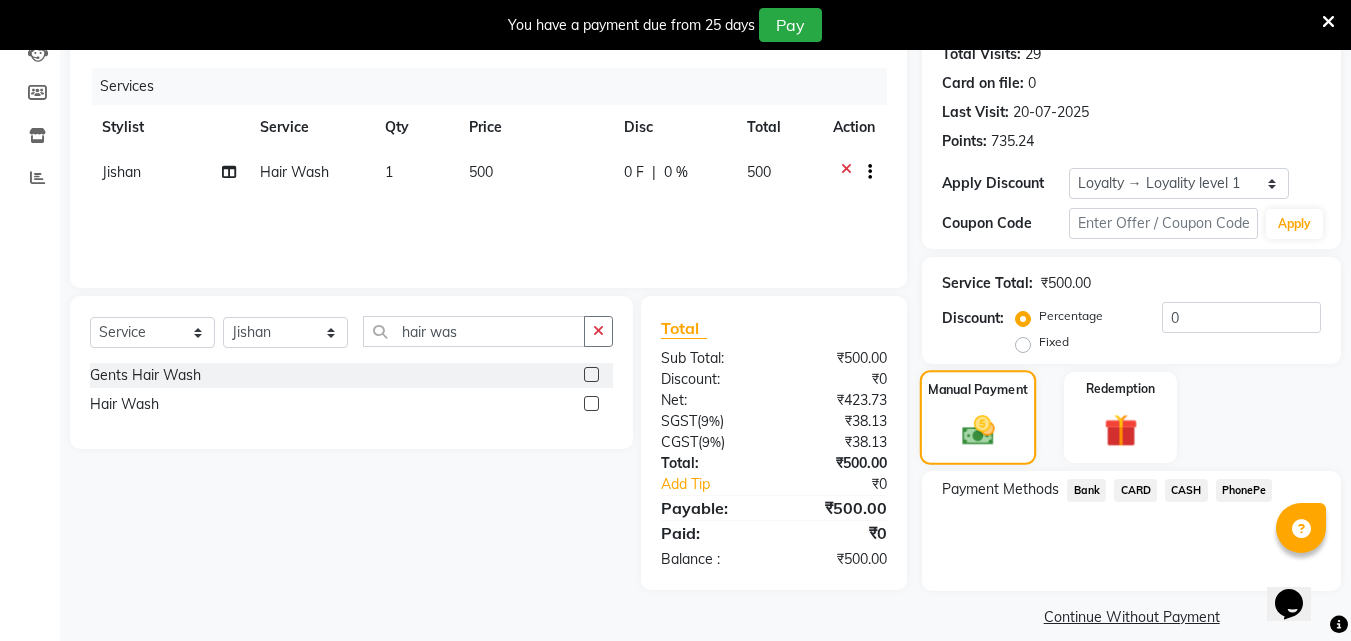 scroll, scrollTop: 251, scrollLeft: 0, axis: vertical 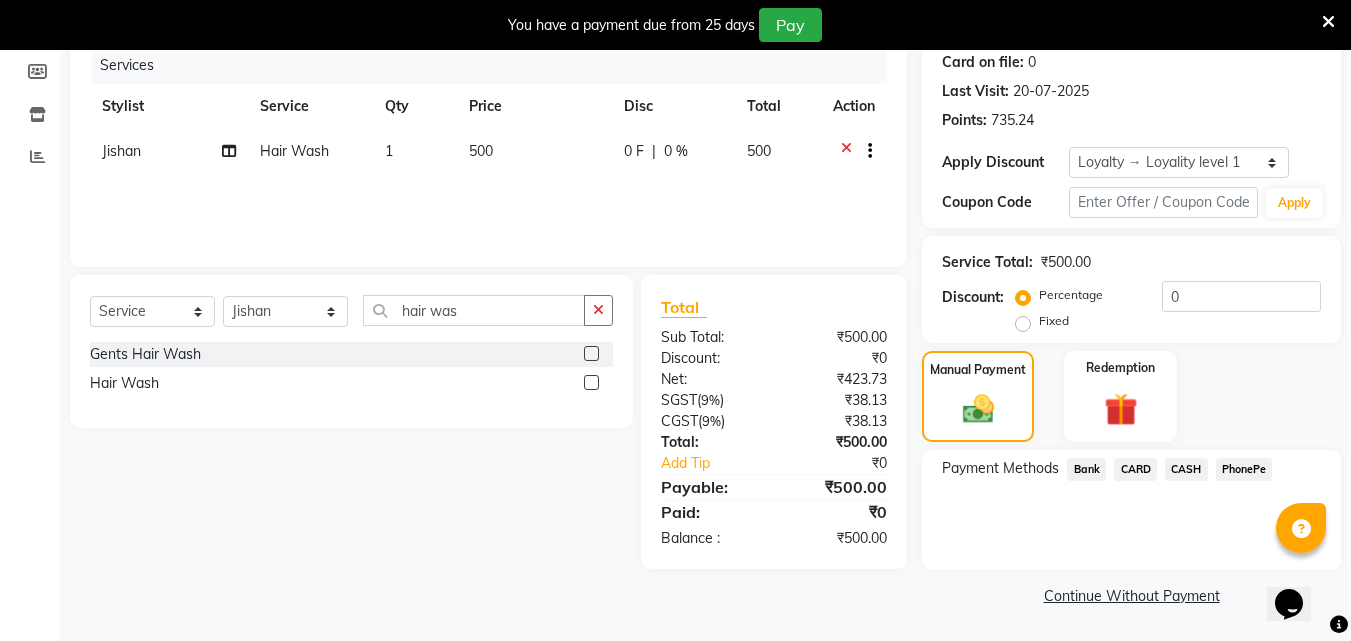 click on "PhonePe" 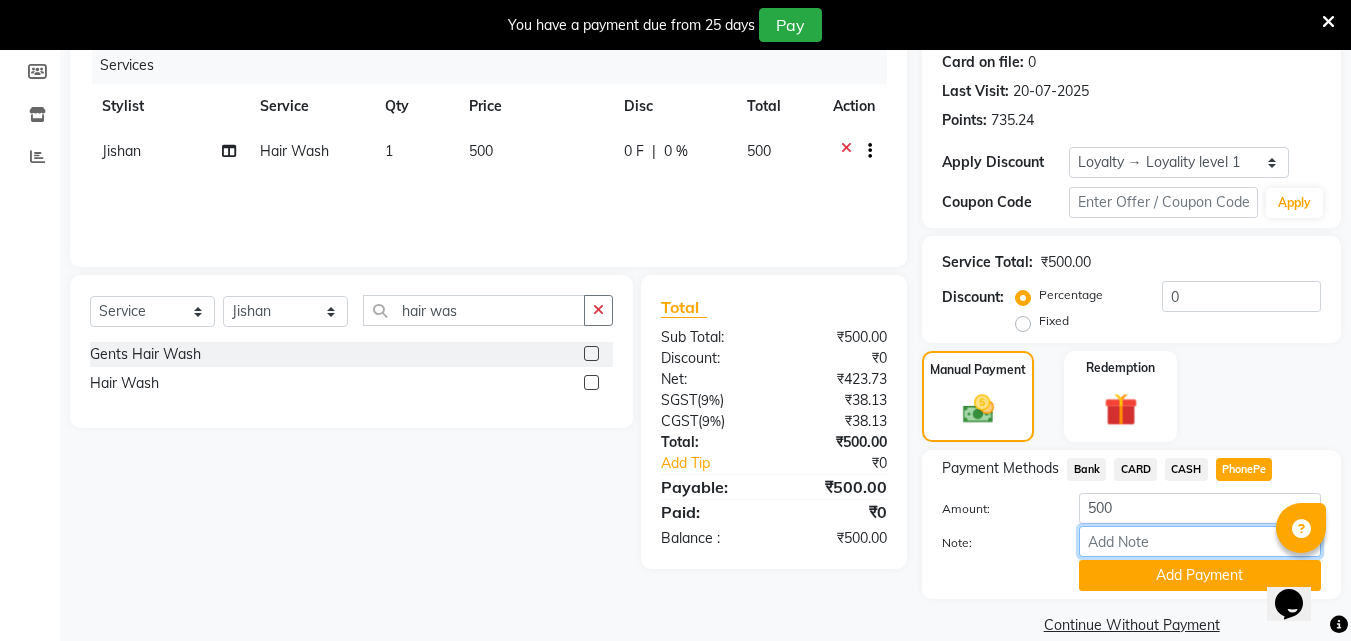 click on "Note:" at bounding box center [1200, 541] 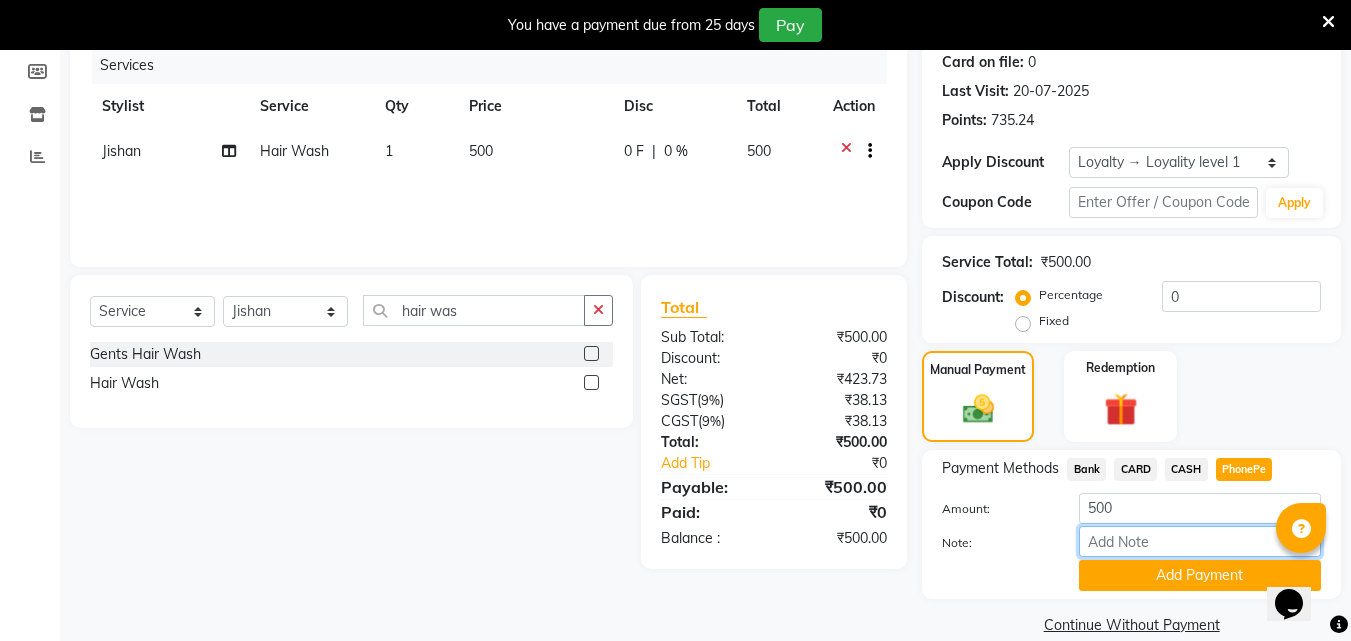 type on "Aiswarya" 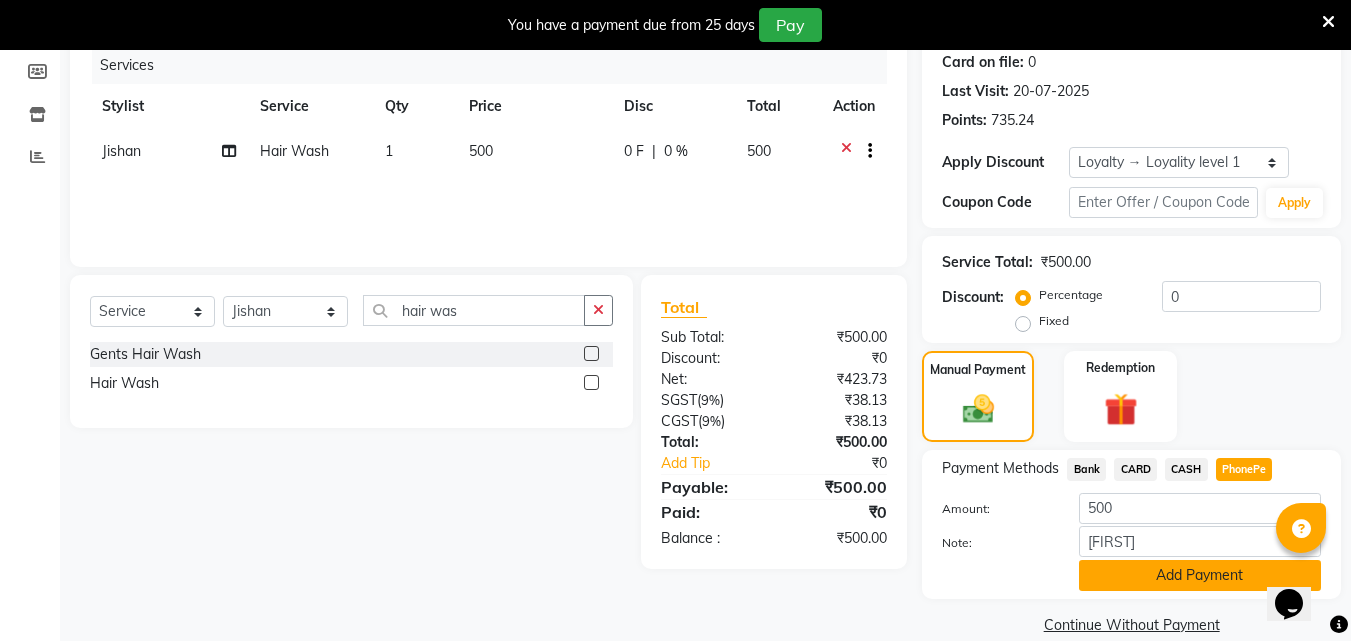 click on "Add Payment" 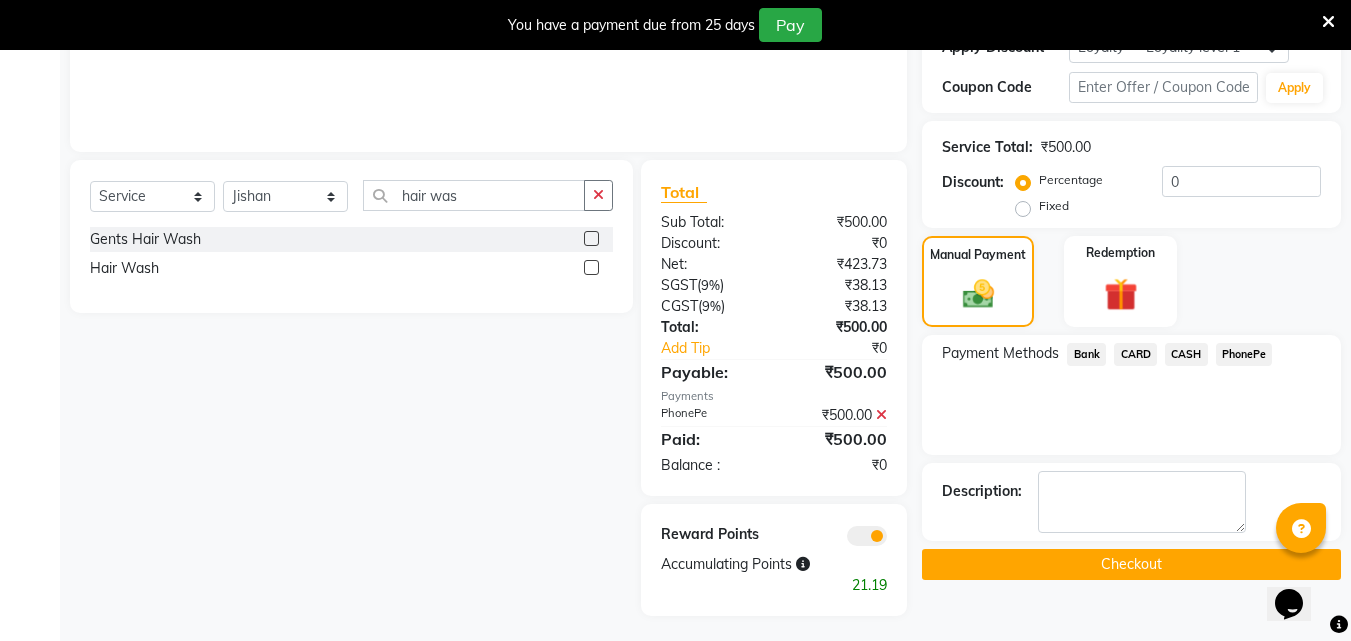 scroll, scrollTop: 371, scrollLeft: 0, axis: vertical 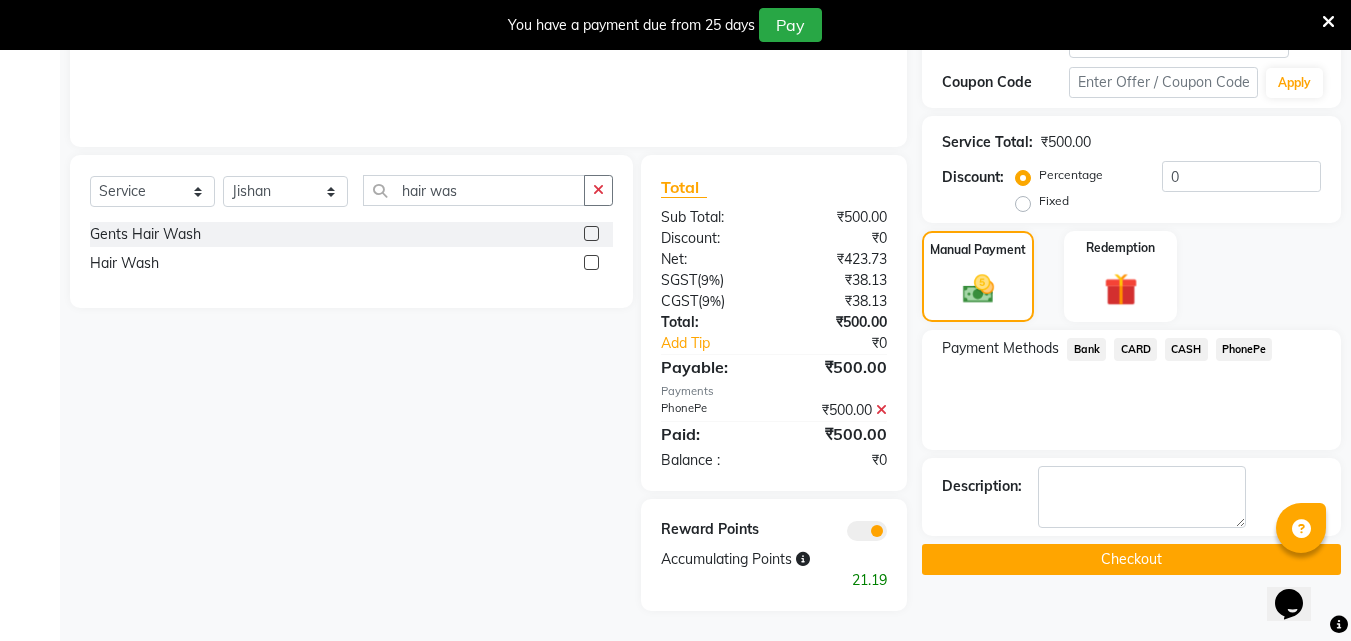 click on "Checkout" 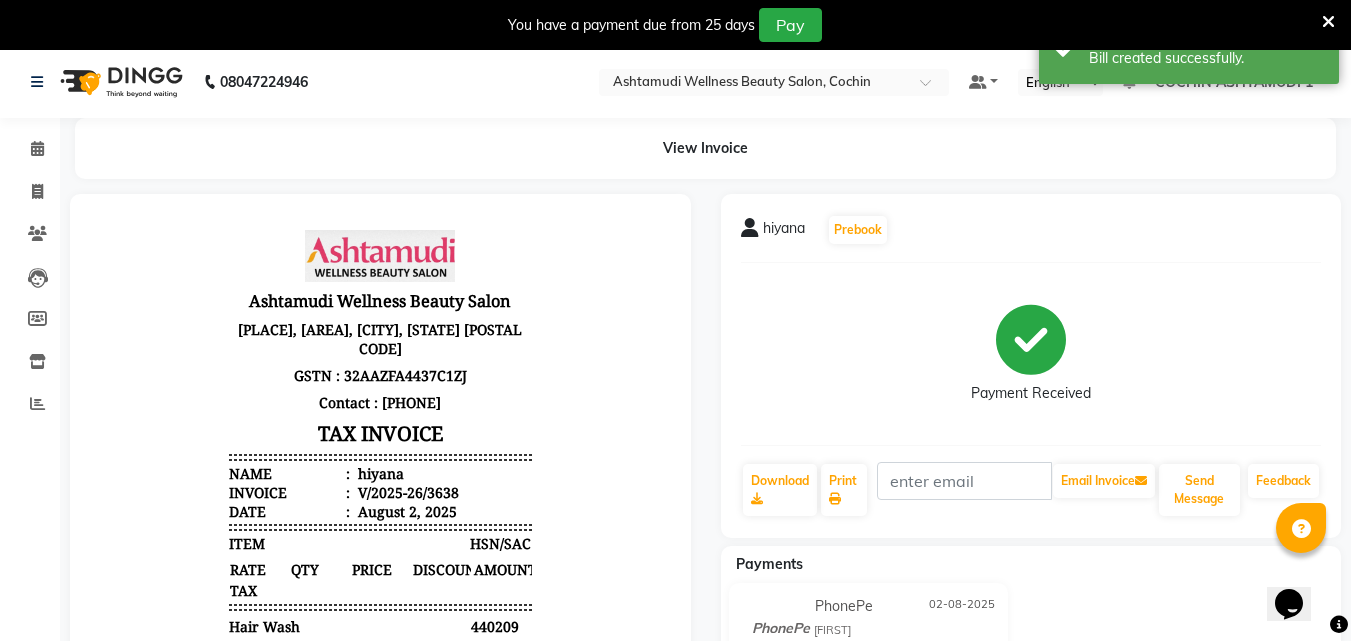 scroll, scrollTop: 0, scrollLeft: 0, axis: both 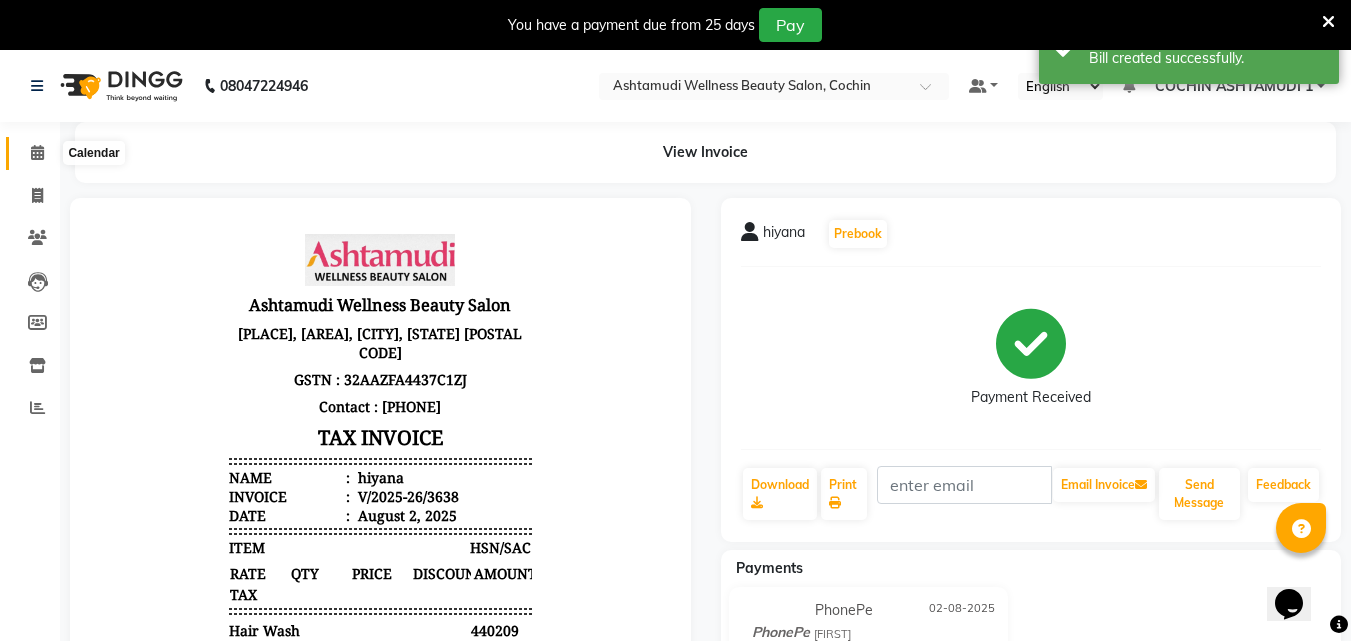 click 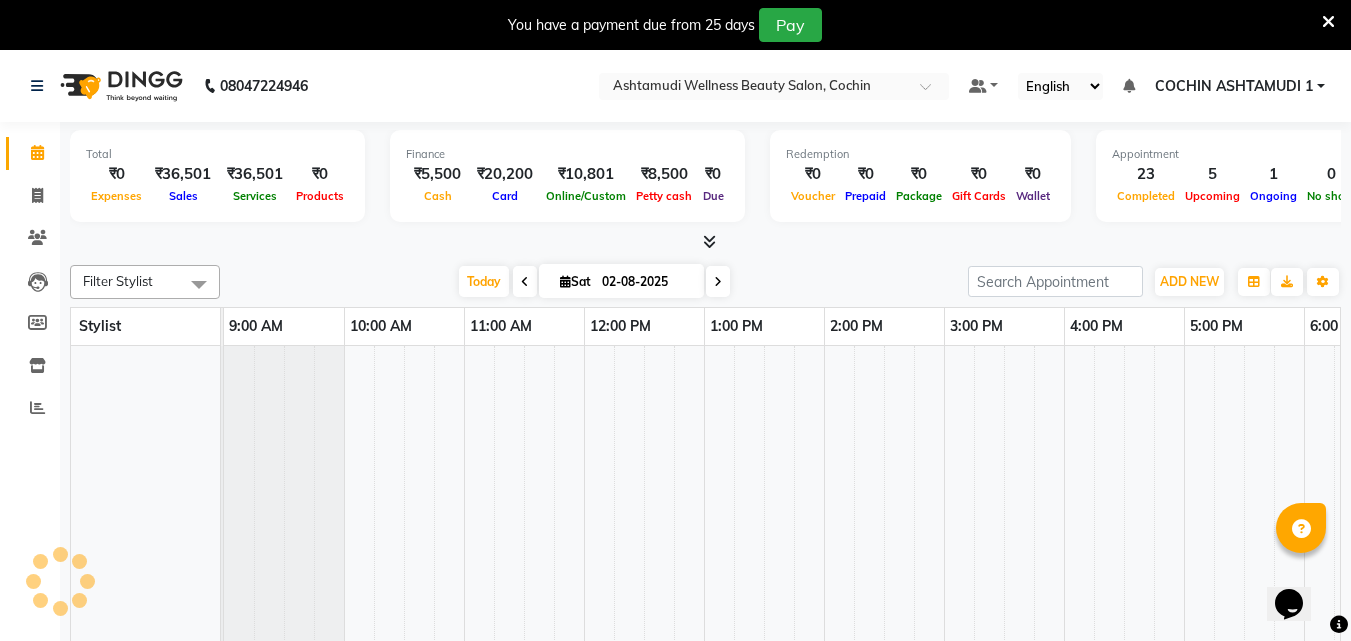 scroll, scrollTop: 0, scrollLeft: 0, axis: both 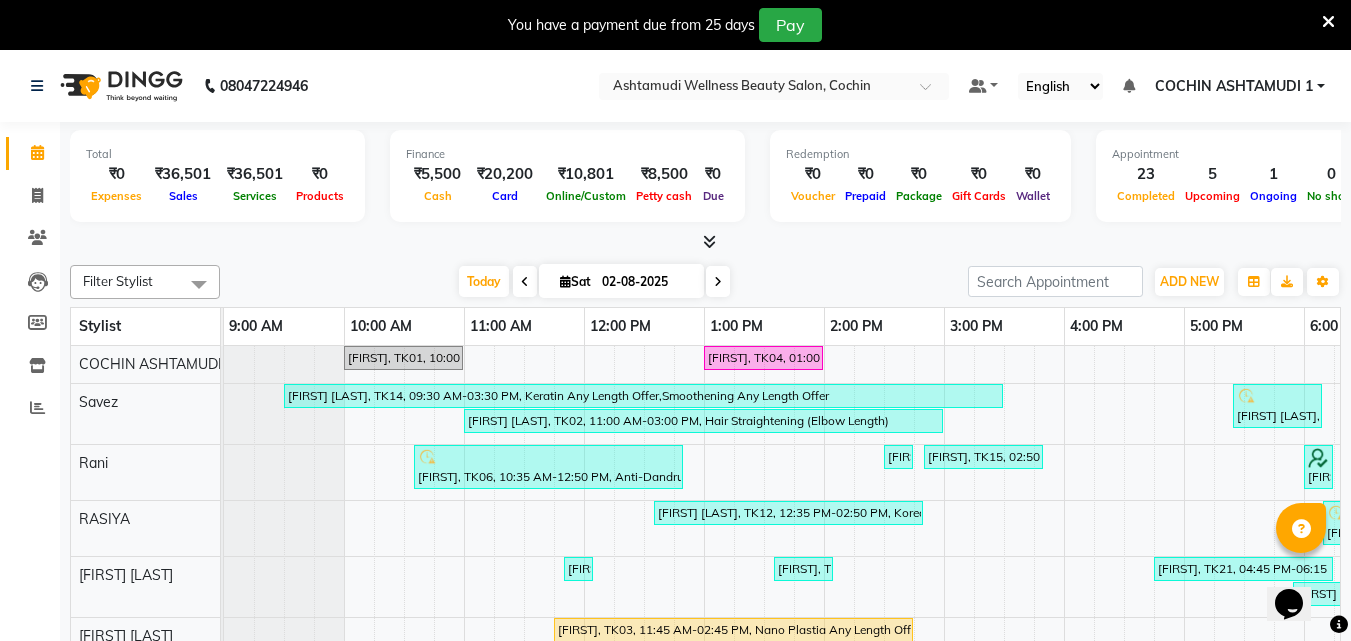 click at bounding box center (718, 281) 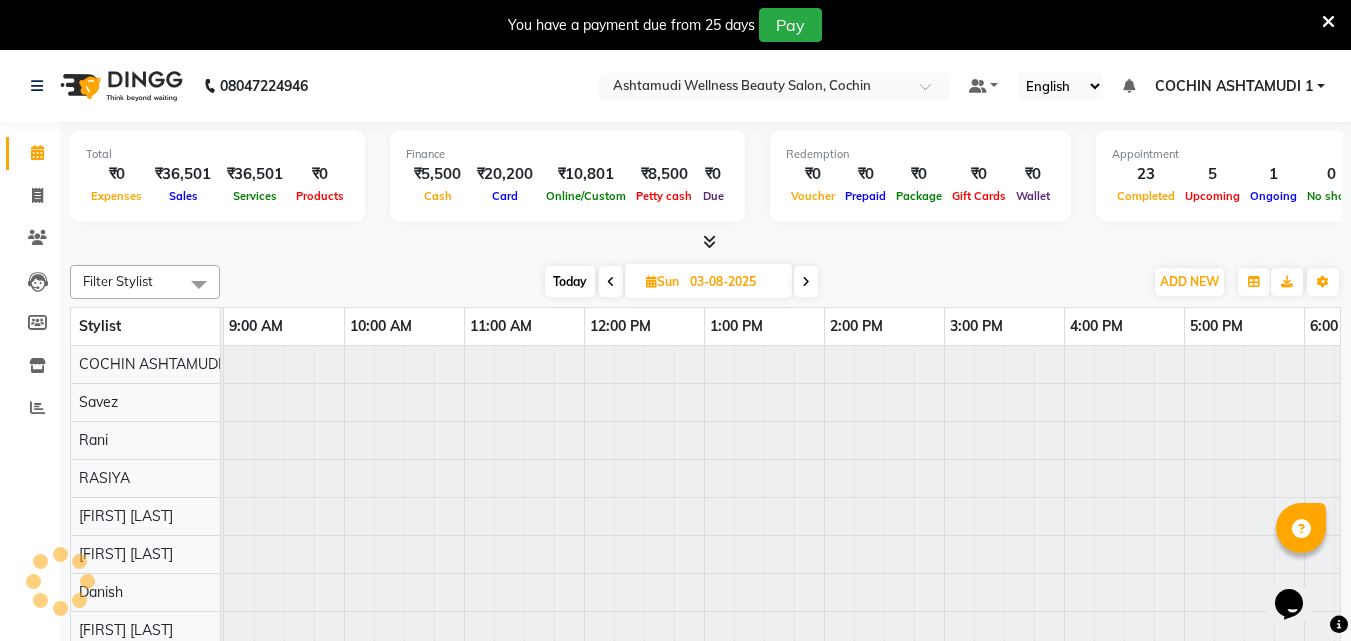 click at bounding box center (806, 281) 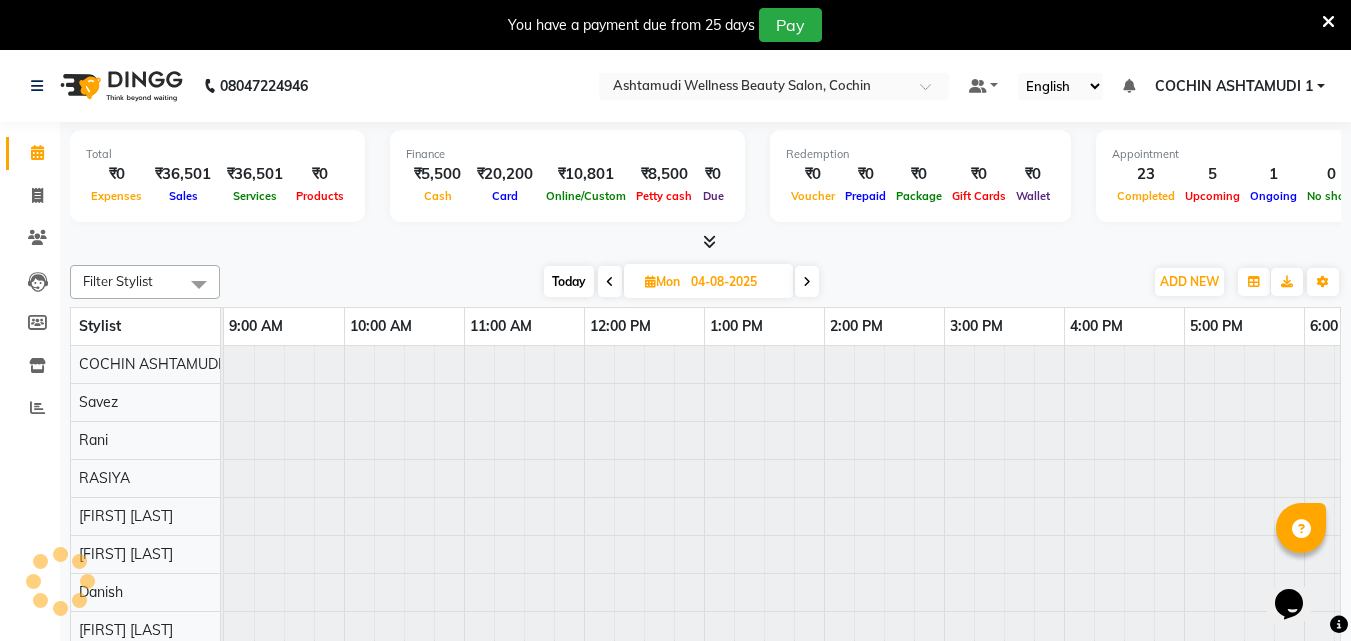 scroll, scrollTop: 0, scrollLeft: 324, axis: horizontal 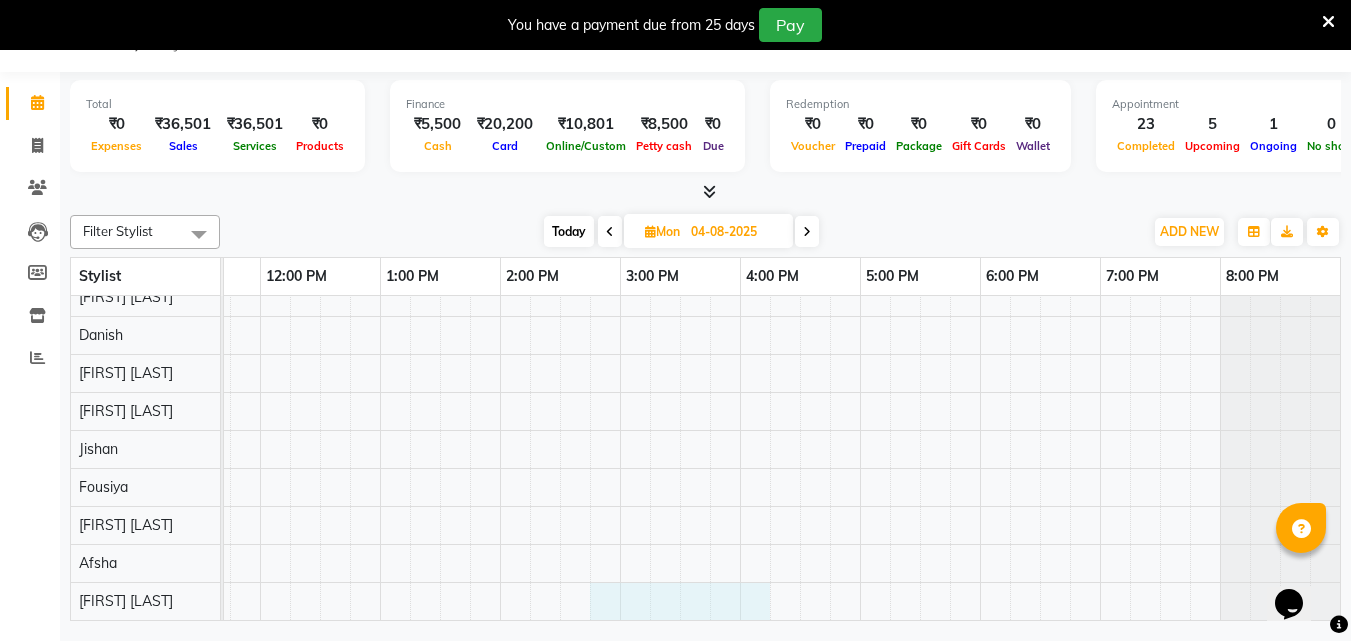 drag, startPoint x: 594, startPoint y: 603, endPoint x: 733, endPoint y: 603, distance: 139 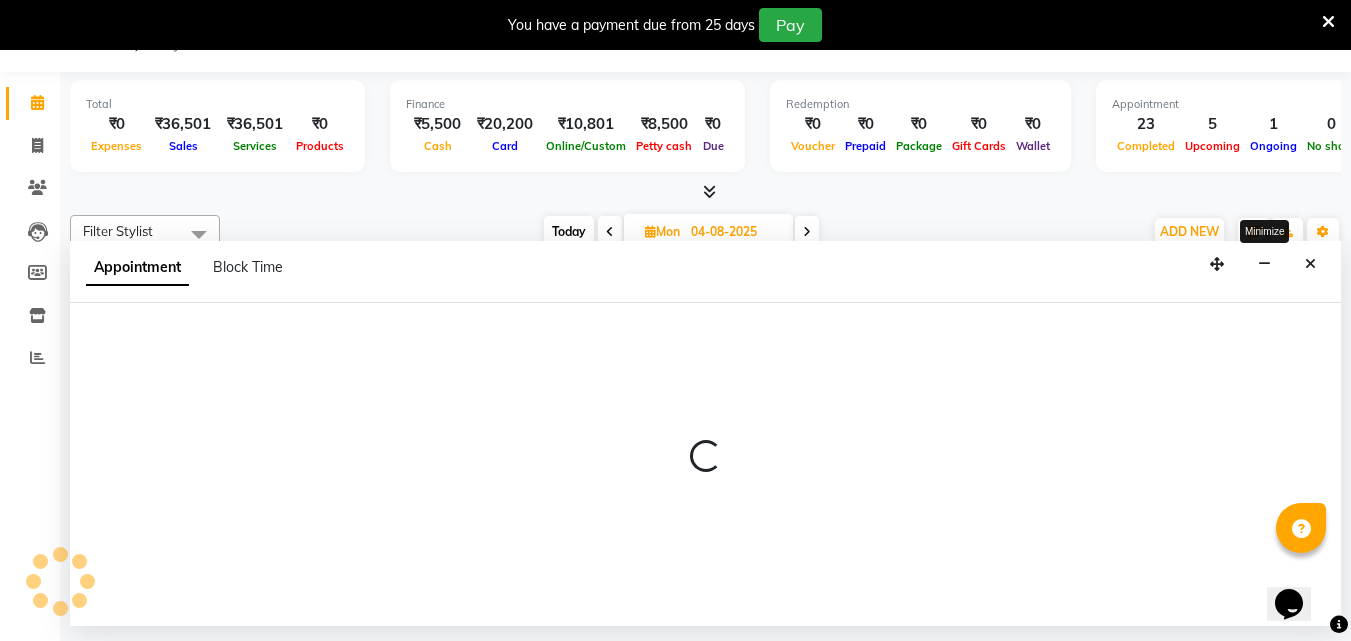 select on "86812" 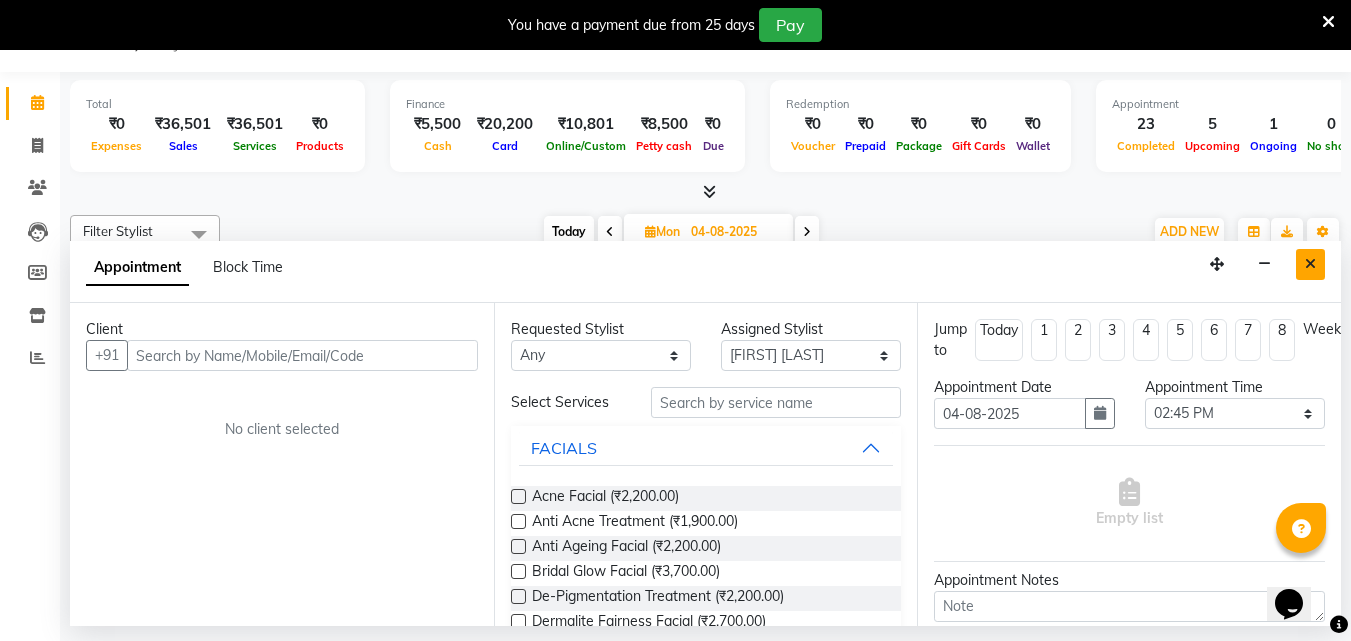 click at bounding box center (1310, 264) 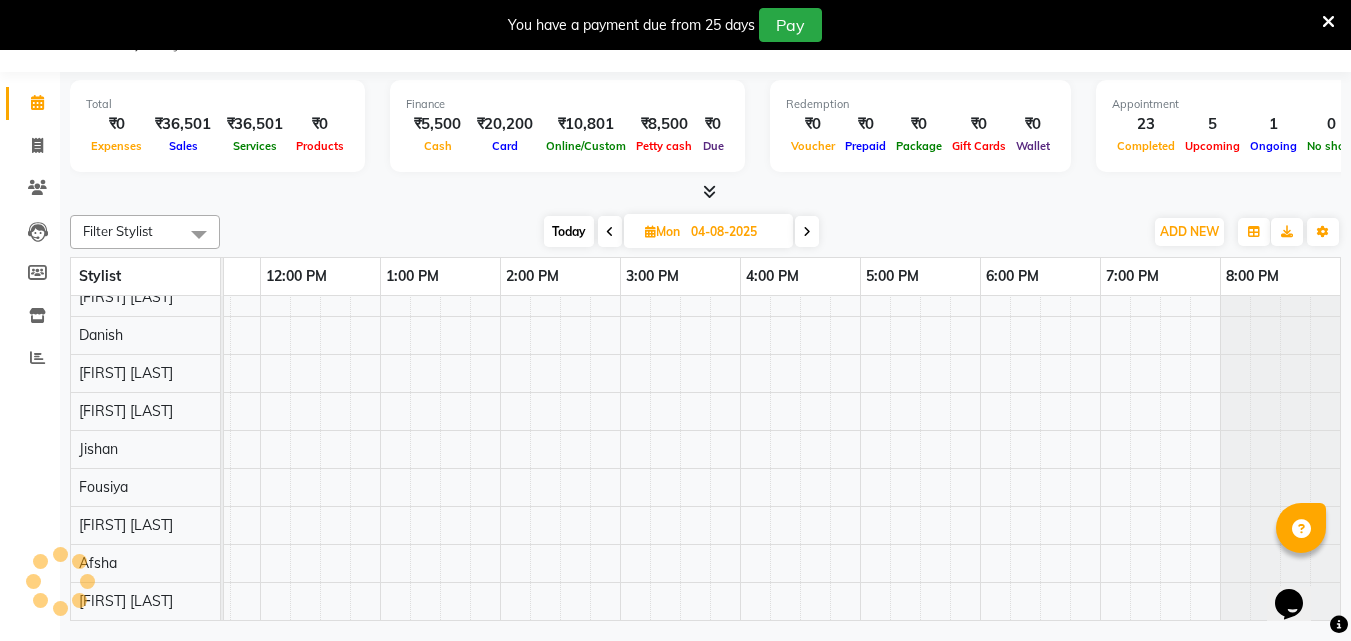 scroll, scrollTop: 97, scrollLeft: 339, axis: both 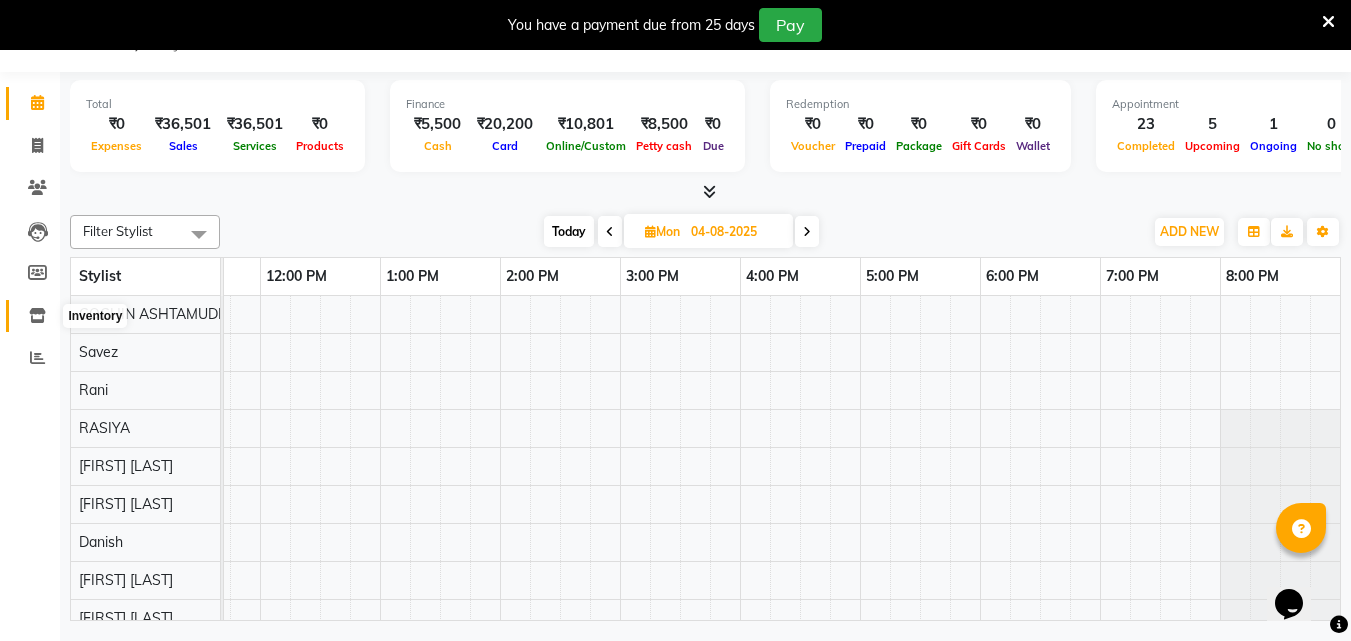 click 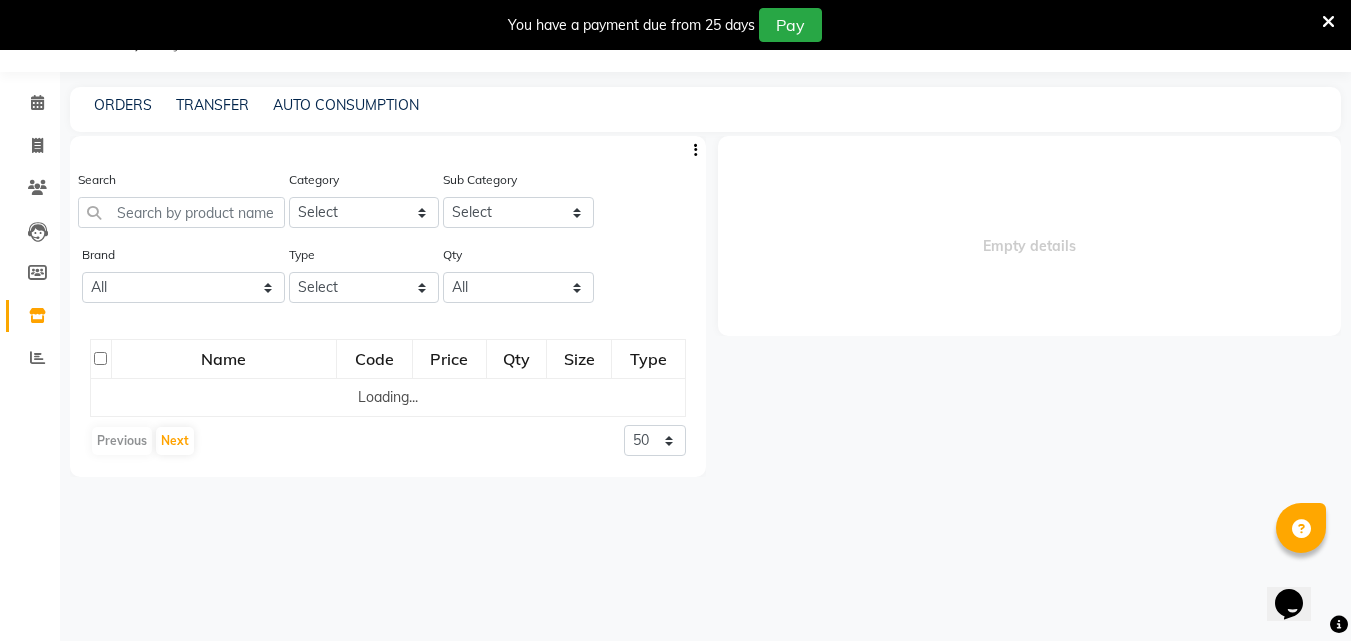 select 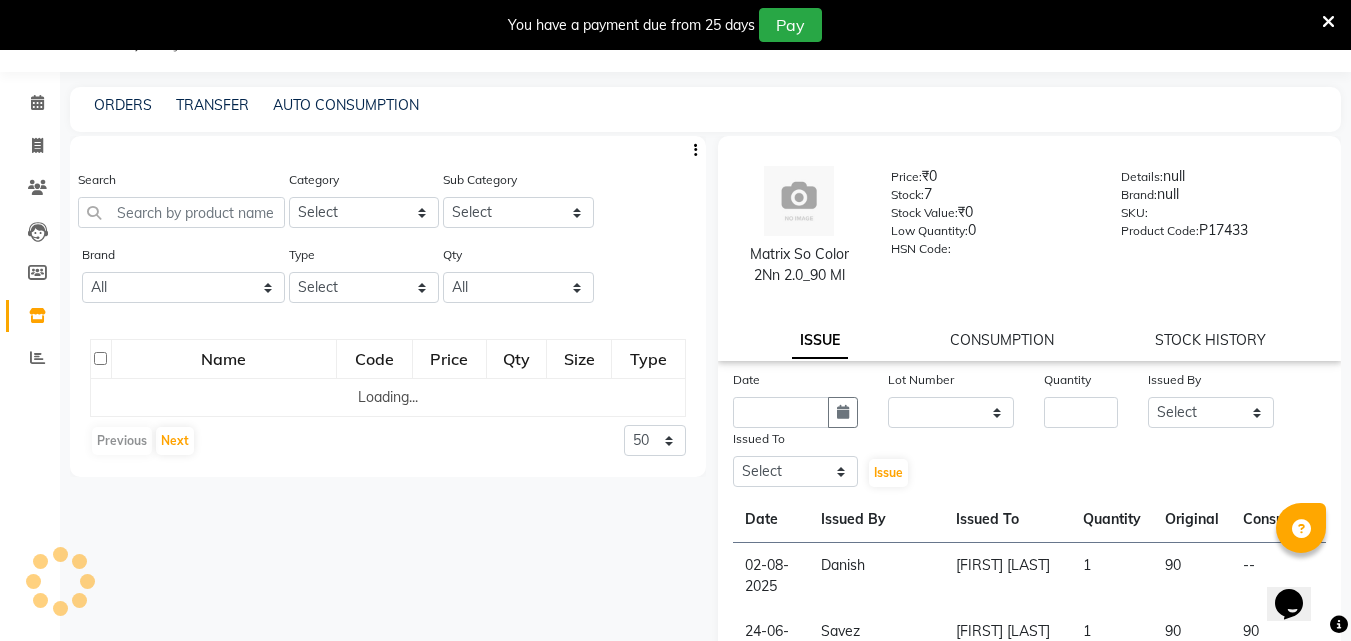 click on "Search" 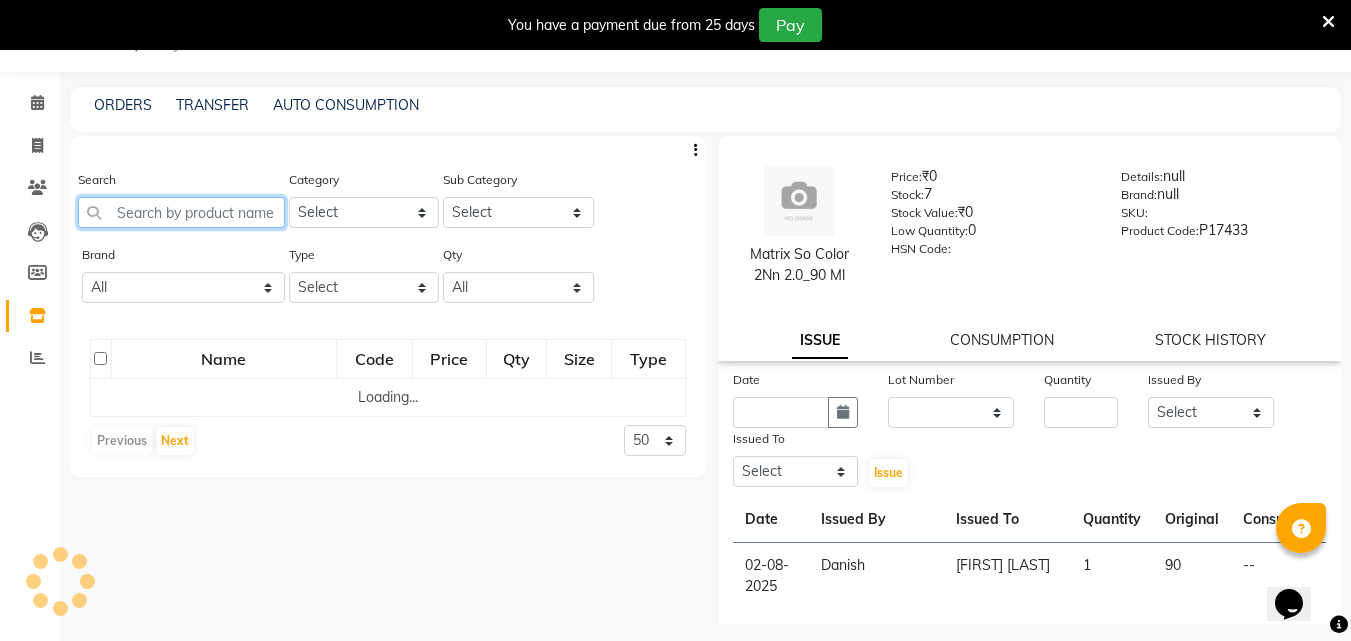 click 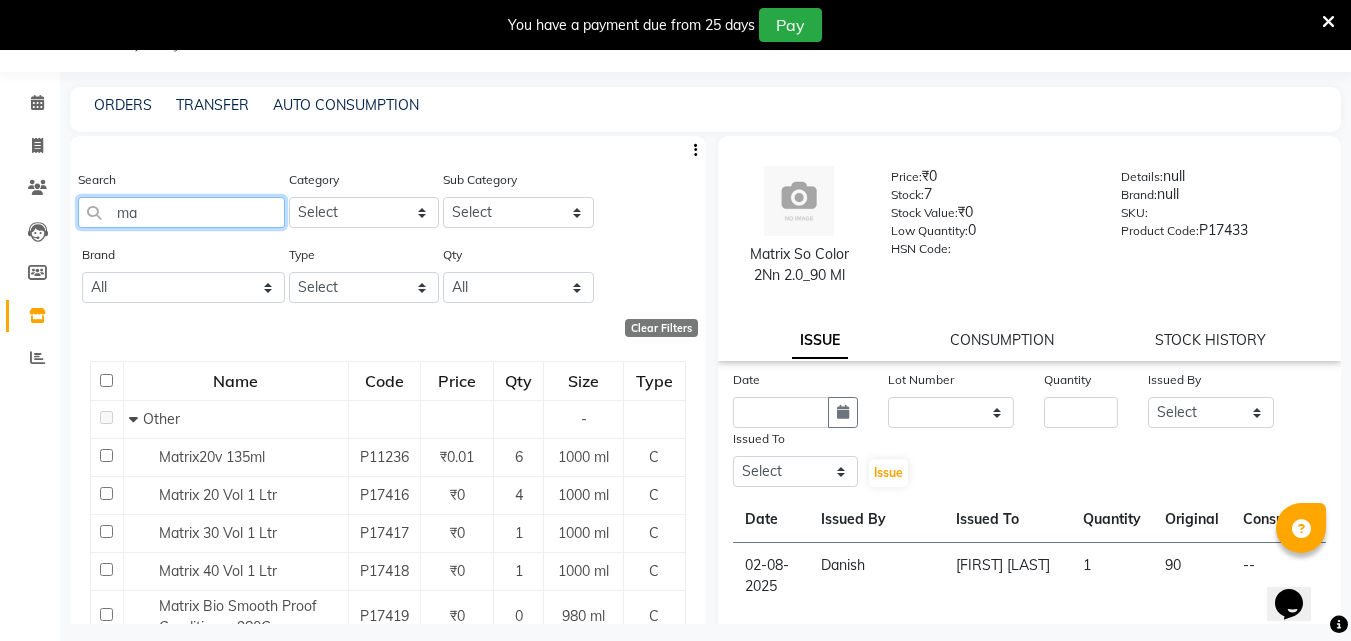 type on "m" 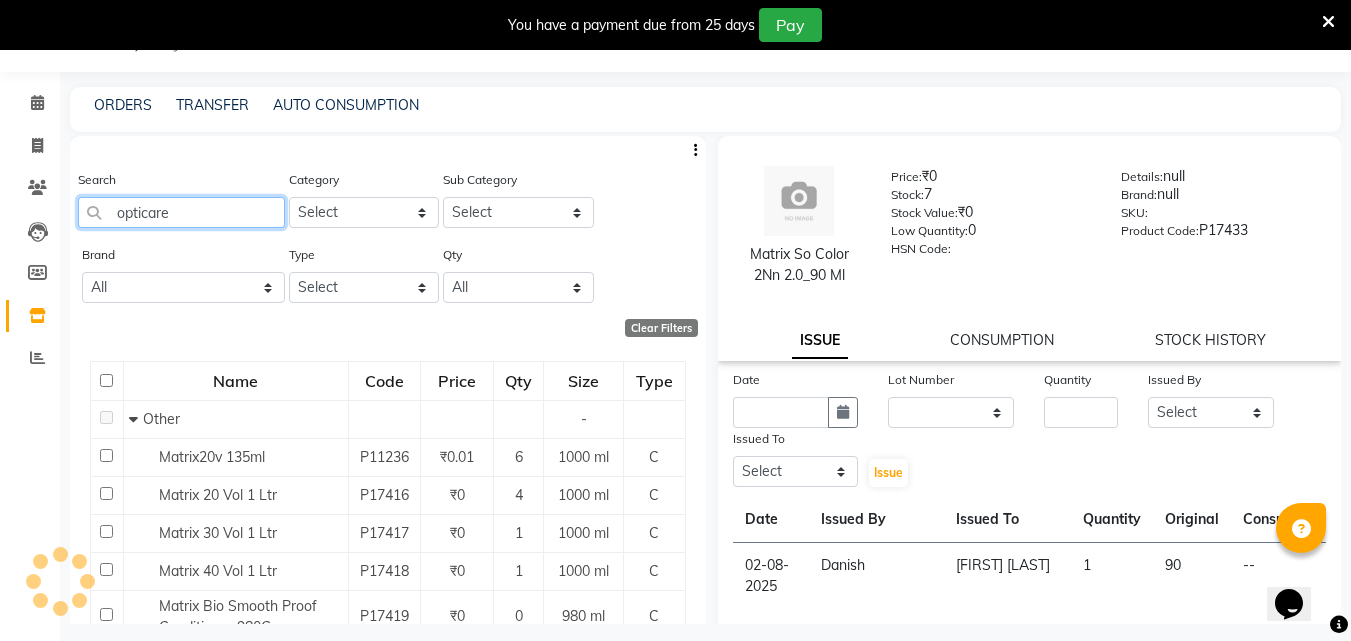 scroll, scrollTop: 0, scrollLeft: 0, axis: both 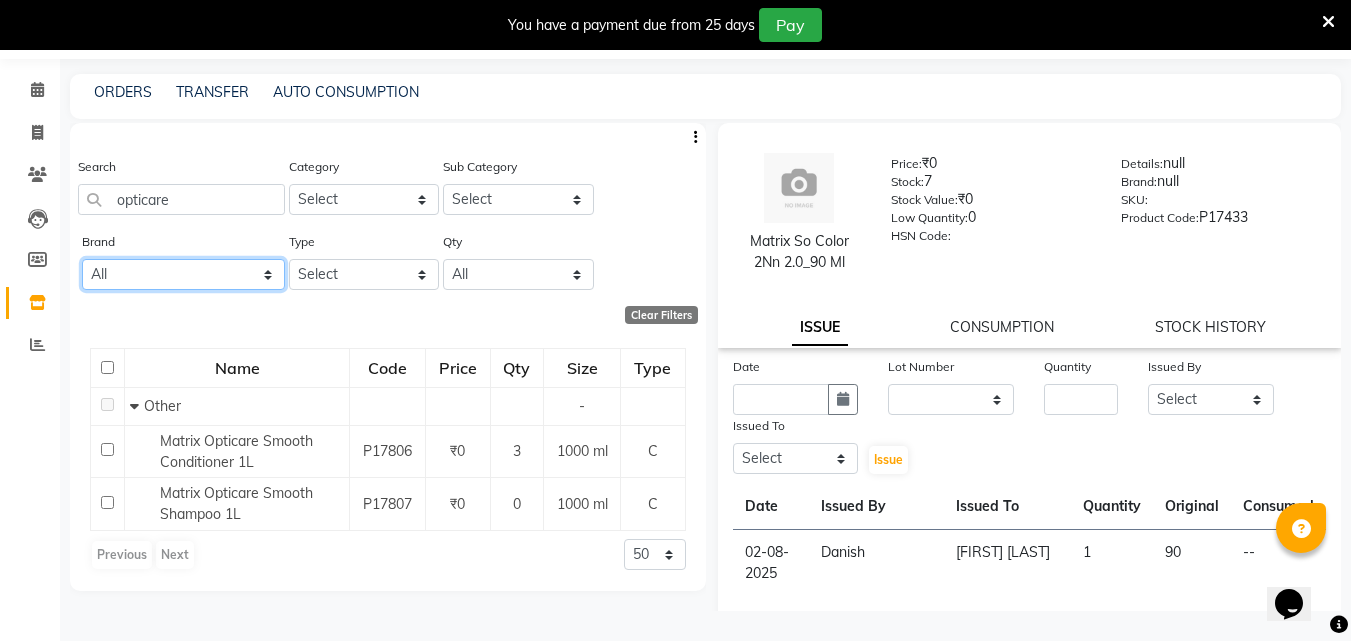 click on "All Null" 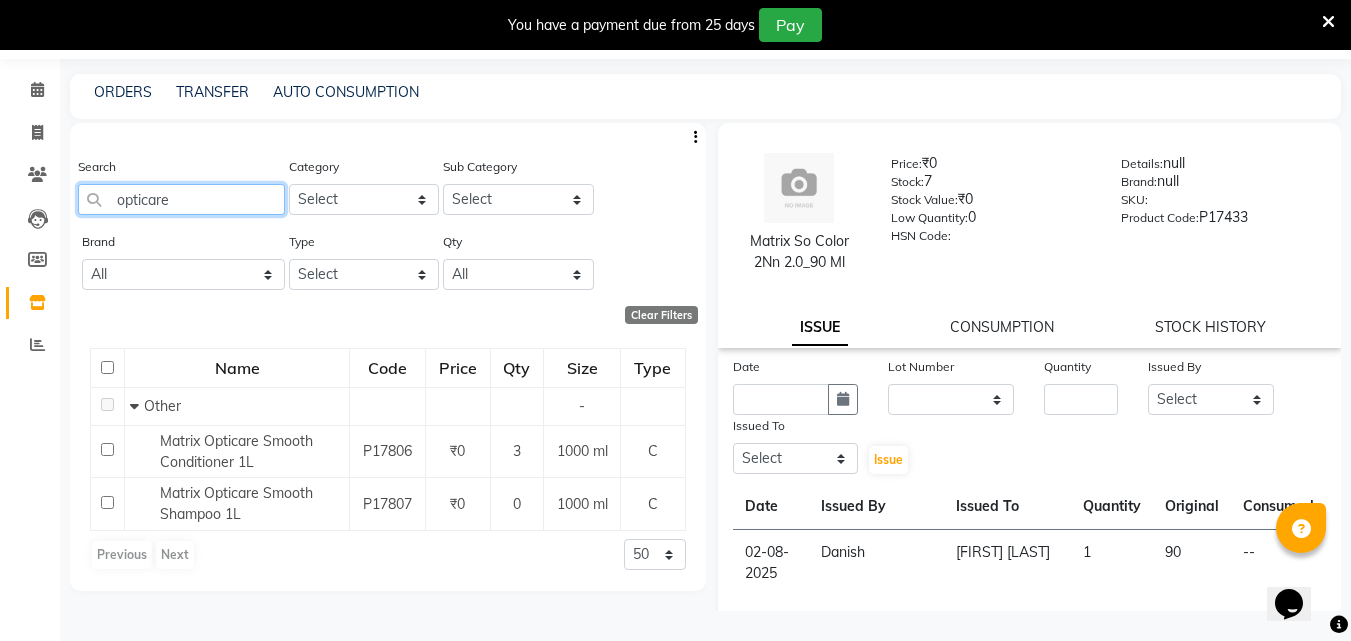 click on "opticare" 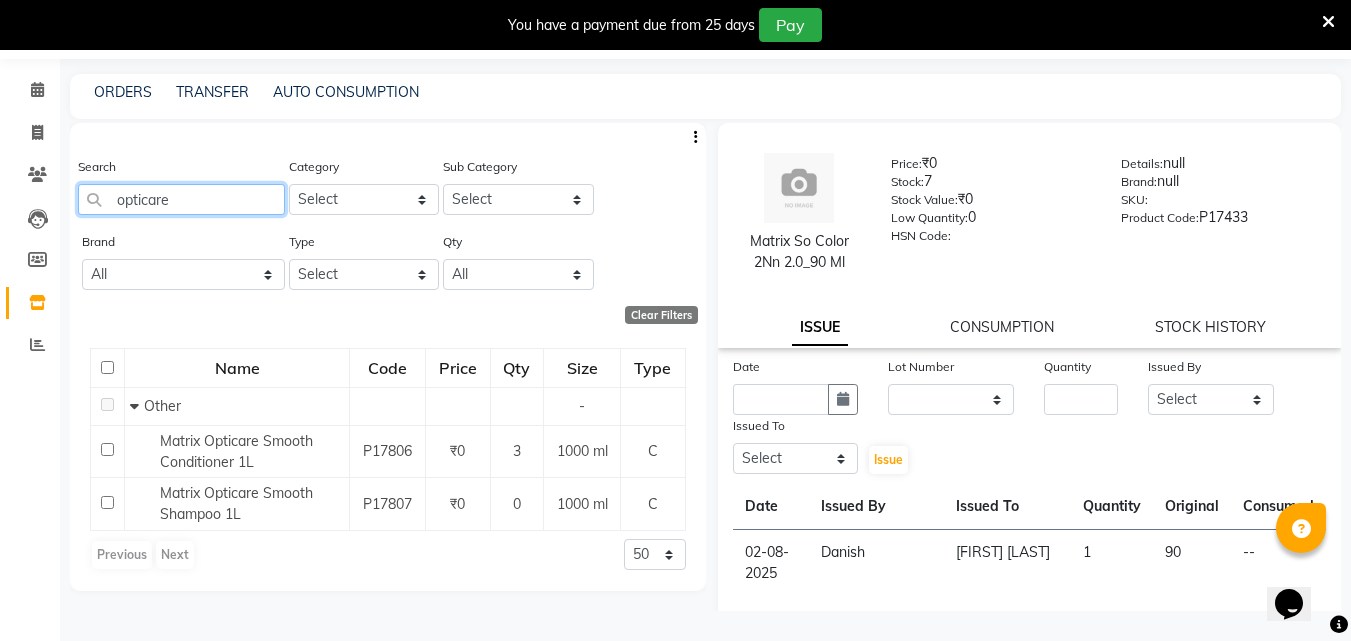 click on "opticare" 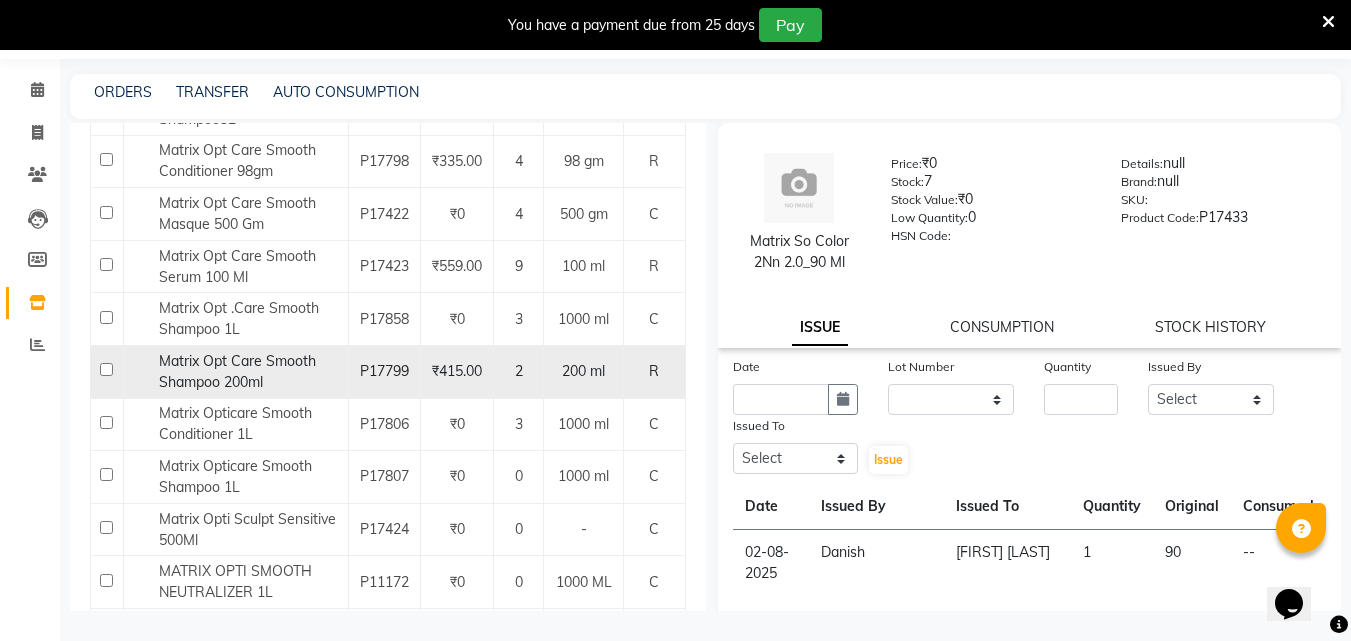 scroll, scrollTop: 0, scrollLeft: 0, axis: both 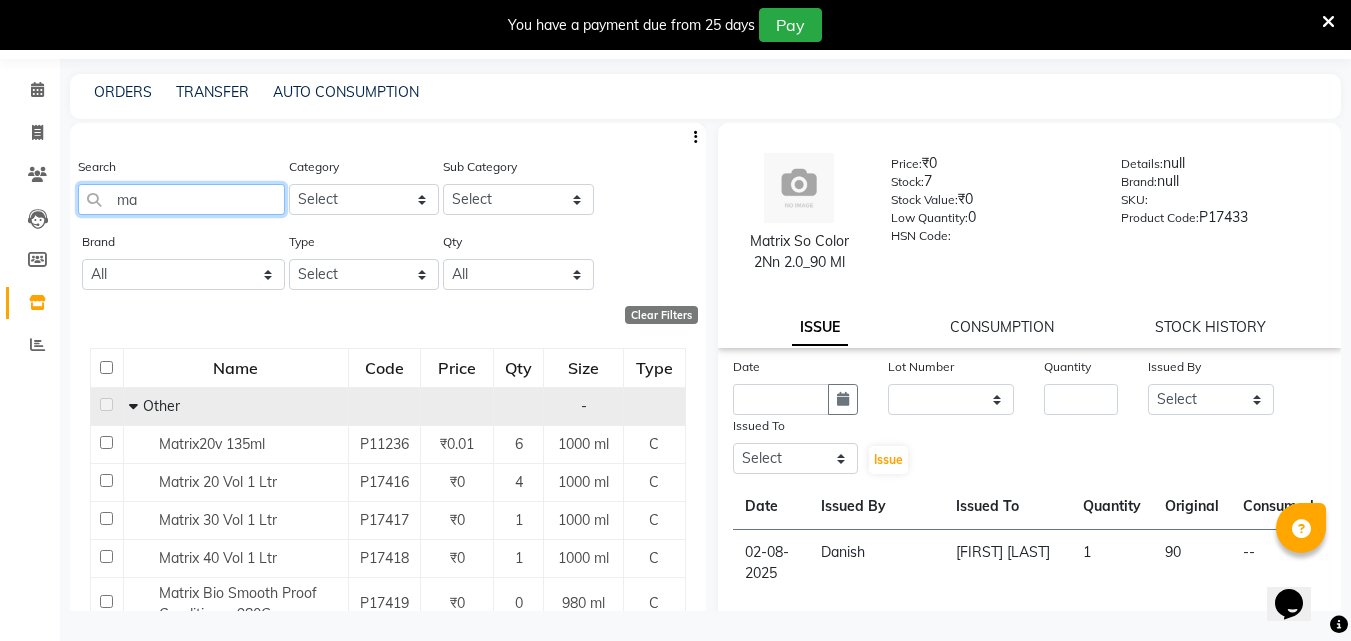 type on "m" 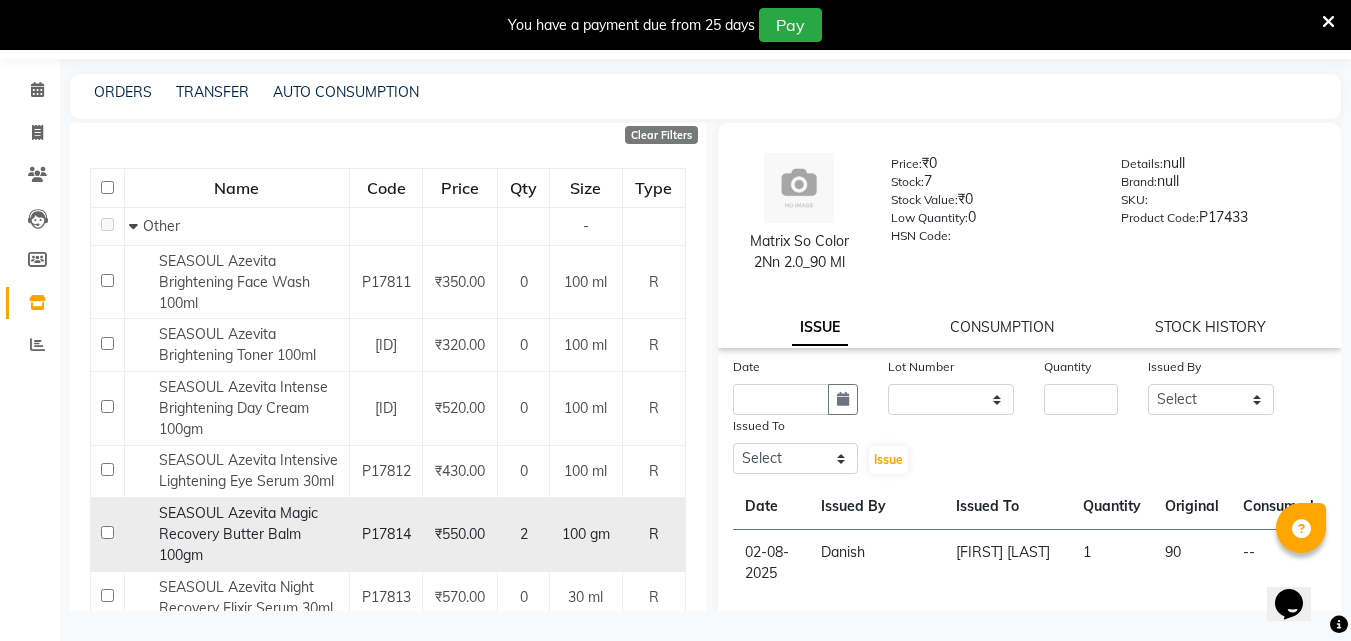 scroll, scrollTop: 100, scrollLeft: 0, axis: vertical 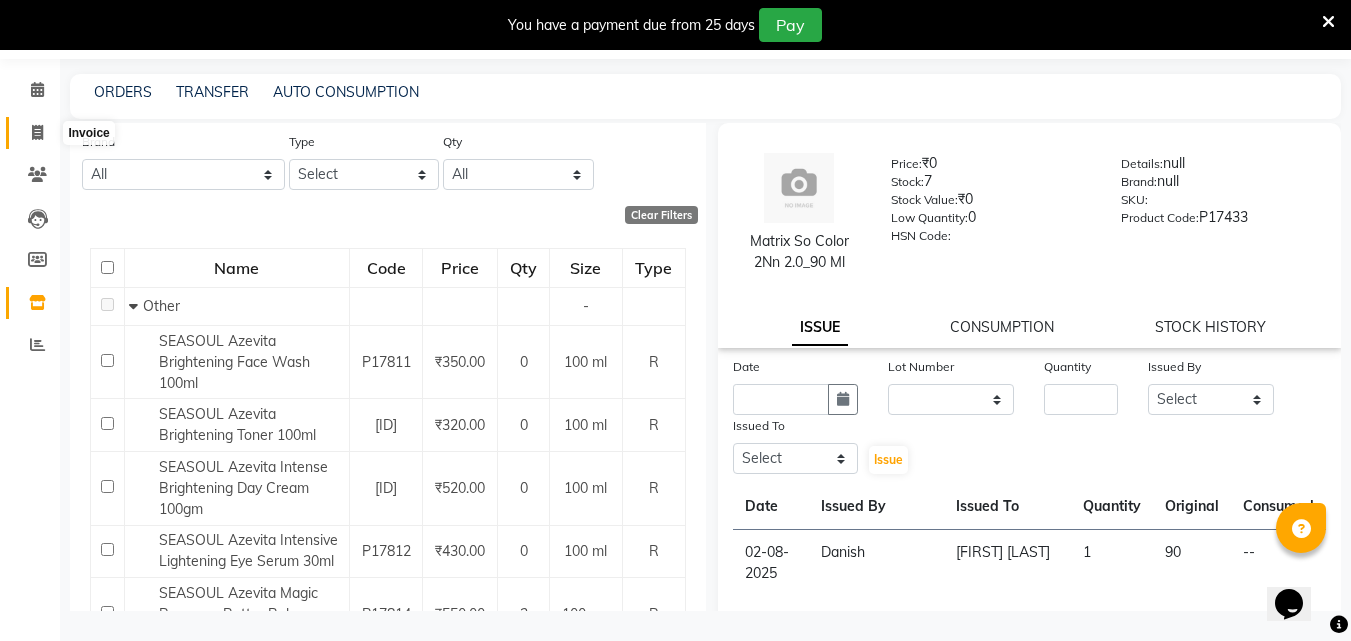 type on "seasoul az" 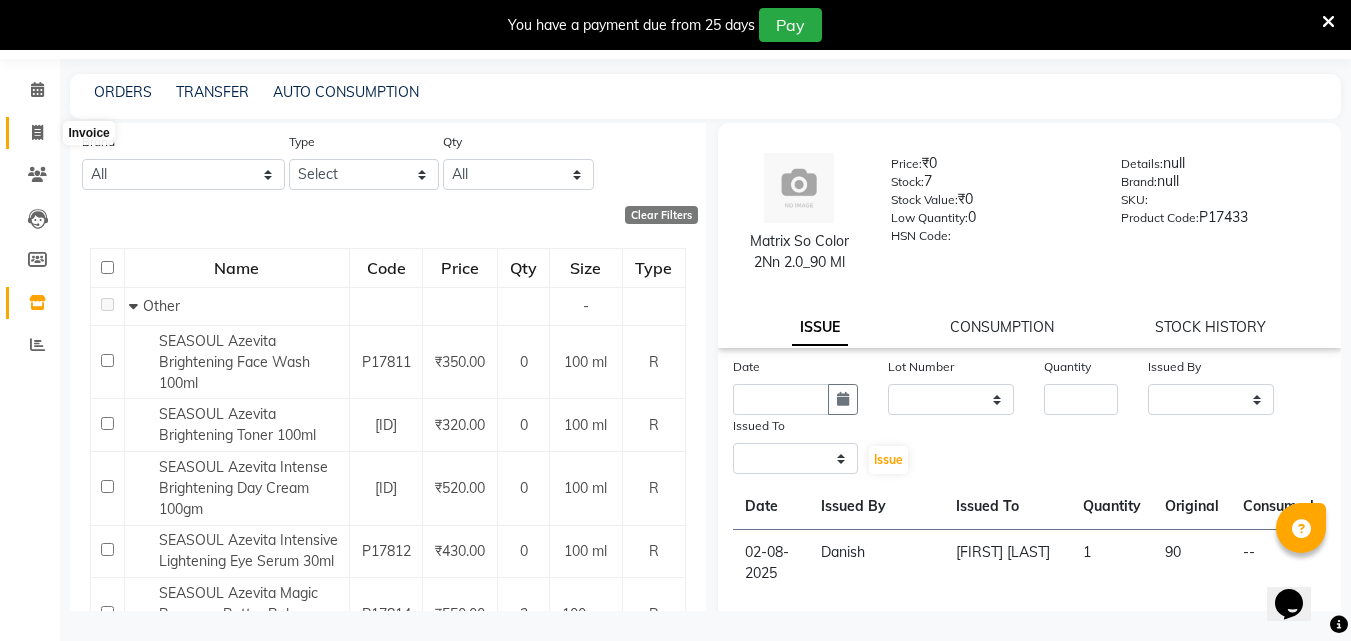 select on "service" 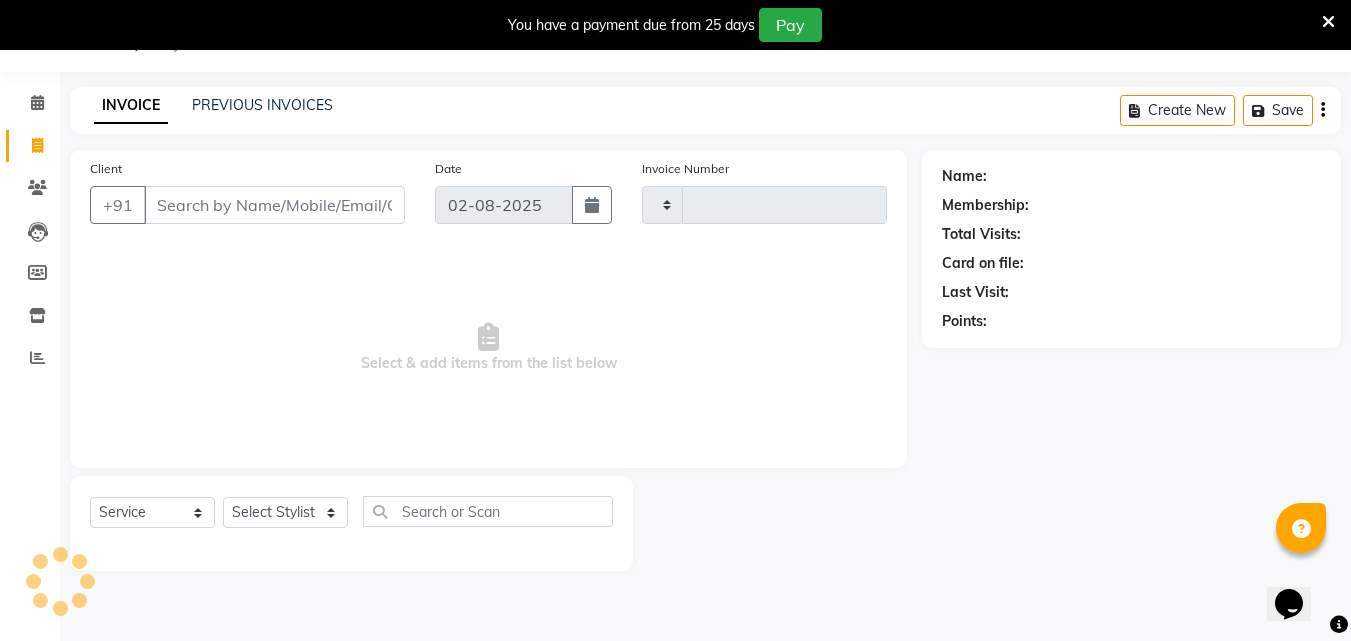 scroll, scrollTop: 50, scrollLeft: 0, axis: vertical 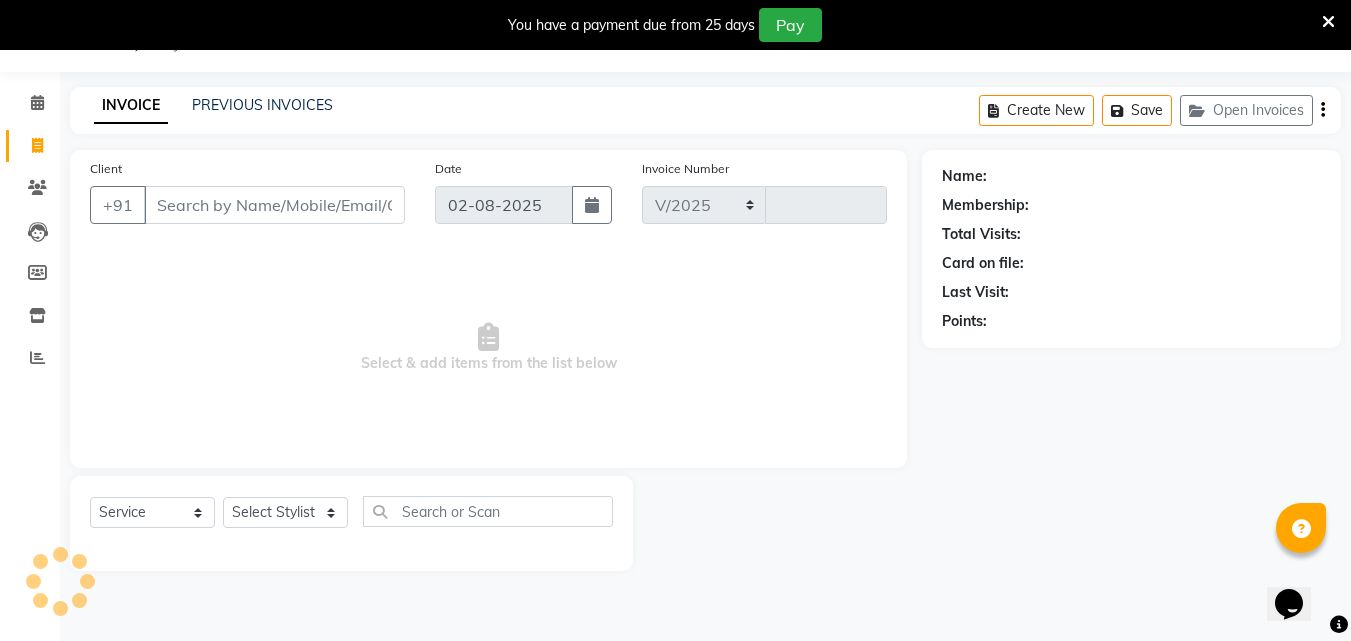 select on "4632" 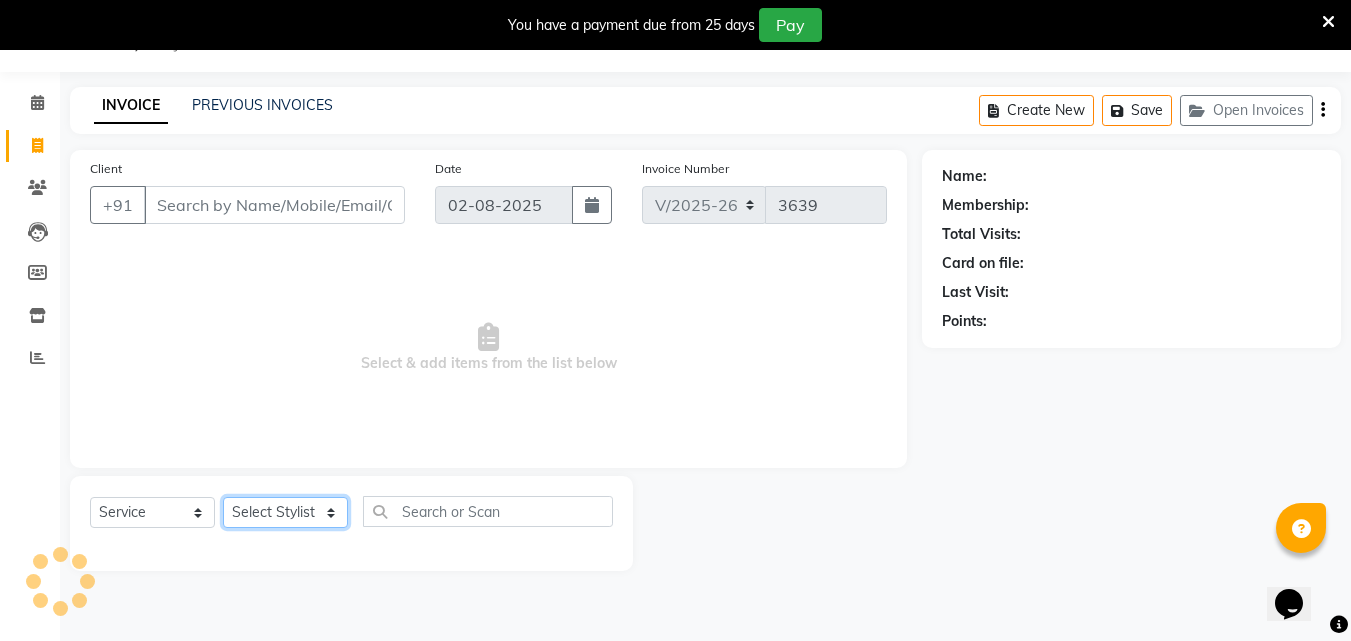click on "Select Stylist" 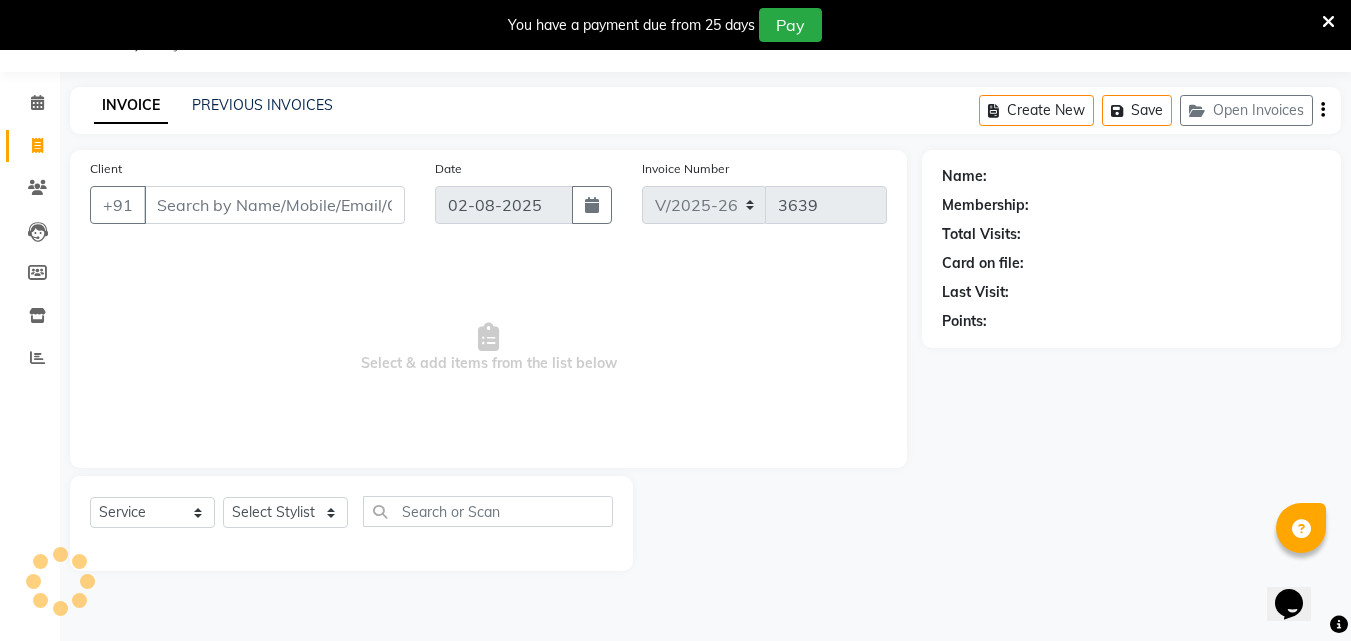 click on "Select & add items from the list below" at bounding box center (488, 348) 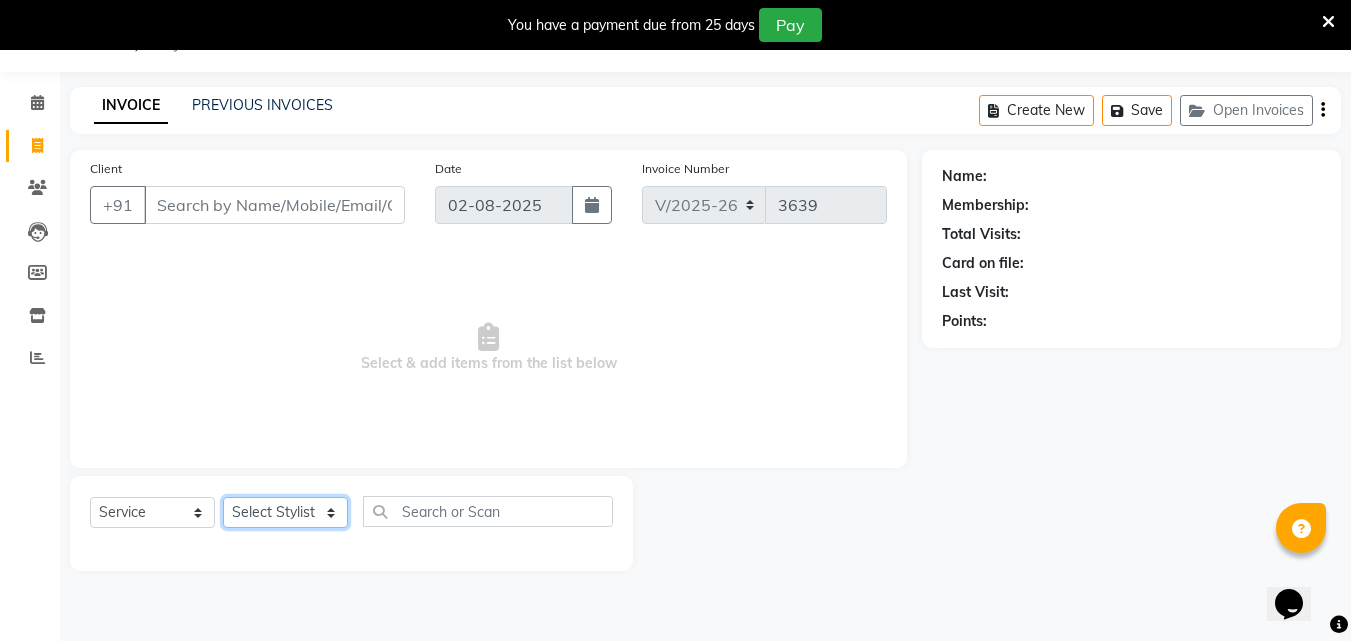 drag, startPoint x: 296, startPoint y: 512, endPoint x: 245, endPoint y: 513, distance: 51.009804 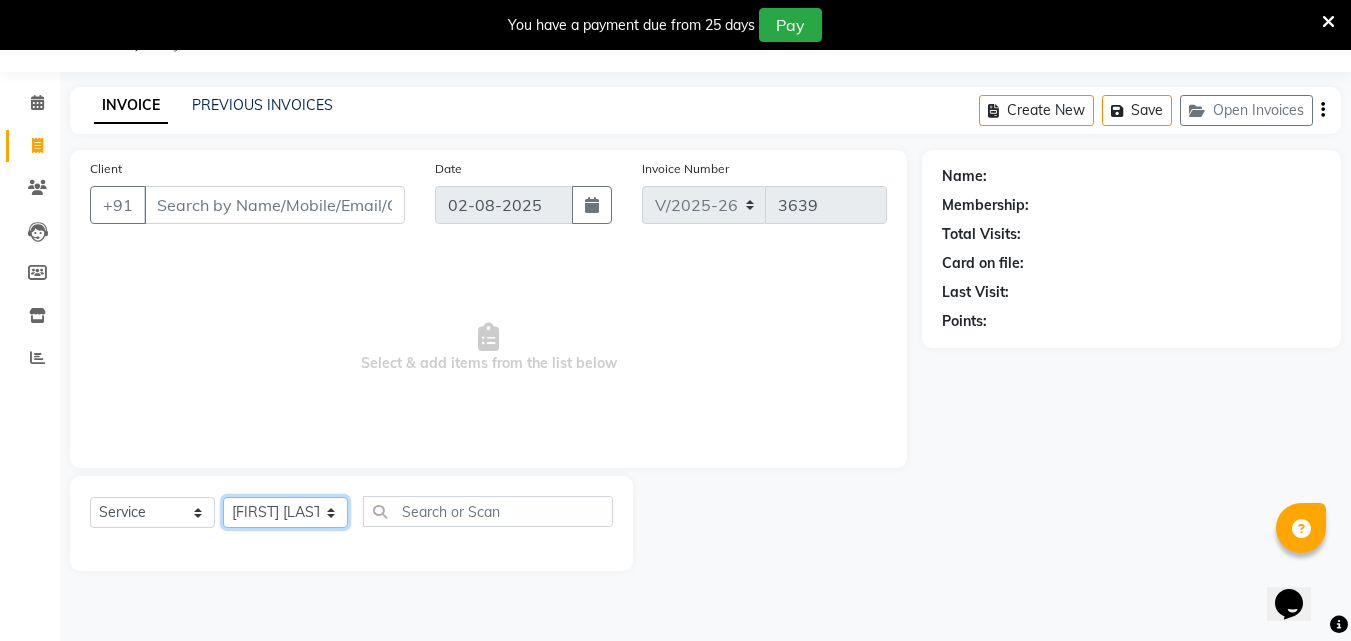 click on "Select Stylist Afsha Aiswarya B BINU MANGAR COCHIN ASHTAMUDI Danish Diksha Thapa (Anamika) Fousiya Jishan Priyanka rathi chowdhury  RAGHI FERNANDEZ Rani RASIYA  SALMAN ALI Savez" 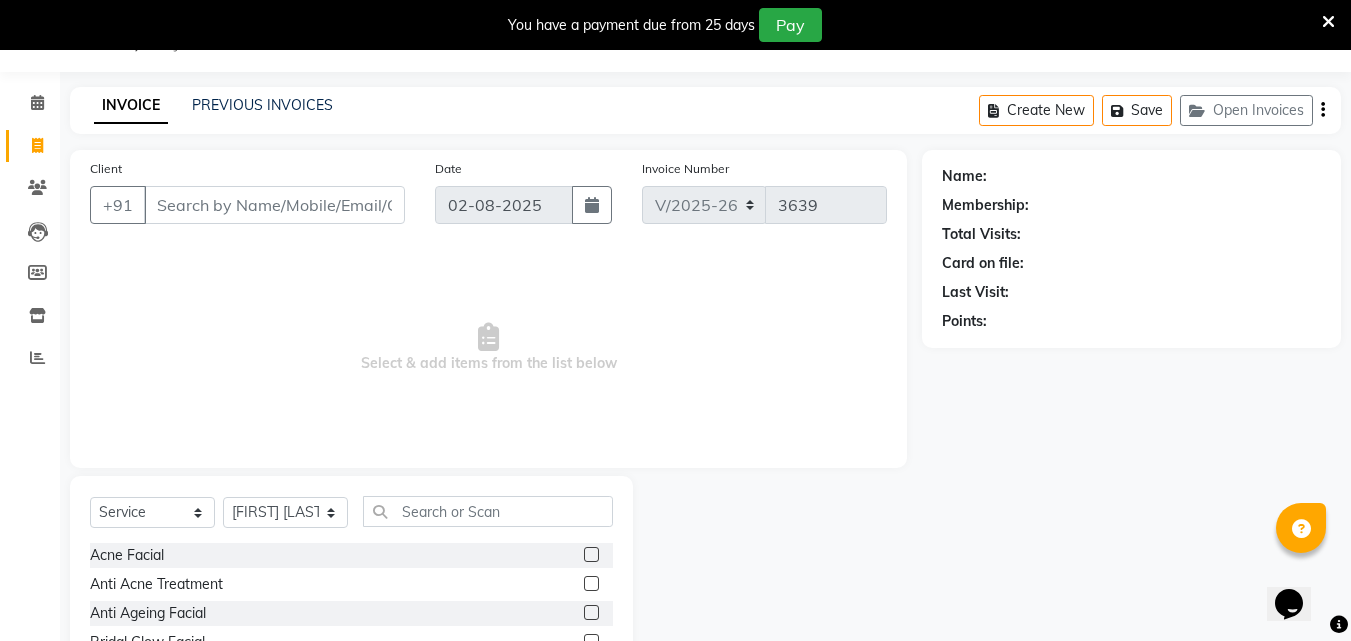 drag, startPoint x: 161, startPoint y: 491, endPoint x: 120, endPoint y: 507, distance: 44.011364 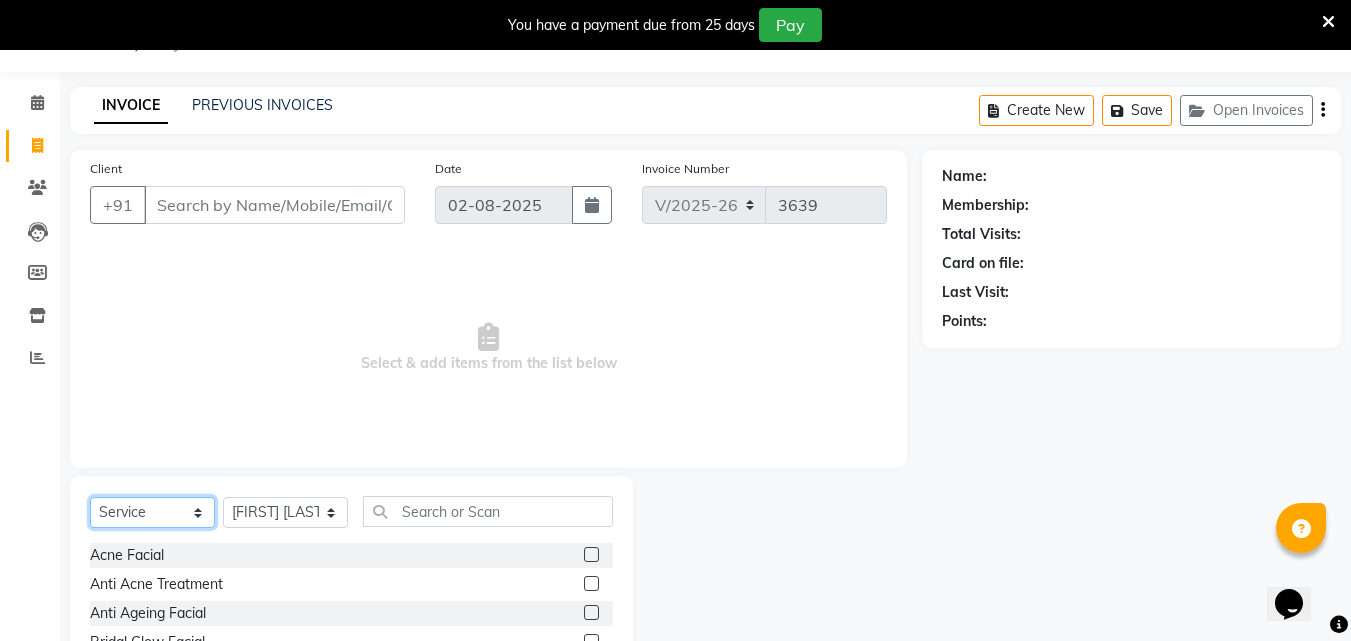 click on "Select  Service  Product  Membership  Package Voucher Prepaid Gift Card" 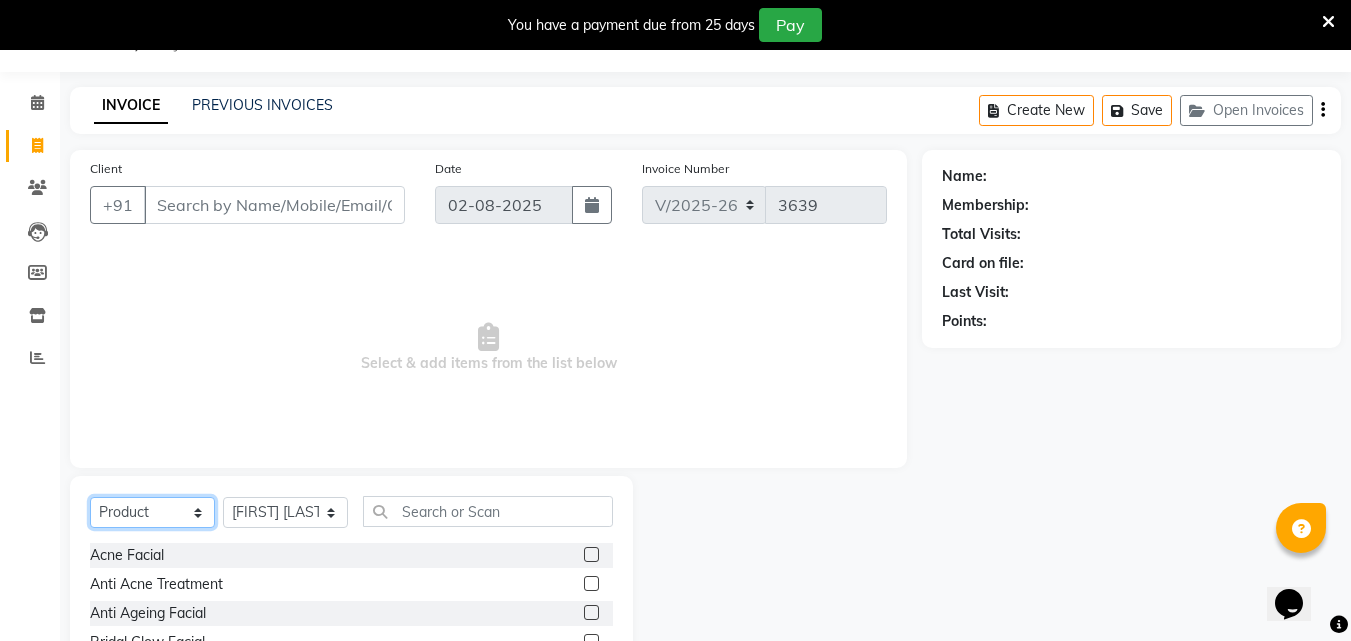 click on "Select  Service  Product  Membership  Package Voucher Prepaid Gift Card" 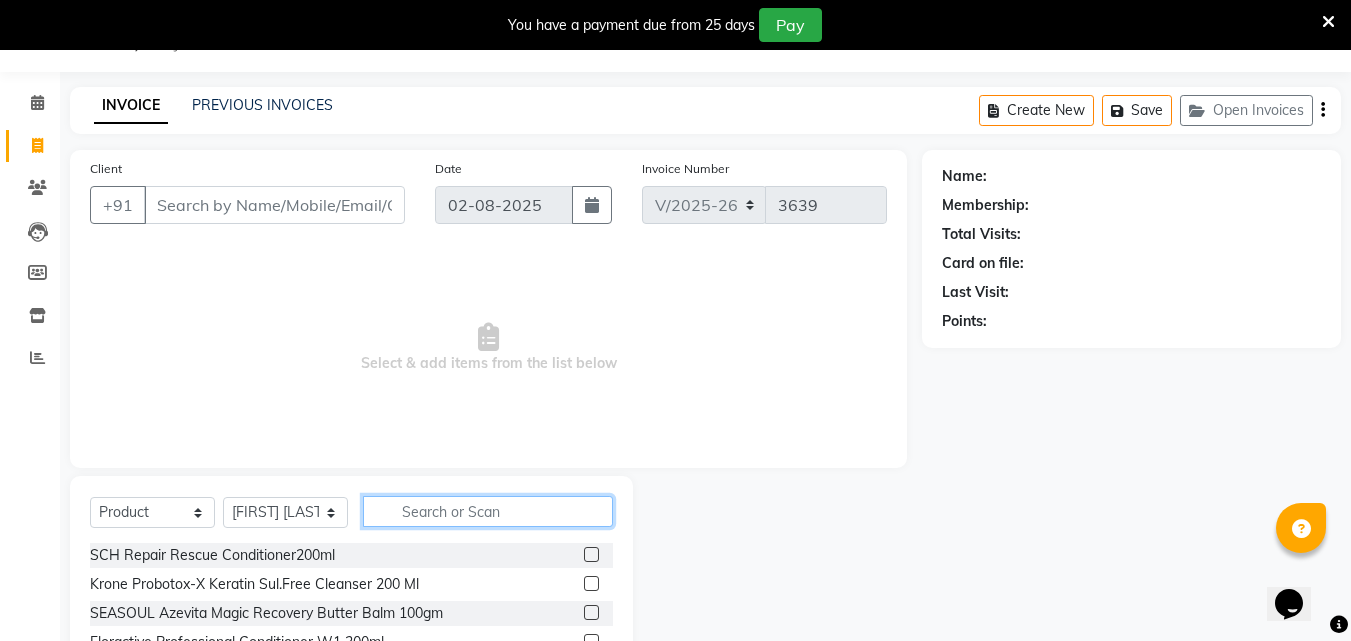 click 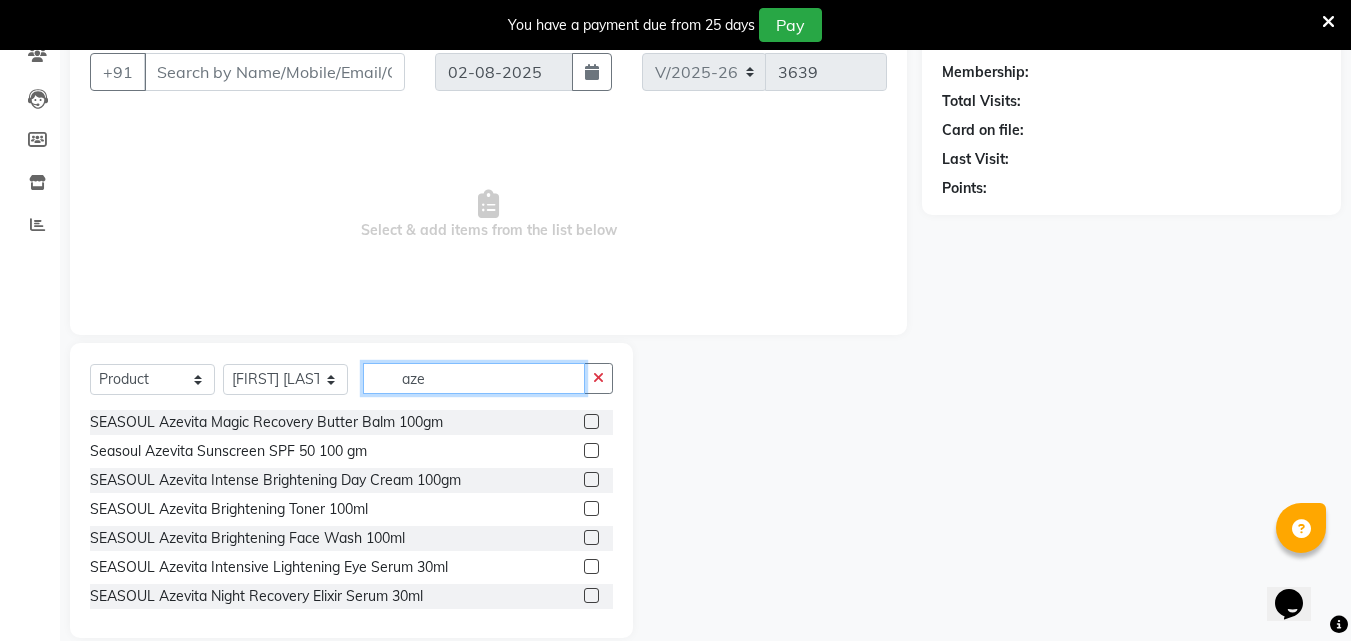 scroll, scrollTop: 210, scrollLeft: 0, axis: vertical 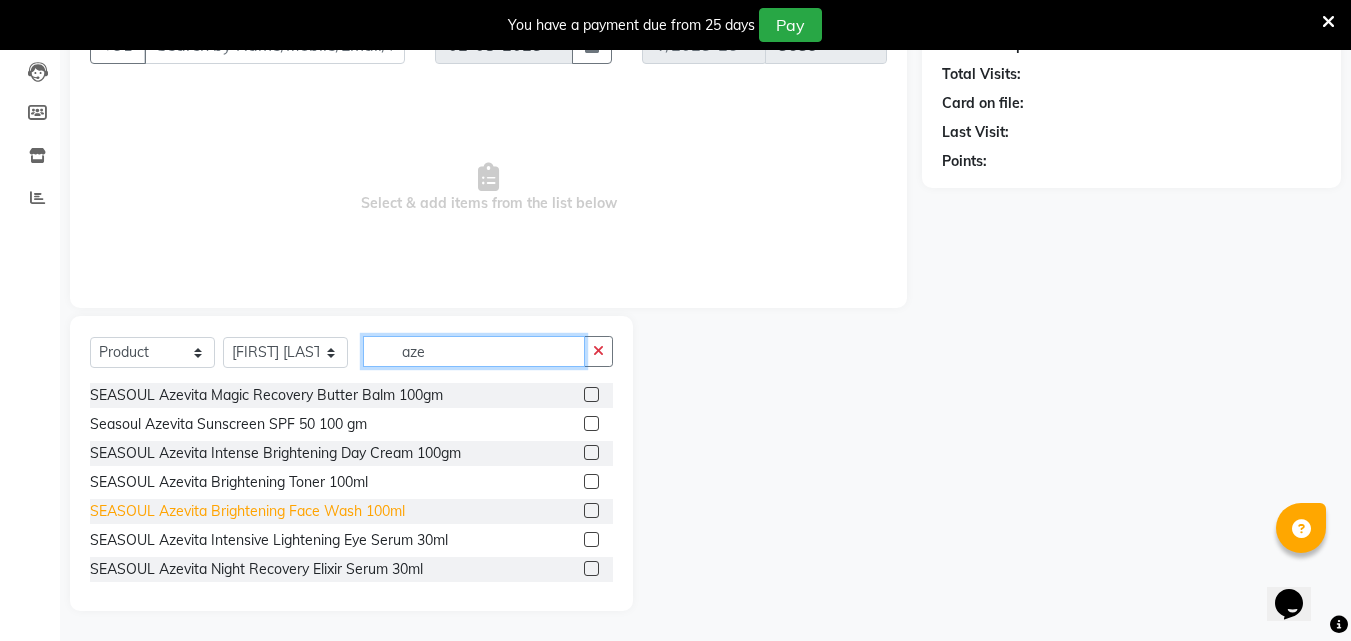 type on "aze" 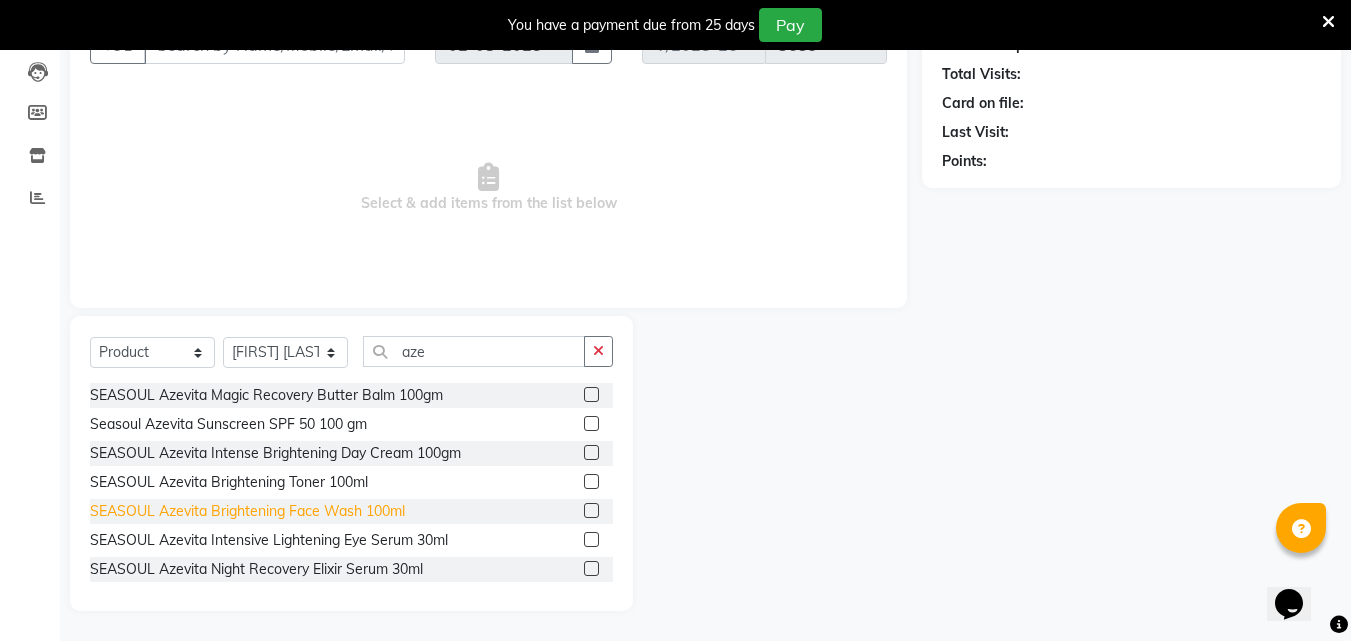 click on "SEASOUL Azevita Brightening Face Wash 100ml" 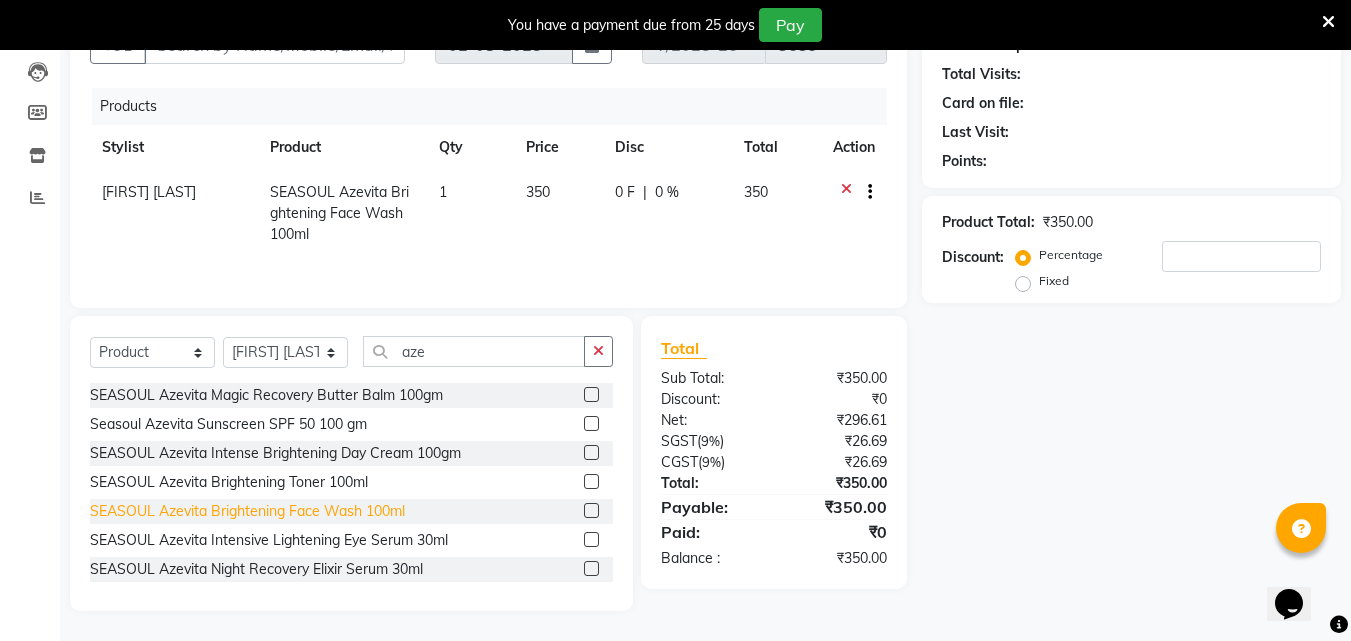 click on "SEASOUL Azevita Brightening Face Wash 100ml" 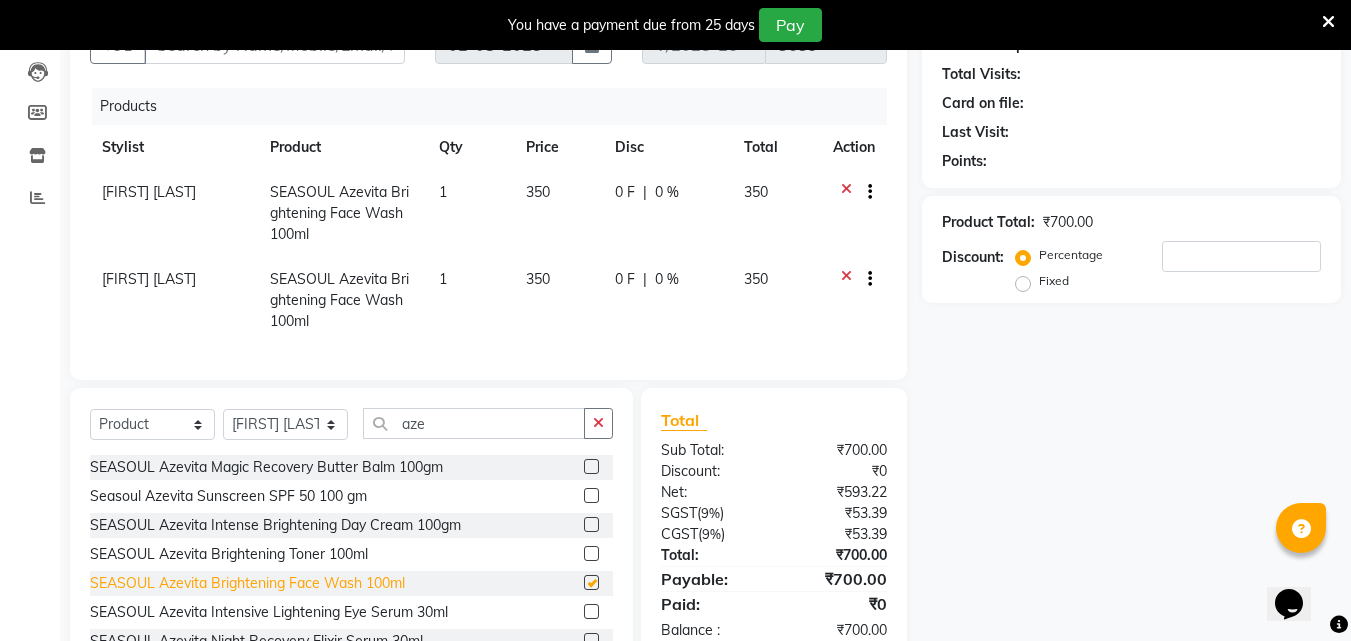 checkbox on "false" 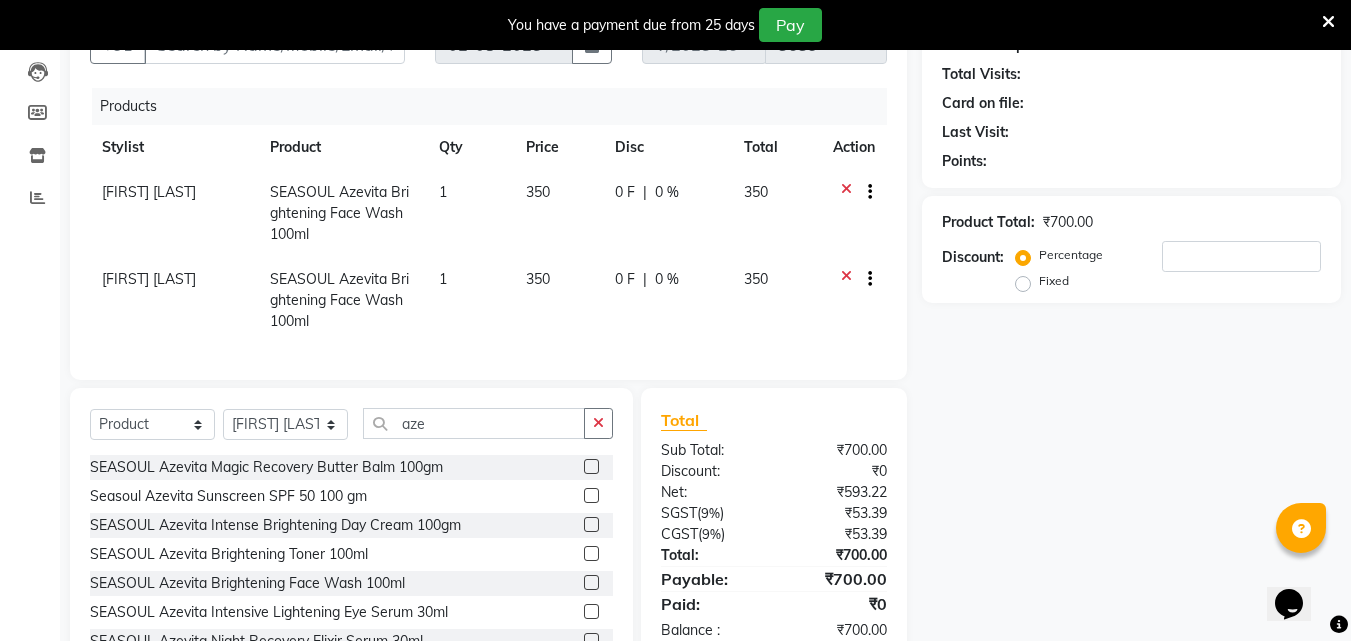 click 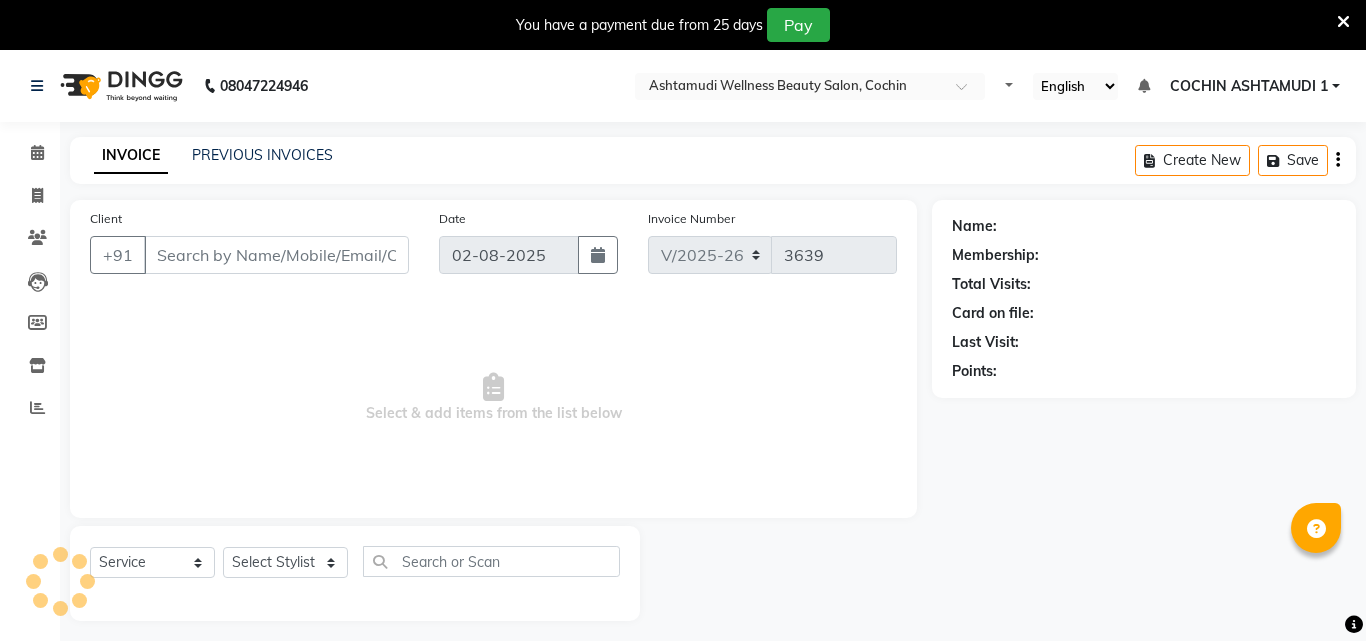 select on "4632" 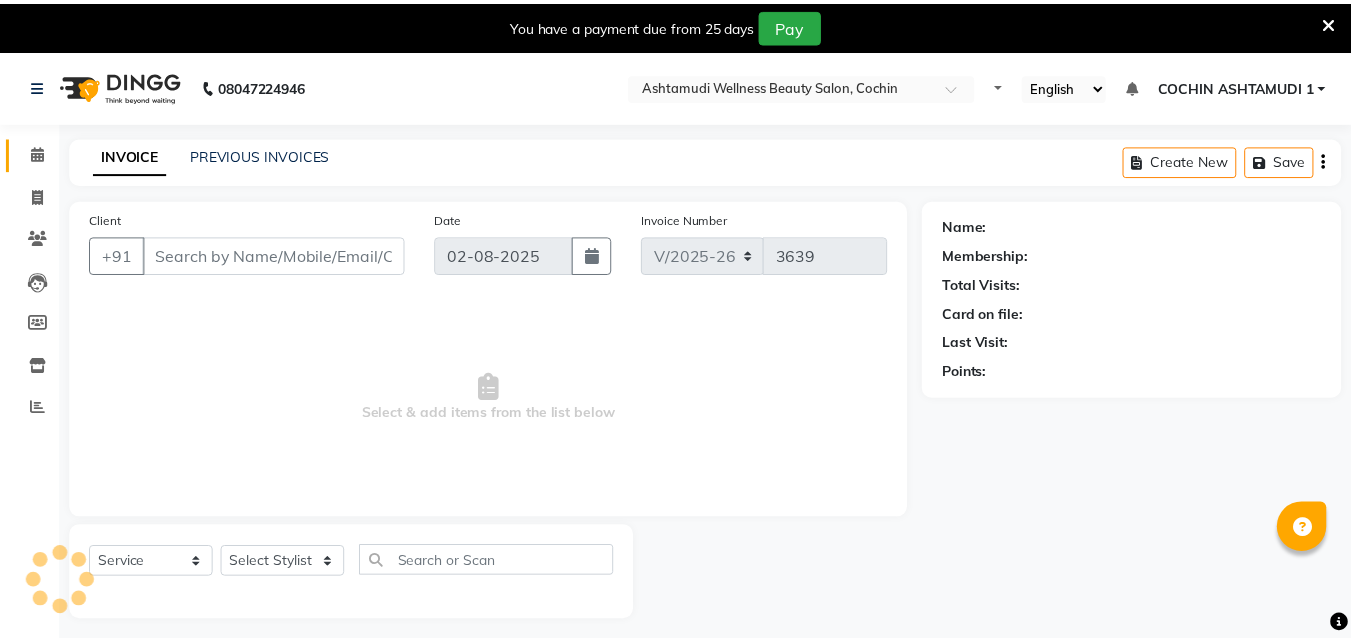 scroll, scrollTop: 0, scrollLeft: 0, axis: both 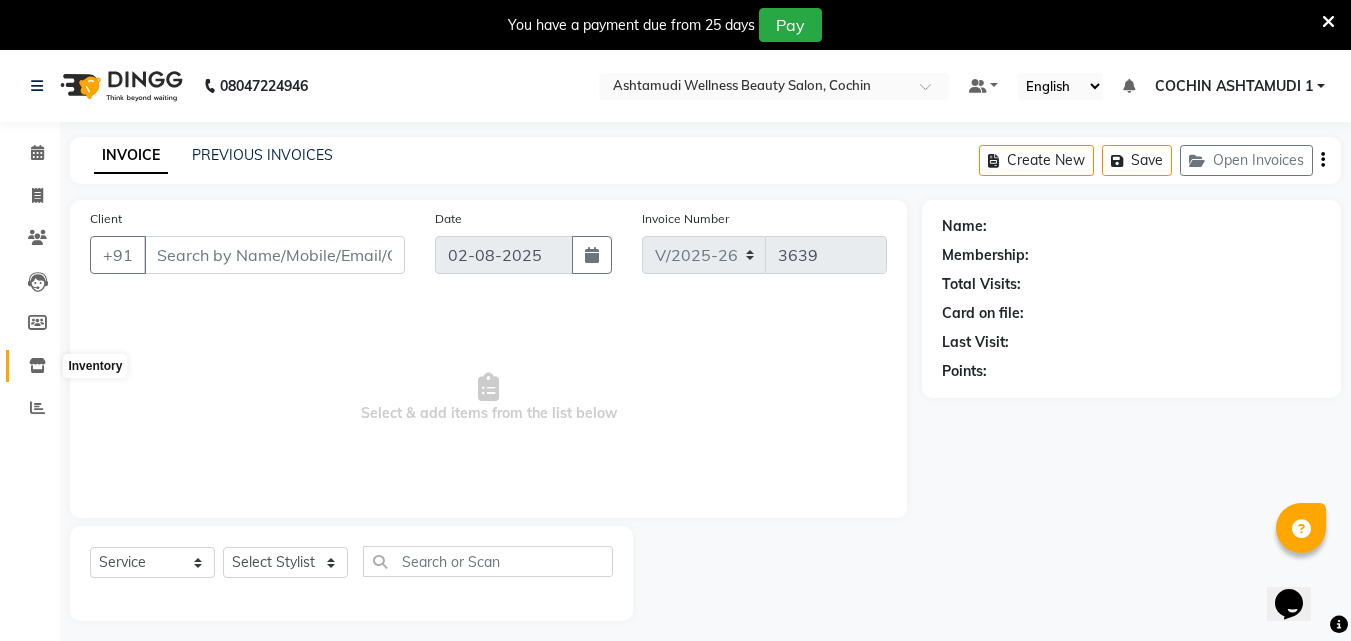 click 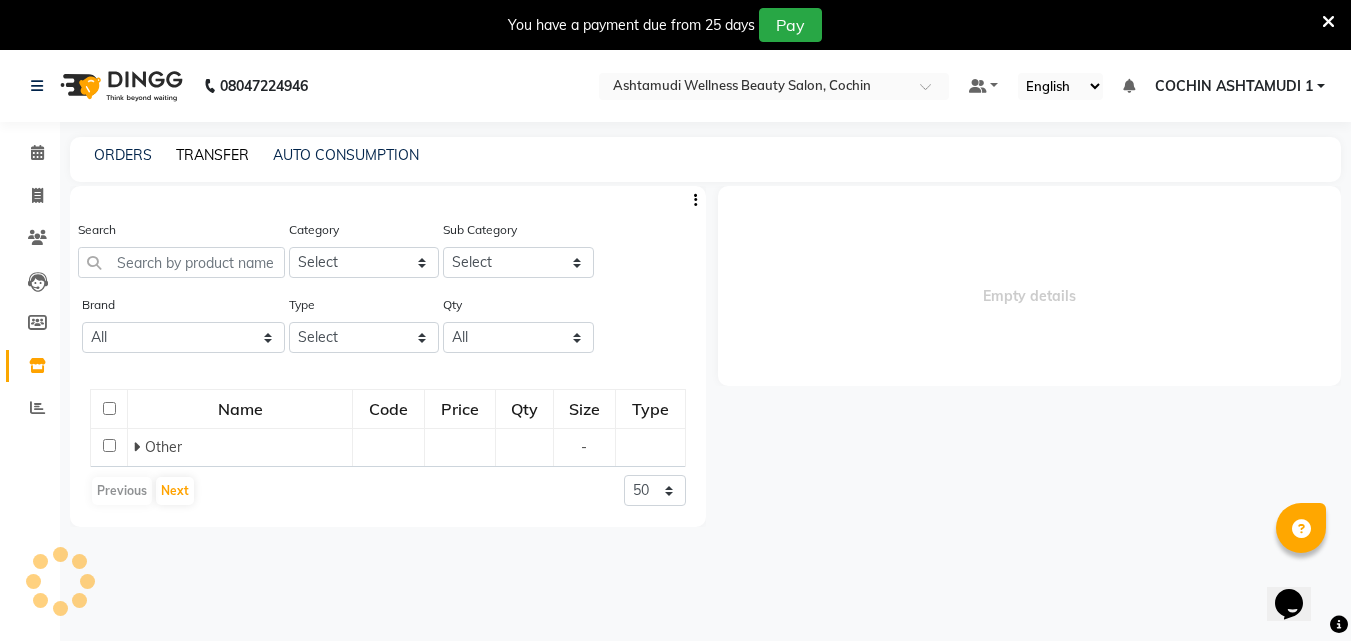 click on "TRANSFER" 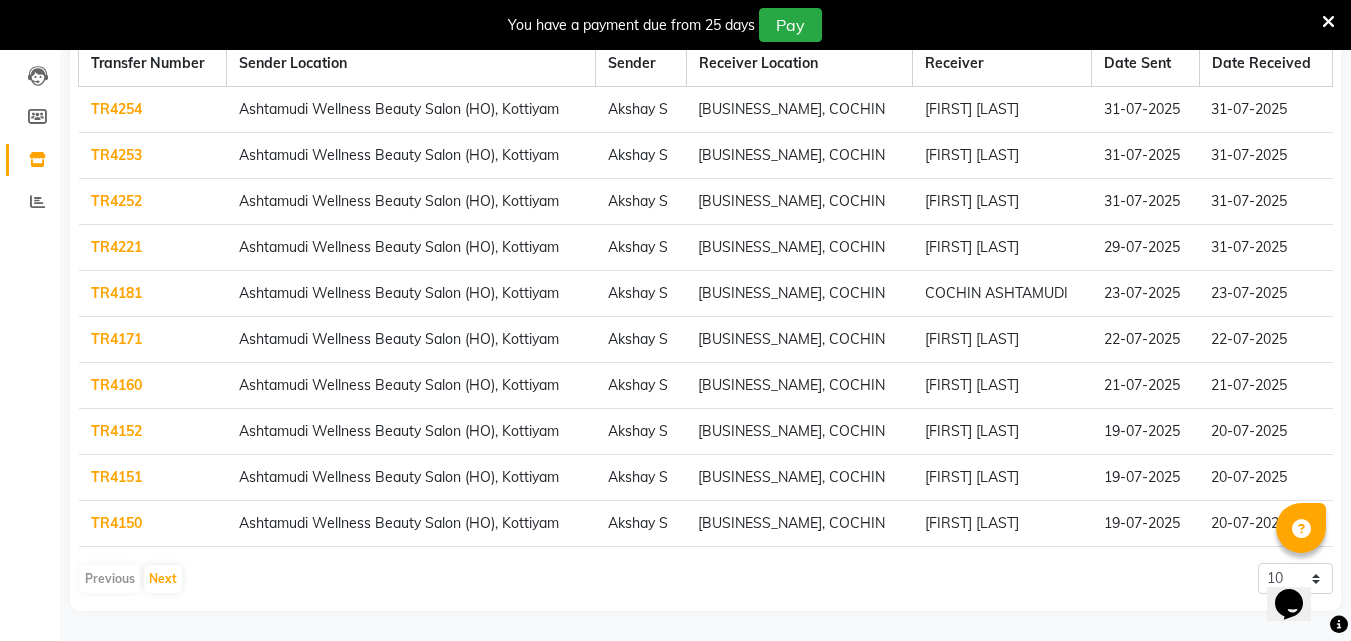 scroll, scrollTop: 400, scrollLeft: 0, axis: vertical 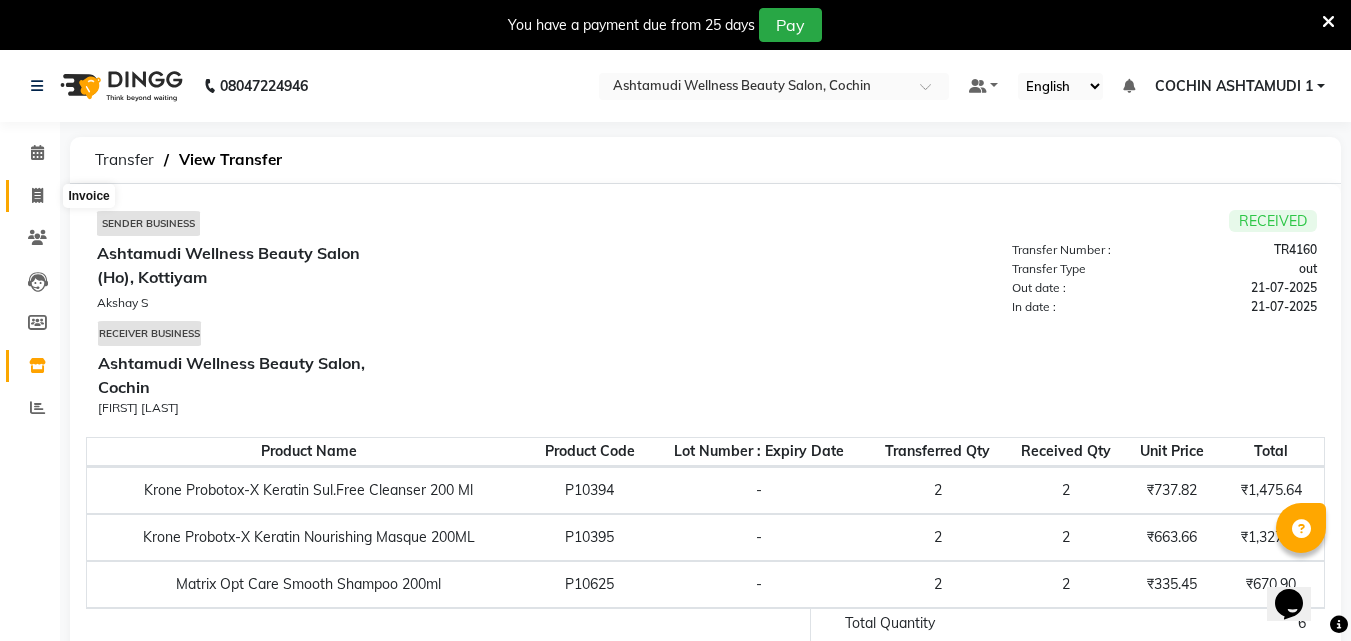 click 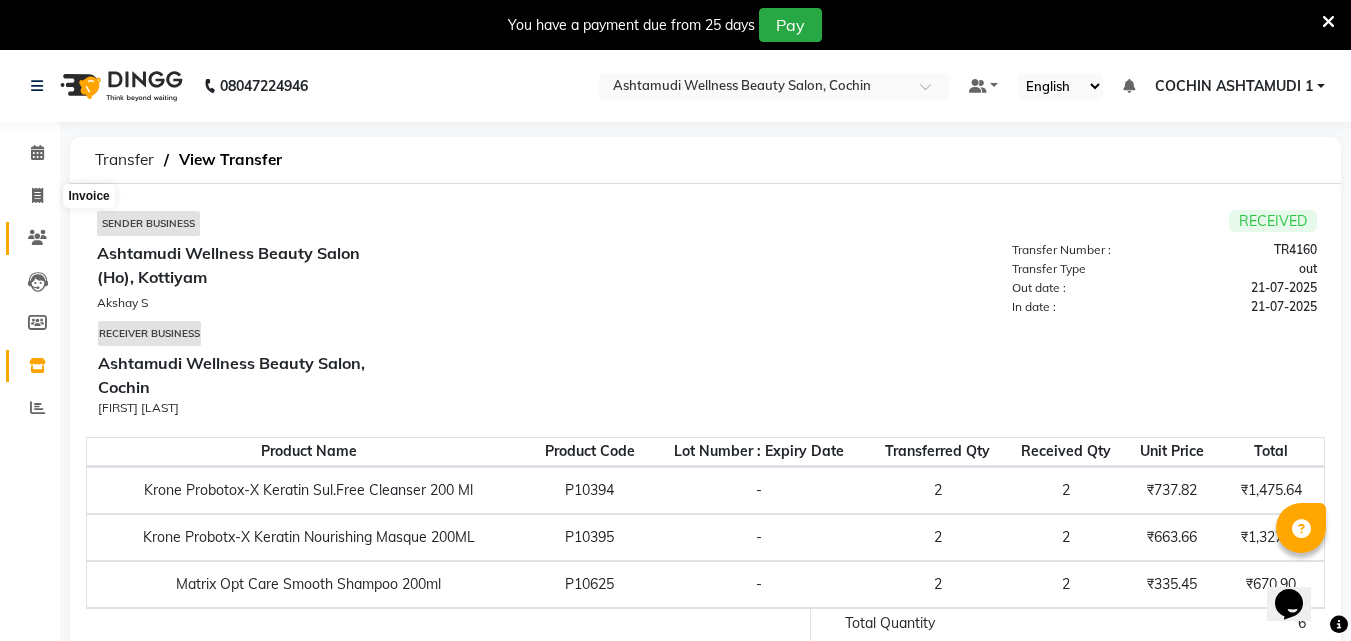 select on "service" 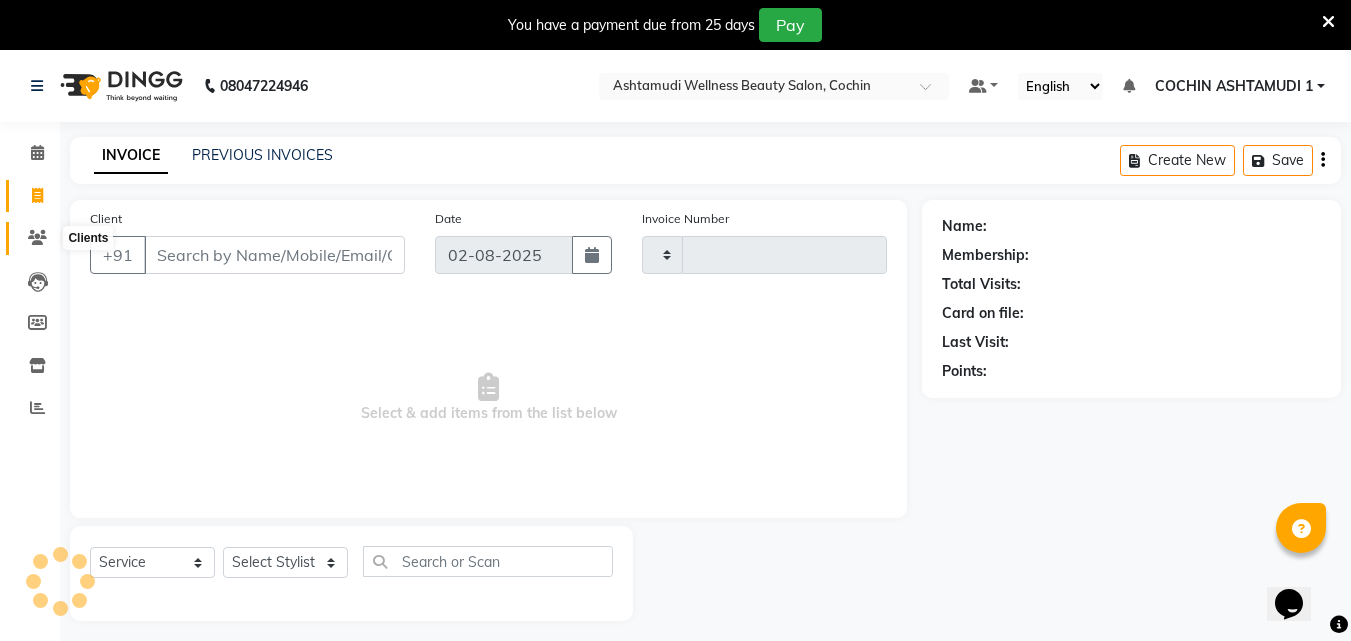 scroll, scrollTop: 50, scrollLeft: 0, axis: vertical 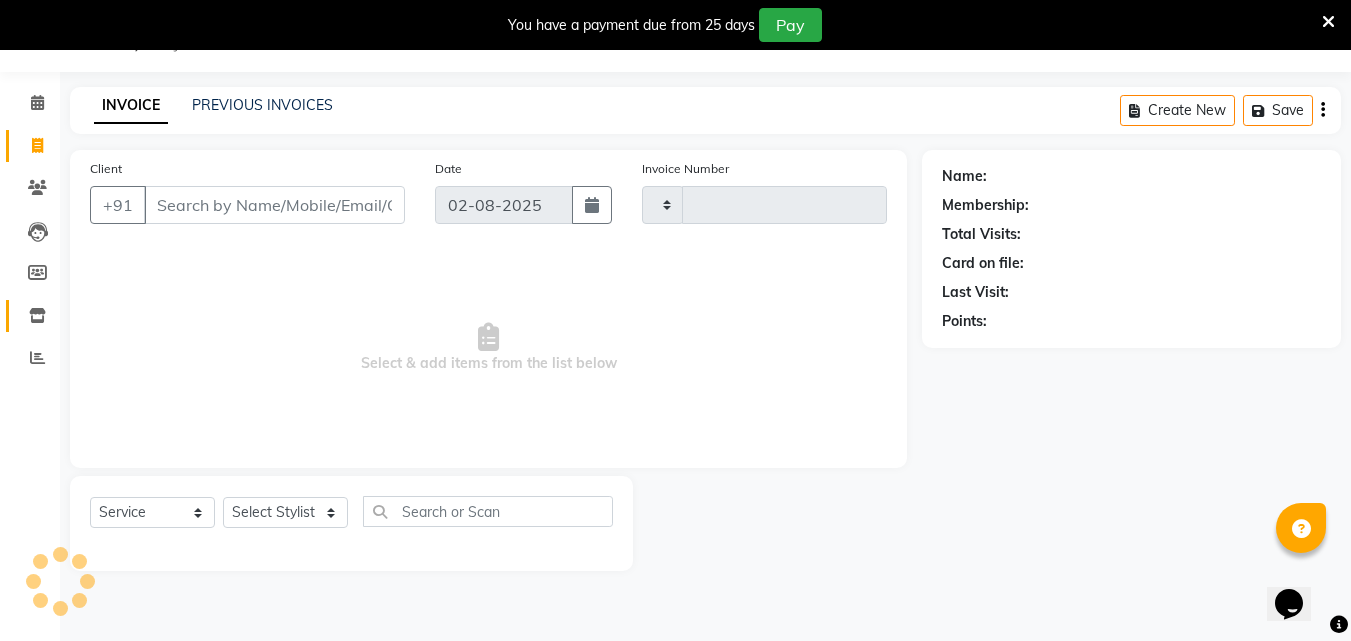 type on "3639" 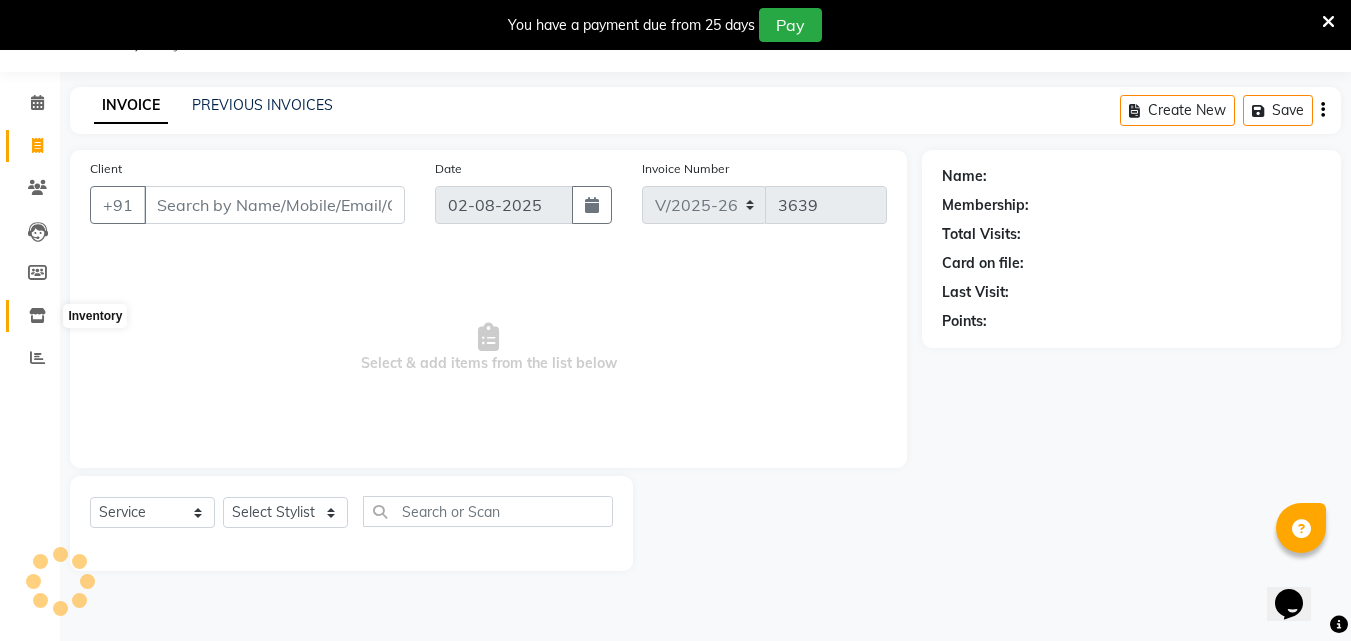 click 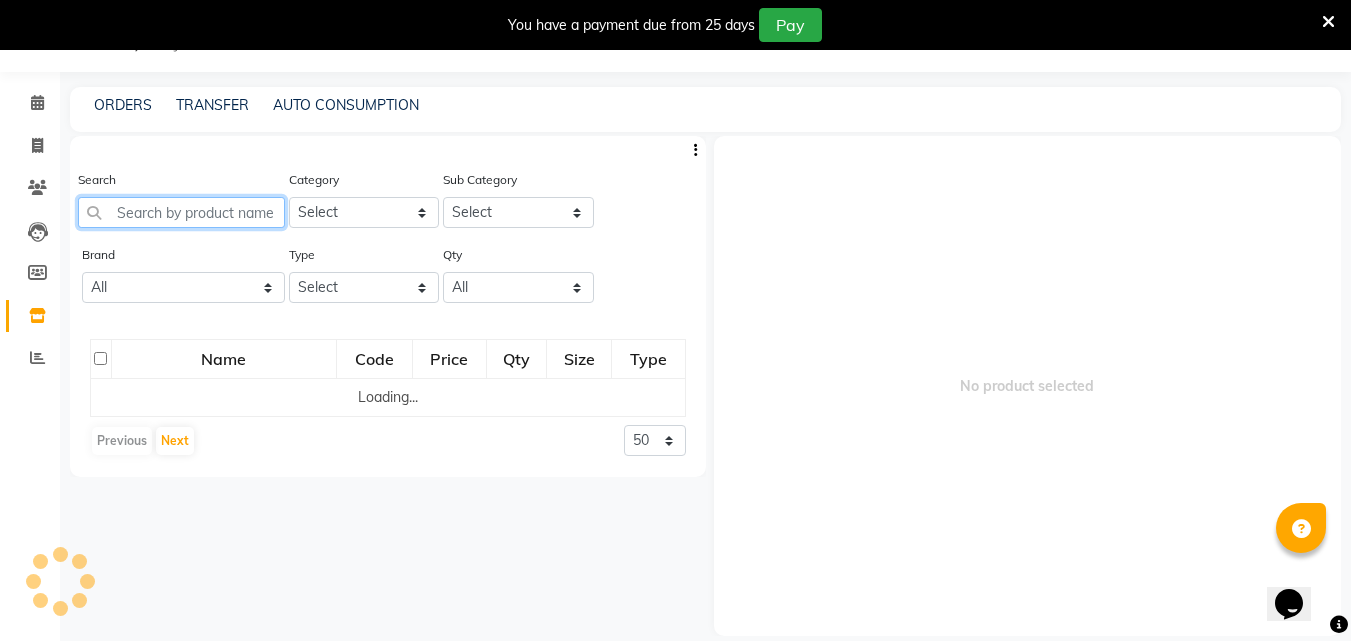 click 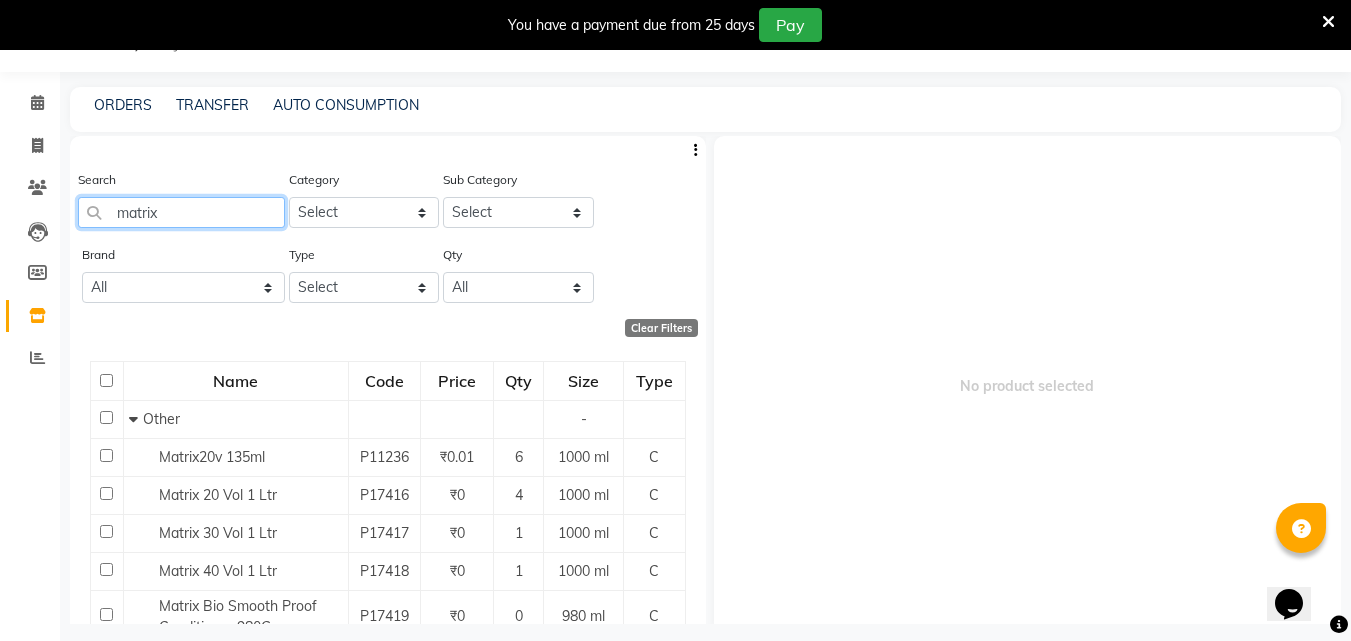 scroll, scrollTop: 63, scrollLeft: 0, axis: vertical 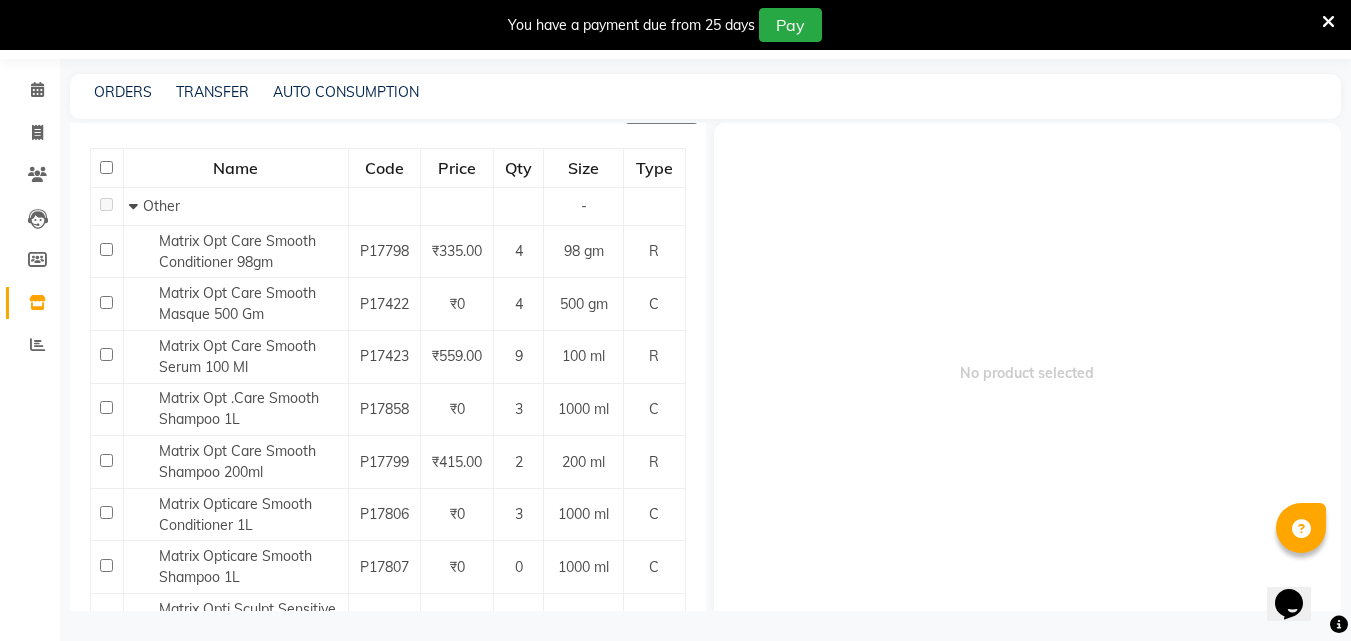type on "matrix opt" 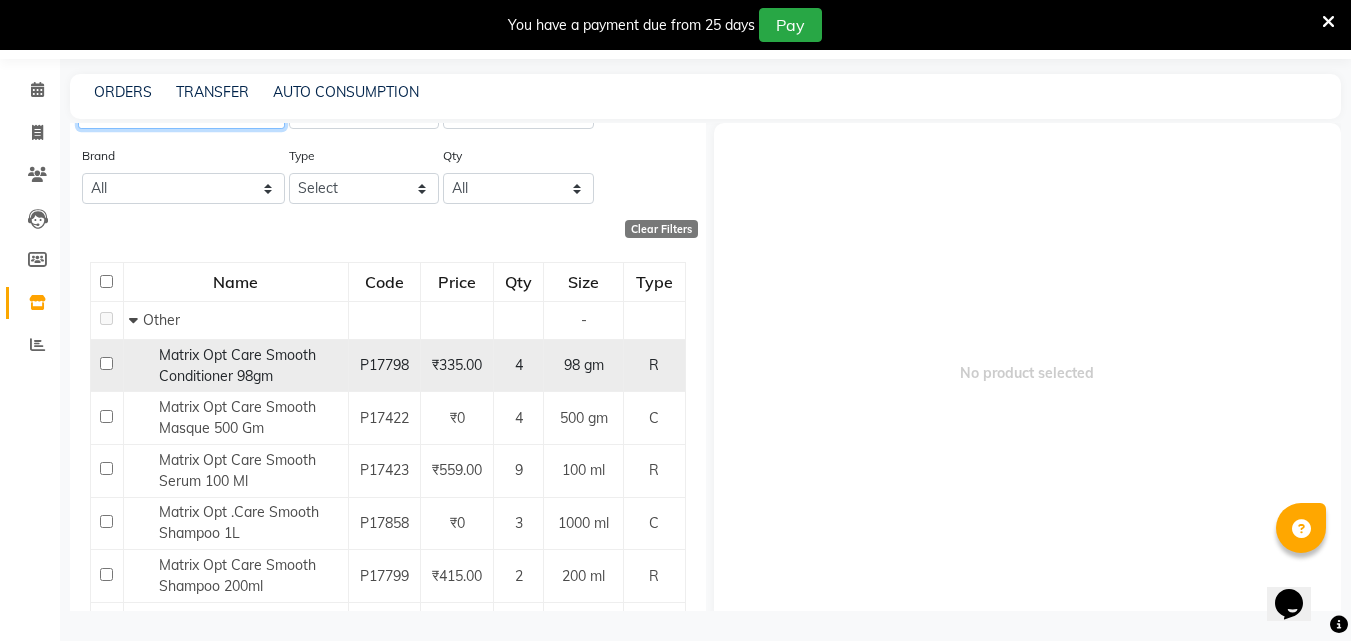 scroll, scrollTop: 0, scrollLeft: 0, axis: both 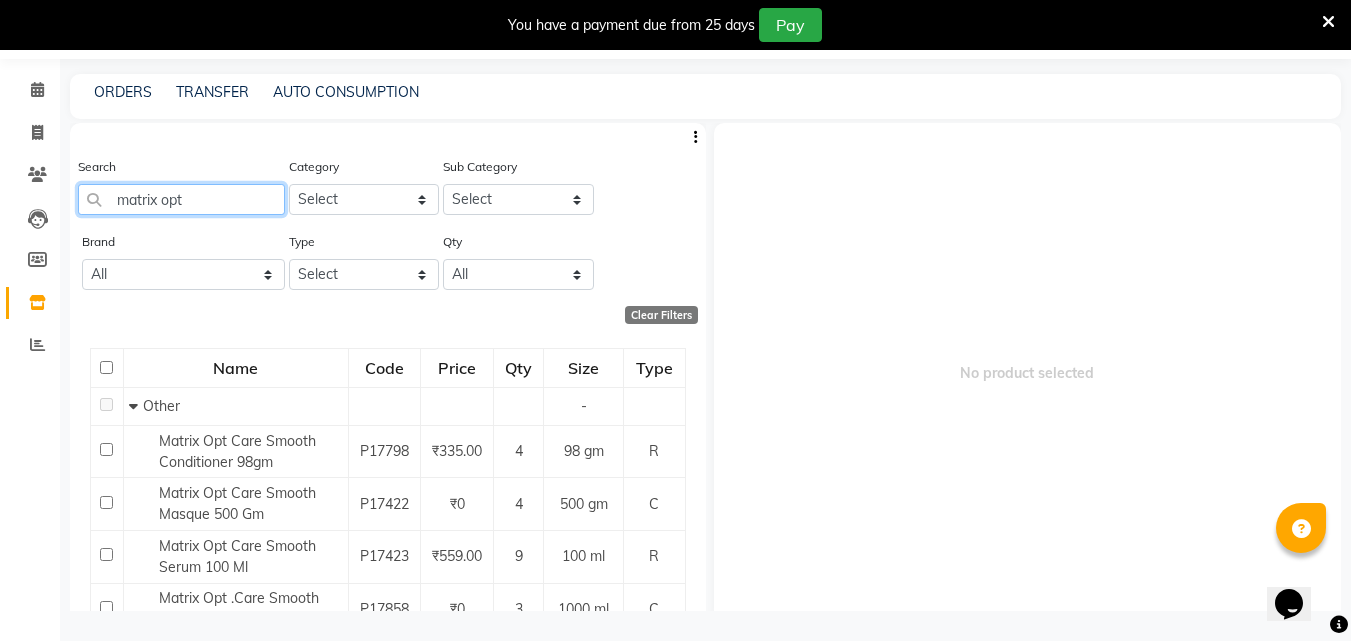 drag, startPoint x: 226, startPoint y: 204, endPoint x: 130, endPoint y: 114, distance: 131.59027 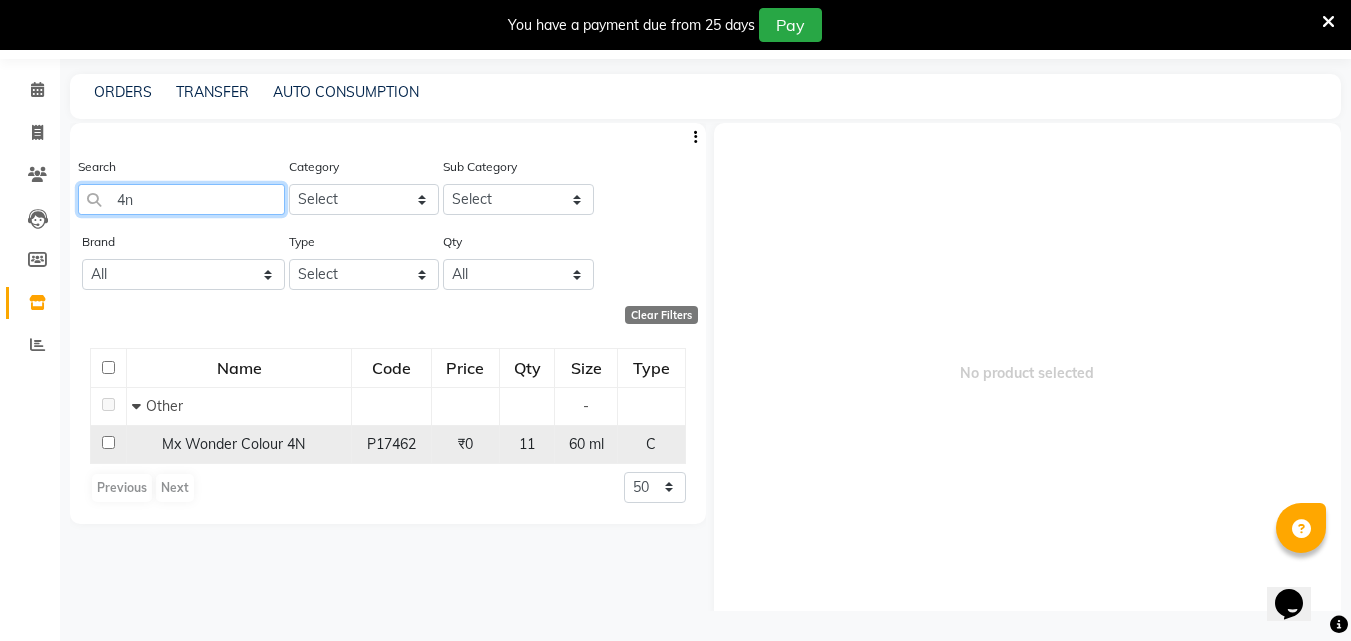 type on "4n" 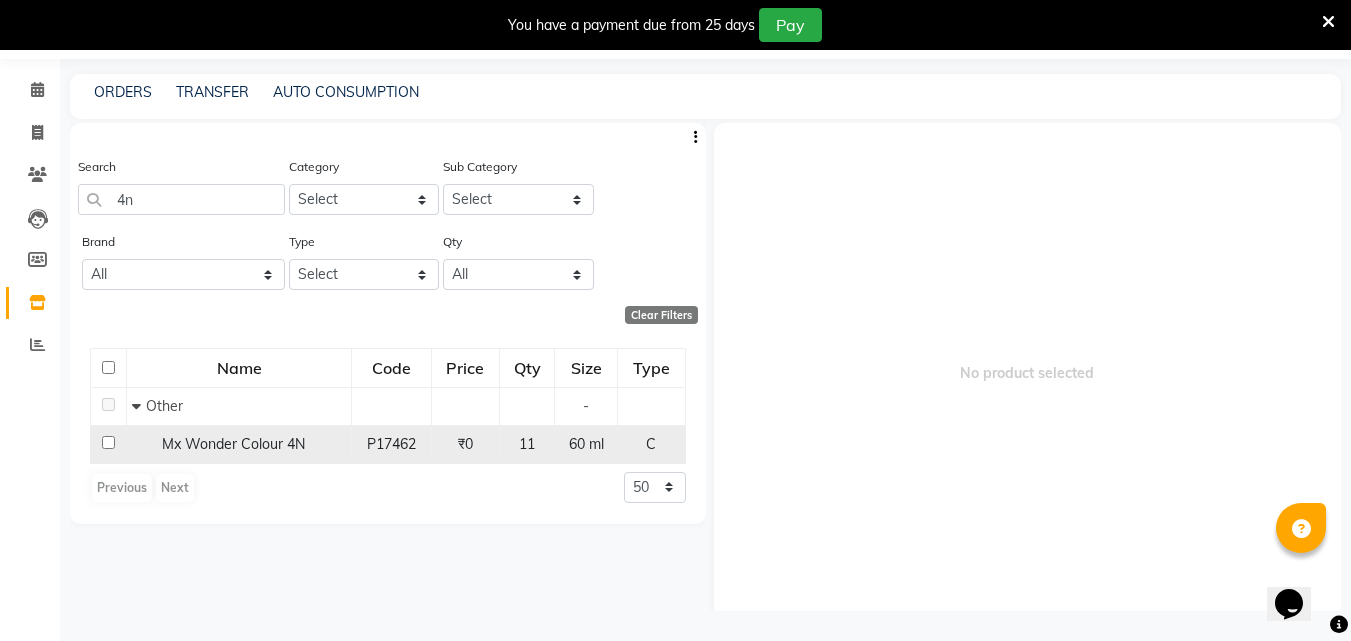 click on "Mx Wonder Colour 4N" 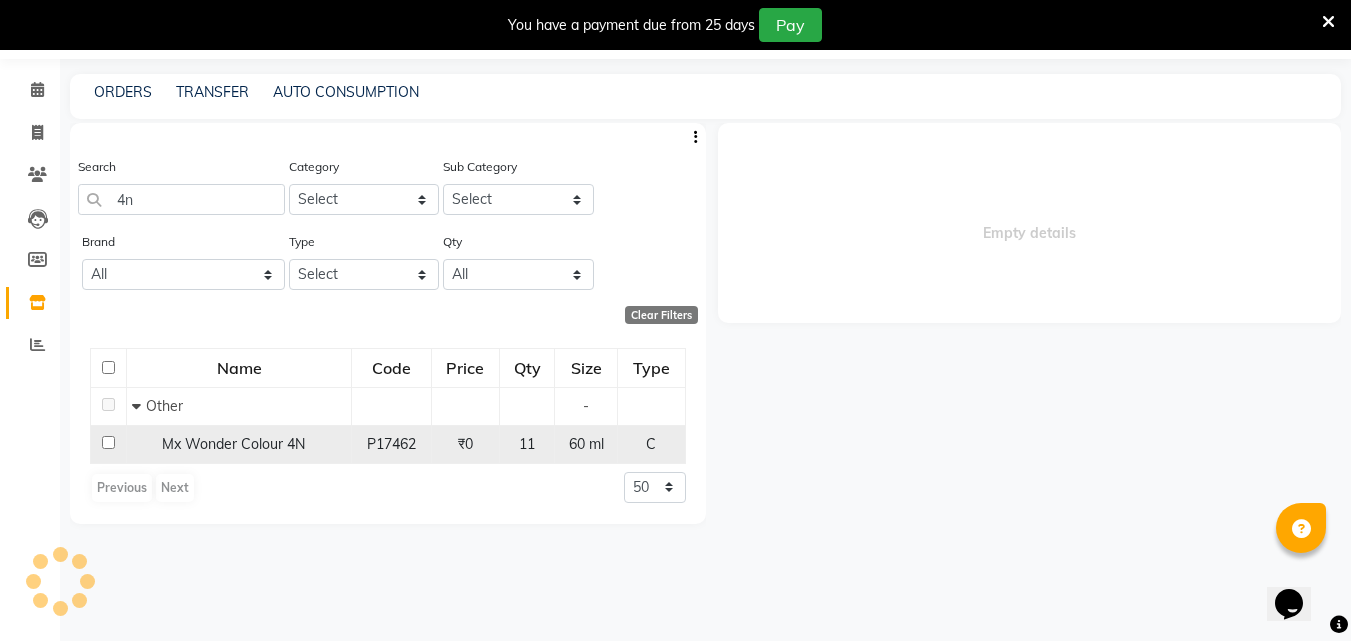 select 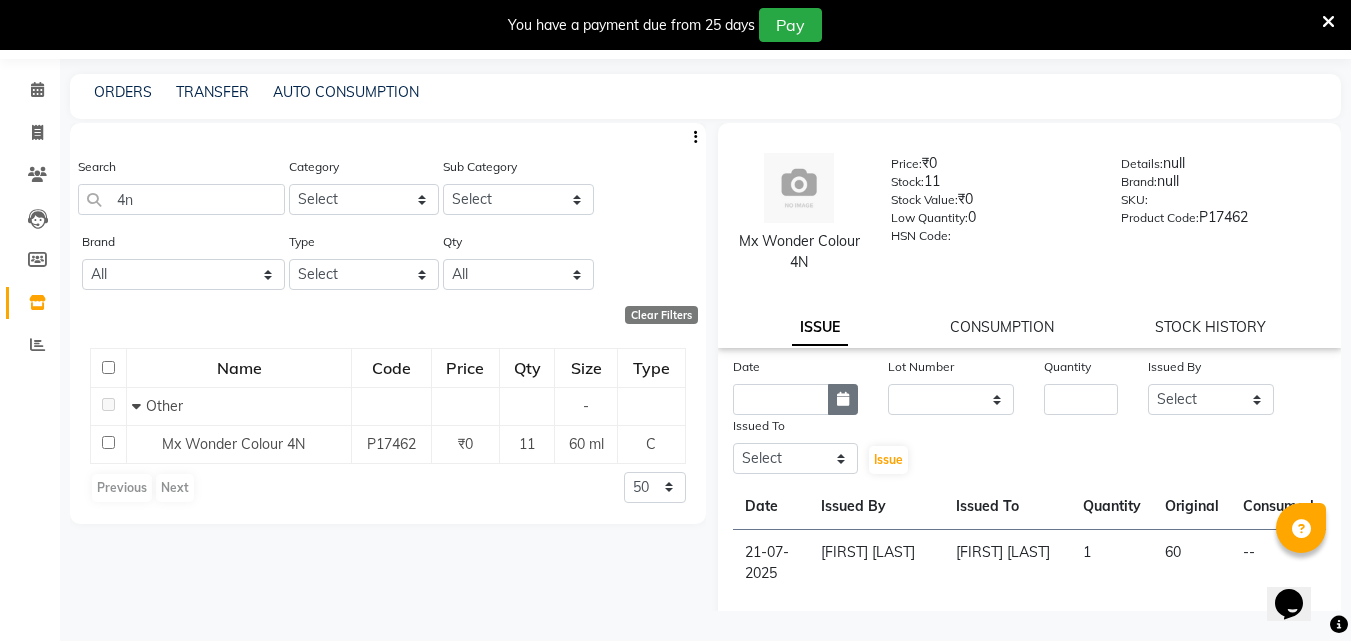 click 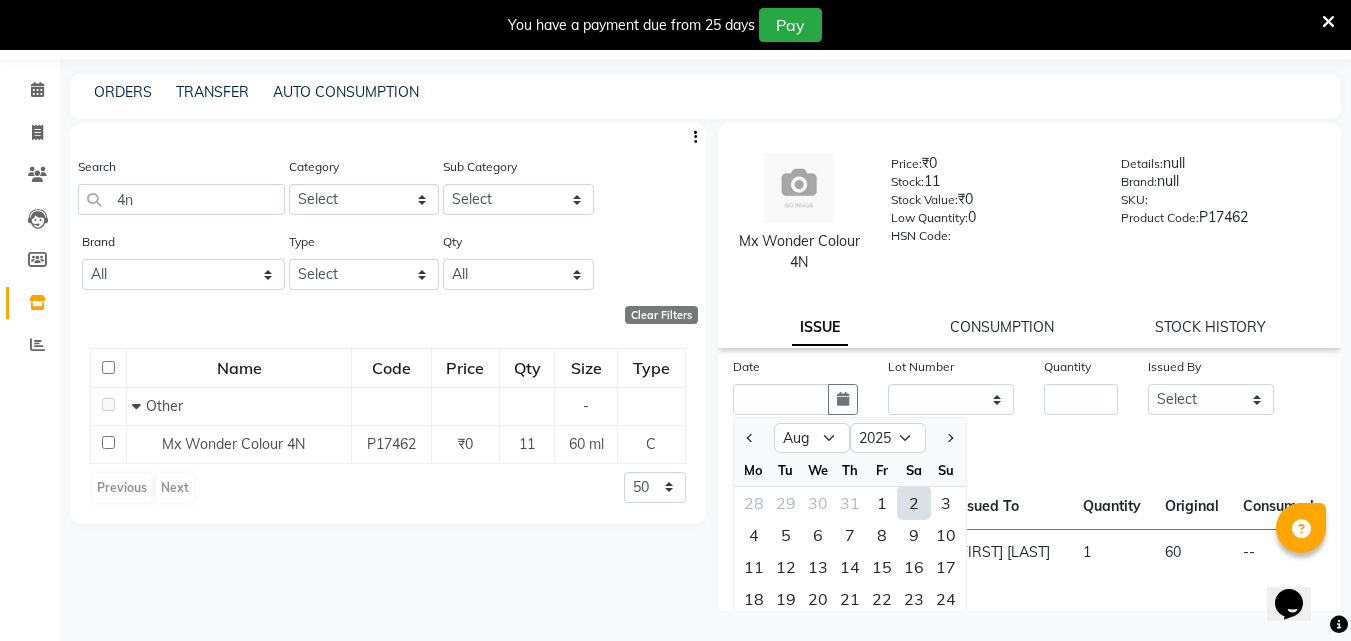click on "2" 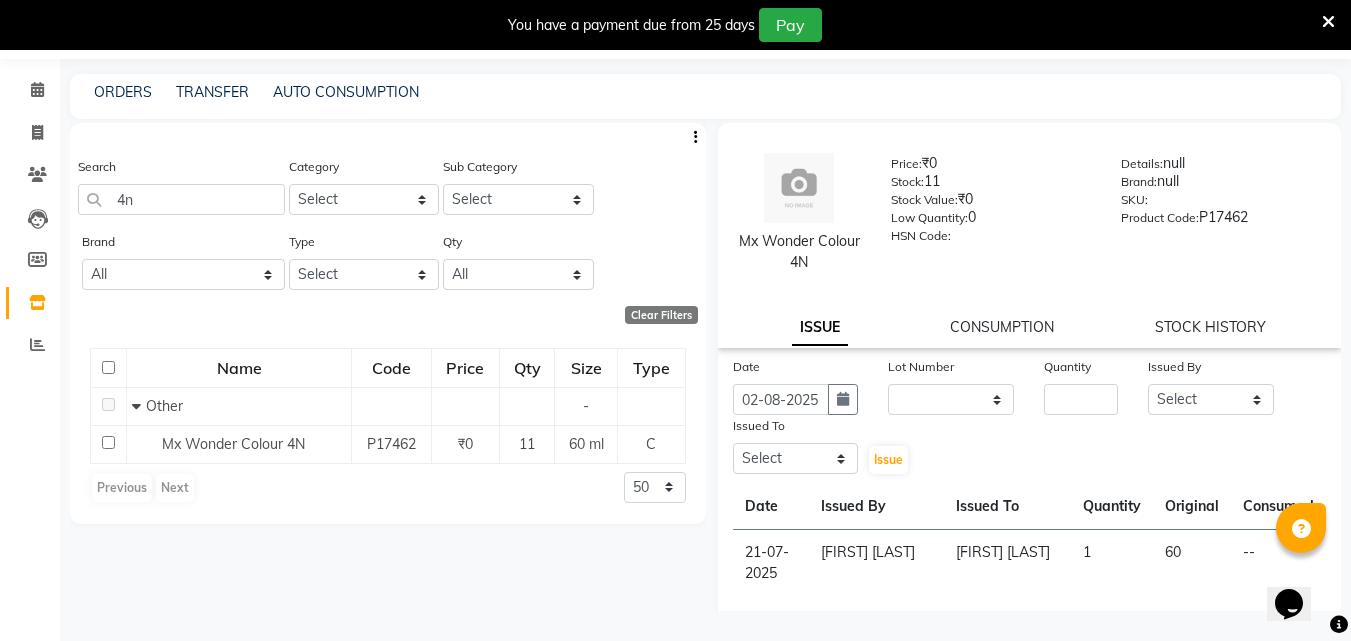 click on "Lot Number" 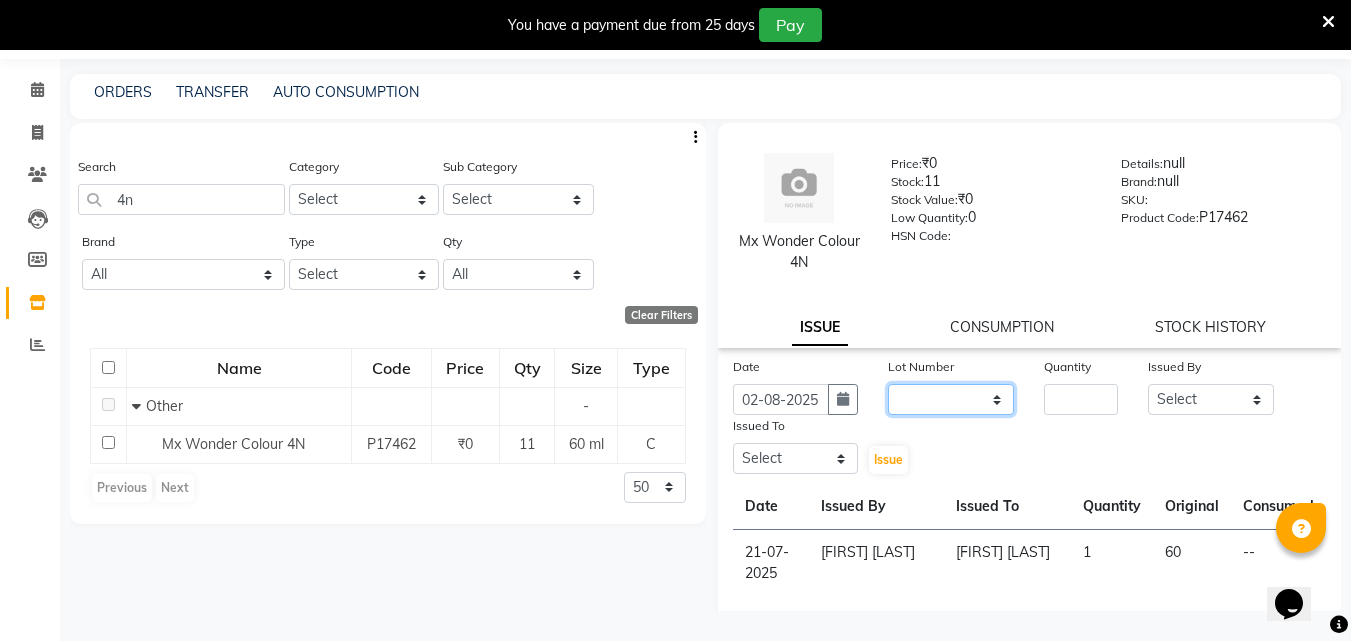 click on "None" 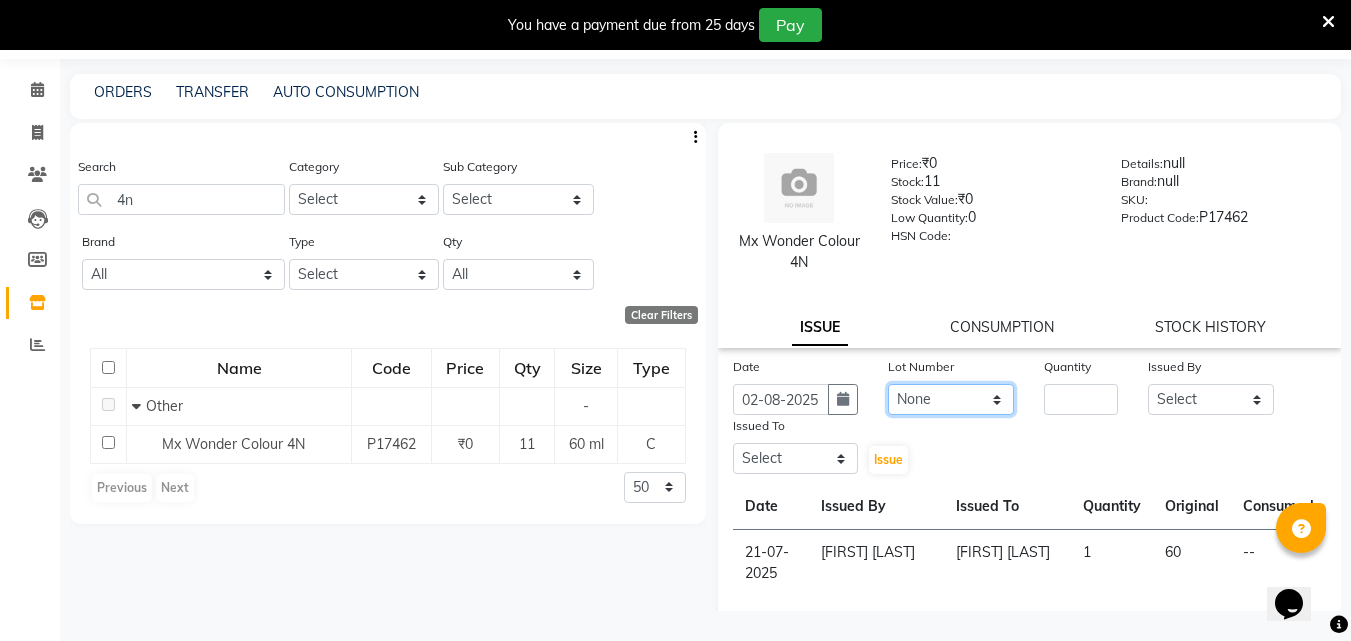 click on "None" 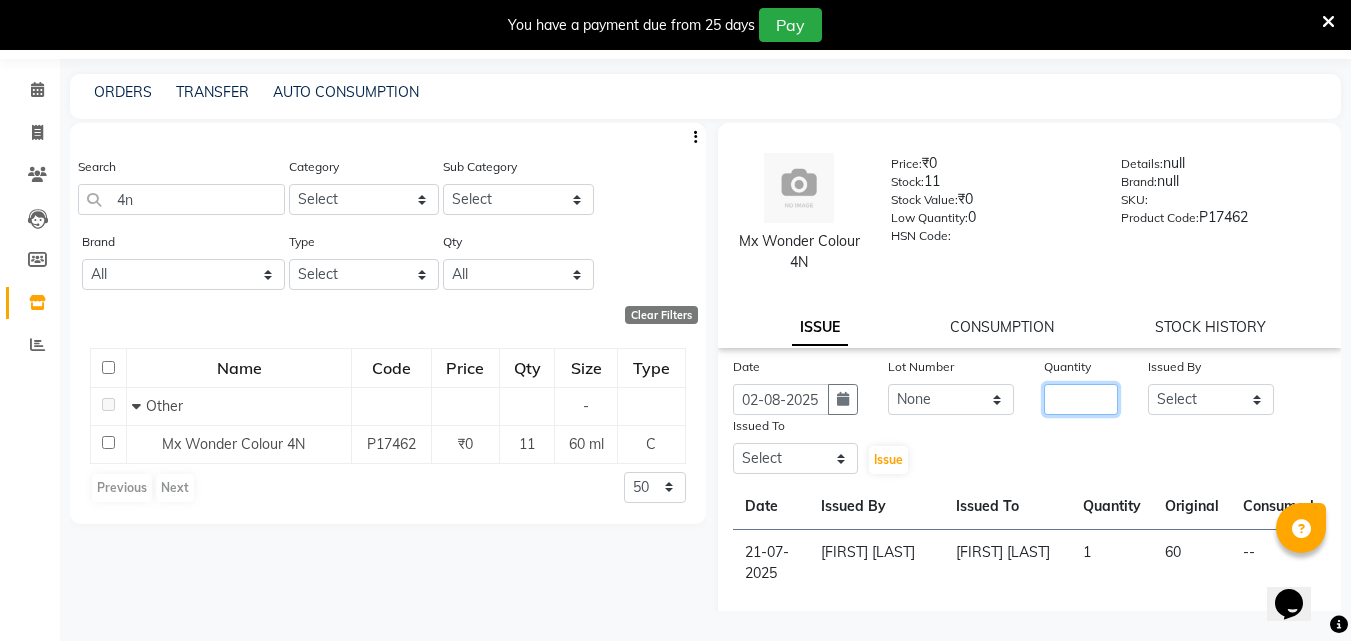 click 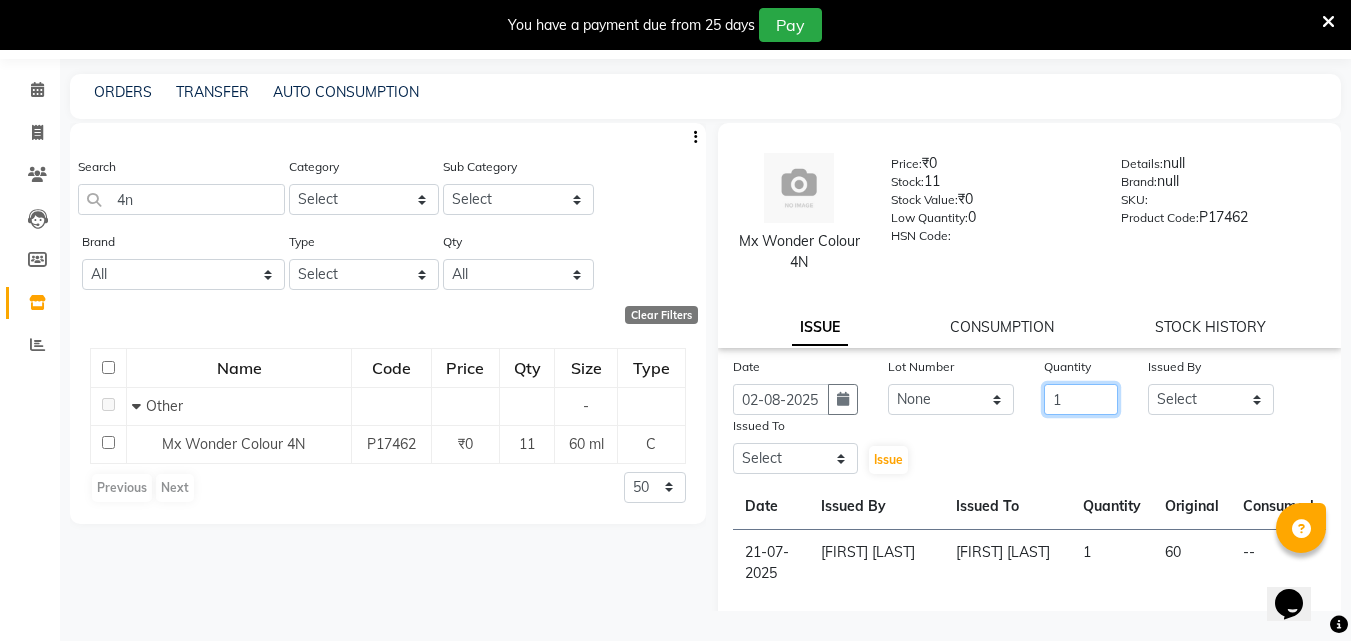 type on "1" 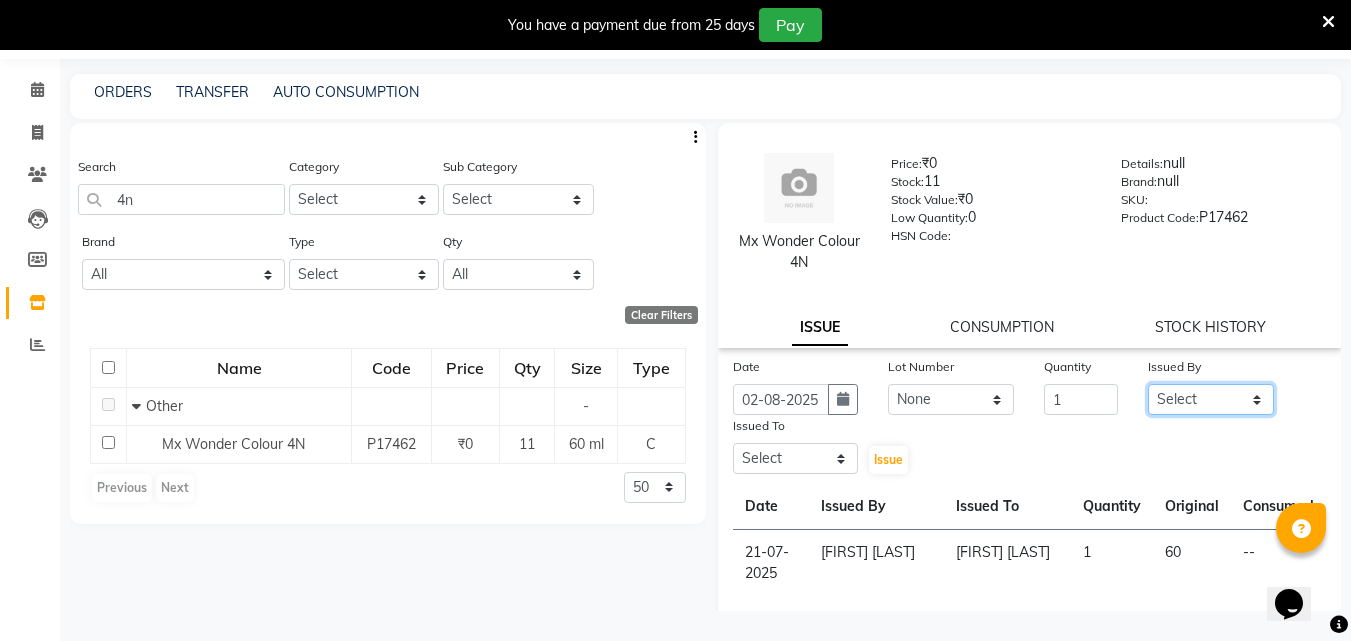click on "Select Afsha Aiswarya B BINU MANGAR COCHIN ASHTAMUDI Danish Diksha Thapa (Anamika) Fousiya Jishan Priyanka rathi chowdhury  RAGHI FERNANDEZ Rani RASIYA  SALMAN ALI Savez" 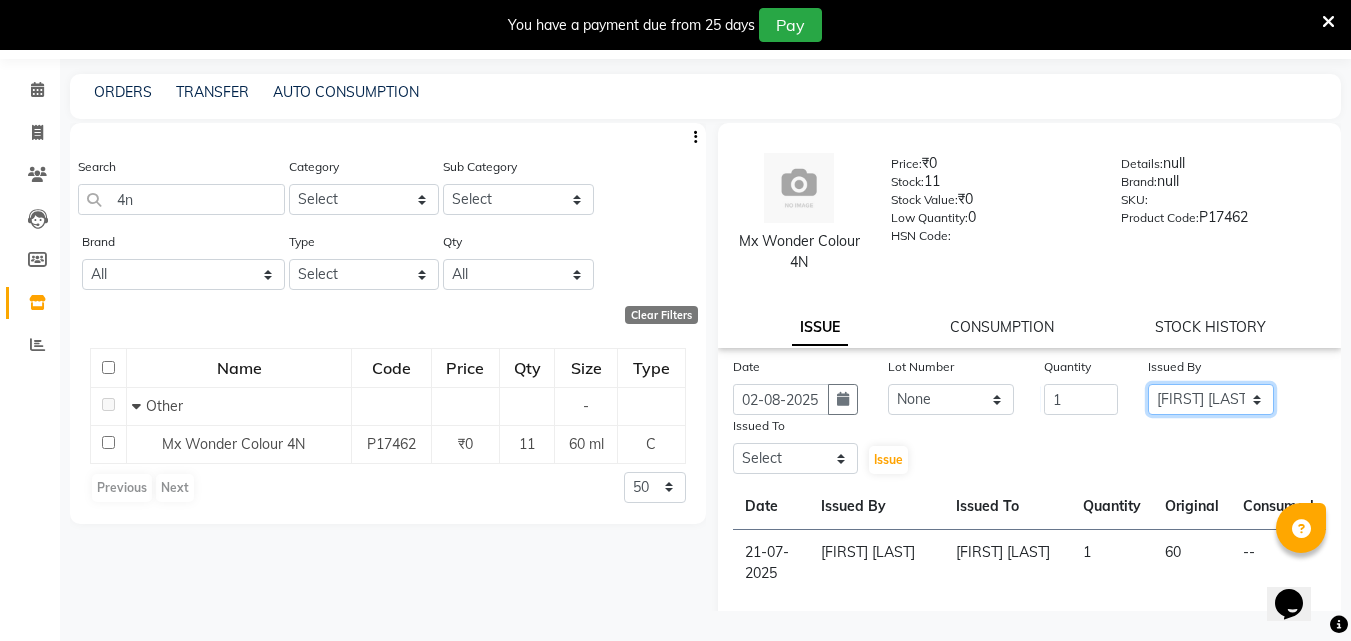 click on "Select Afsha Aiswarya B BINU MANGAR COCHIN ASHTAMUDI Danish Diksha Thapa (Anamika) Fousiya Jishan Priyanka rathi chowdhury  RAGHI FERNANDEZ Rani RASIYA  SALMAN ALI Savez" 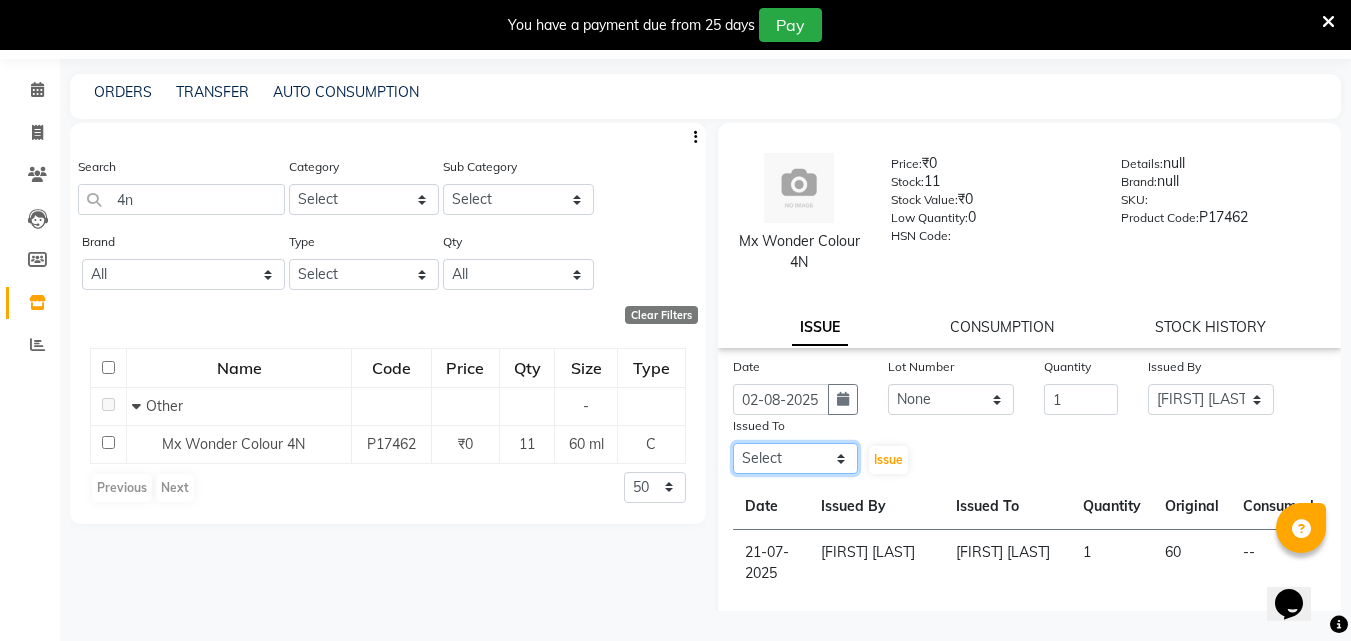 click on "Select Afsha Aiswarya B BINU MANGAR COCHIN ASHTAMUDI Danish Diksha Thapa (Anamika) Fousiya Jishan Priyanka rathi chowdhury  RAGHI FERNANDEZ Rani RASIYA  SALMAN ALI Savez" 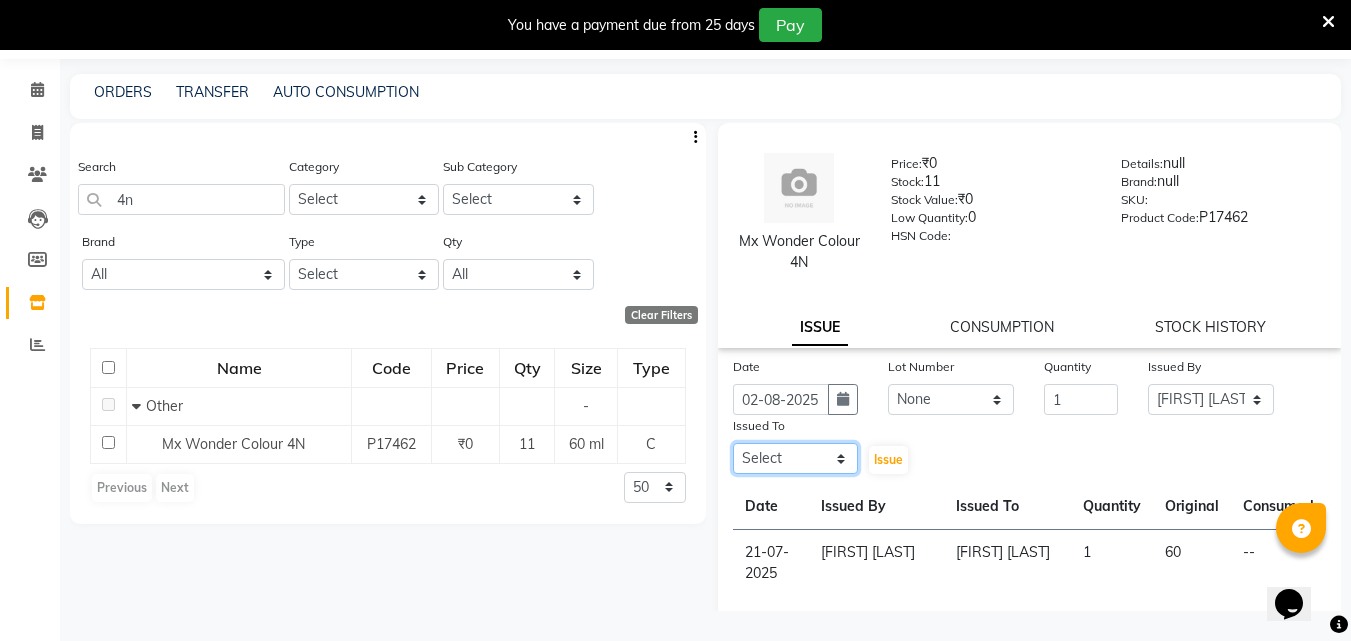 select on "77500" 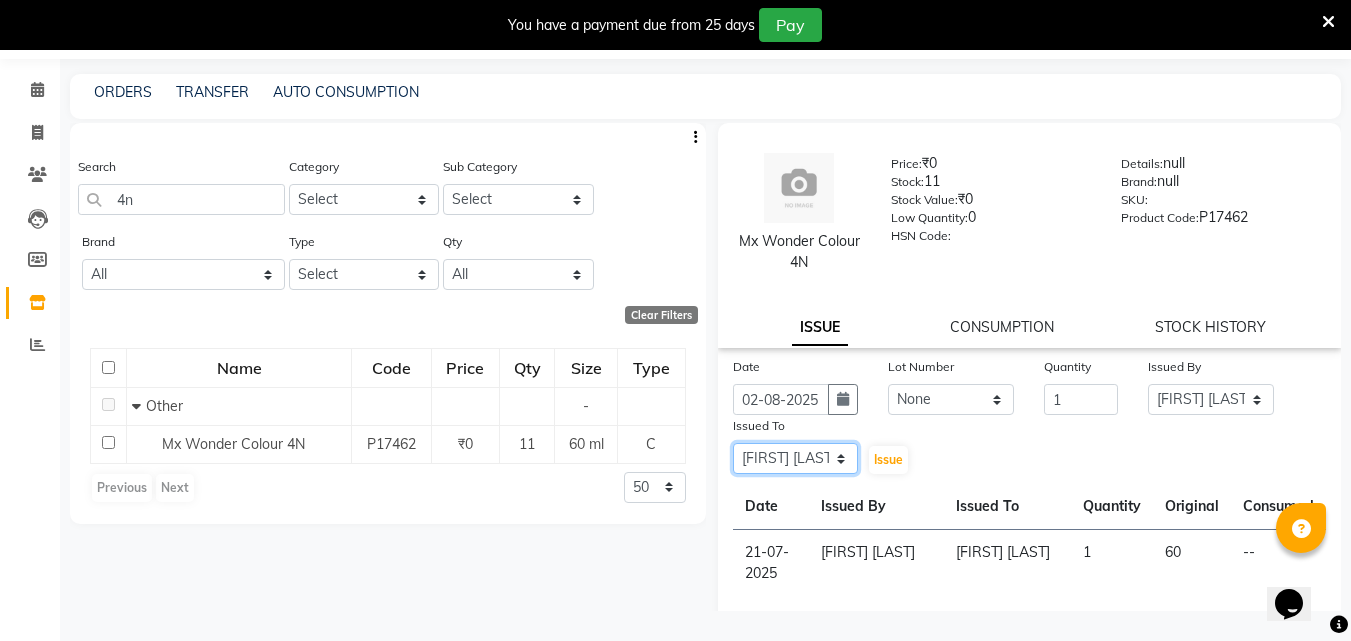 click on "Select Afsha Aiswarya B BINU MANGAR COCHIN ASHTAMUDI Danish Diksha Thapa (Anamika) Fousiya Jishan Priyanka rathi chowdhury  RAGHI FERNANDEZ Rani RASIYA  SALMAN ALI Savez" 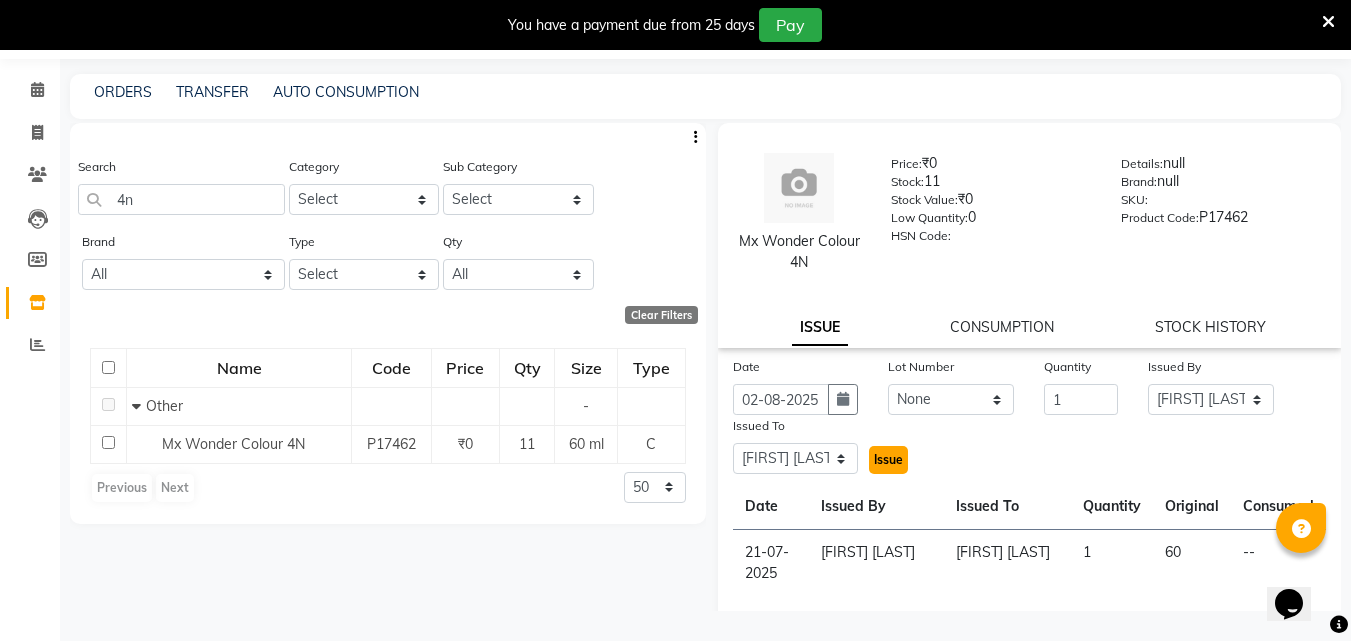 click on "Issue" 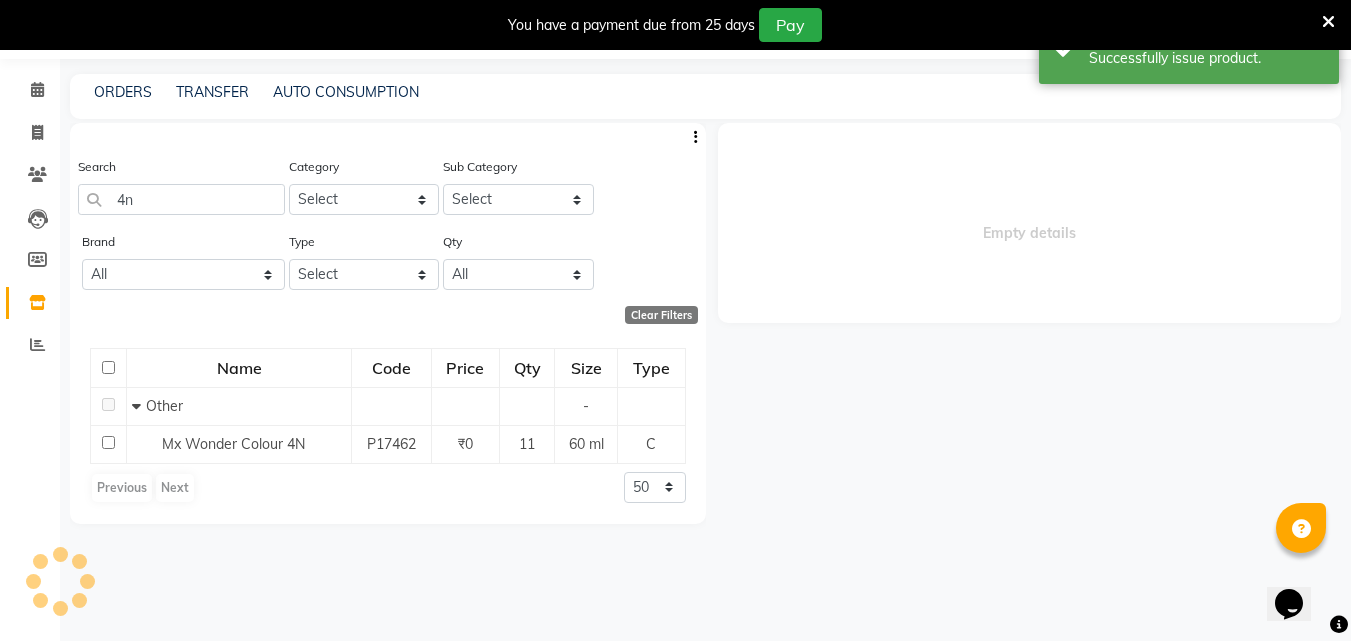 select 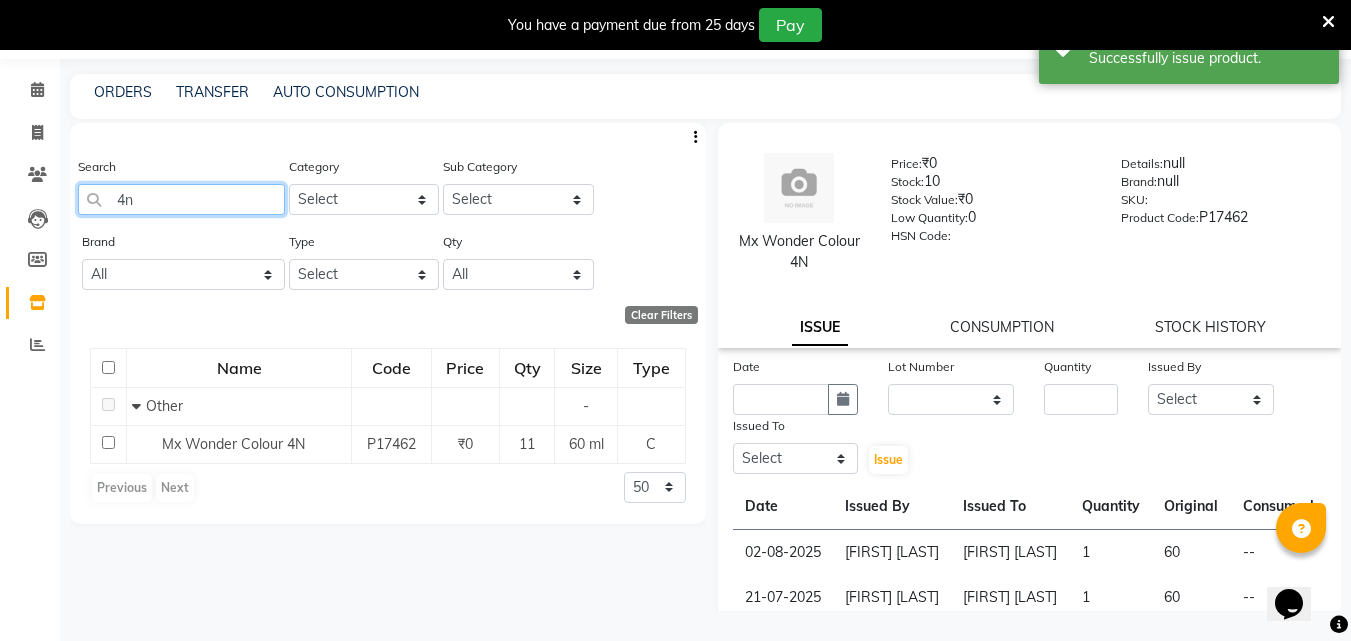drag, startPoint x: 146, startPoint y: 195, endPoint x: 128, endPoint y: 196, distance: 18.027756 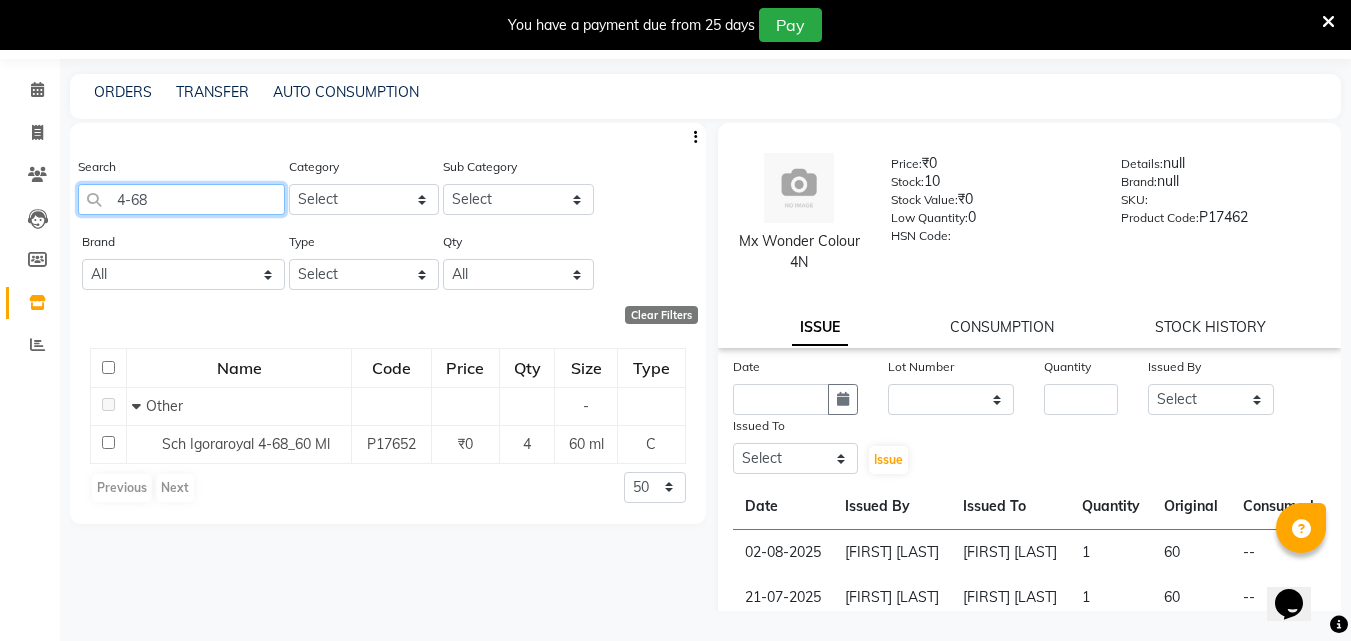 click on "4-68" 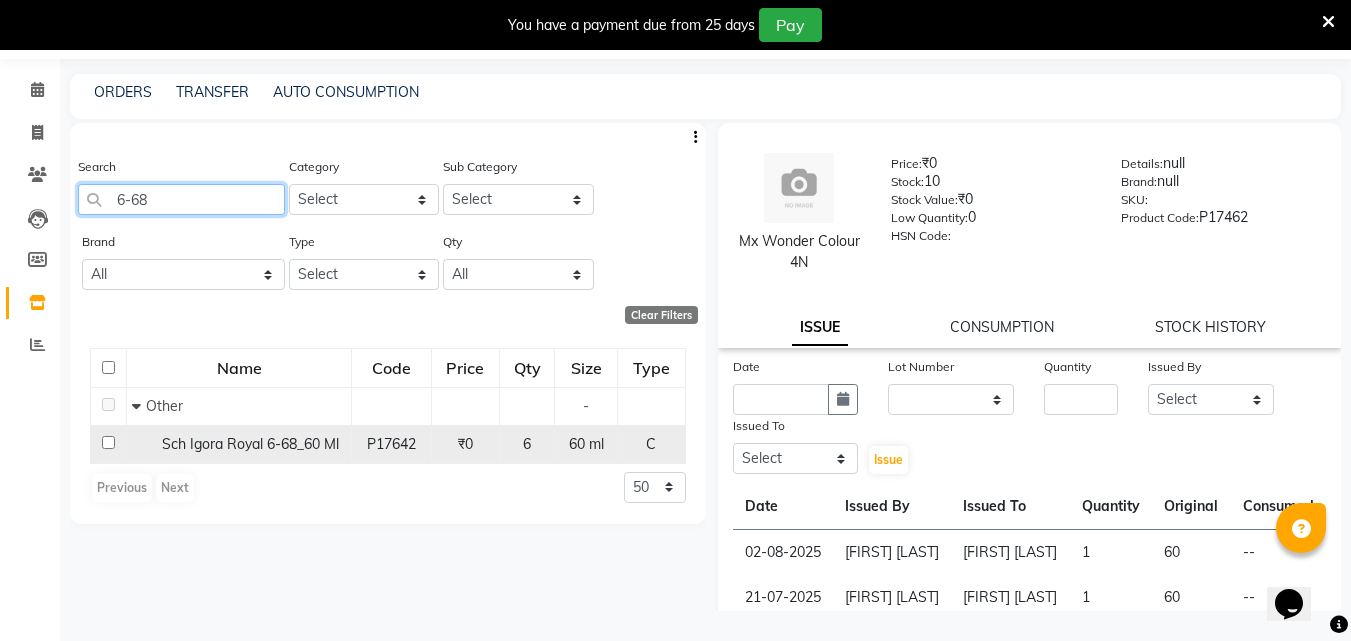 type on "6-68" 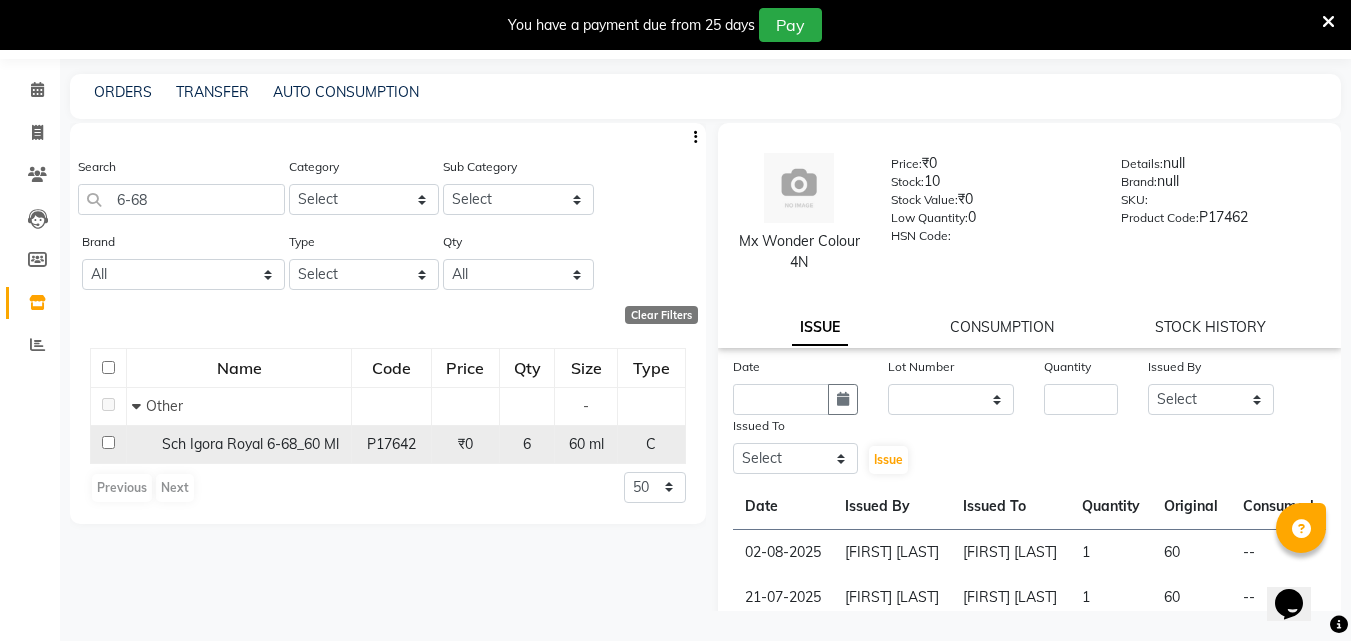 click on "Sch Igora Royal 6-68_60 Ml" 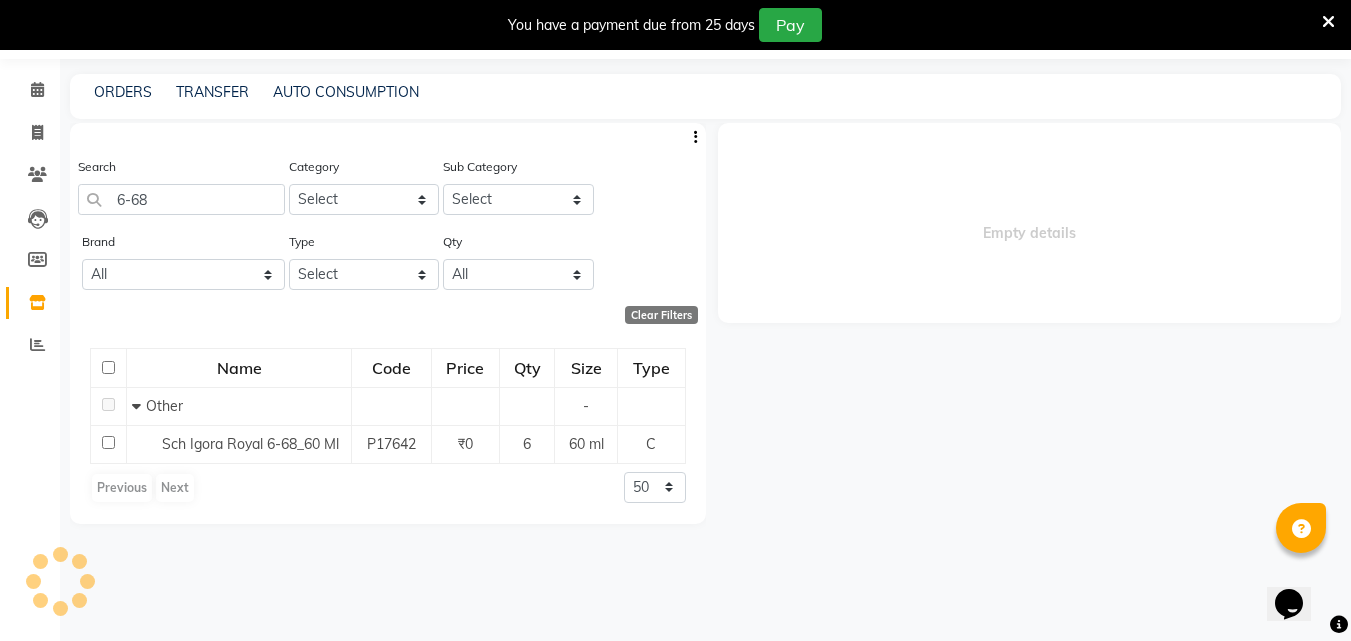 select 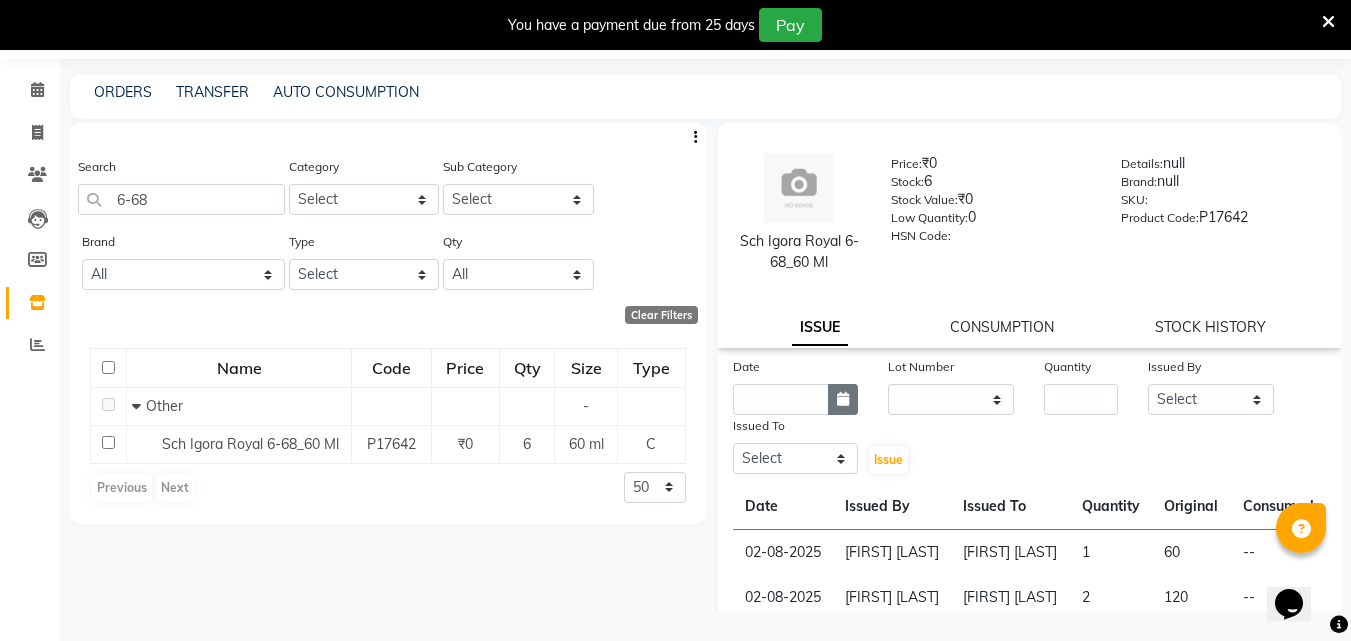 click 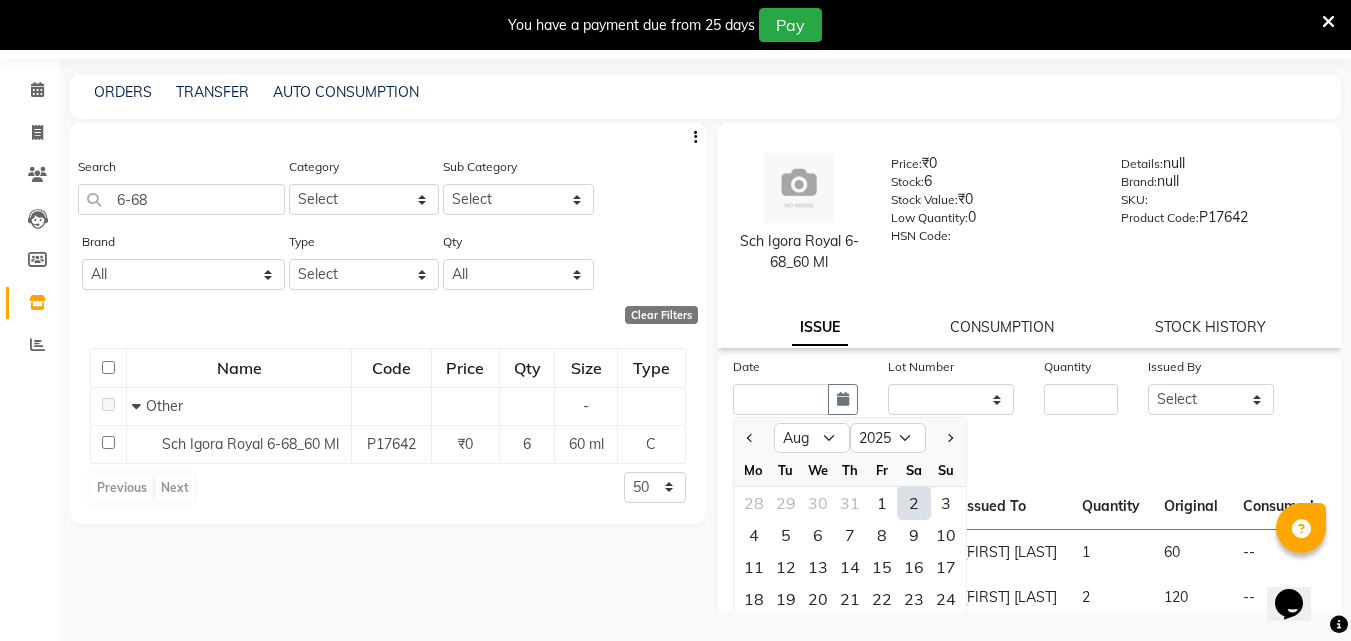 click on "2" 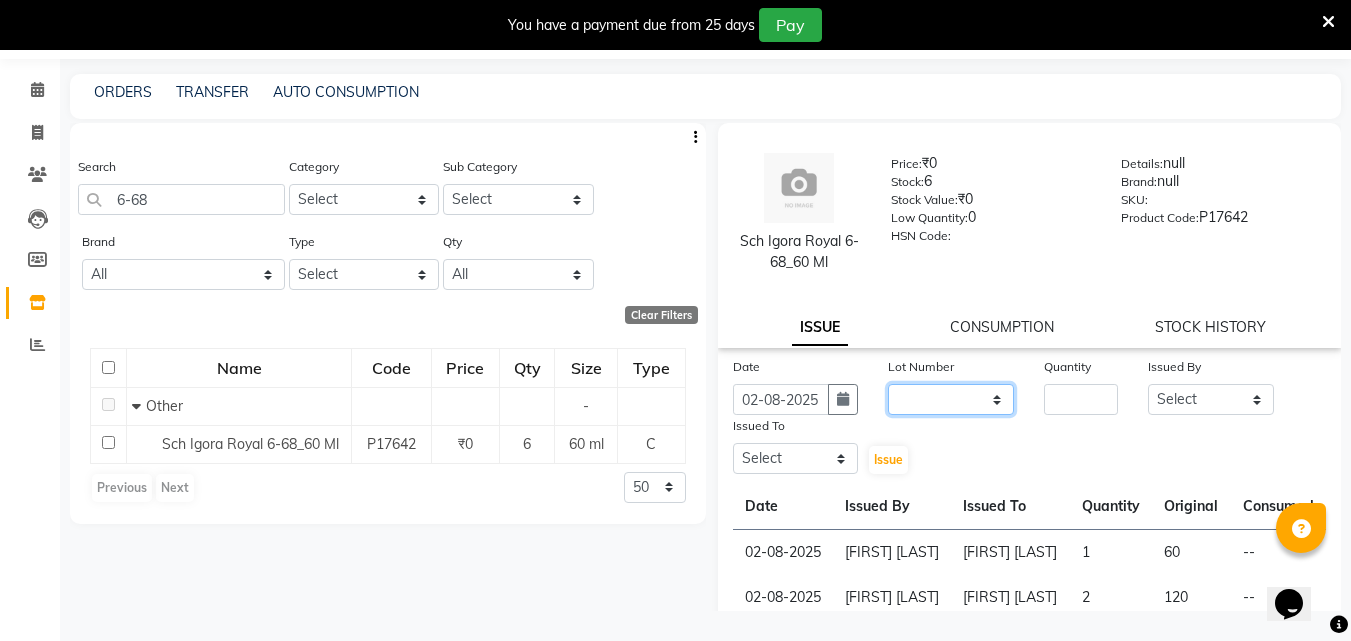 click on "None" 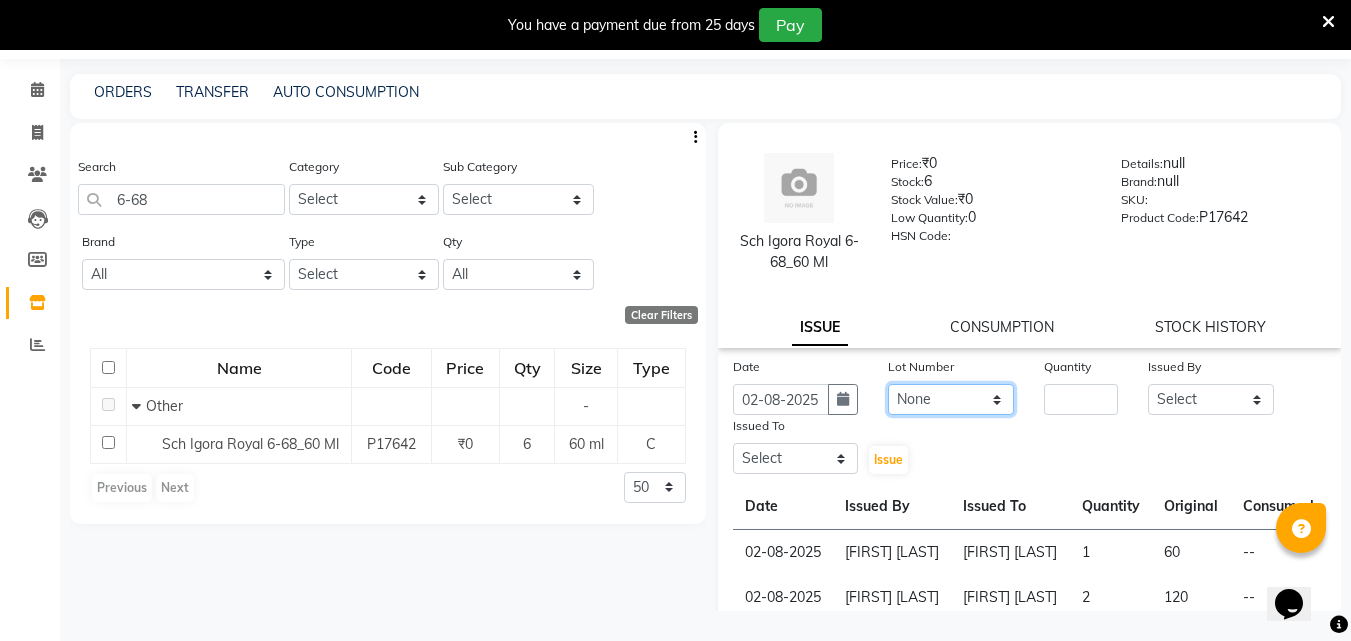 click on "None" 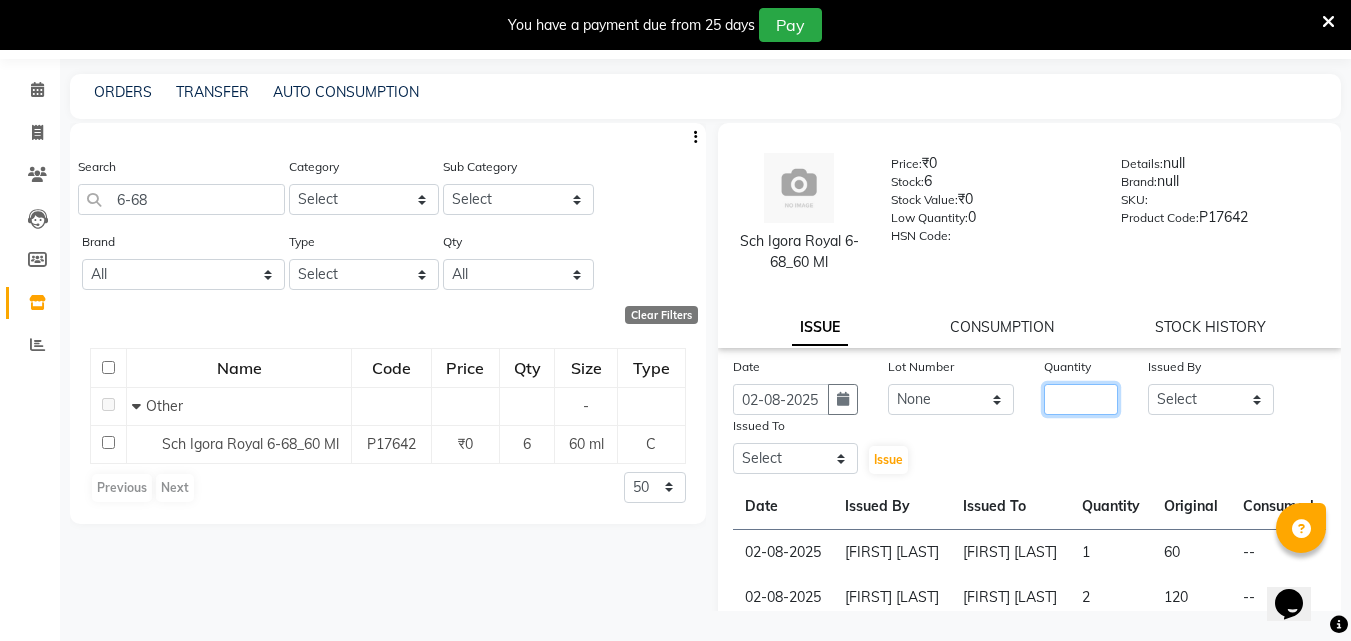 click 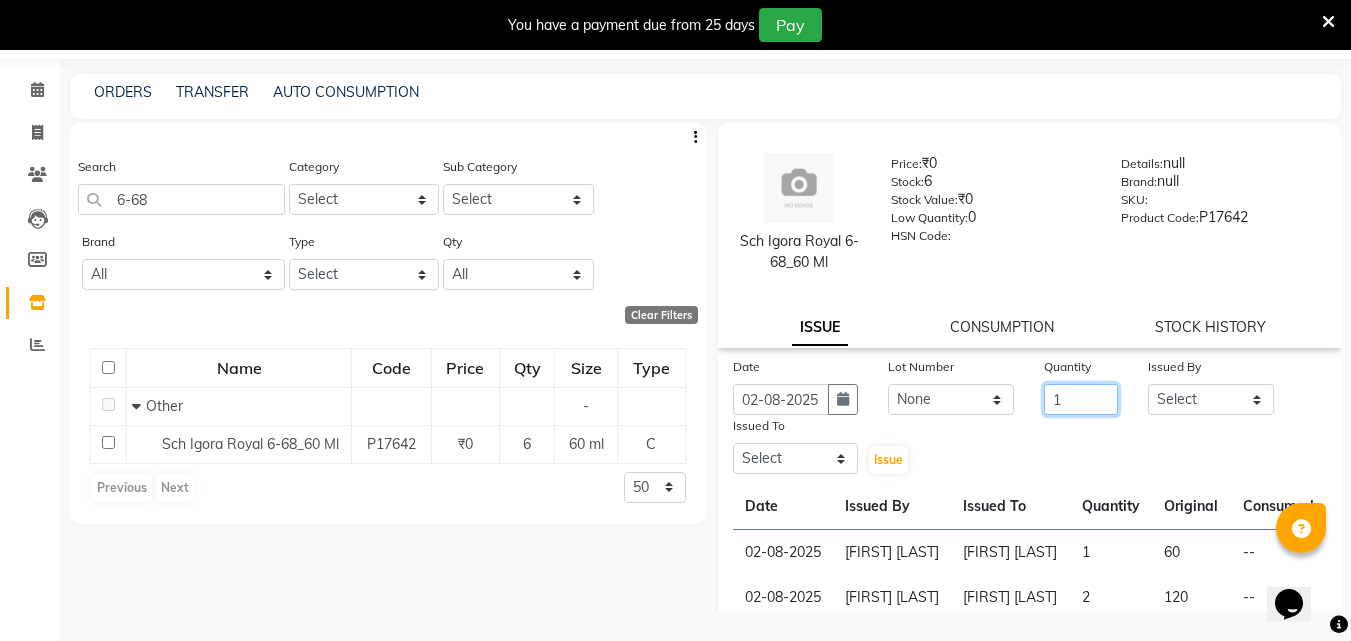 type on "1" 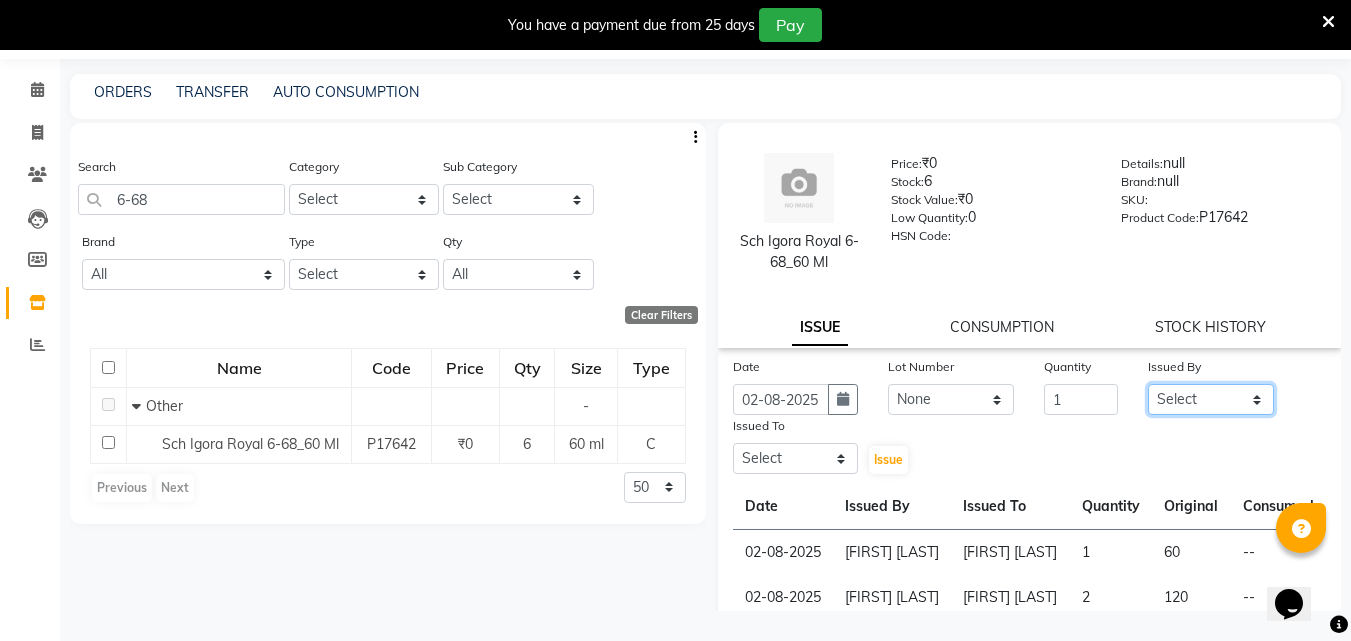 click on "Select Afsha Aiswarya B BINU MANGAR COCHIN ASHTAMUDI Danish Diksha Thapa (Anamika) Fousiya Jishan Priyanka rathi chowdhury  RAGHI FERNANDEZ Rani RASIYA  SALMAN ALI Savez" 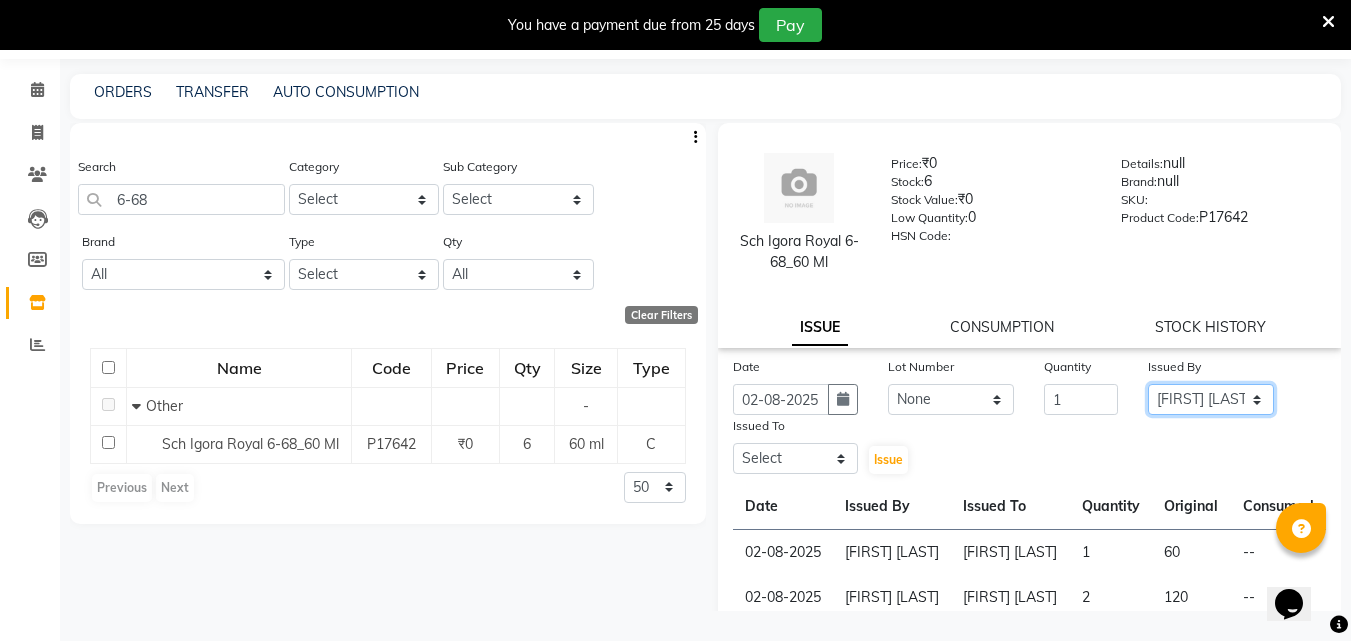 click on "Select Afsha Aiswarya B BINU MANGAR COCHIN ASHTAMUDI Danish Diksha Thapa (Anamika) Fousiya Jishan Priyanka rathi chowdhury  RAGHI FERNANDEZ Rani RASIYA  SALMAN ALI Savez" 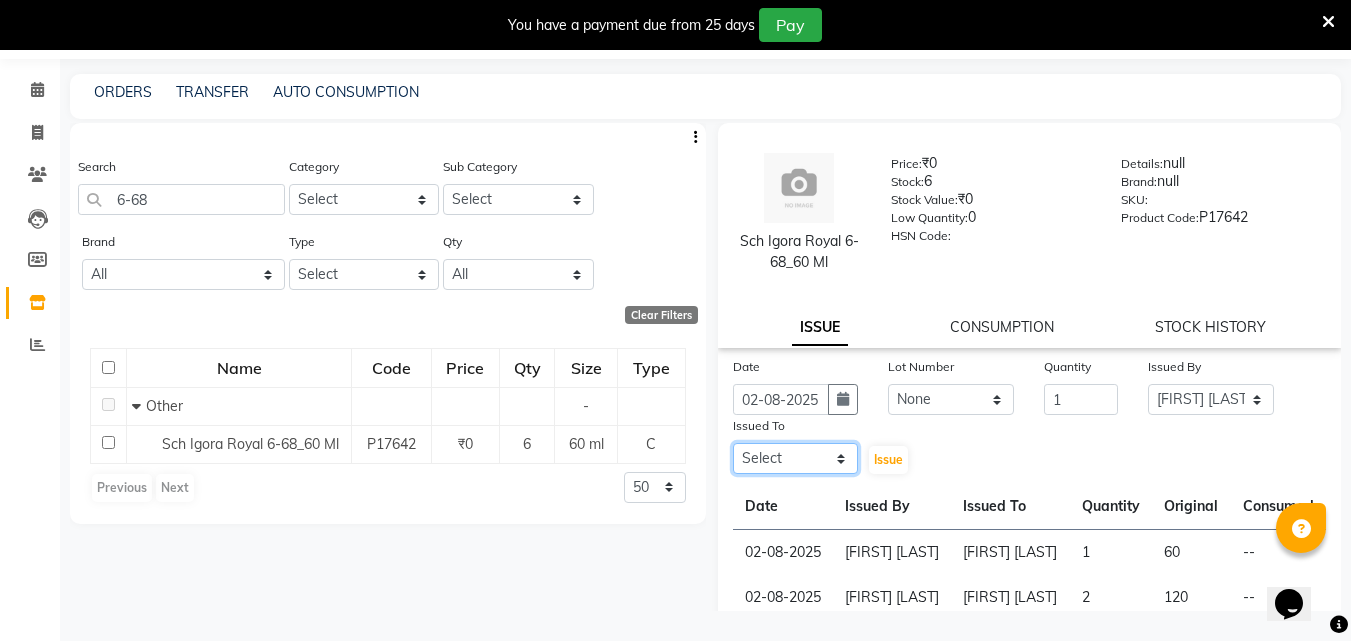 drag, startPoint x: 774, startPoint y: 455, endPoint x: 778, endPoint y: 444, distance: 11.7046995 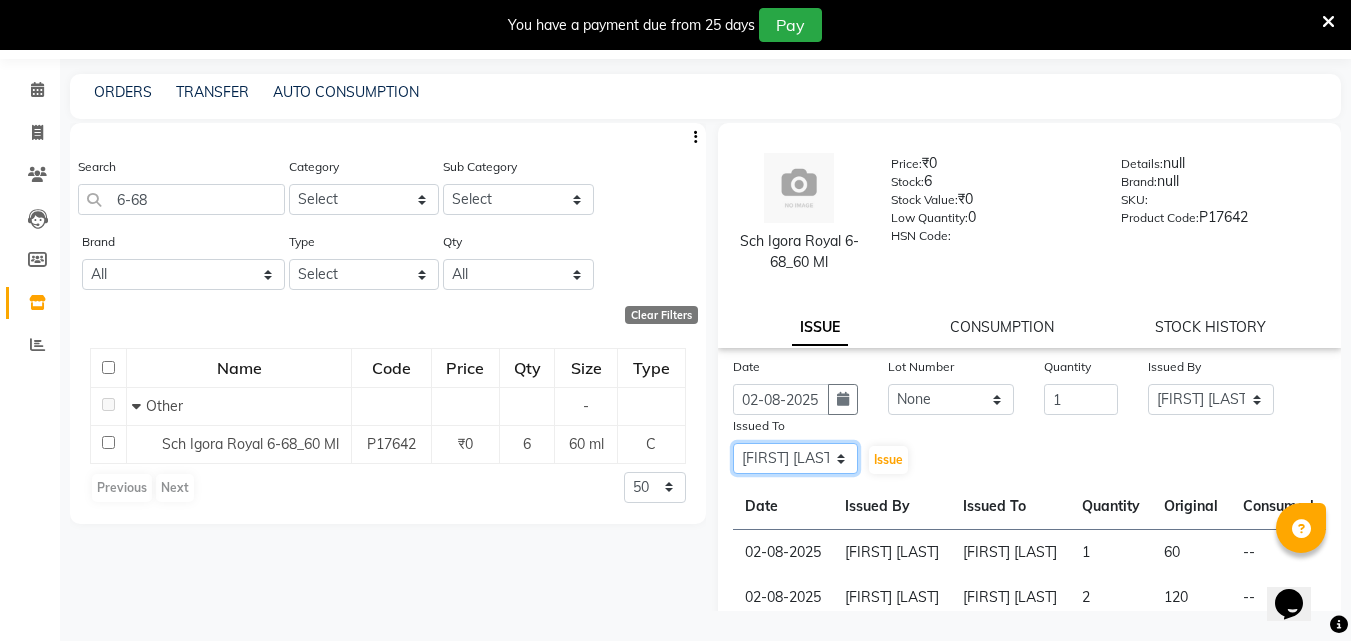 click on "Select Afsha Aiswarya B BINU MANGAR COCHIN ASHTAMUDI Danish Diksha Thapa (Anamika) Fousiya Jishan Priyanka rathi chowdhury  RAGHI FERNANDEZ Rani RASIYA  SALMAN ALI Savez" 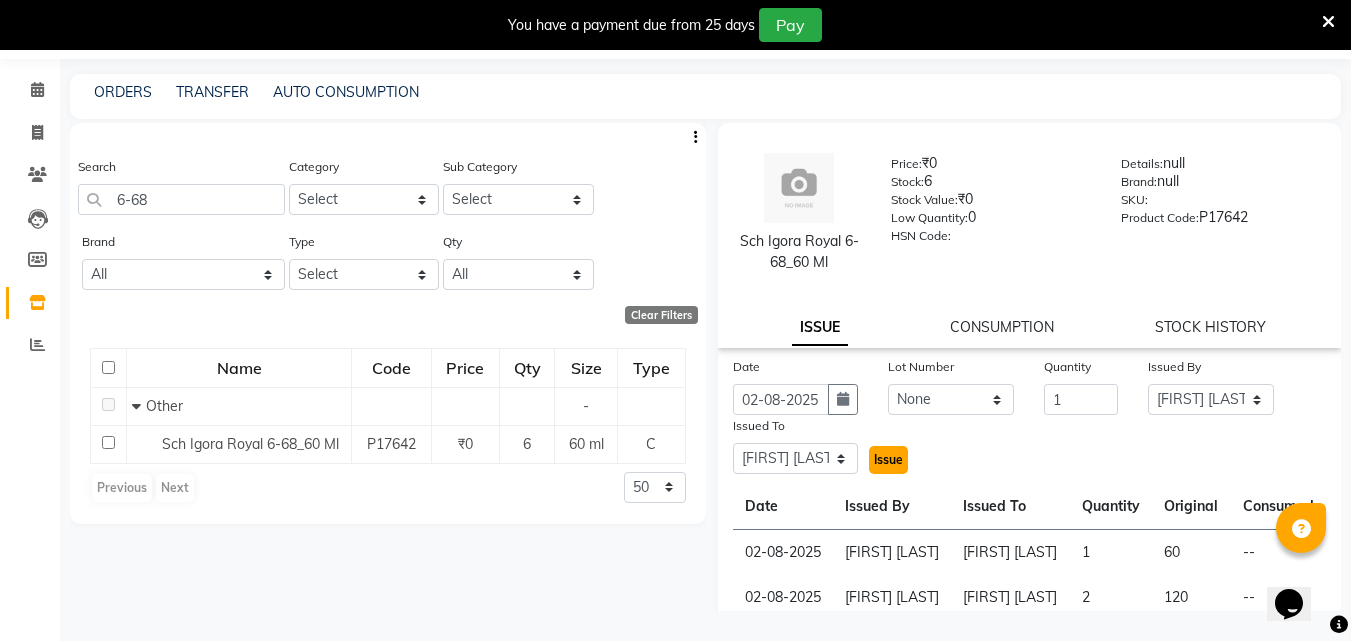 click on "Issue" 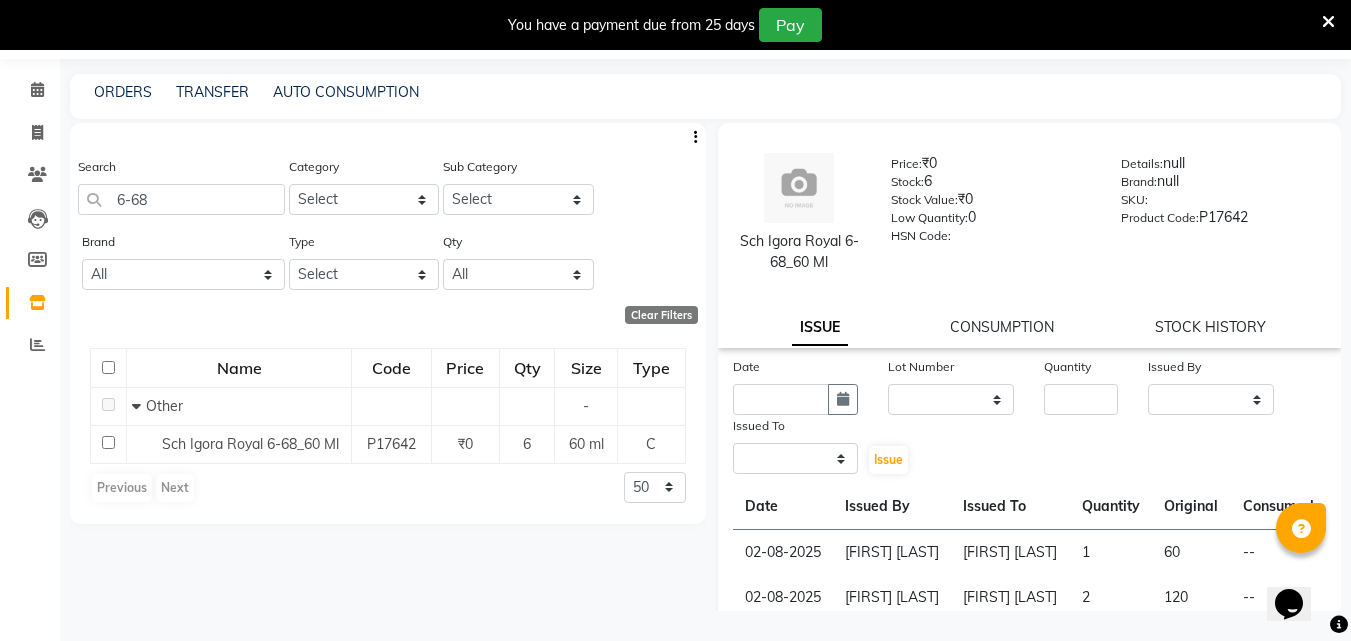 select 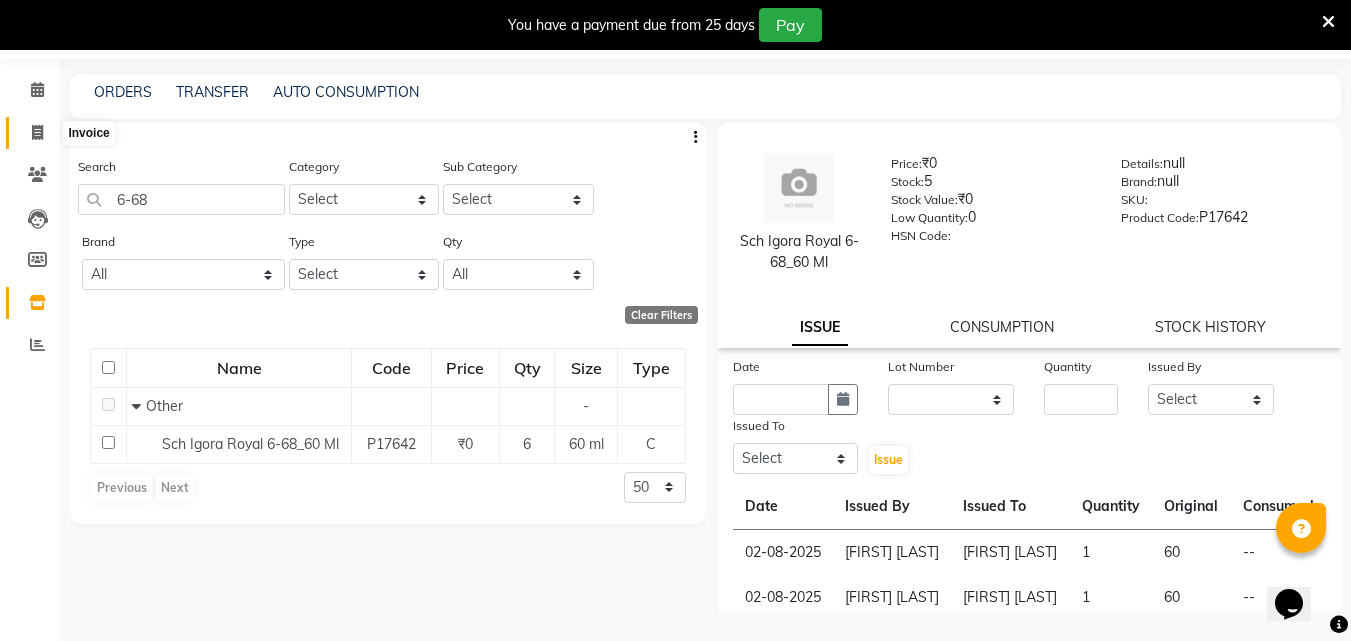 click 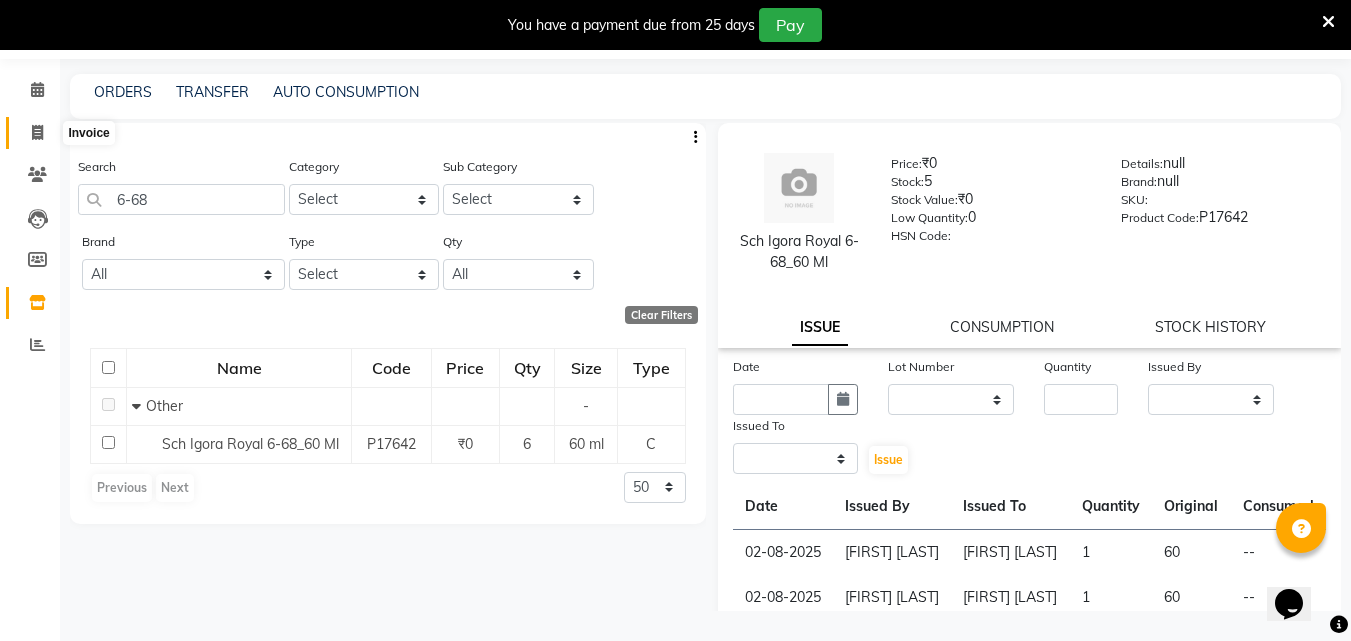 select on "service" 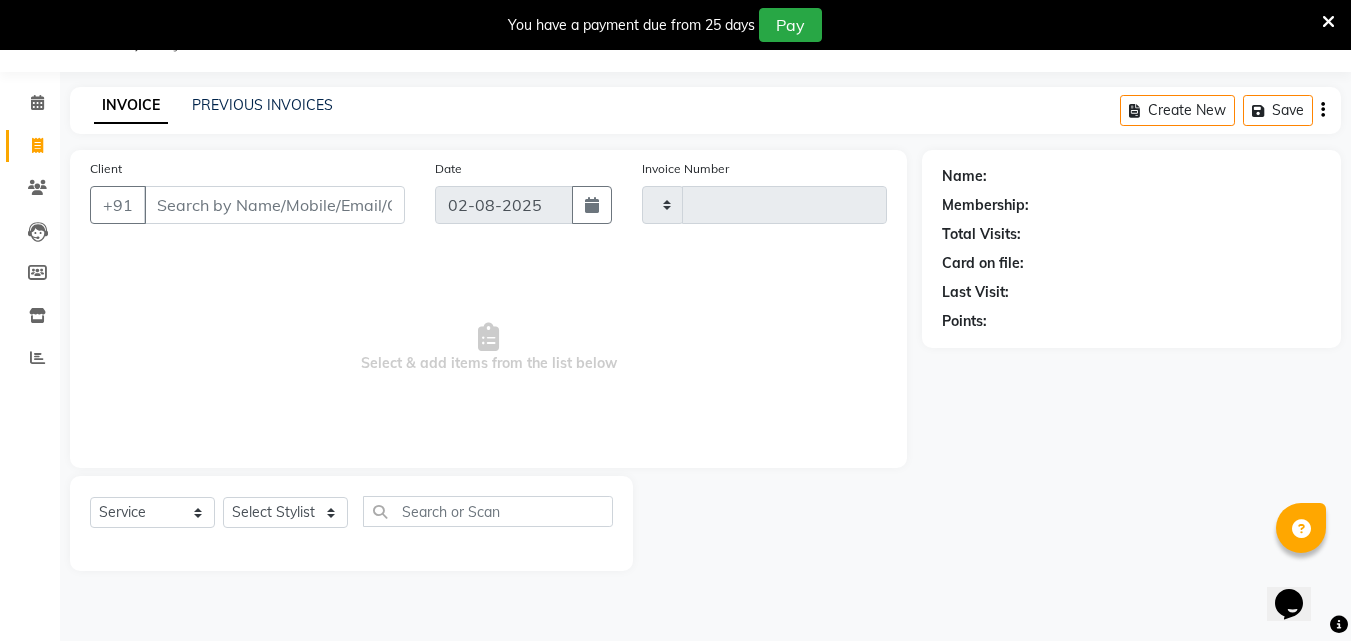 scroll, scrollTop: 50, scrollLeft: 0, axis: vertical 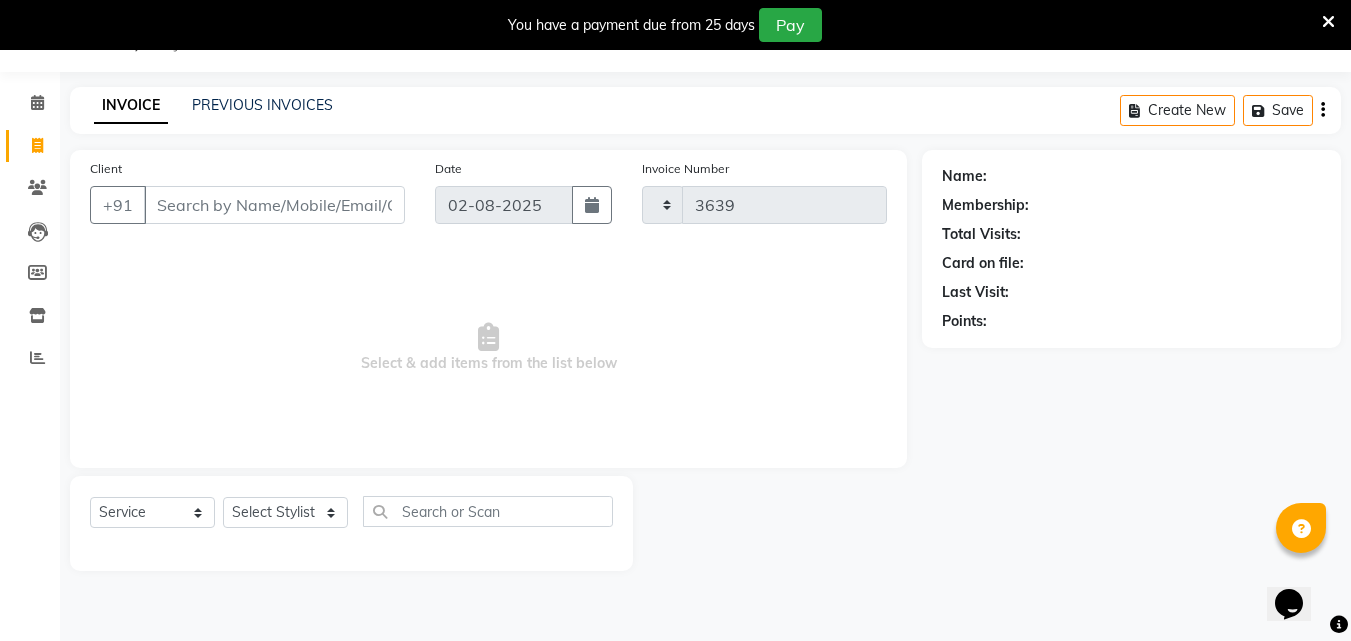 select on "4632" 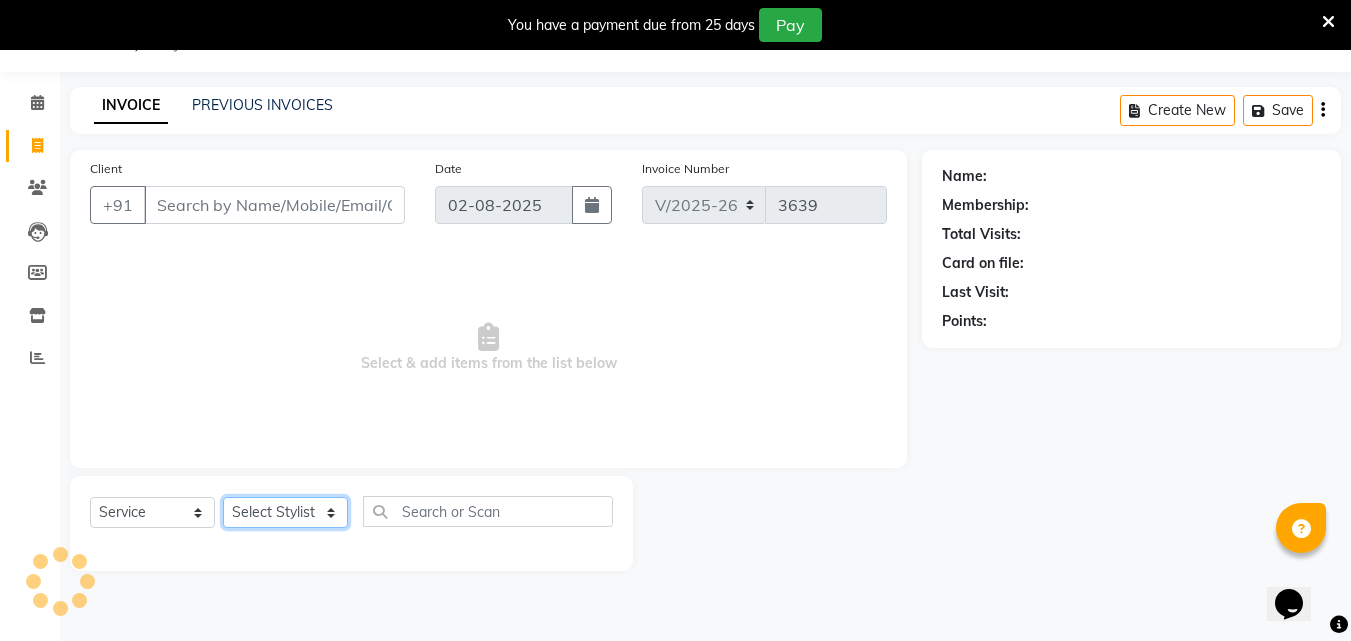 click on "Select Stylist" 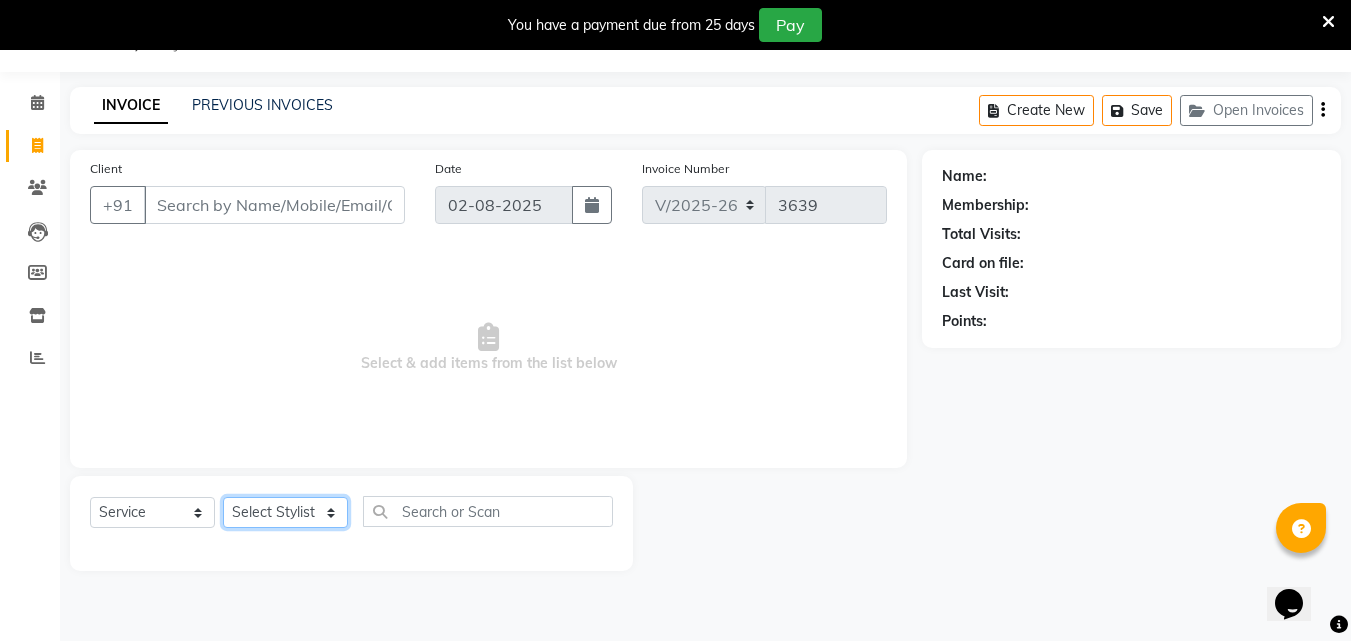 select on "80731" 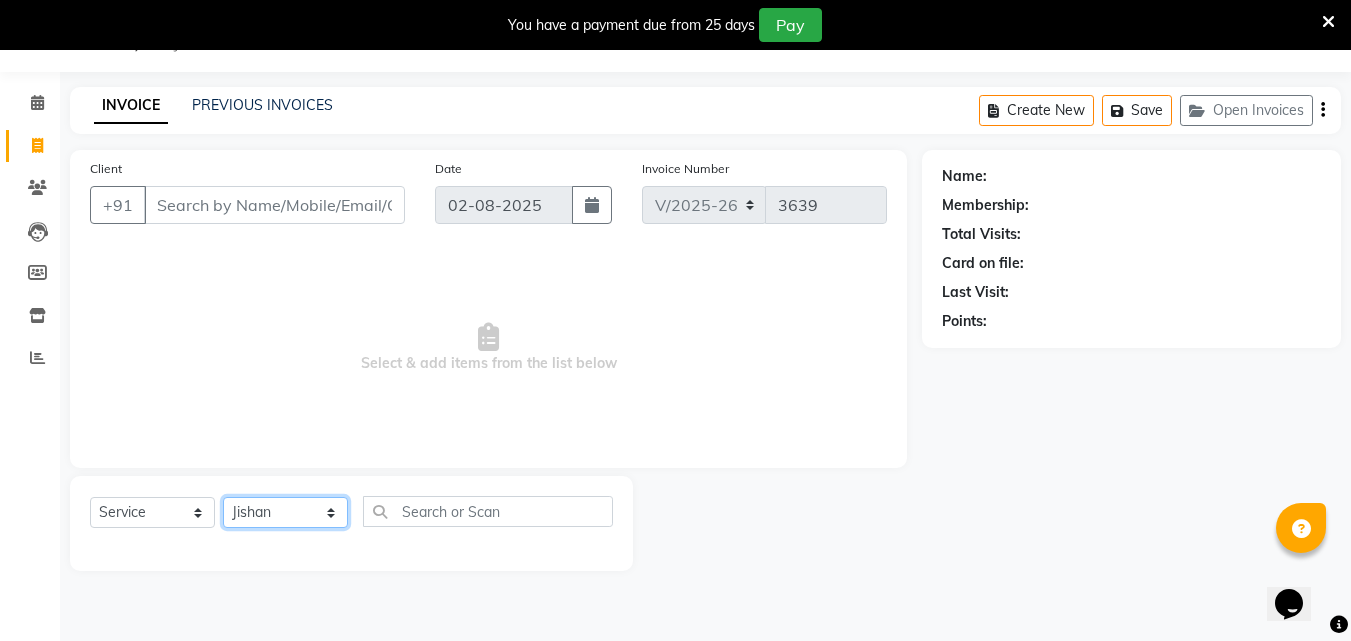 click on "Select Stylist [FIRST] [FIRST] [FIRST] [FIRST] [FIRST] [FIRST] [FIRST] [FIRST] [FIRST] [FIRST] [FIRST] [FIRST] [FIRST]" 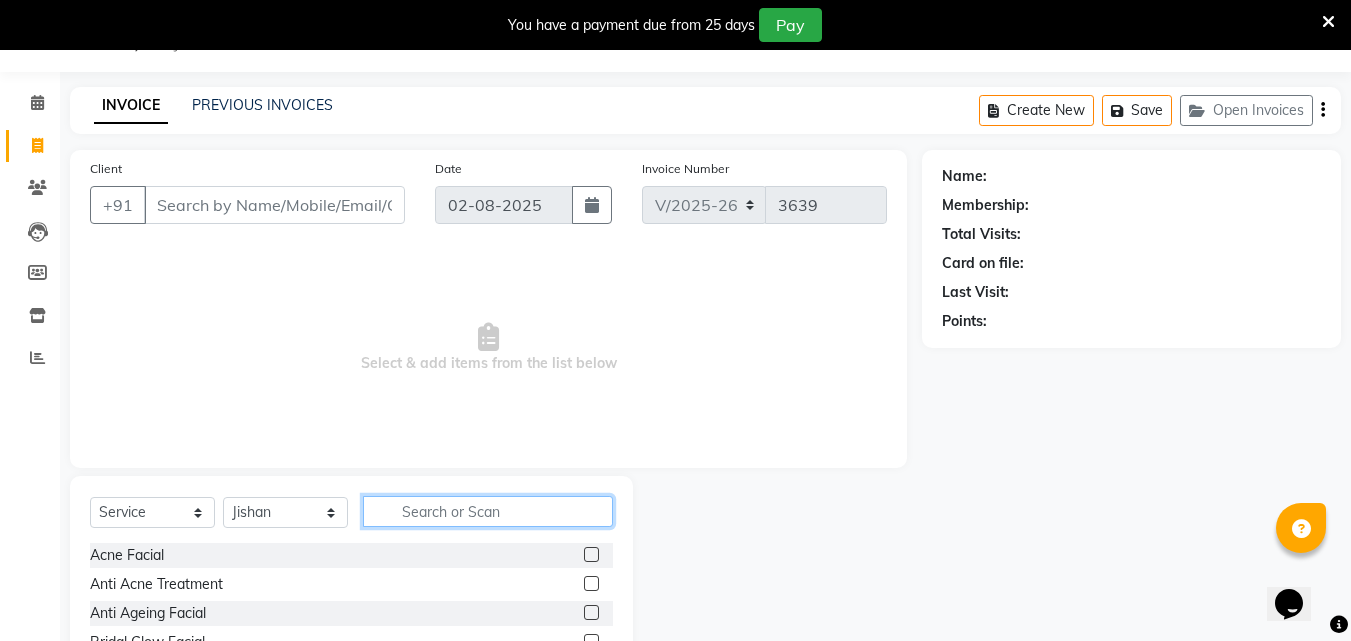 click 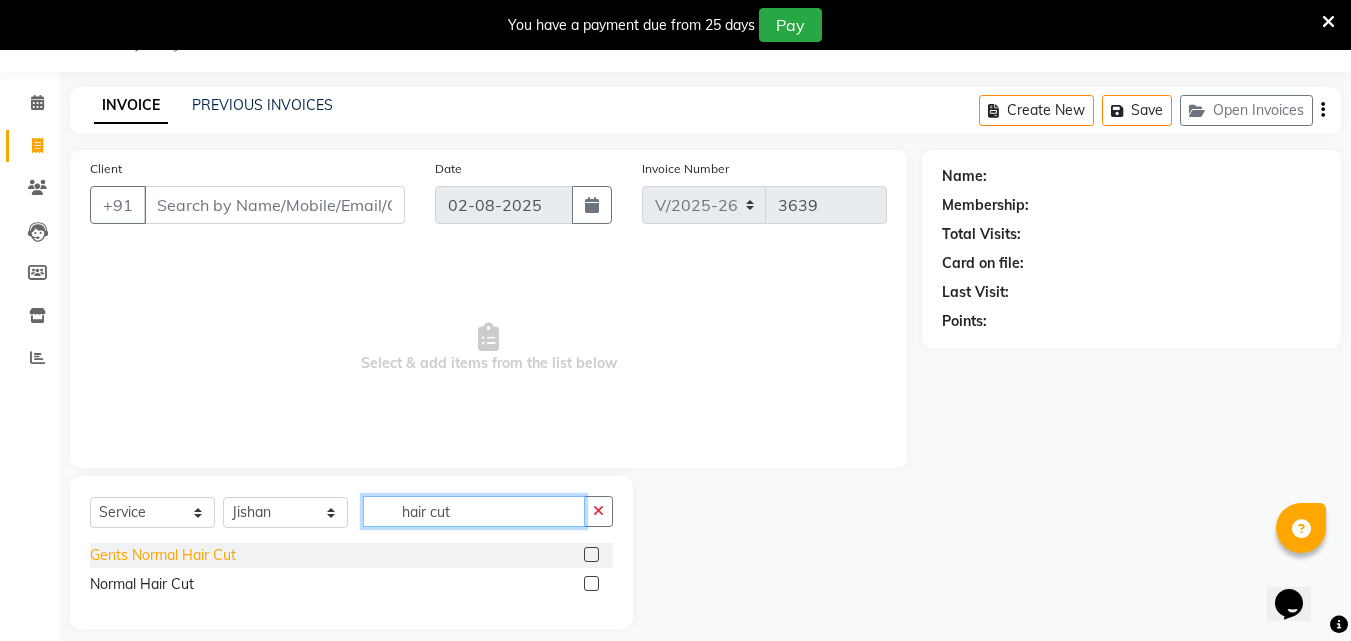type on "hair cut" 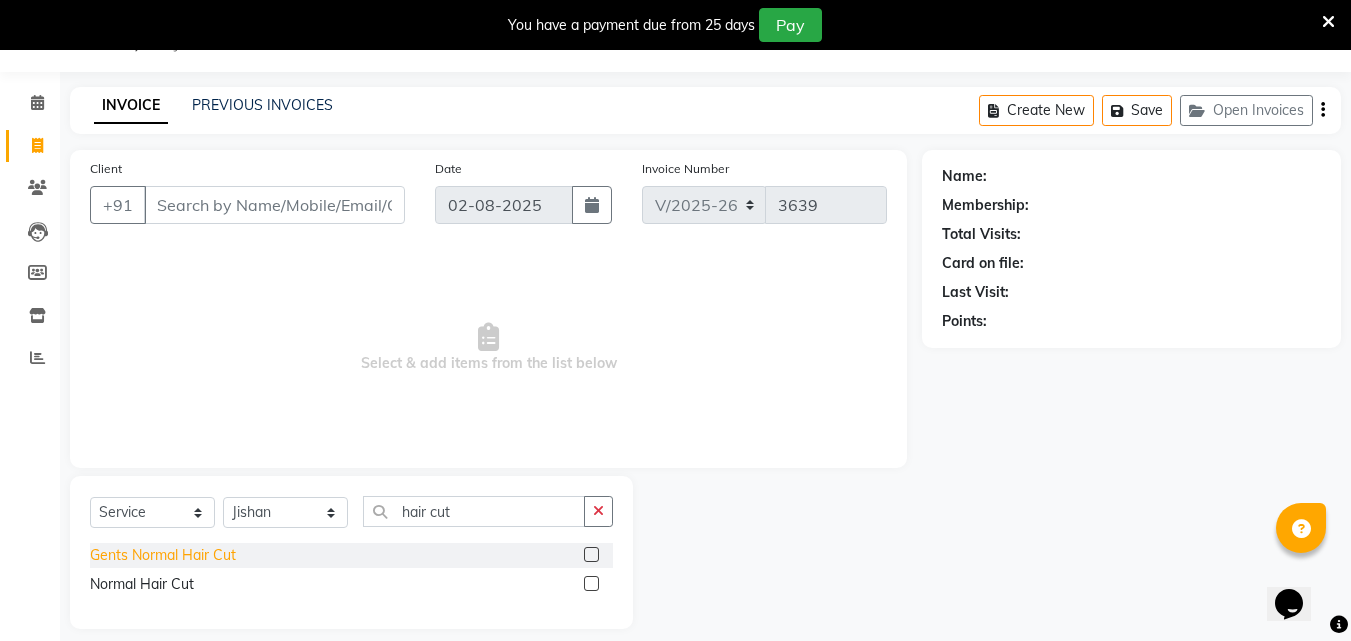 click on "Gents Normal Hair Cut" 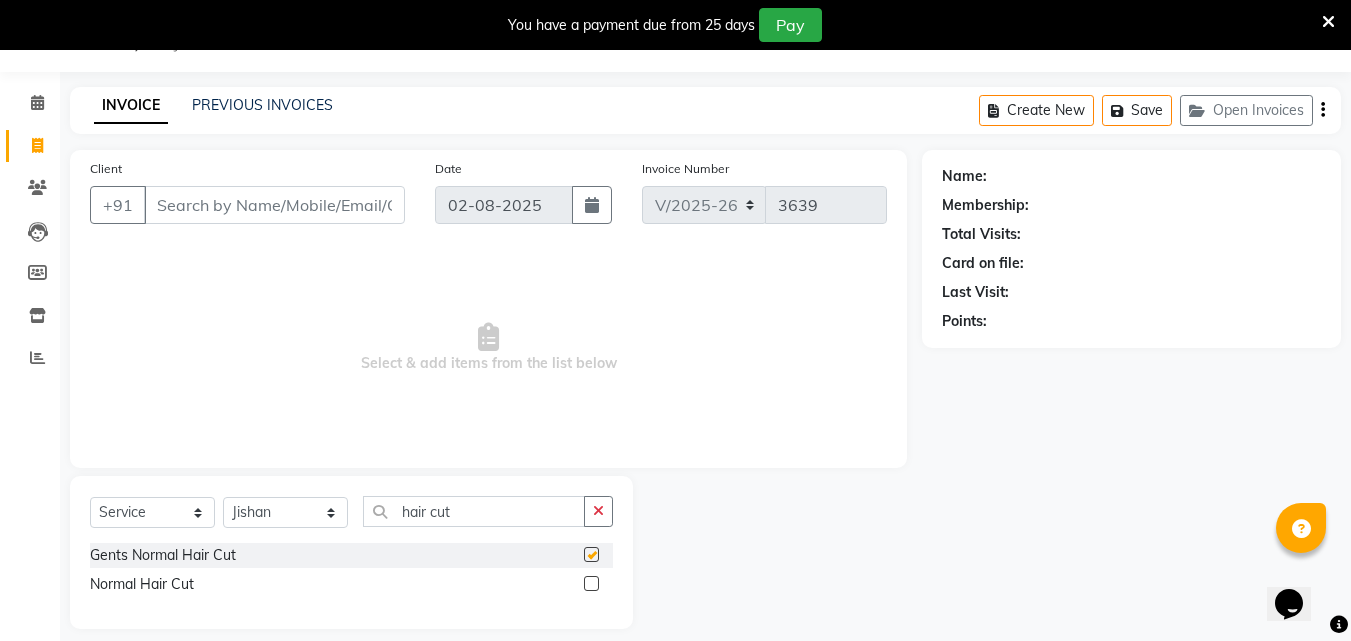 checkbox on "false" 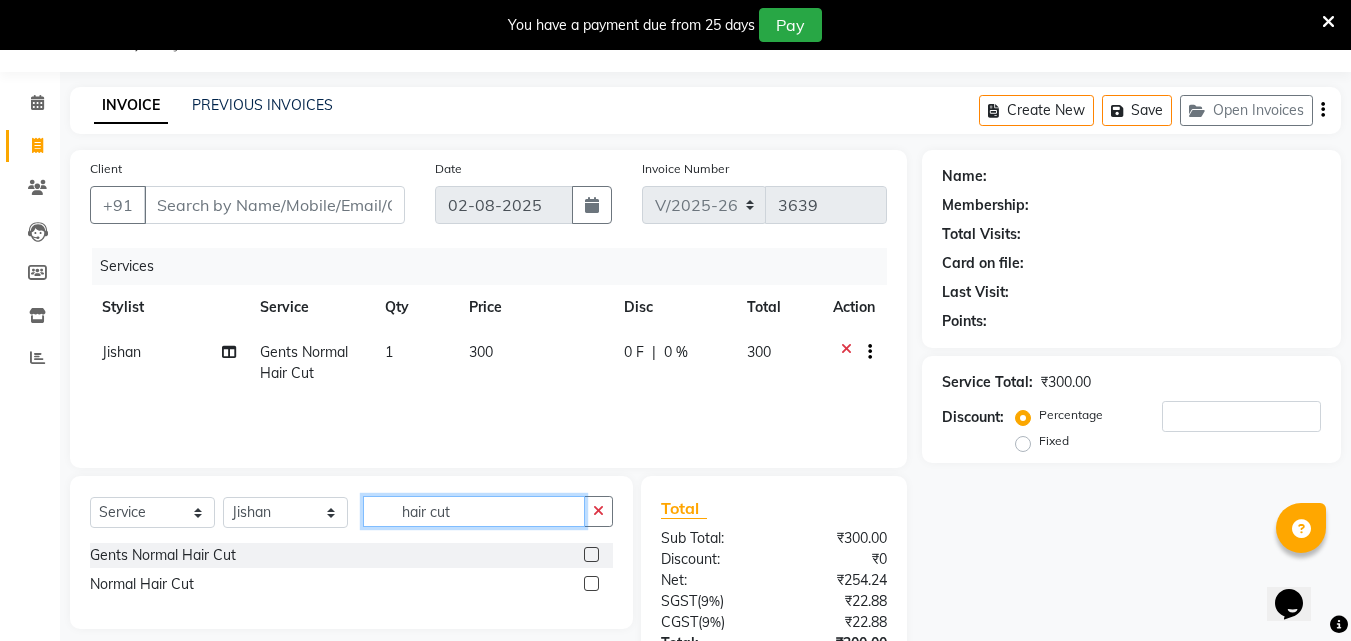 drag, startPoint x: 505, startPoint y: 498, endPoint x: 329, endPoint y: 511, distance: 176.47946 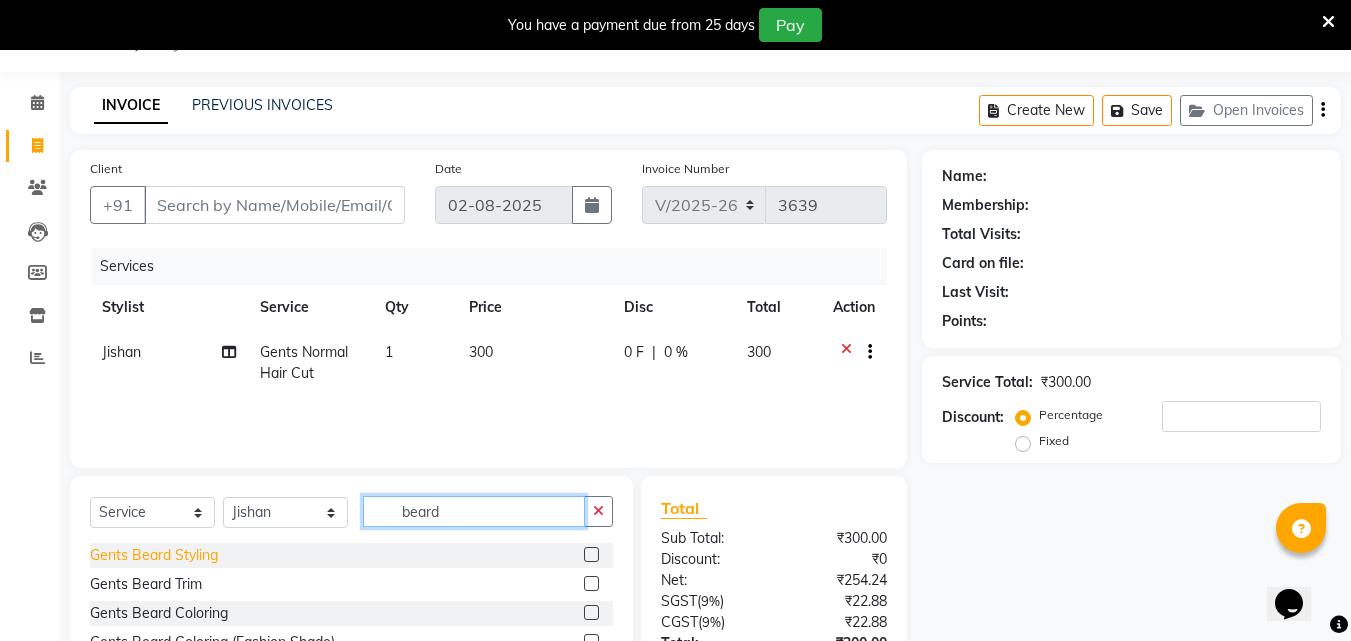 type on "beard" 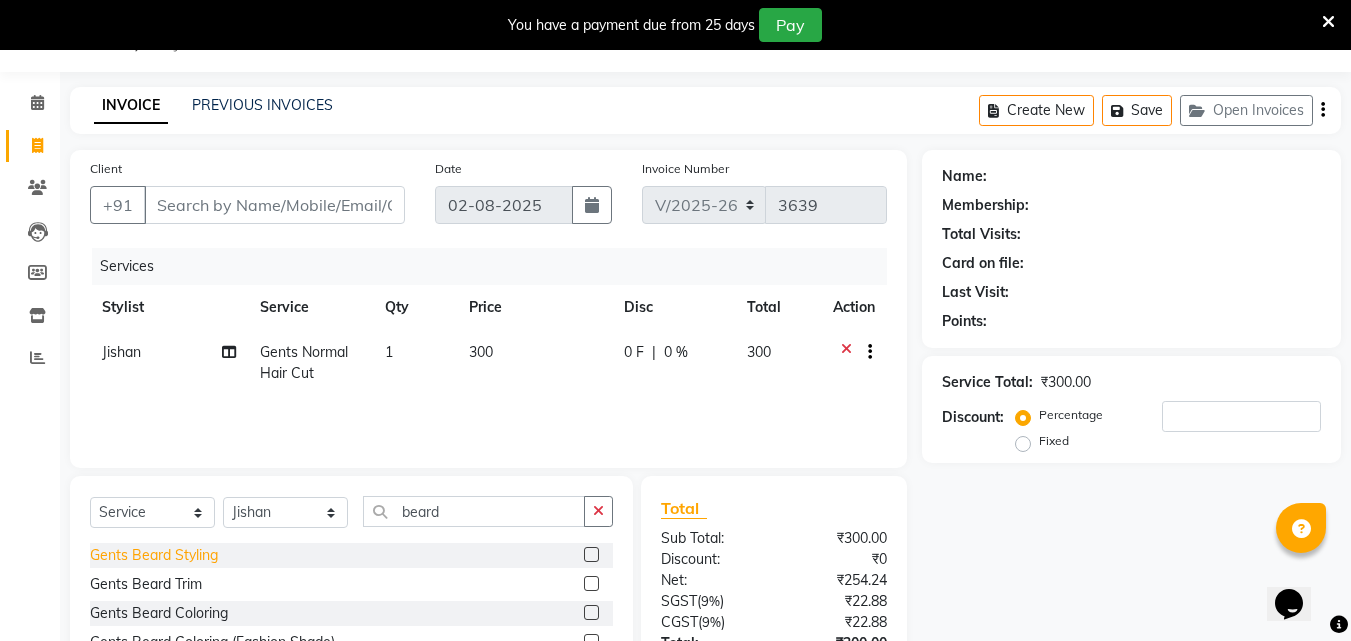 click on "Gents Beard Styling" 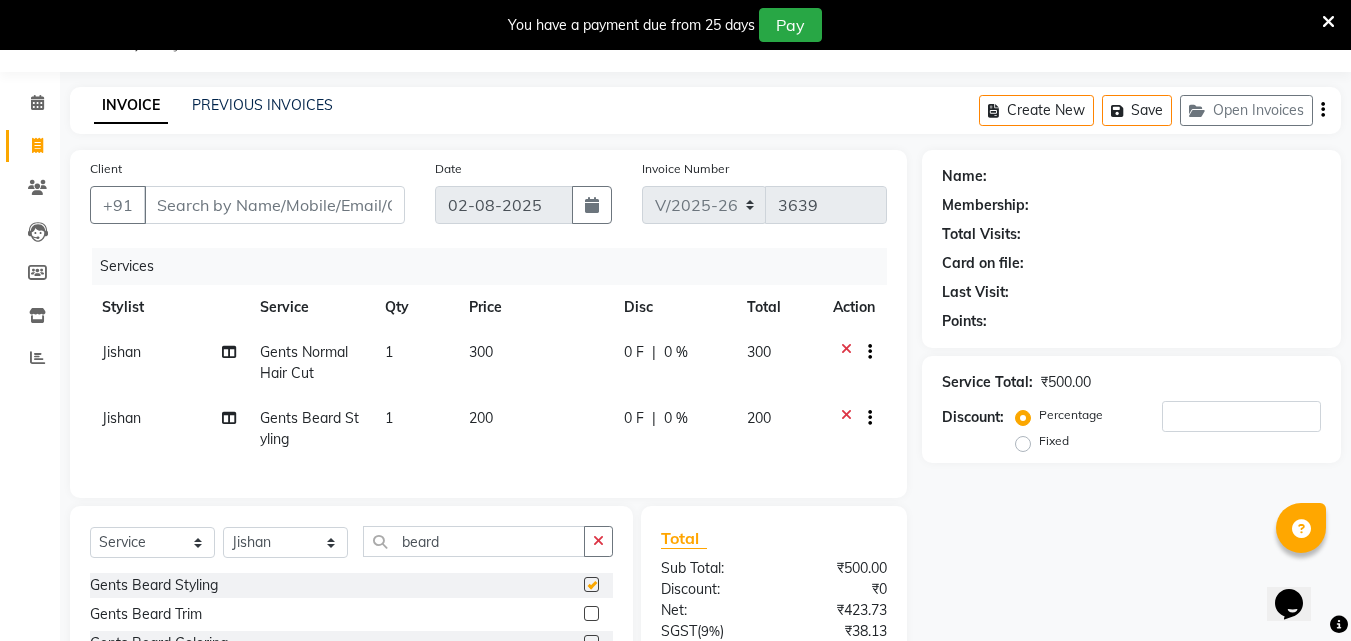 checkbox on "false" 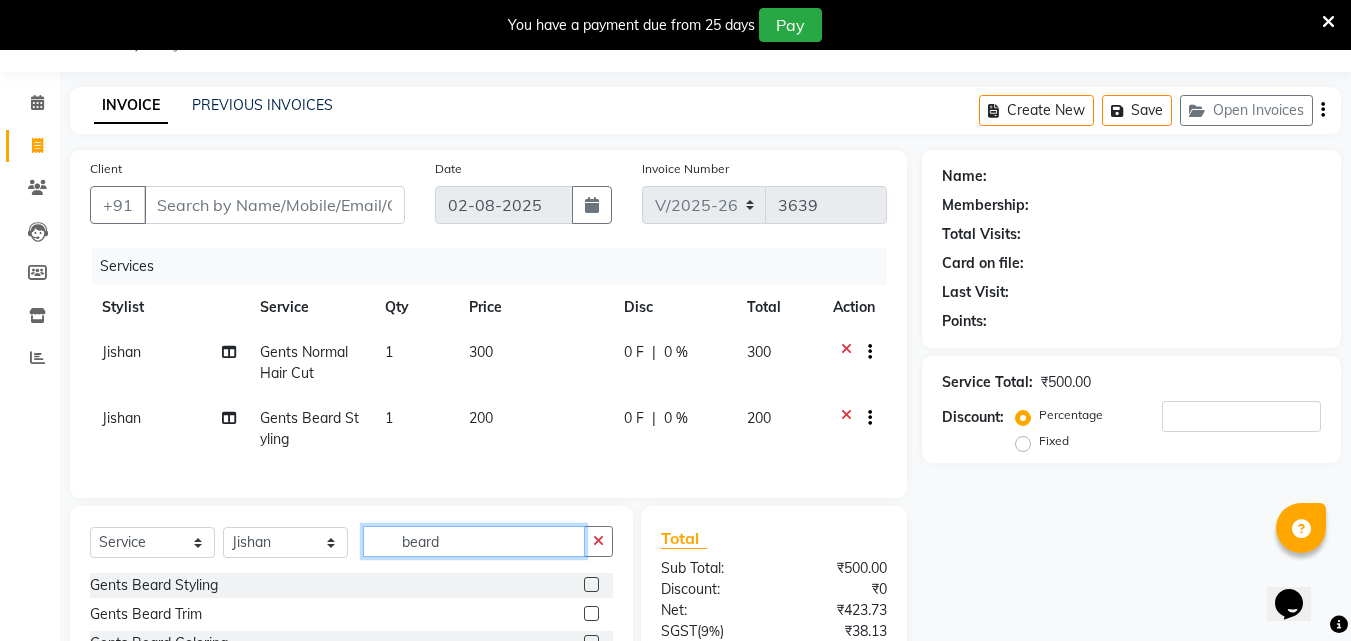 click on "beard" 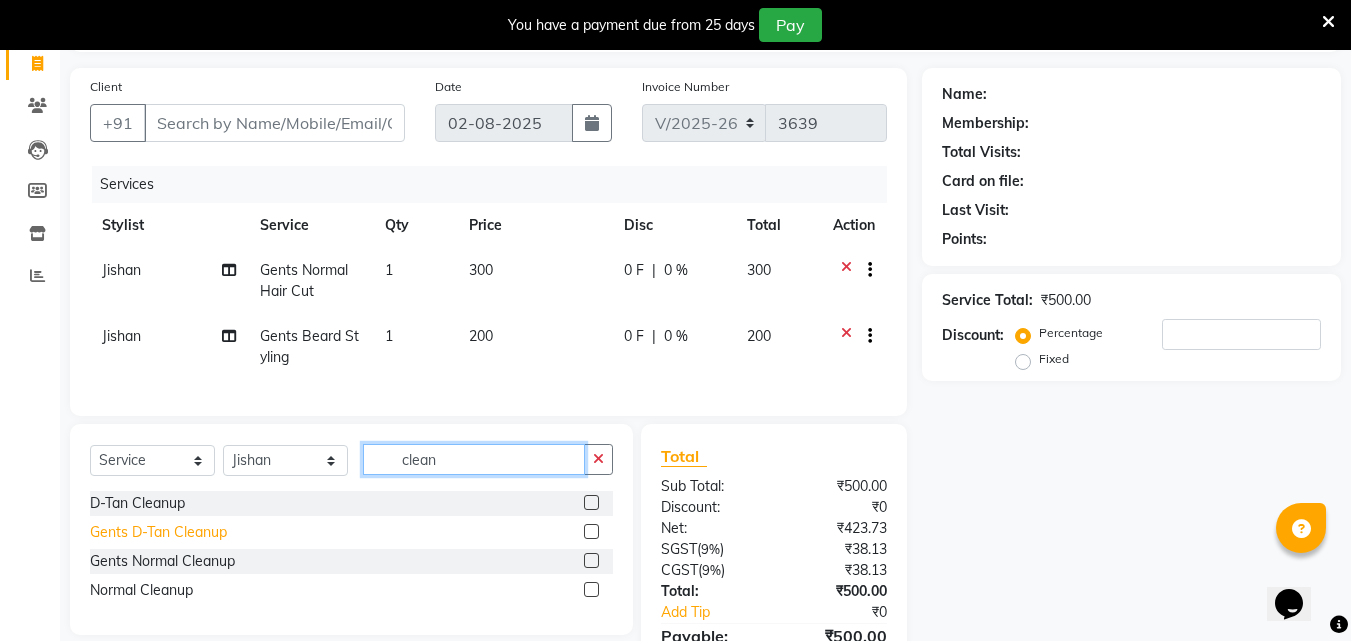 scroll, scrollTop: 150, scrollLeft: 0, axis: vertical 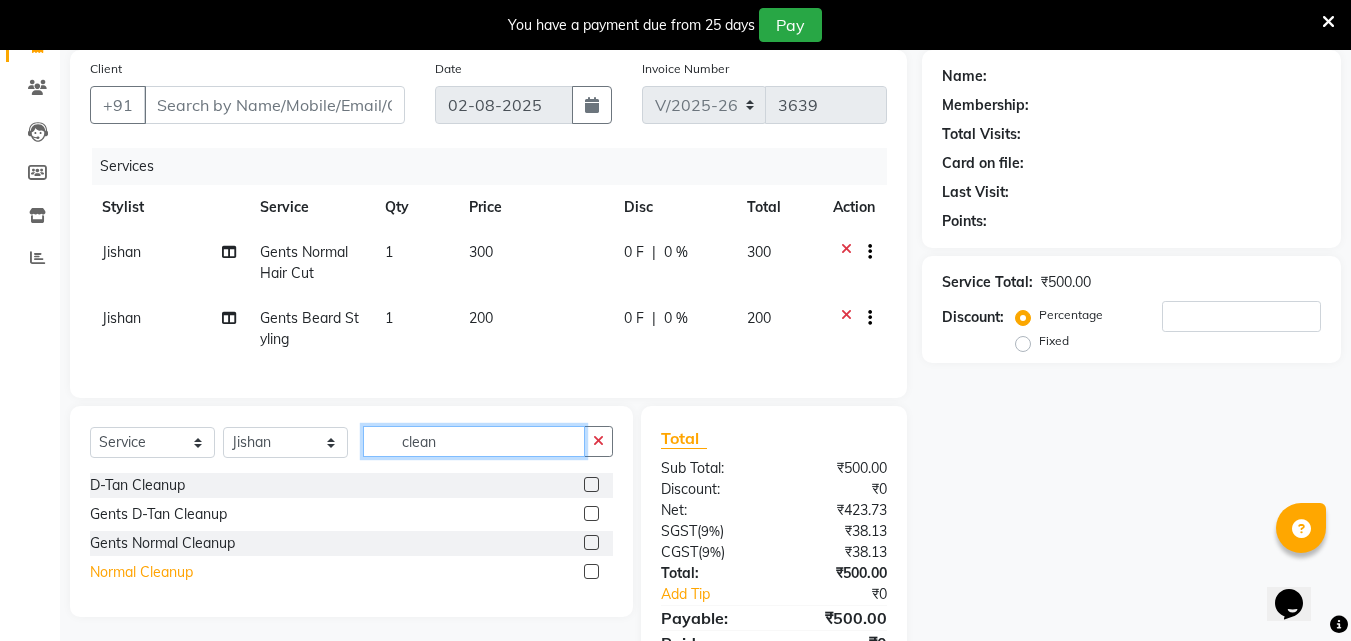 type on "clean" 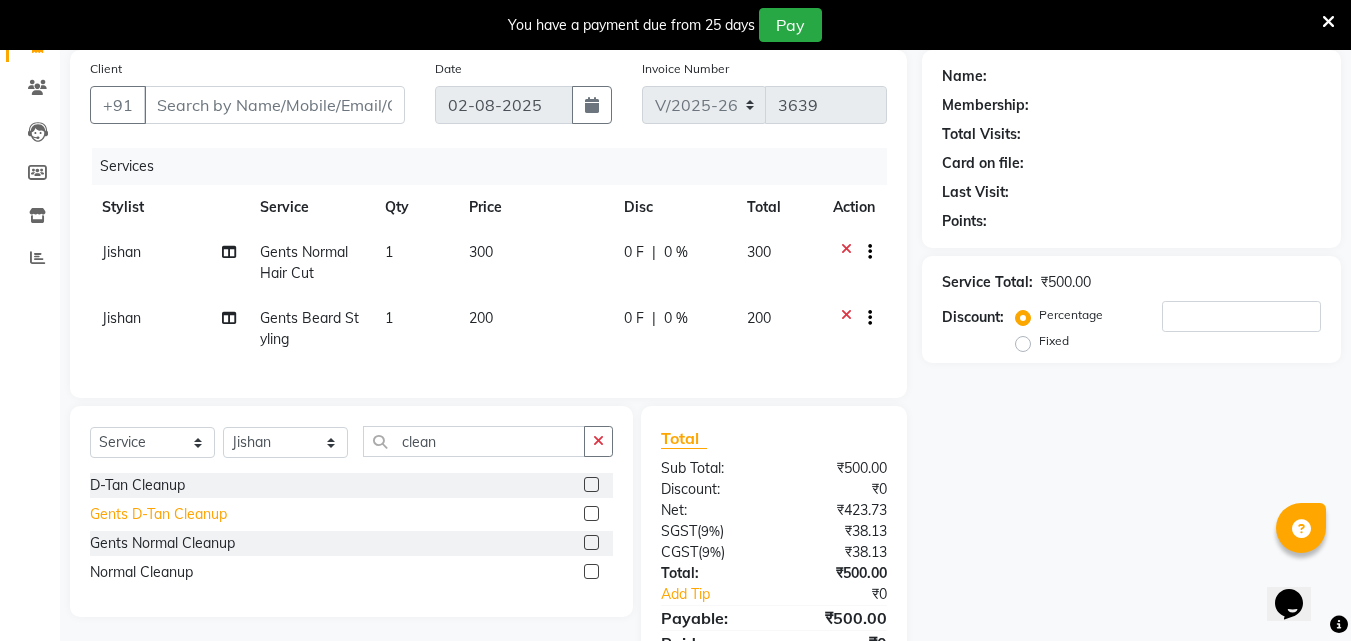 click on "Normal Cleanup" 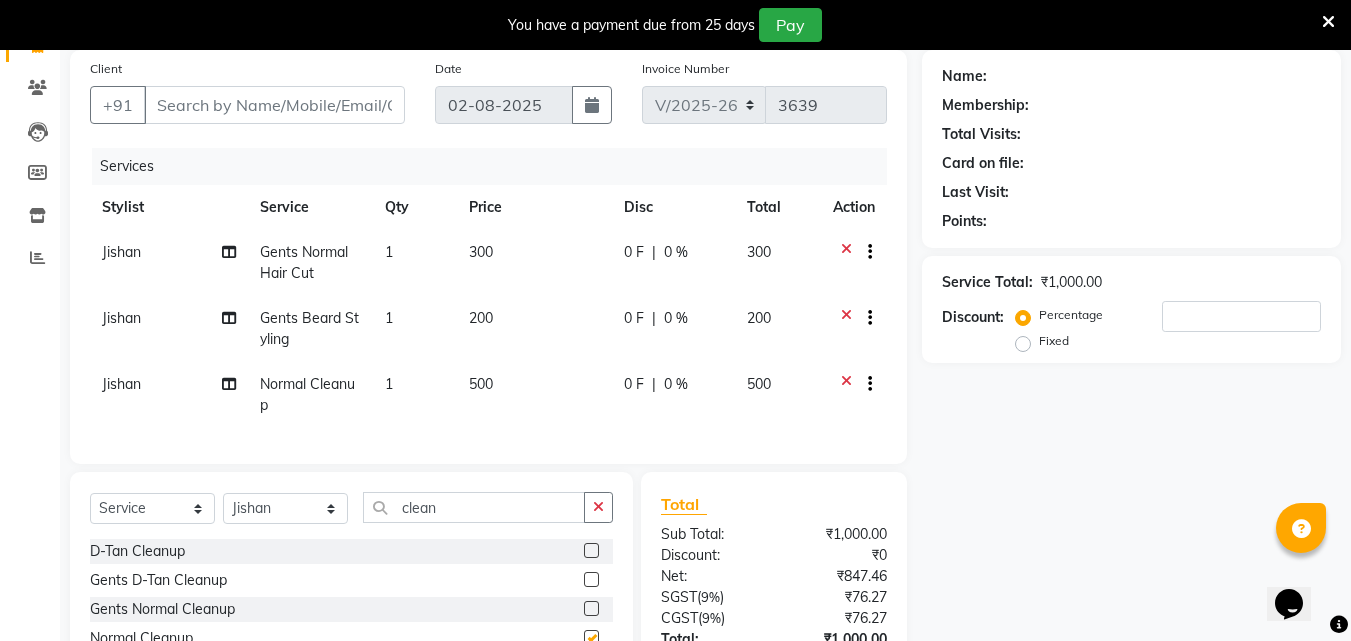 checkbox on "false" 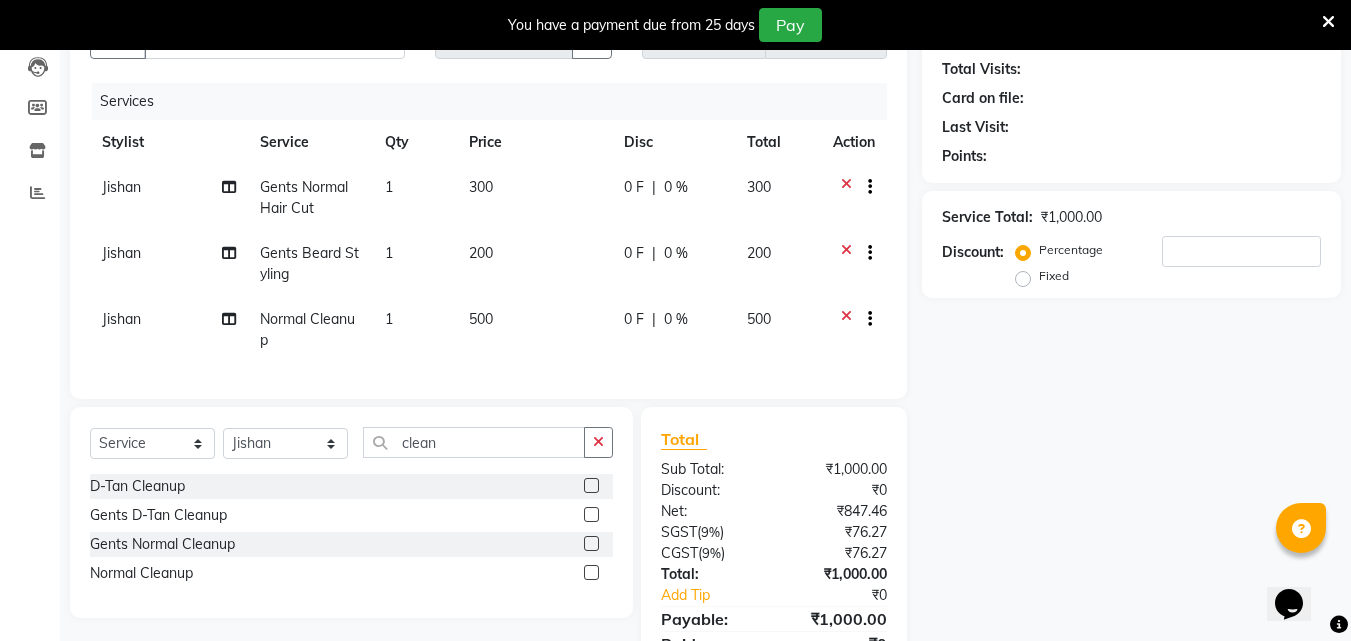 scroll, scrollTop: 250, scrollLeft: 0, axis: vertical 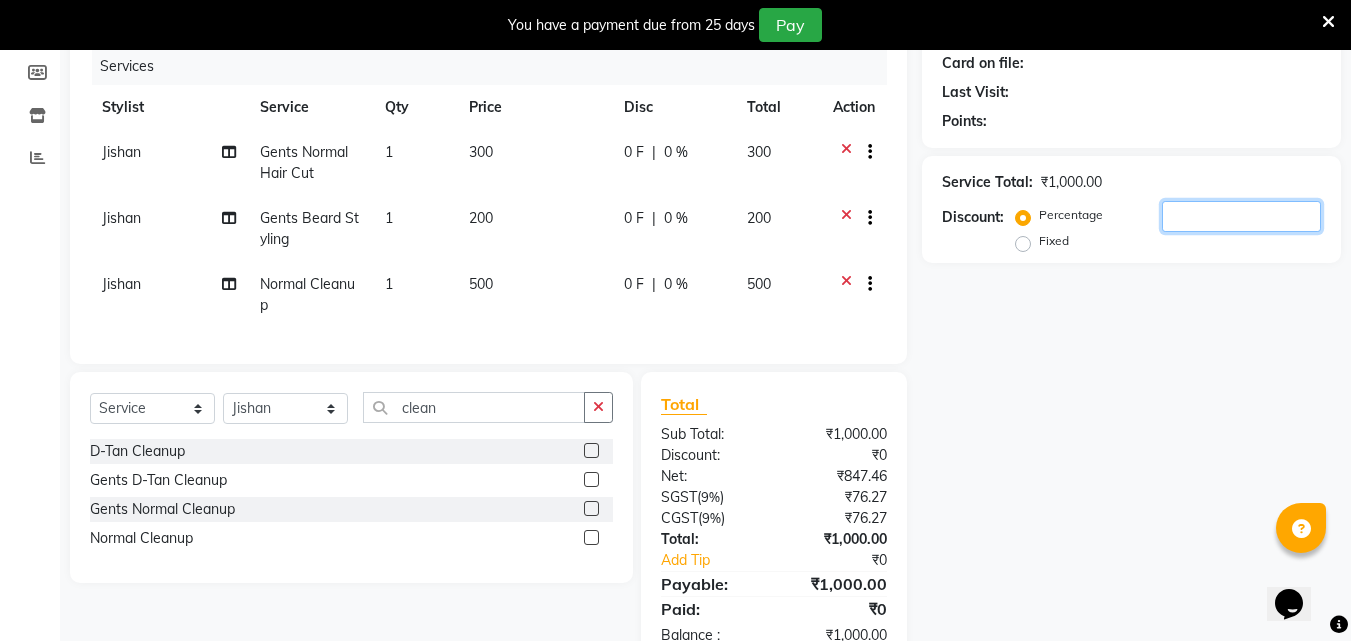 click 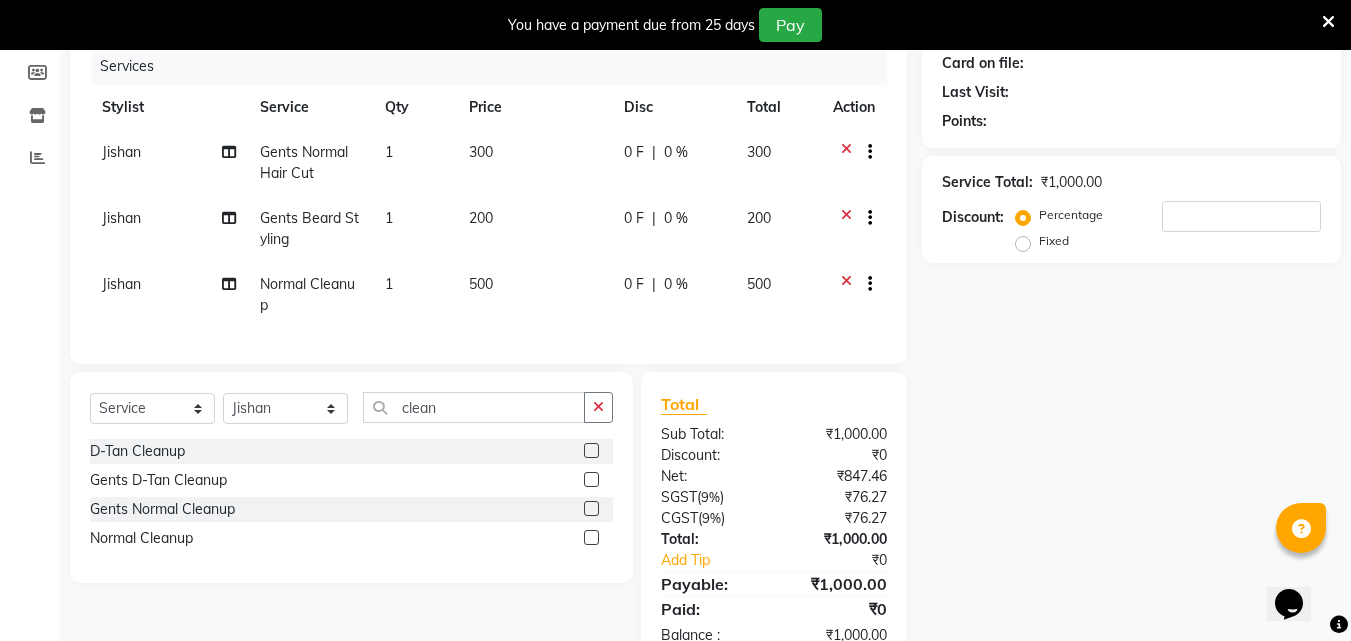 click on "Fixed" 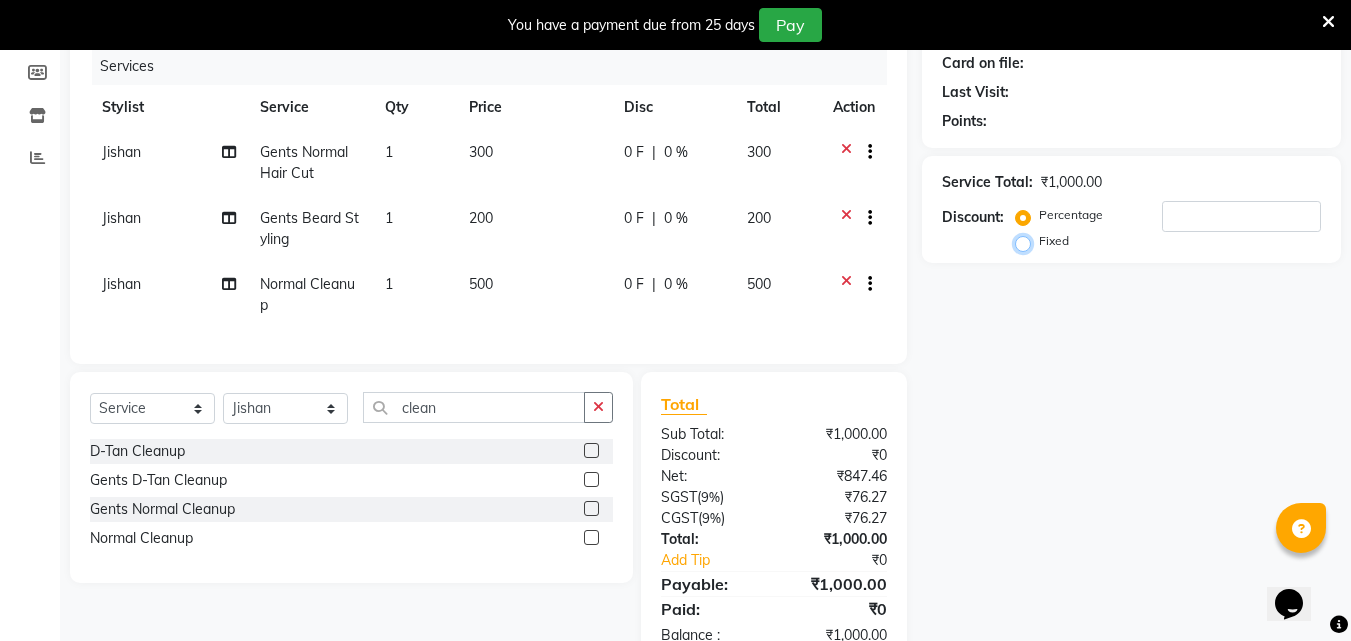 click on "Fixed" at bounding box center (1027, 241) 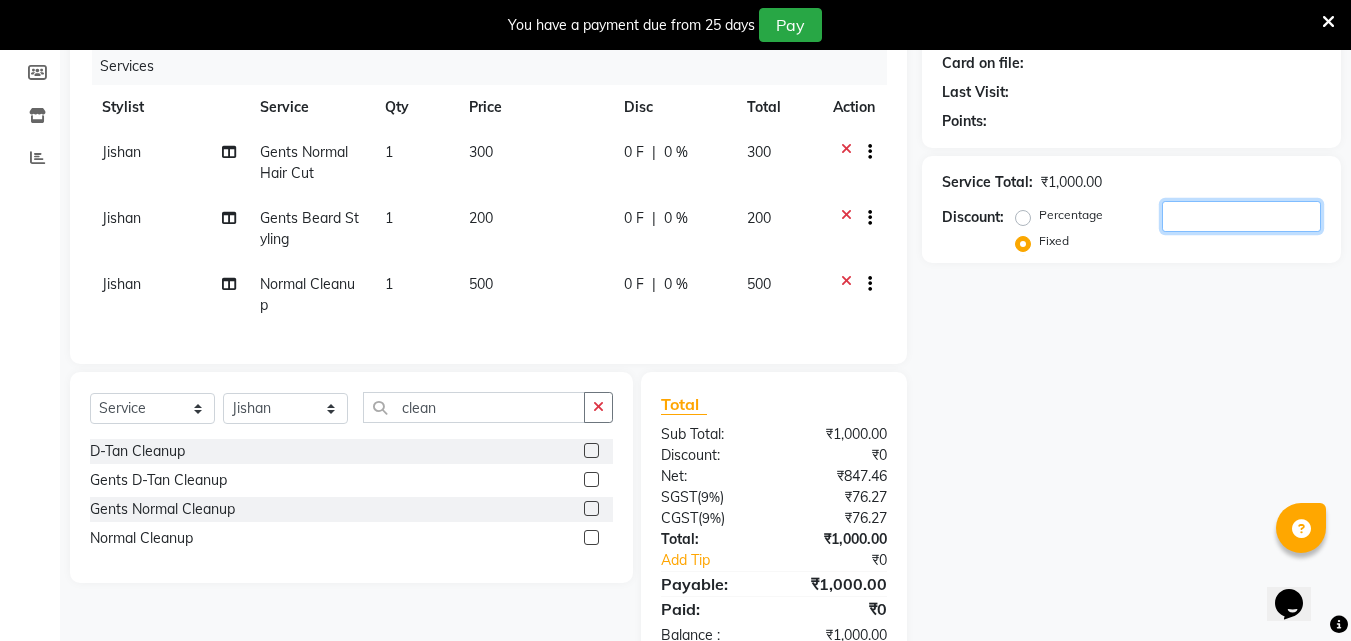 click 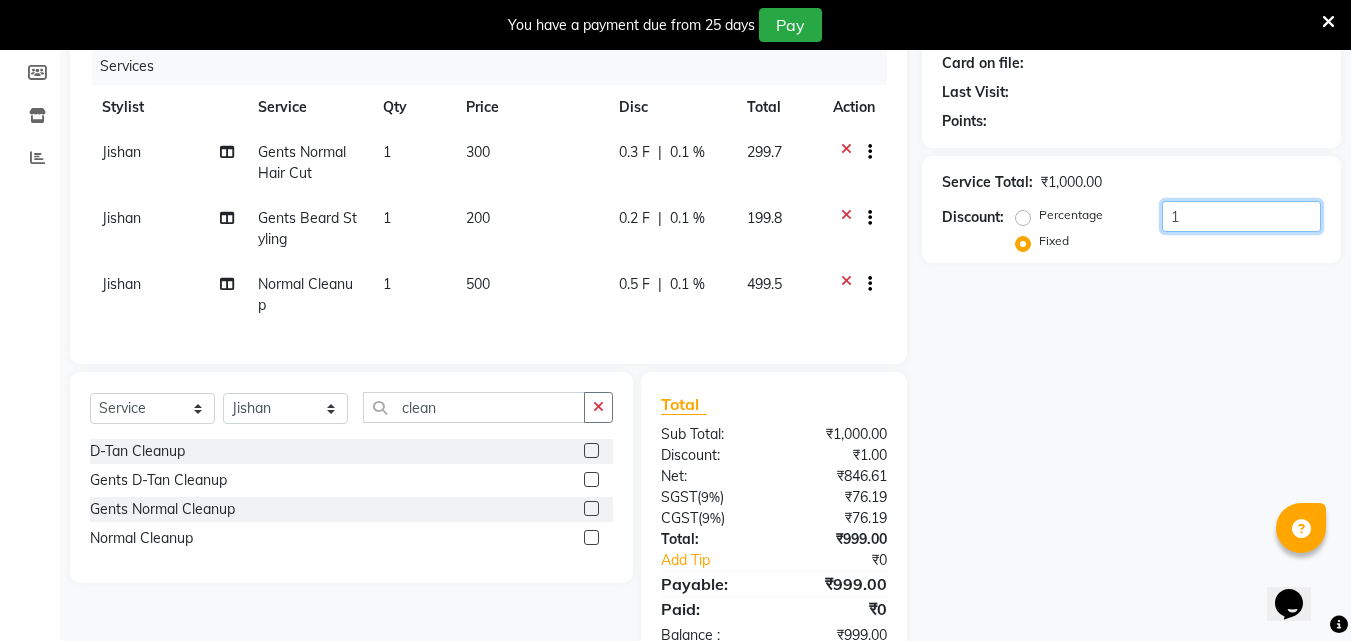 type on "1" 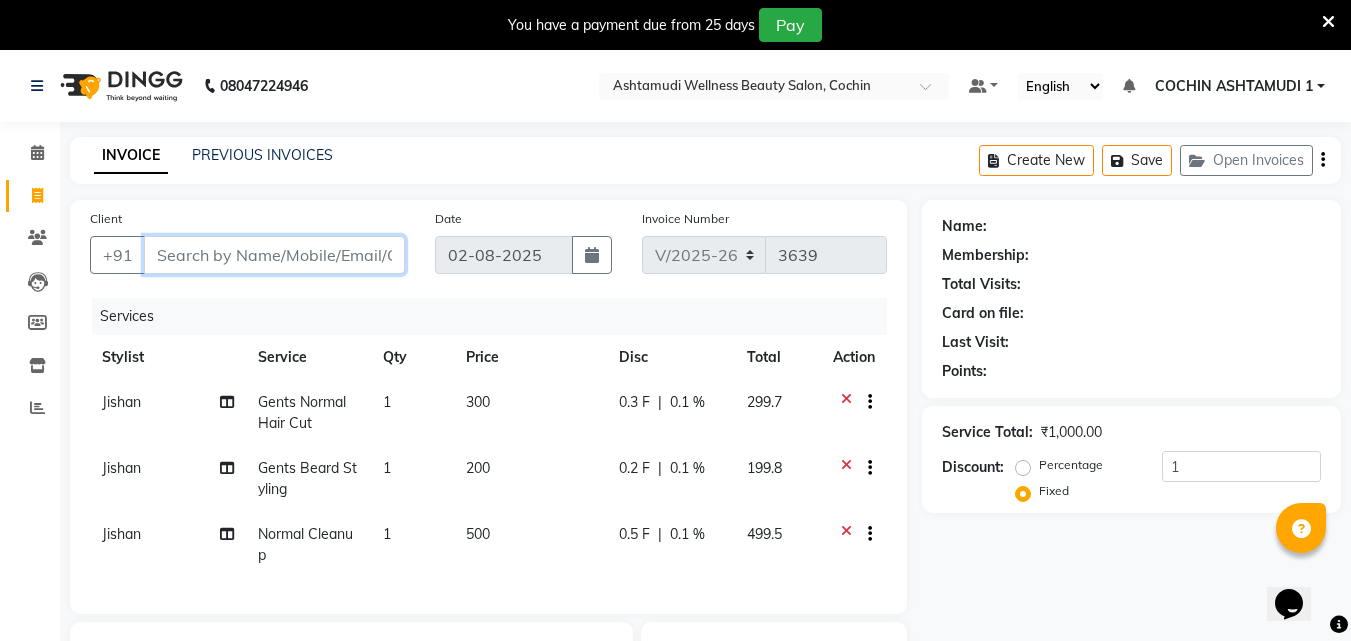 click on "Client" at bounding box center (274, 255) 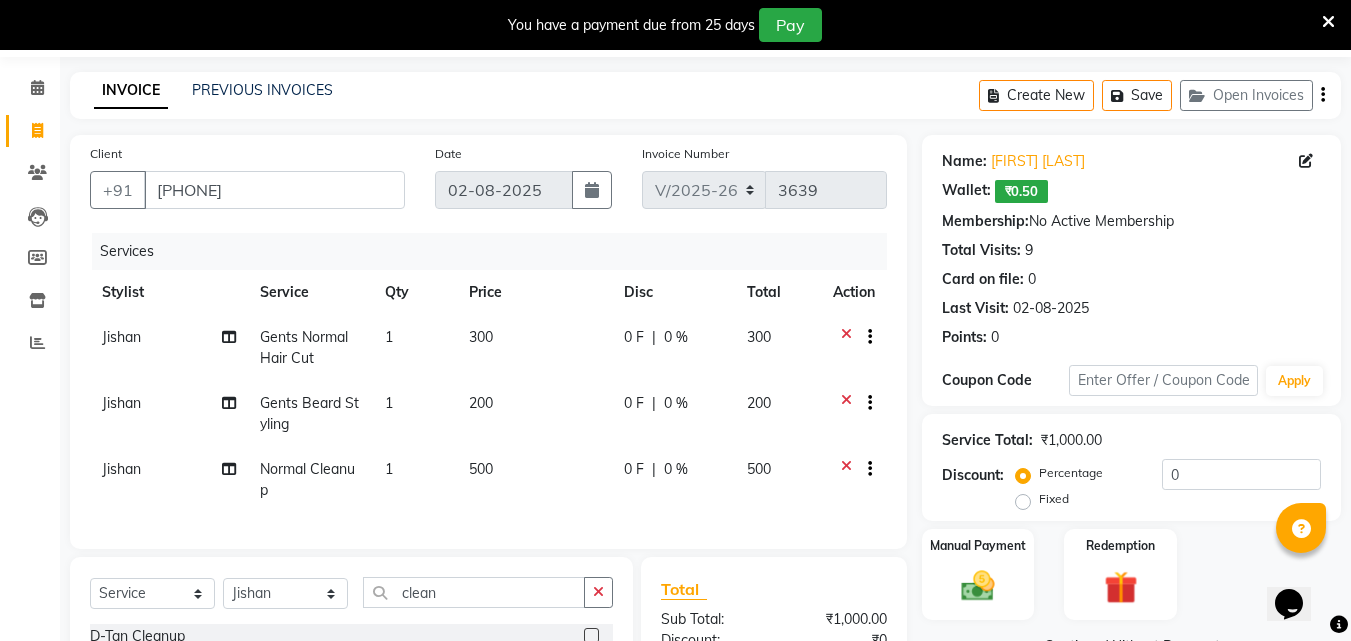 scroll, scrollTop: 100, scrollLeft: 0, axis: vertical 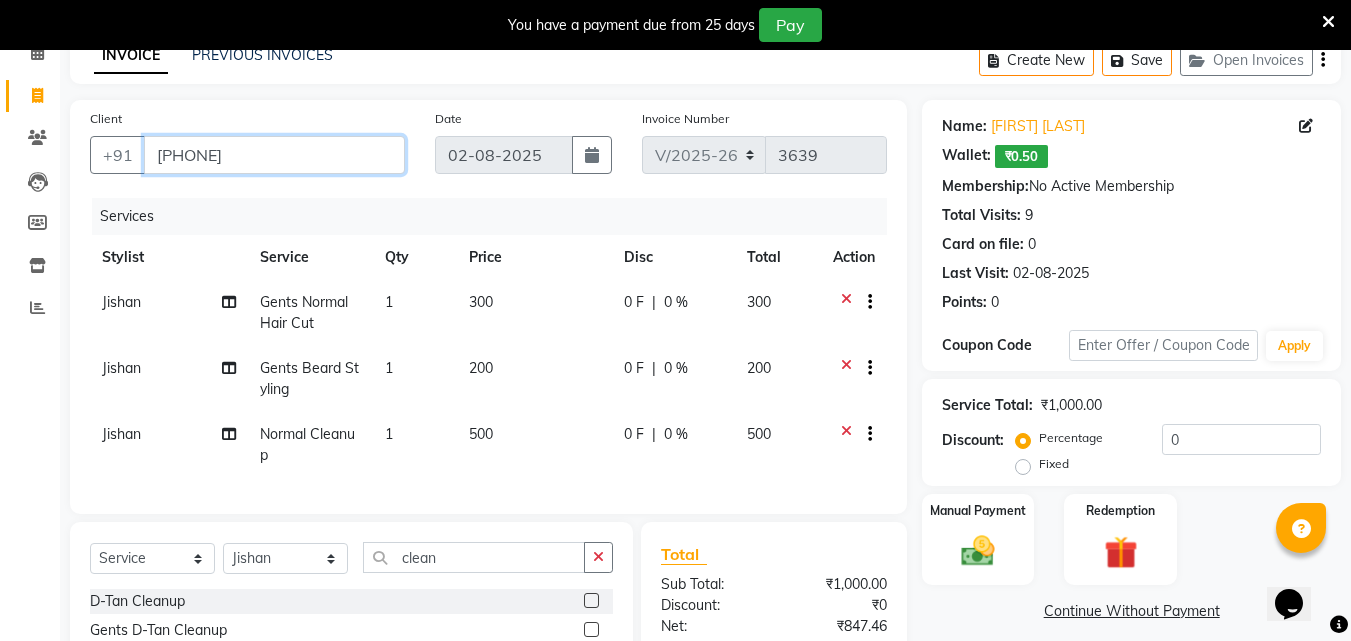 click on "[PHONE]" at bounding box center [274, 155] 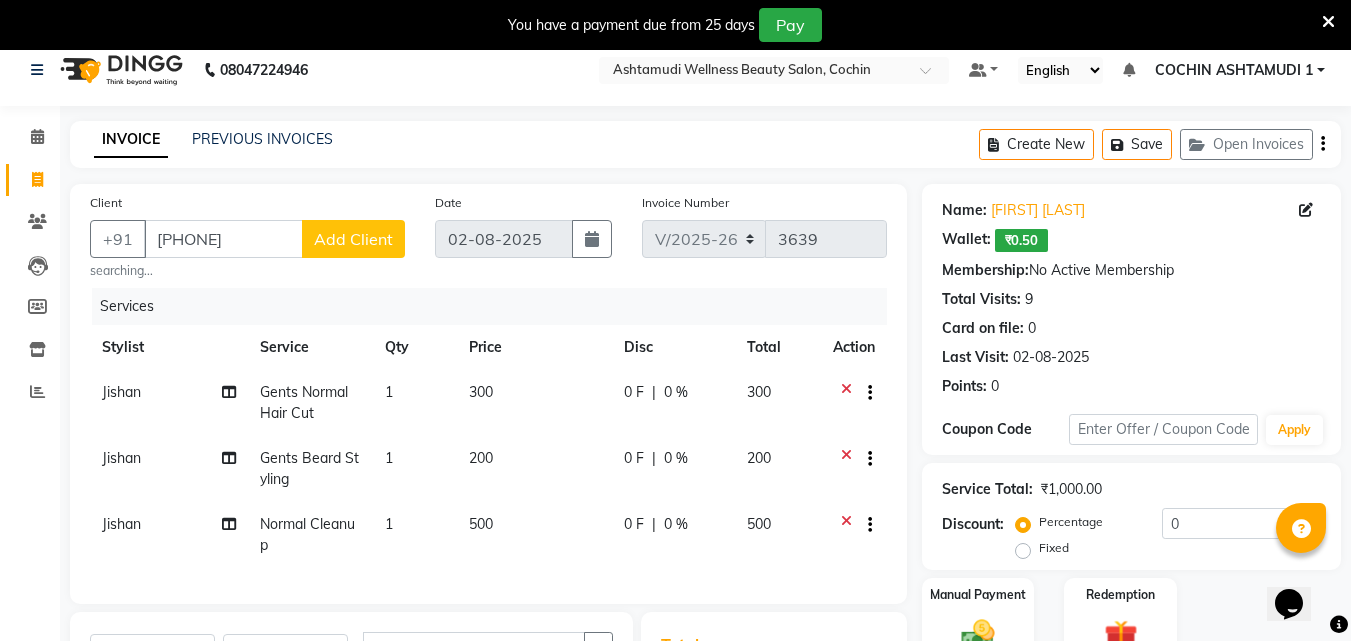 scroll, scrollTop: 0, scrollLeft: 0, axis: both 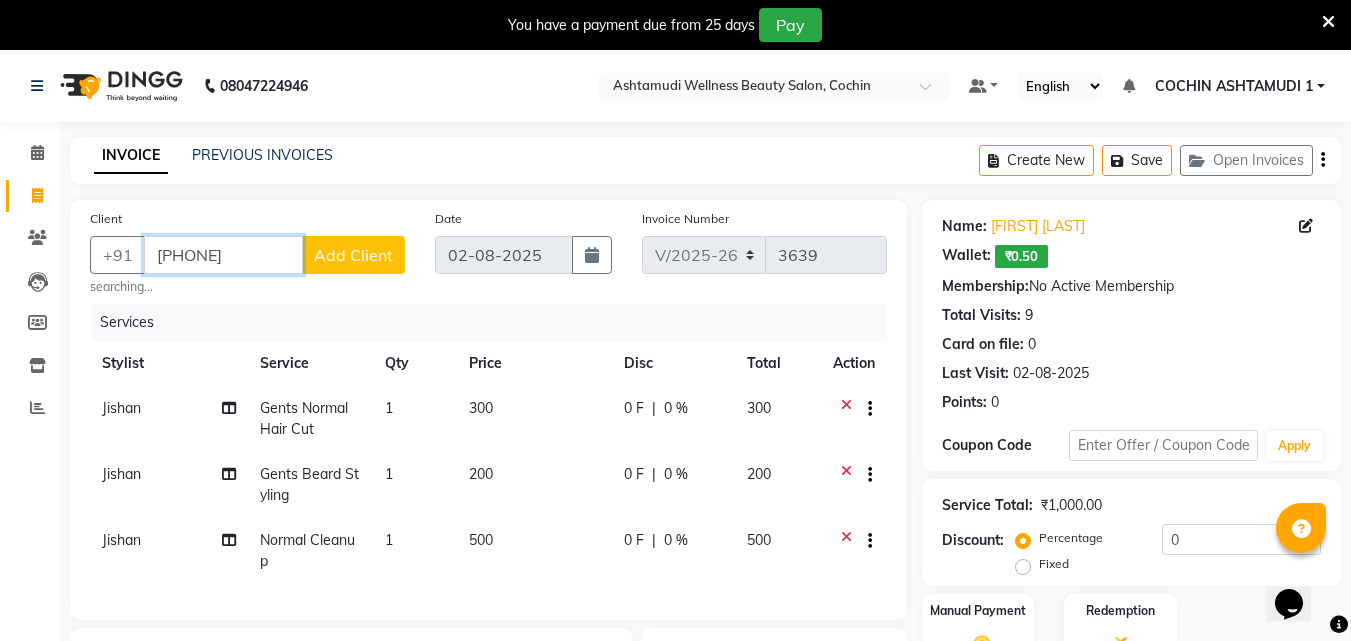 click on "[PHONE]" at bounding box center (223, 255) 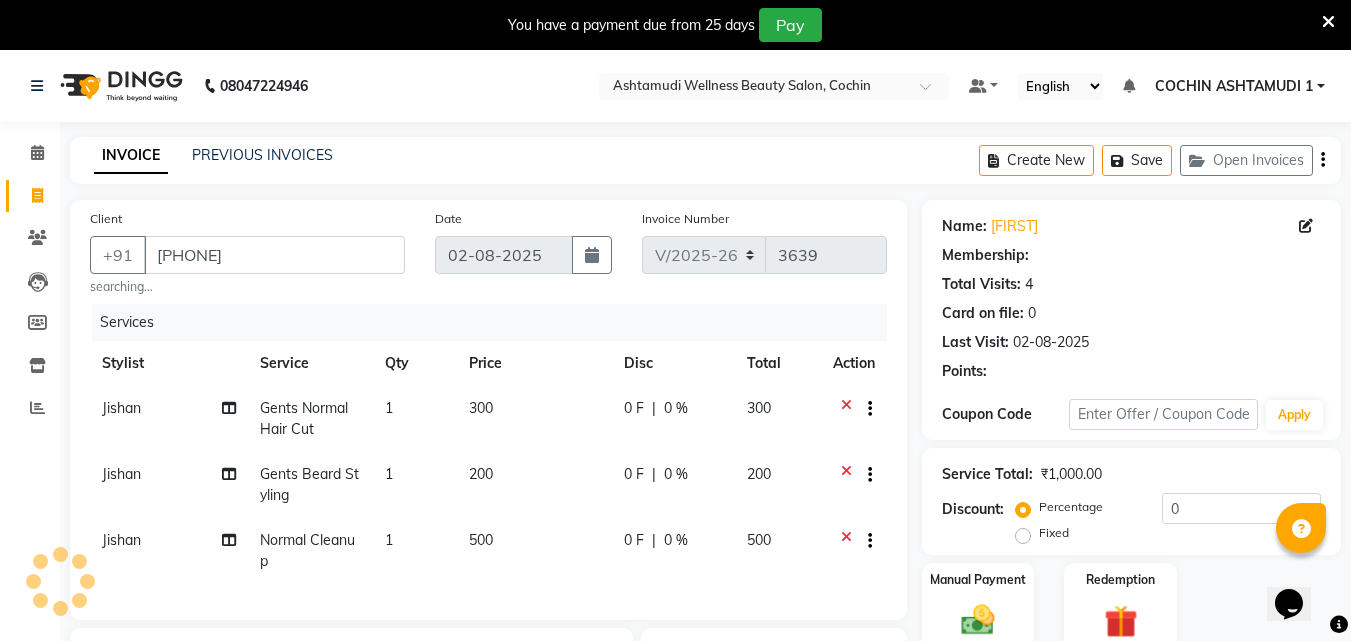 type on "15" 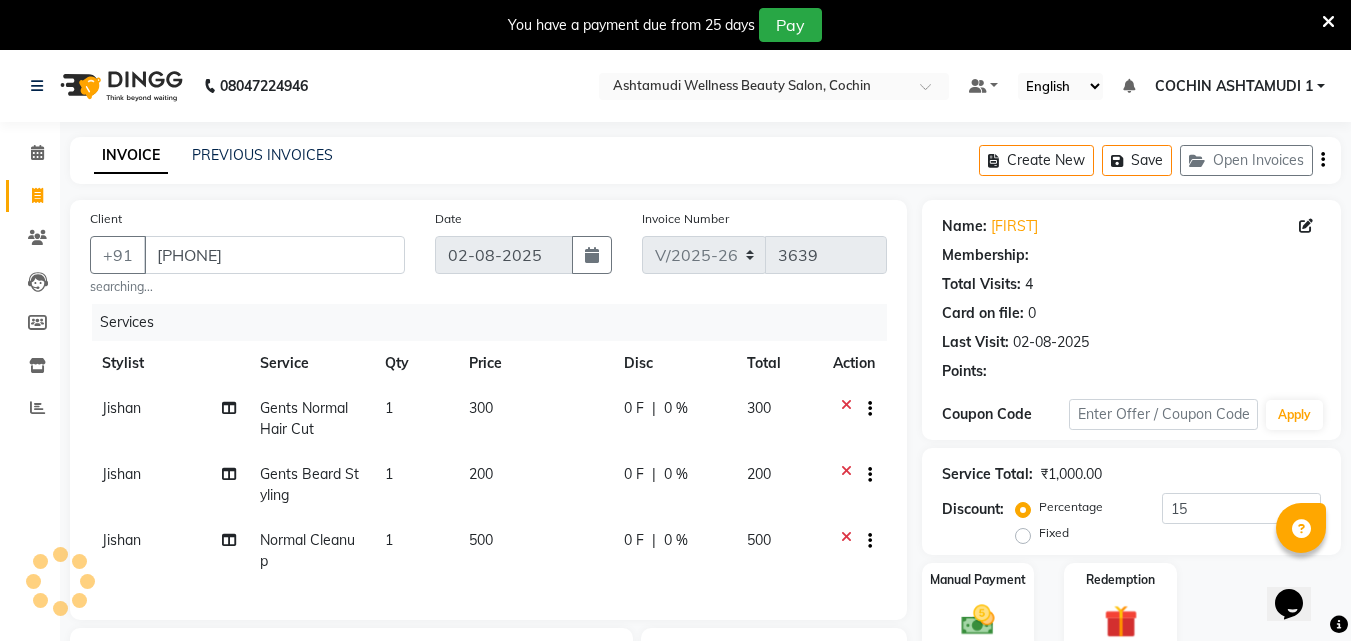 select on "2: Object" 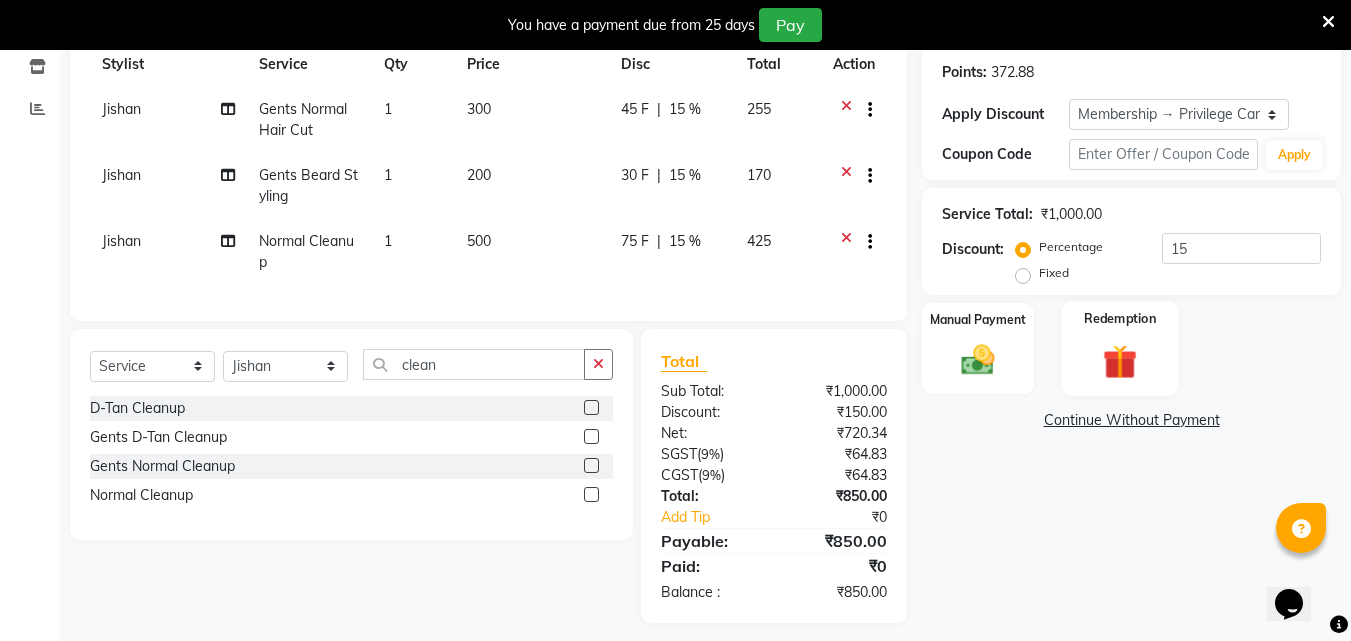 scroll, scrollTop: 300, scrollLeft: 0, axis: vertical 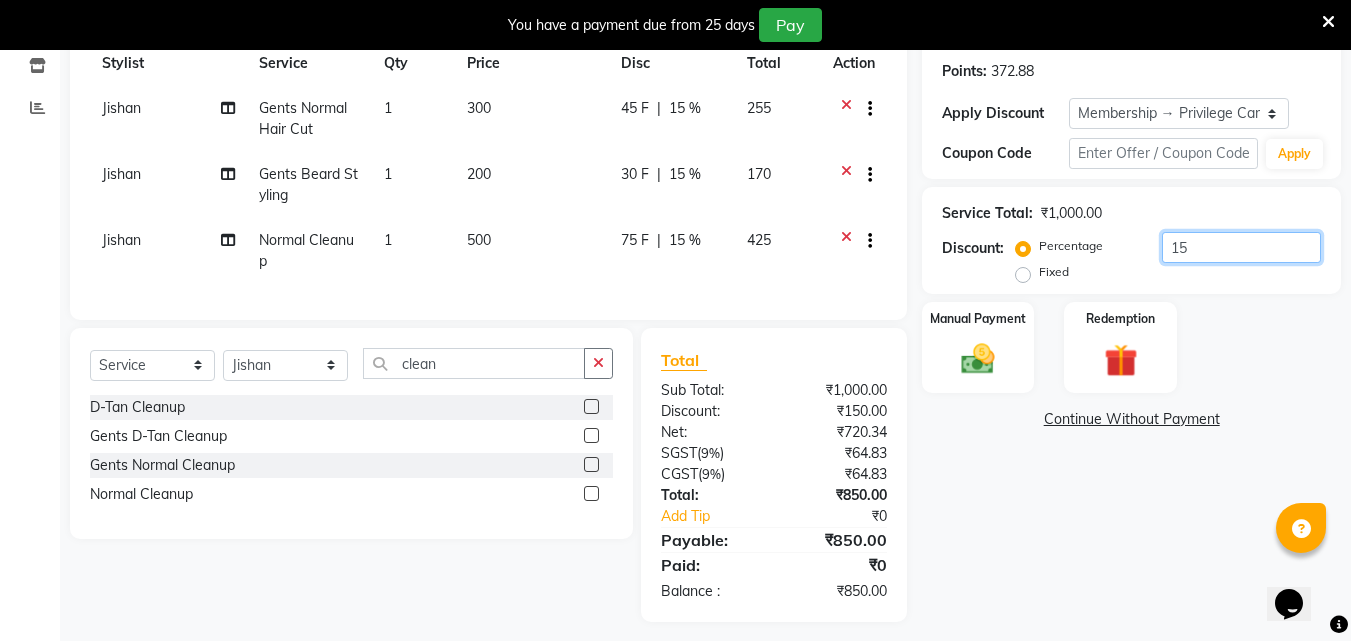 click on "15" 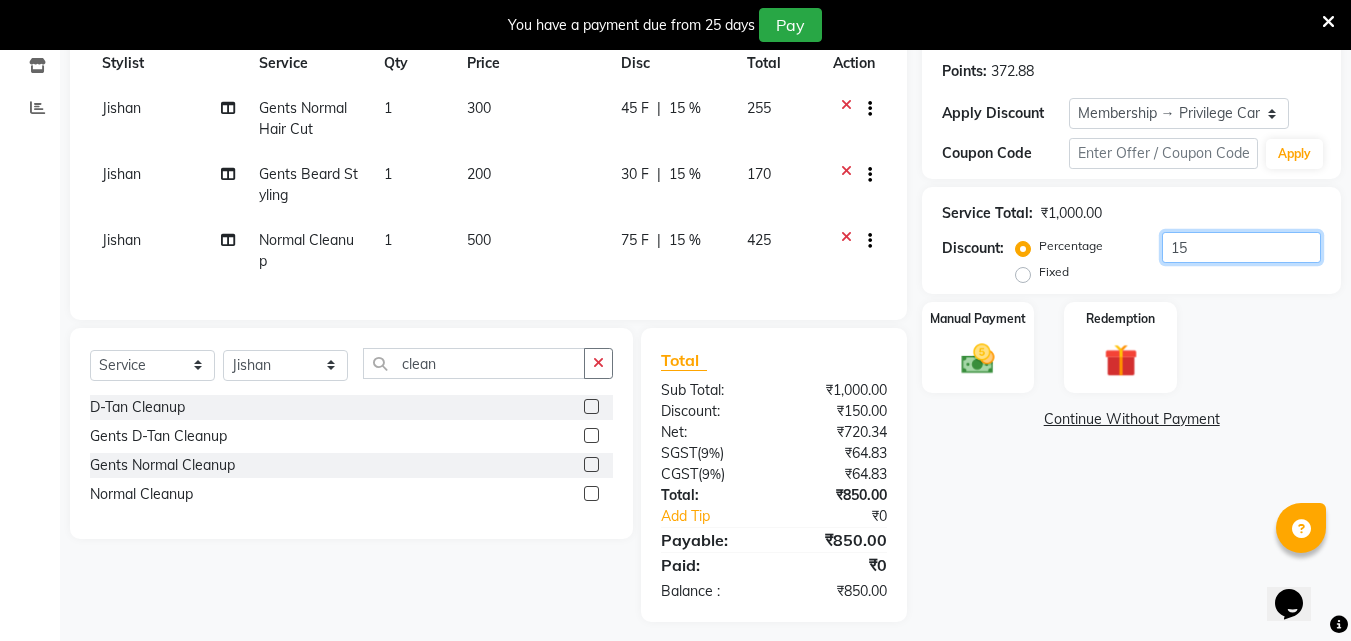 type on "1" 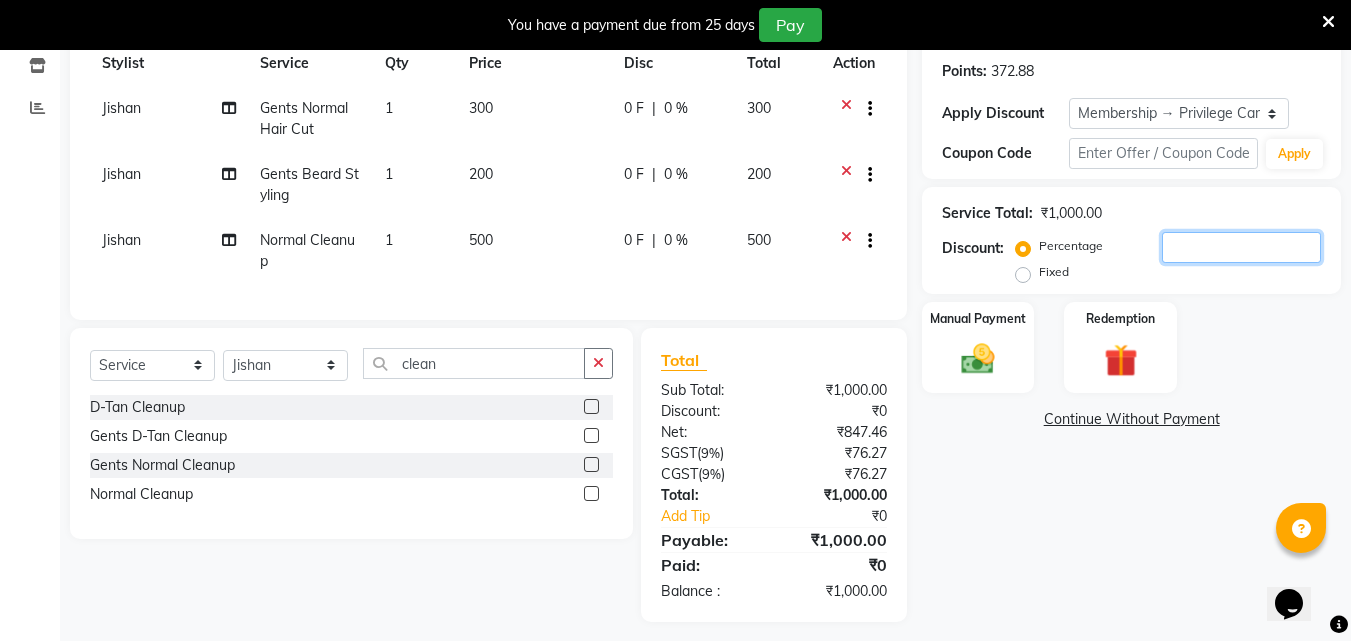 type 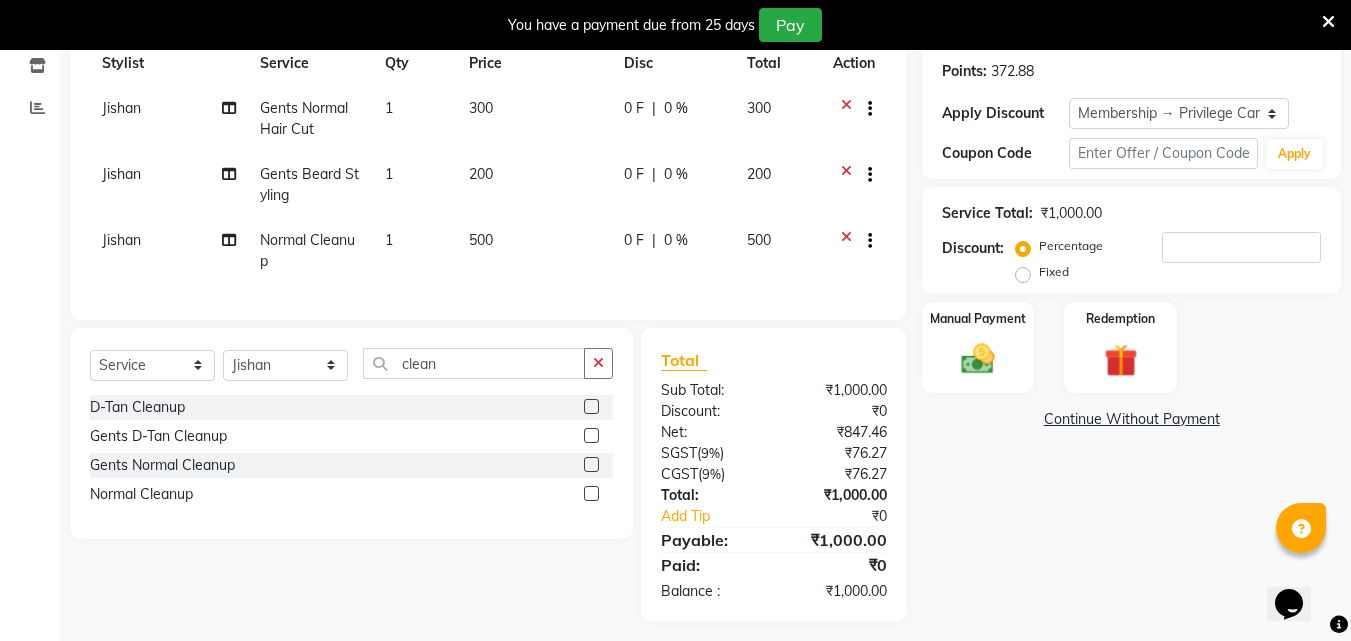 click on "Fixed" 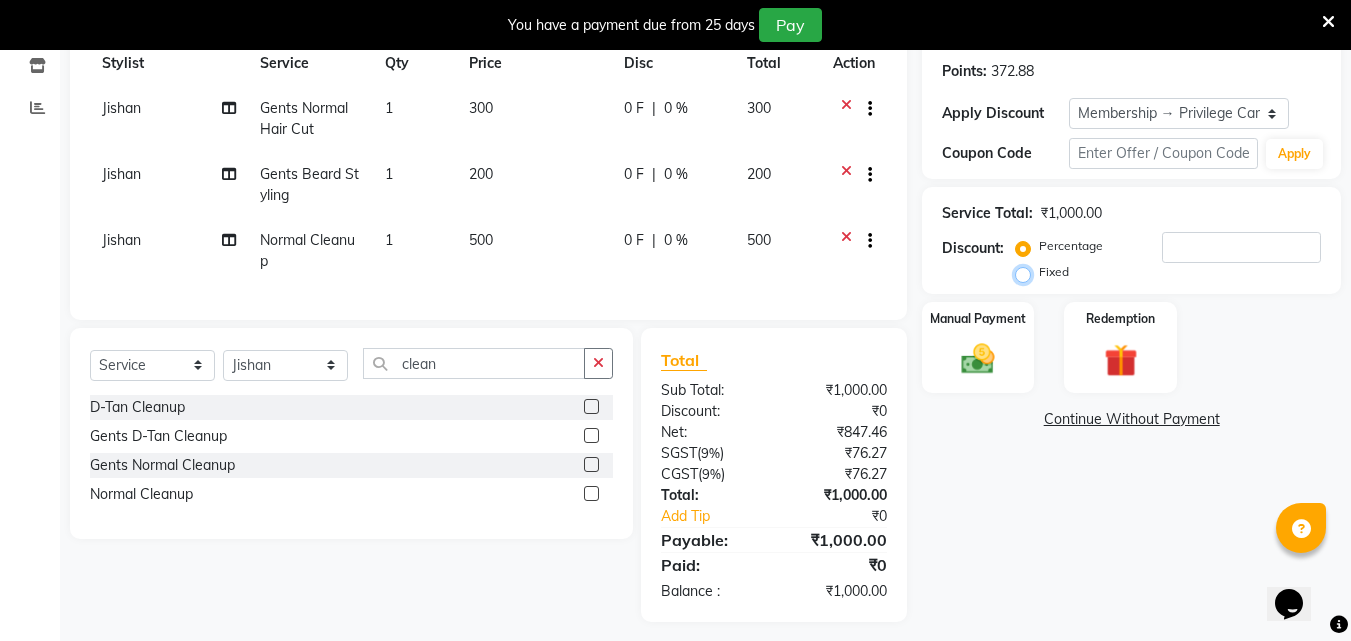 click on "Fixed" at bounding box center (1027, 272) 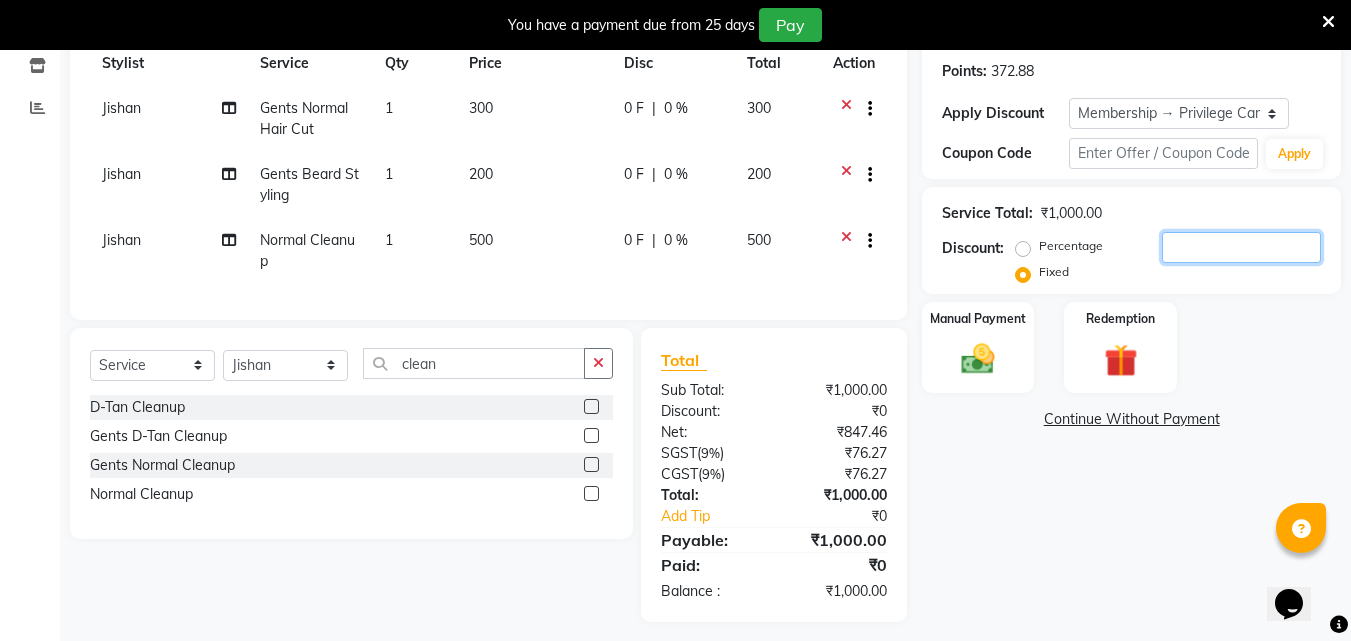 click 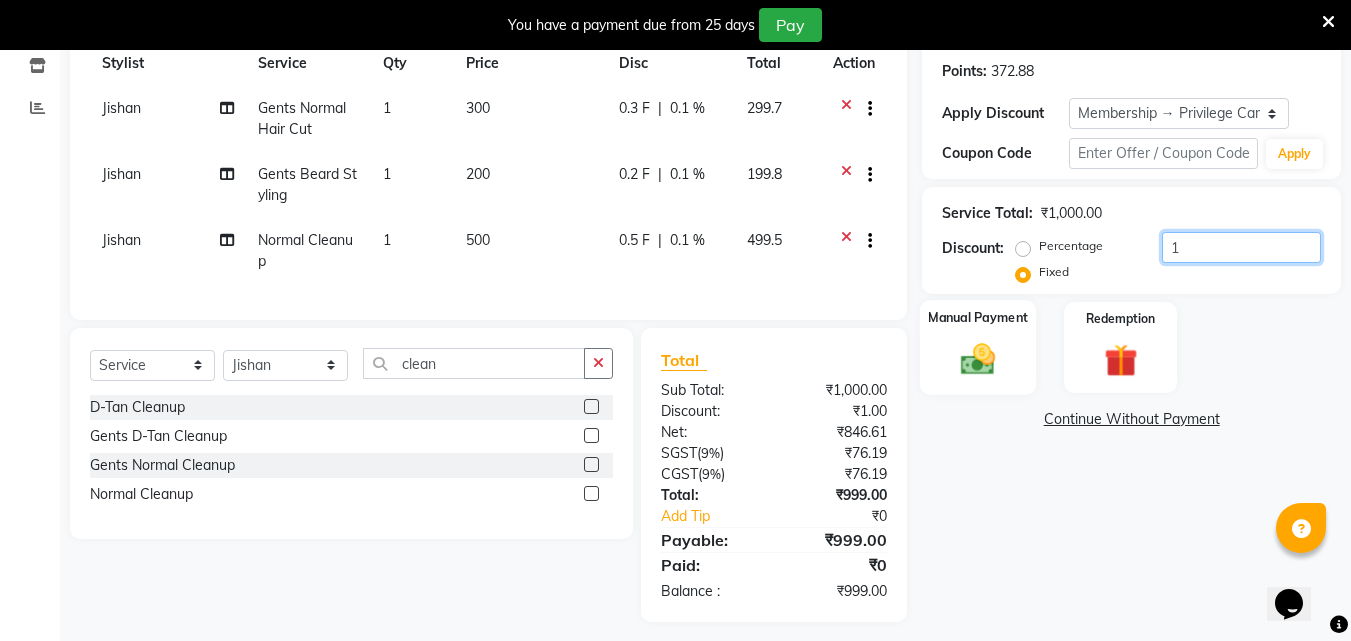 type on "1" 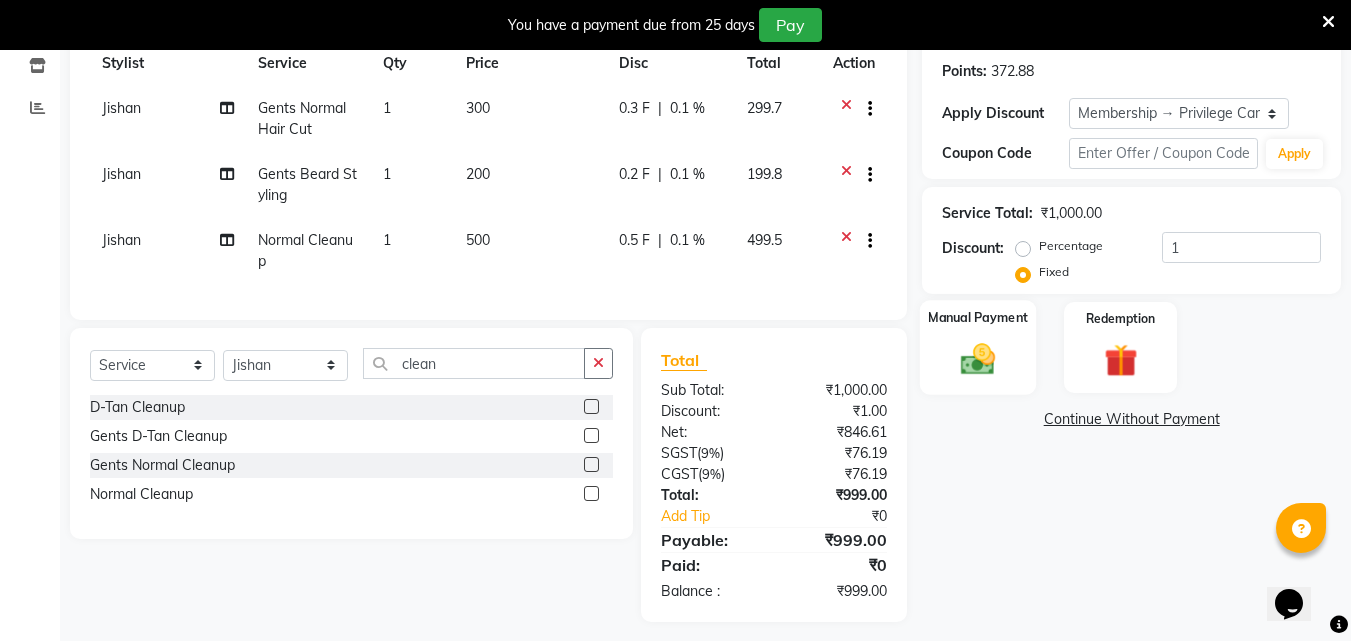 click 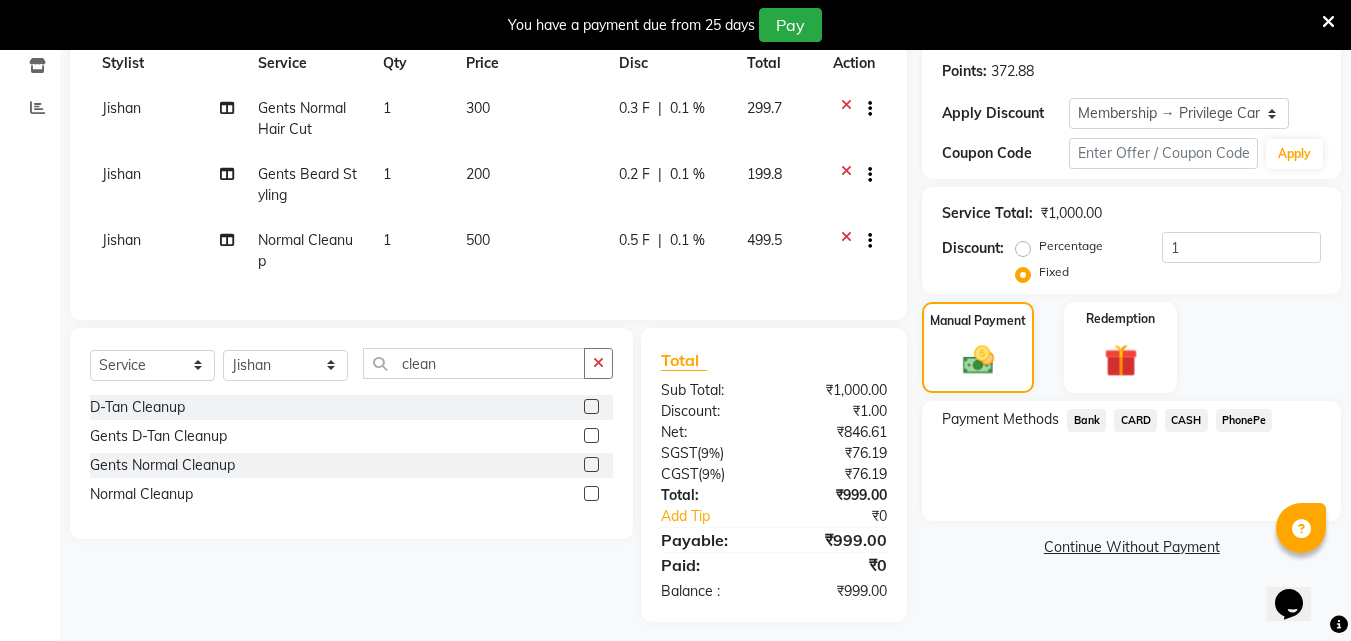click on "PhonePe" 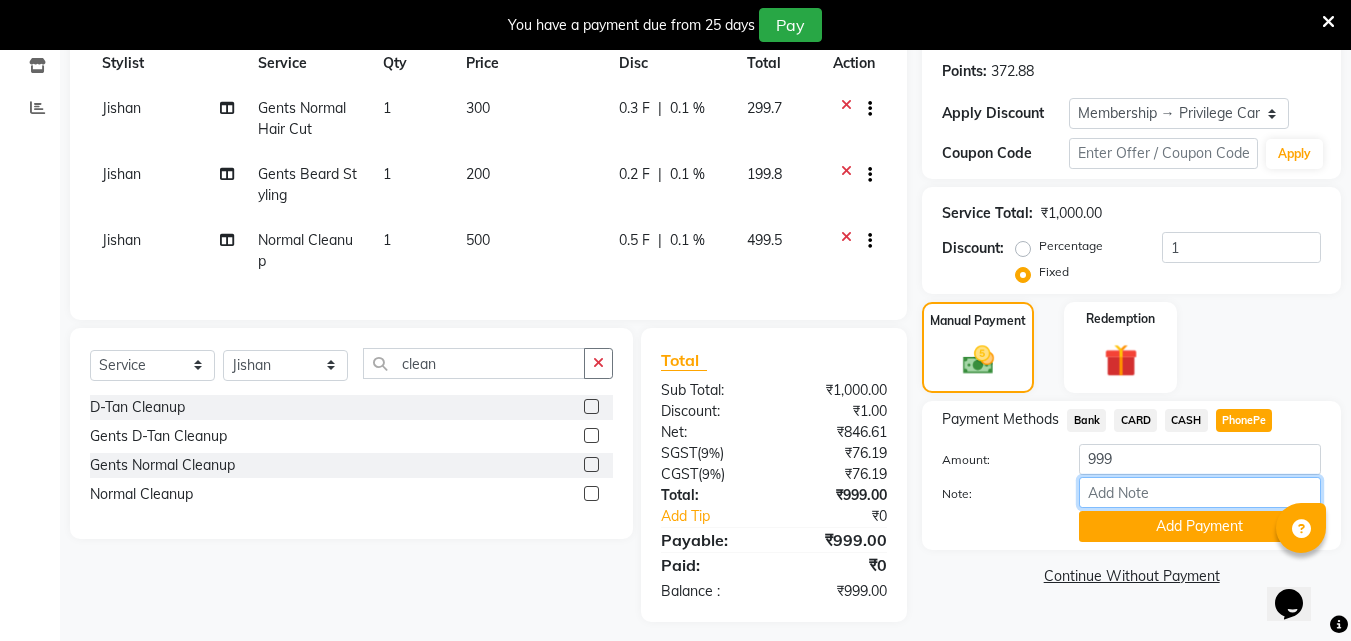 click on "Note:" at bounding box center [1200, 492] 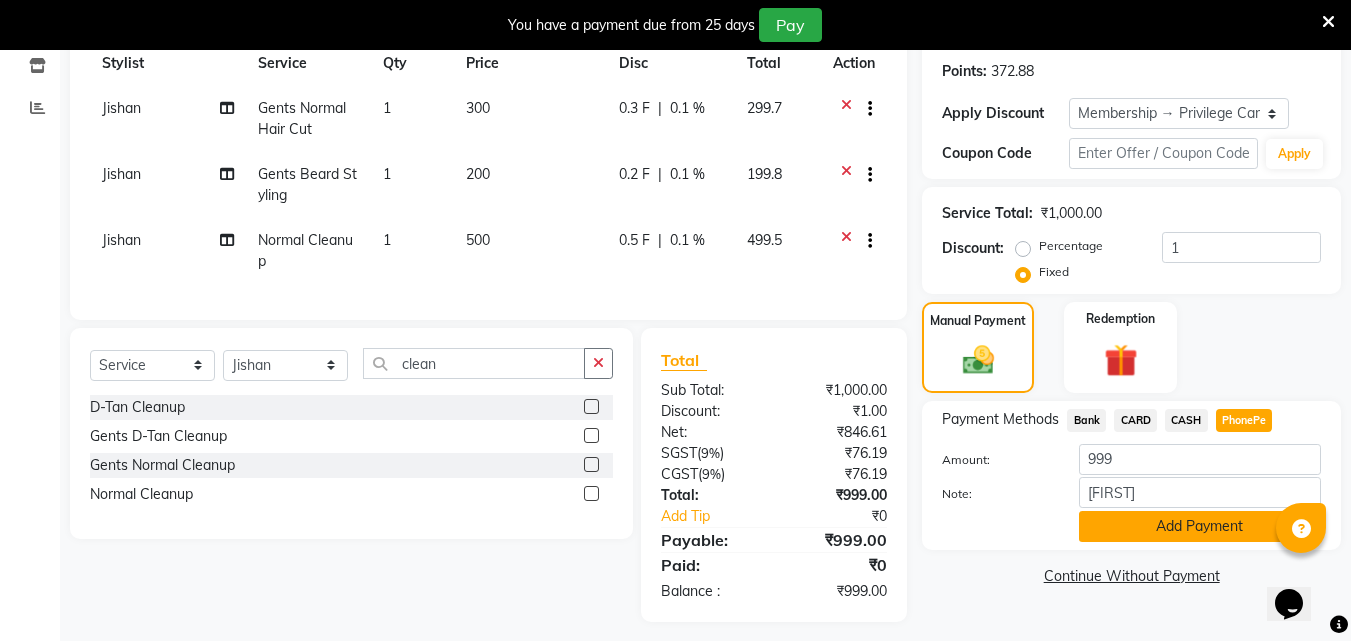 click on "Add Payment" 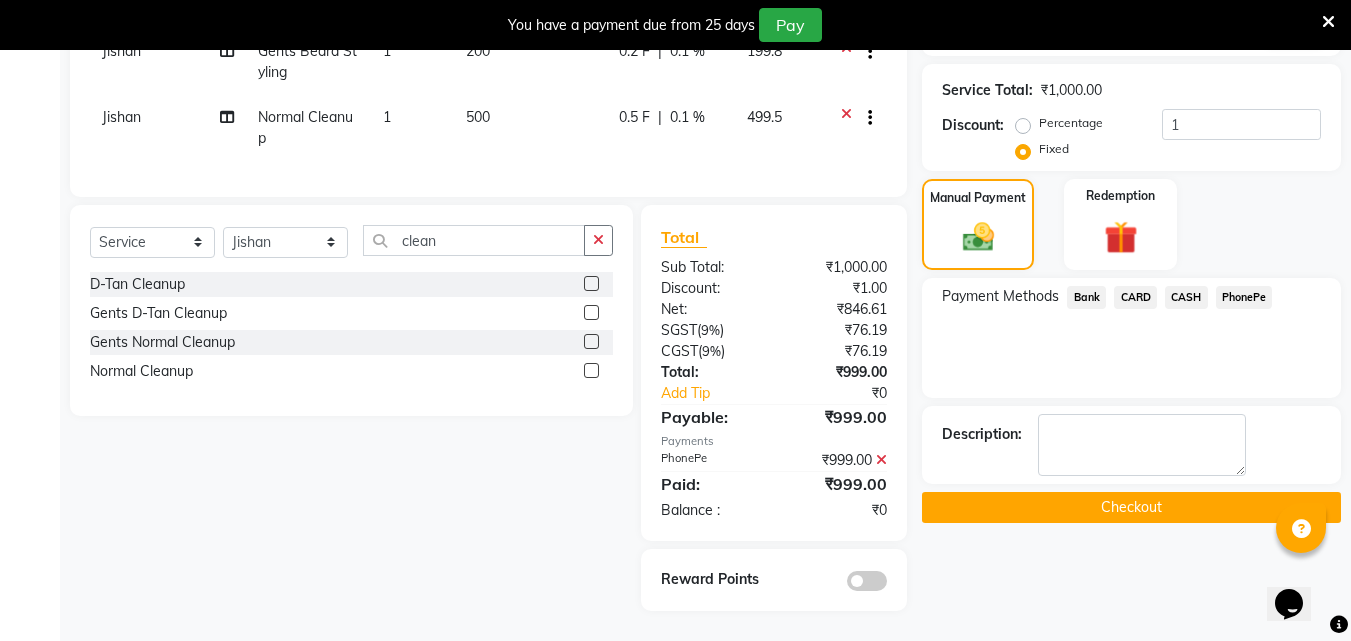 scroll, scrollTop: 438, scrollLeft: 0, axis: vertical 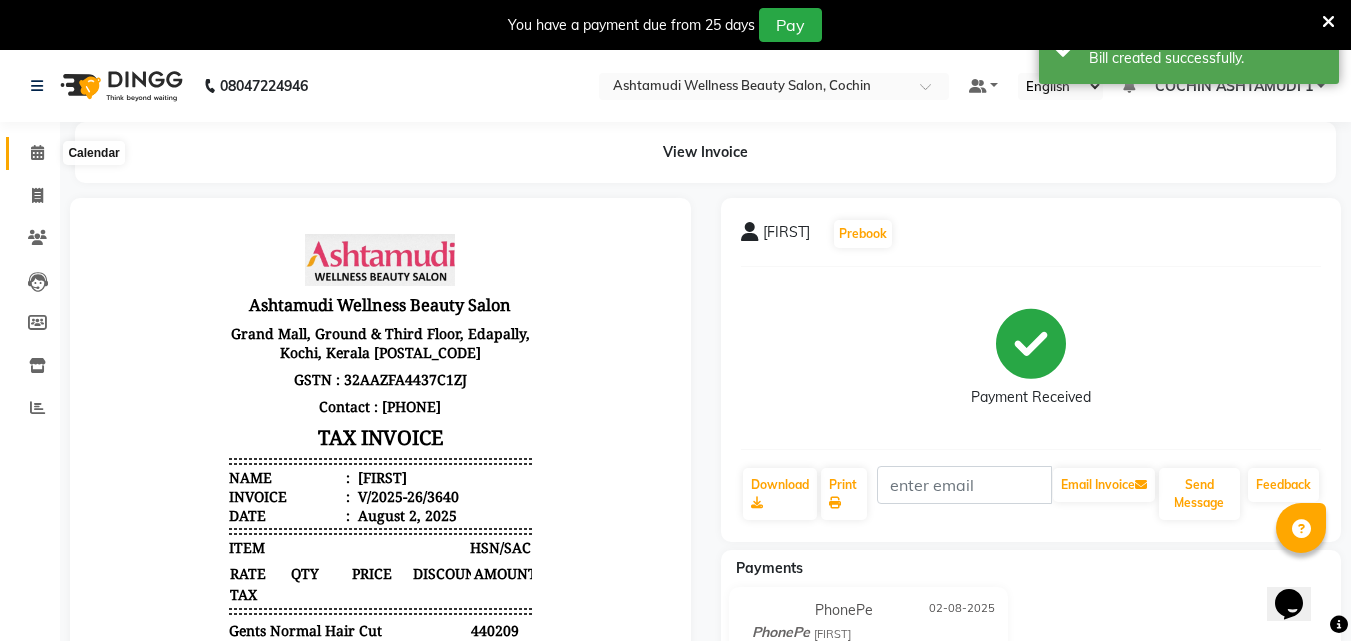 click 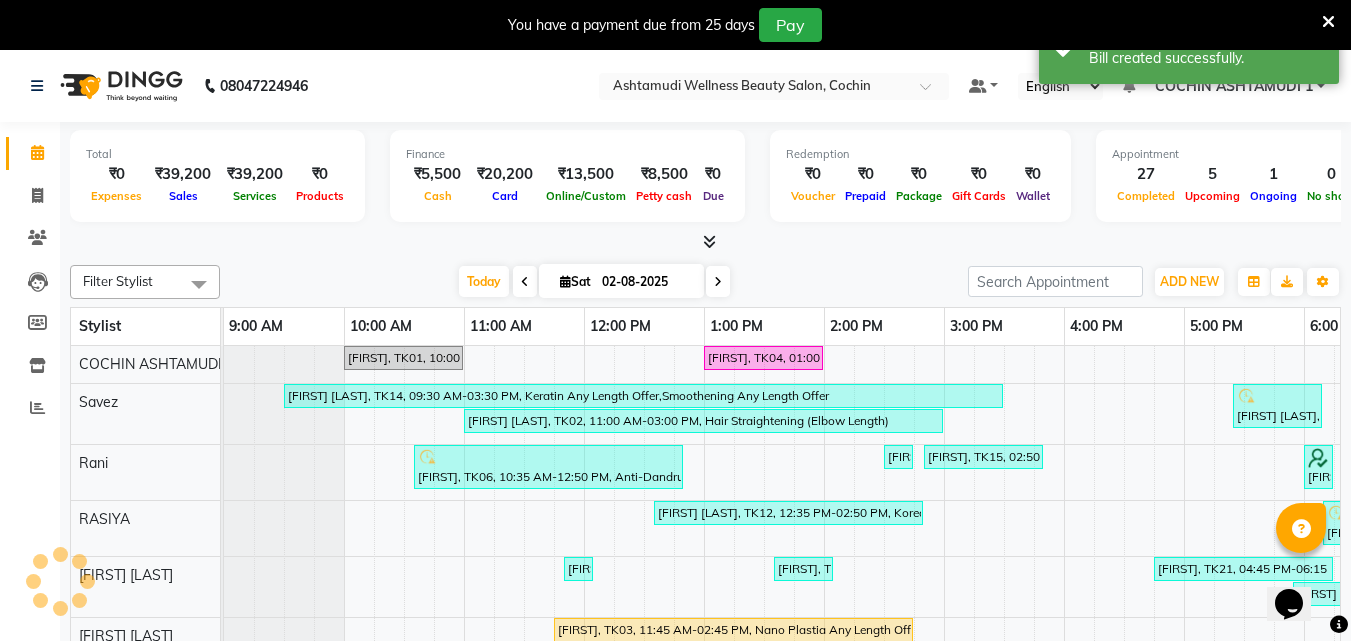 scroll, scrollTop: 0, scrollLeft: 0, axis: both 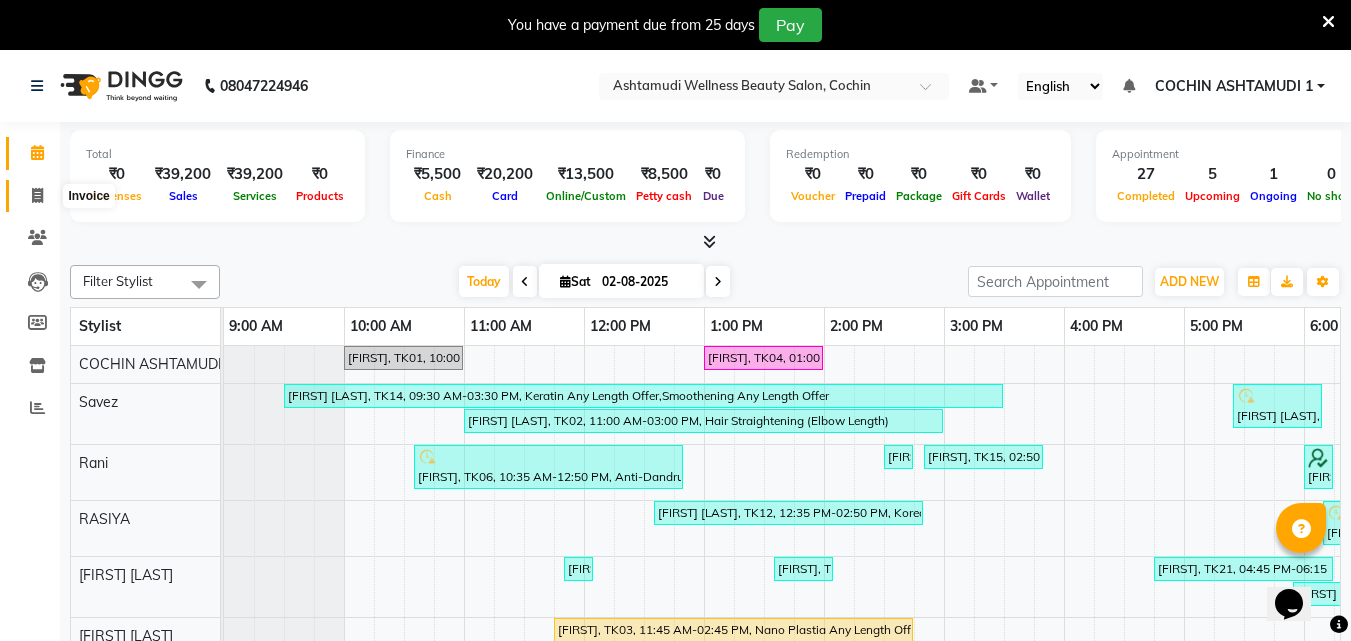 click 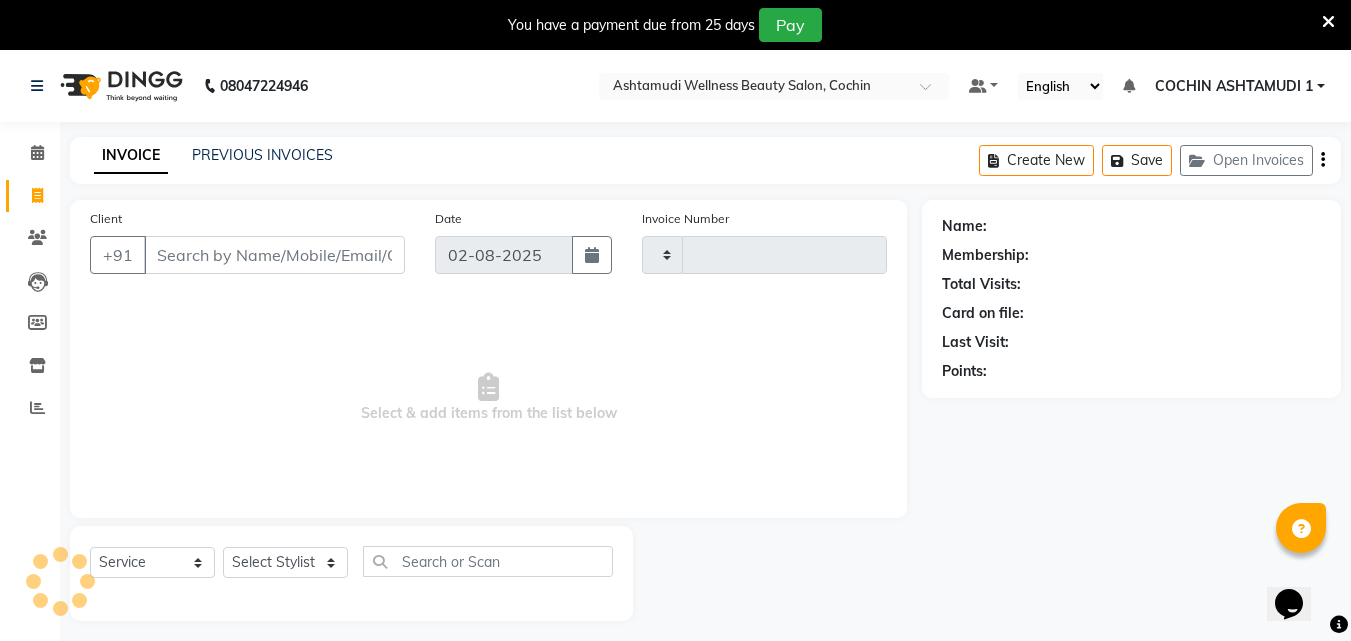 type on "3641" 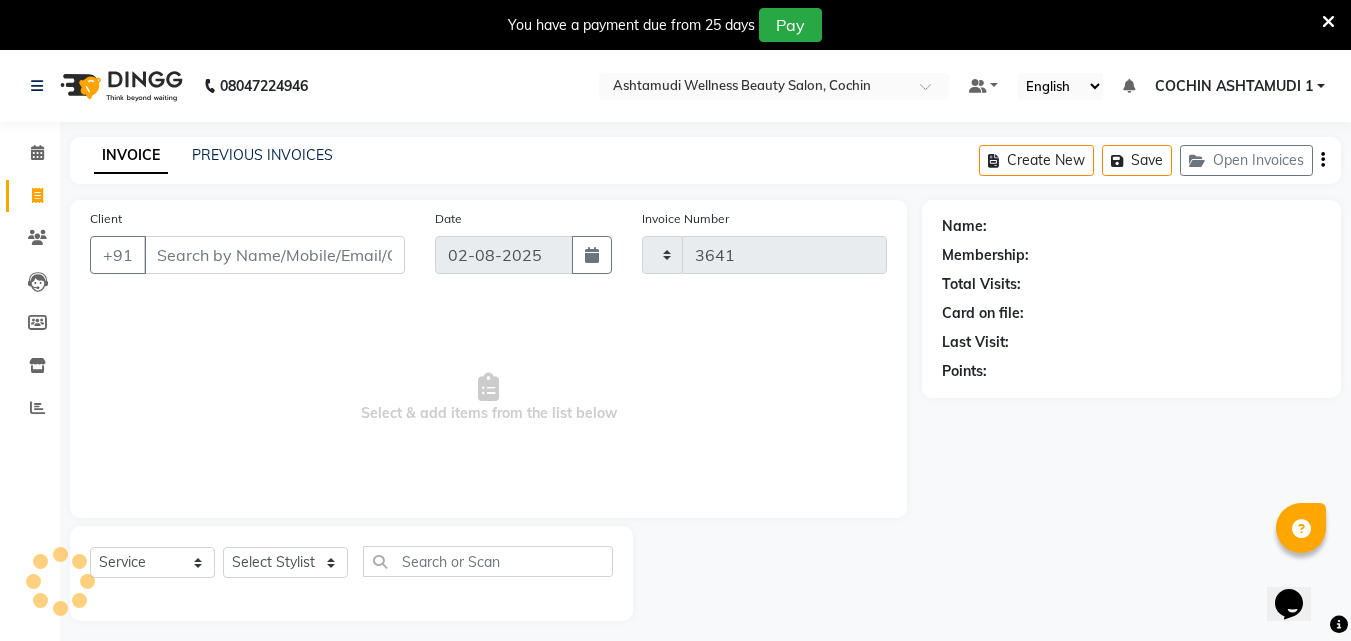 select on "4632" 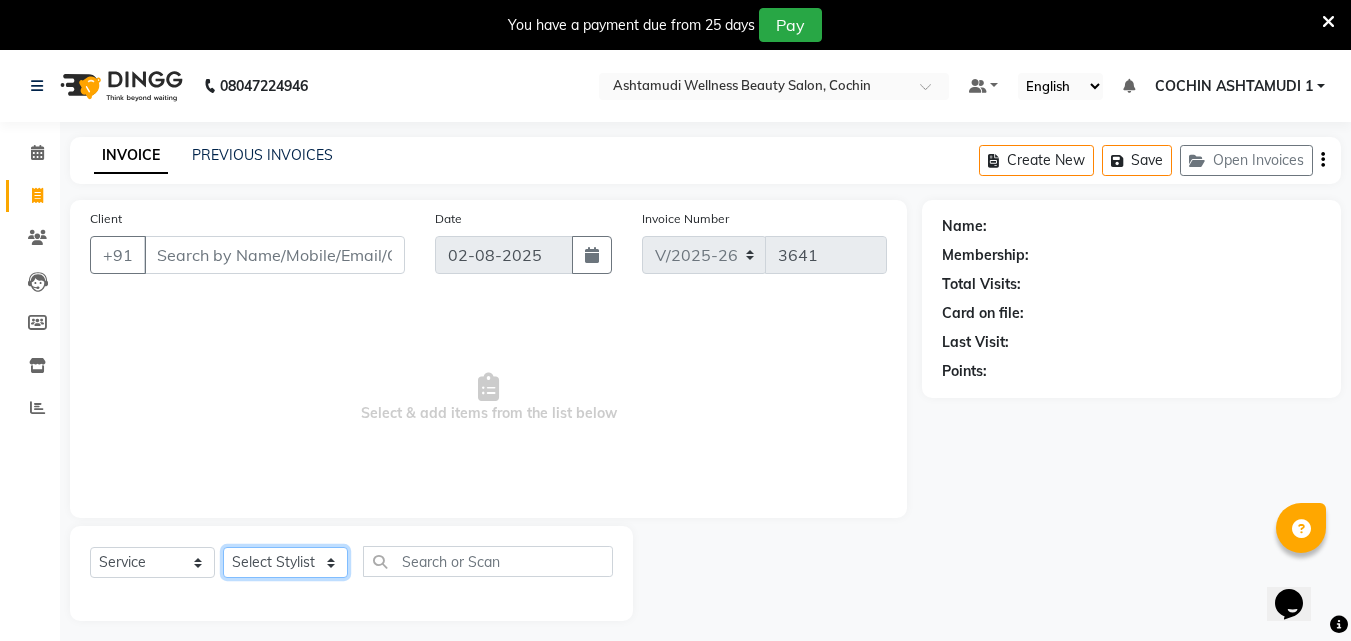 click on "Select Stylist [FIRST] [FIRST] [FIRST] [FIRST] [FIRST] [FIRST] [FIRST] [FIRST] [FIRST] [FIRST] [FIRST] [FIRST] [FIRST]" 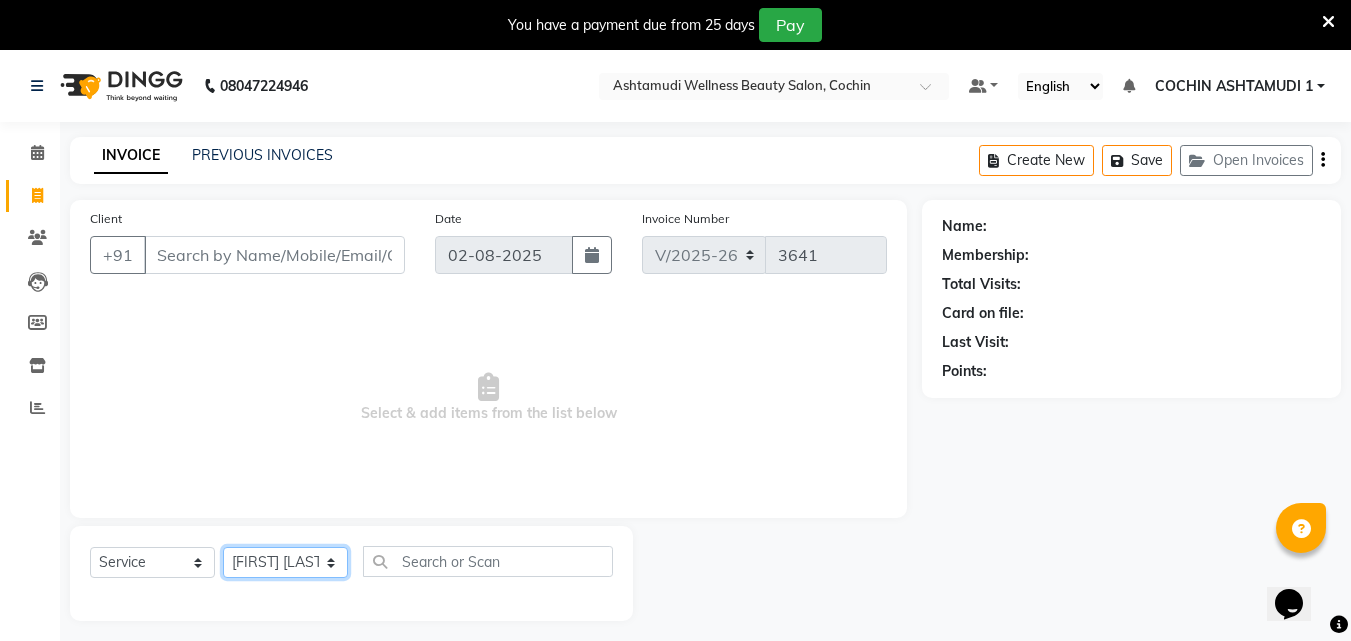 click on "Select Stylist [FIRST] [FIRST] [FIRST] [FIRST] [FIRST] [FIRST] [FIRST] [FIRST] [FIRST] [FIRST] [FIRST] [FIRST] [FIRST]" 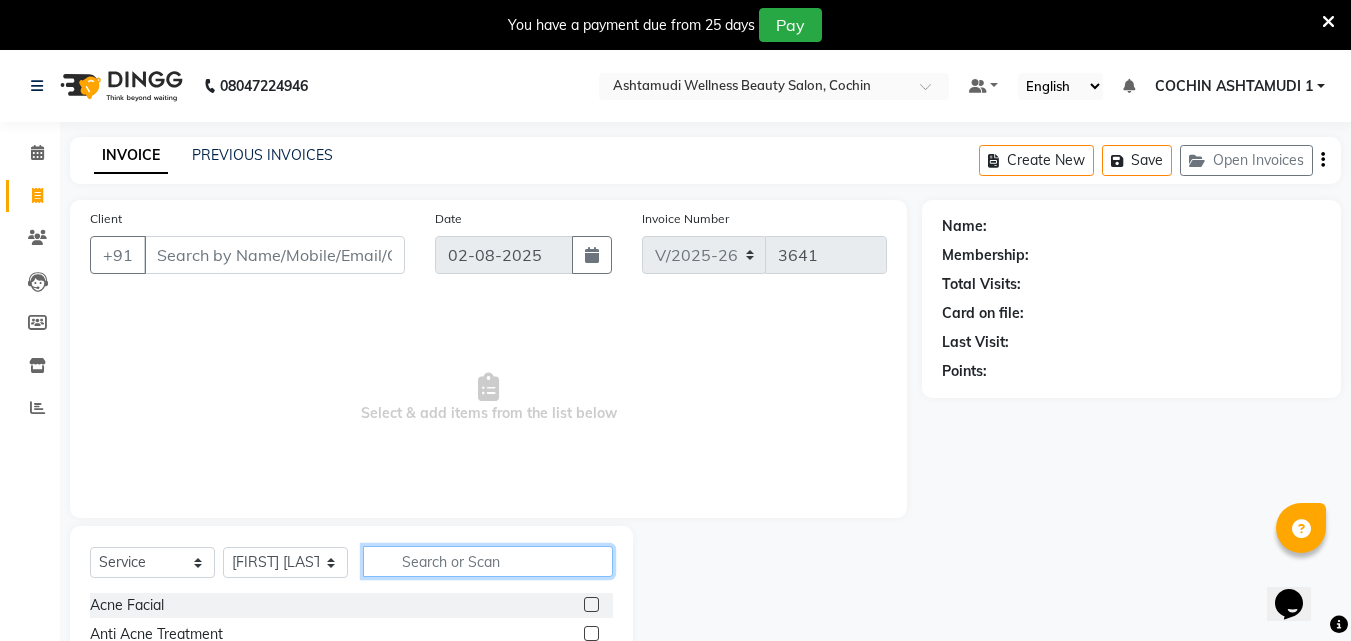 click 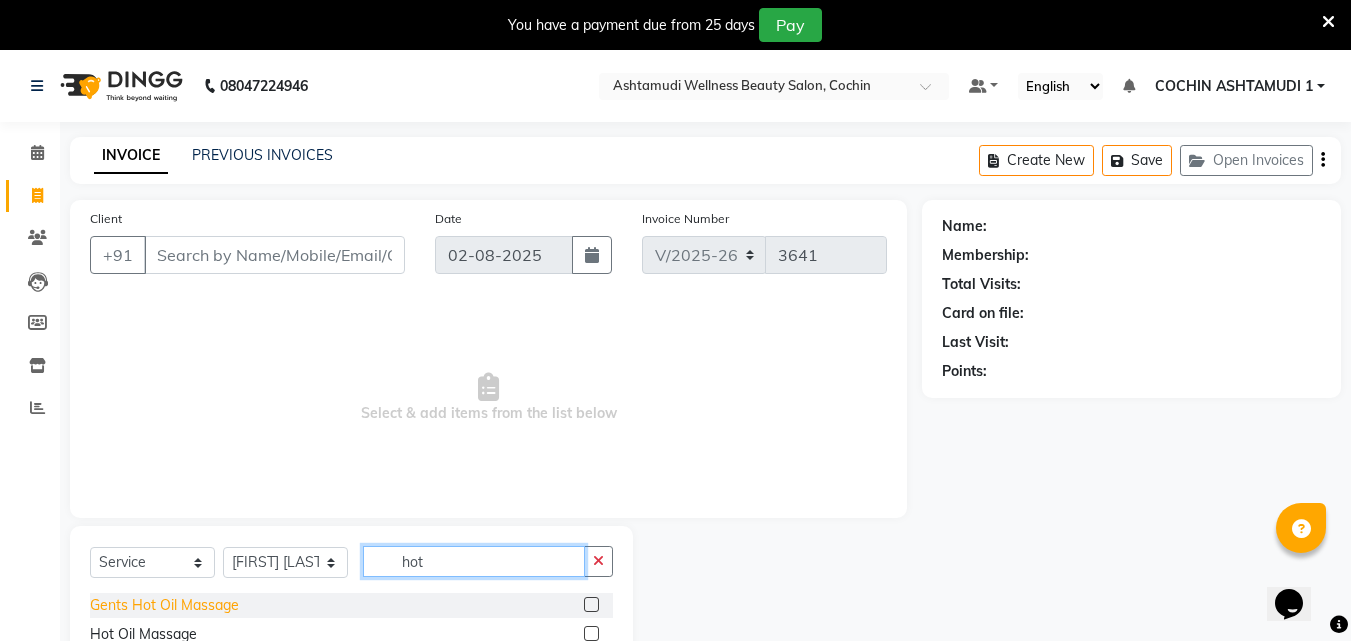 type on "hot" 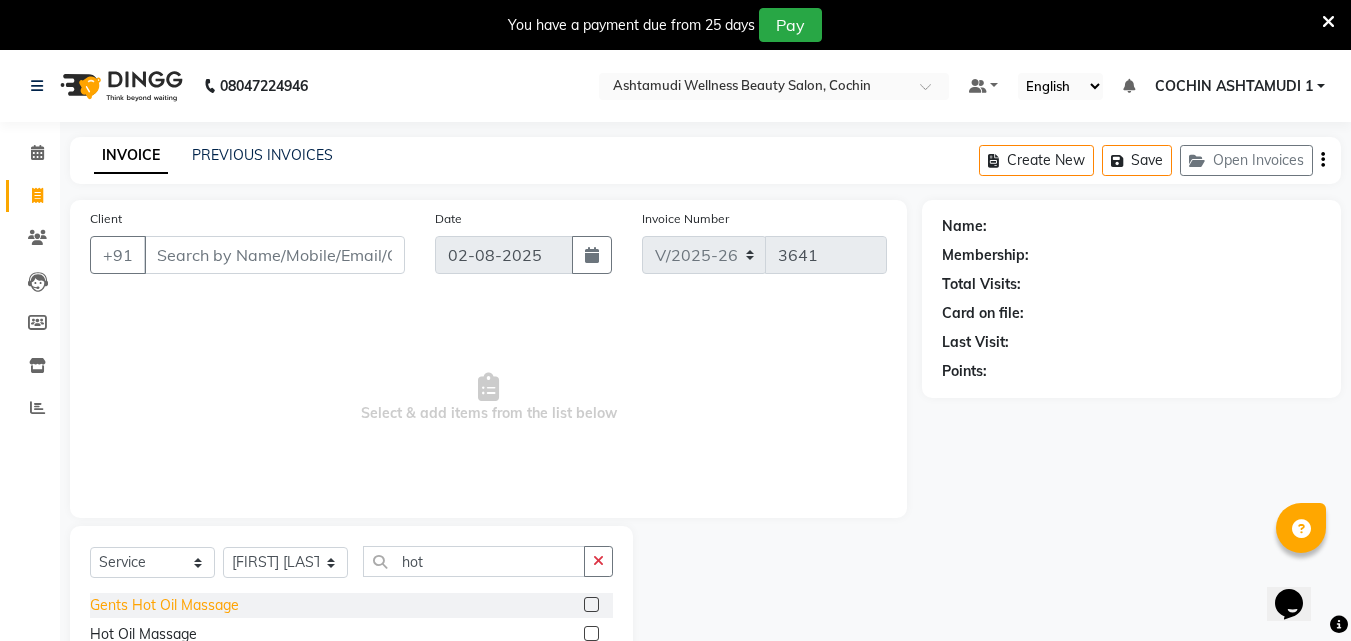 click on "Gents Hot Oil Massage" 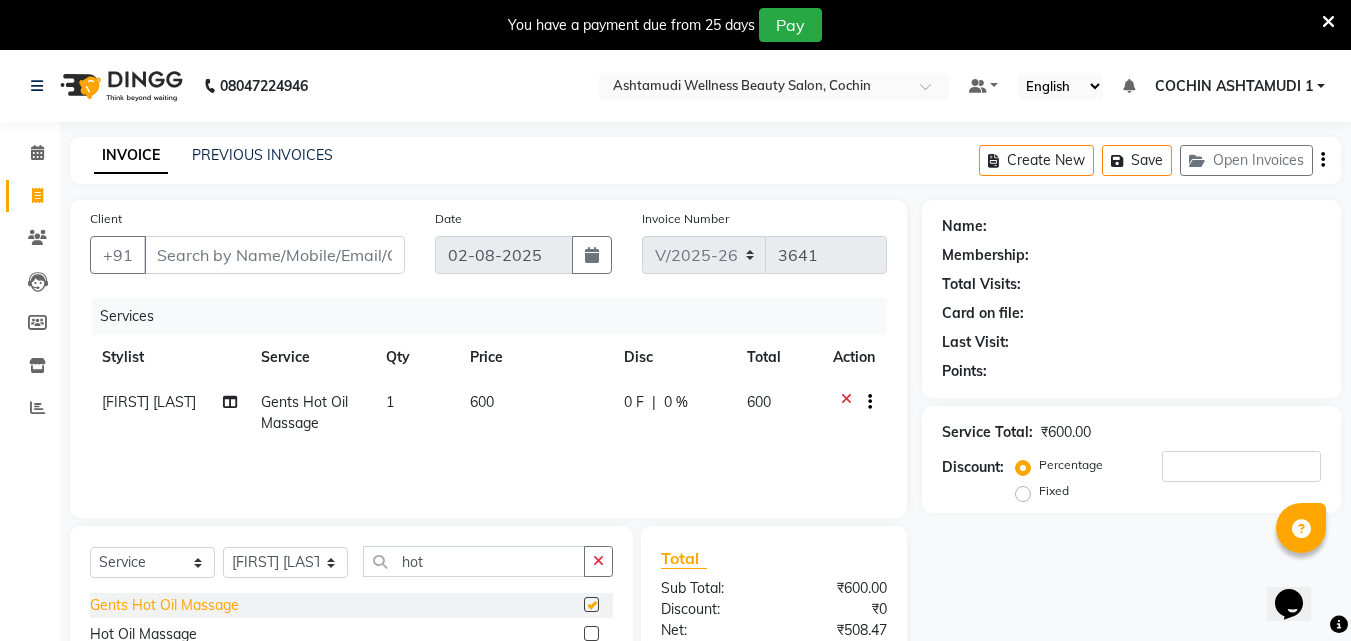 checkbox on "false" 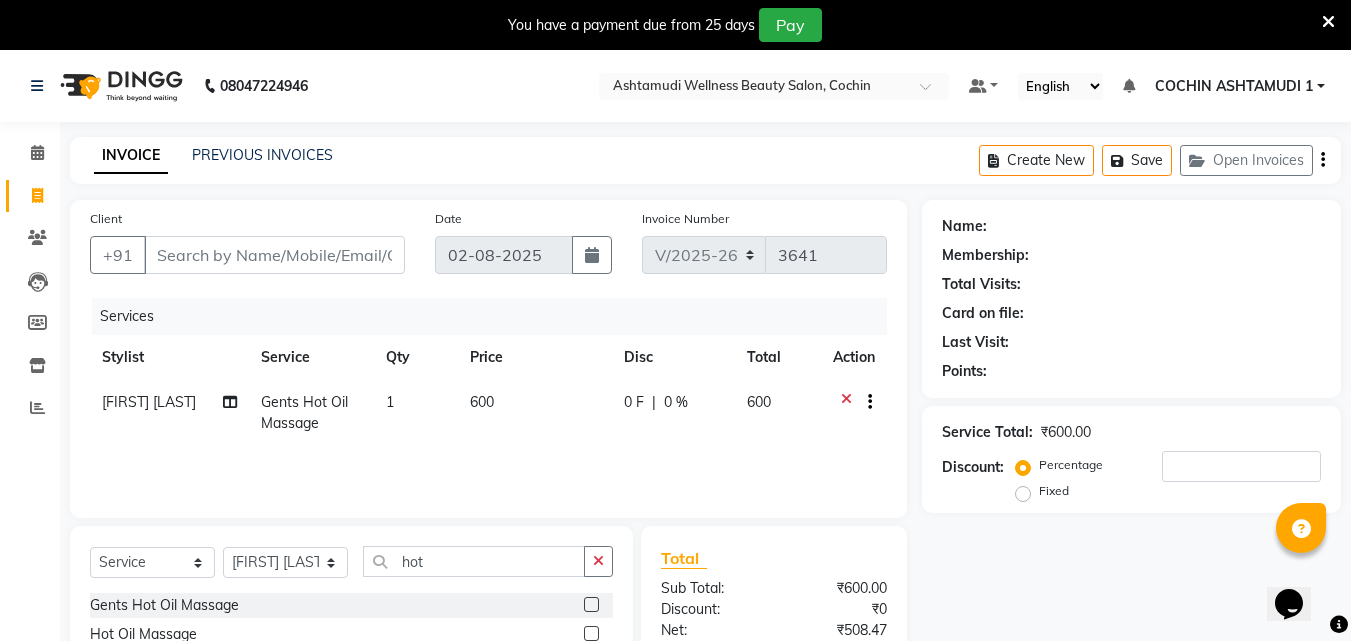 click 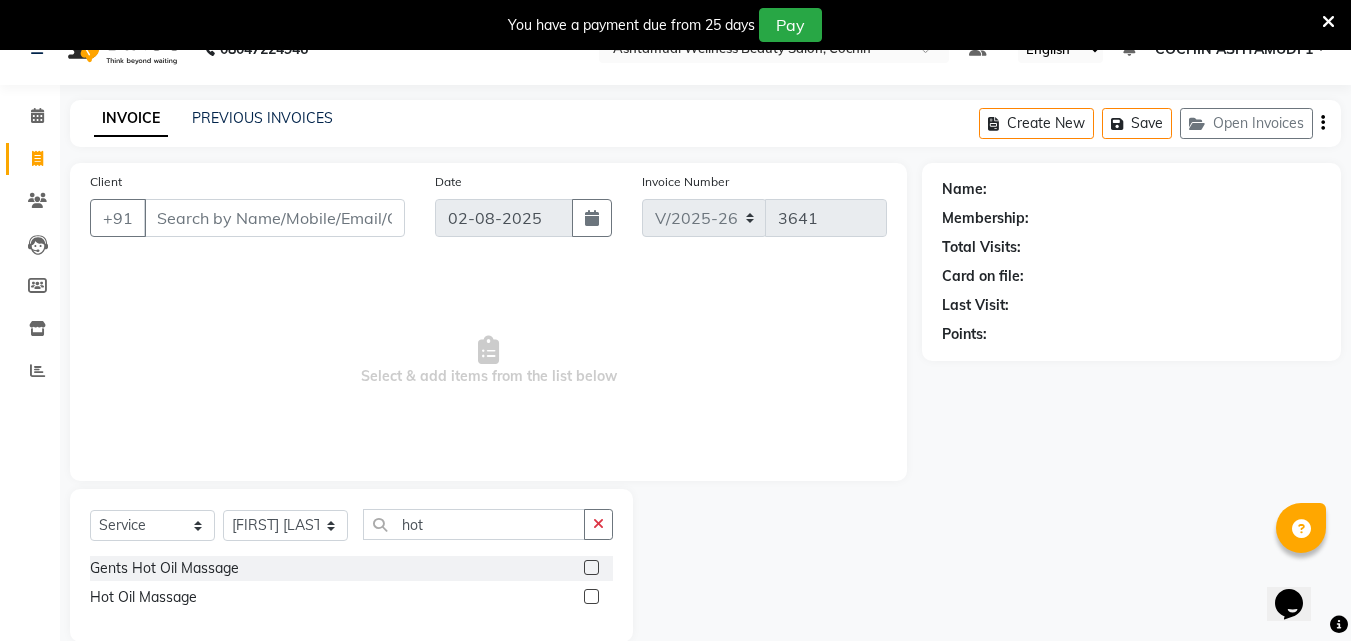 scroll, scrollTop: 68, scrollLeft: 0, axis: vertical 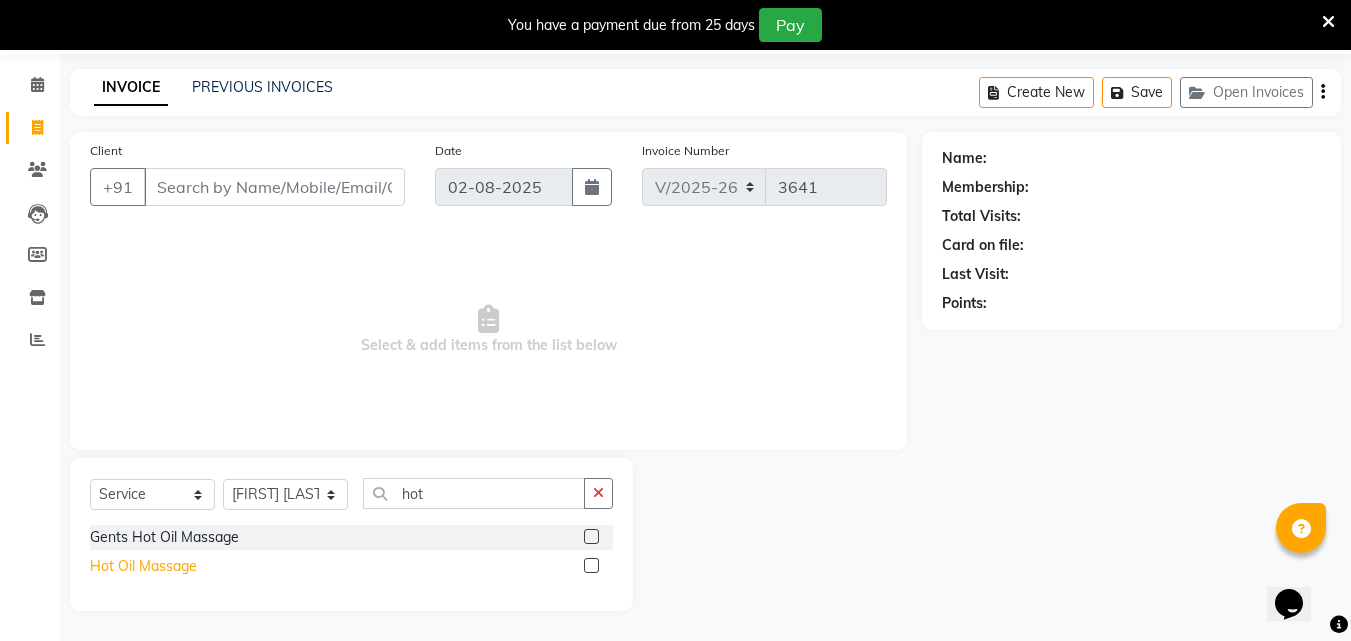 click on "Hot Oil Massage" 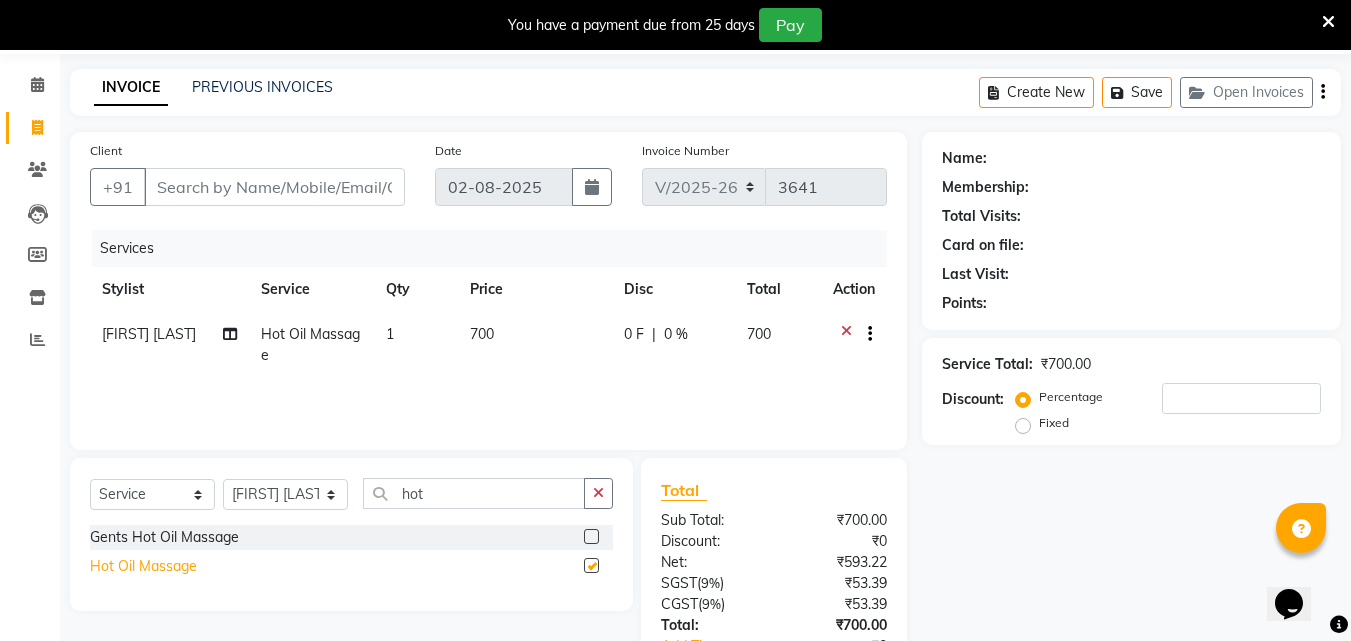 checkbox on "false" 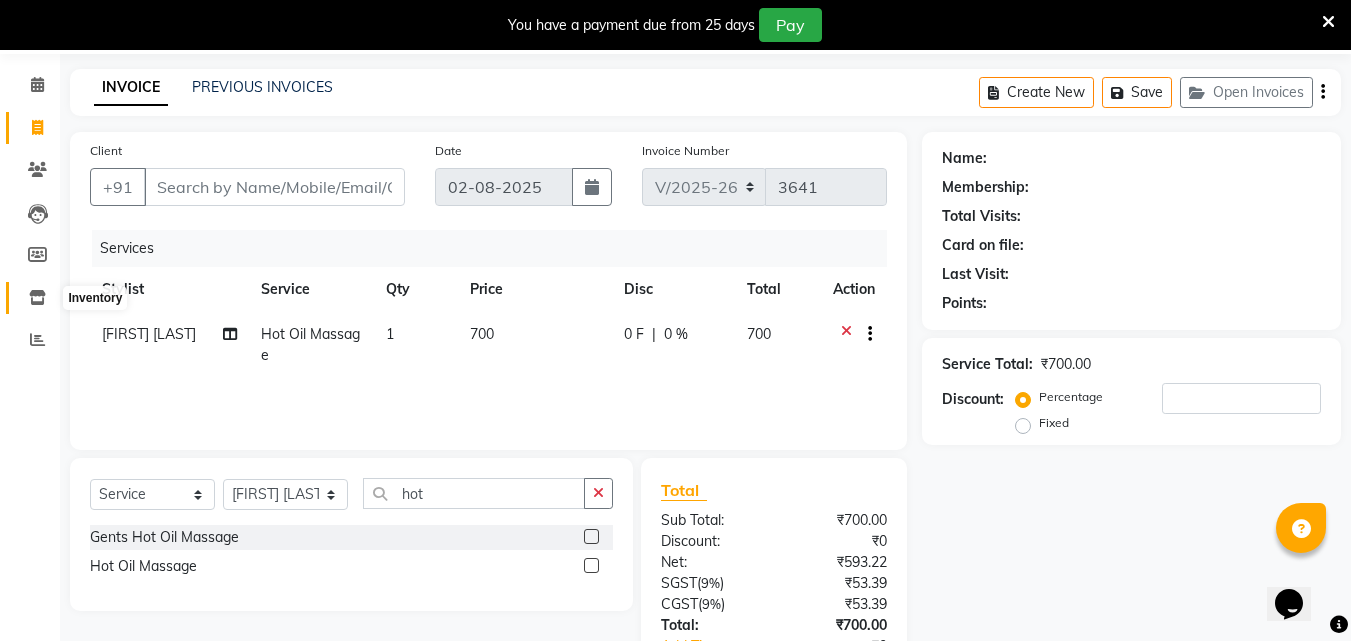 click 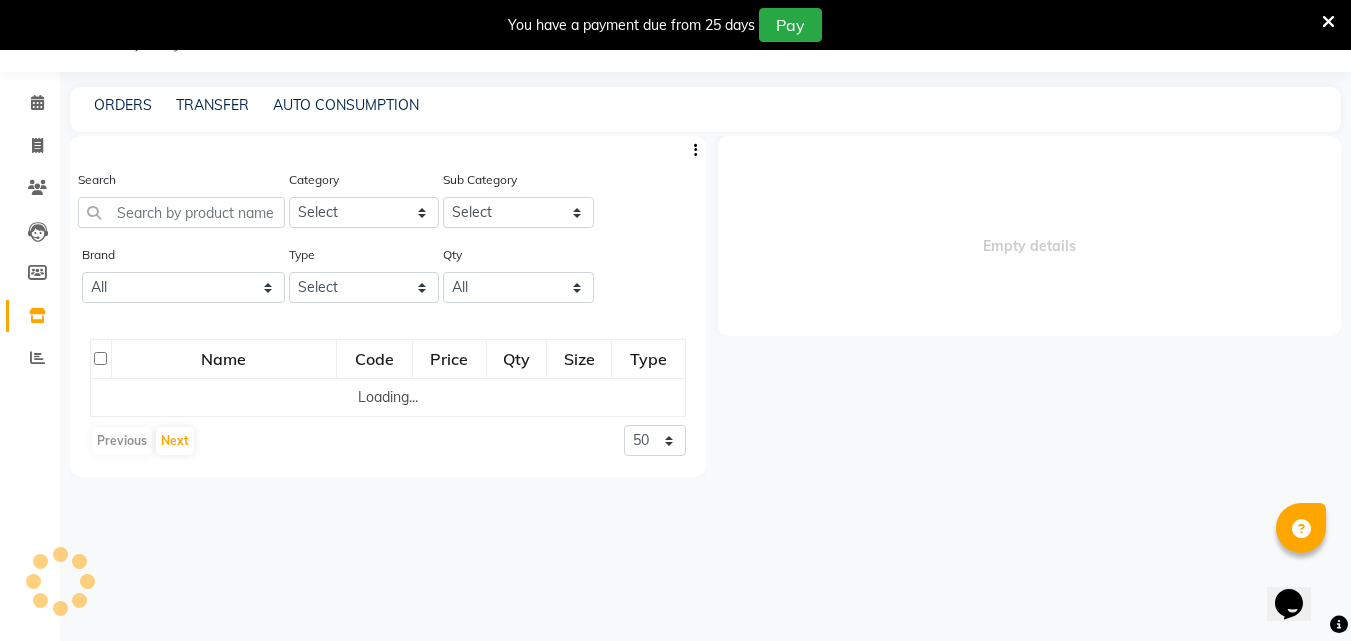select 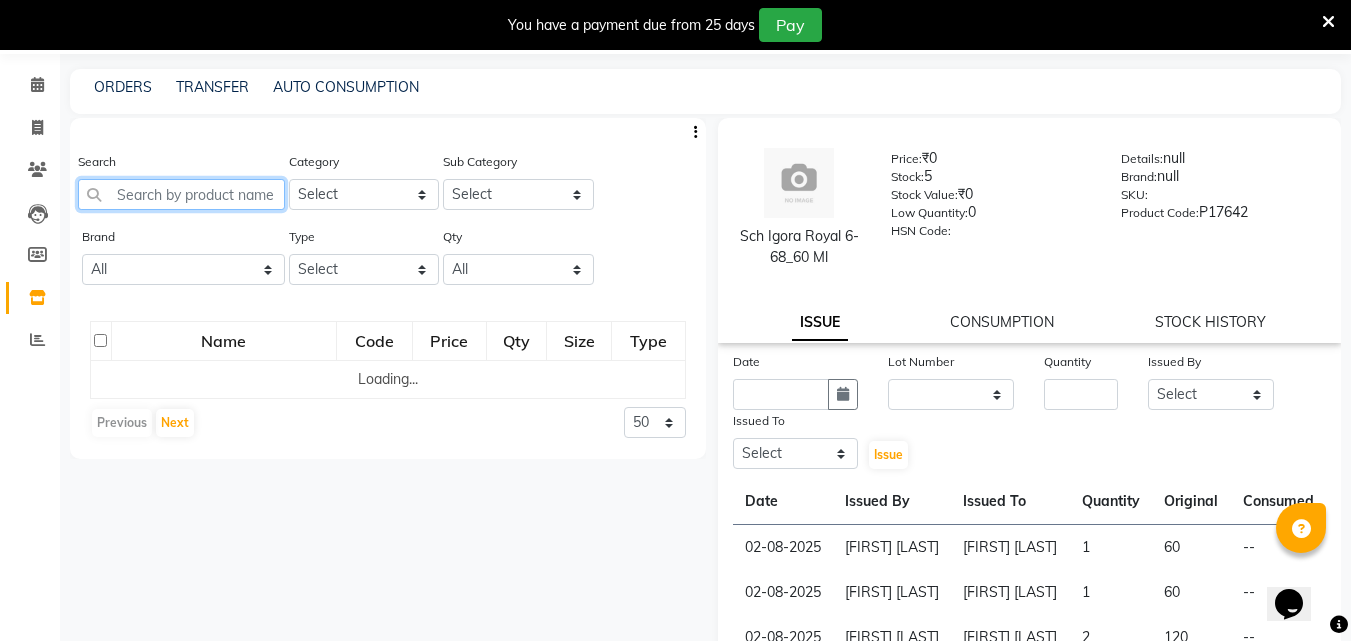 click 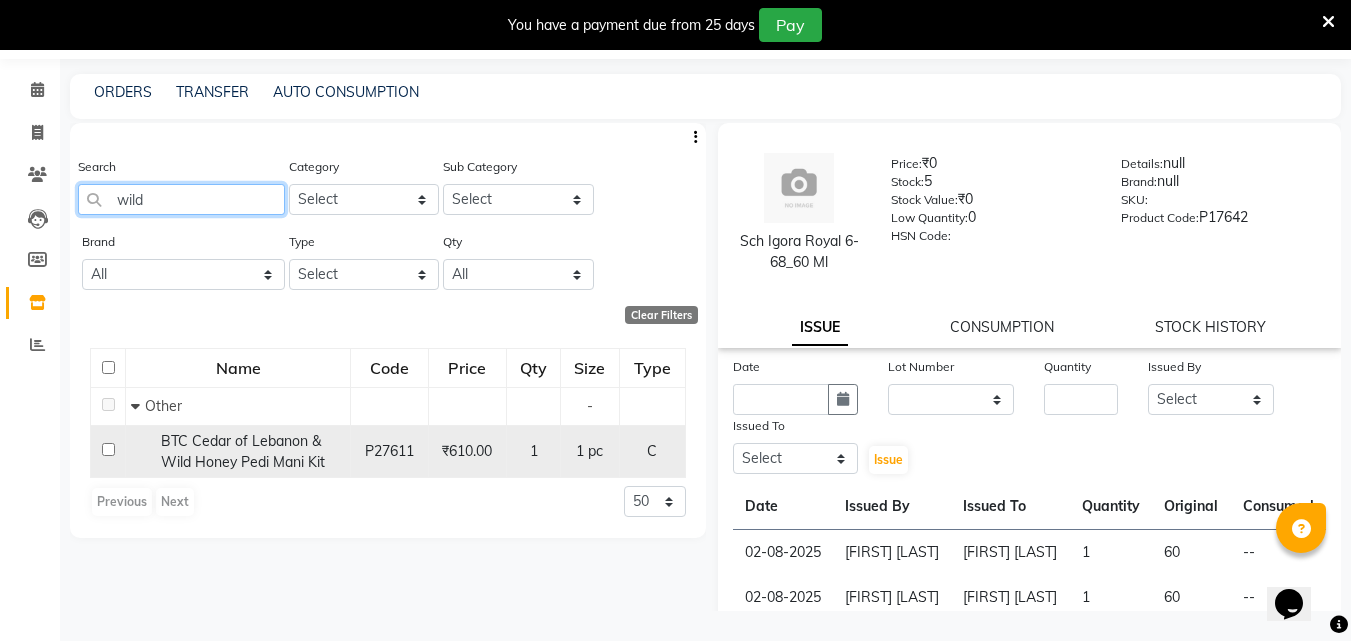 type on "wild" 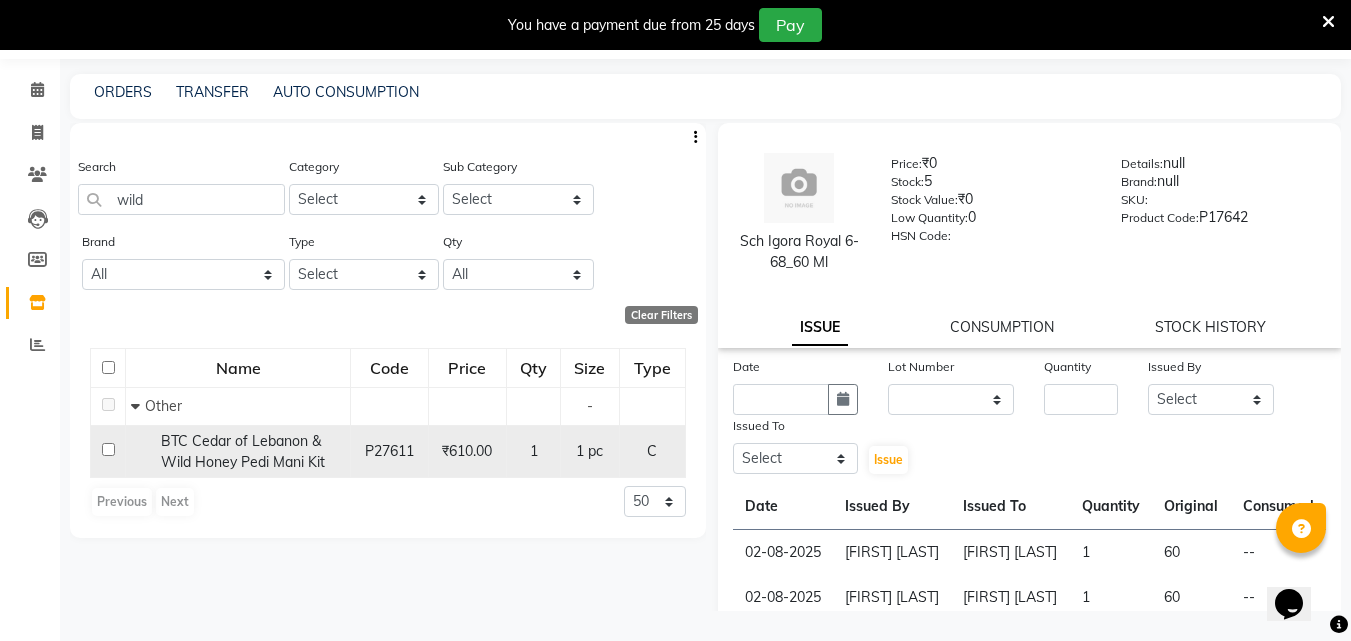 click on "BTC Cedar of Lebanon & Wild Honey Pedi Mani Kit" 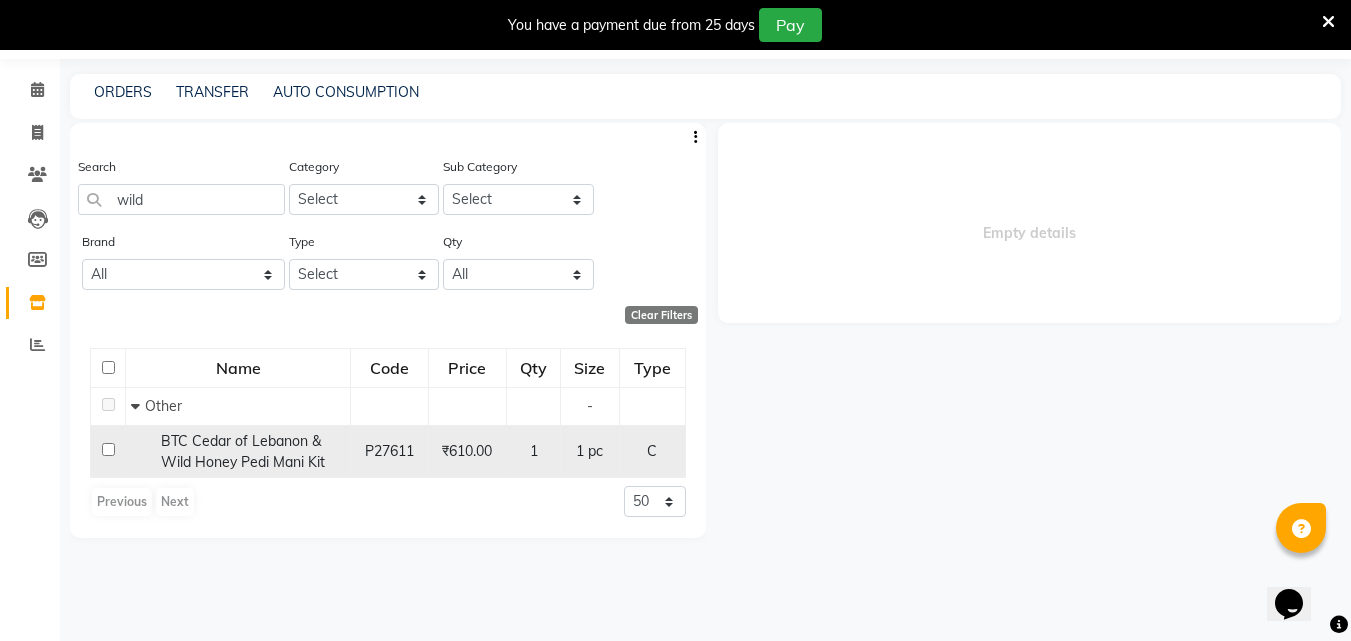 select 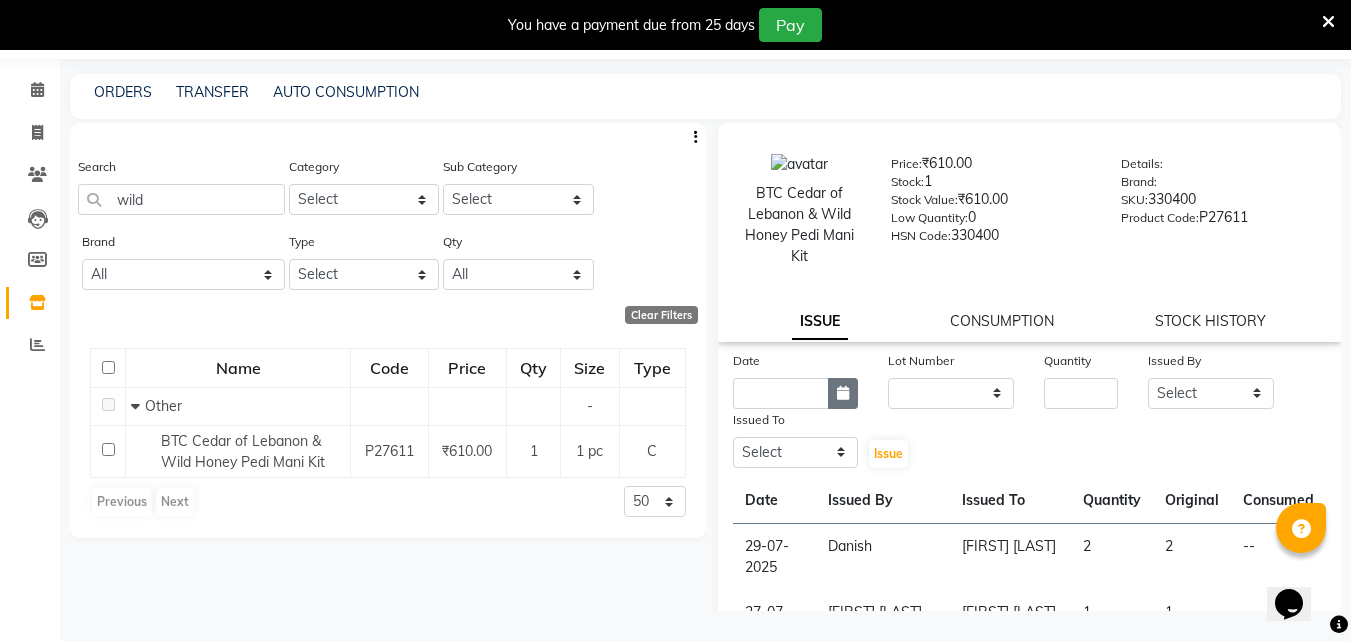 click 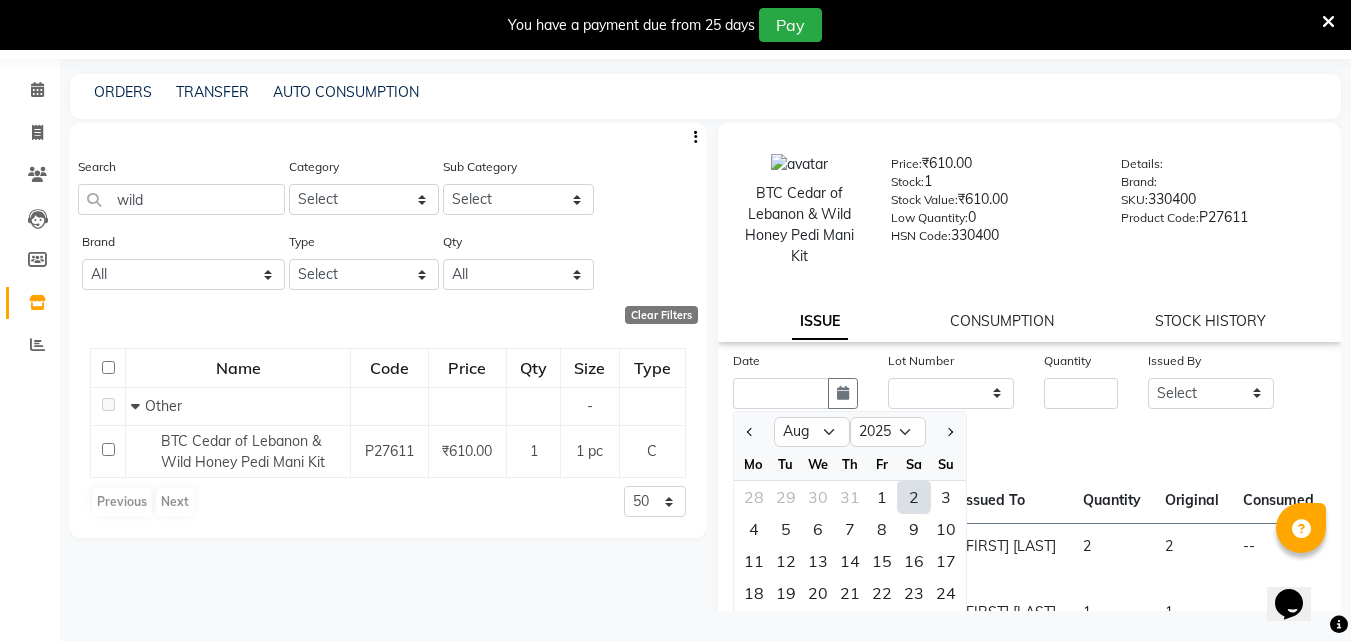 click on "2" 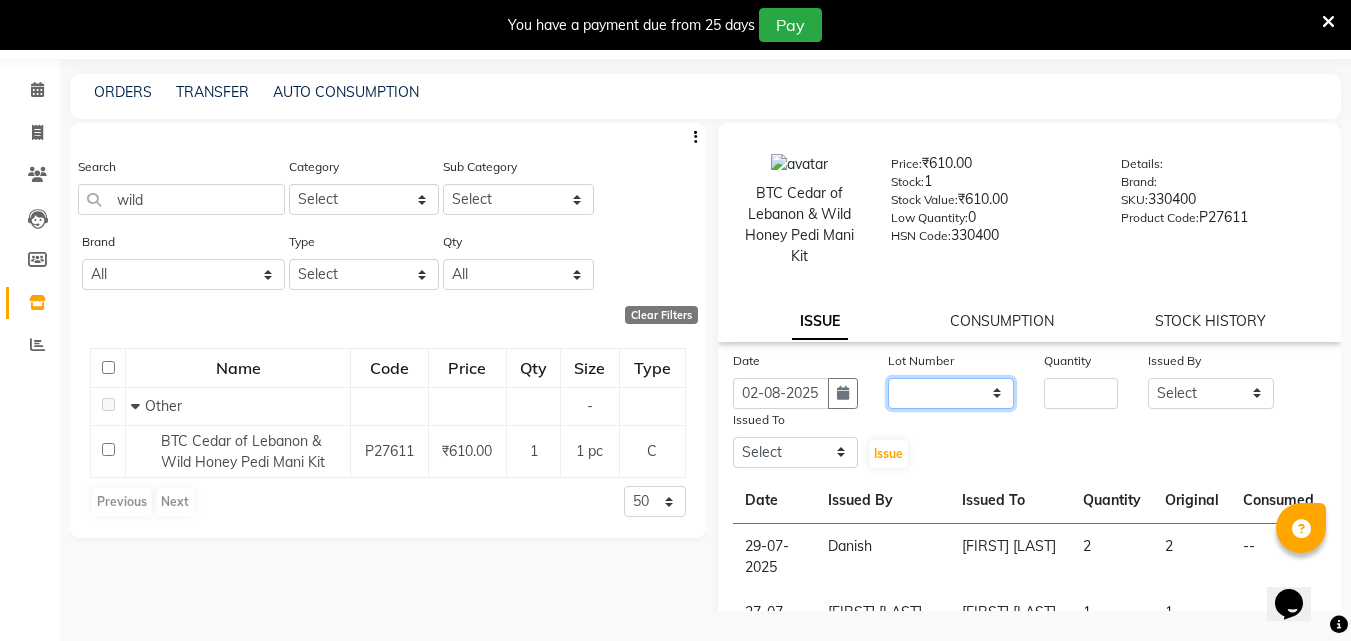 click on "None" 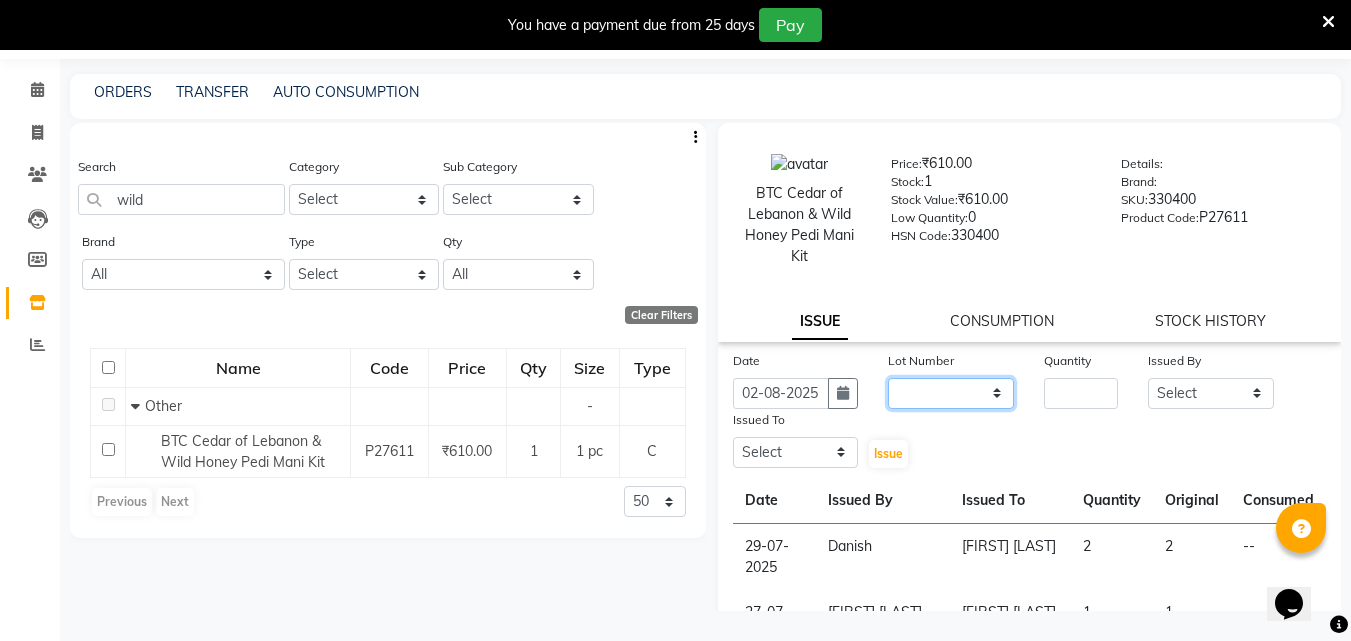 select on "0: null" 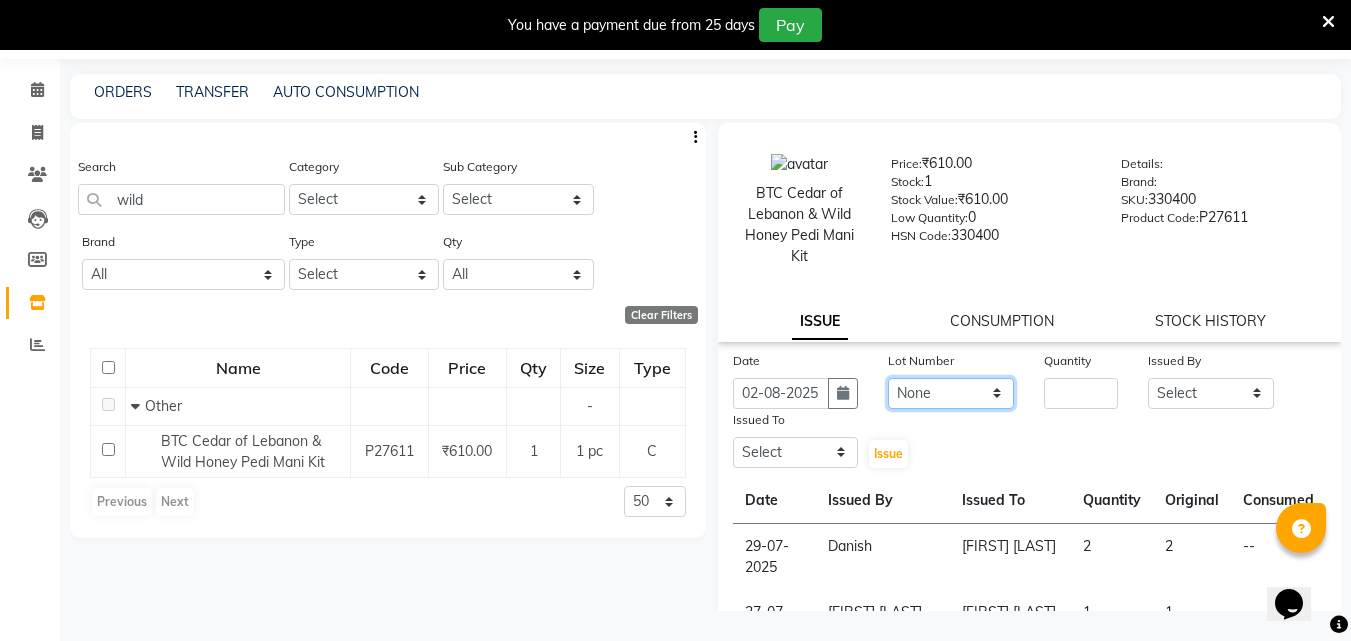 click on "None" 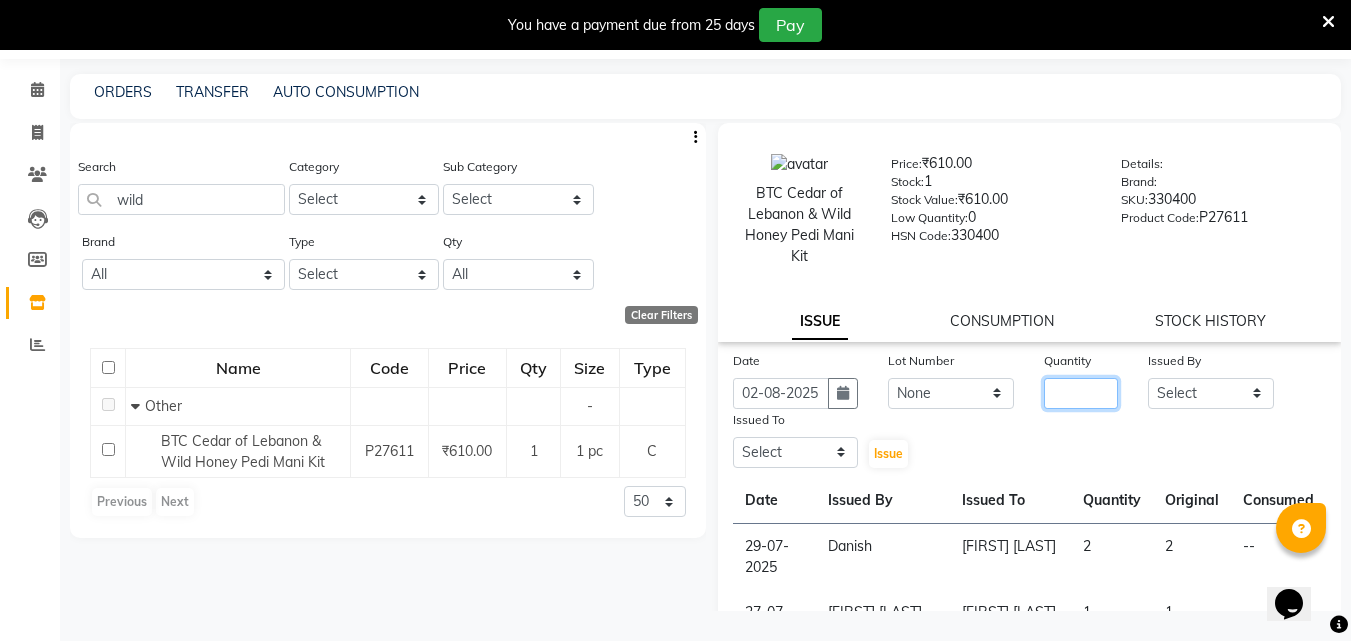 click 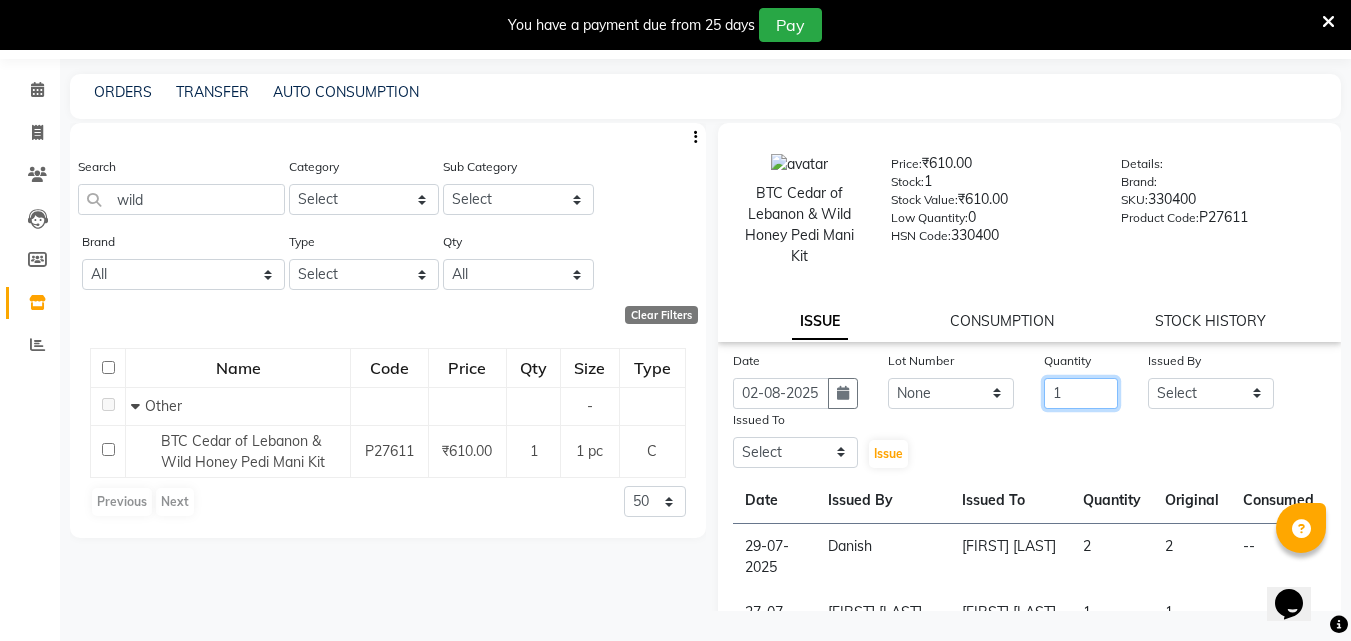 type on "1" 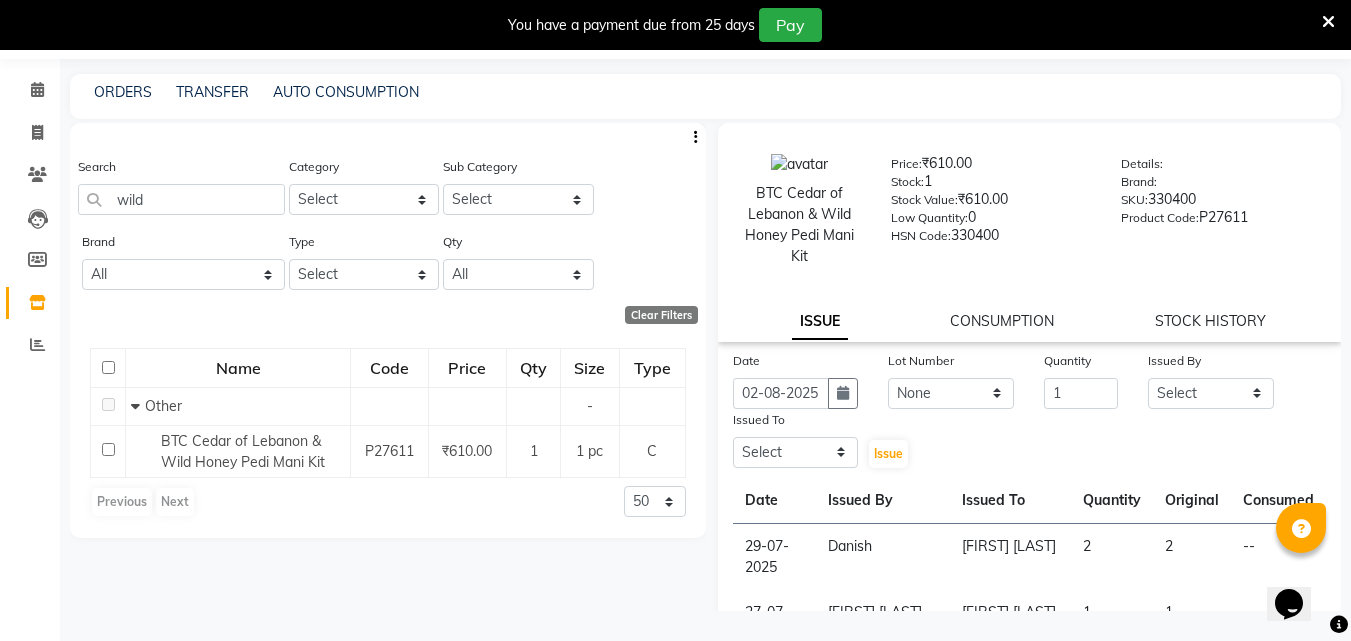 click on "Issued By" 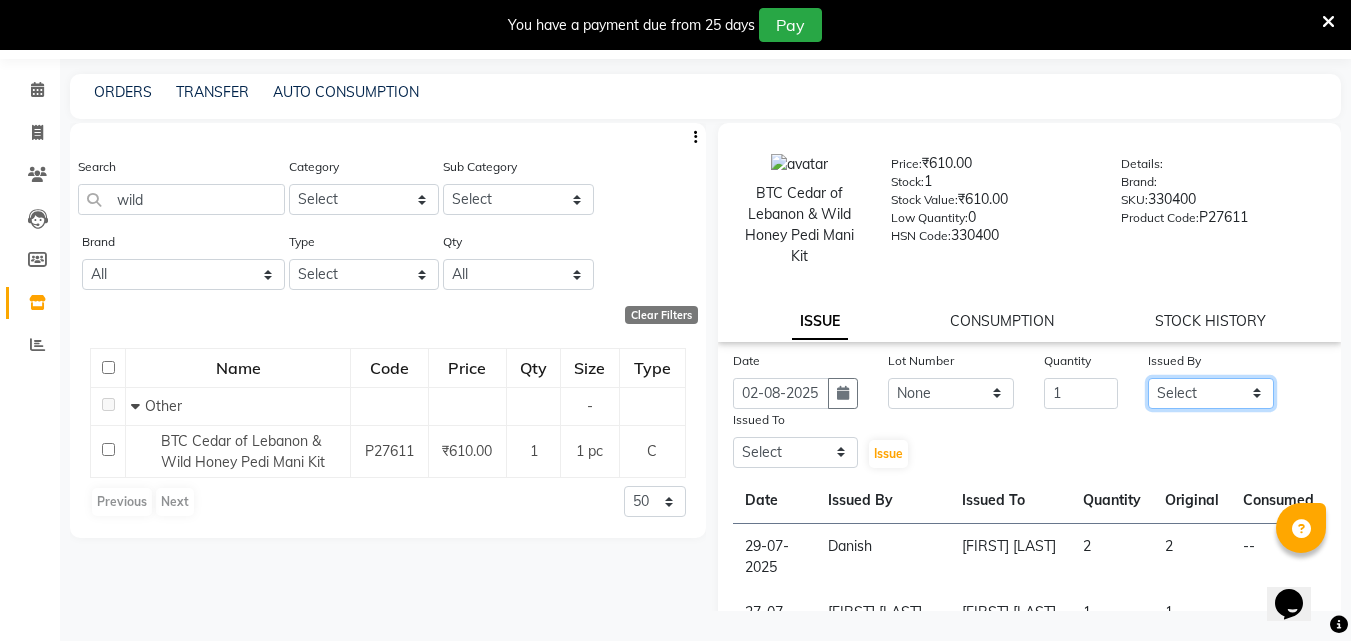 drag, startPoint x: 1178, startPoint y: 393, endPoint x: 1181, endPoint y: 383, distance: 10.440307 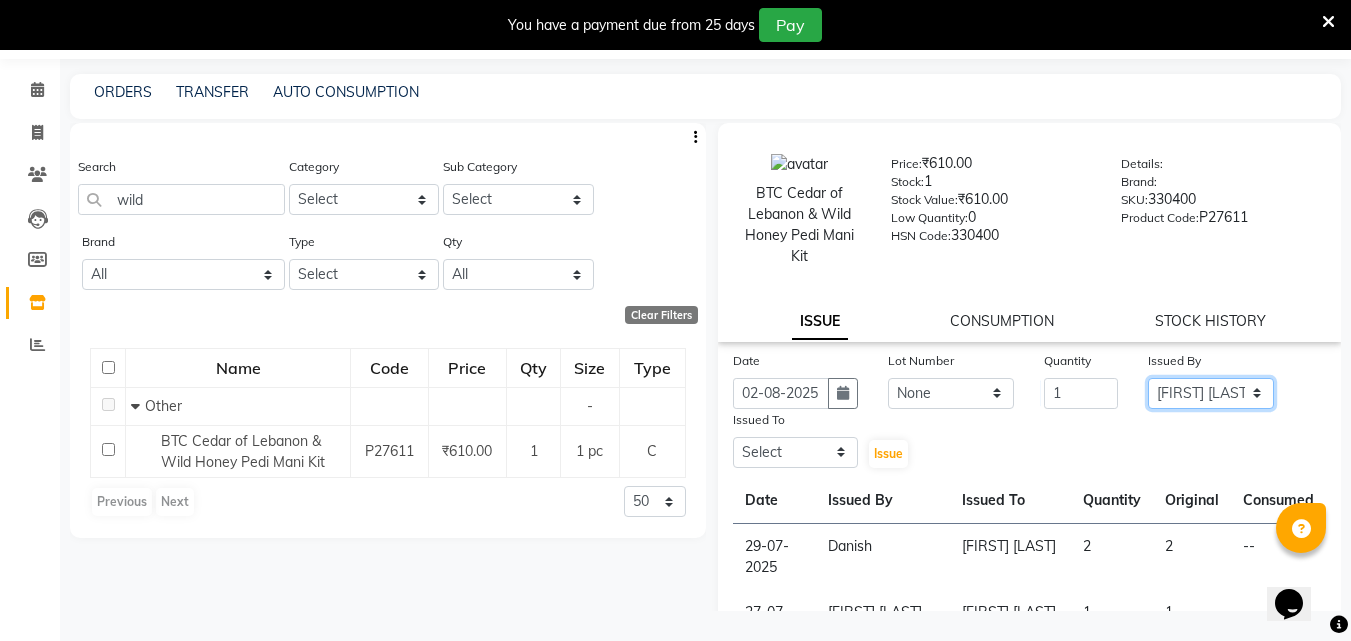 click on "Select Afsha Aiswarya B BINU MANGAR COCHIN ASHTAMUDI Danish Diksha Thapa (Anamika) Fousiya Jishan Priyanka rathi chowdhury  RAGHI FERNANDEZ Rani RASIYA  SALMAN ALI Savez" 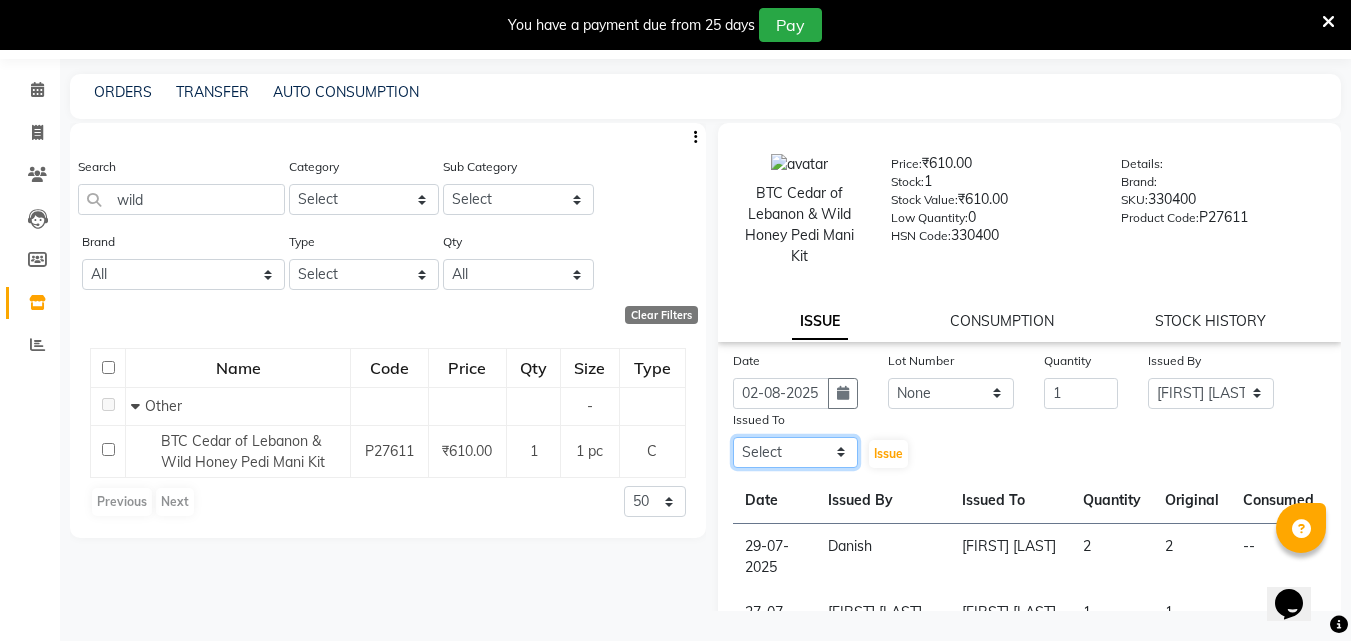 drag, startPoint x: 790, startPoint y: 458, endPoint x: 792, endPoint y: 446, distance: 12.165525 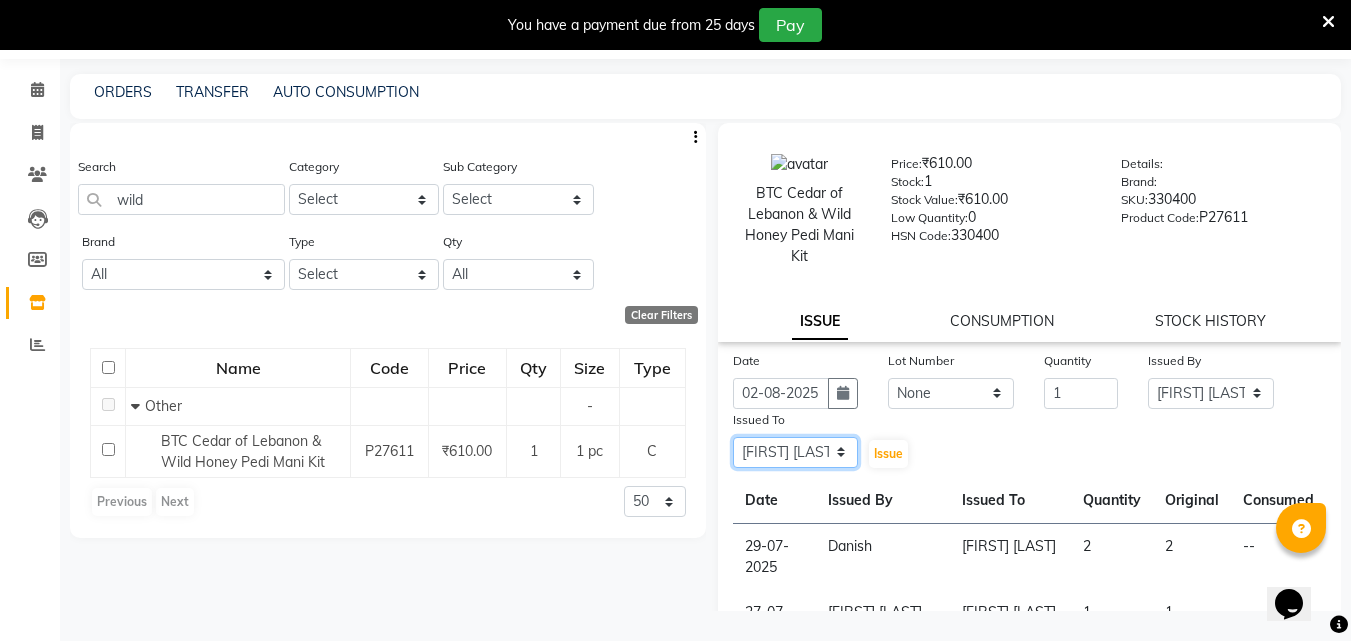 click on "Select Afsha Aiswarya B BINU MANGAR COCHIN ASHTAMUDI Danish Diksha Thapa (Anamika) Fousiya Jishan Priyanka rathi chowdhury  RAGHI FERNANDEZ Rani RASIYA  SALMAN ALI Savez" 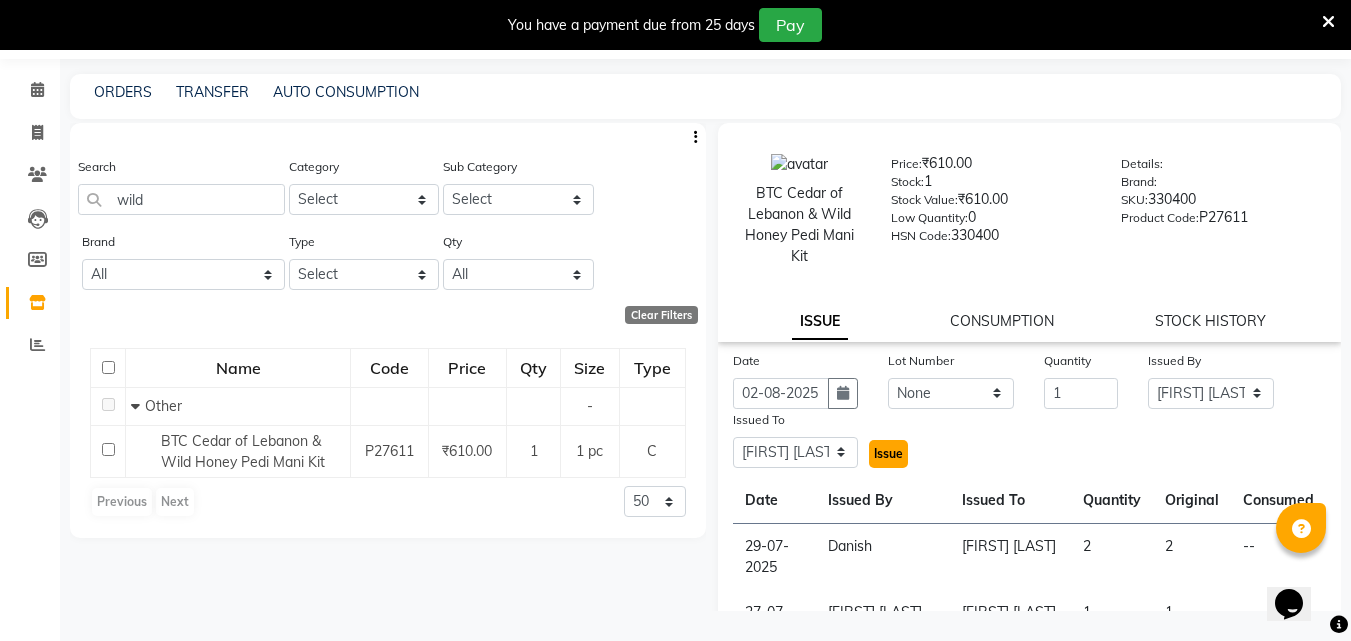click on "Issue" 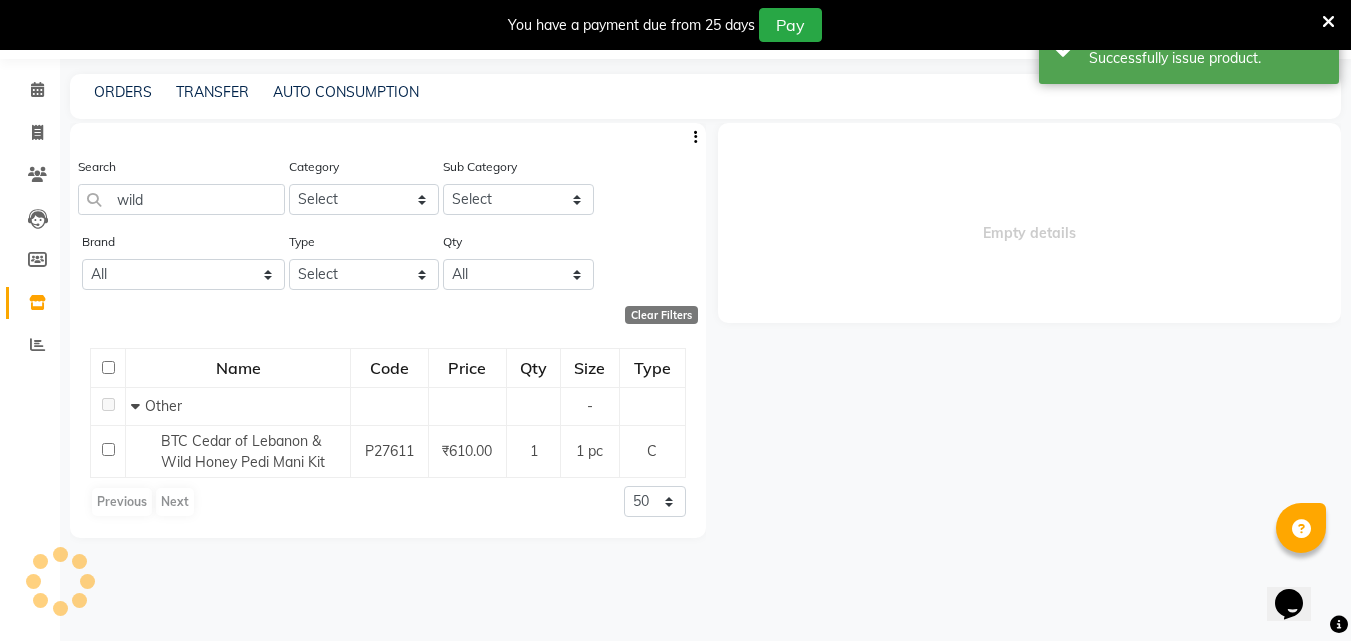 select 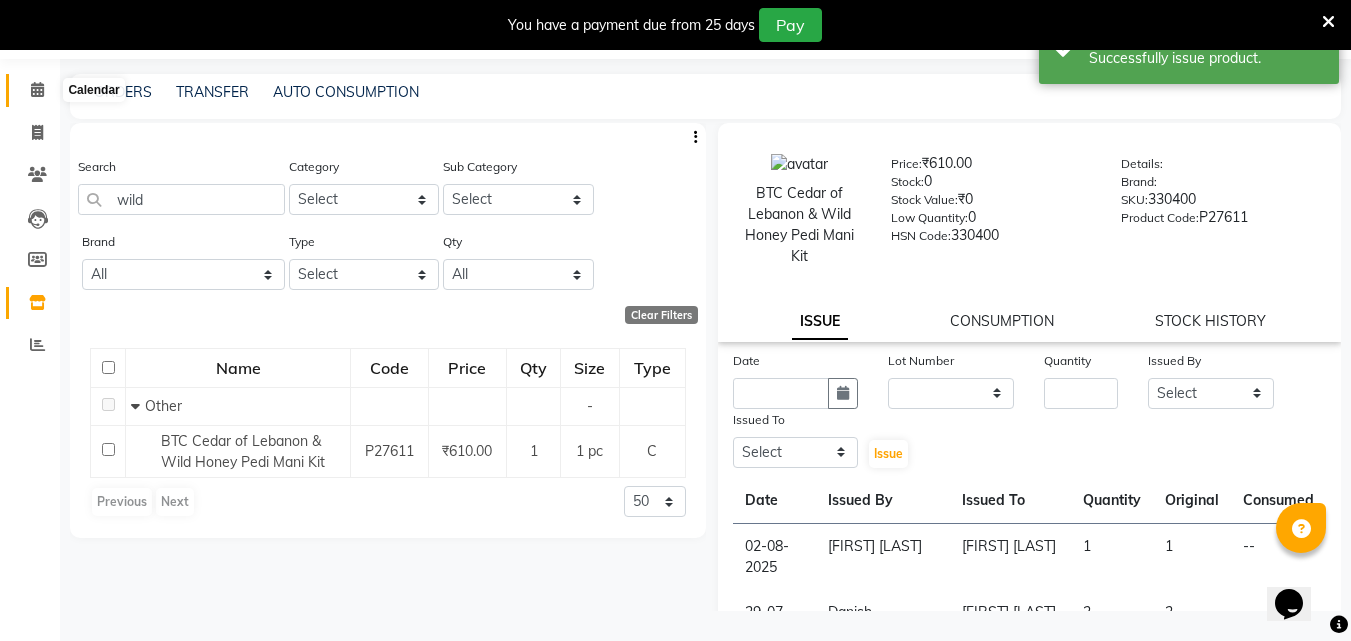 click 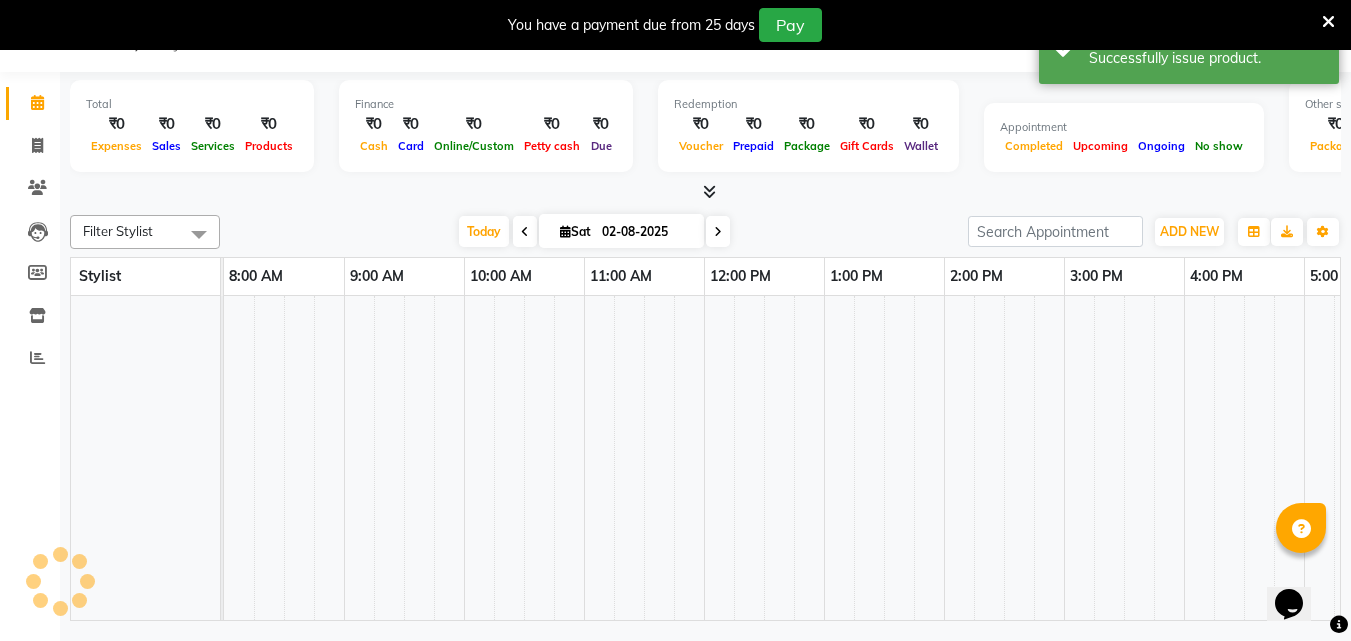 scroll, scrollTop: 50, scrollLeft: 0, axis: vertical 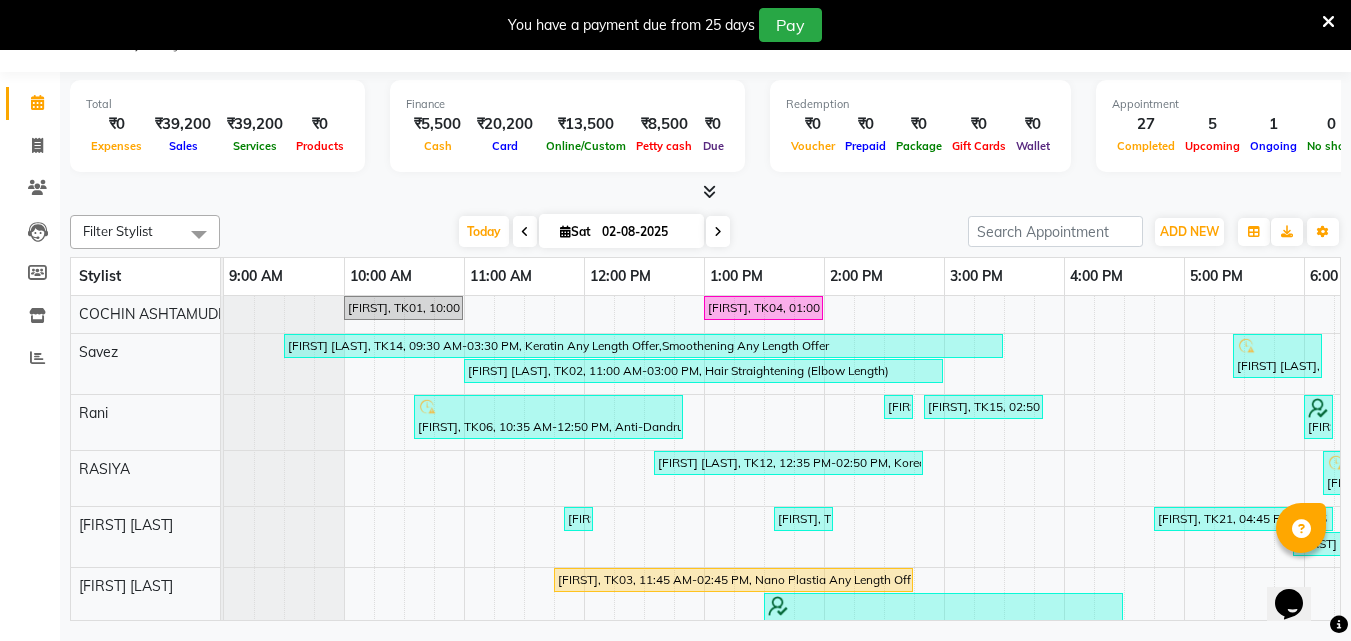 click at bounding box center [718, 231] 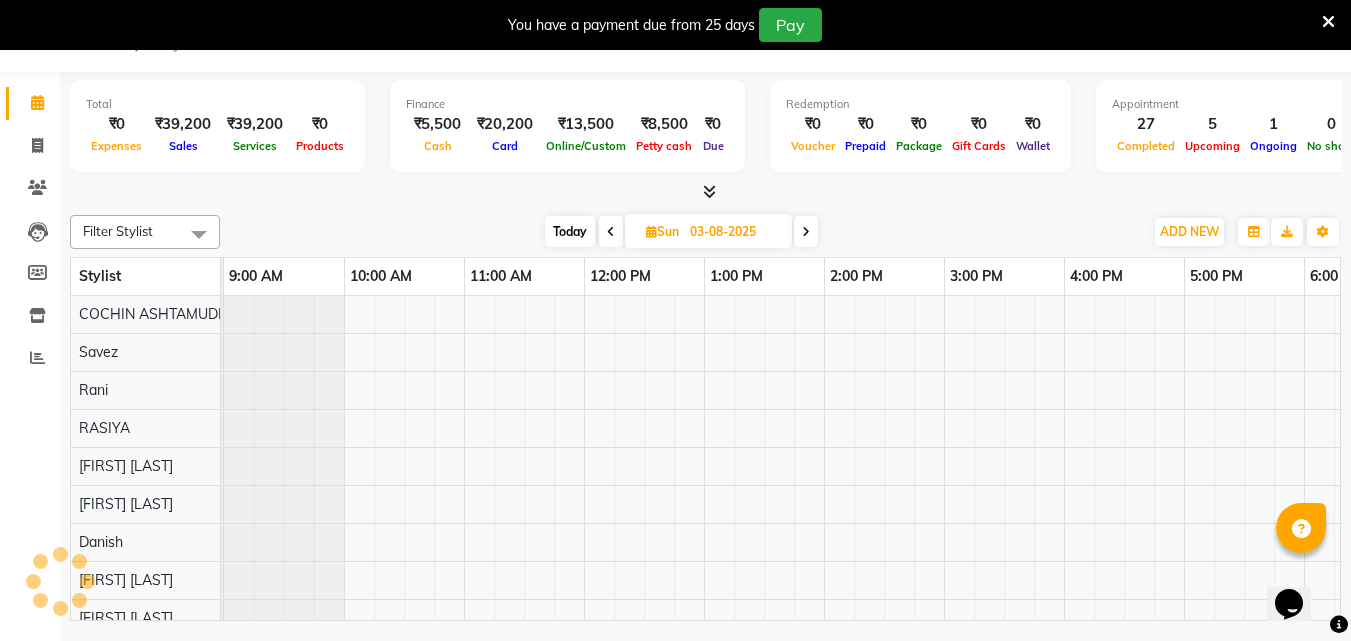 scroll, scrollTop: 0, scrollLeft: 324, axis: horizontal 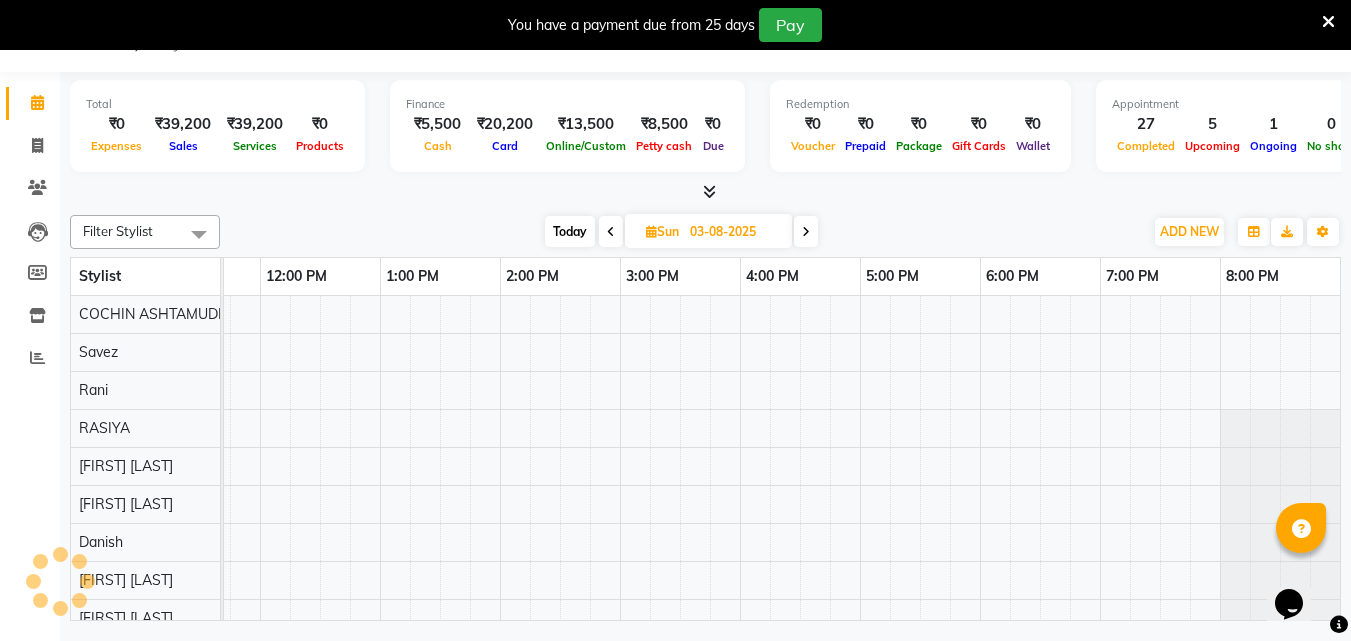 click on "03-08-2025" at bounding box center [734, 232] 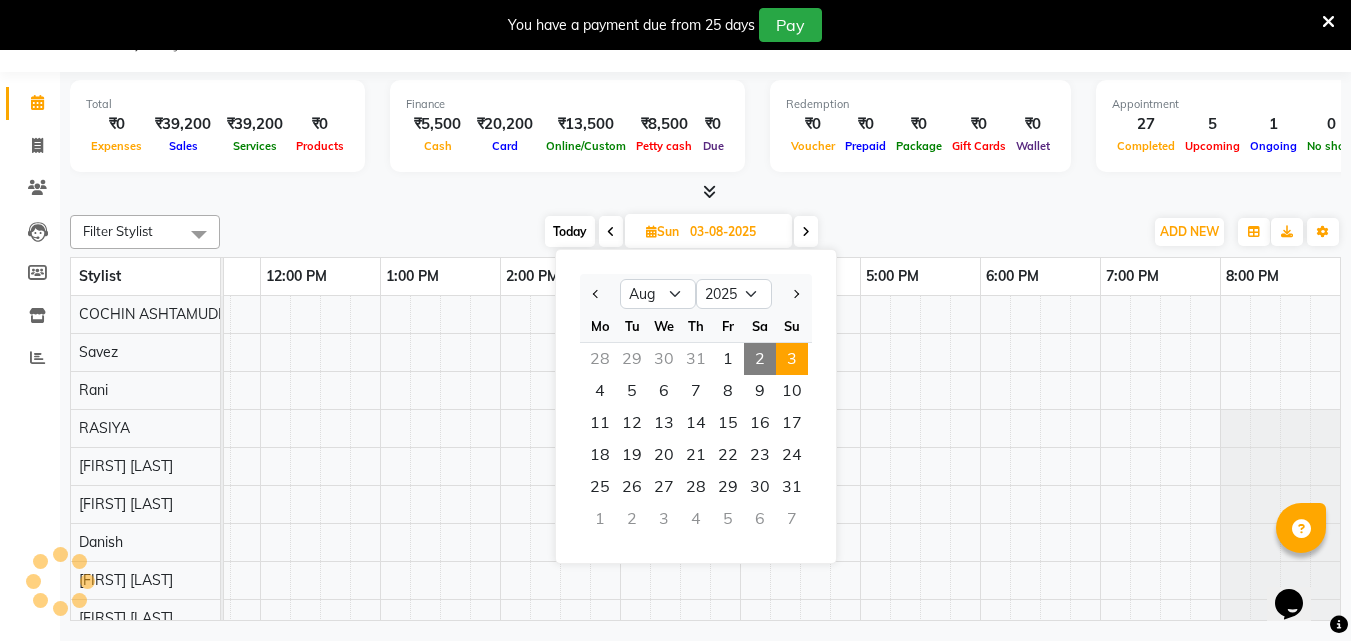 click at bounding box center [806, 231] 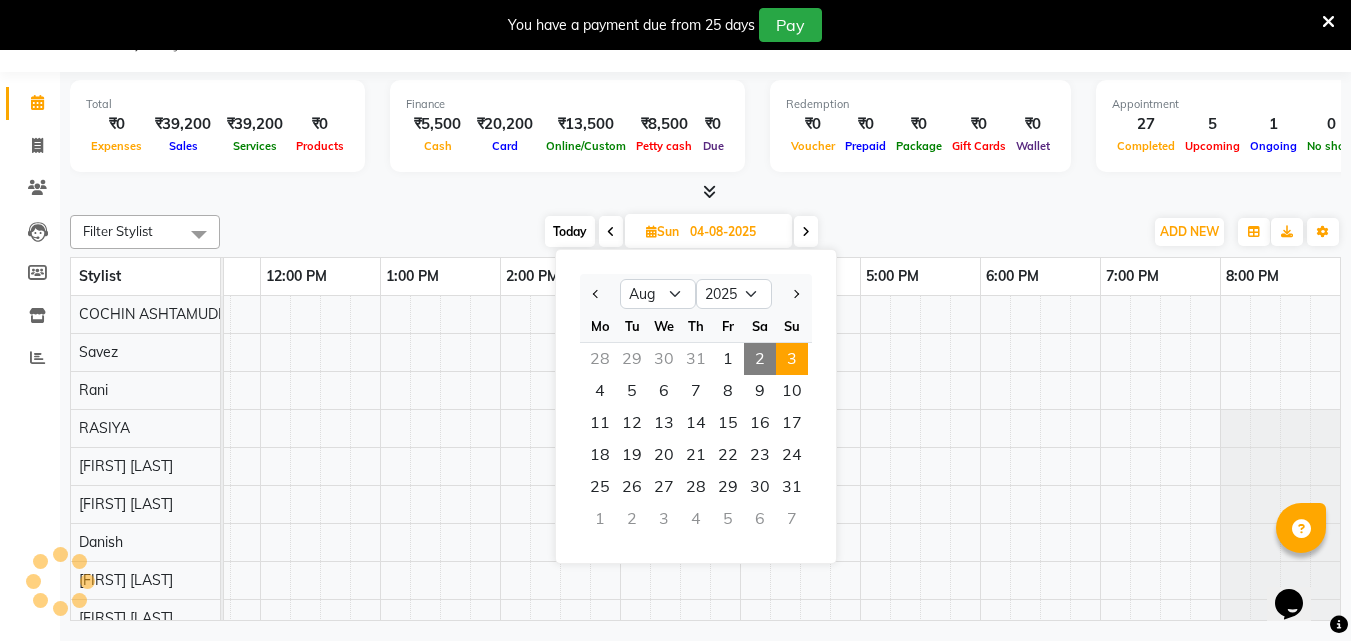 scroll, scrollTop: 0, scrollLeft: 0, axis: both 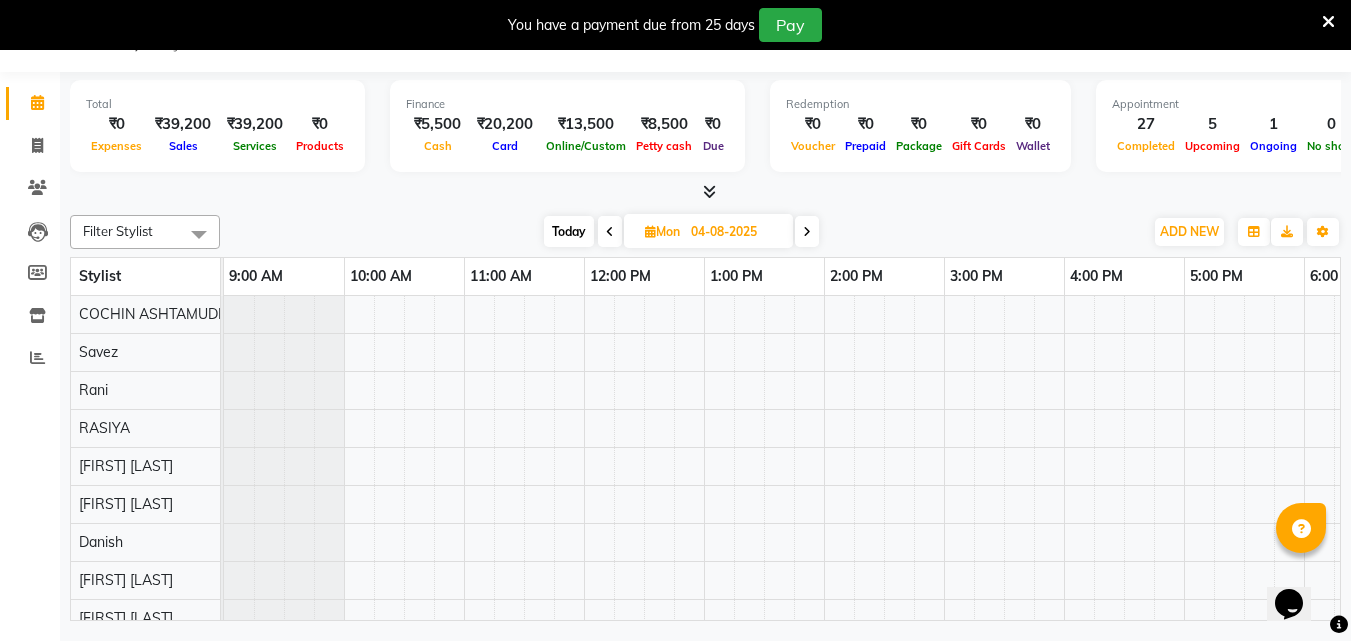 click at bounding box center [944, 561] 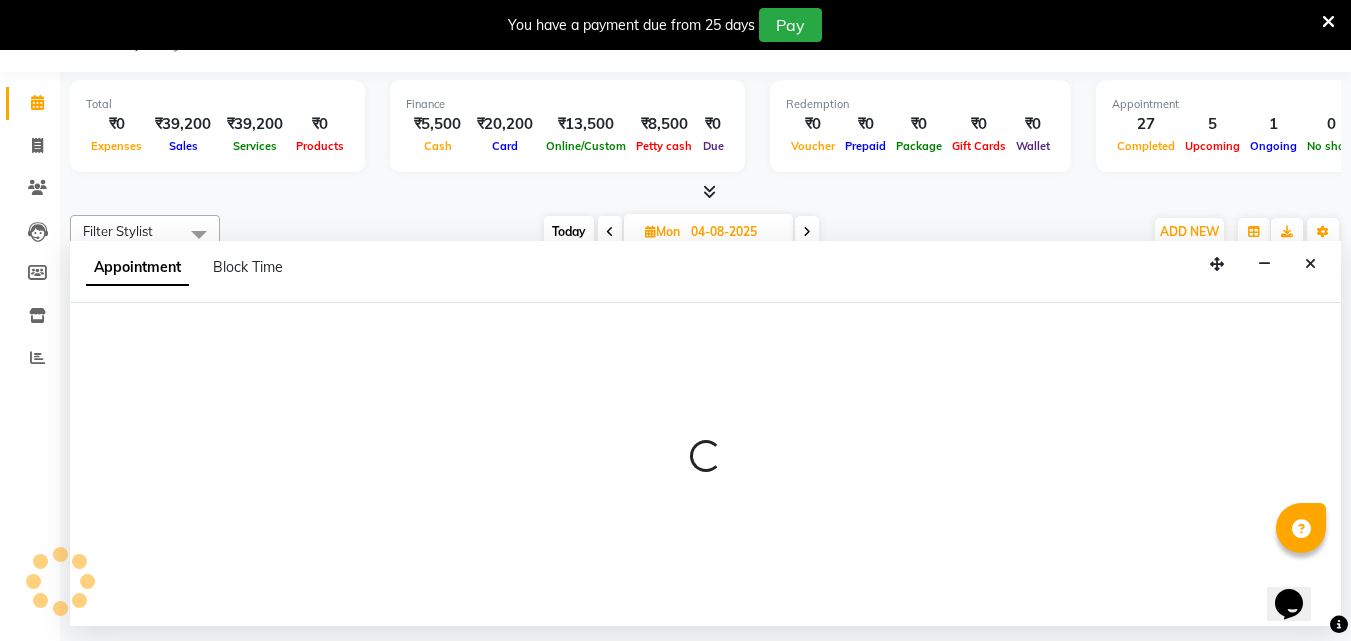 select on "27313" 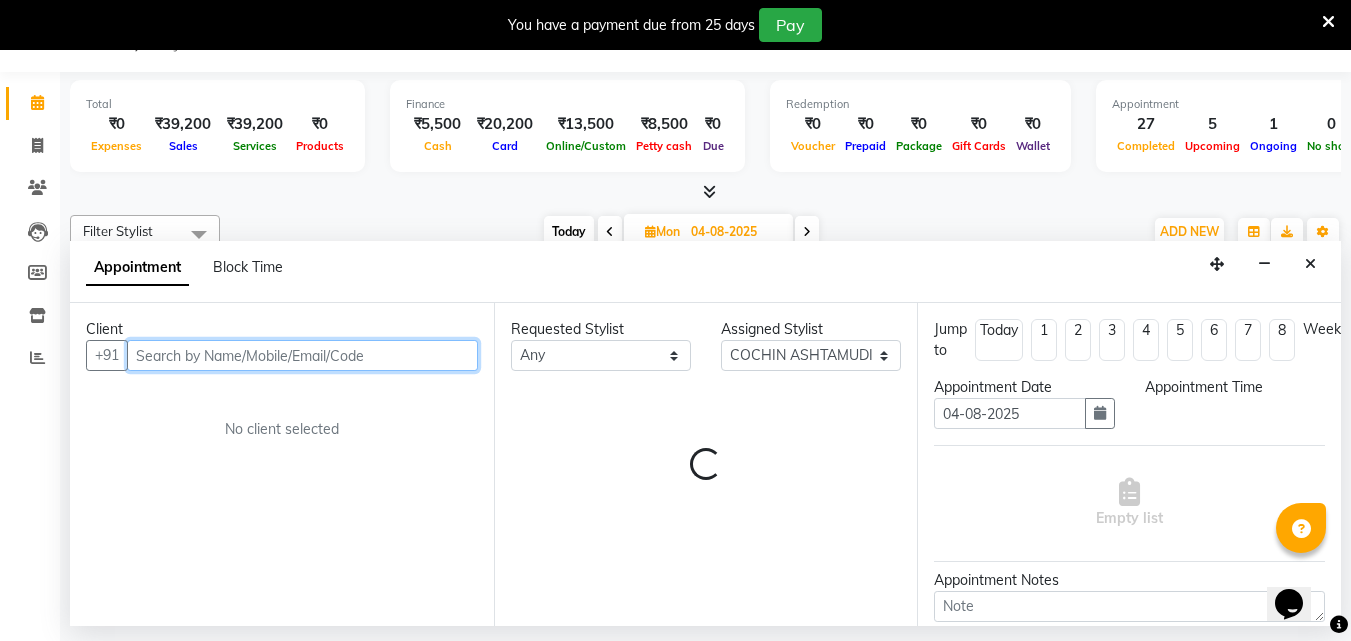 select on "600" 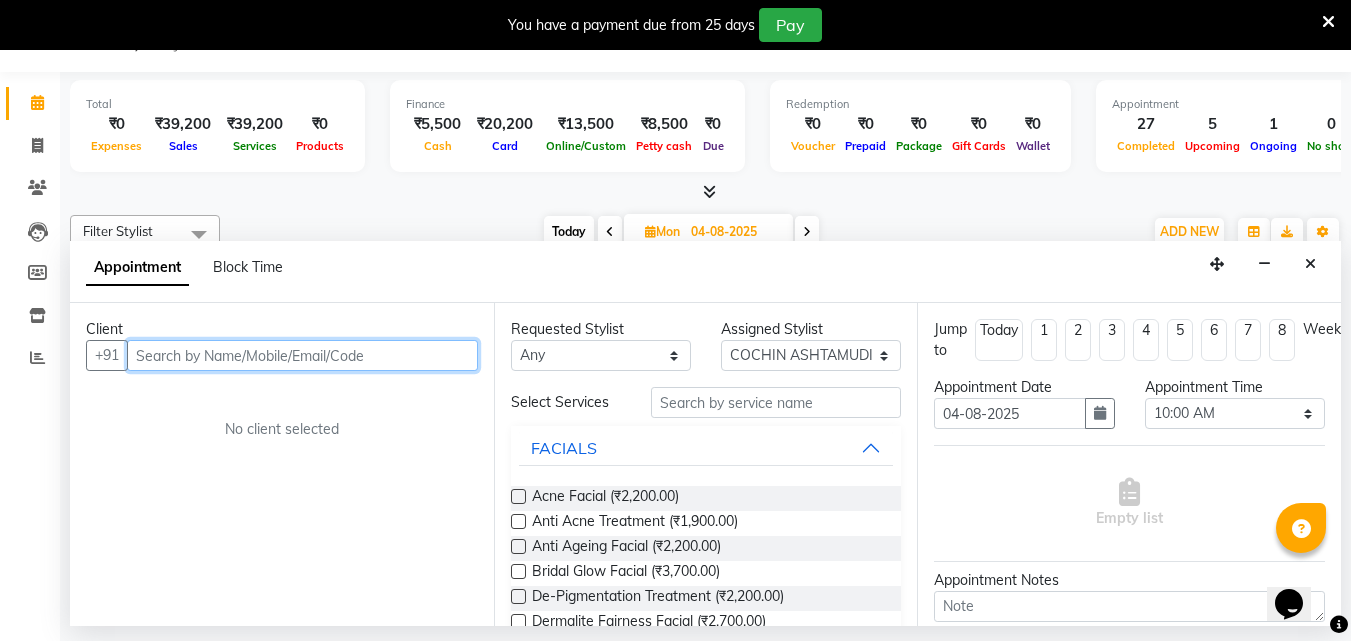 paste on "[PHONE]" 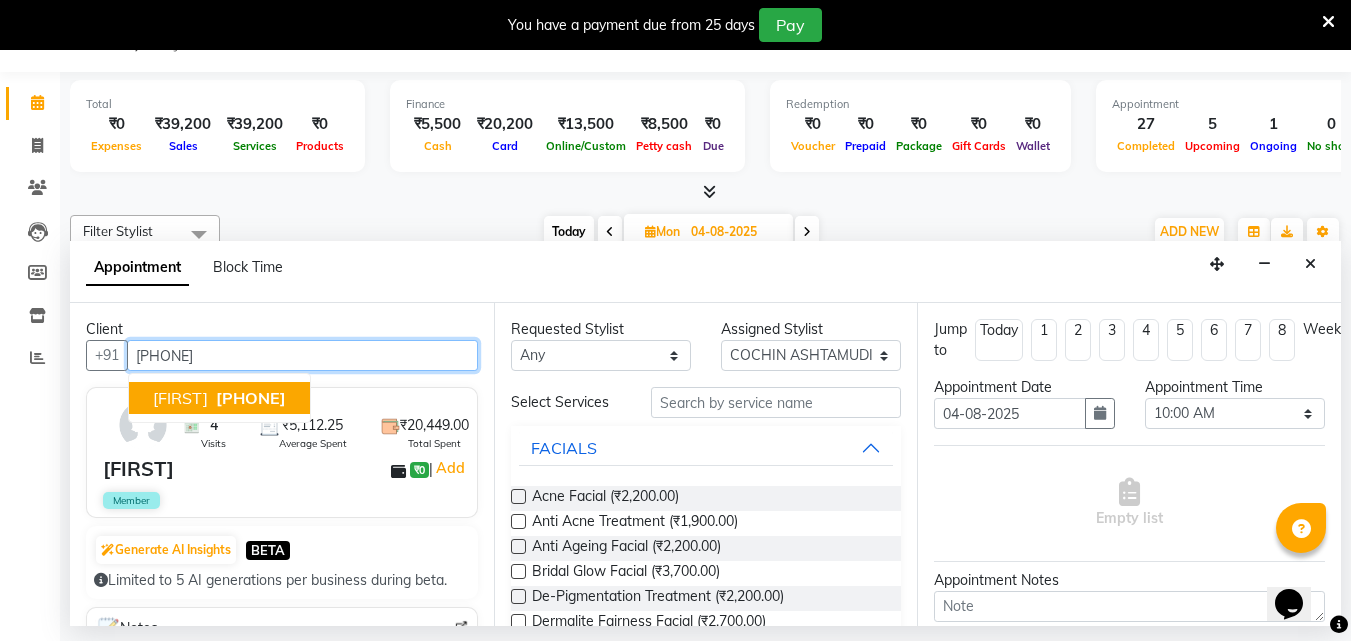 click on "[PHONE]" at bounding box center (251, 398) 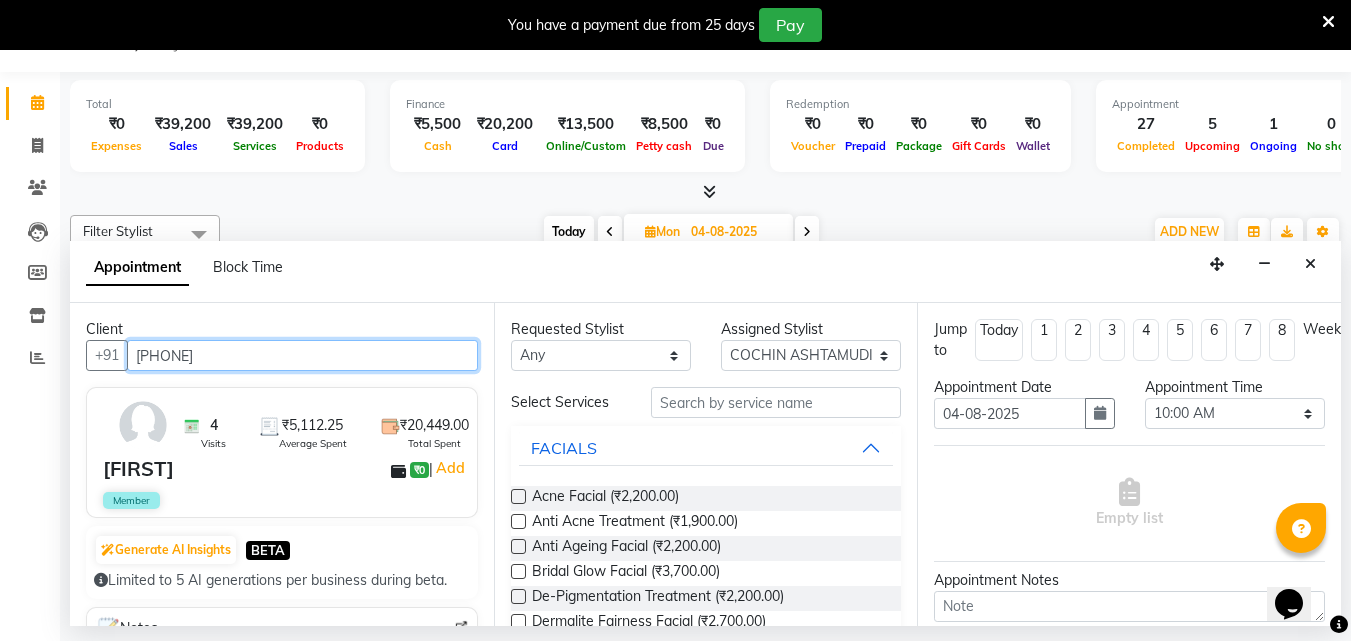 type on "[PHONE]" 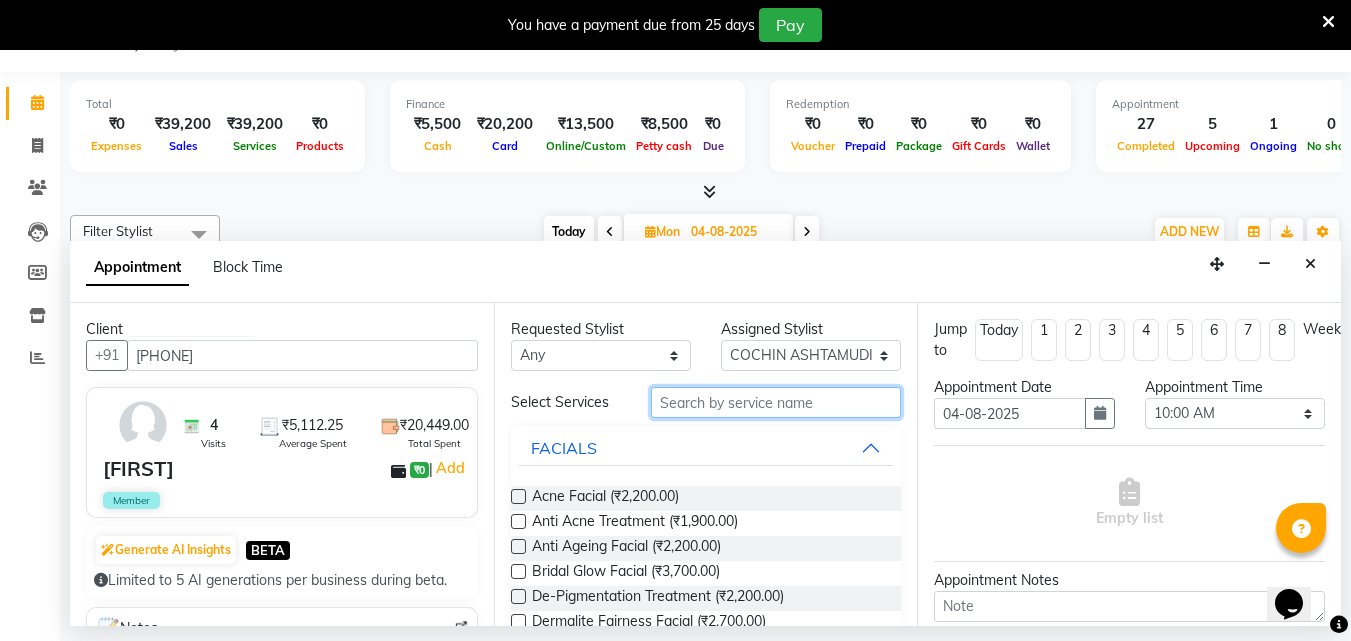 click at bounding box center [776, 402] 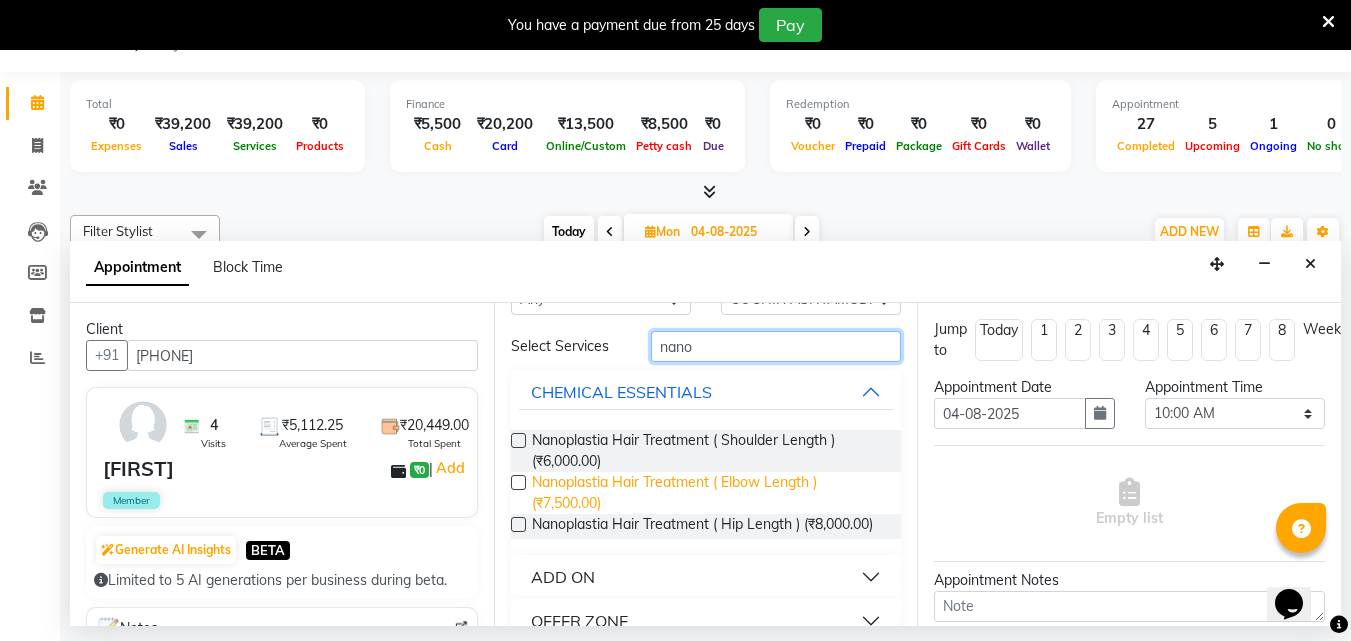 scroll, scrollTop: 106, scrollLeft: 0, axis: vertical 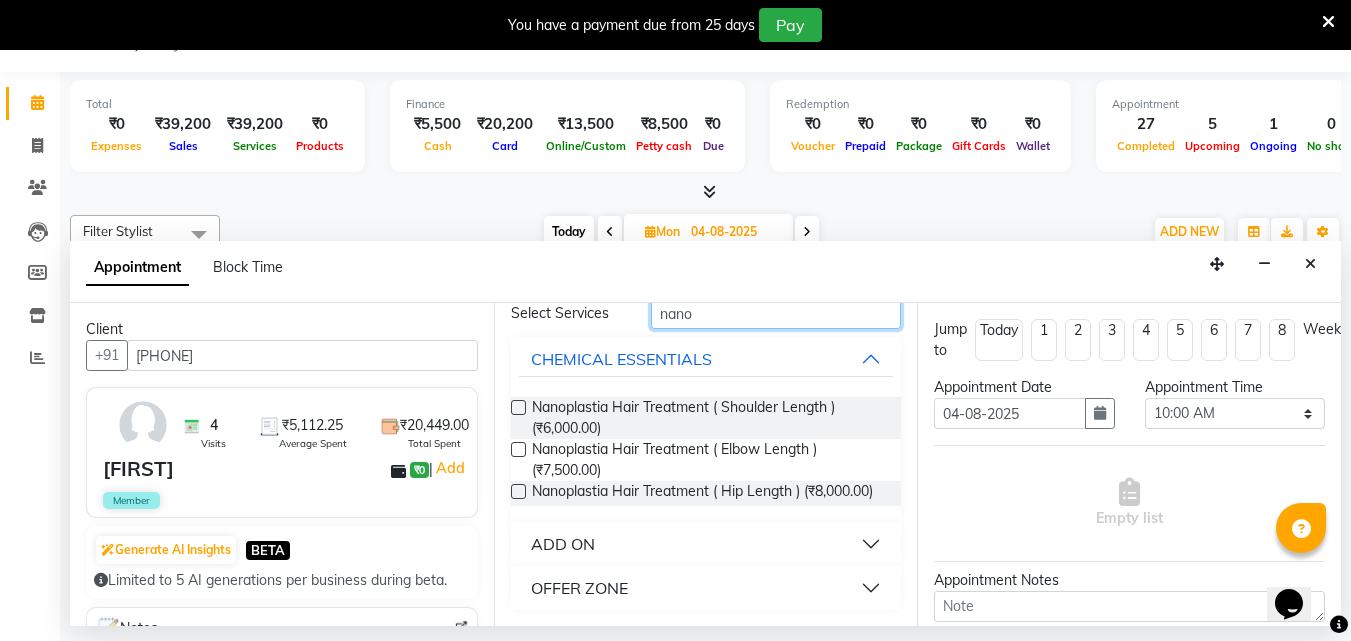 type on "nano" 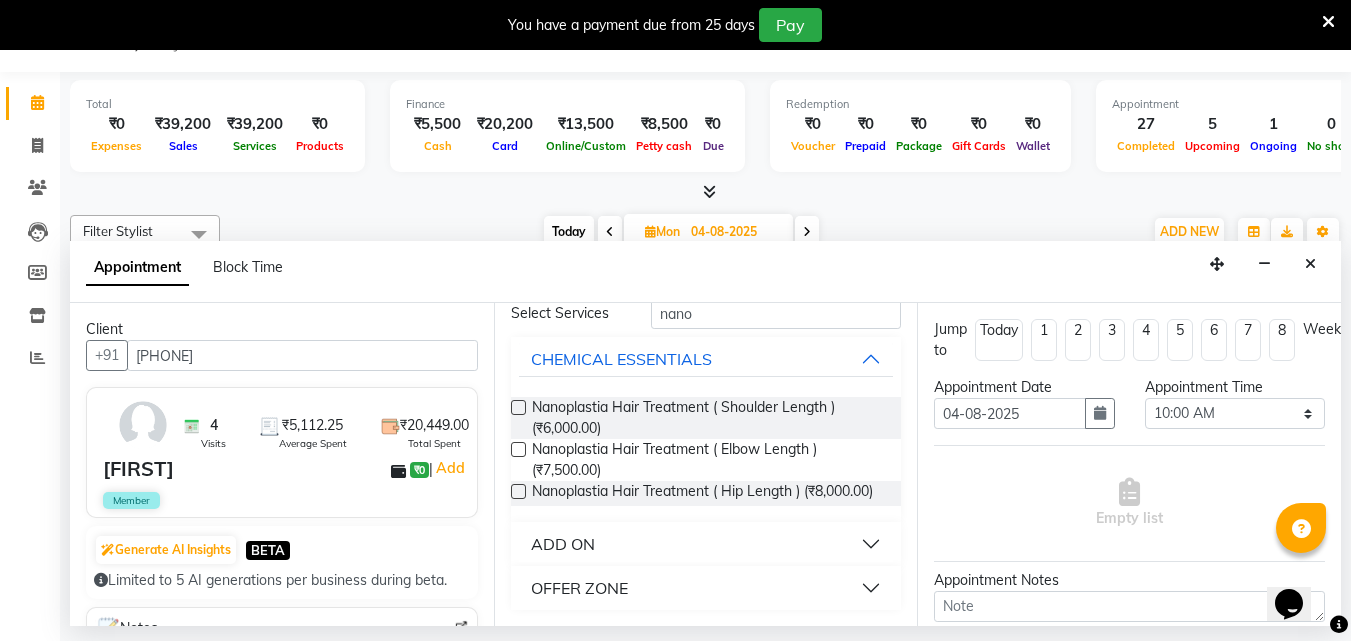 click on "OFFER ZONE" at bounding box center (579, 588) 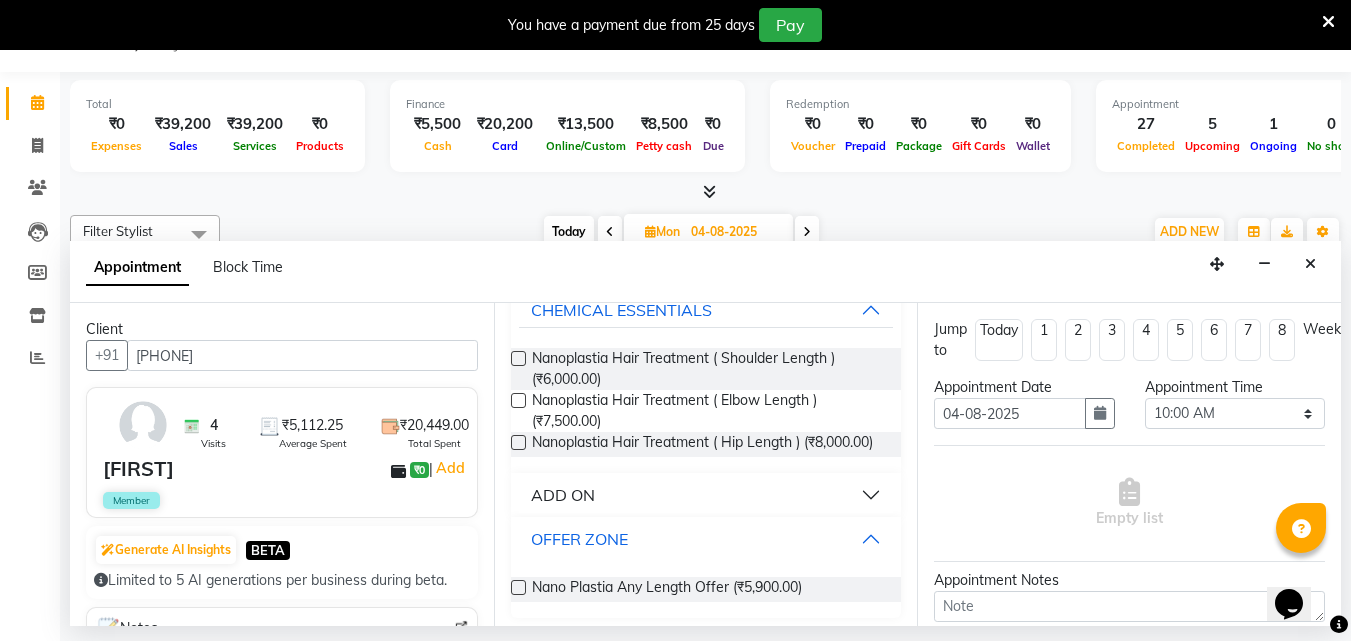 scroll, scrollTop: 163, scrollLeft: 0, axis: vertical 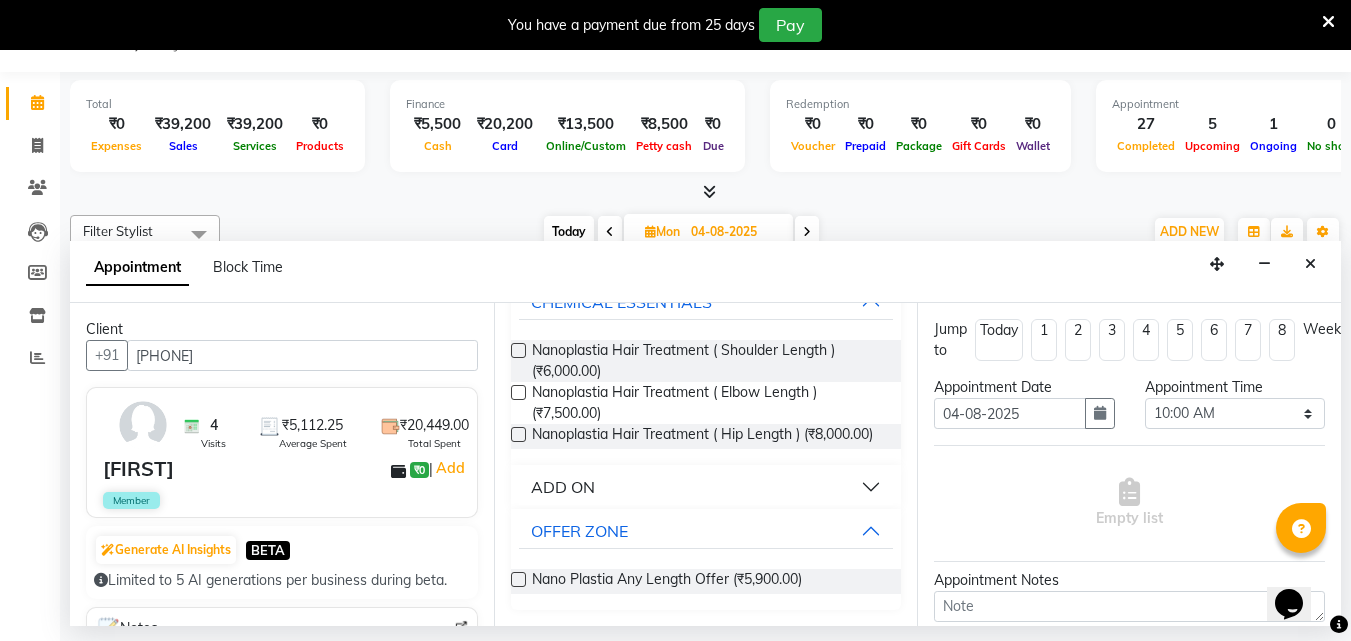 click at bounding box center (518, 579) 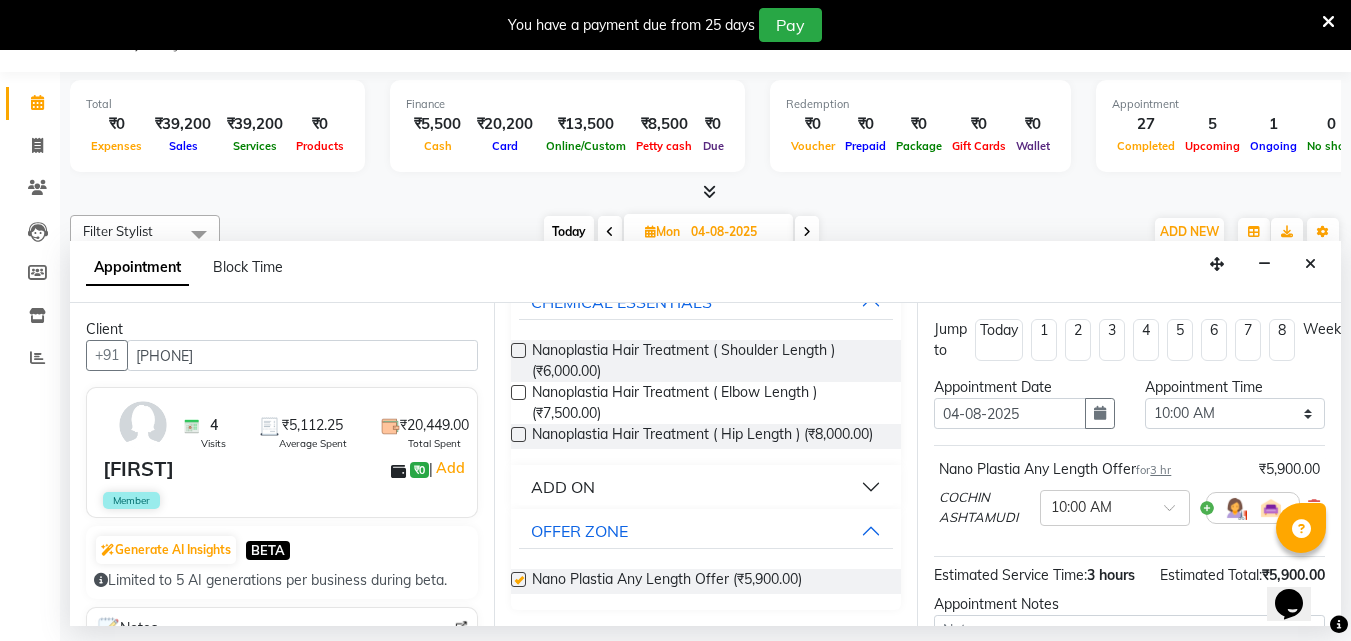 checkbox on "false" 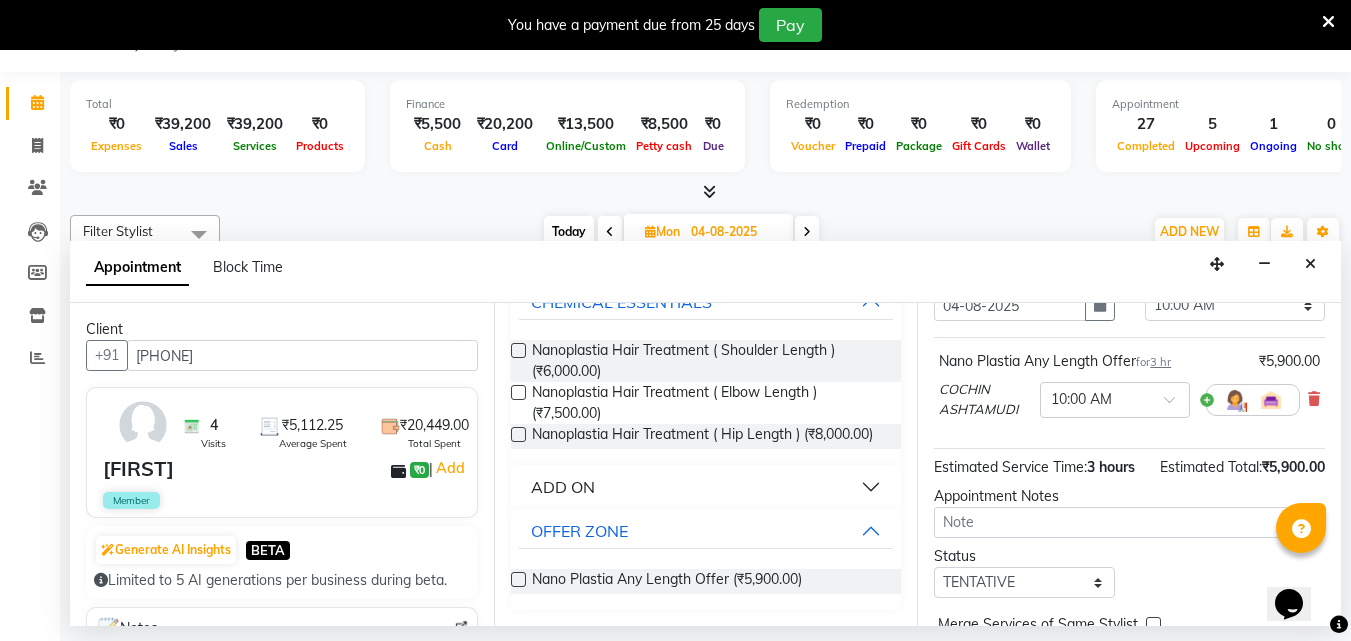 scroll, scrollTop: 209, scrollLeft: 0, axis: vertical 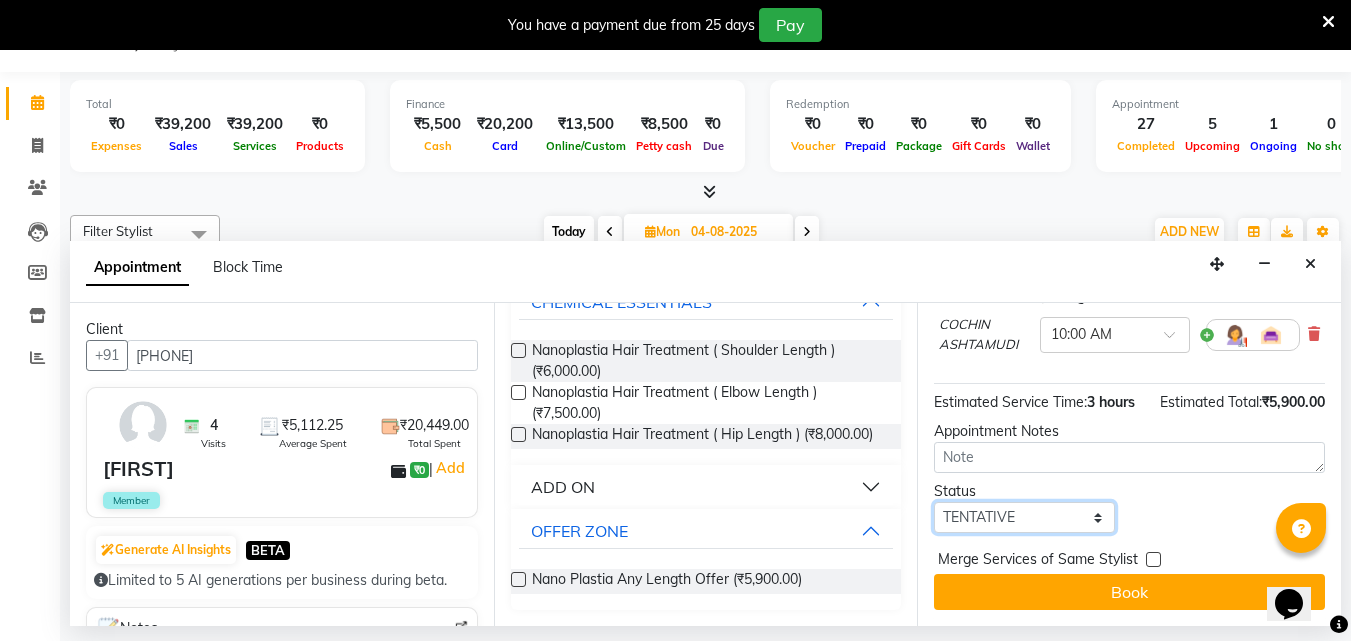 click on "Select TENTATIVE CONFIRM UPCOMING" at bounding box center (1024, 517) 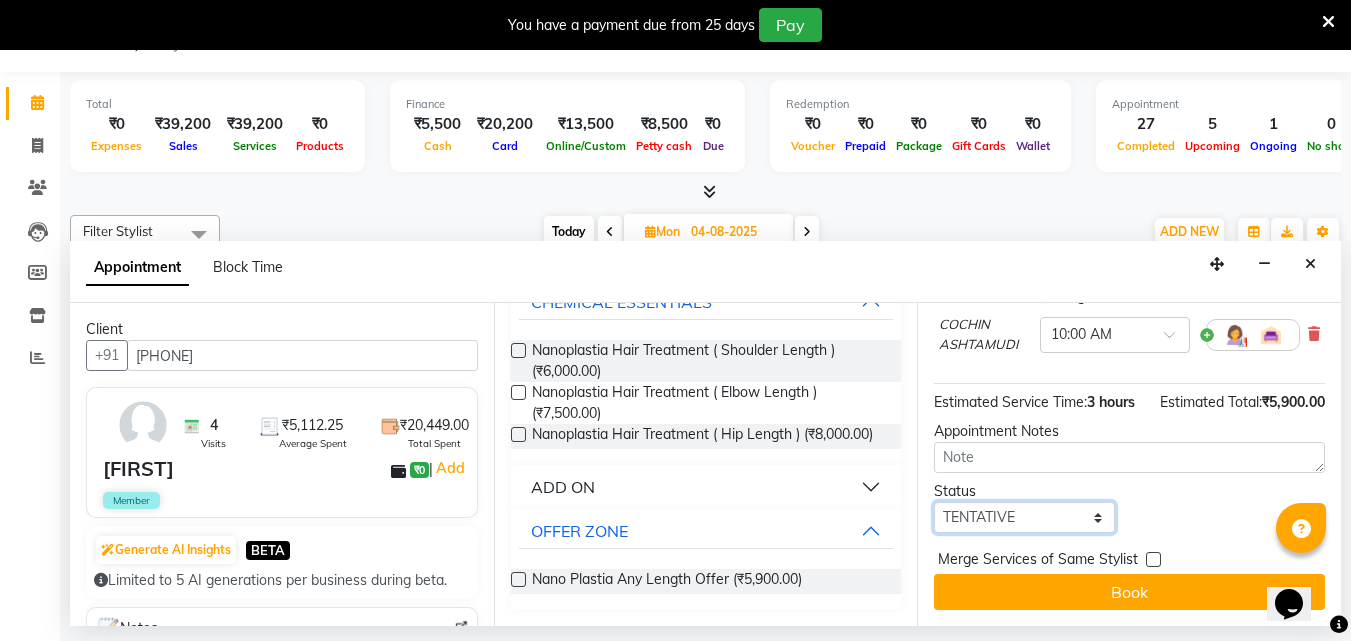 select on "confirm booking" 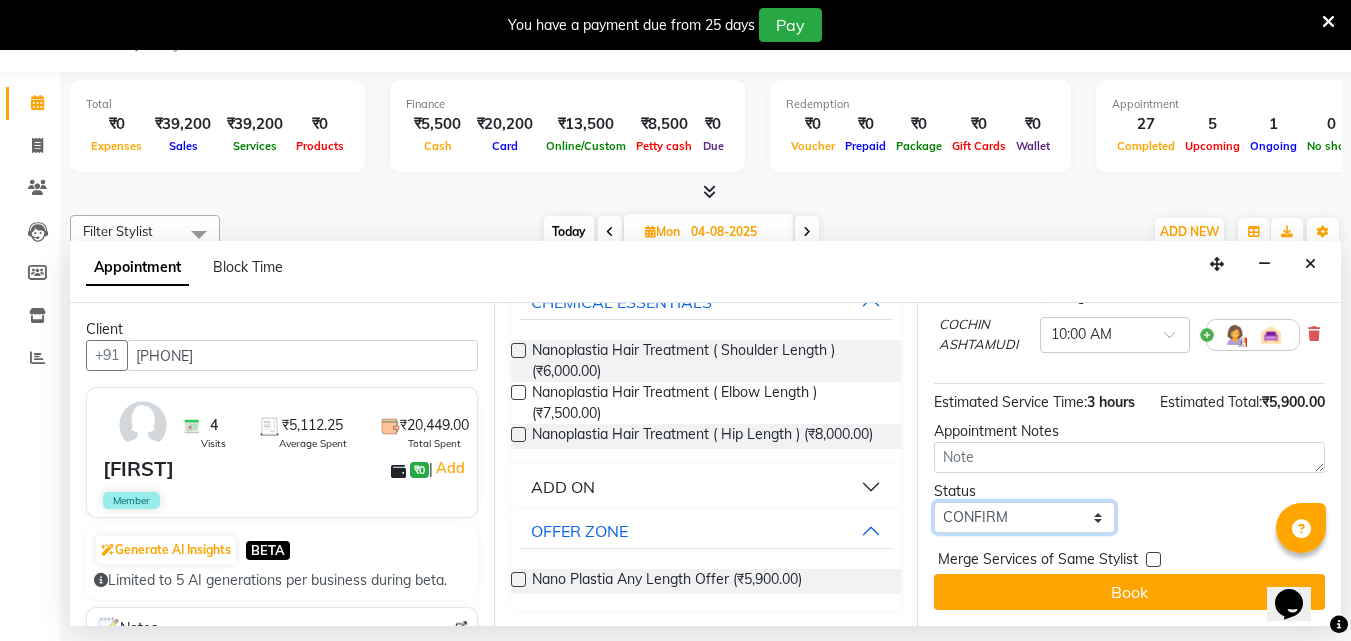 click on "Select TENTATIVE CONFIRM UPCOMING" at bounding box center (1024, 517) 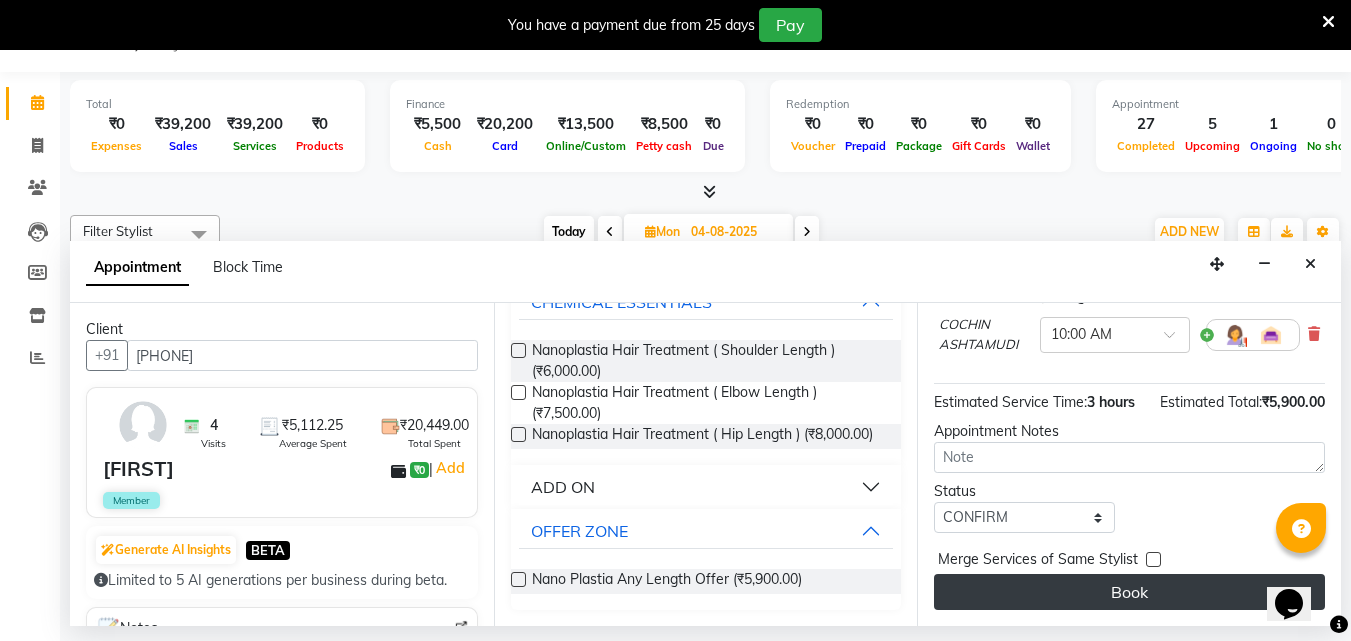 click on "Book" at bounding box center [1129, 592] 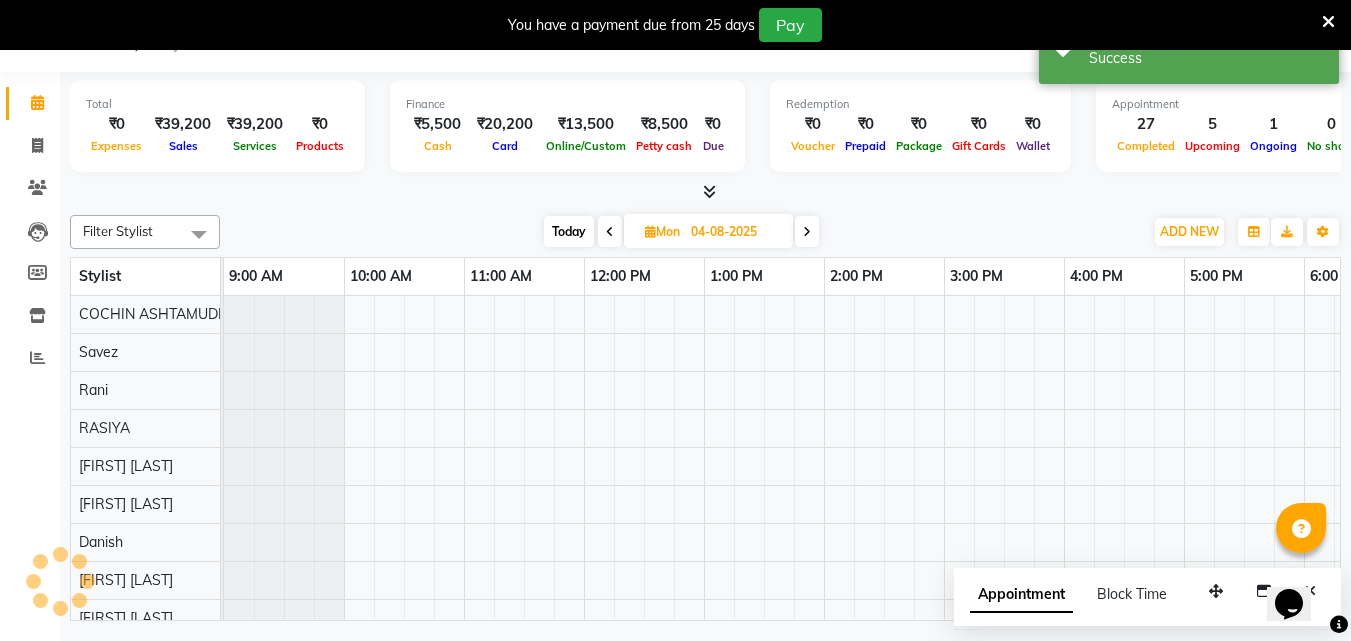 scroll, scrollTop: 0, scrollLeft: 0, axis: both 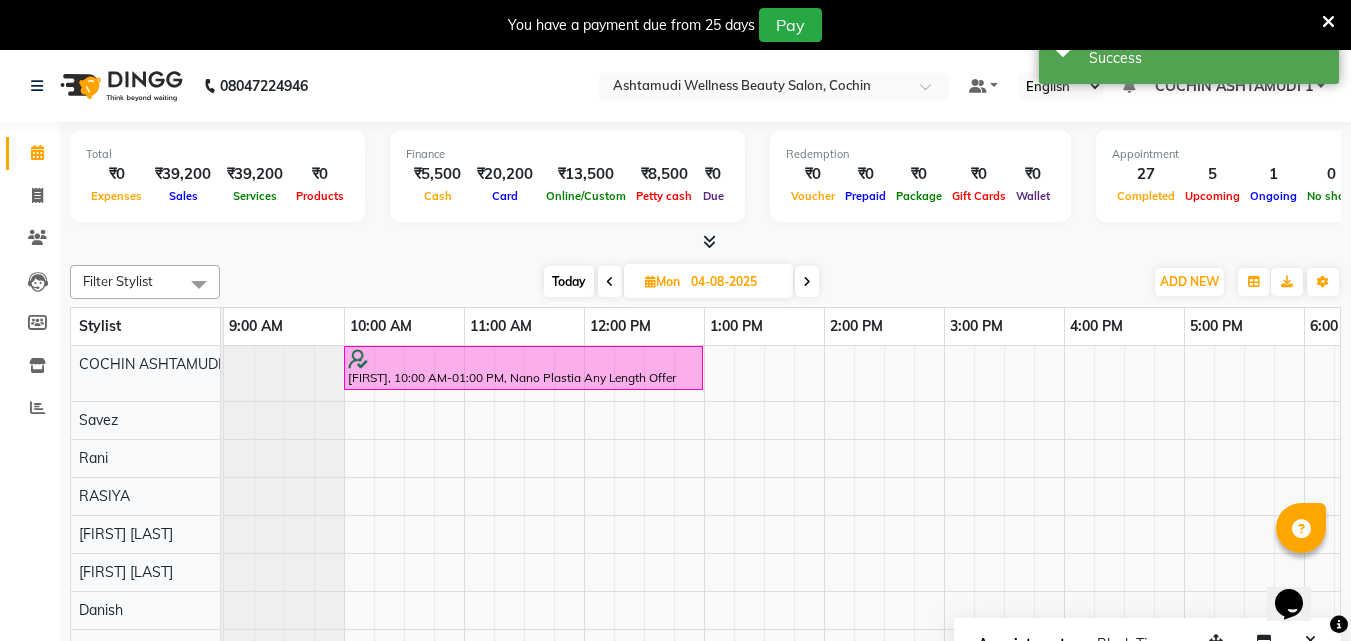 click at bounding box center [610, 281] 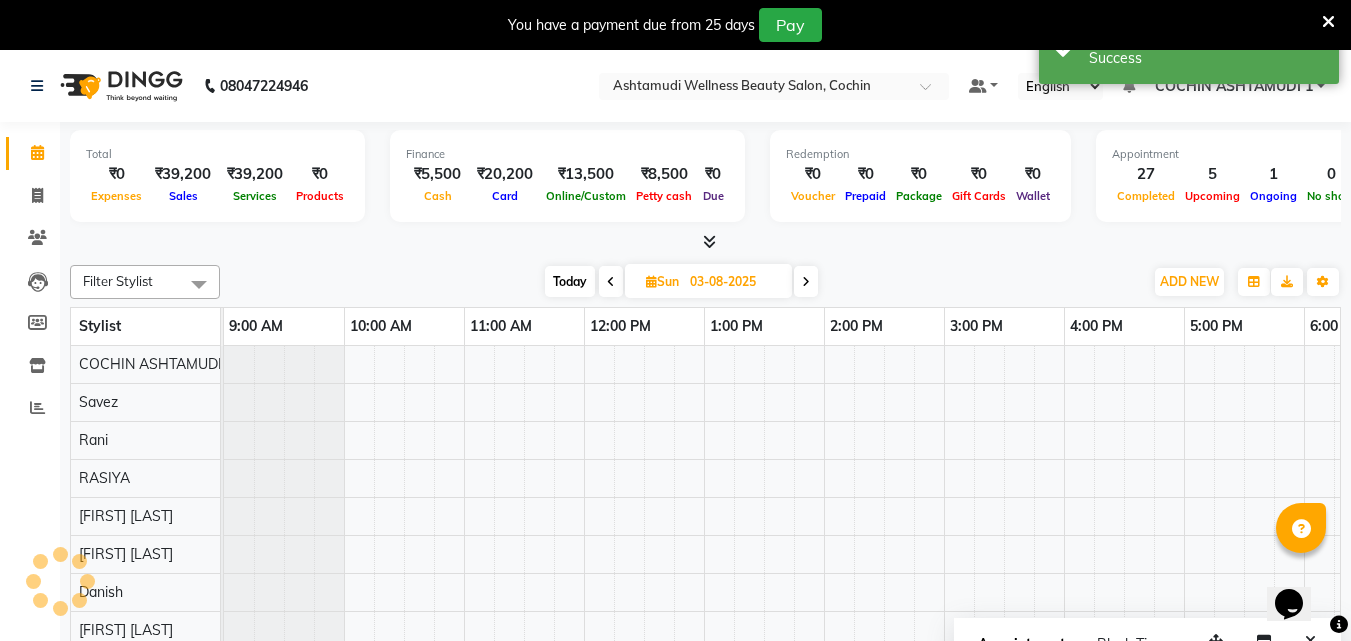 scroll, scrollTop: 0, scrollLeft: 324, axis: horizontal 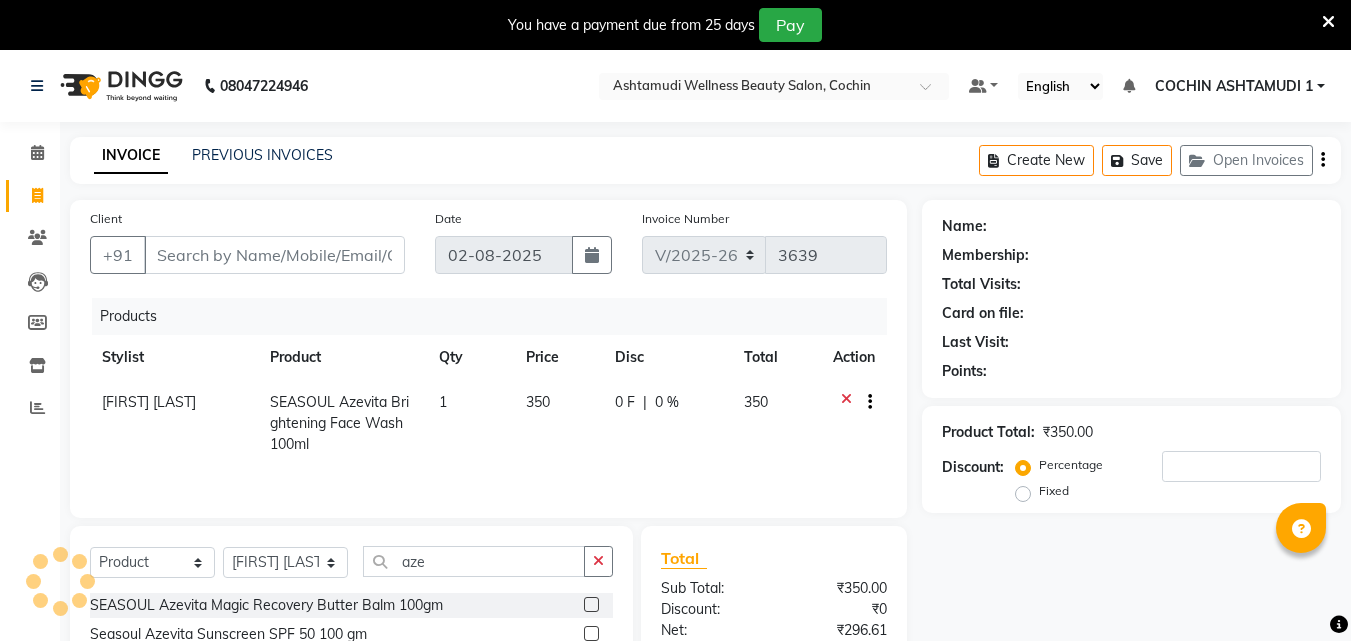select on "4632" 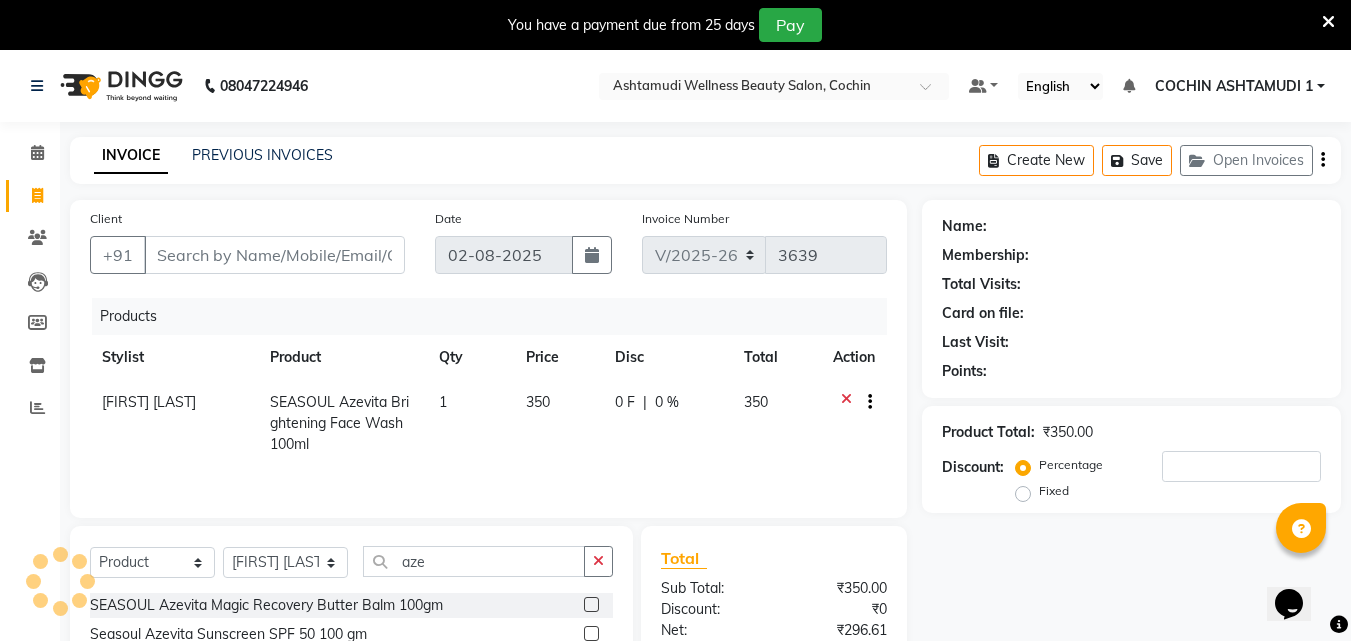 scroll, scrollTop: 0, scrollLeft: 0, axis: both 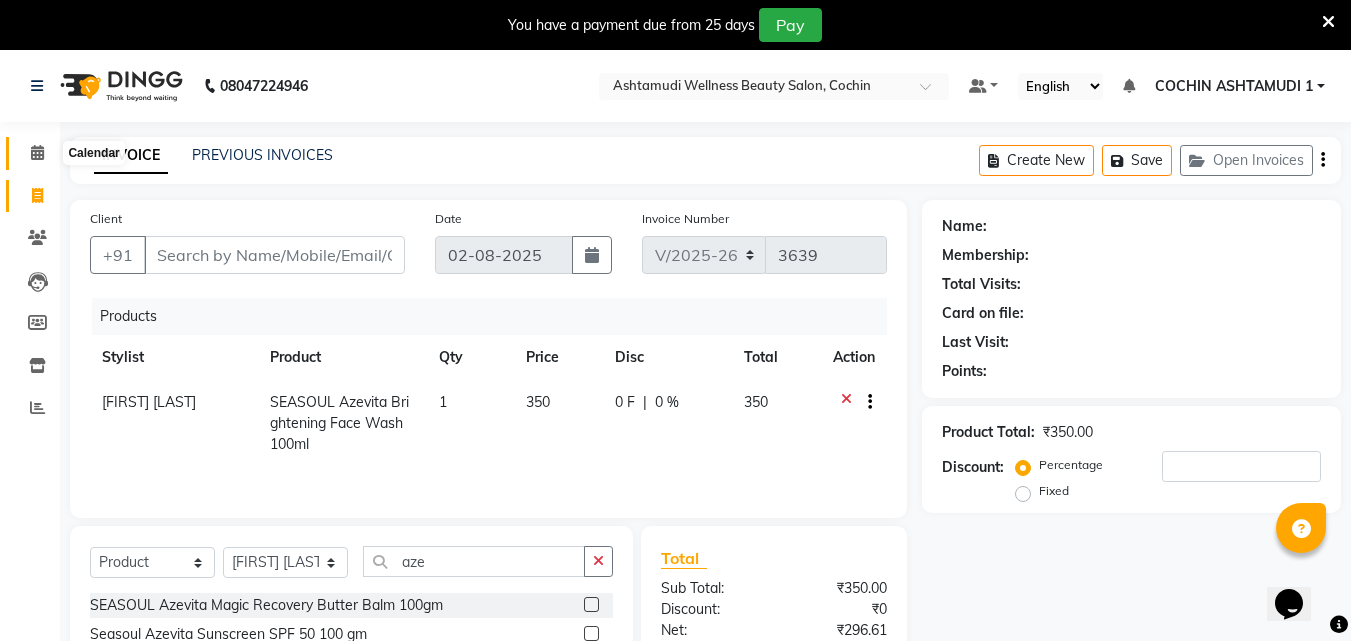 click 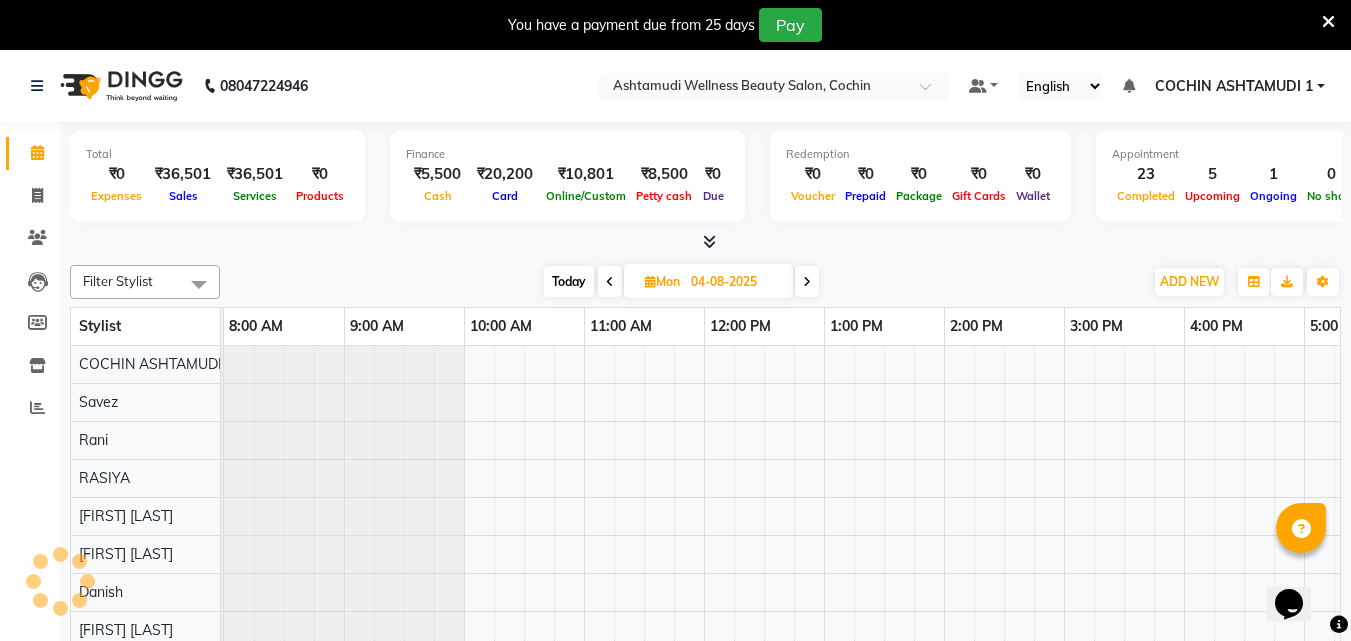 scroll, scrollTop: 0, scrollLeft: 324, axis: horizontal 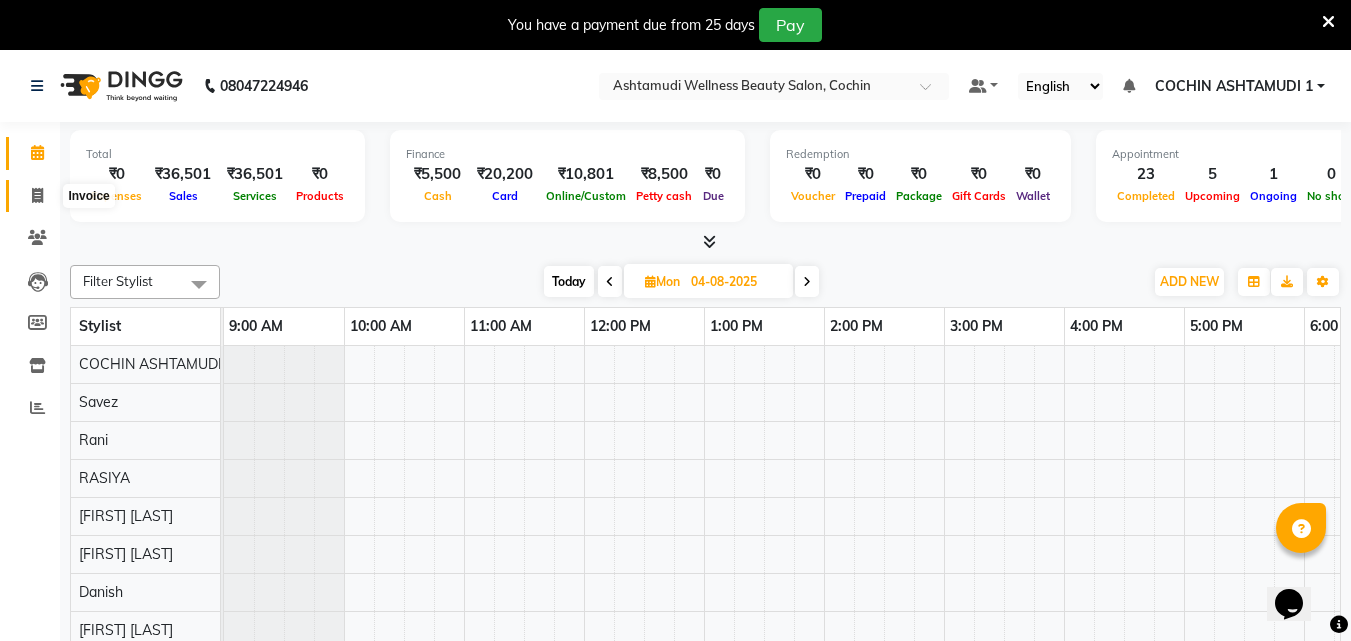 click 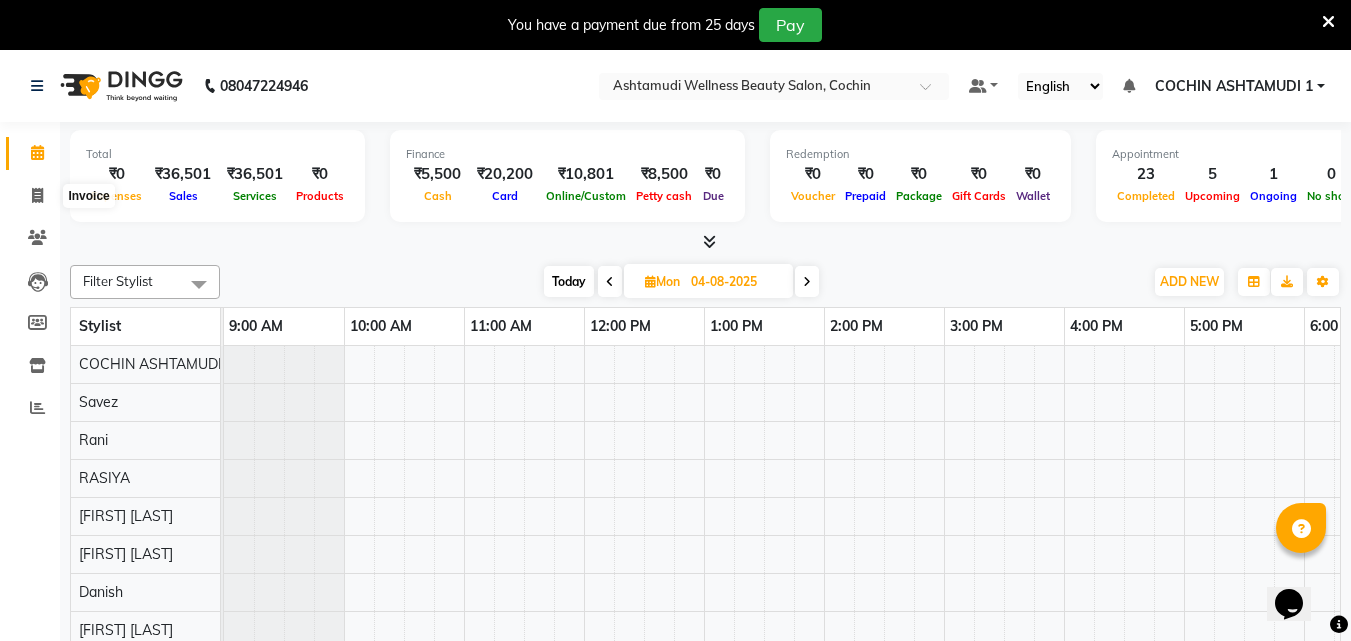select on "service" 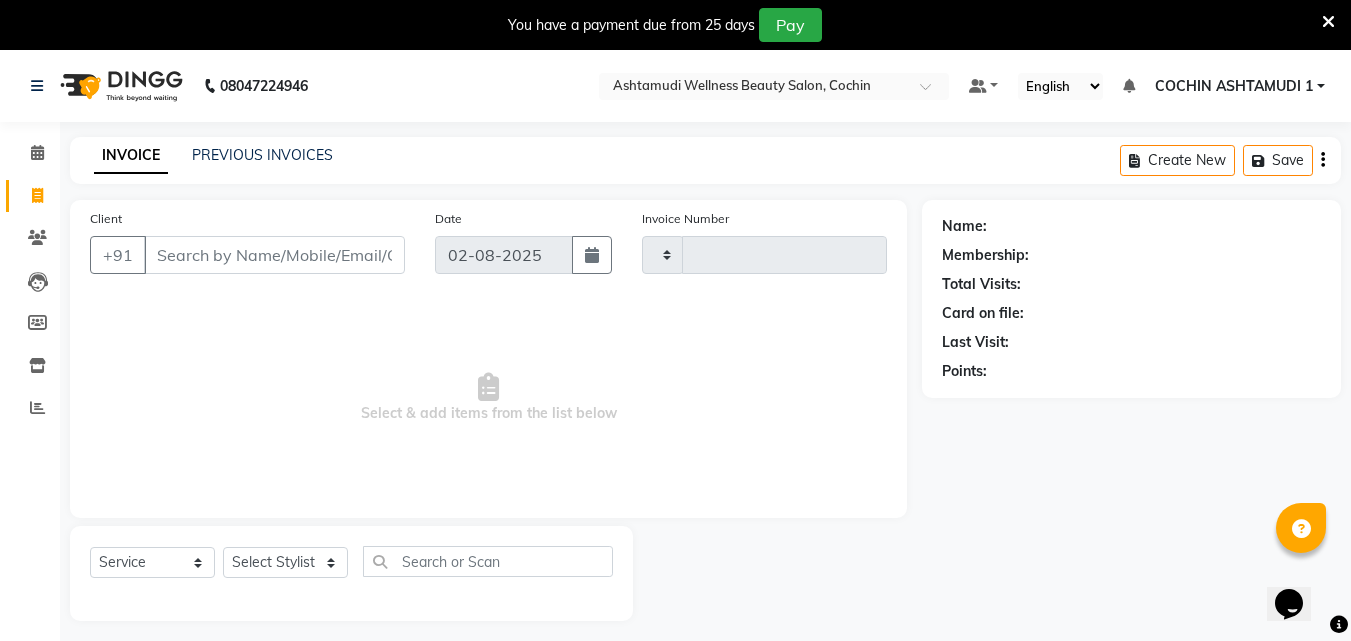 type on "3639" 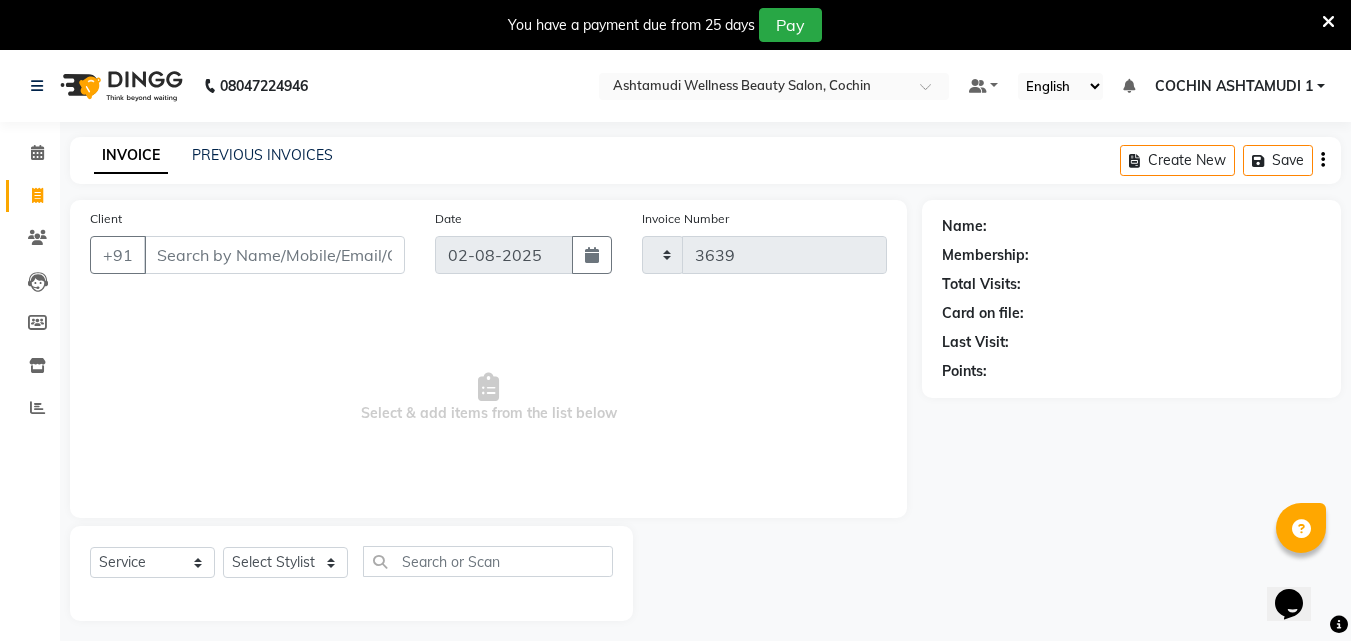 select on "4632" 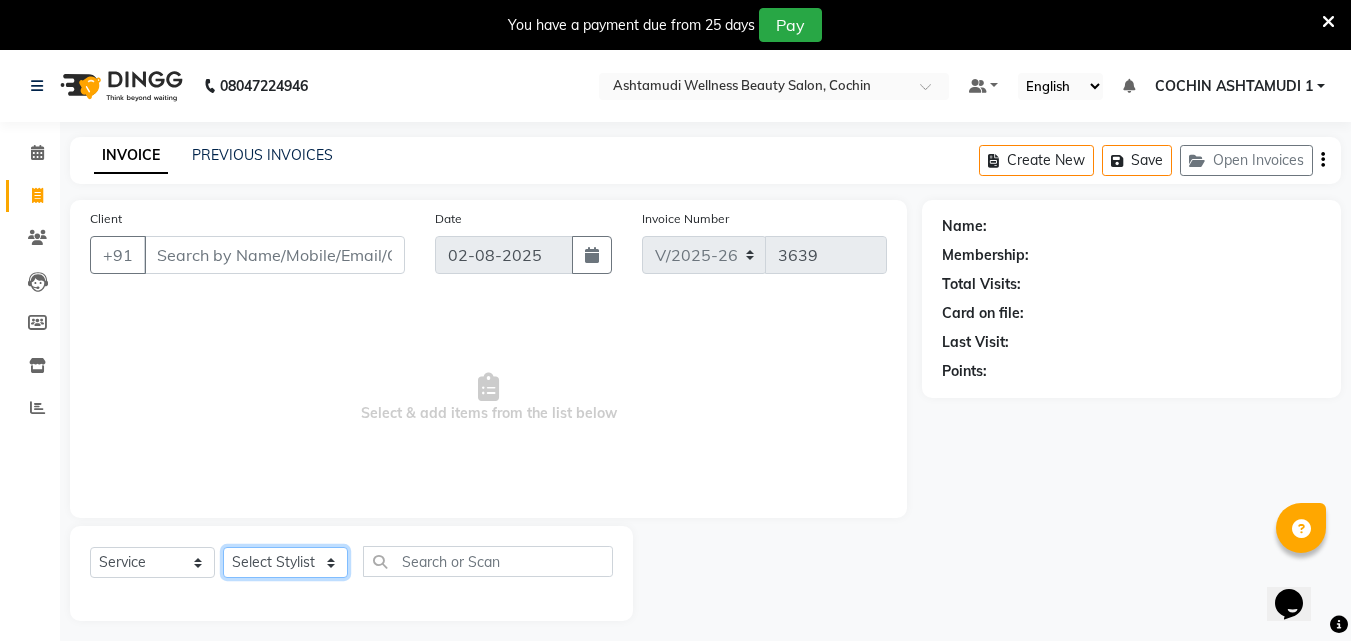 click on "Select Stylist [FIRST] [FIRST] [FIRST] [FIRST] [FIRST] [FIRST] [FIRST] [FIRST] [FIRST] [FIRST] [FIRST] [FIRST] [FIRST]" 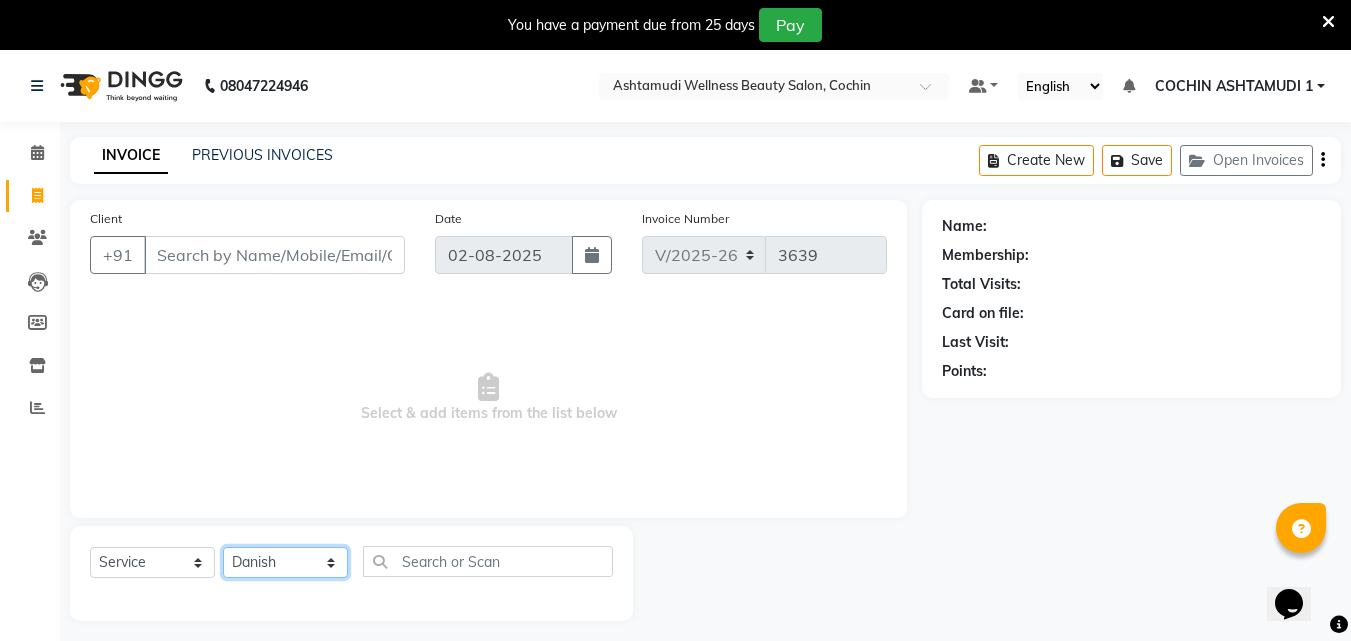 click on "Select Stylist [FIRST] [FIRST] [FIRST] [FIRST] [FIRST] [FIRST] [FIRST] [FIRST] [FIRST] [FIRST] [FIRST] [FIRST] [FIRST]" 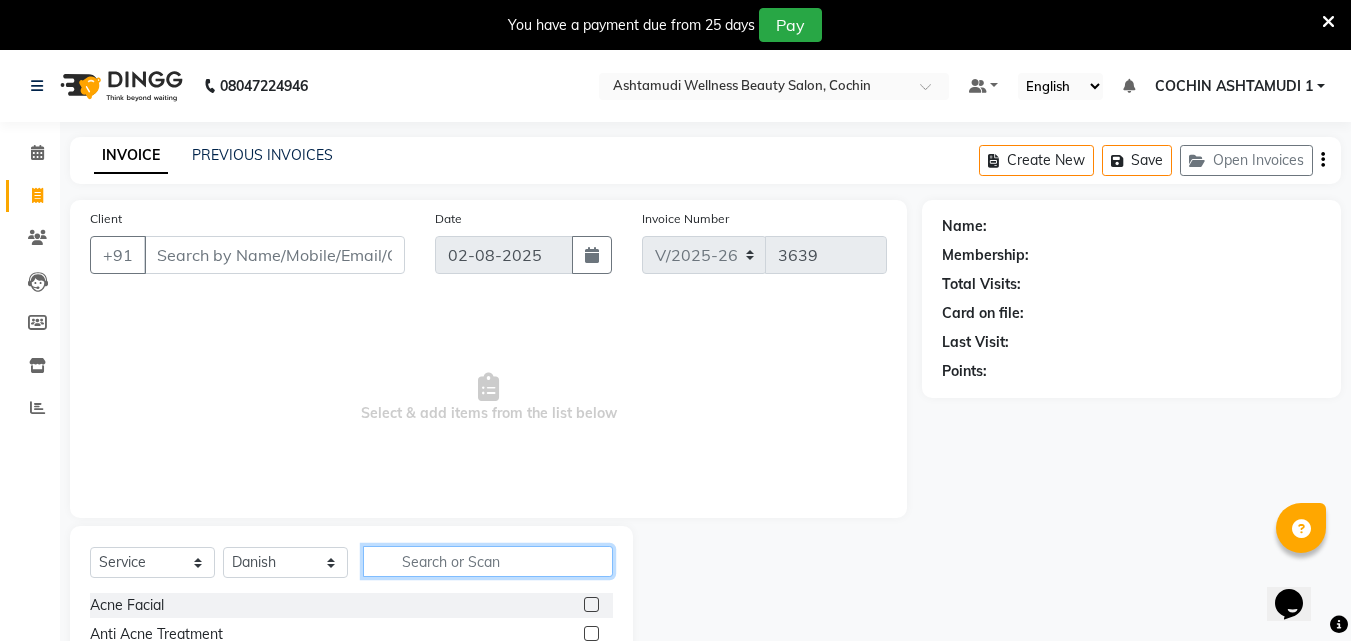 click 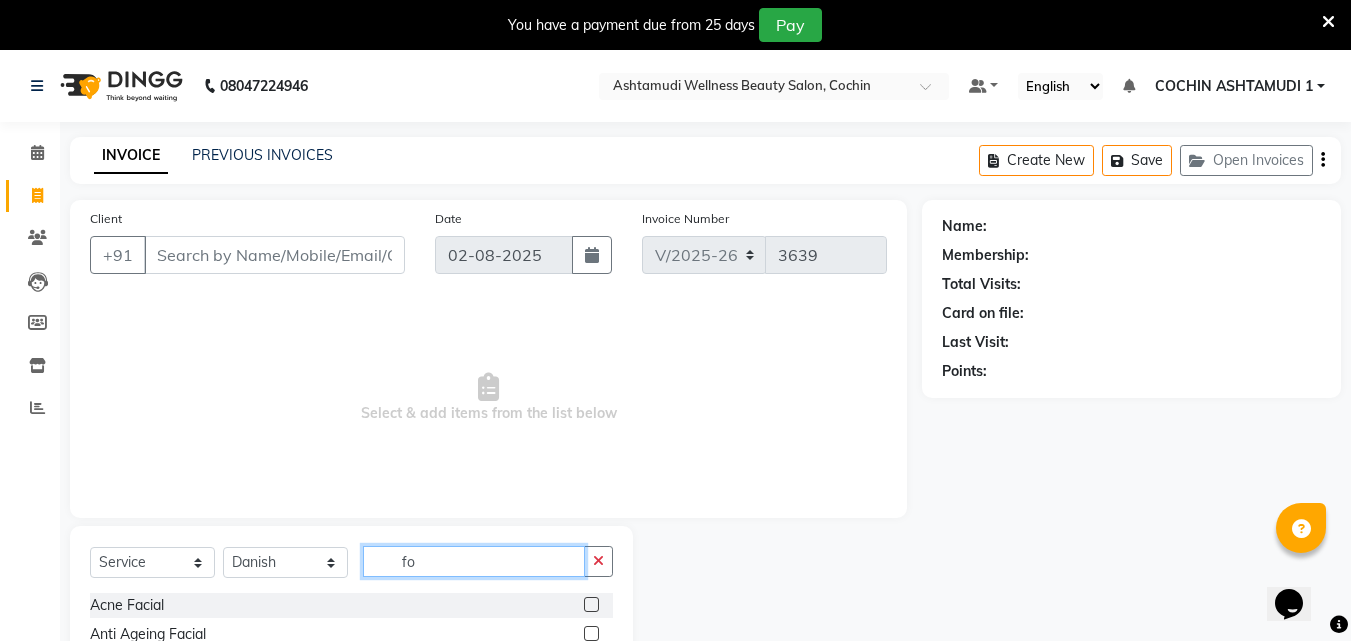 type on "for" 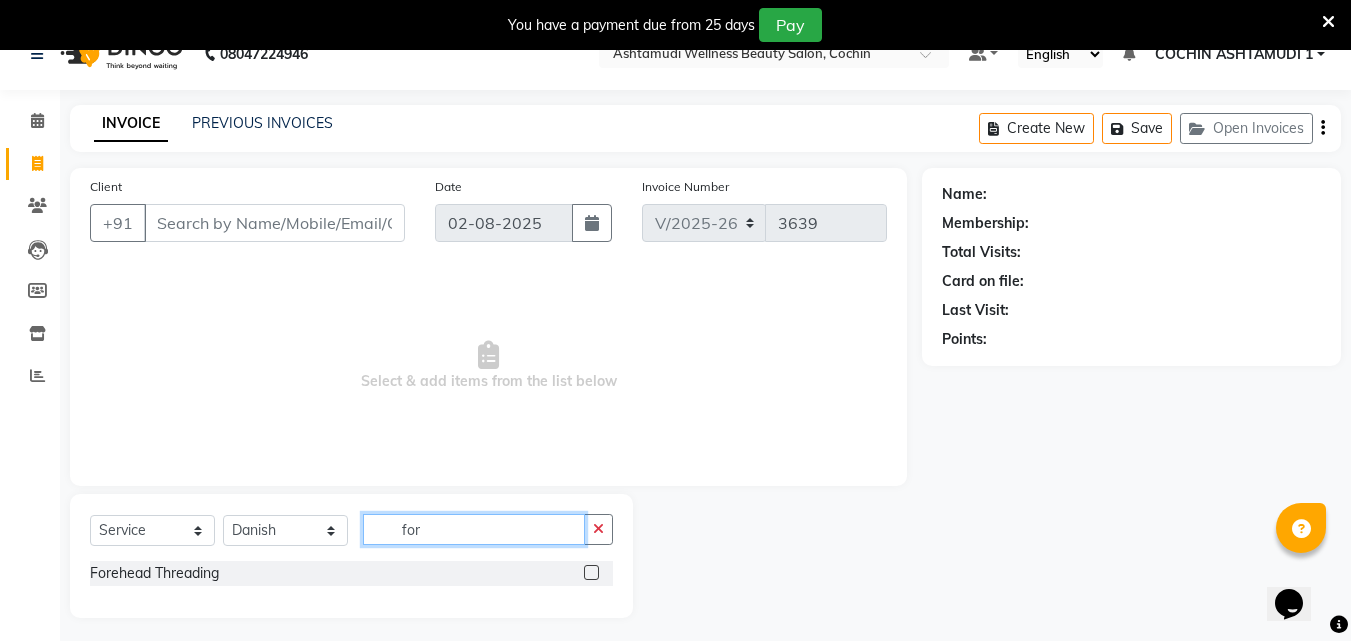 scroll, scrollTop: 50, scrollLeft: 0, axis: vertical 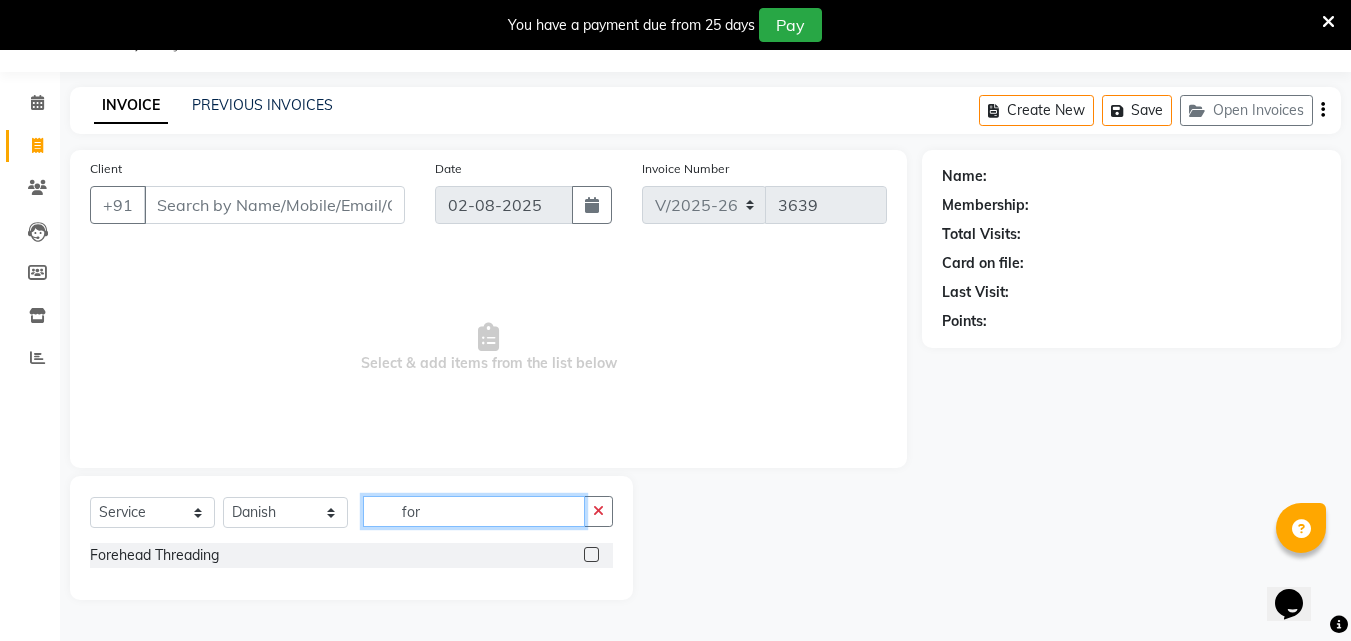 click on "for" 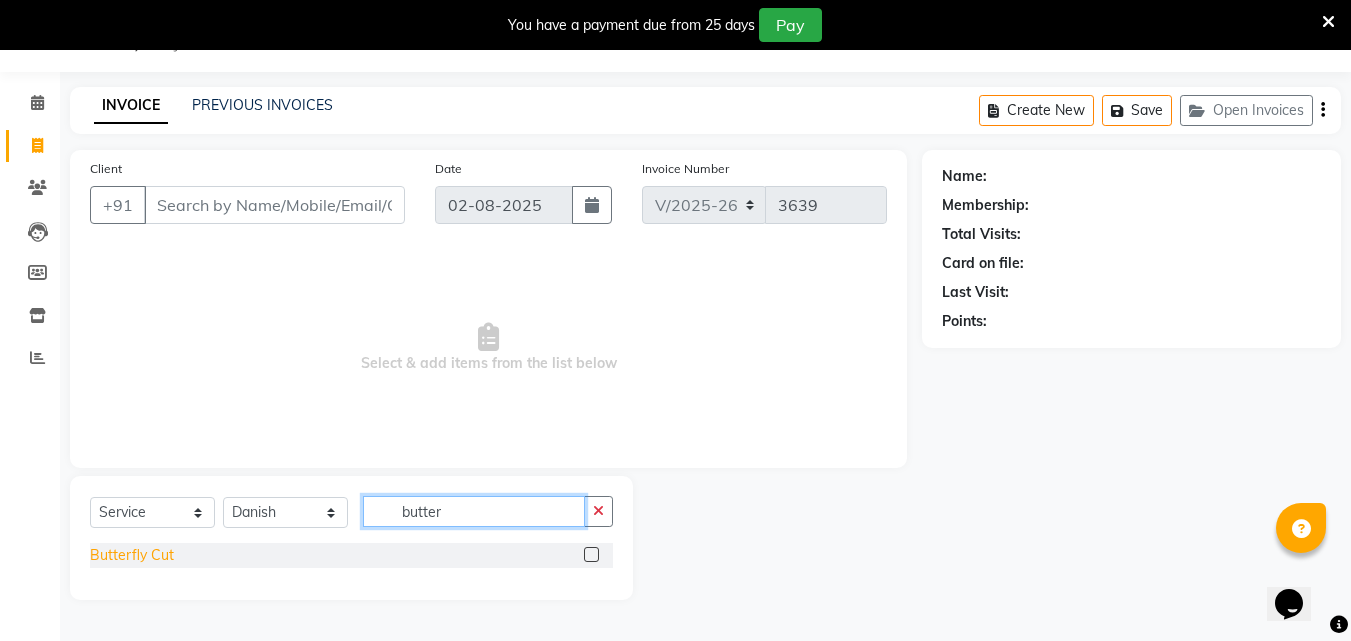 type on "butter" 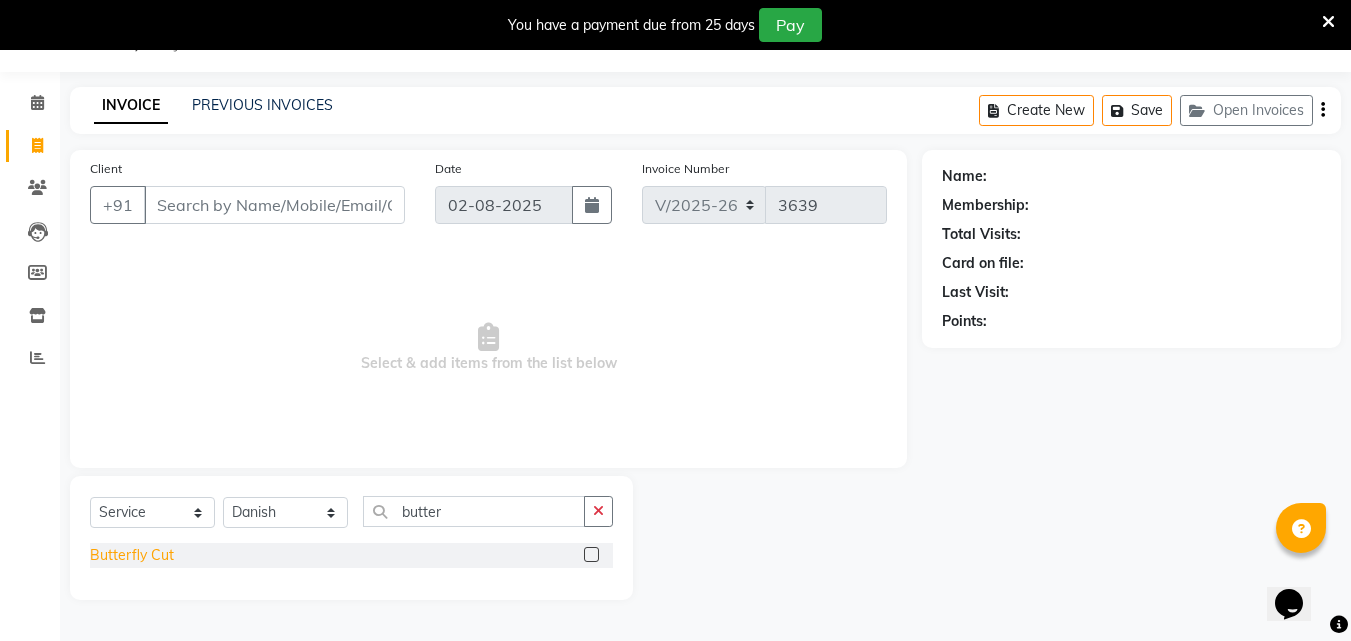 click on "Butterfly Cut" 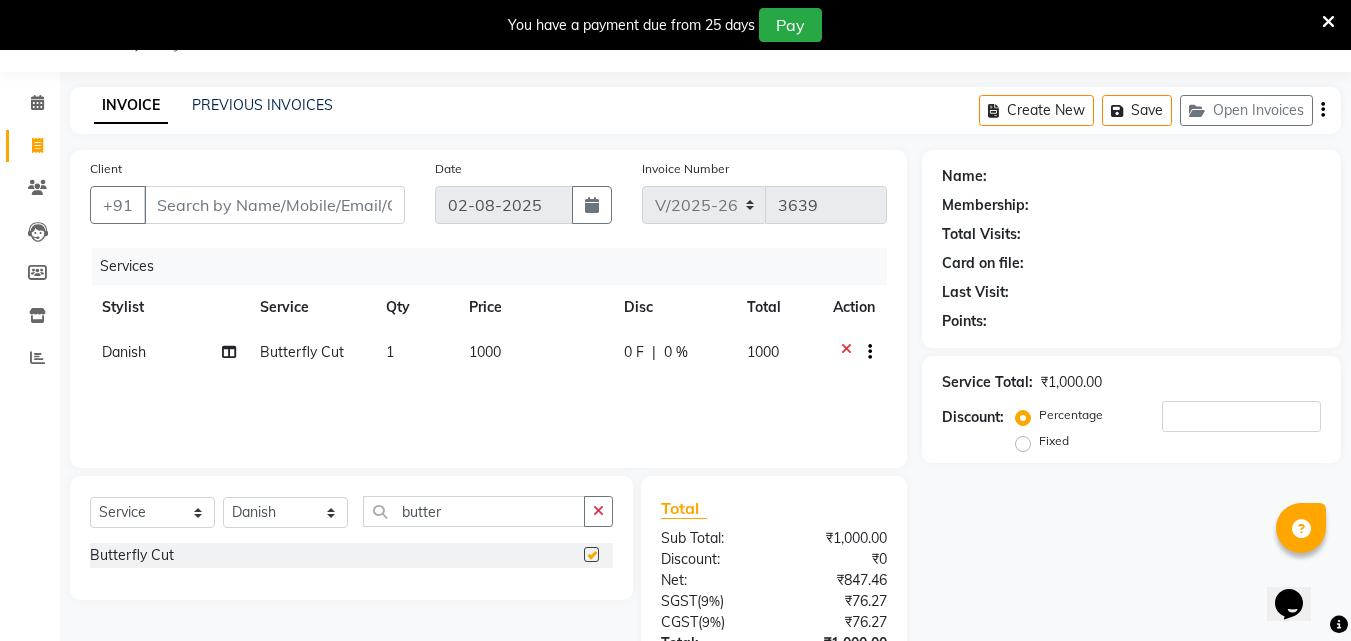 checkbox on "false" 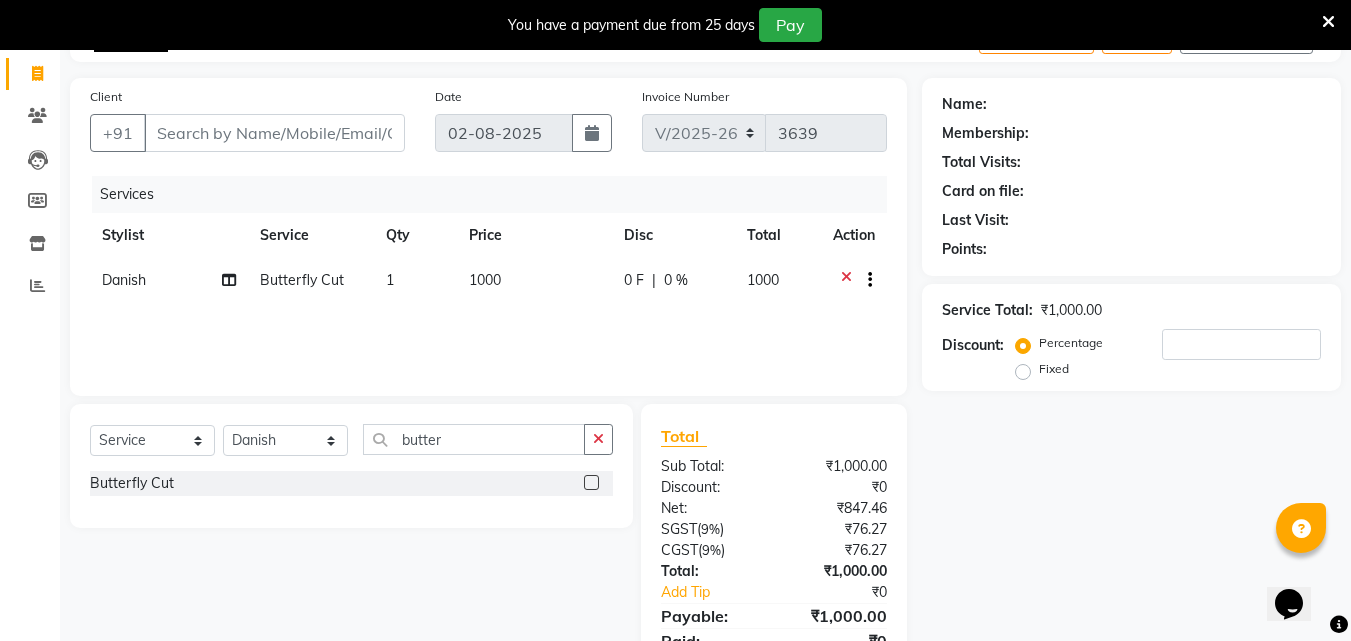 scroll, scrollTop: 209, scrollLeft: 0, axis: vertical 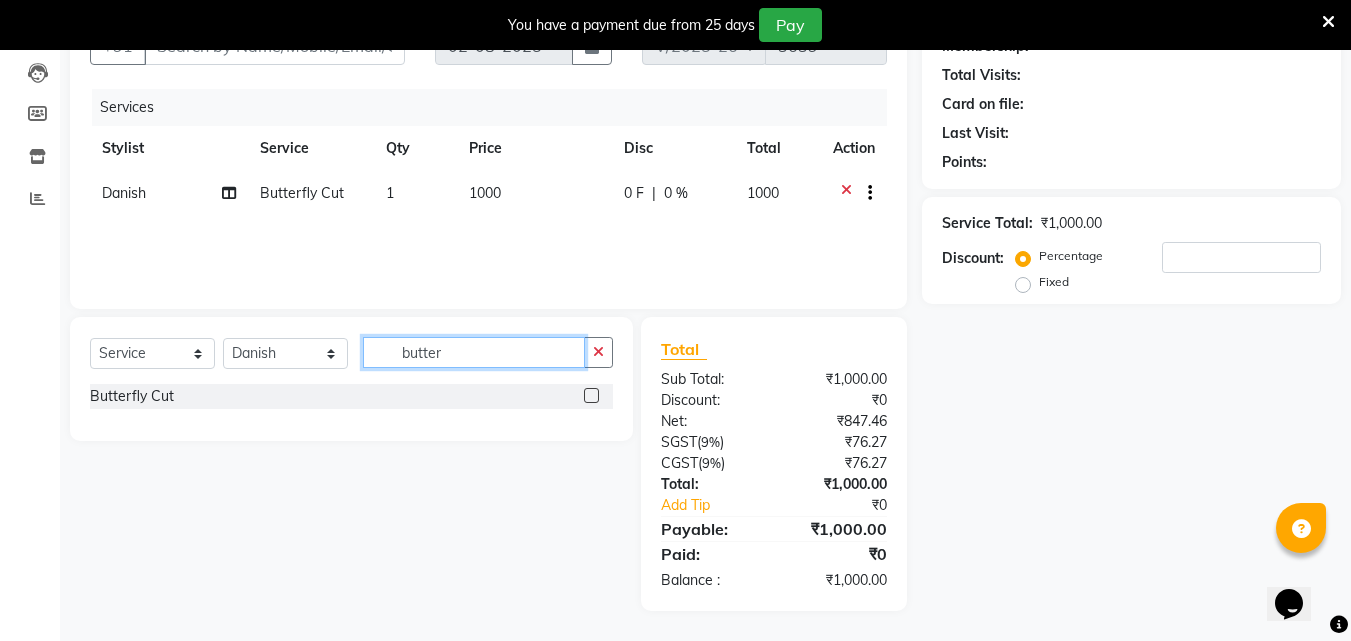 click on "butter" 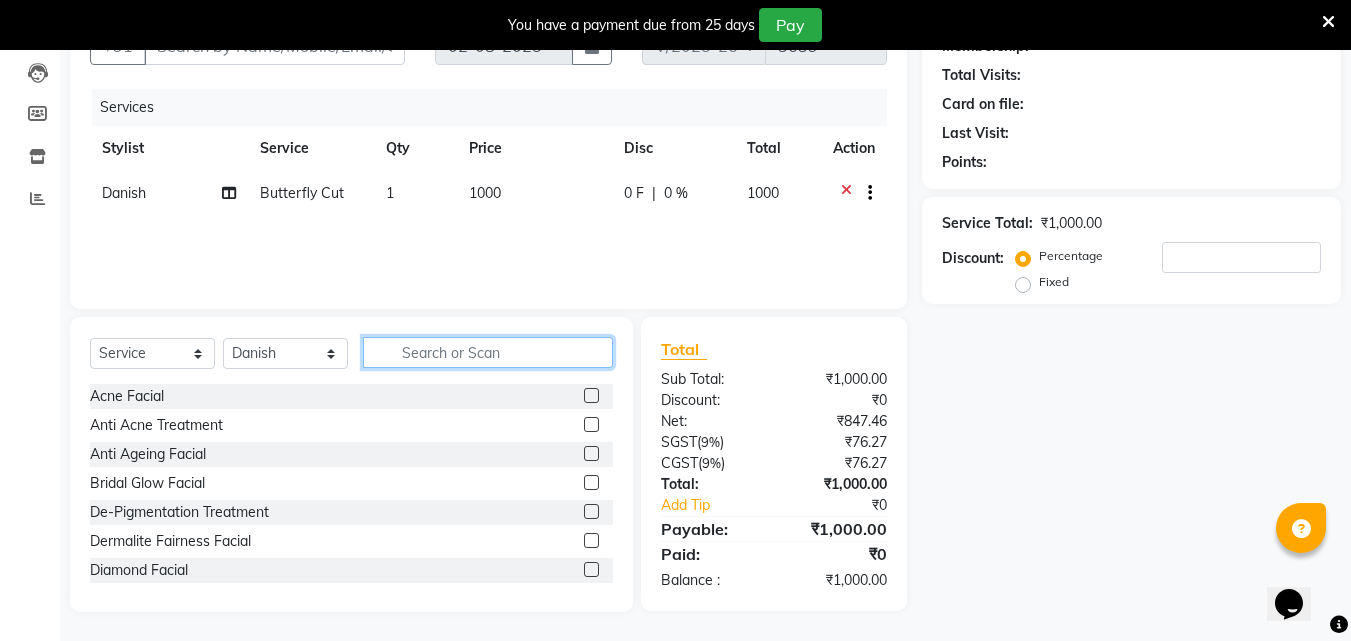 type 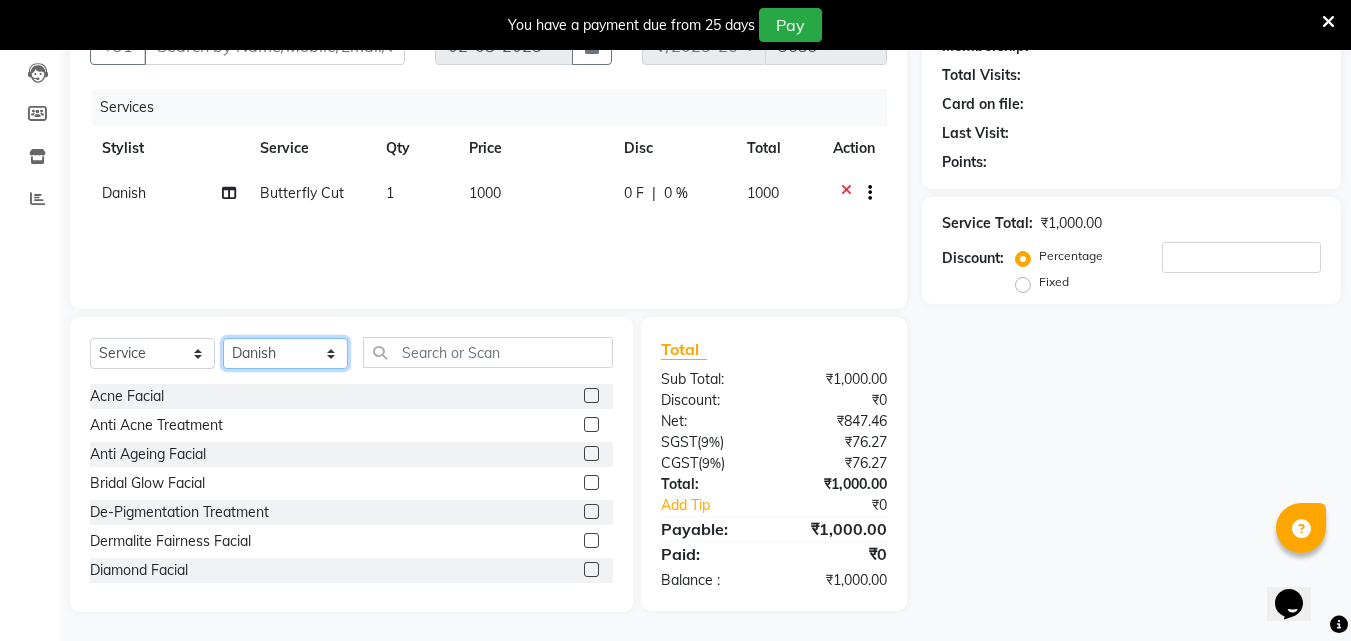 click on "Select Stylist [FIRST] [FIRST] [FIRST] [FIRST] [FIRST] [FIRST] [FIRST] [FIRST] [FIRST] [FIRST] [FIRST] [FIRST] [FIRST]" 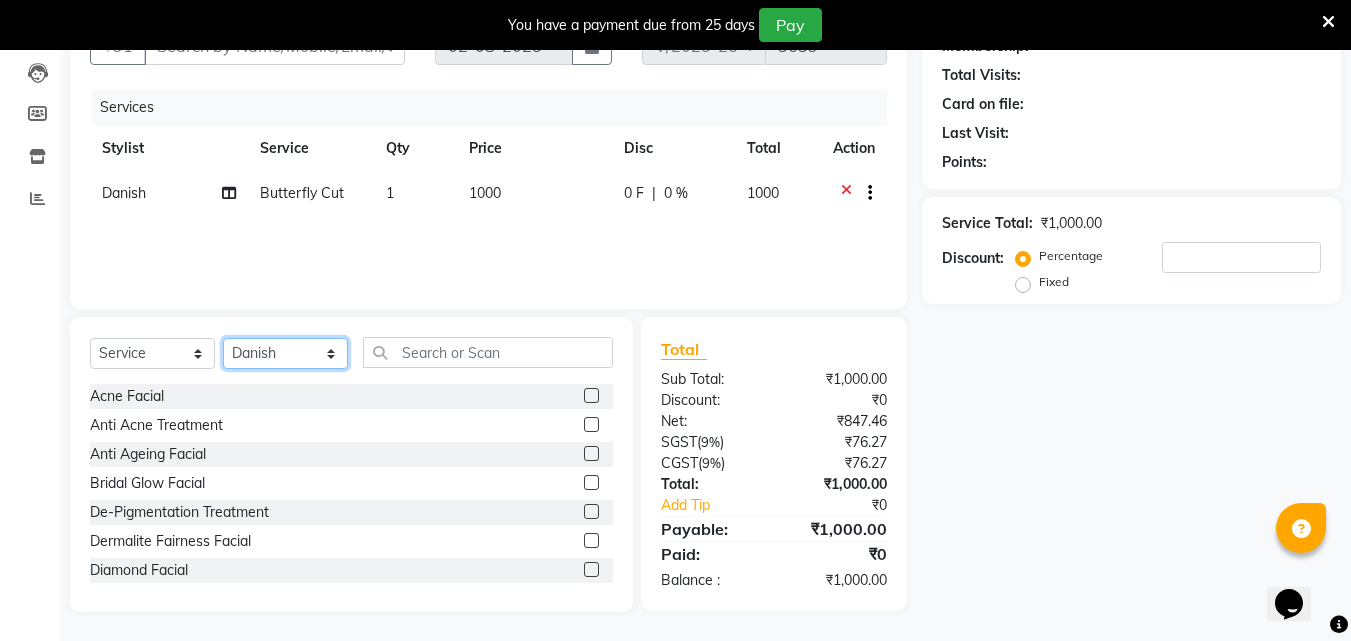 select on "44402" 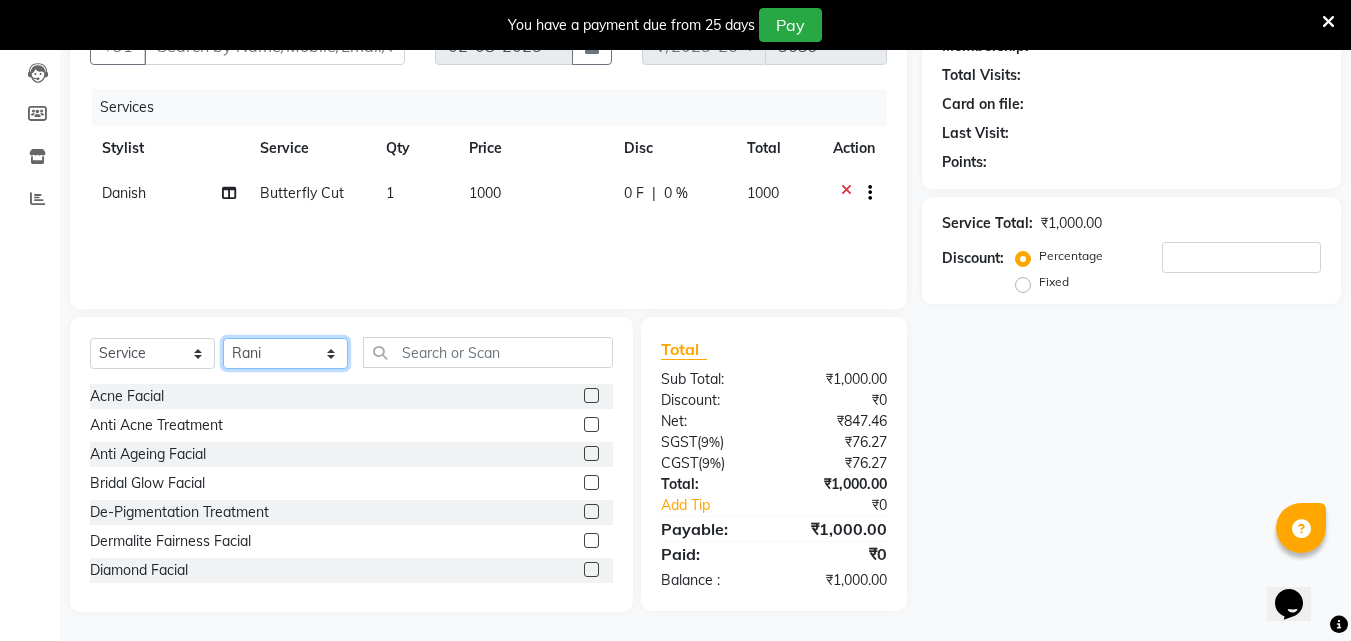 click on "Select Stylist [FIRST] [FIRST] [FIRST] [FIRST] [FIRST] [FIRST] [FIRST] [FIRST] [FIRST] [FIRST] [FIRST] [FIRST] [FIRST]" 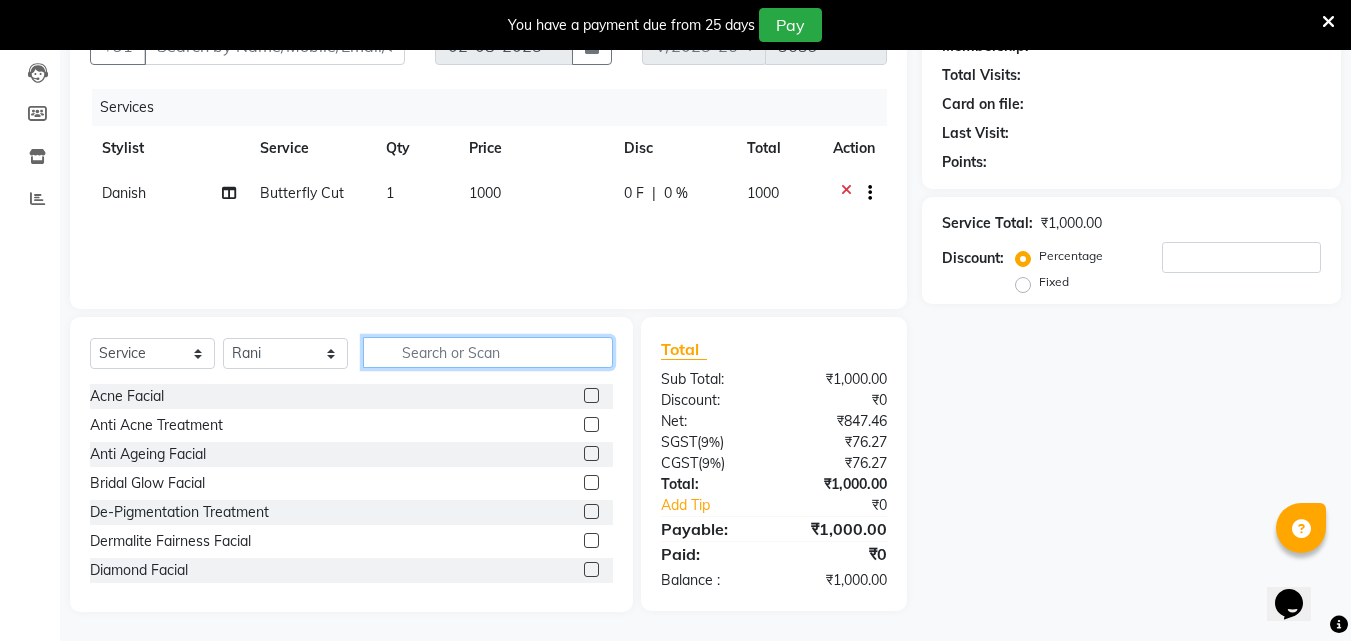 click 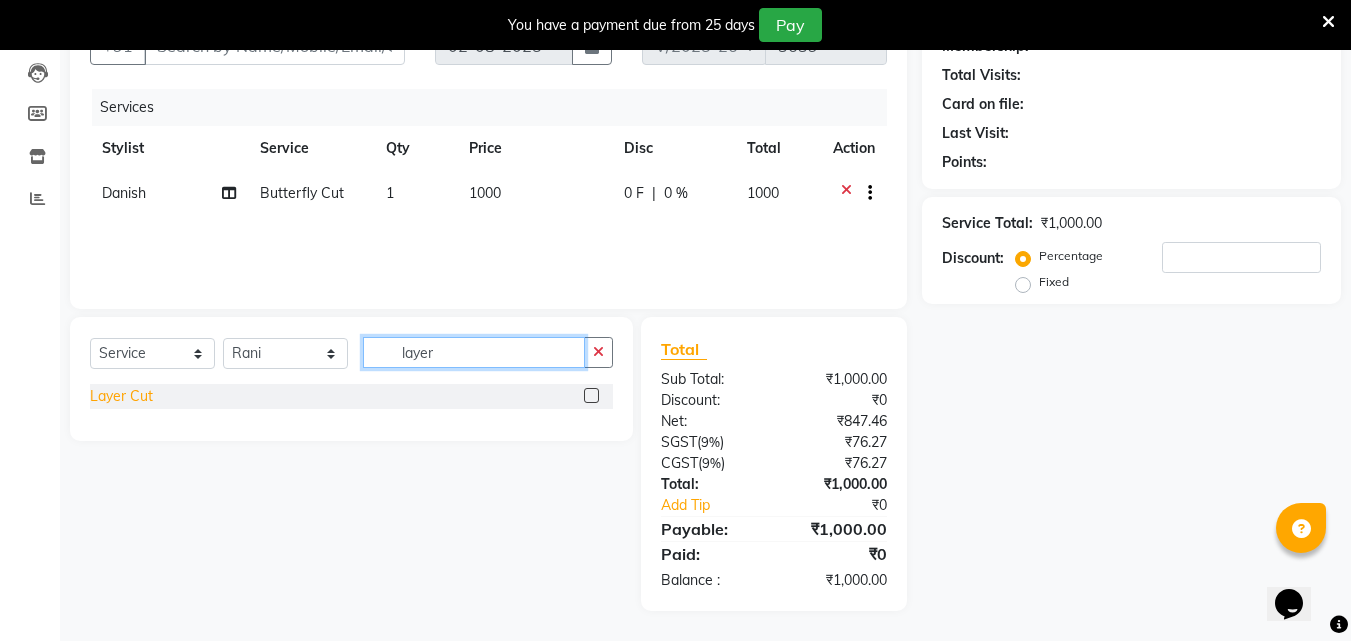 type on "layer" 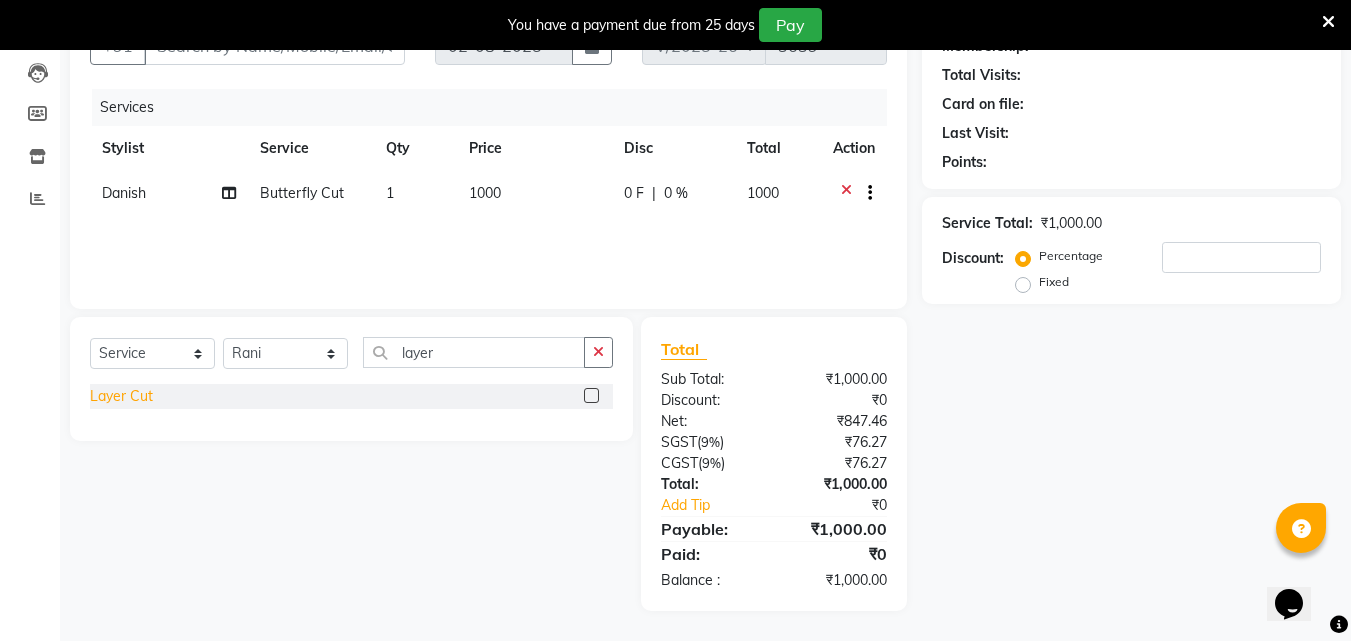 click on "Layer Cut" 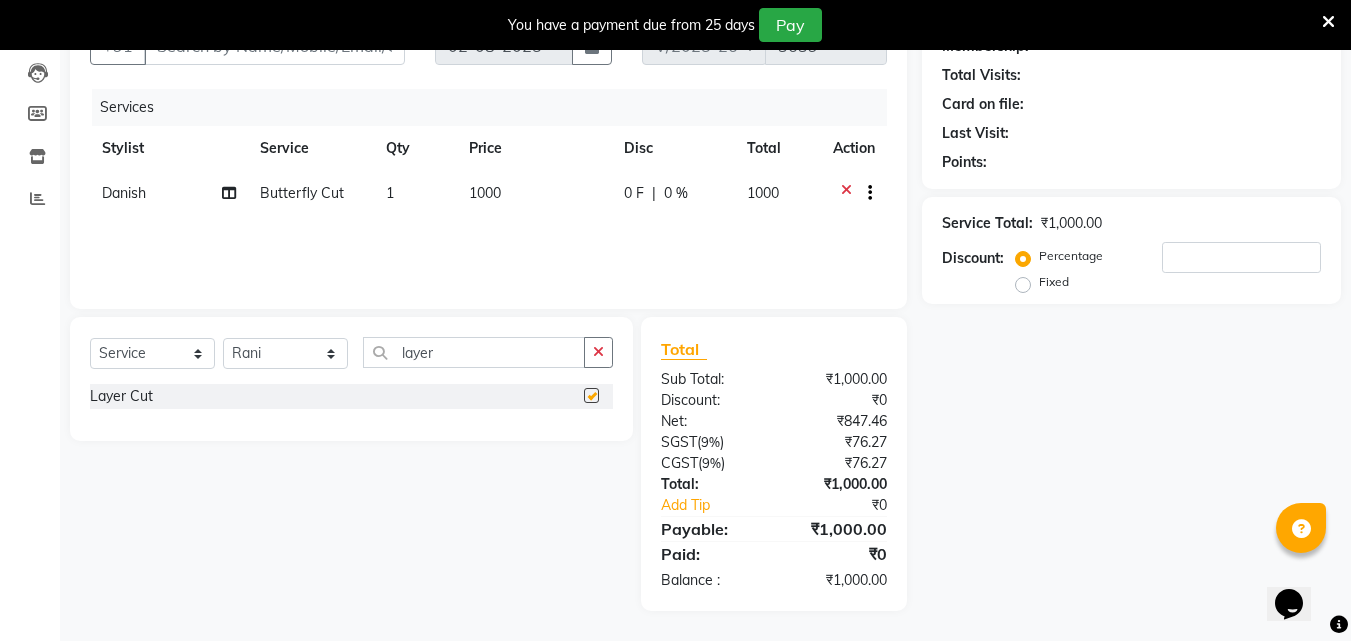 checkbox on "false" 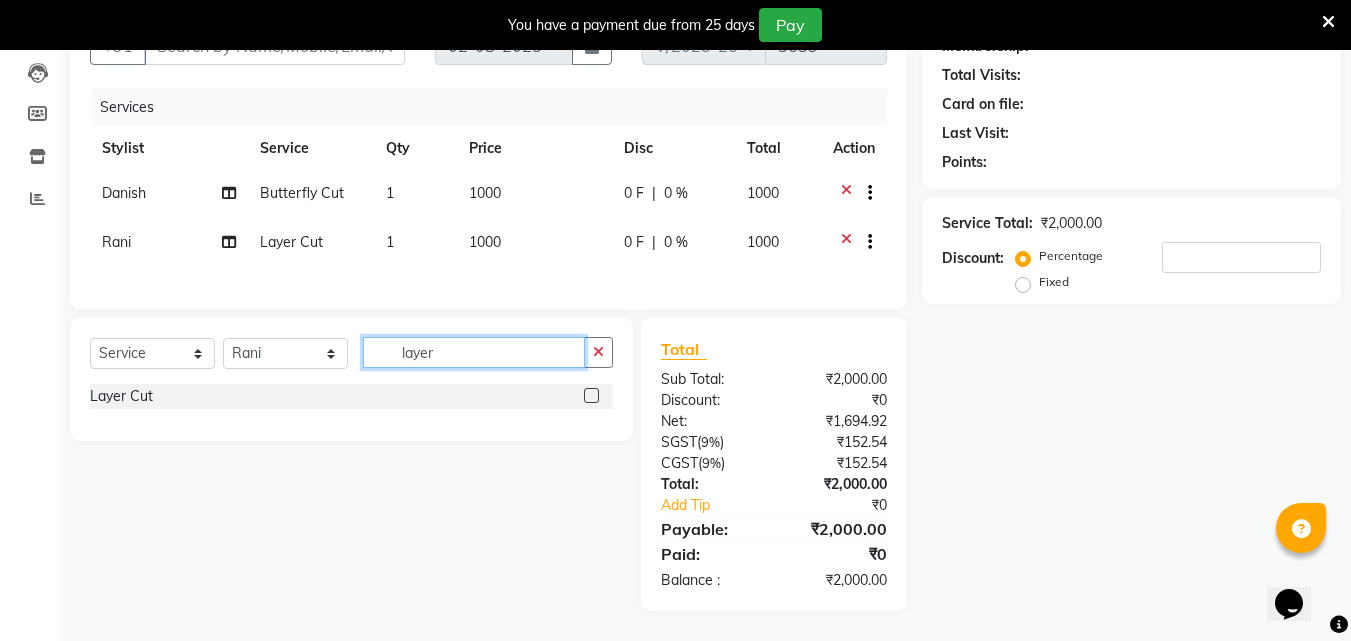 click on "layer" 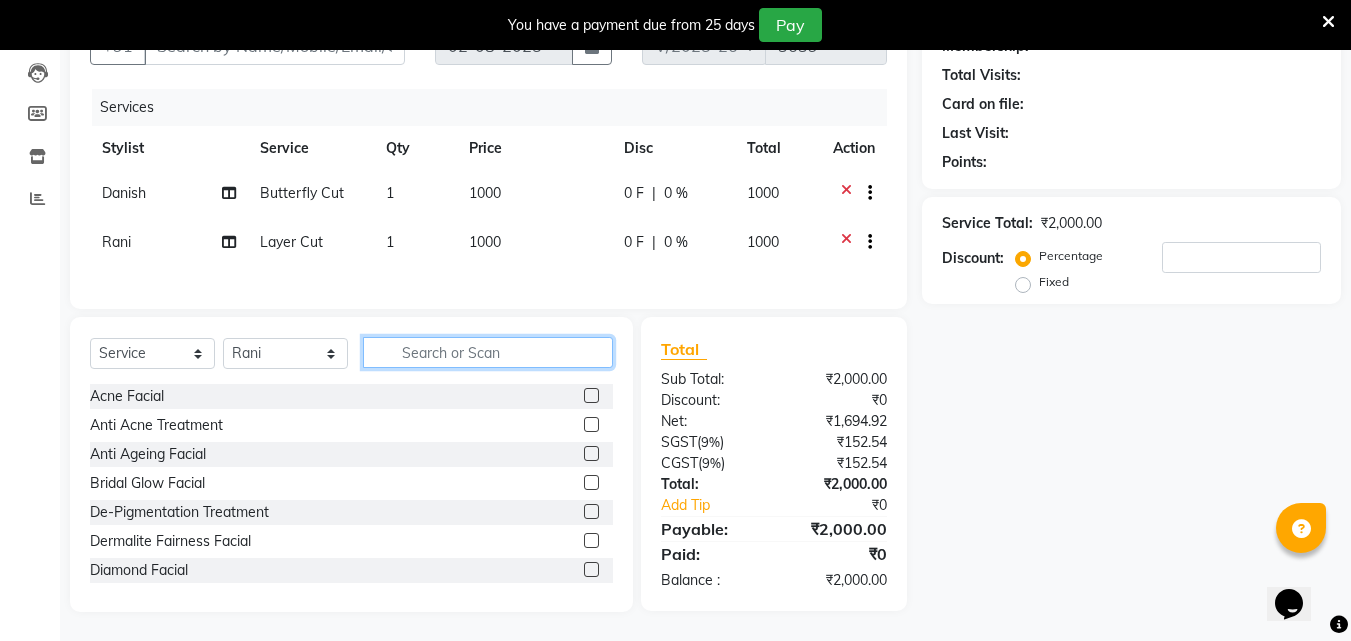 type 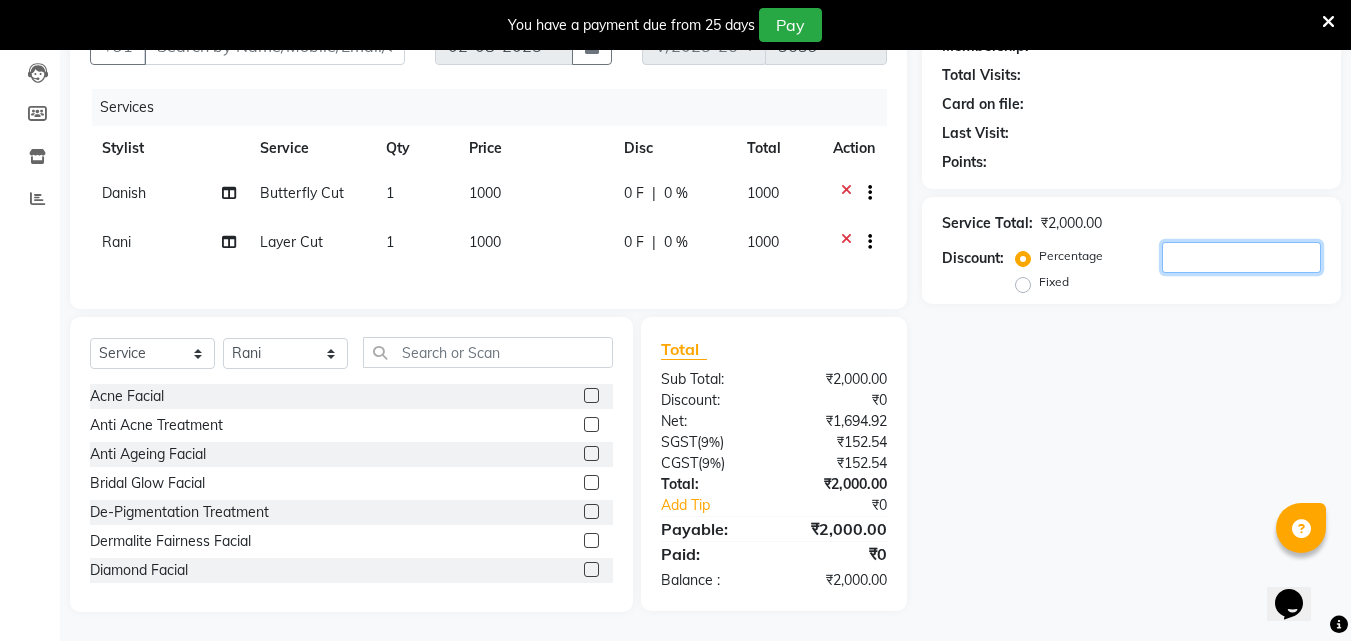 click 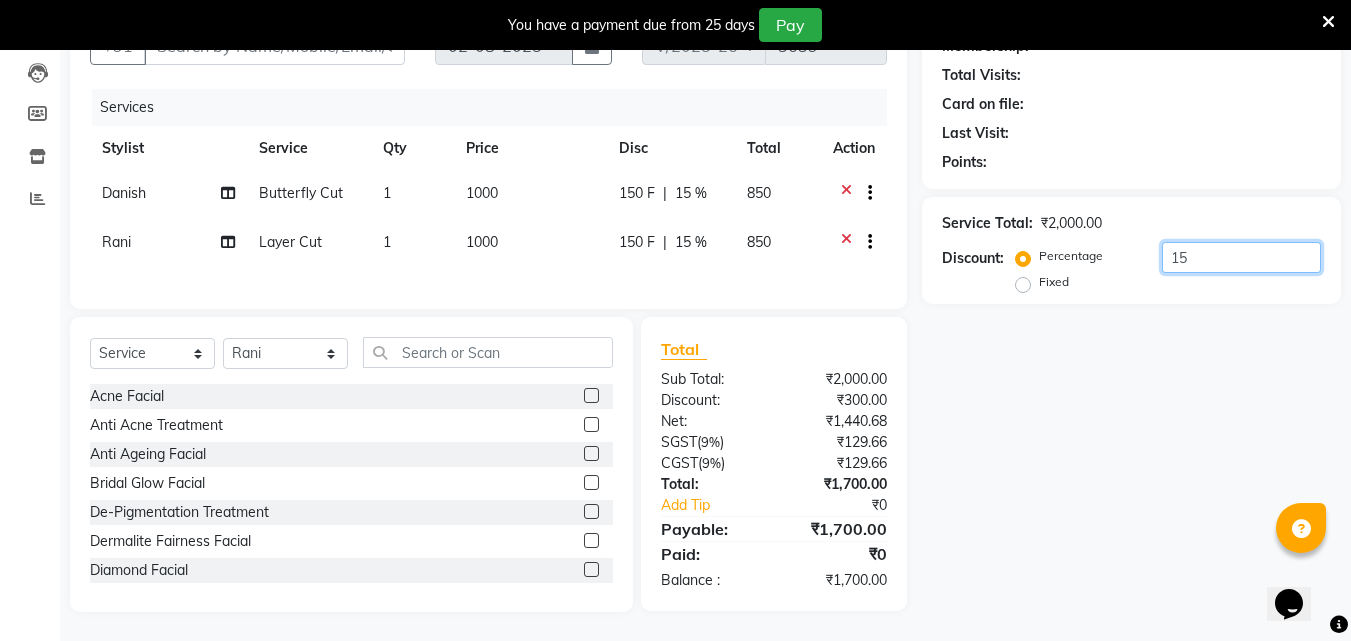 type on "1" 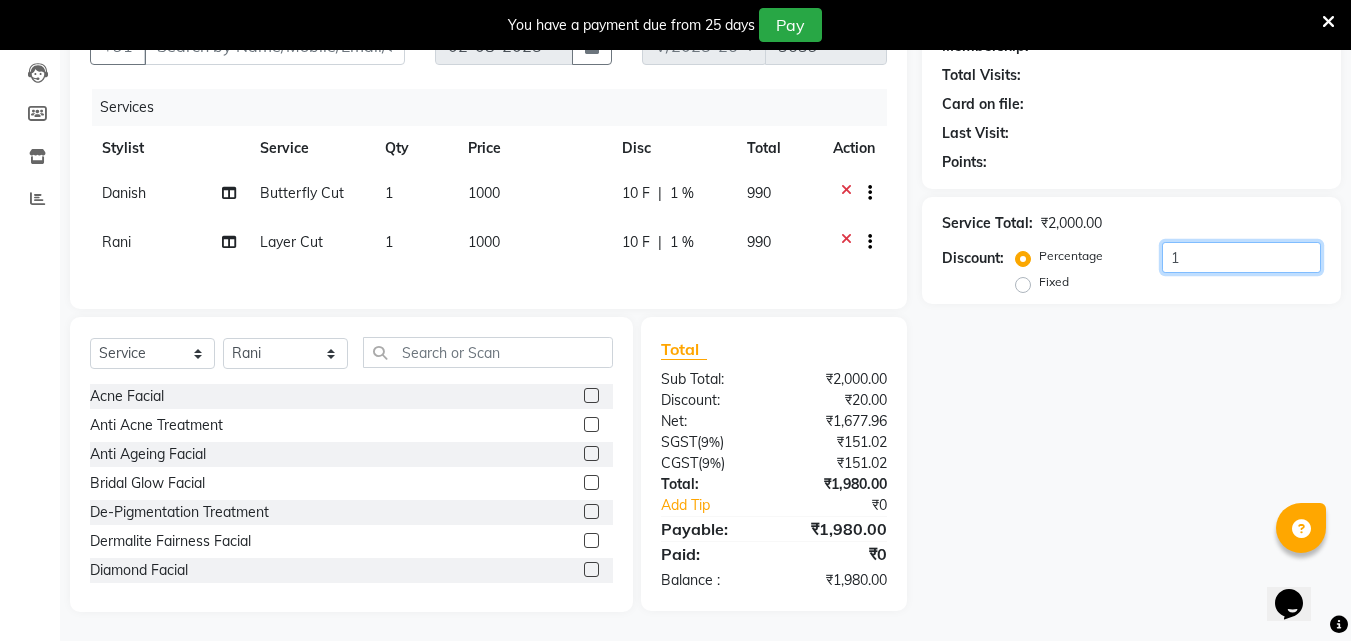 type 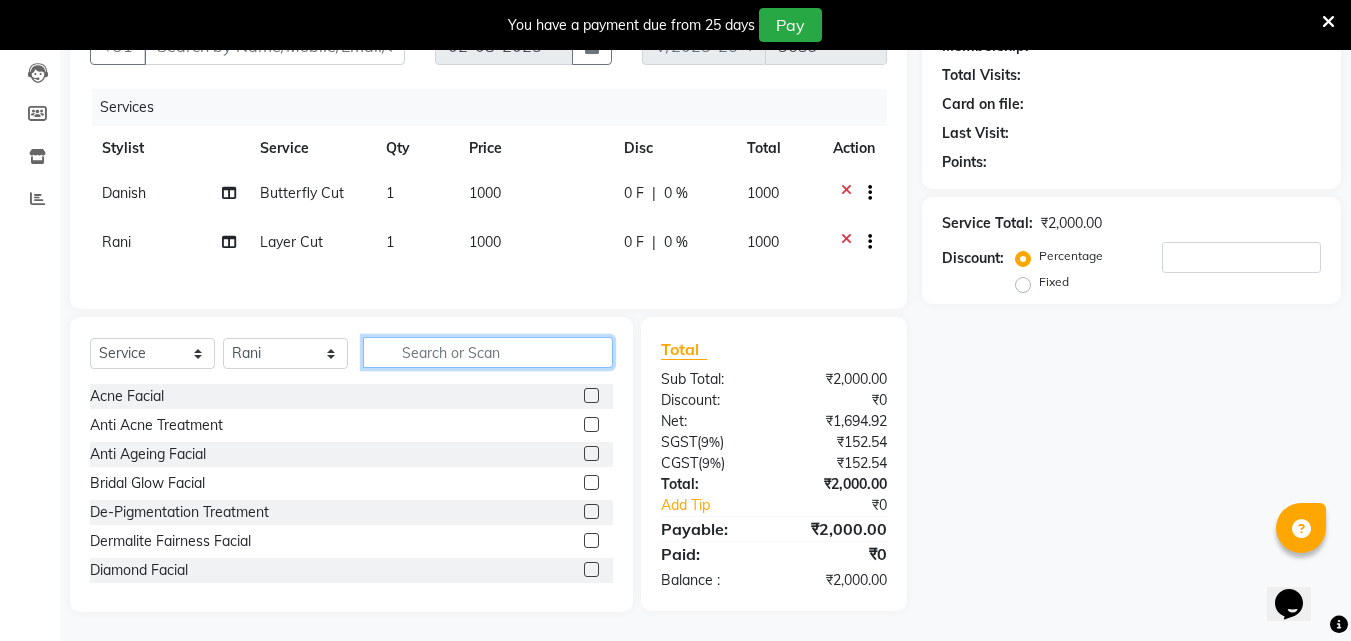 click 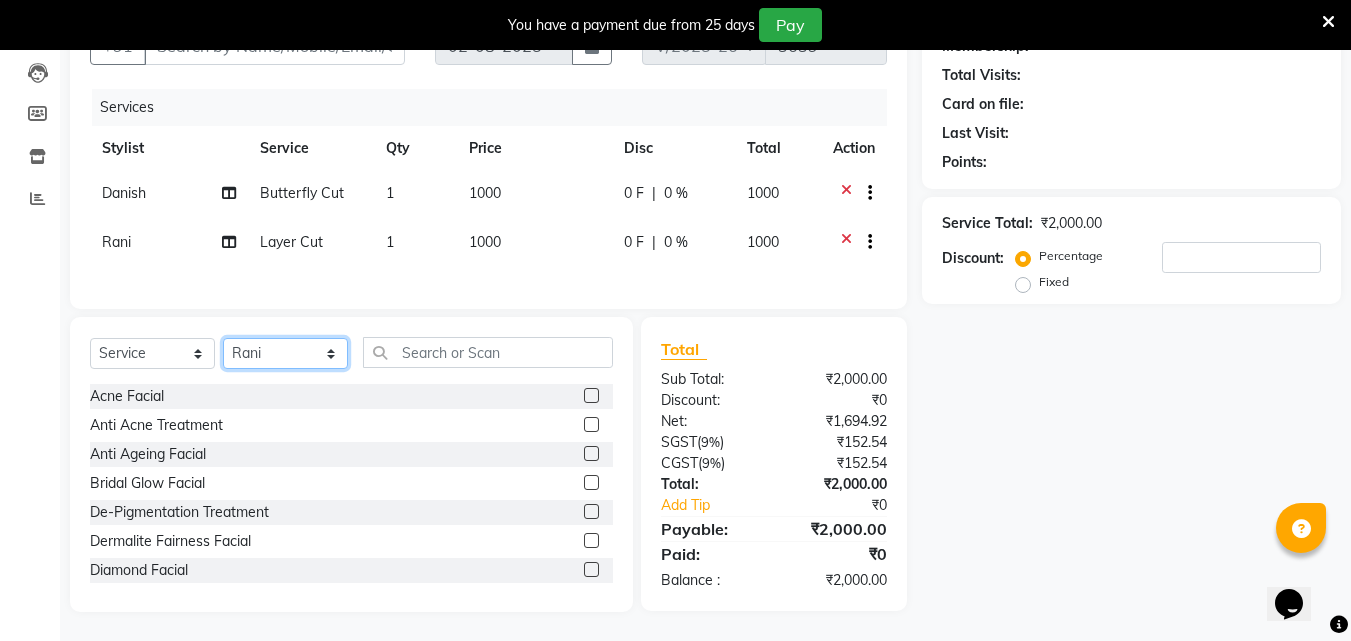 click on "Select Stylist [FIRST] [FIRST] [FIRST] [FIRST] [FIRST] [FIRST] [FIRST] [FIRST] [FIRST] [FIRST] [FIRST] [FIRST] [FIRST]" 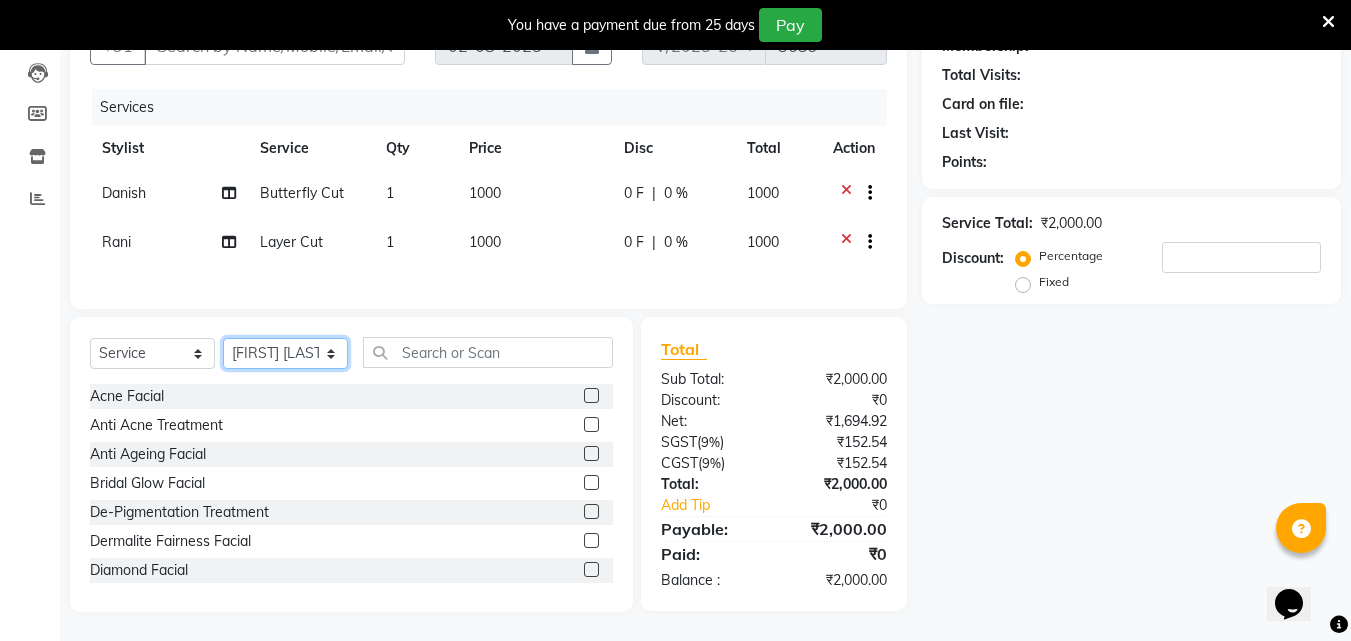 click on "Select Stylist [FIRST] [FIRST] [FIRST] [FIRST] [FIRST] [FIRST] [FIRST] [FIRST] [FIRST] [FIRST] [FIRST] [FIRST] [FIRST]" 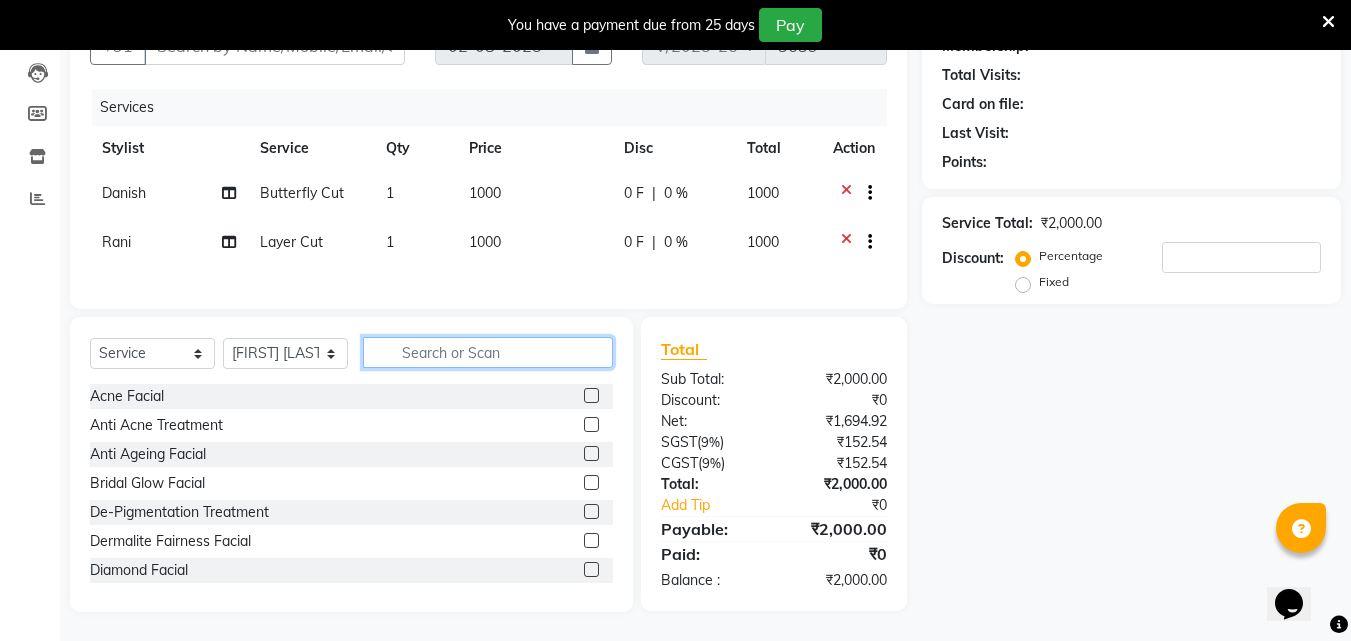 click 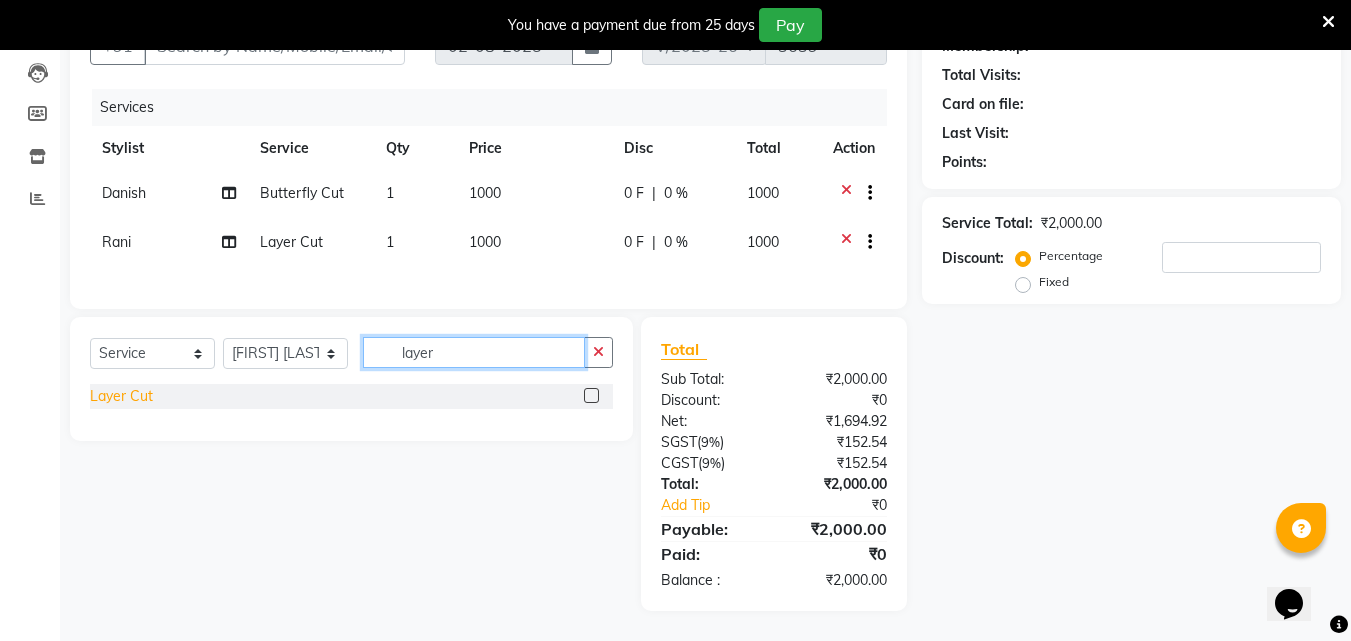 type on "layer" 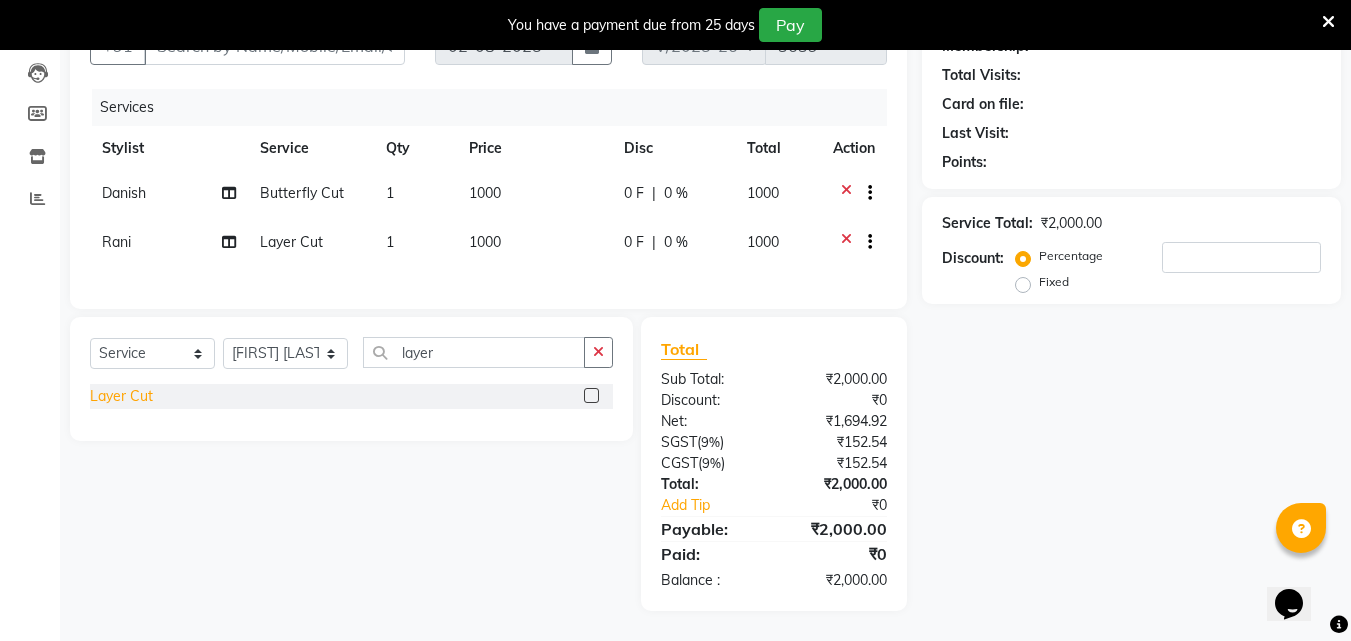 click on "Layer Cut" 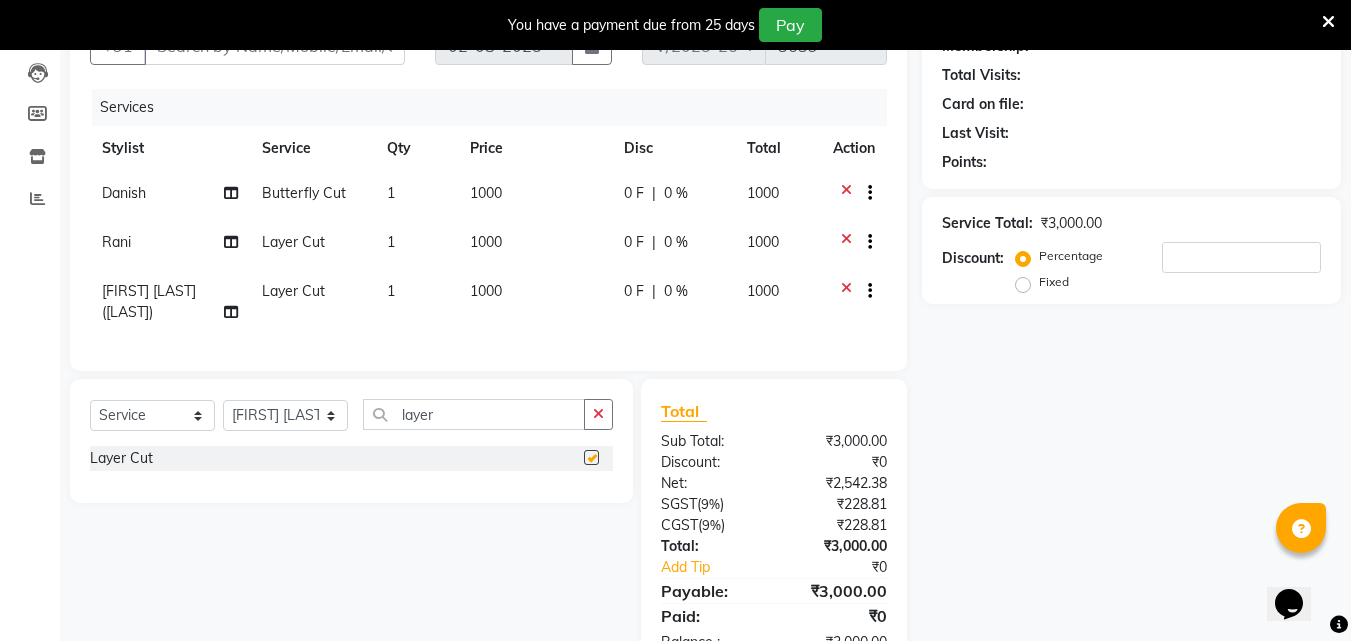 checkbox on "false" 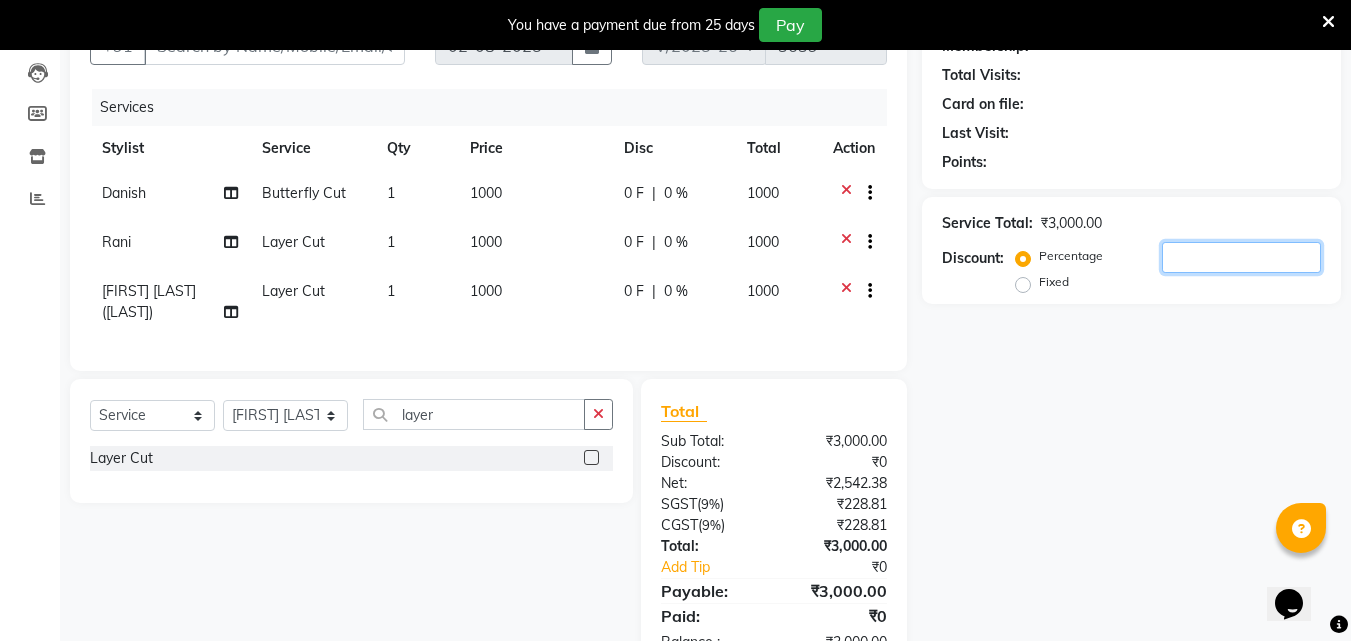 click 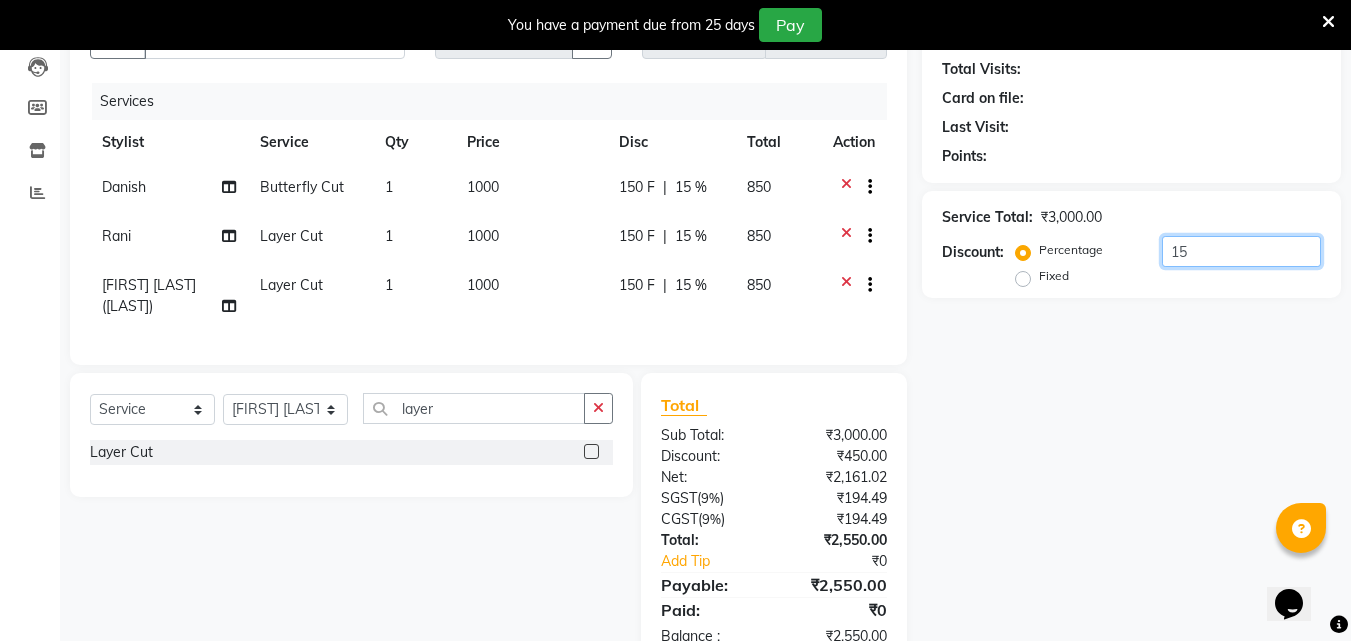 scroll, scrollTop: 86, scrollLeft: 0, axis: vertical 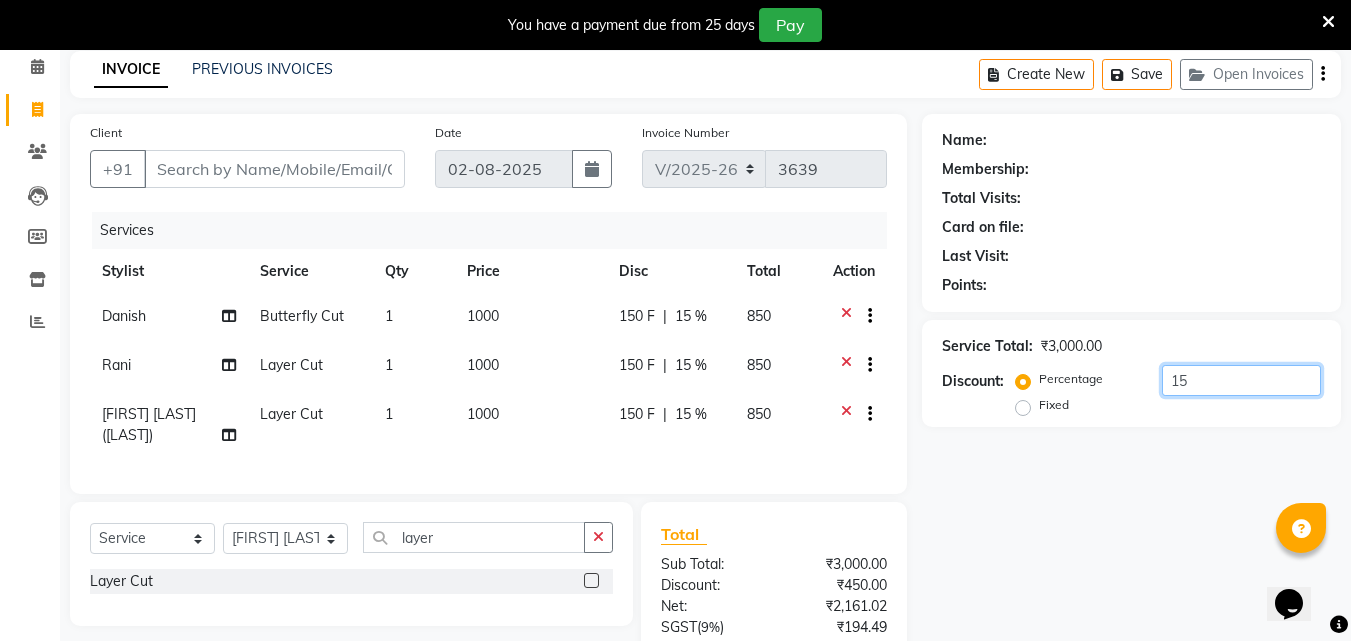 type on "15" 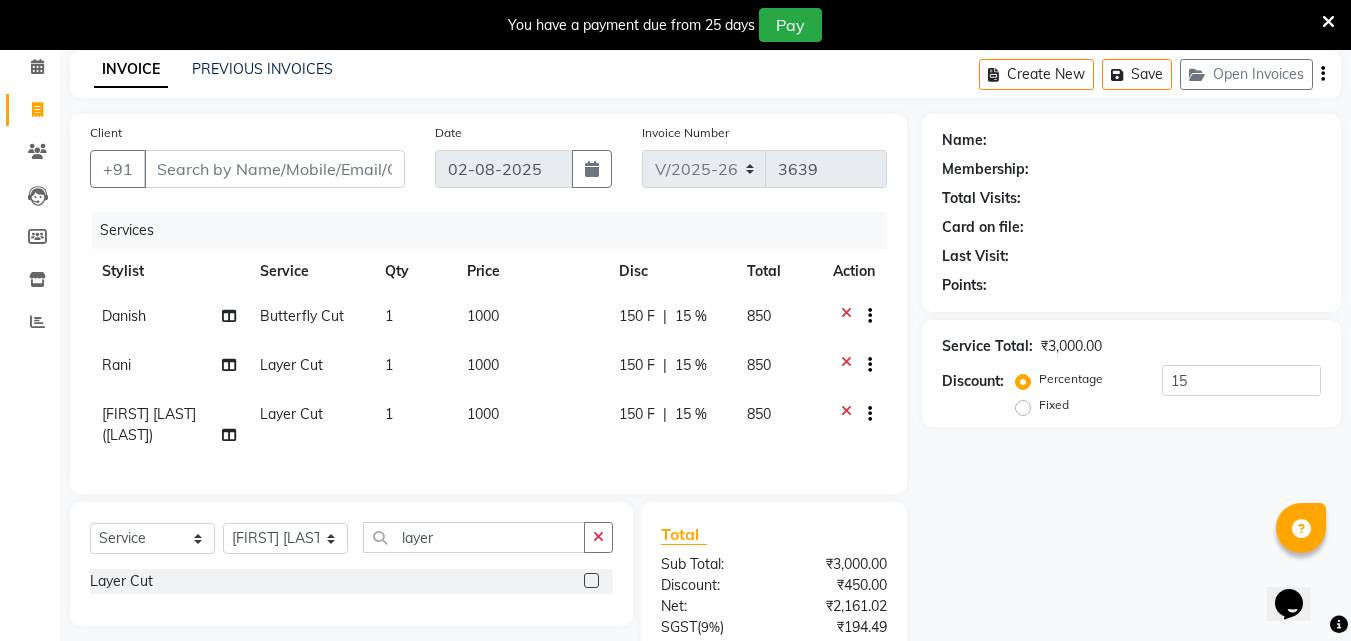 click 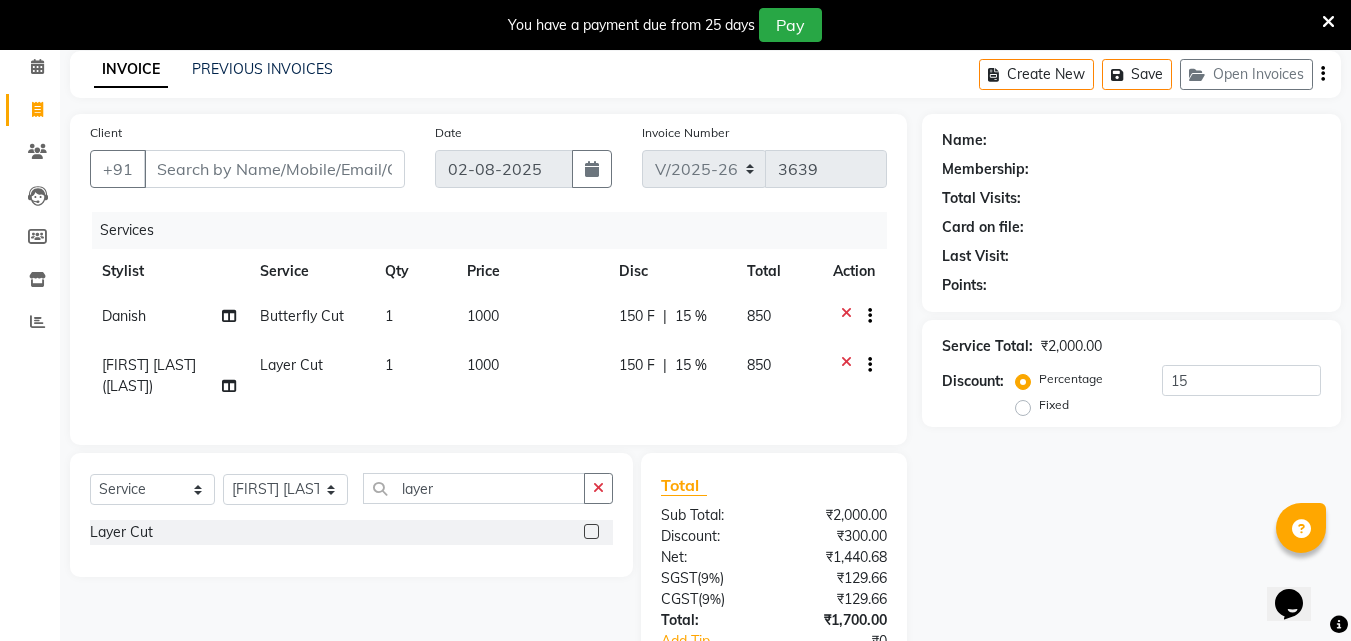click 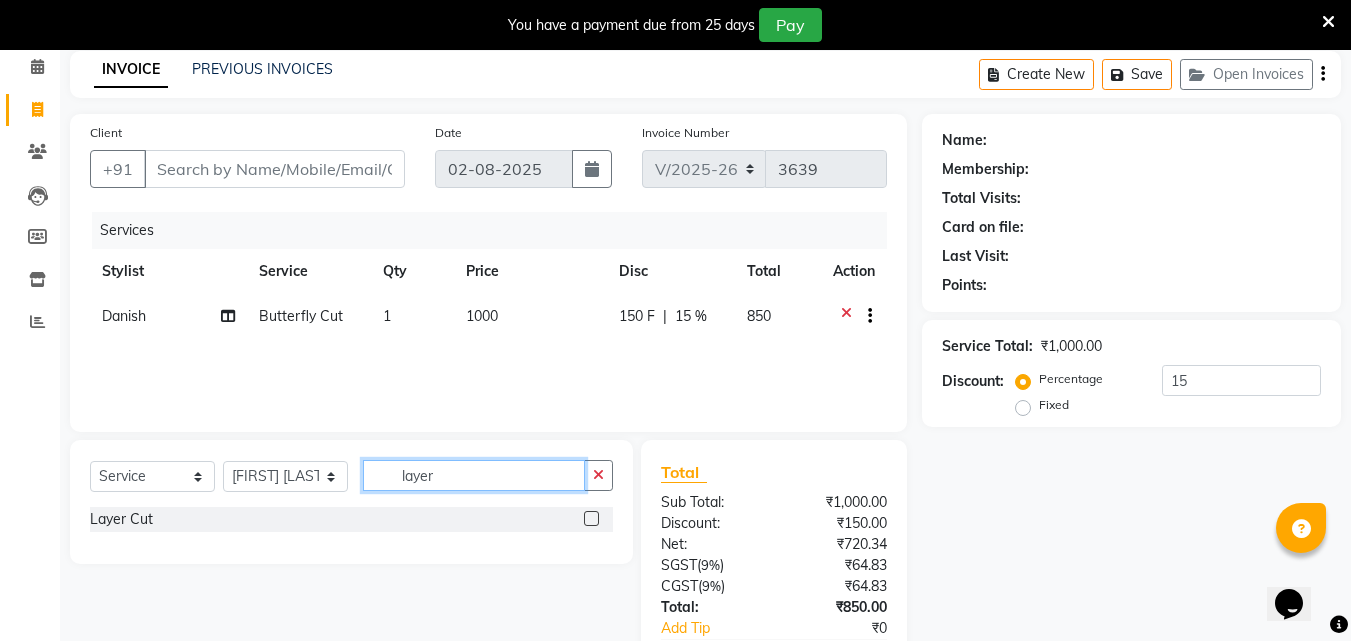 click on "layer" 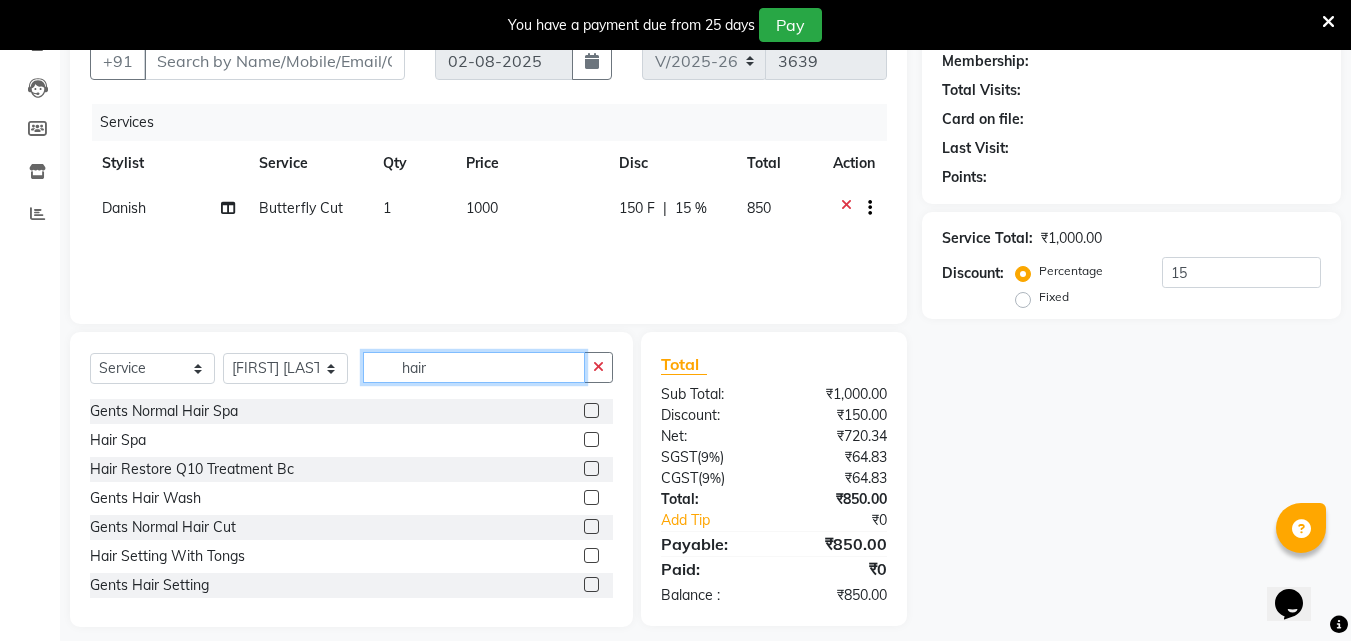 scroll, scrollTop: 210, scrollLeft: 0, axis: vertical 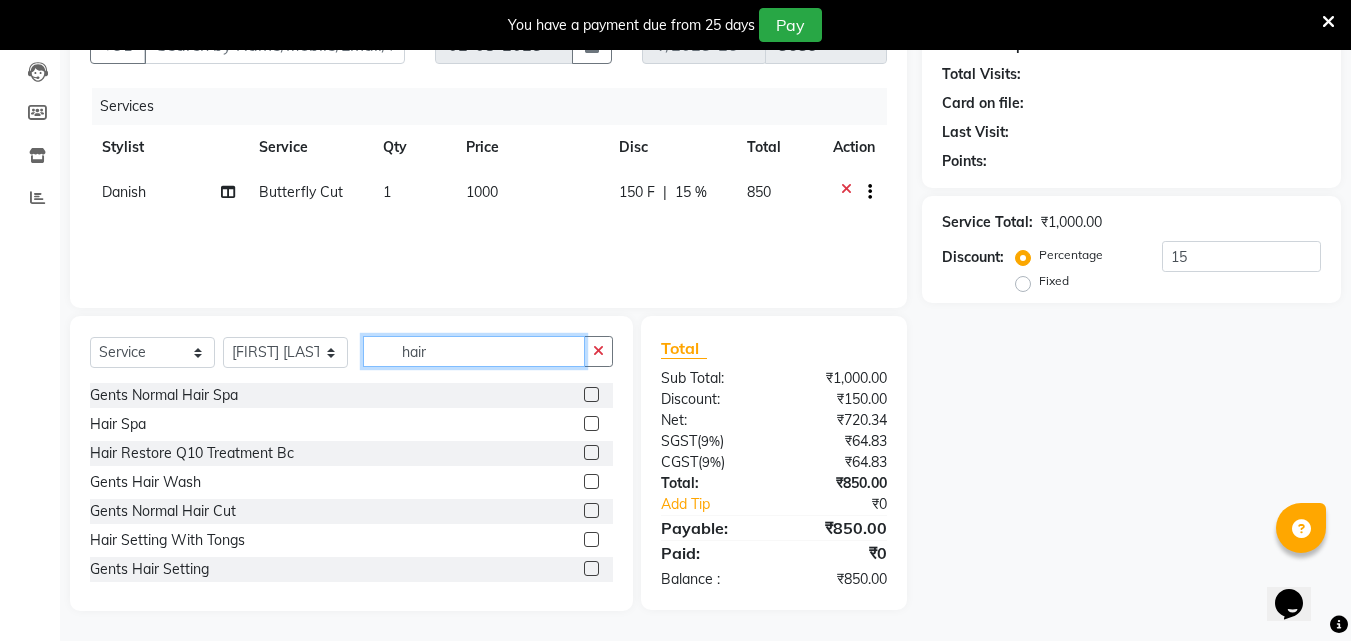 click on "hair" 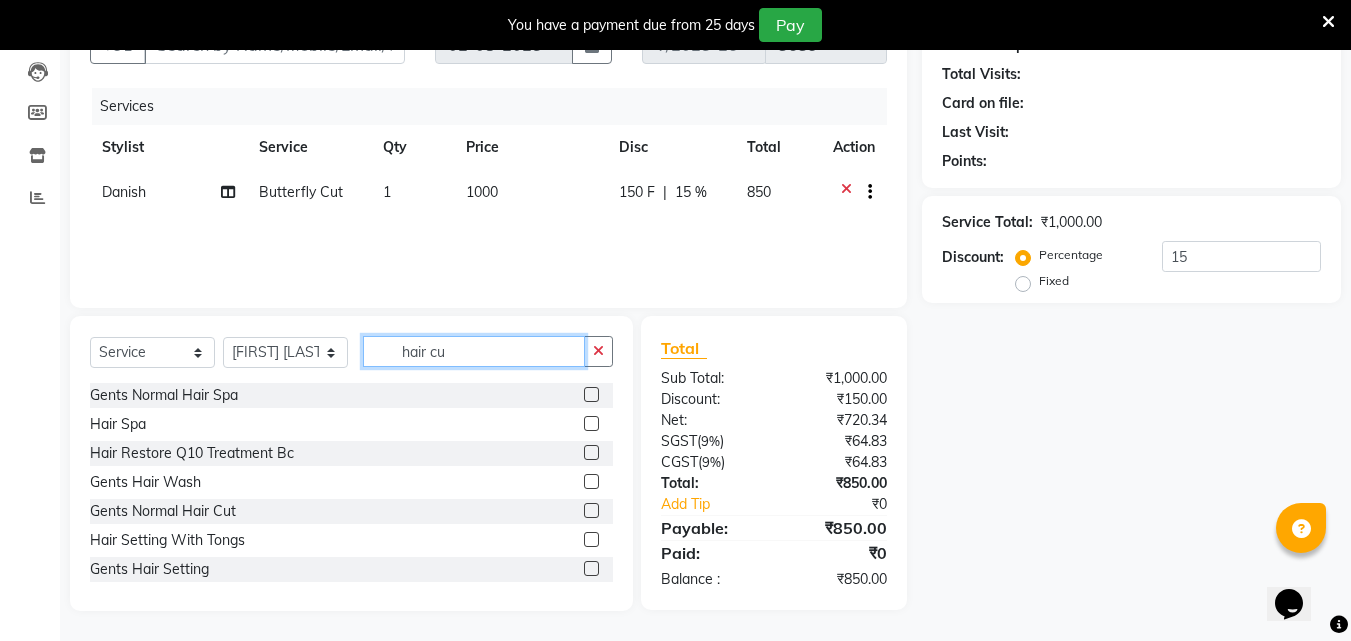 scroll, scrollTop: 209, scrollLeft: 0, axis: vertical 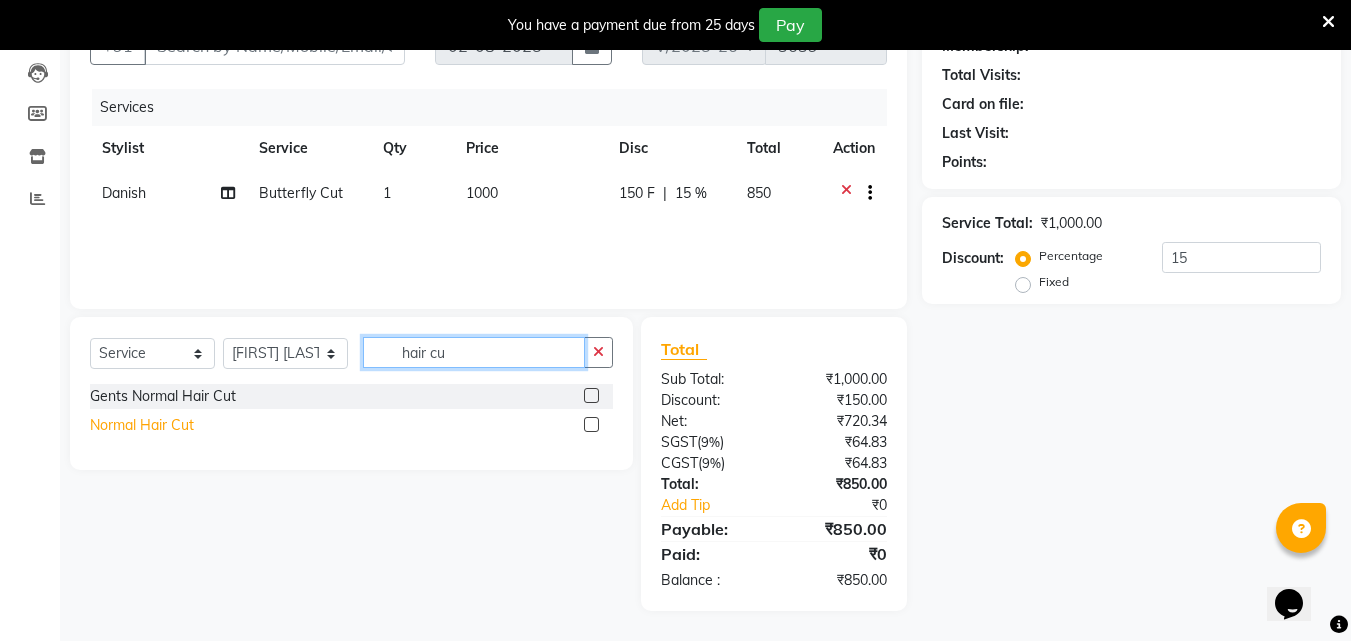 type on "hair cu" 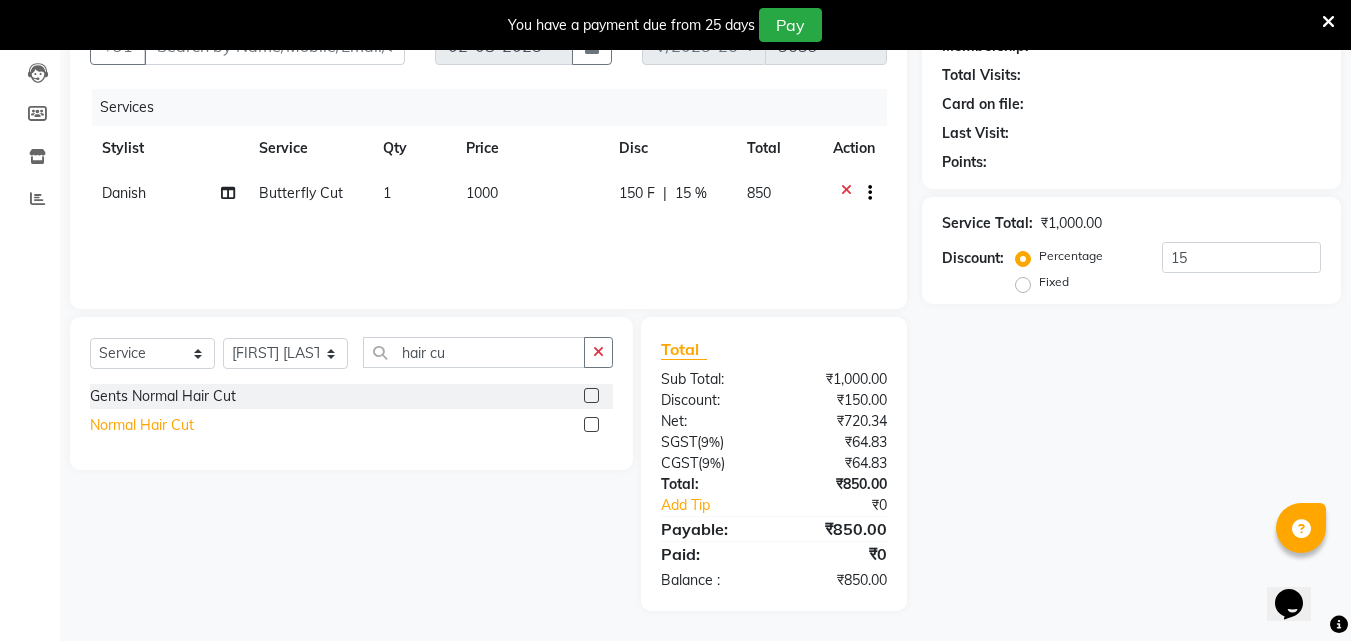 click on "Normal Hair Cut" 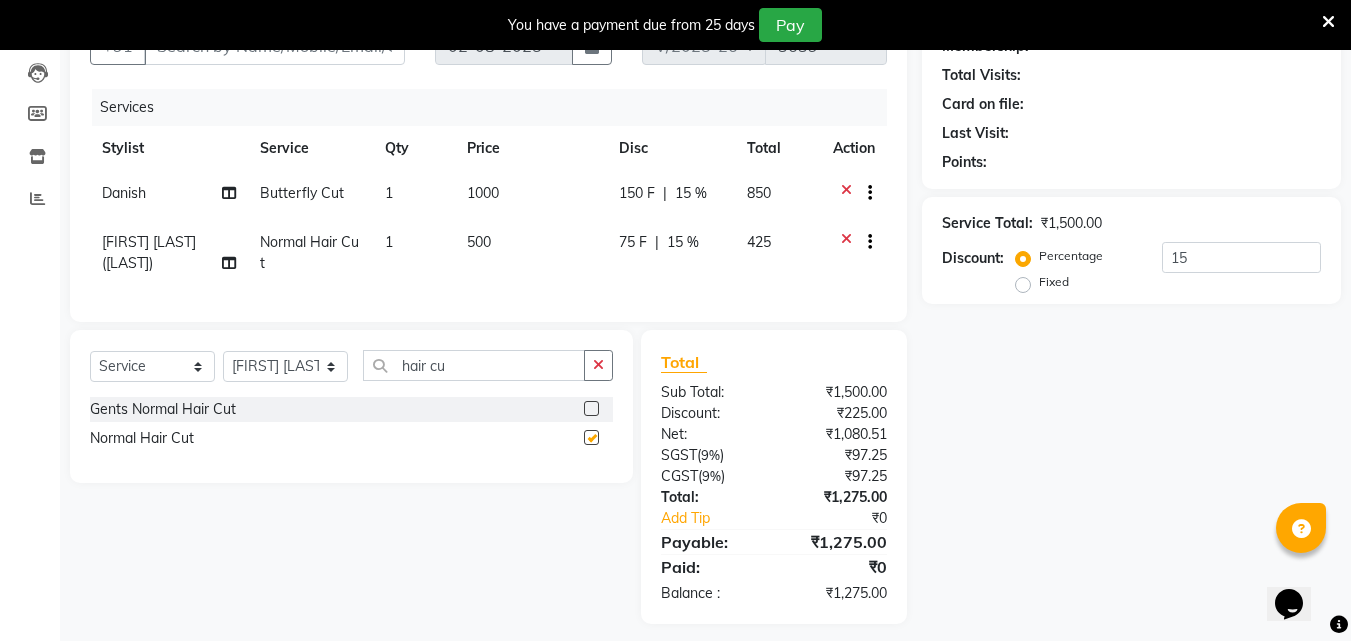checkbox on "false" 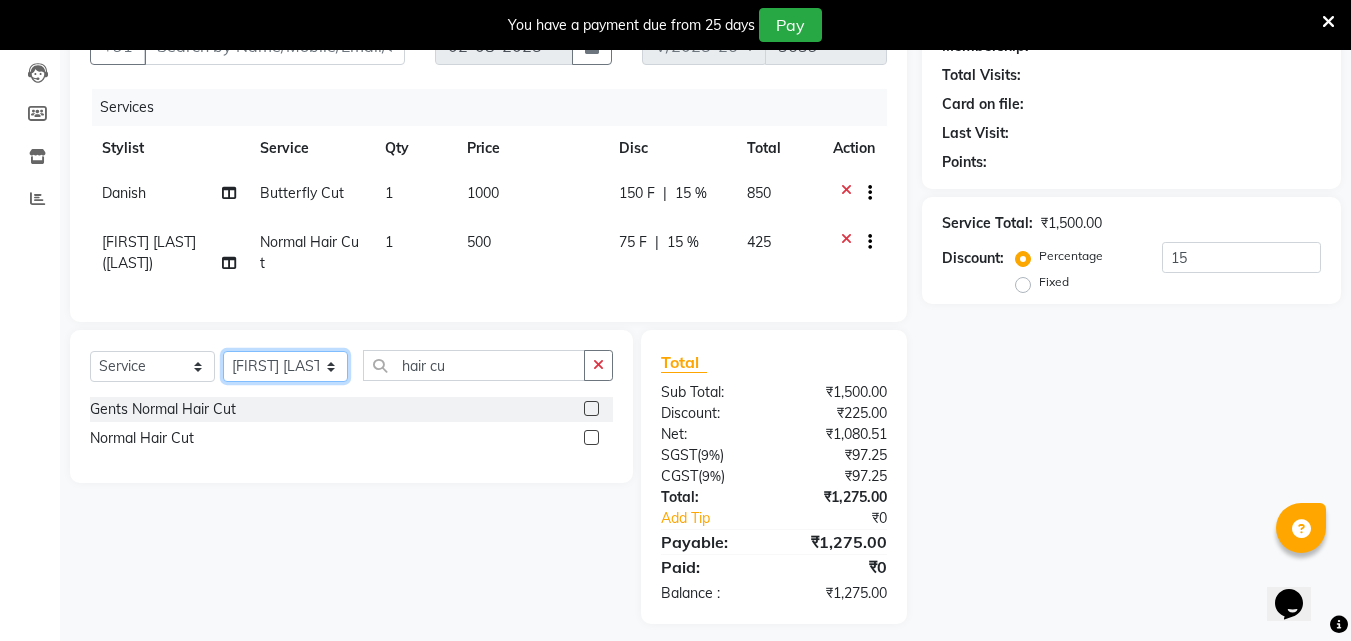 click on "Select Stylist [FIRST] [FIRST] [FIRST] [FIRST] [FIRST] [FIRST] [FIRST] [FIRST] [FIRST] [FIRST] [FIRST] [FIRST] [FIRST]" 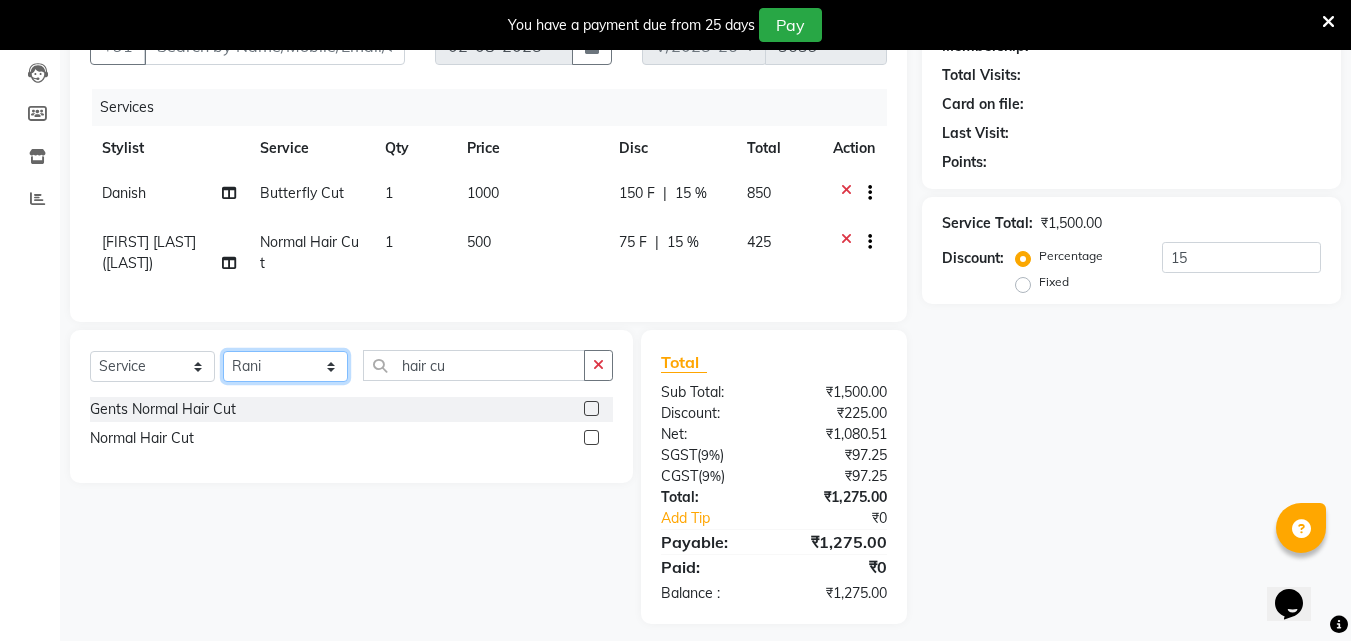 click on "Select Stylist [FIRST] [FIRST] [FIRST] [FIRST] [FIRST] [FIRST] [FIRST] [FIRST] [FIRST] [FIRST] [FIRST] [FIRST] [FIRST]" 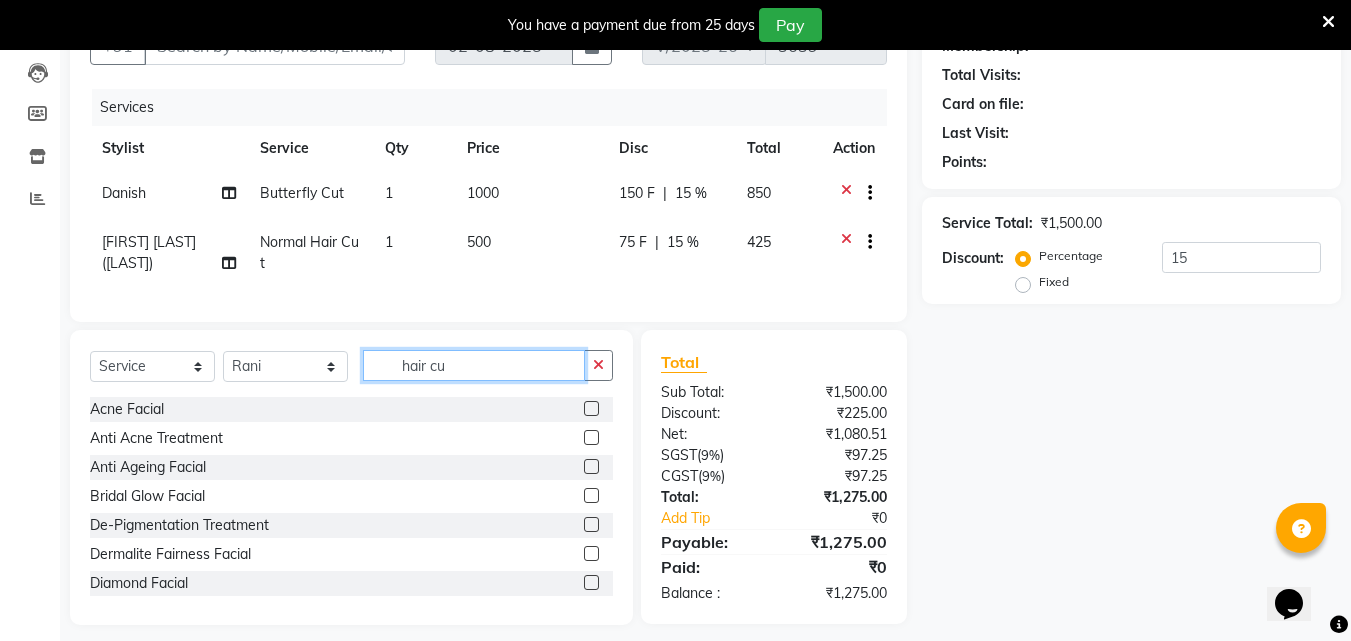 click on "hair cu" 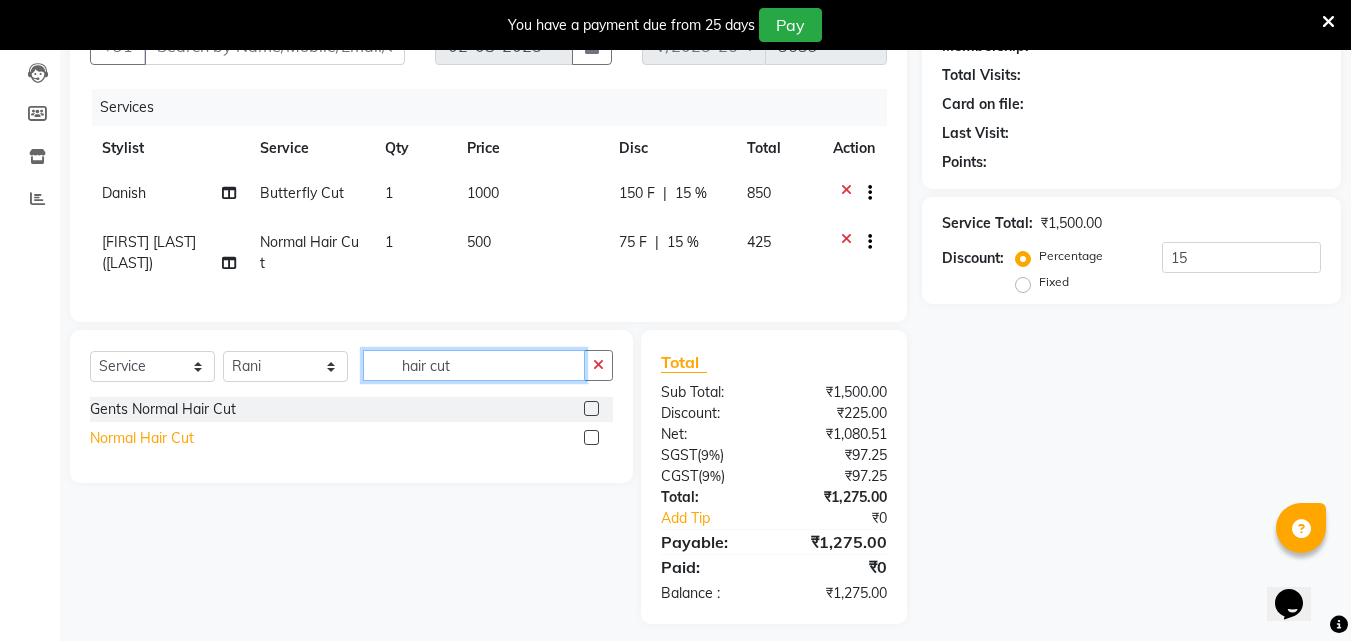 type on "hair cut" 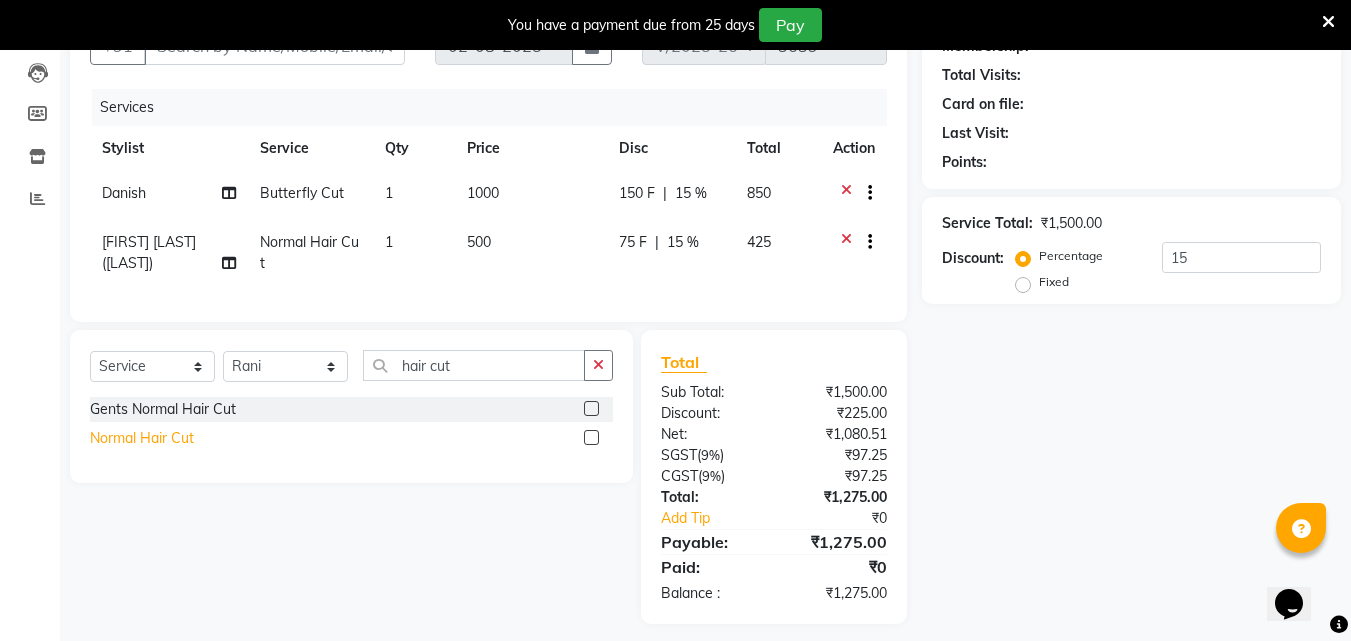 click on "Normal Hair Cut" 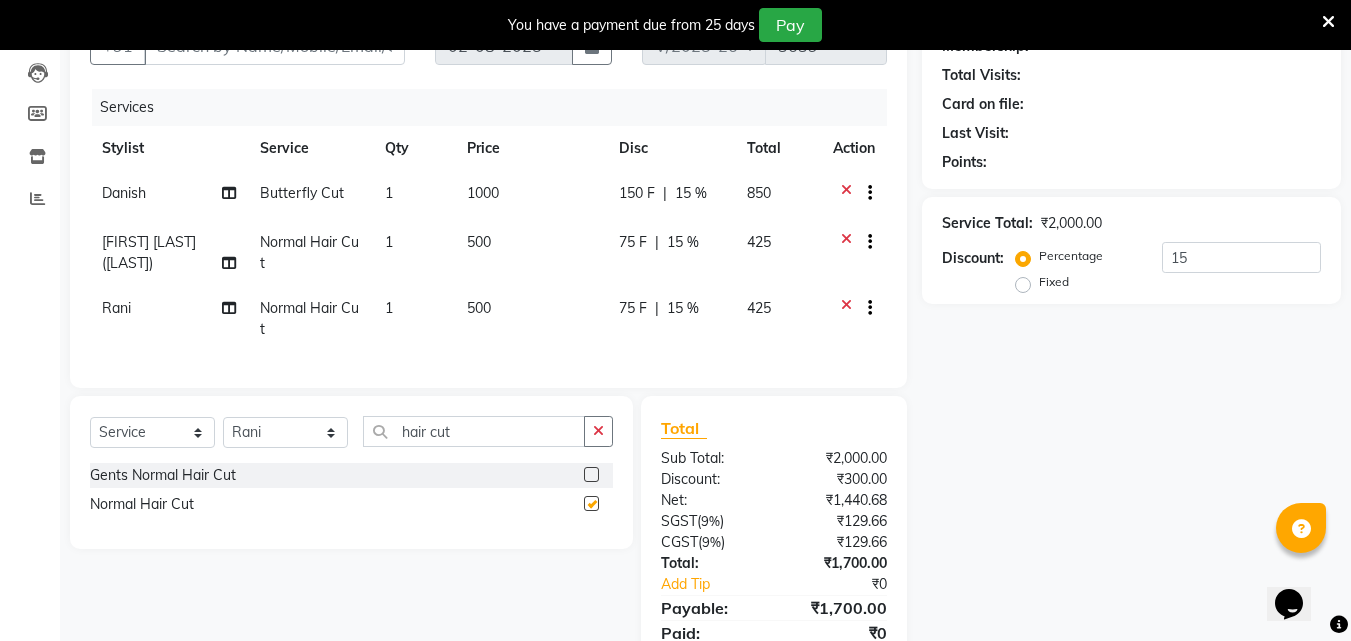 checkbox on "false" 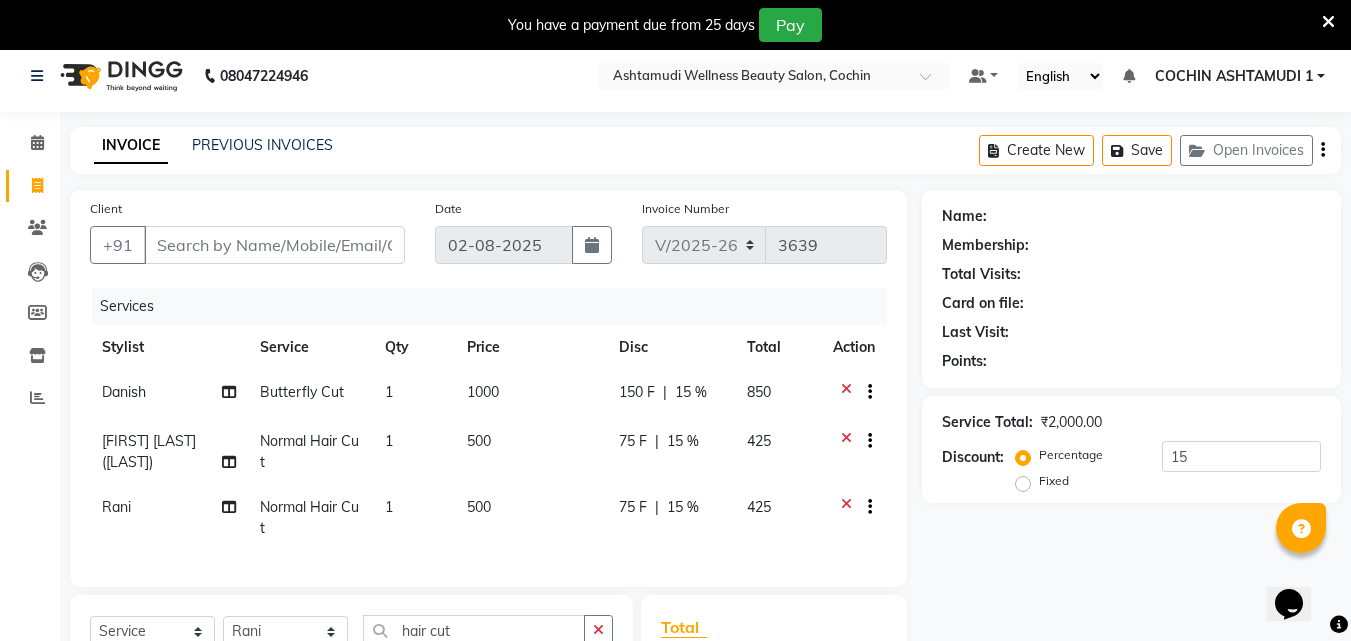scroll, scrollTop: 0, scrollLeft: 0, axis: both 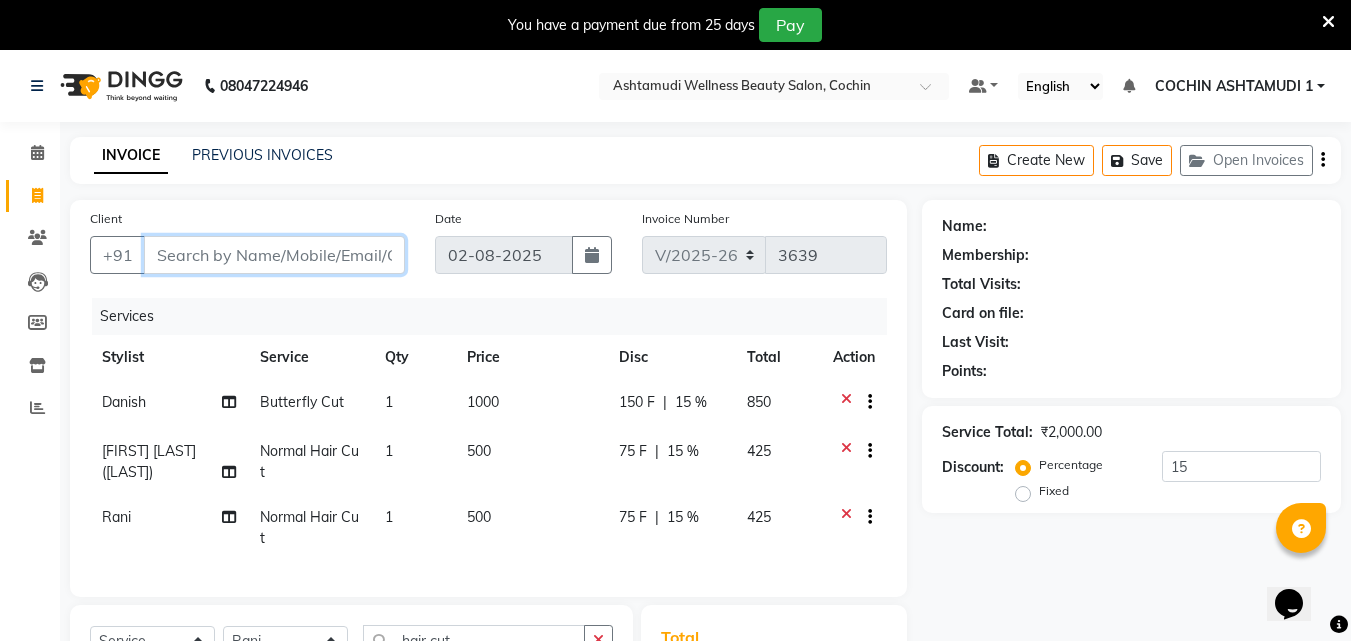 click on "Client" at bounding box center (274, 255) 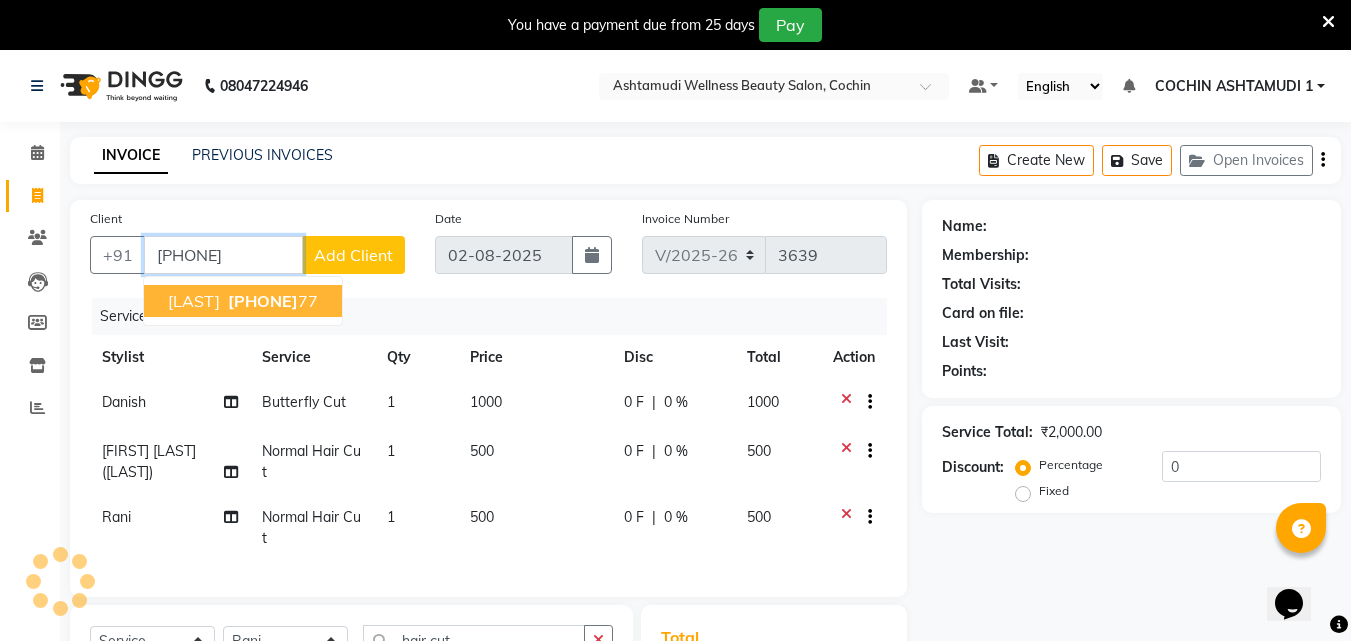 type on "[PHONE]" 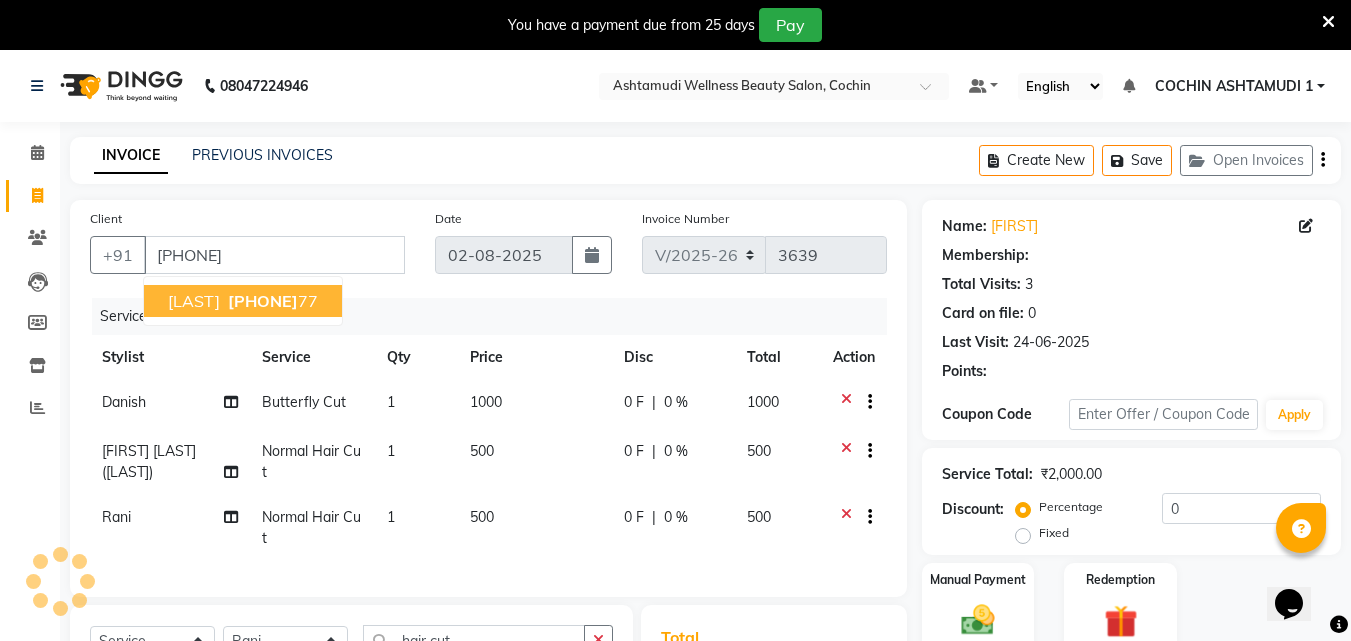 select on "2: Object" 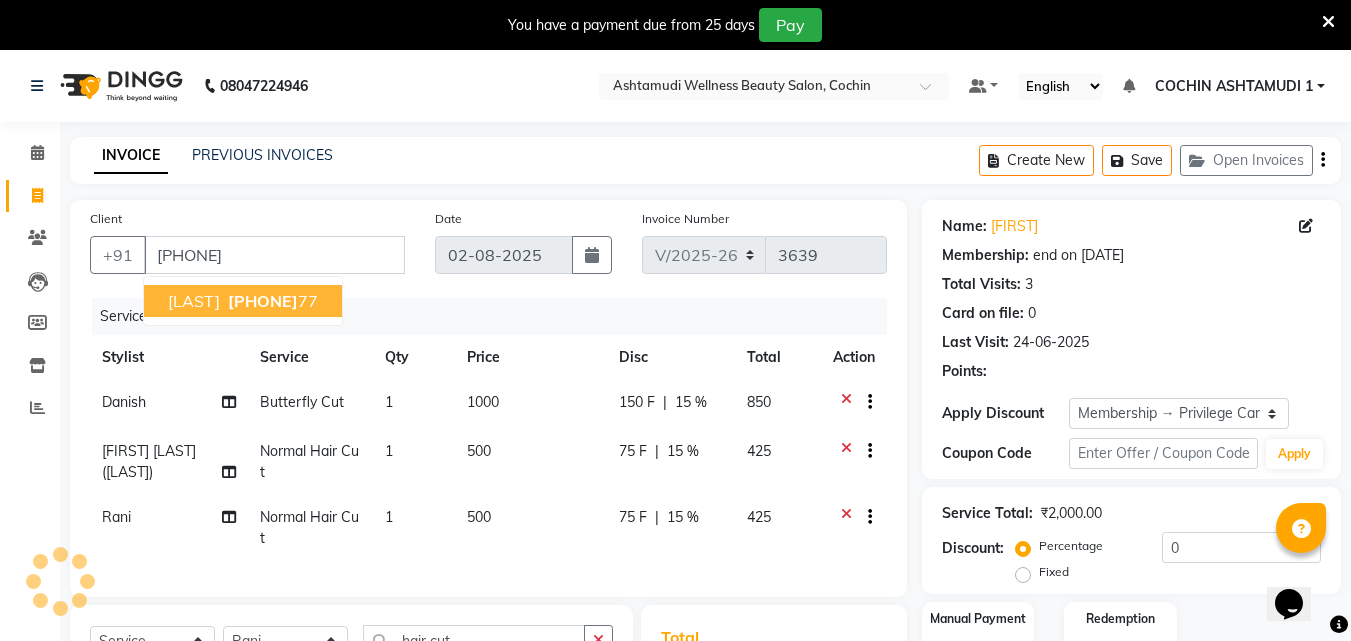 type on "15" 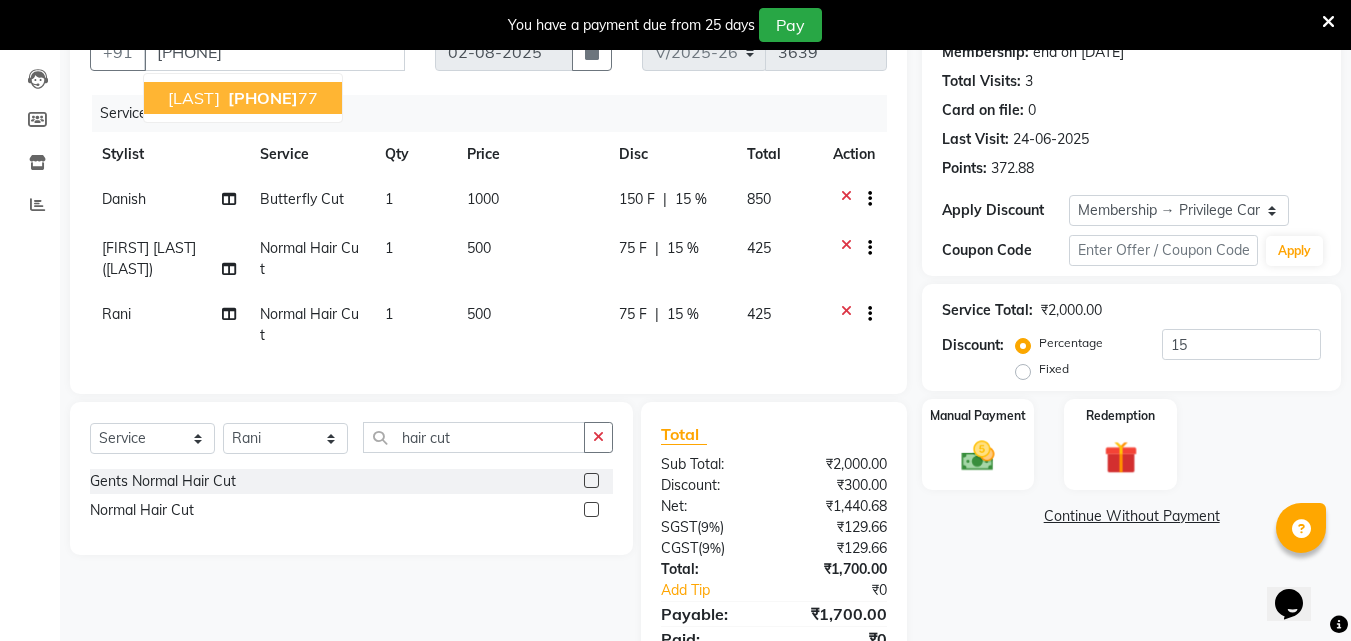 scroll, scrollTop: 303, scrollLeft: 0, axis: vertical 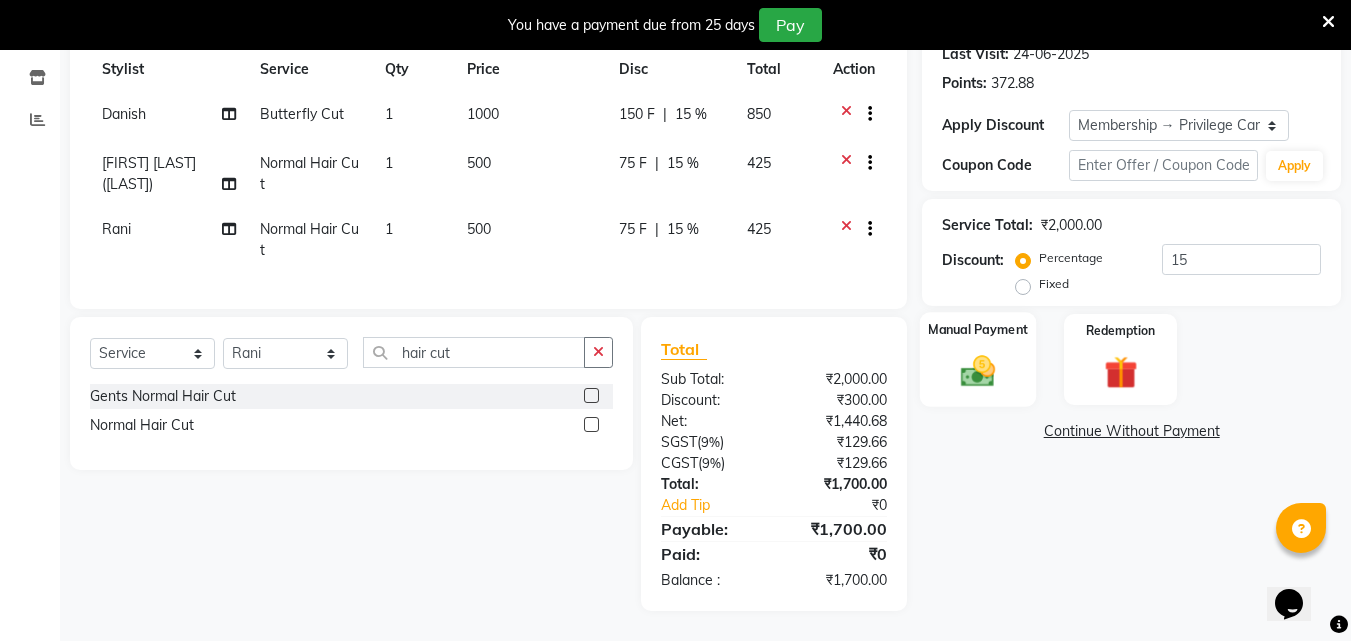 click on "Manual Payment" 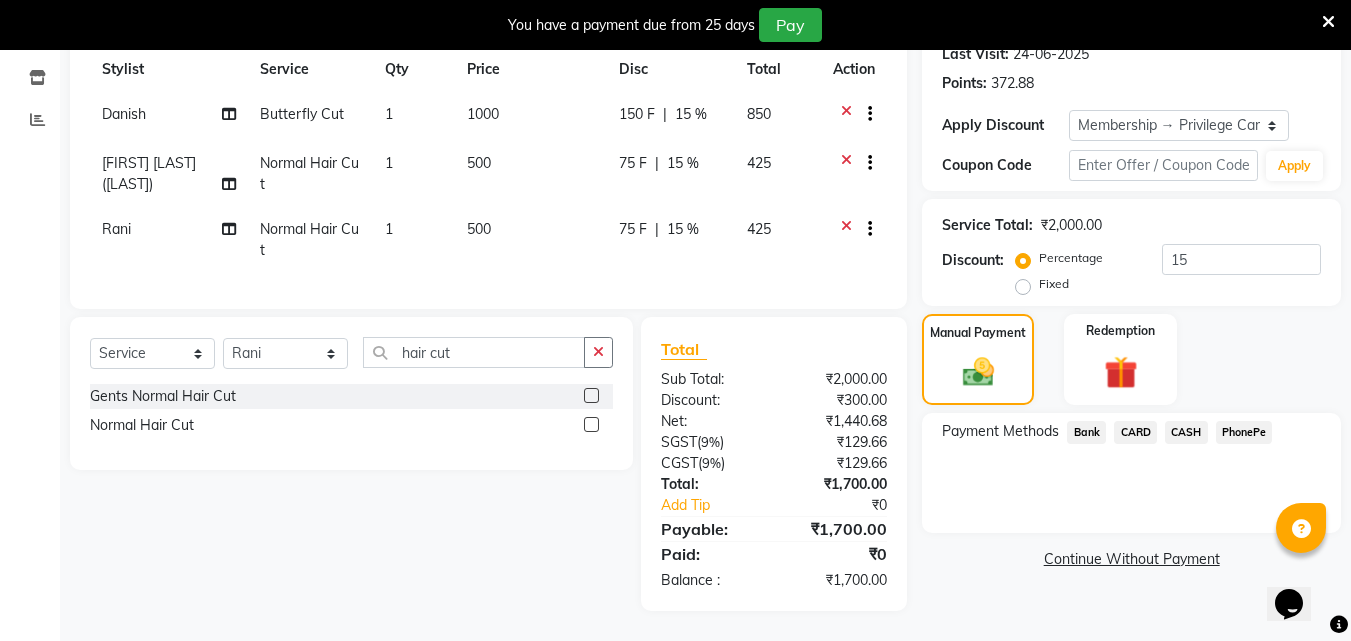 click on "PhonePe" 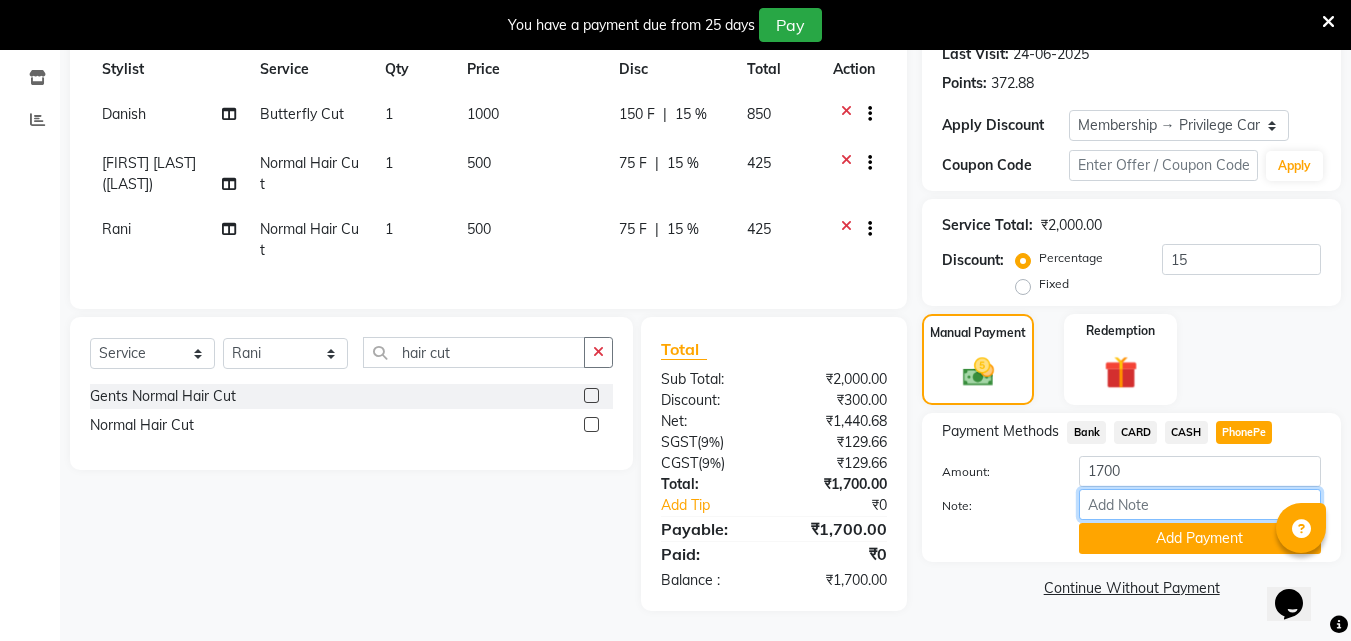 click on "Note:" at bounding box center (1200, 504) 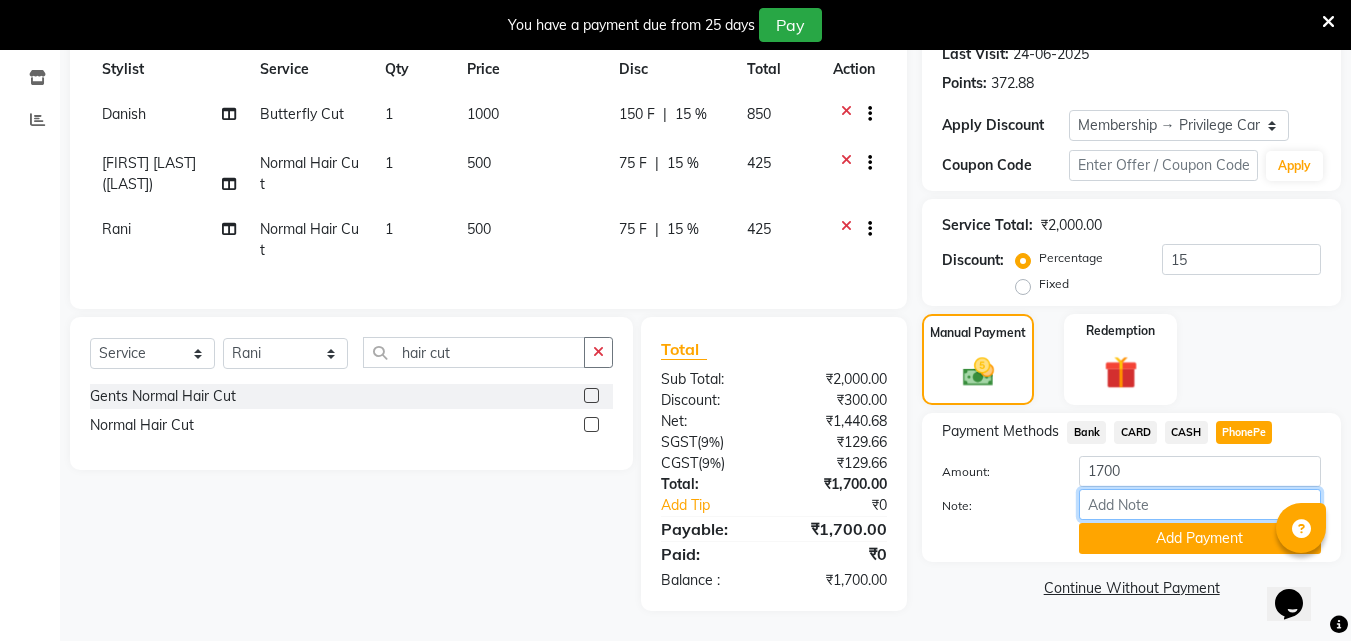 type on "[FIRST]" 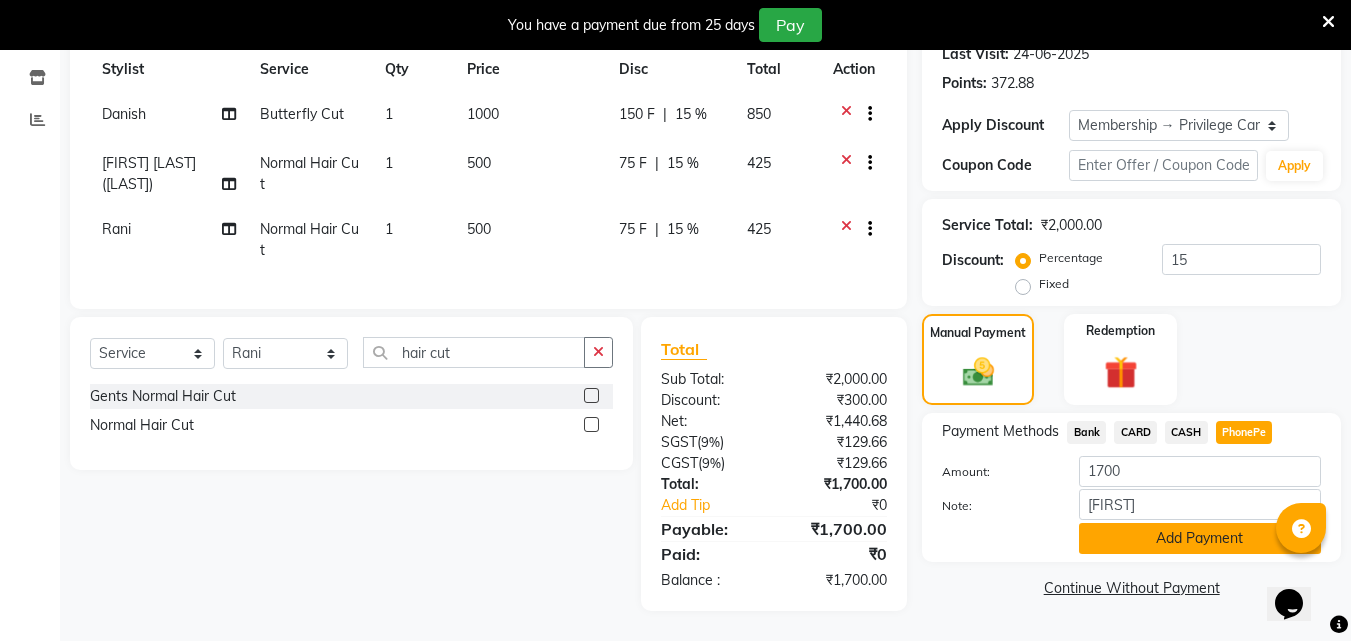 click on "Add Payment" 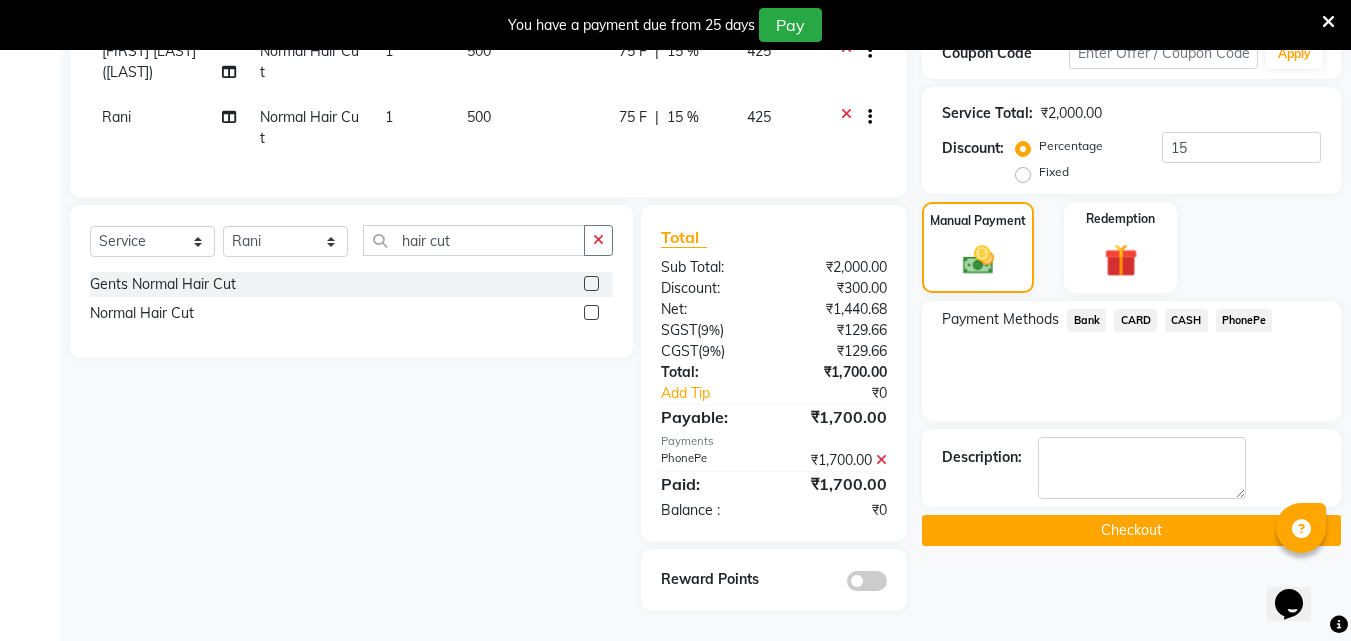 scroll, scrollTop: 415, scrollLeft: 0, axis: vertical 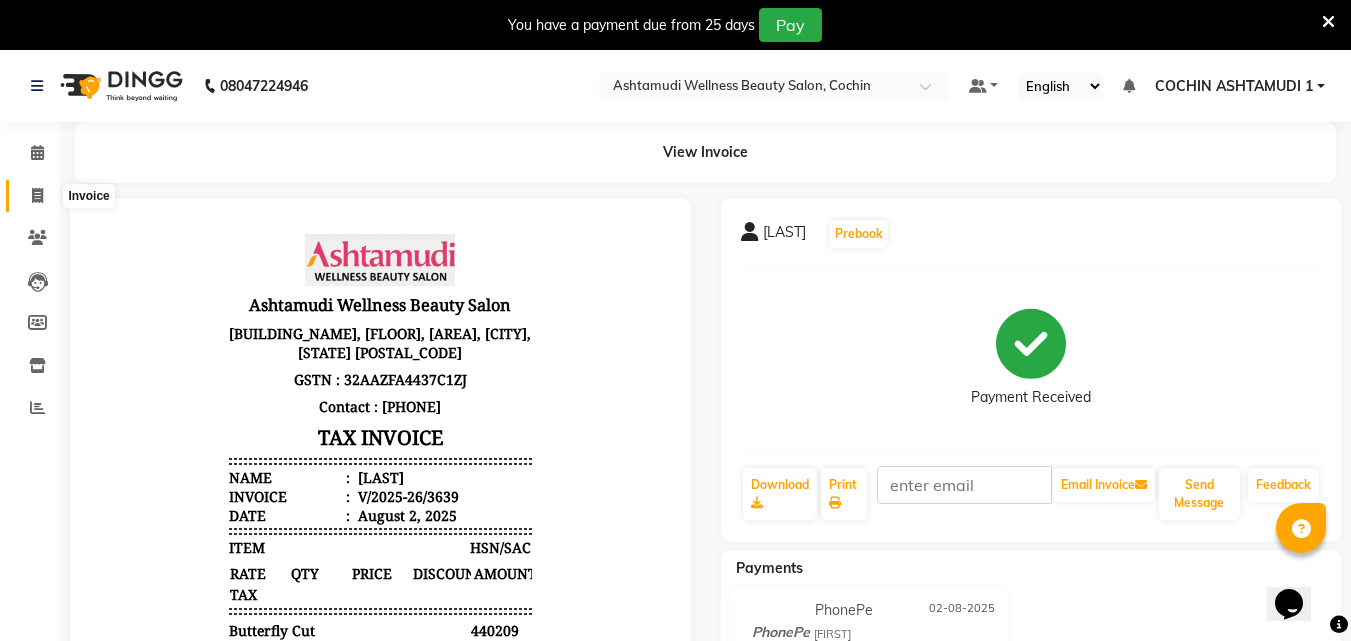 click 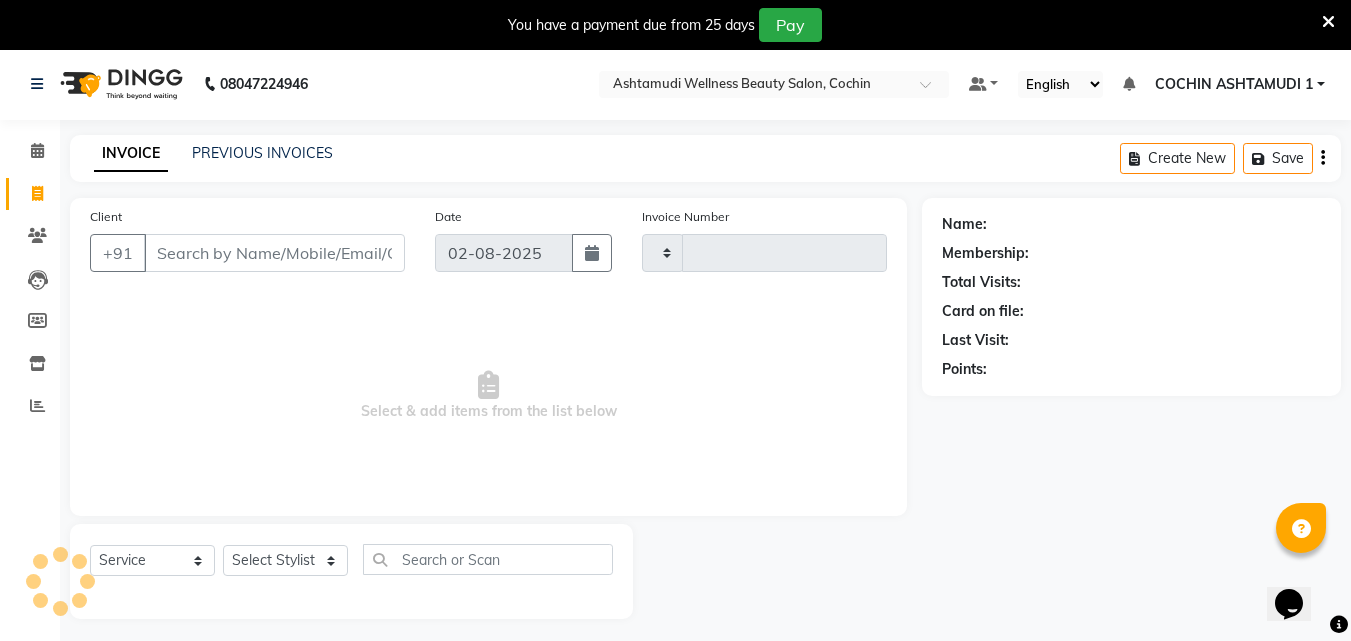 type on "3641" 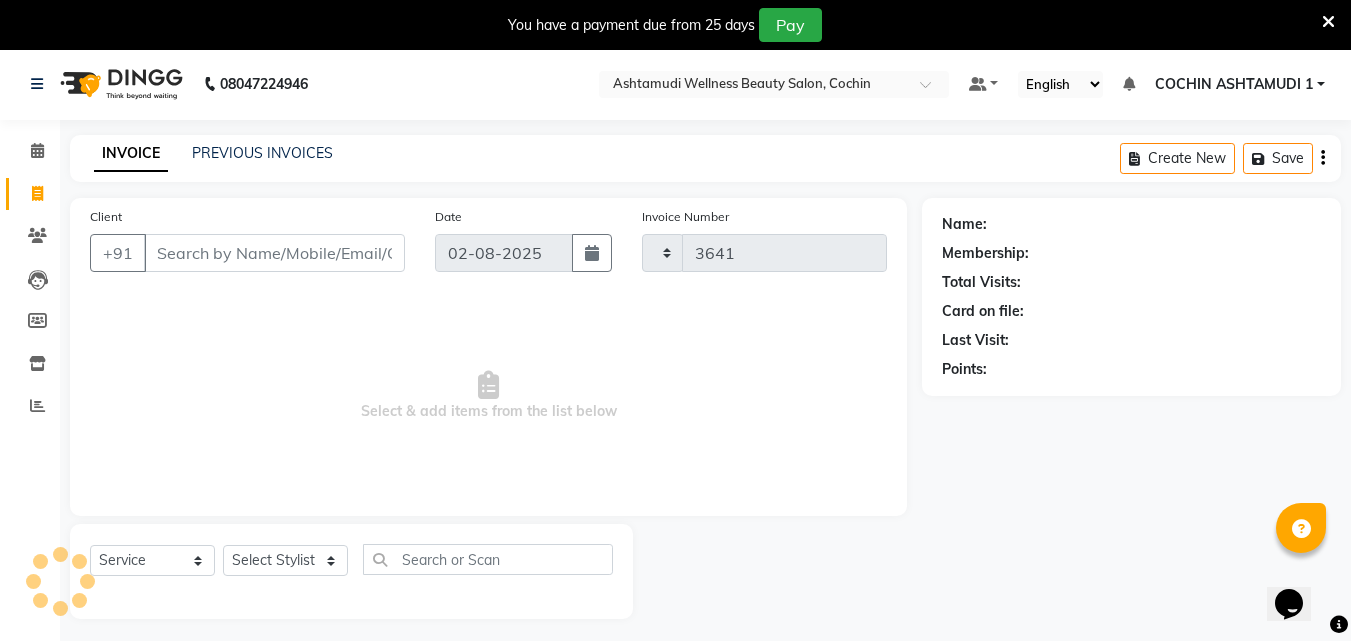 select on "4632" 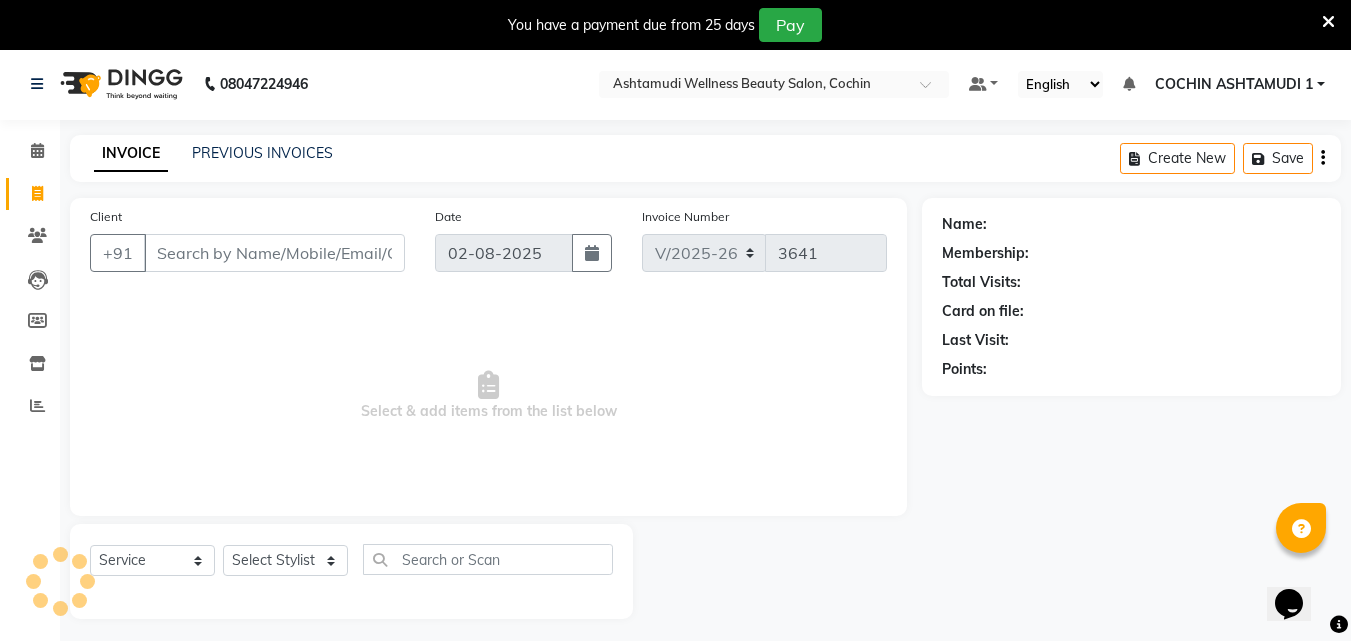 scroll, scrollTop: 50, scrollLeft: 0, axis: vertical 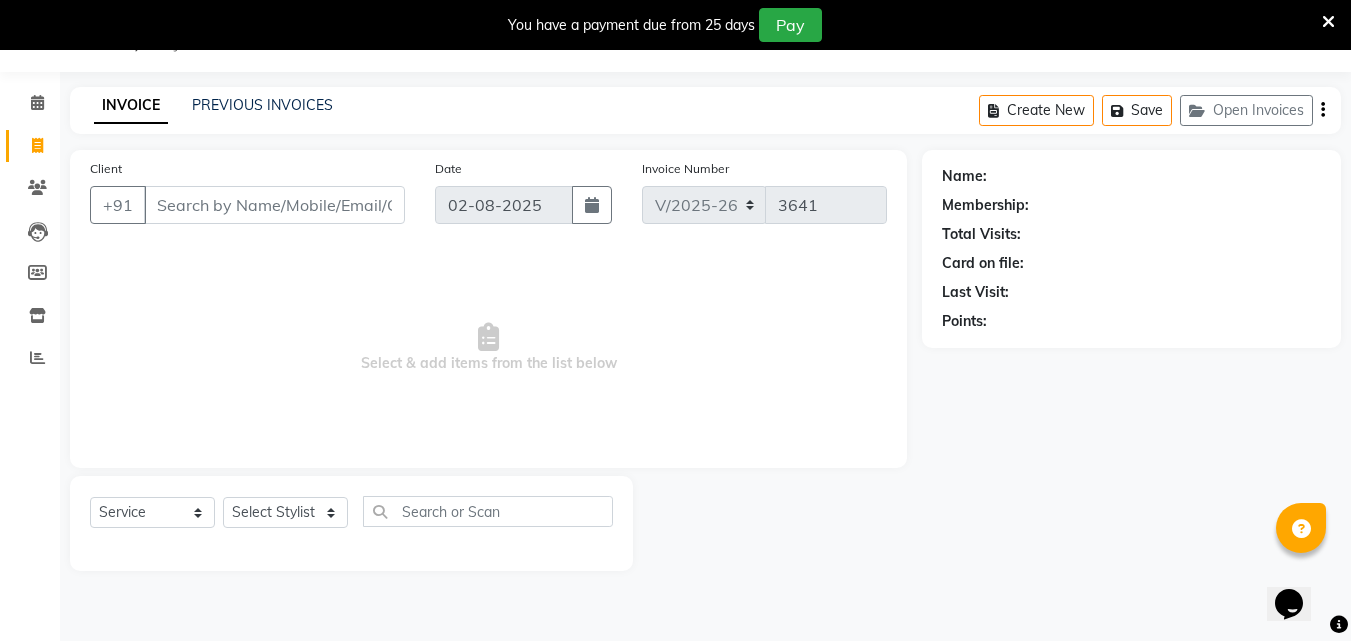 click on "Client +91" 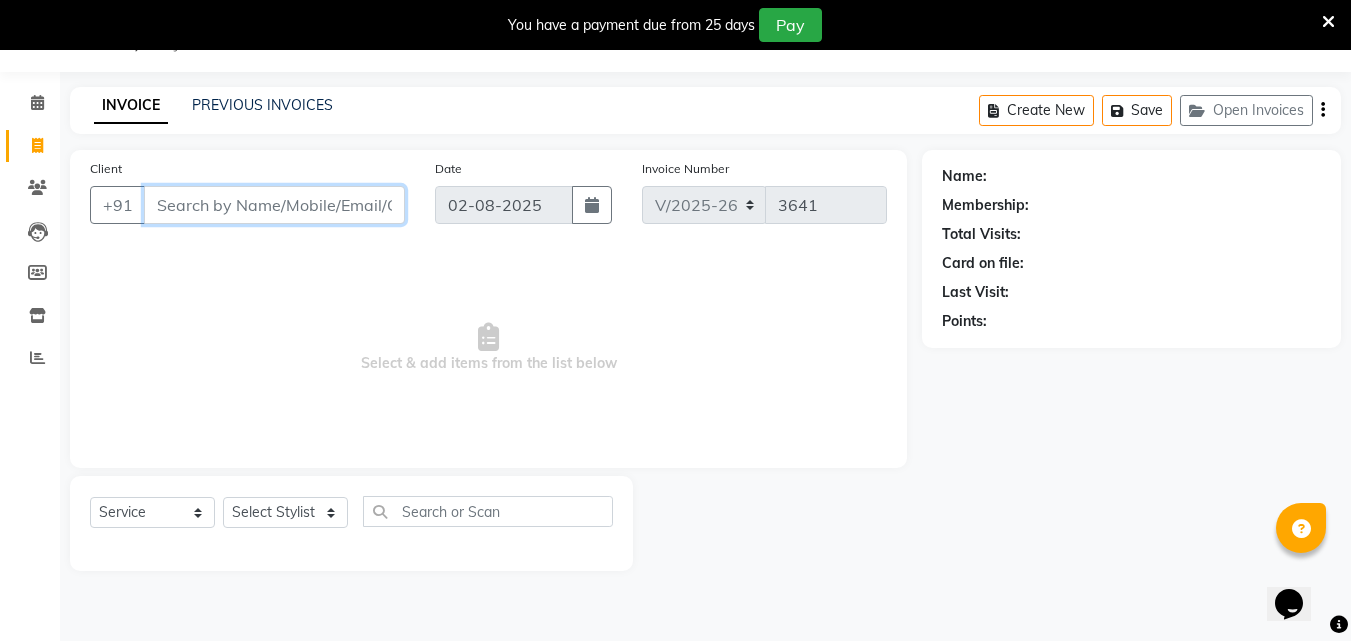 click on "Client" at bounding box center [274, 205] 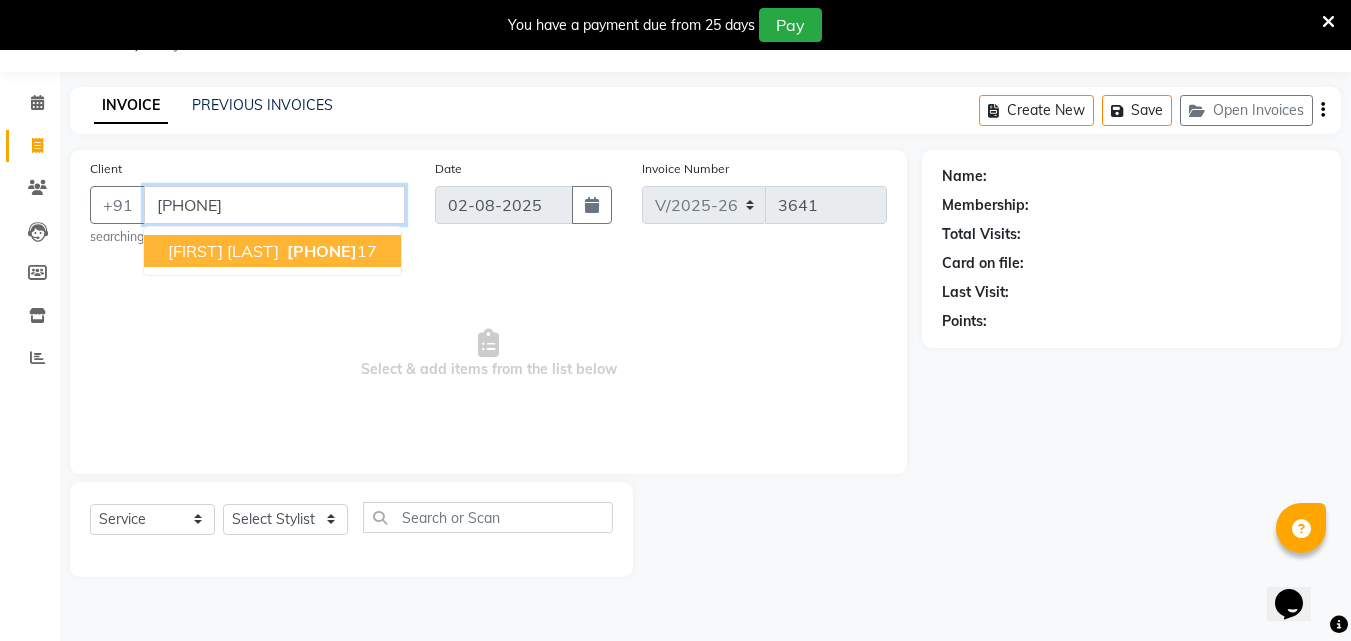 type on "[PHONE]" 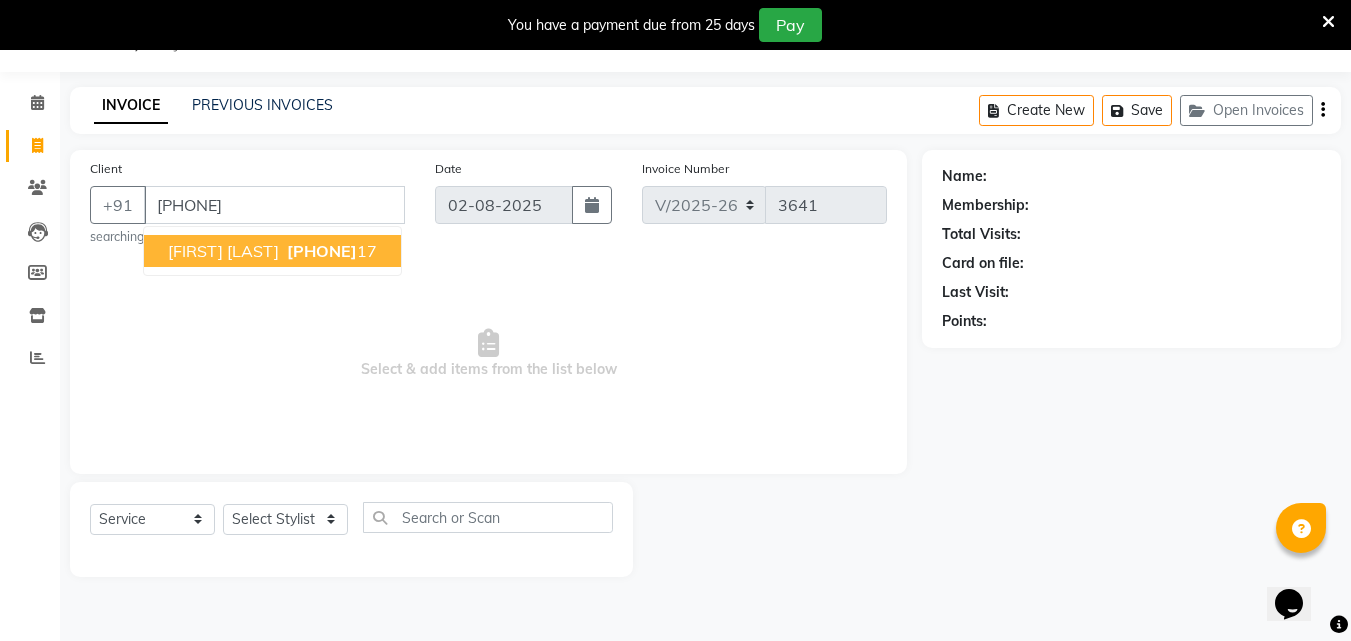 select on "1: Object" 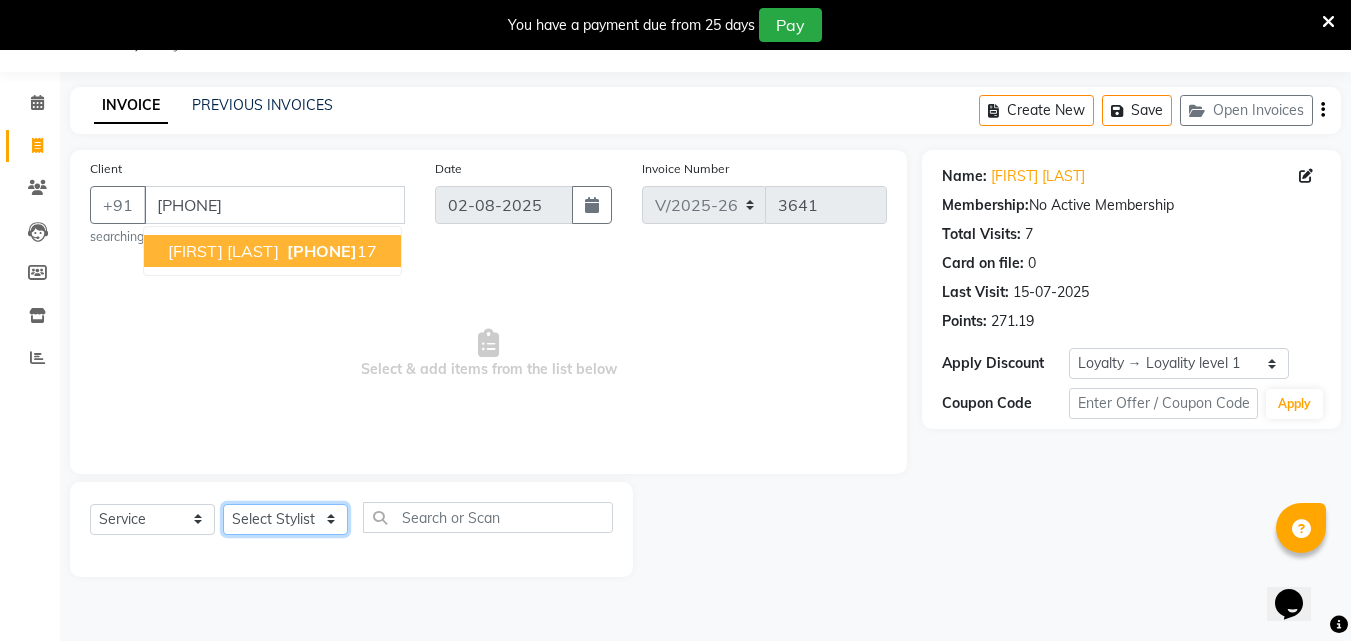 click on "Select [SERVICE] [SERVICE] [SERVICE] [SERVICE] [SERVICE] Select Stylist [FIRST] [FIRST] [FIRST] [FIRST] [FIRST] [FIRST] [FIRST] [FIRST] [FIRST] [FIRST] [FIRST] [FIRST] [FIRST]" 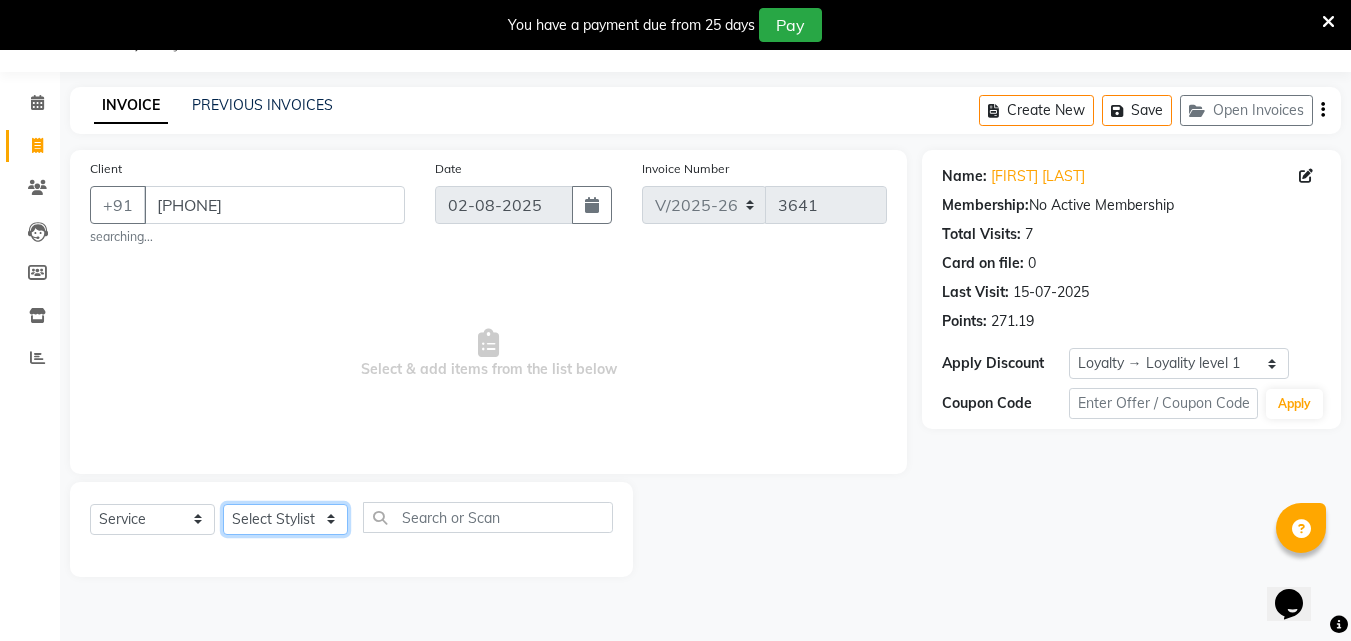 select on "86812" 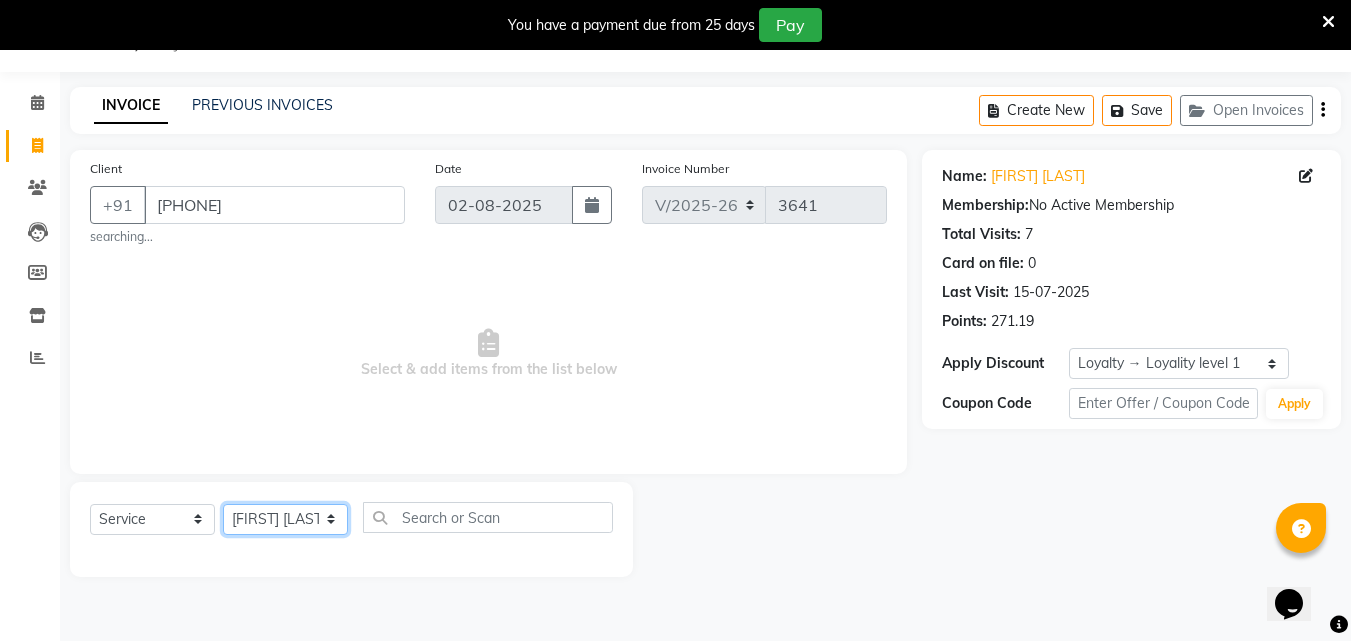 click on "Select Stylist [FIRST] [FIRST] [FIRST] [FIRST] [FIRST] [FIRST] [FIRST] [FIRST] [FIRST] [FIRST] [FIRST] [FIRST] [FIRST]" 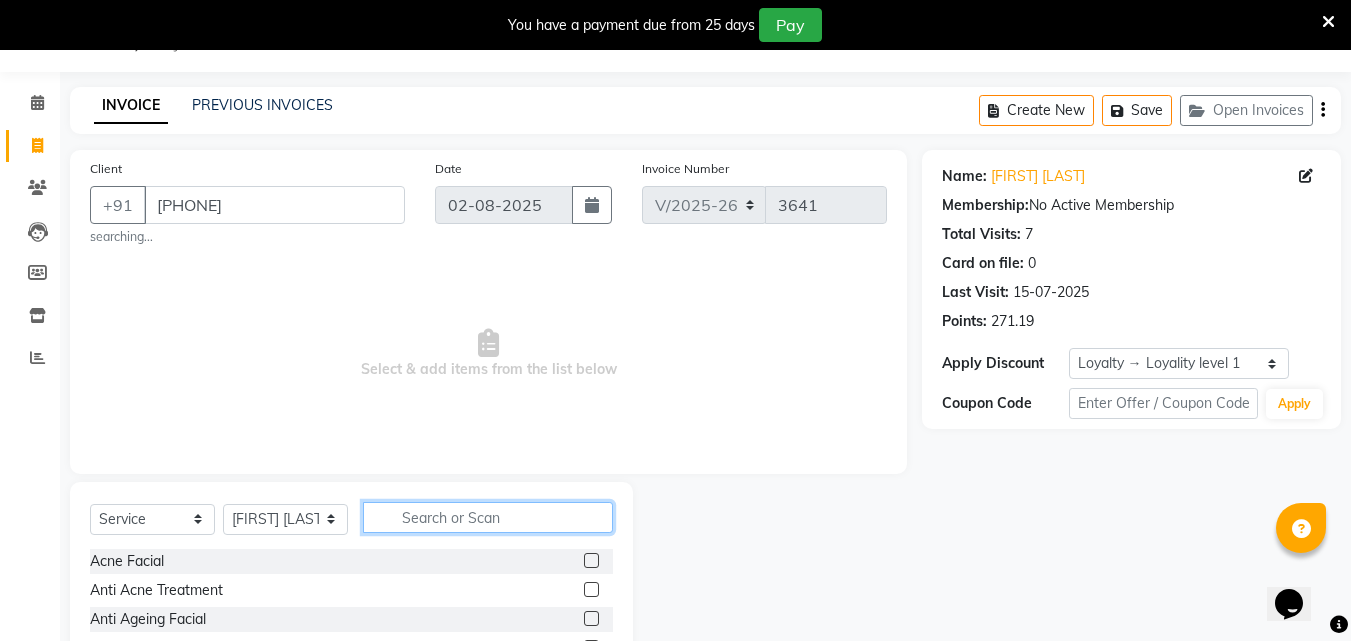 click 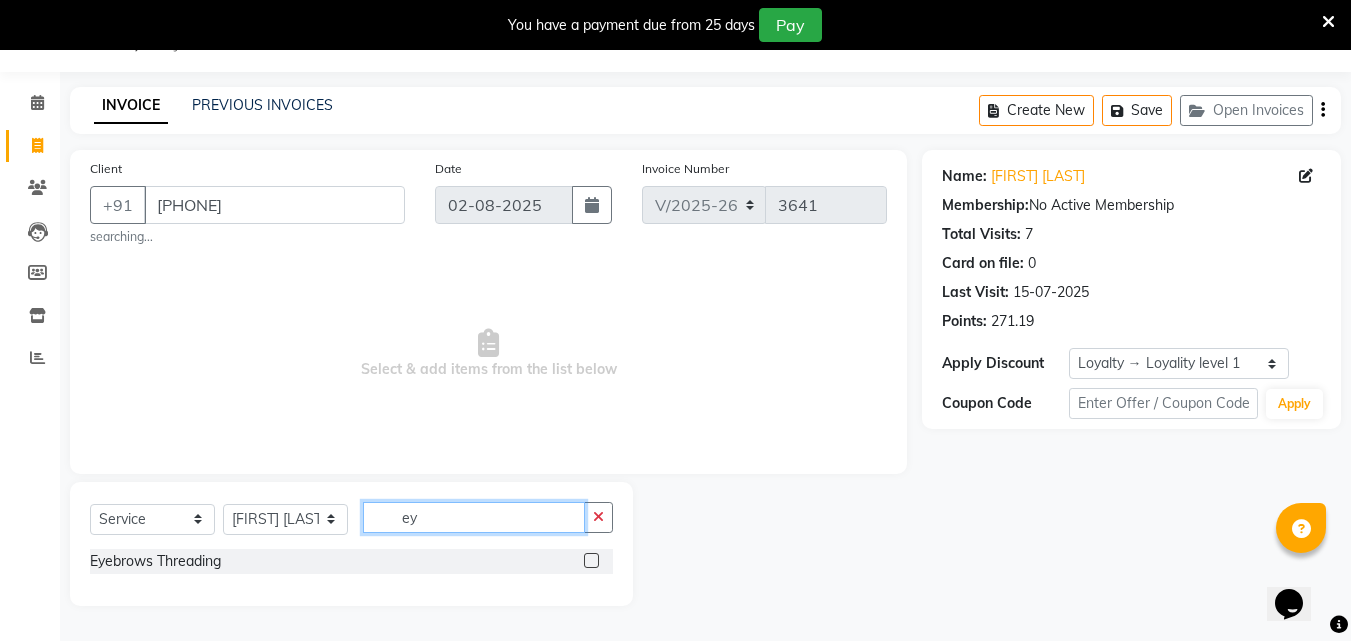 type on "ey" 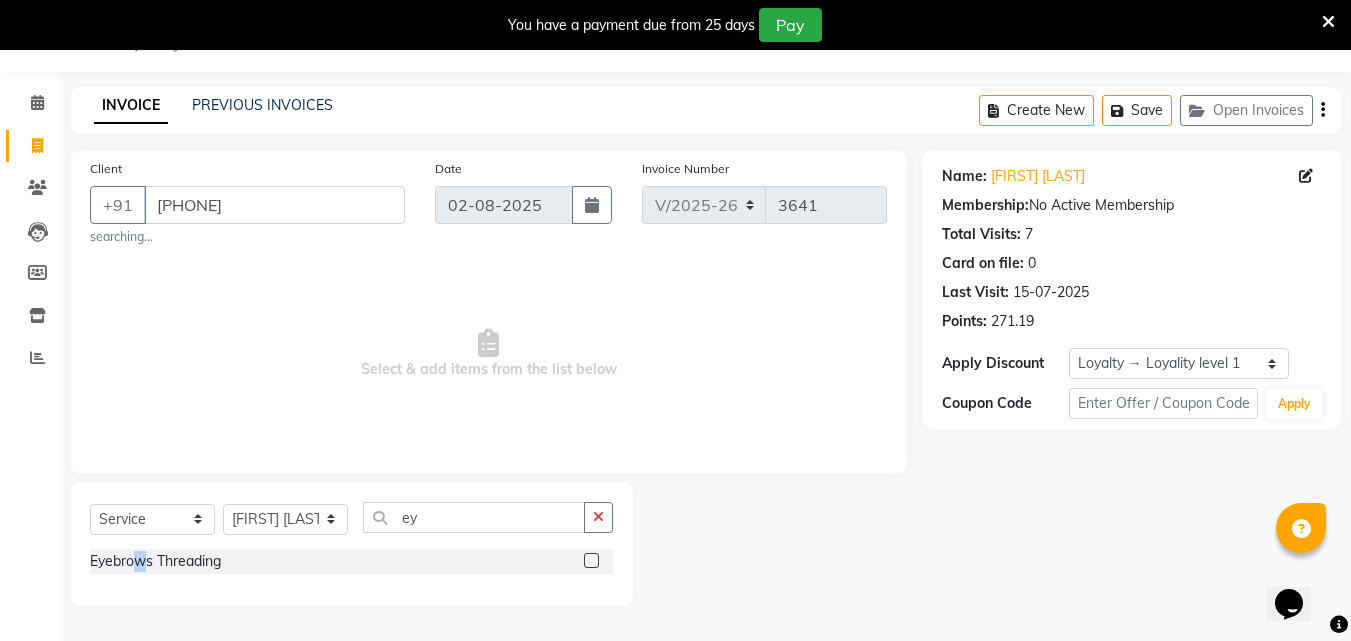 click on "Eyebrows Threading" 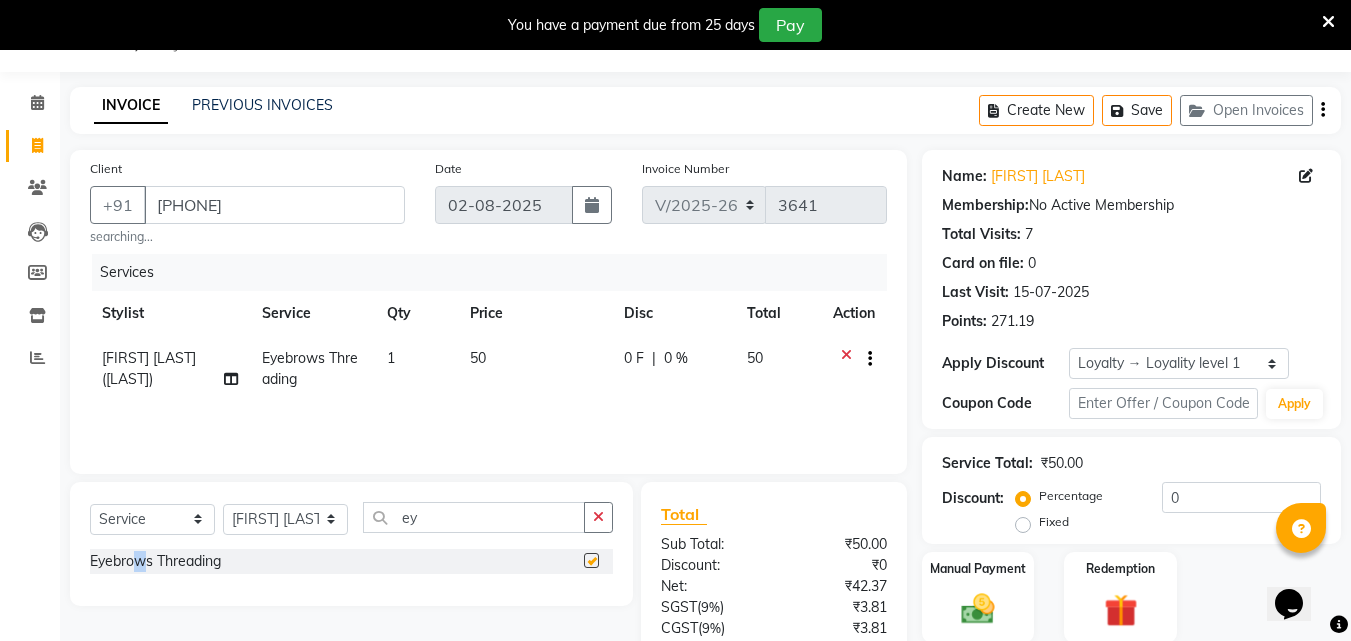 checkbox on "false" 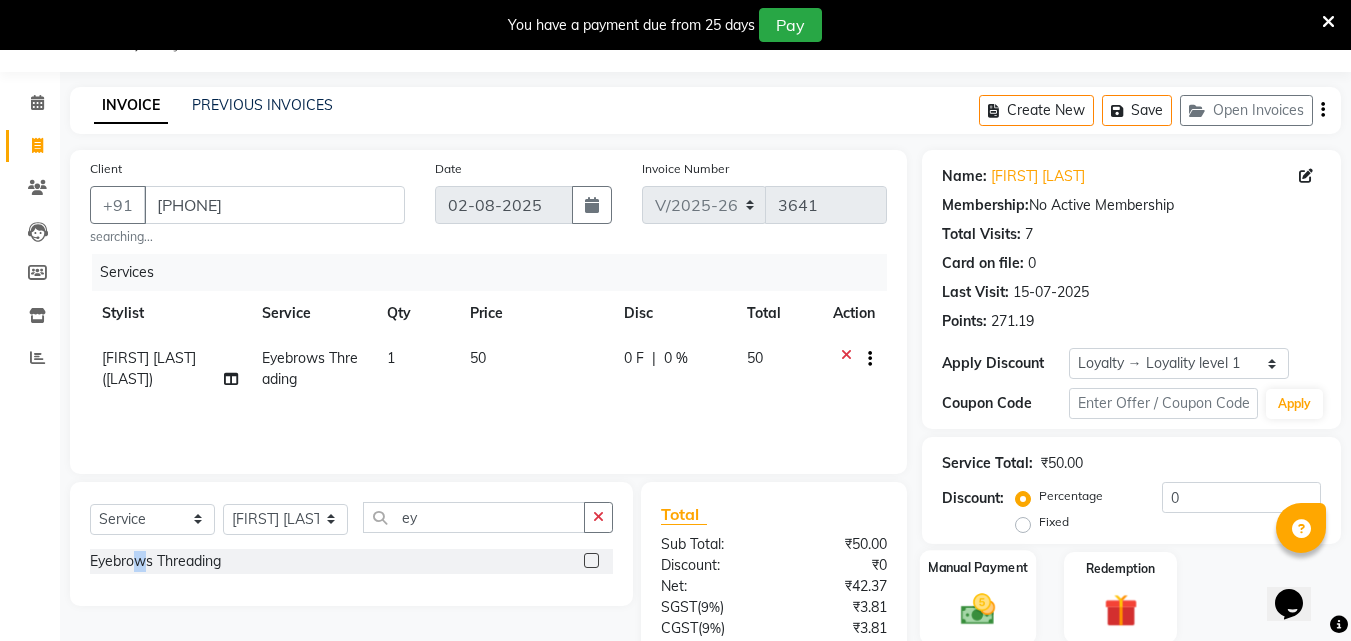 click 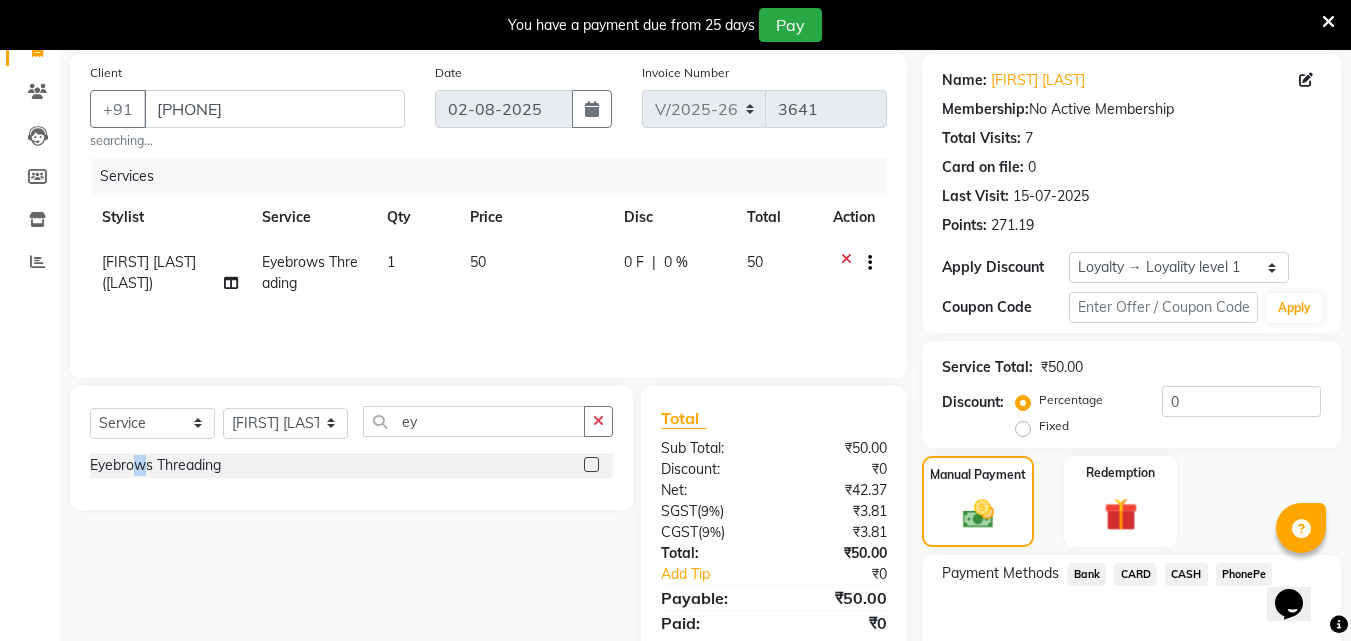 scroll, scrollTop: 251, scrollLeft: 0, axis: vertical 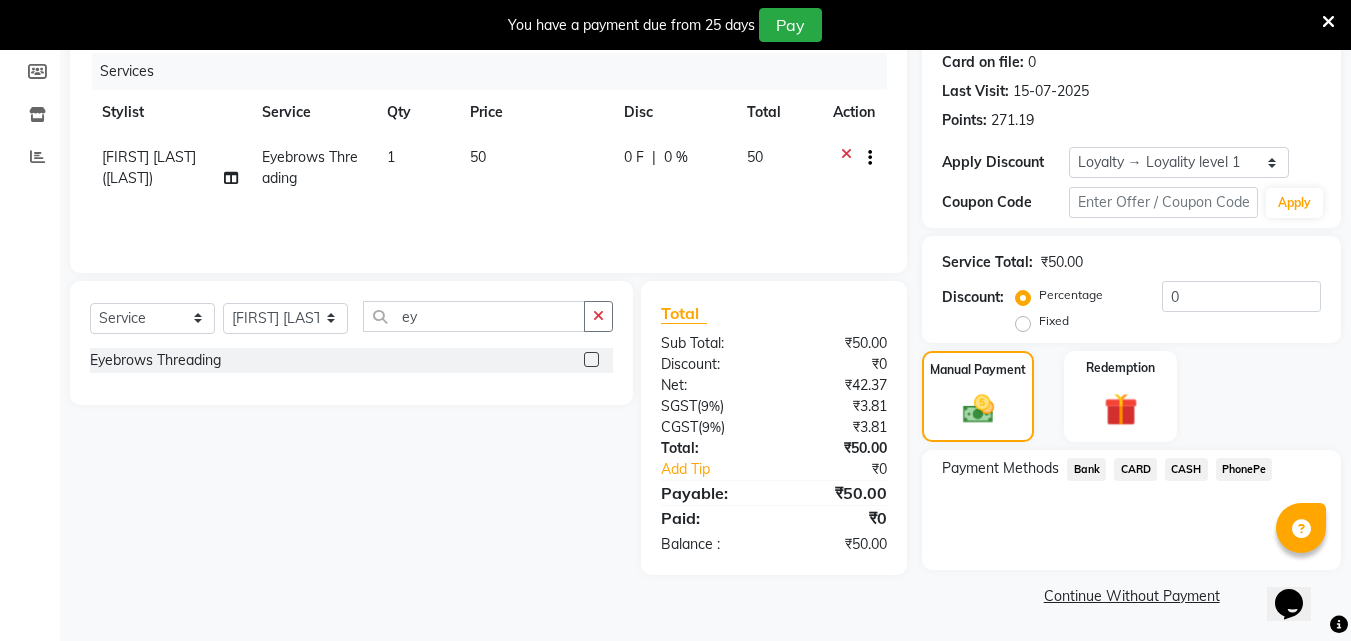 click on "PhonePe" 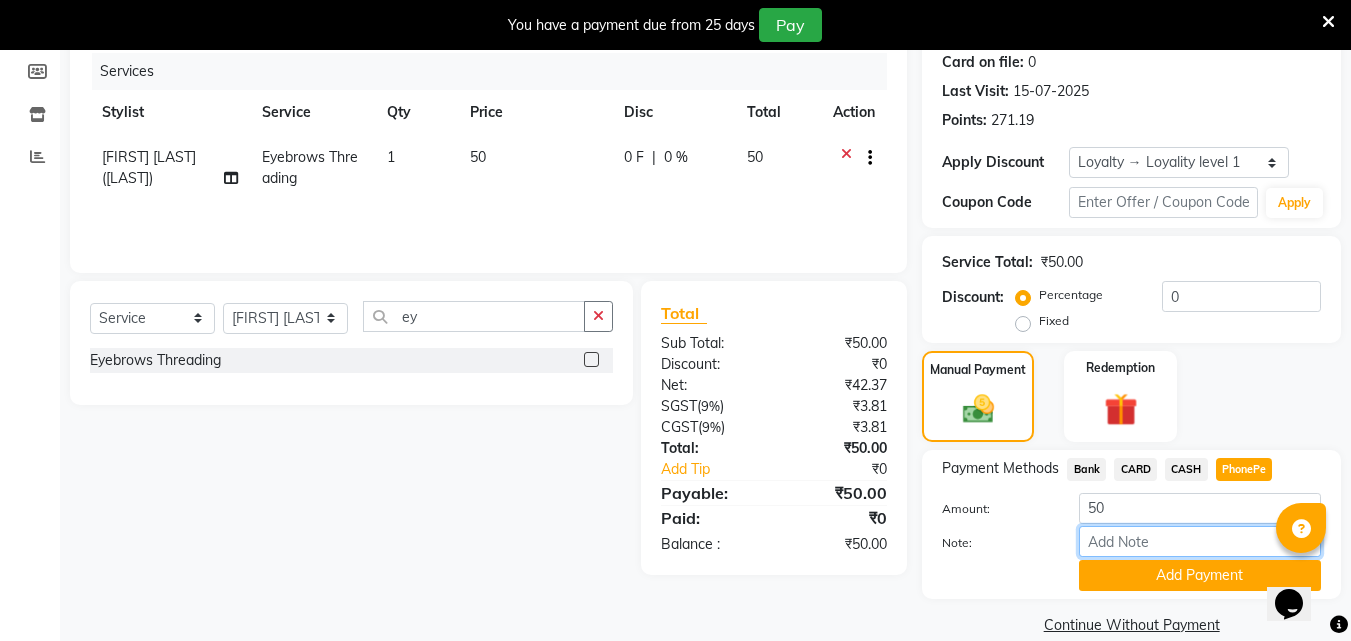 click on "Note:" at bounding box center (1200, 541) 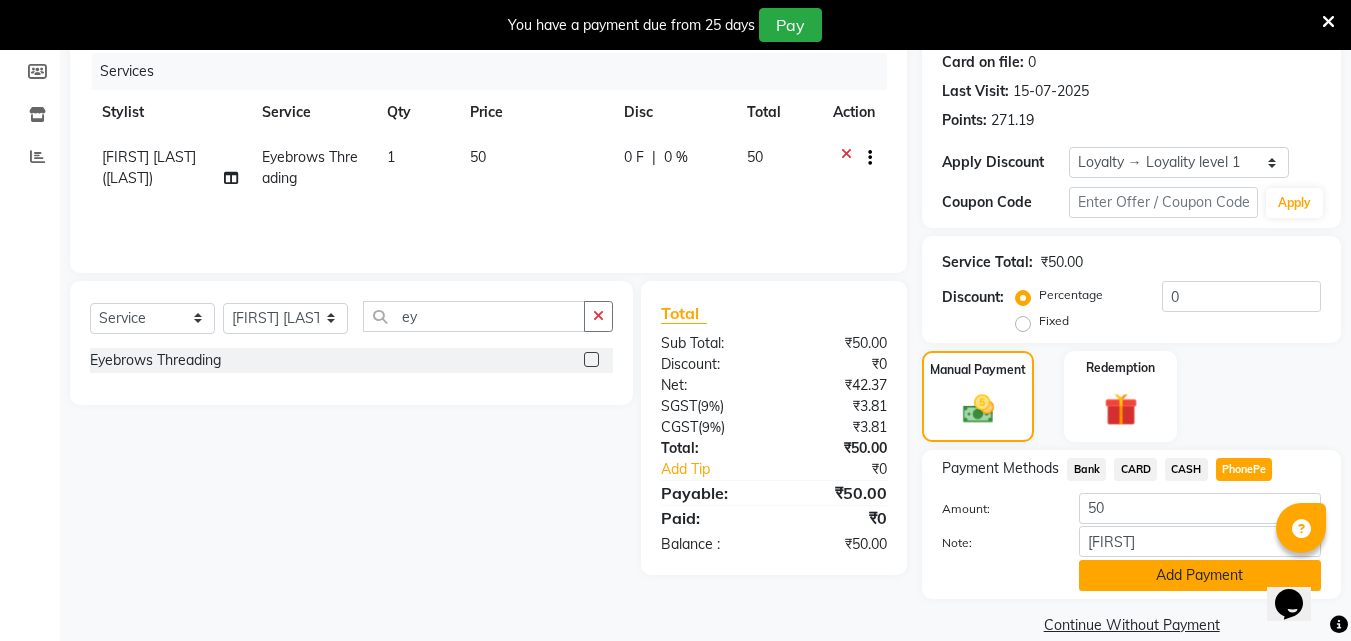 click on "Add Payment" 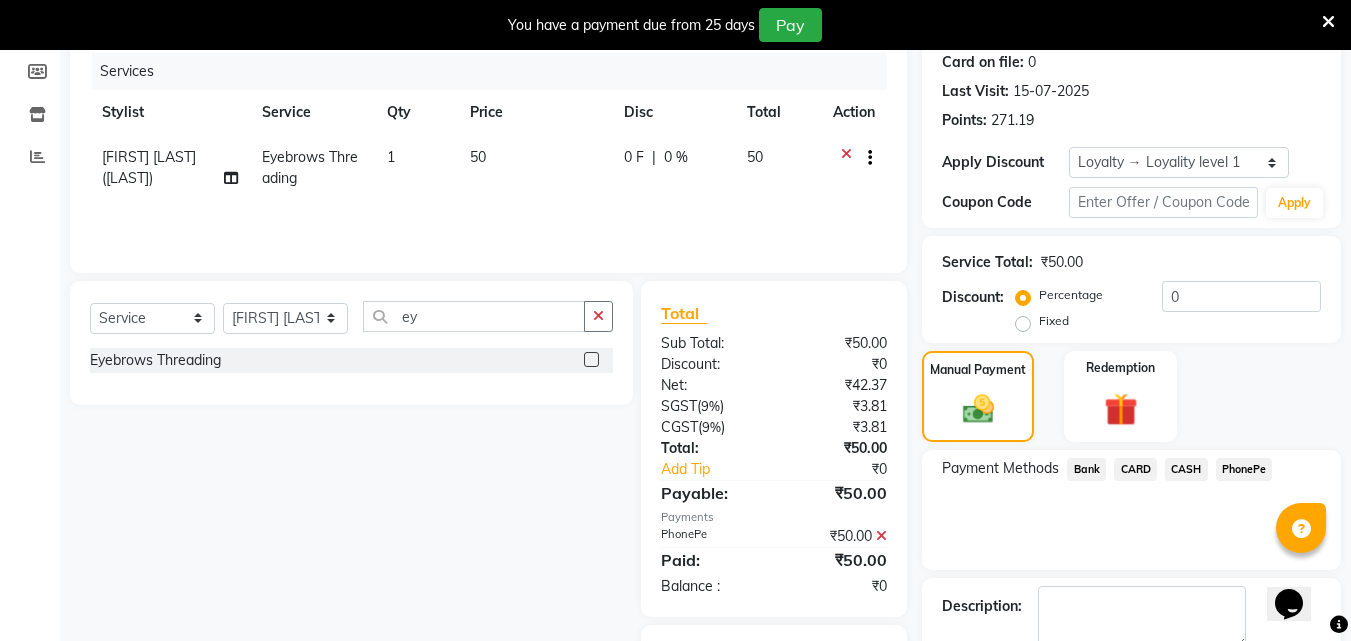scroll, scrollTop: 356, scrollLeft: 0, axis: vertical 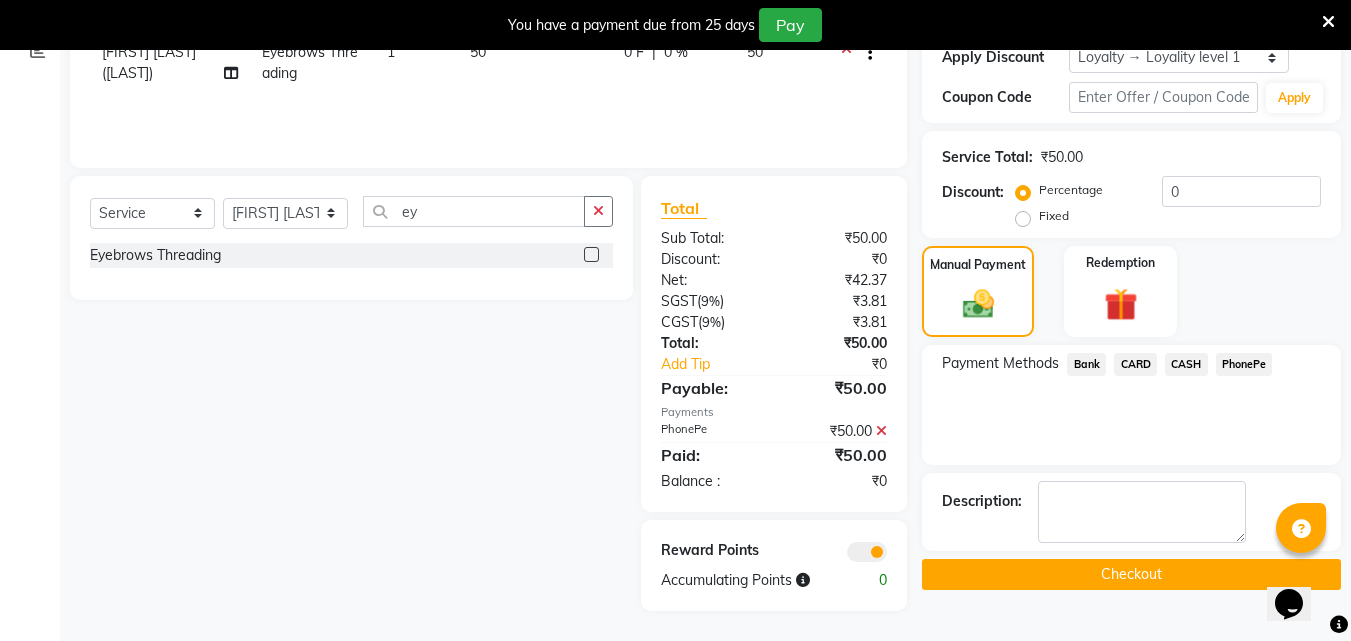 click on "Checkout" 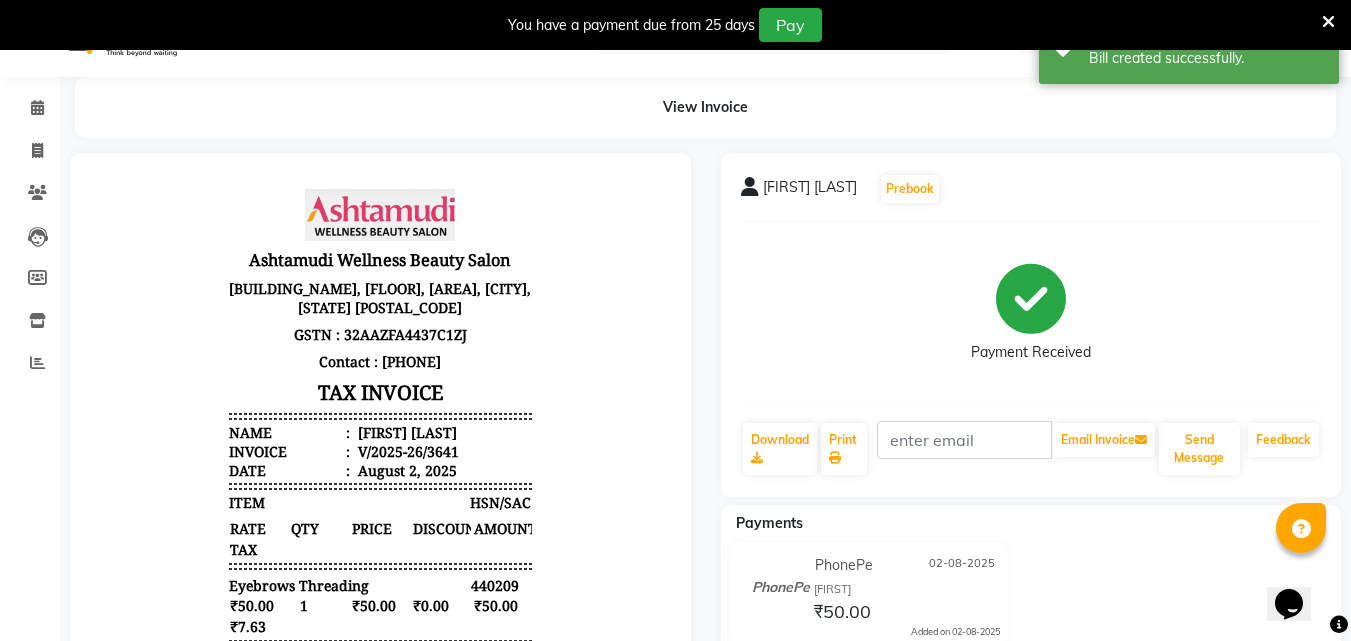 scroll, scrollTop: 0, scrollLeft: 0, axis: both 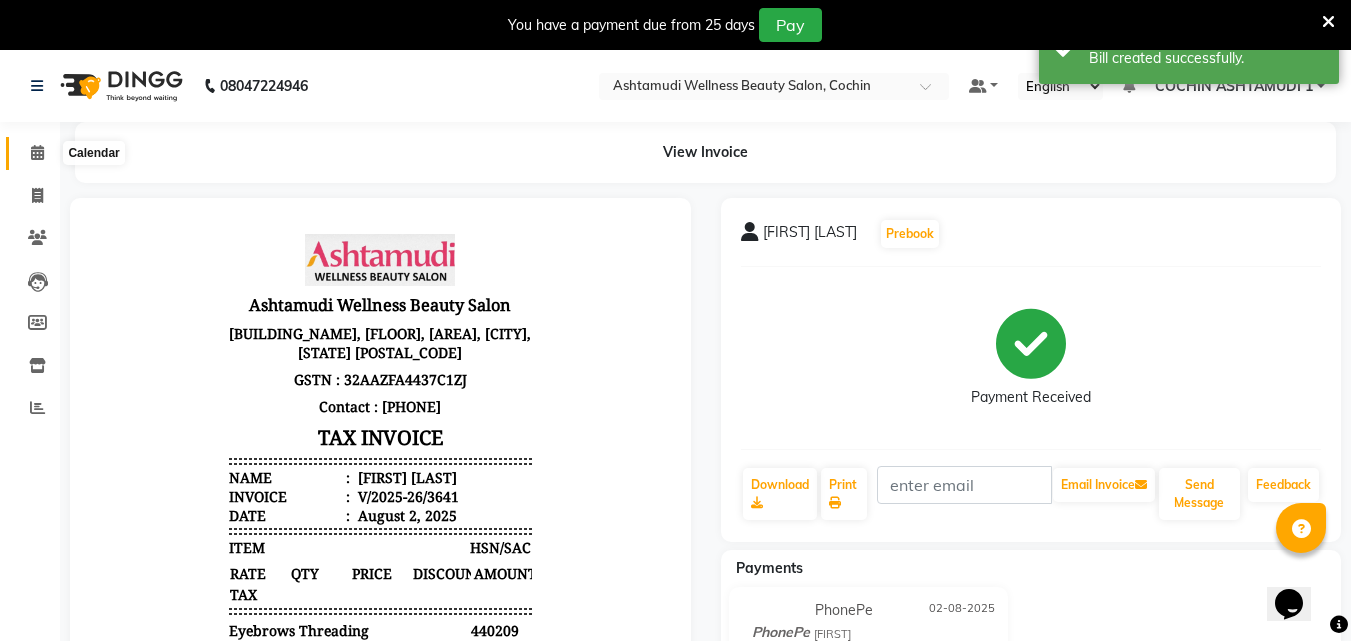 click 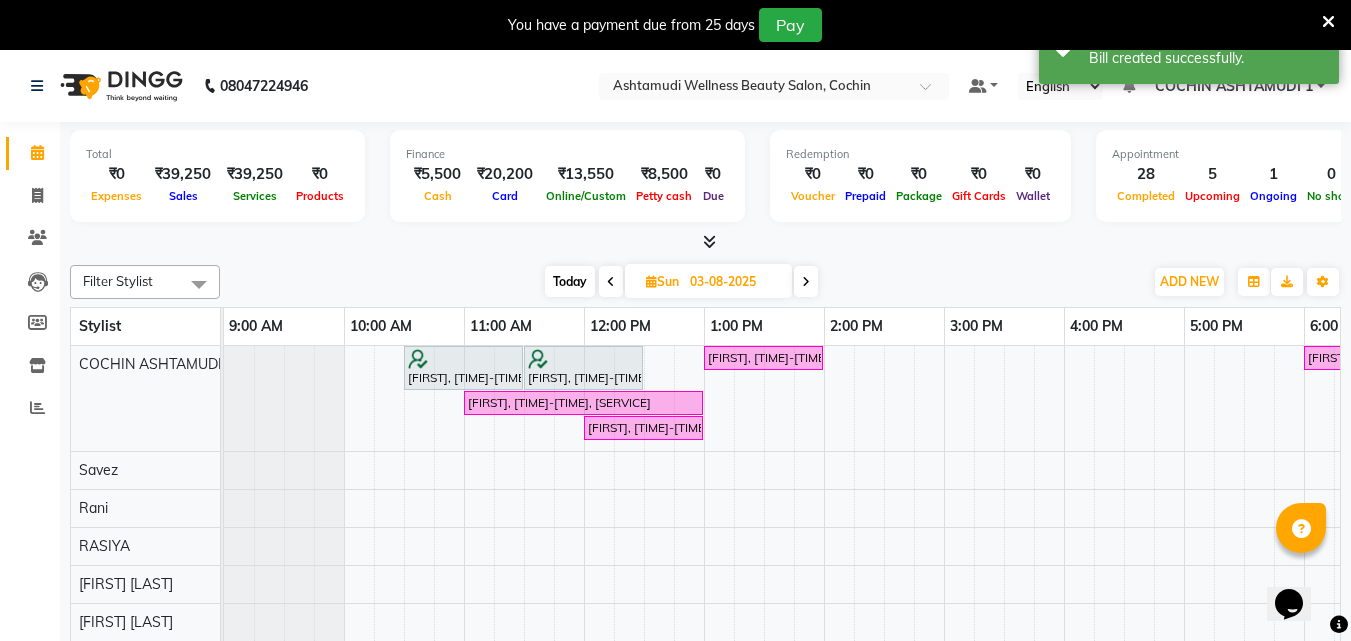 click on "Today" at bounding box center (570, 281) 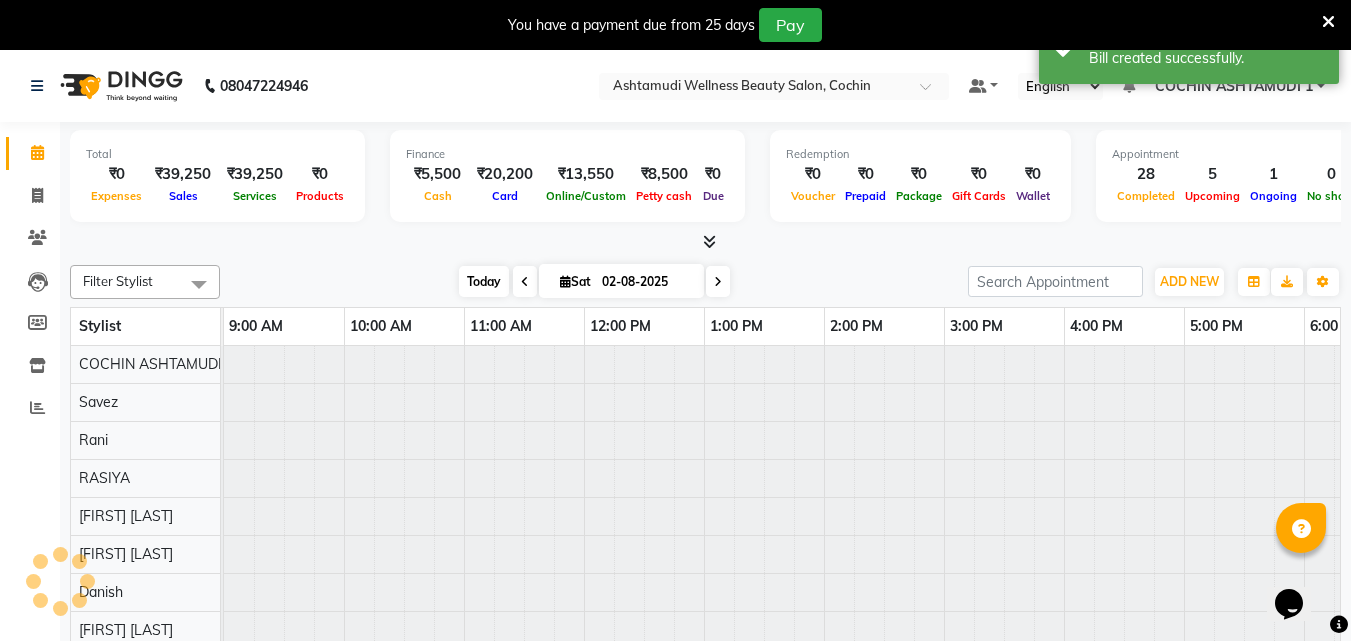 scroll, scrollTop: 0, scrollLeft: 324, axis: horizontal 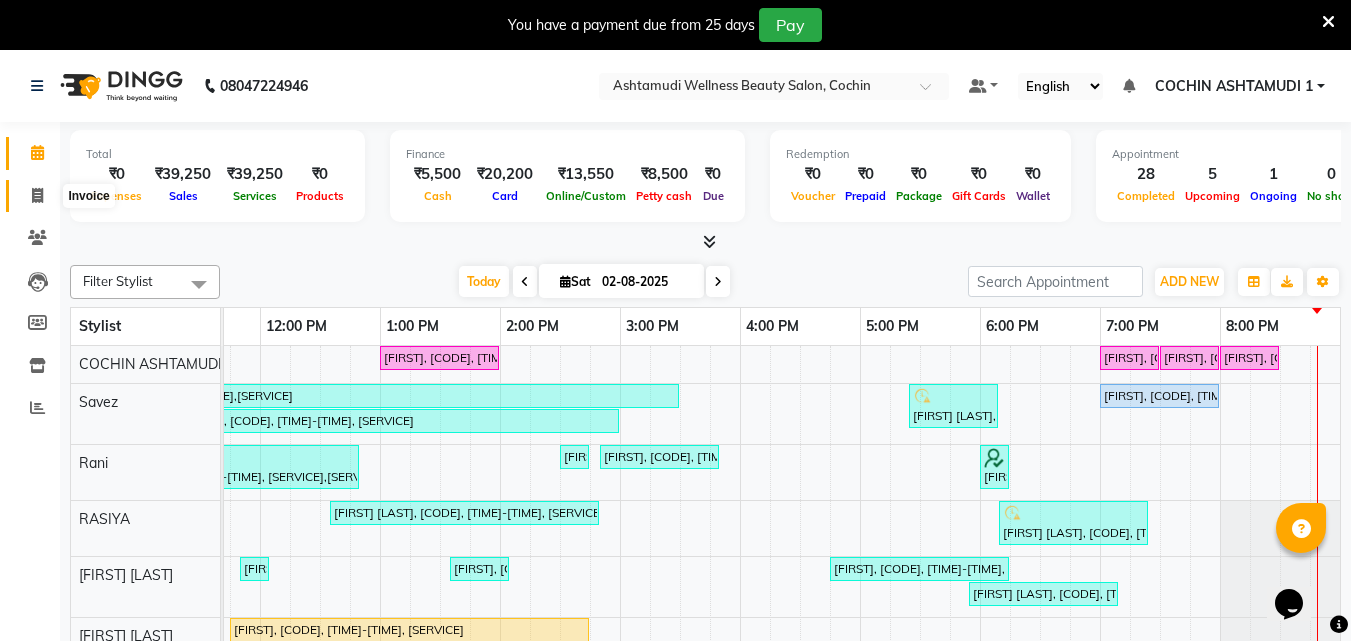 click 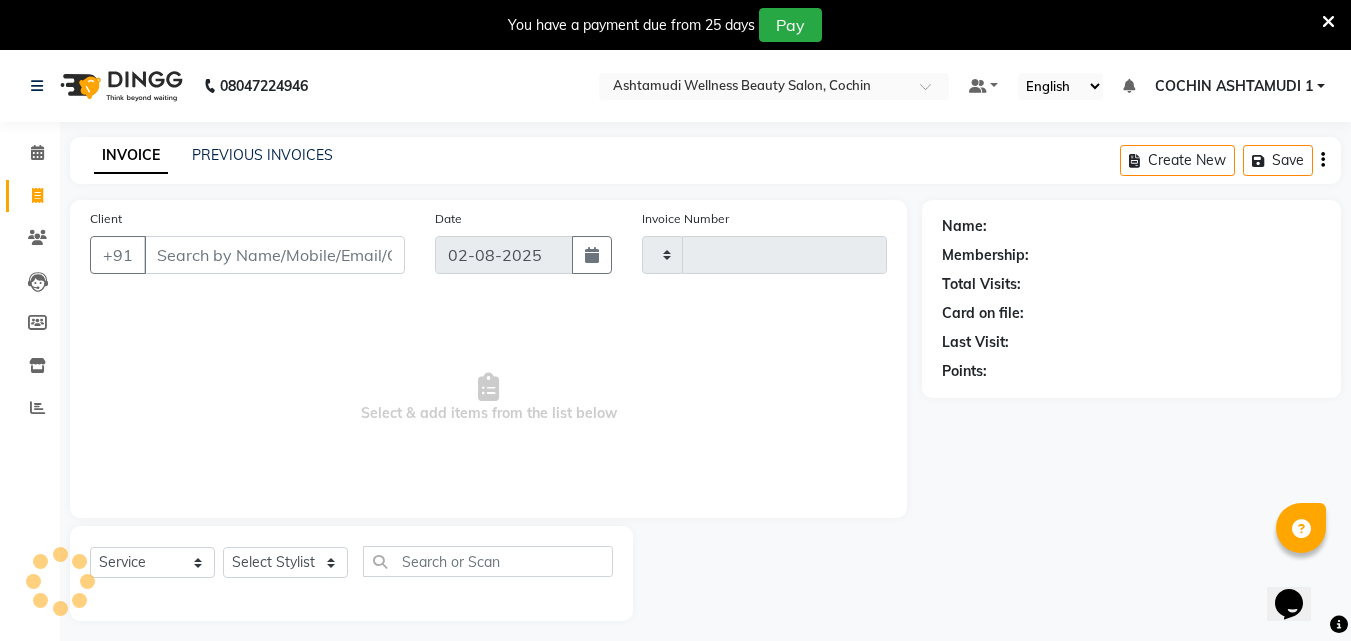 type on "3642" 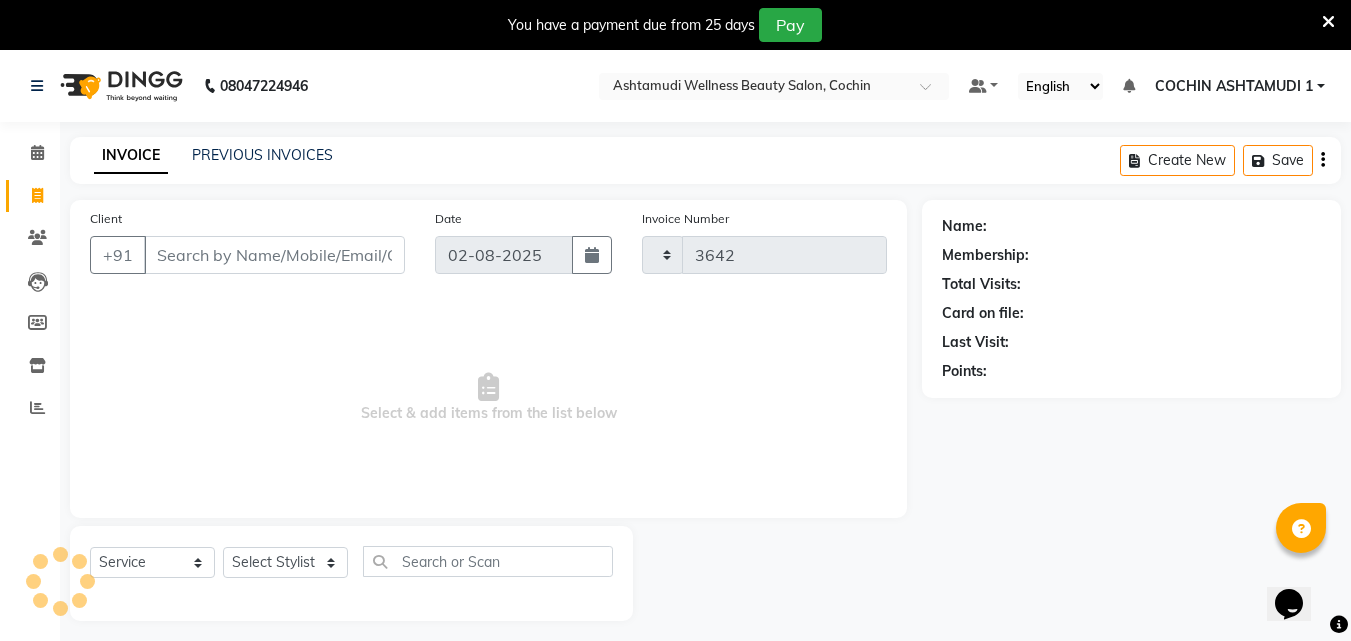 select on "4632" 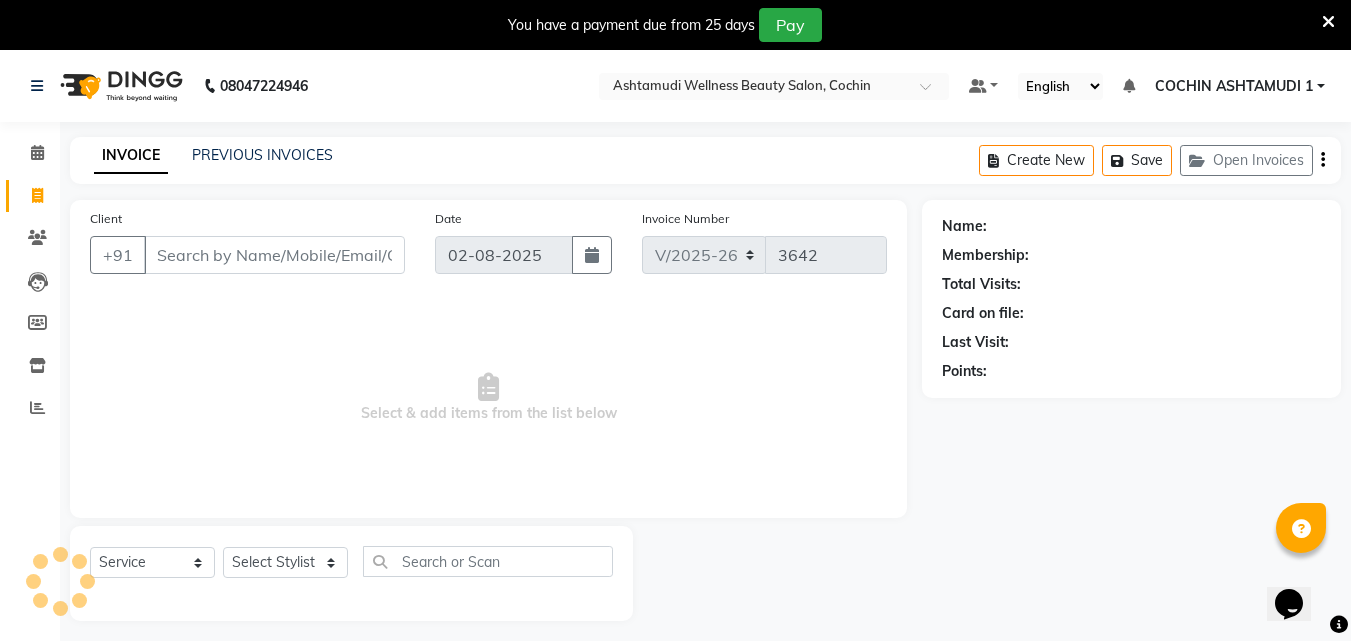 click on "Client" at bounding box center (274, 255) 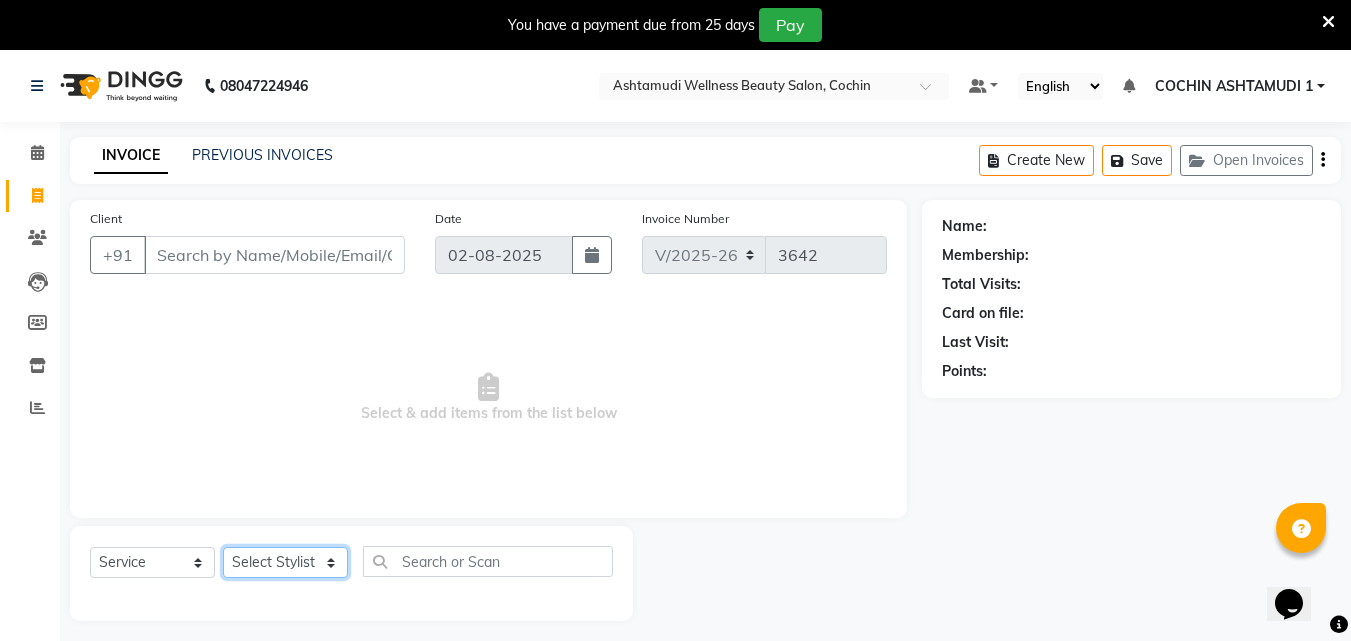 click on "Select Stylist Afsha Aiswarya B BINU MANGAR COCHIN ASHTAMUDI Danish Diksha Thapa (Anamika) Fousiya Jishan Priyanka rathi chowdhury  RAGHI FERNANDEZ Rani RASIYA  SALMAN ALI Savez" 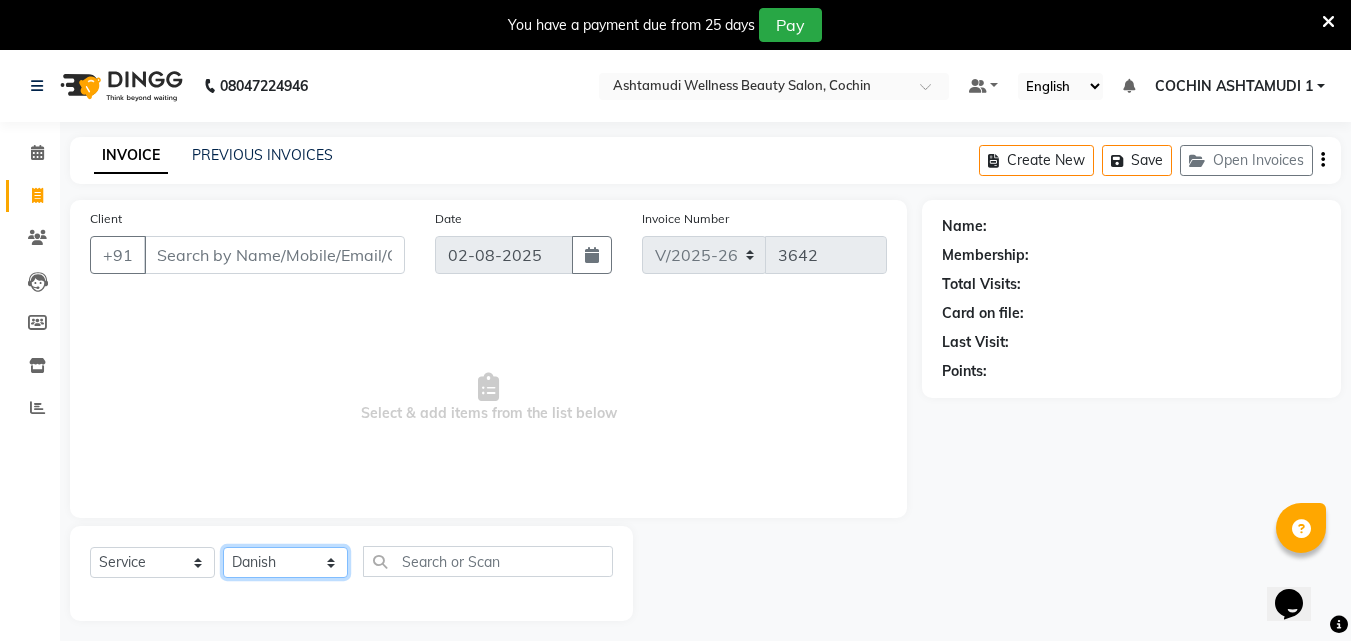 click on "Select Stylist Afsha Aiswarya B BINU MANGAR COCHIN ASHTAMUDI Danish Diksha Thapa (Anamika) Fousiya Jishan Priyanka rathi chowdhury  RAGHI FERNANDEZ Rani RASIYA  SALMAN ALI Savez" 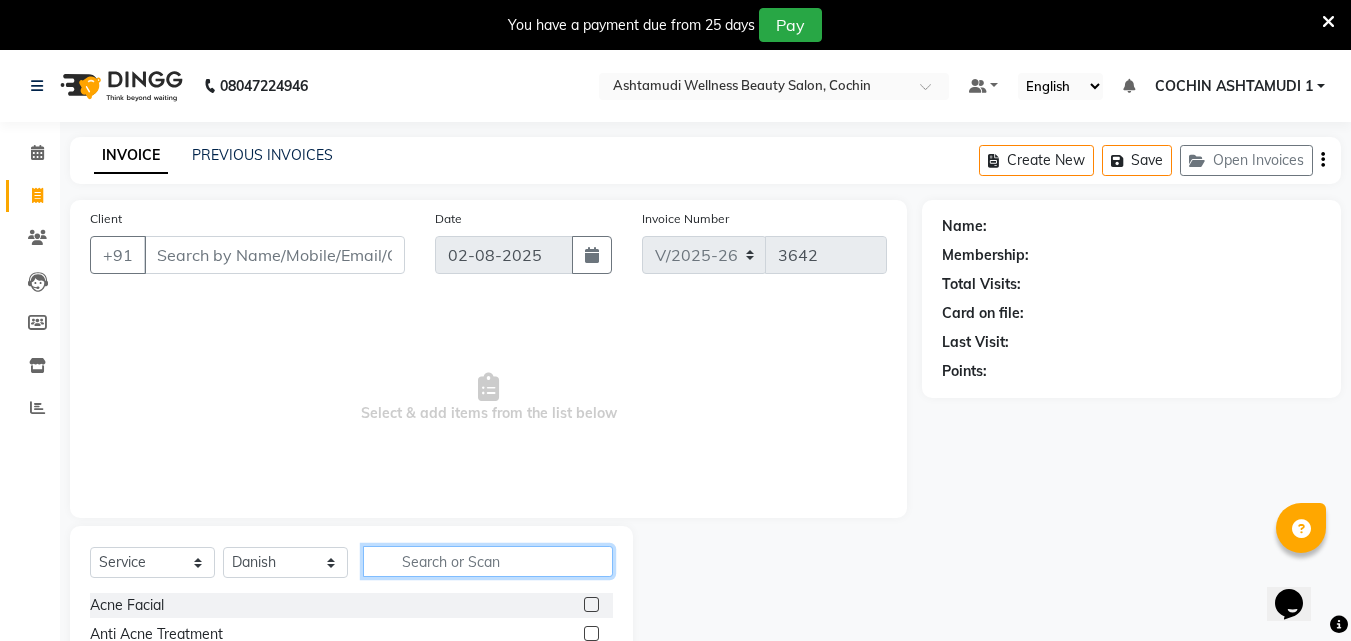 click 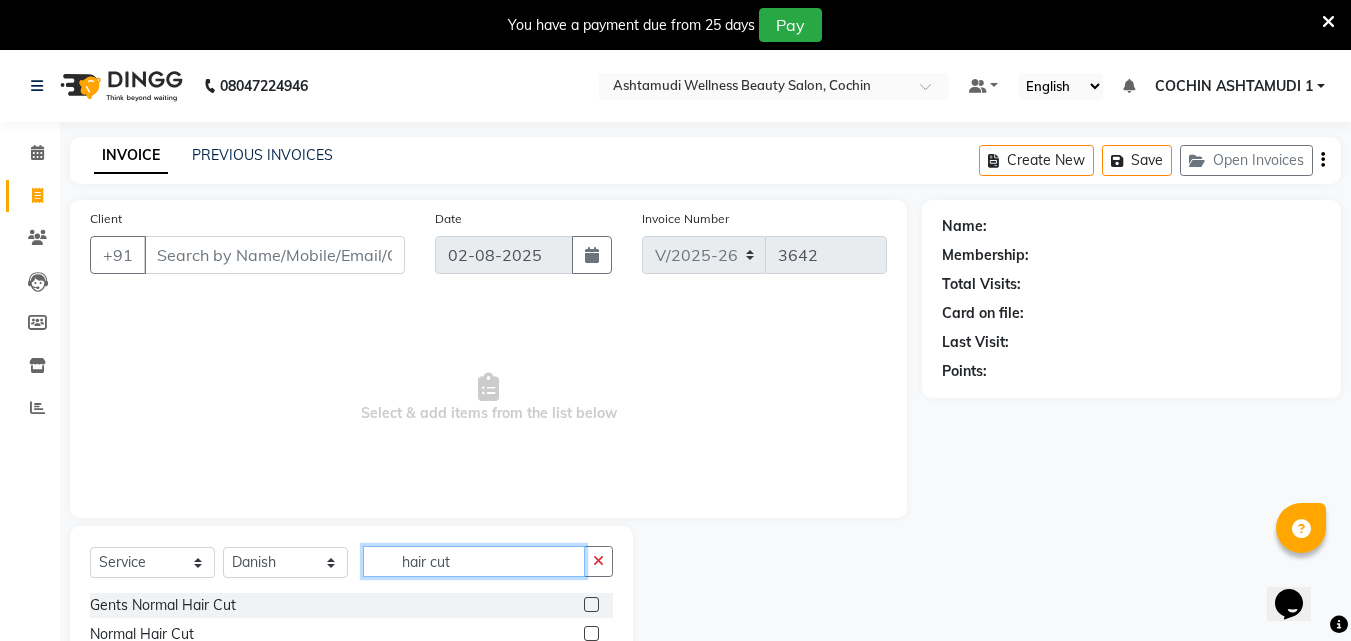 type on "hair cut" 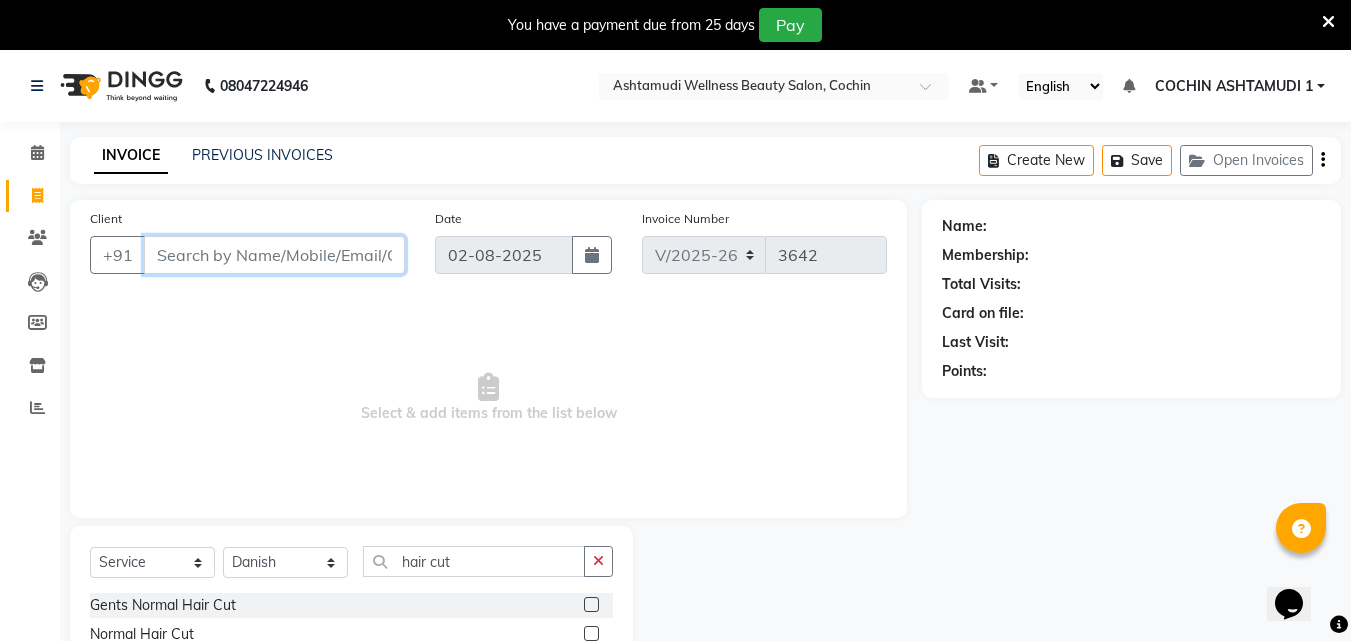 click on "Client" at bounding box center (274, 255) 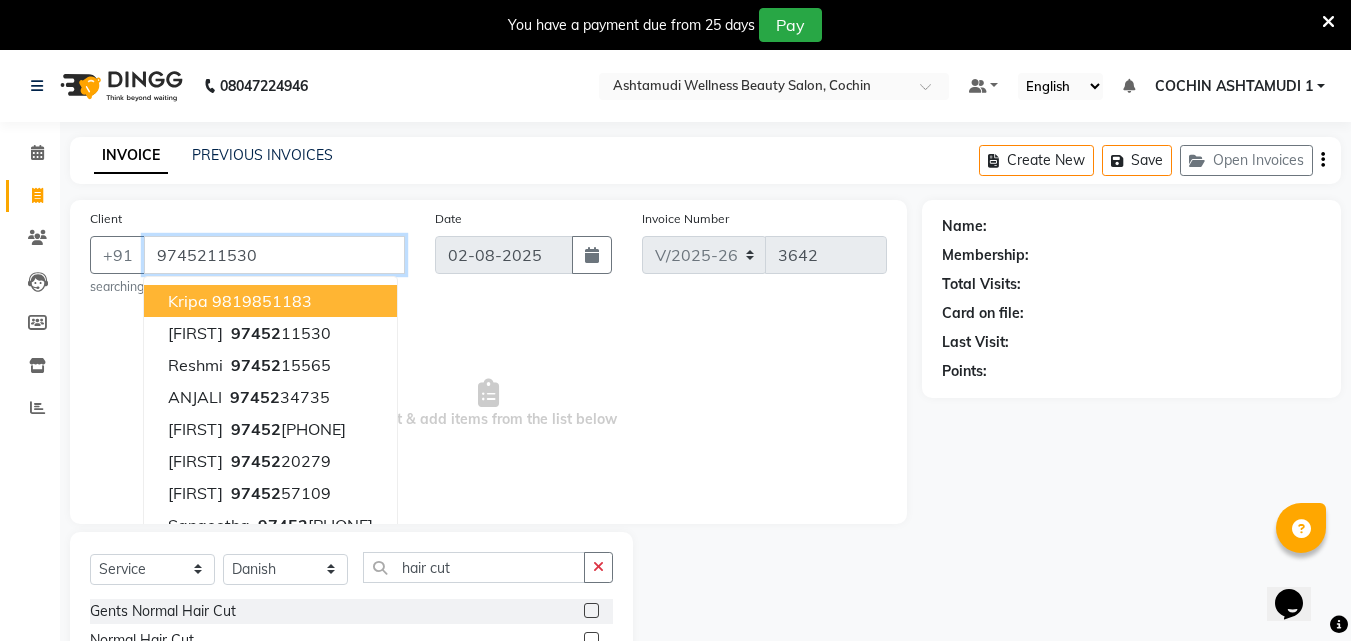 type on "9745211530" 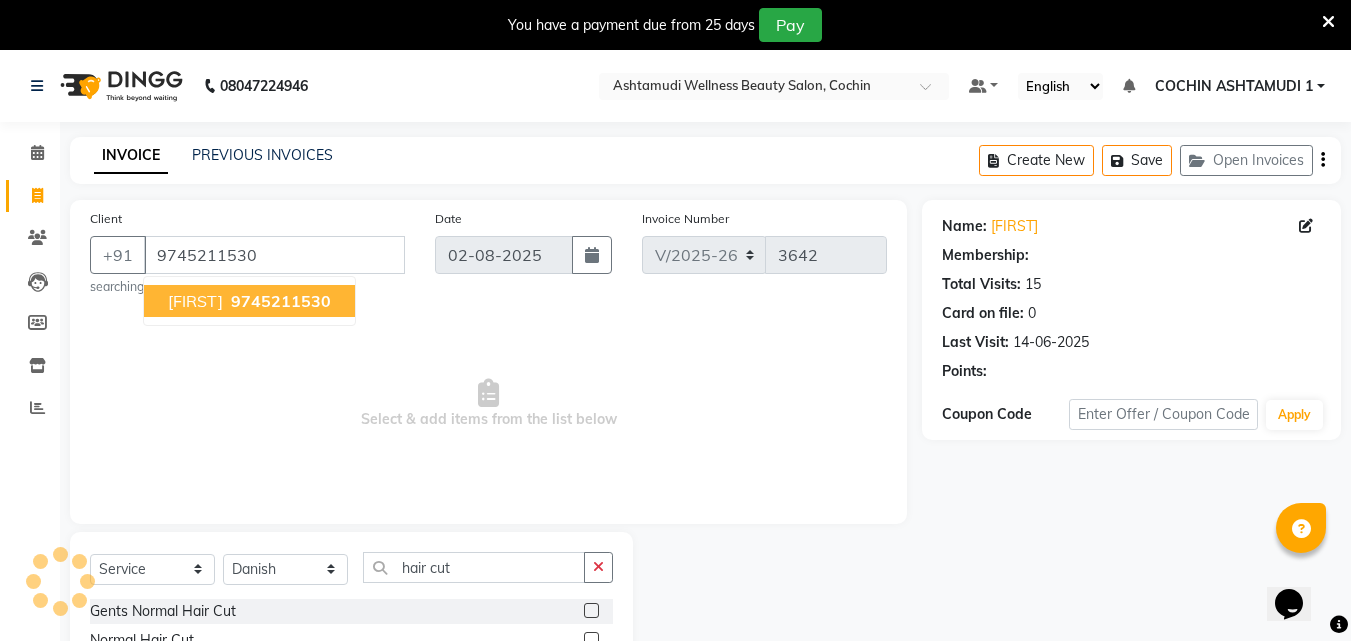 select on "1: Object" 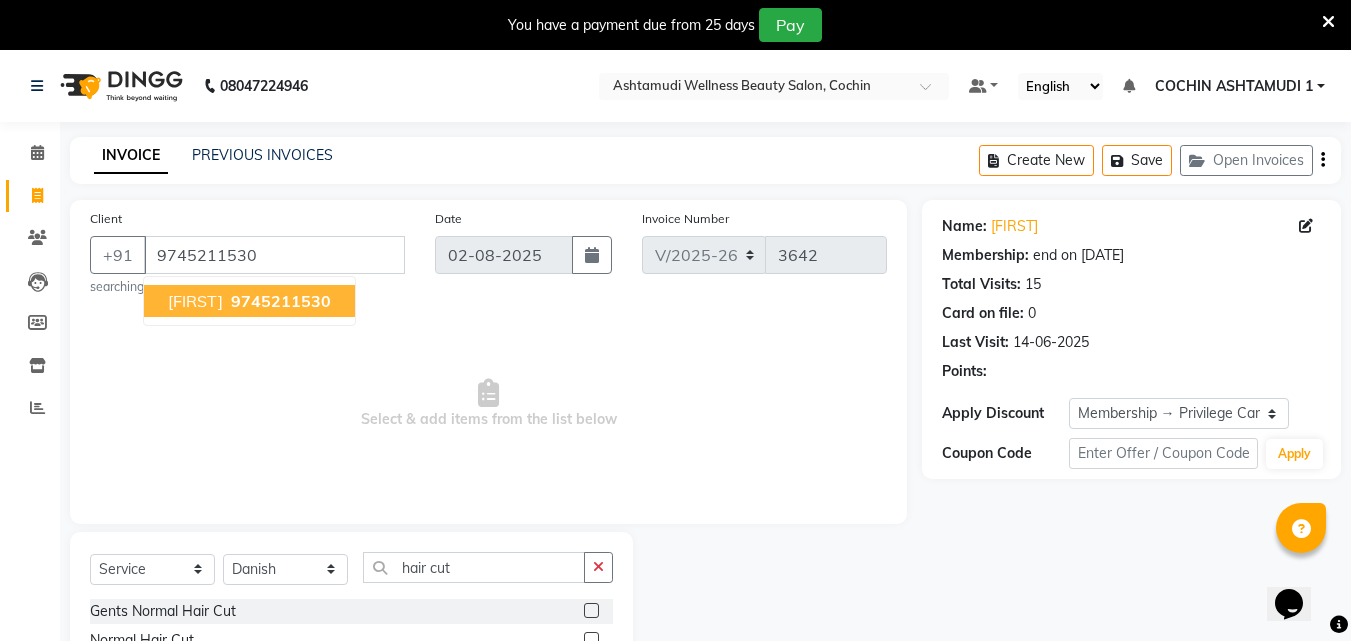 click on "Select & add items from the list below" at bounding box center [488, 404] 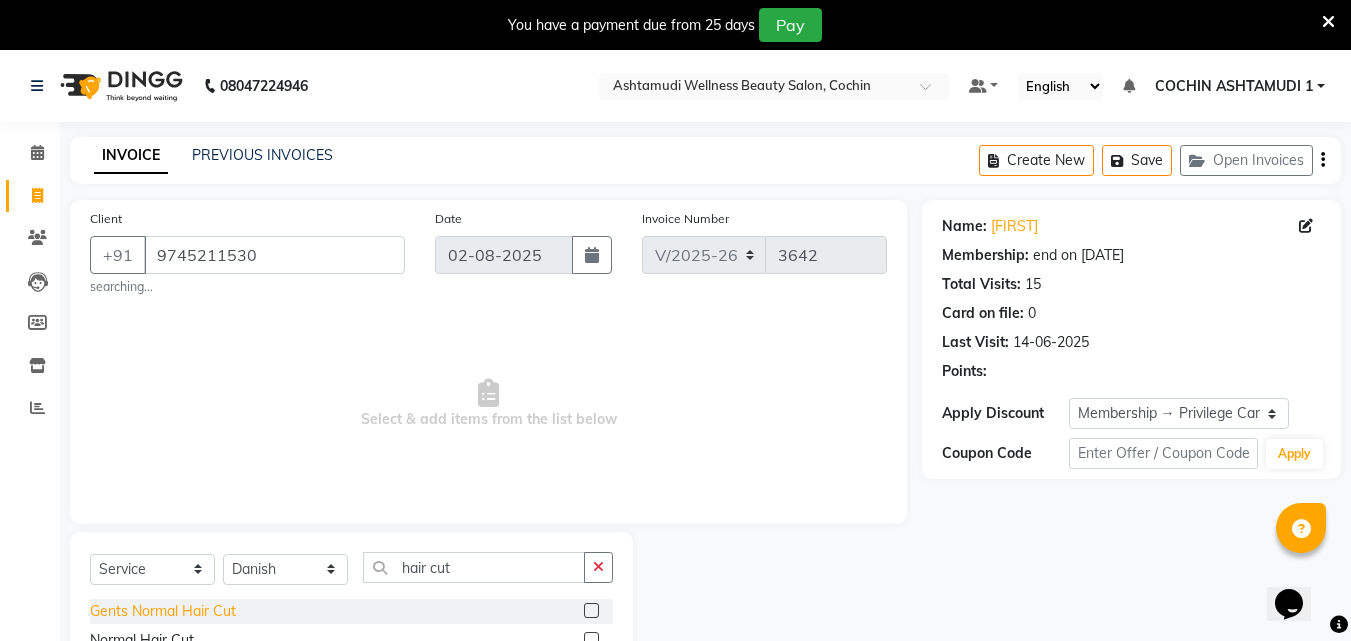 click on "Gents Normal Hair Cut" 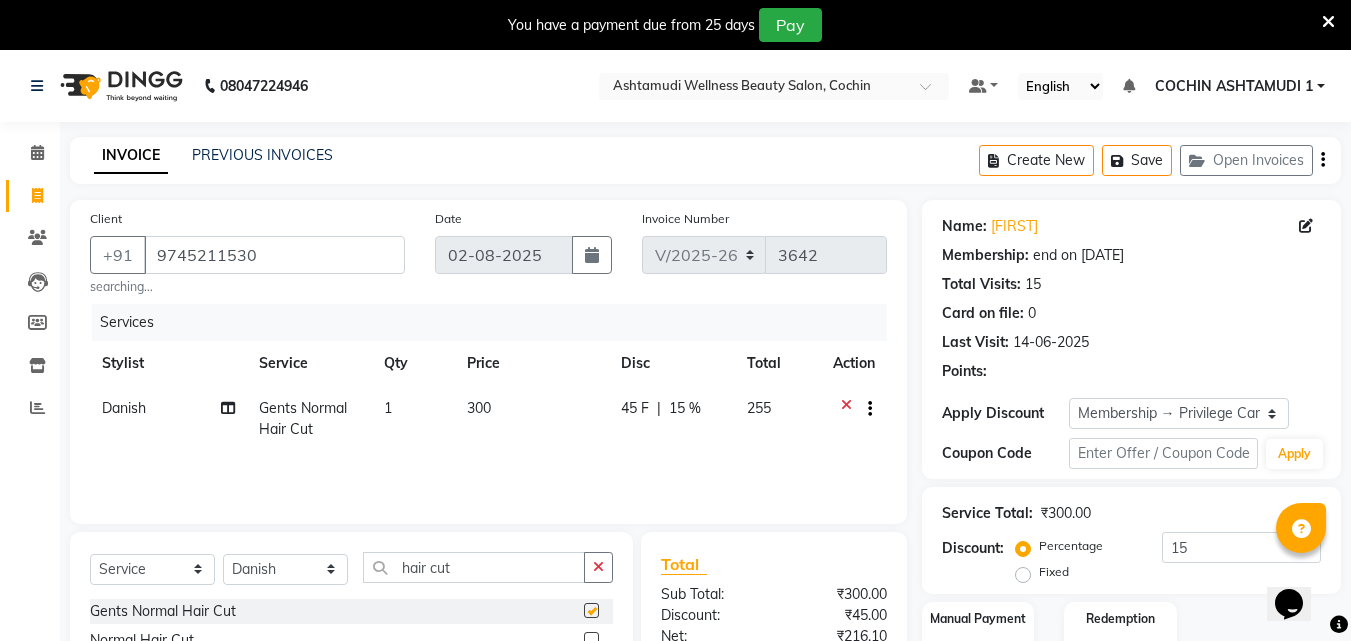 checkbox on "false" 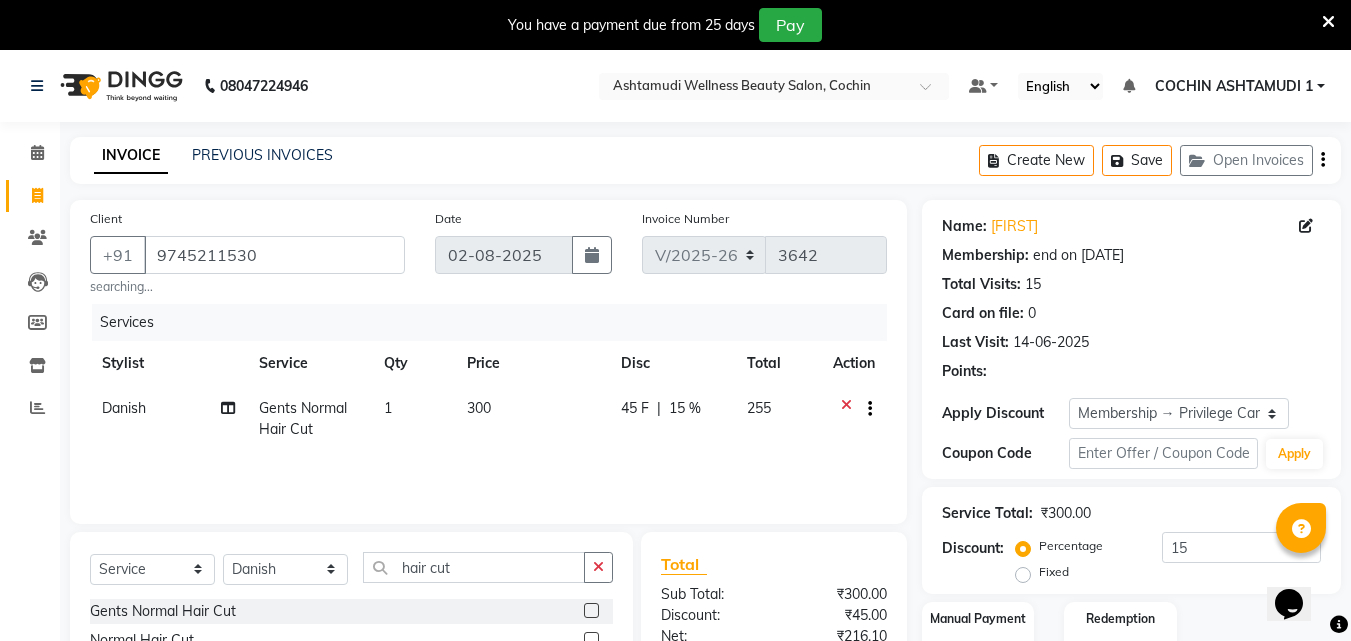 scroll, scrollTop: 215, scrollLeft: 0, axis: vertical 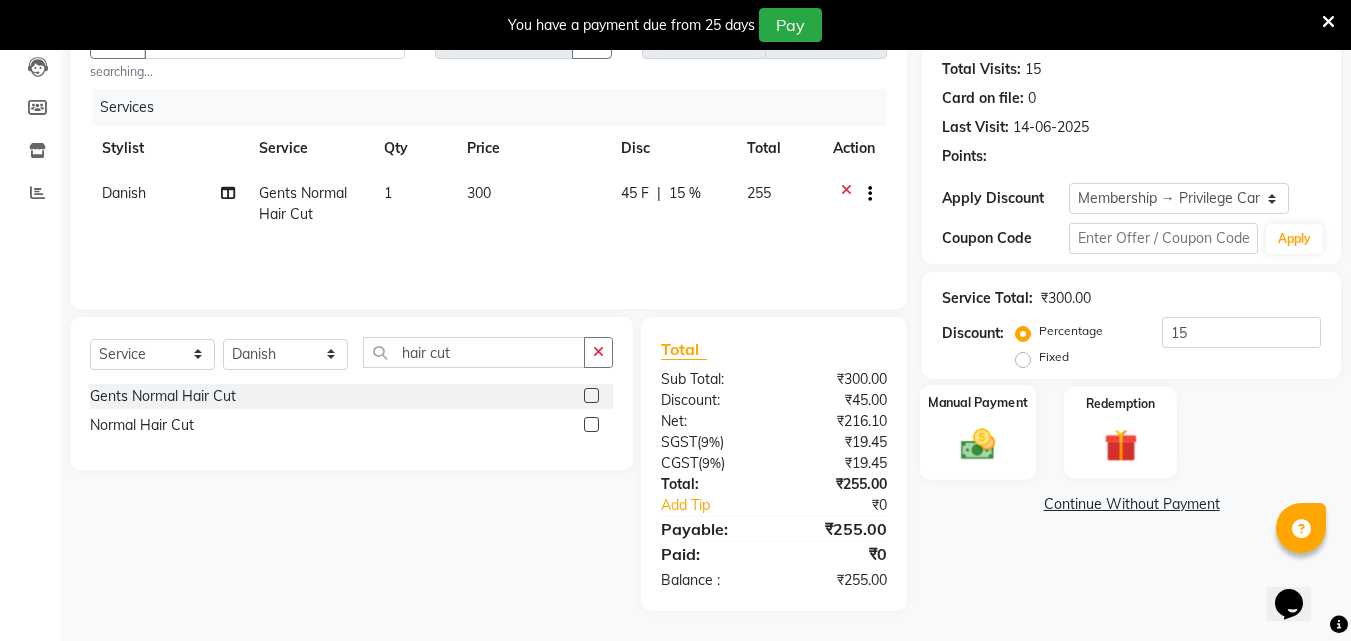 click 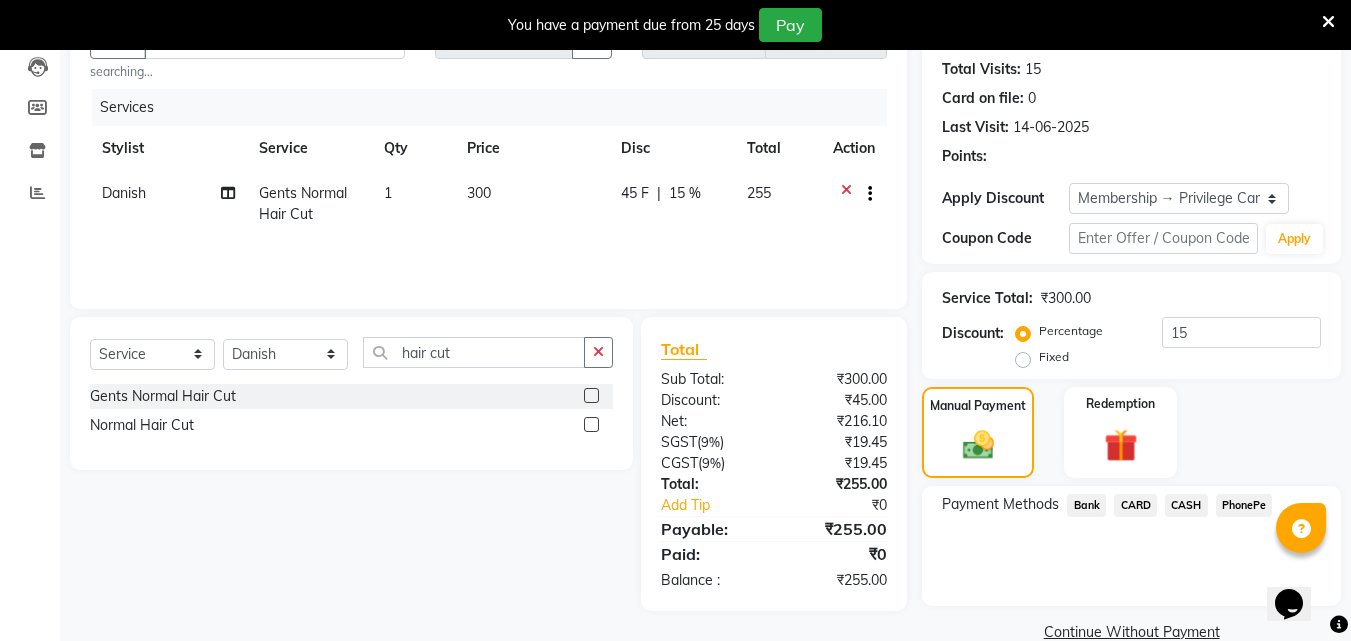 click on "PhonePe" 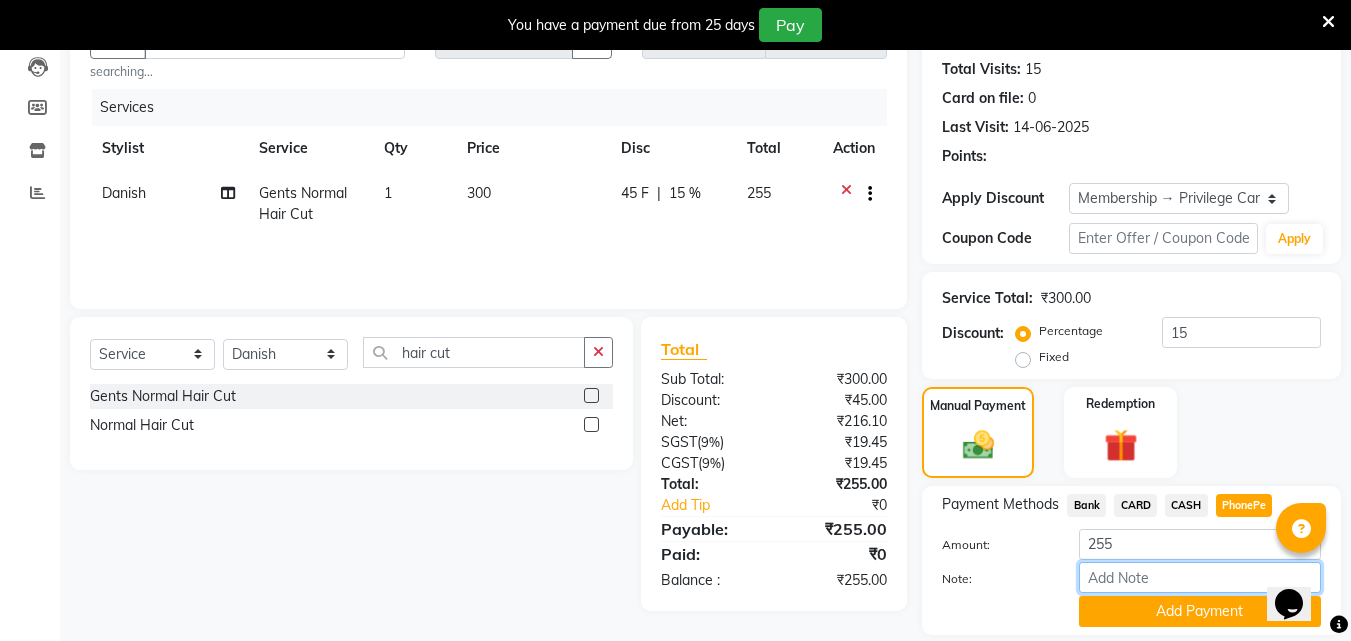 click on "Note:" at bounding box center [1200, 577] 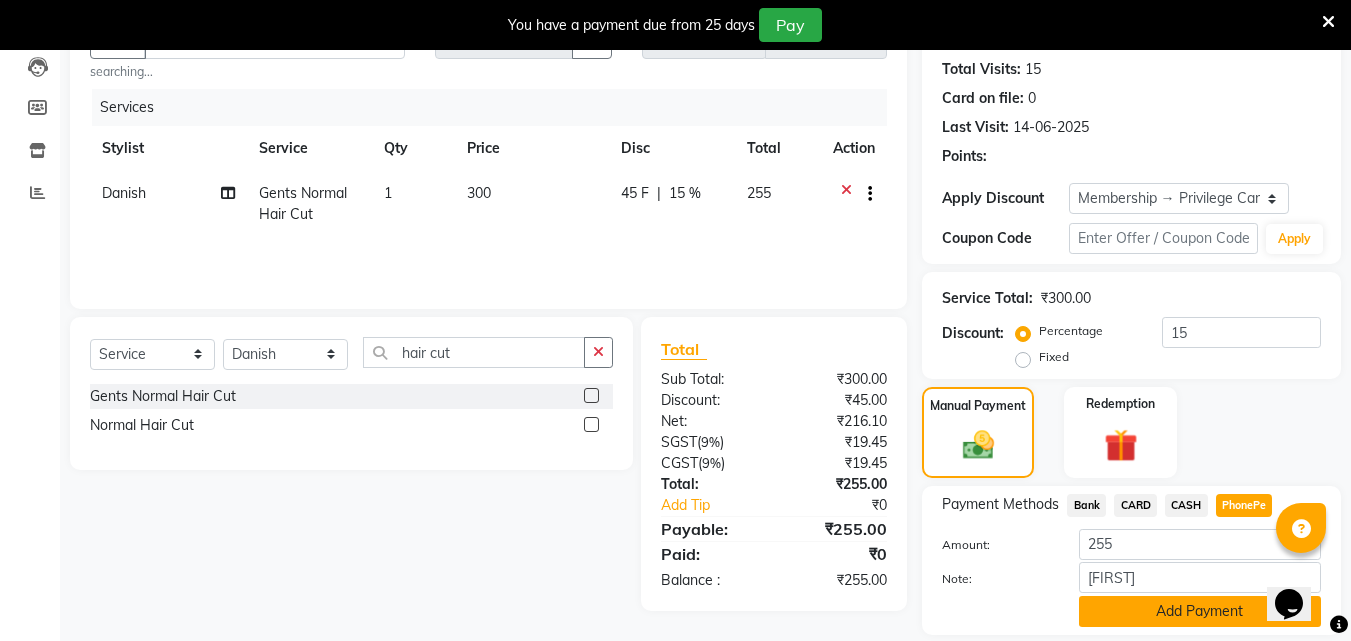 click on "Add Payment" 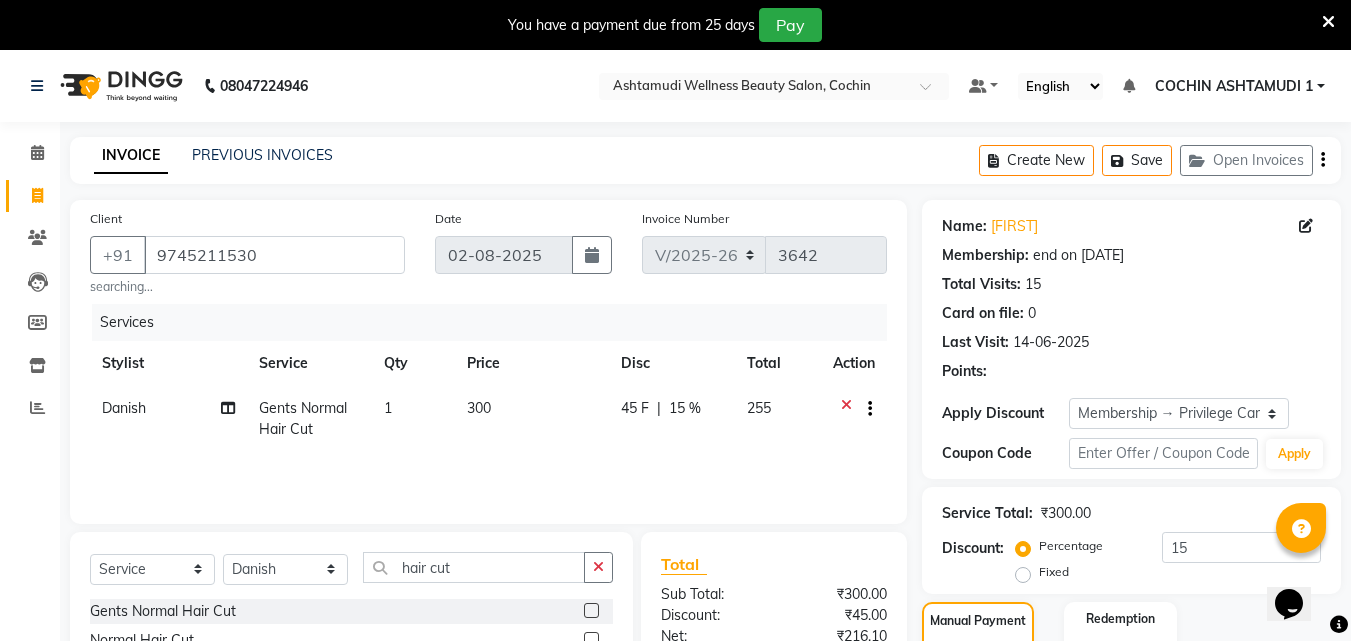 scroll, scrollTop: 335, scrollLeft: 0, axis: vertical 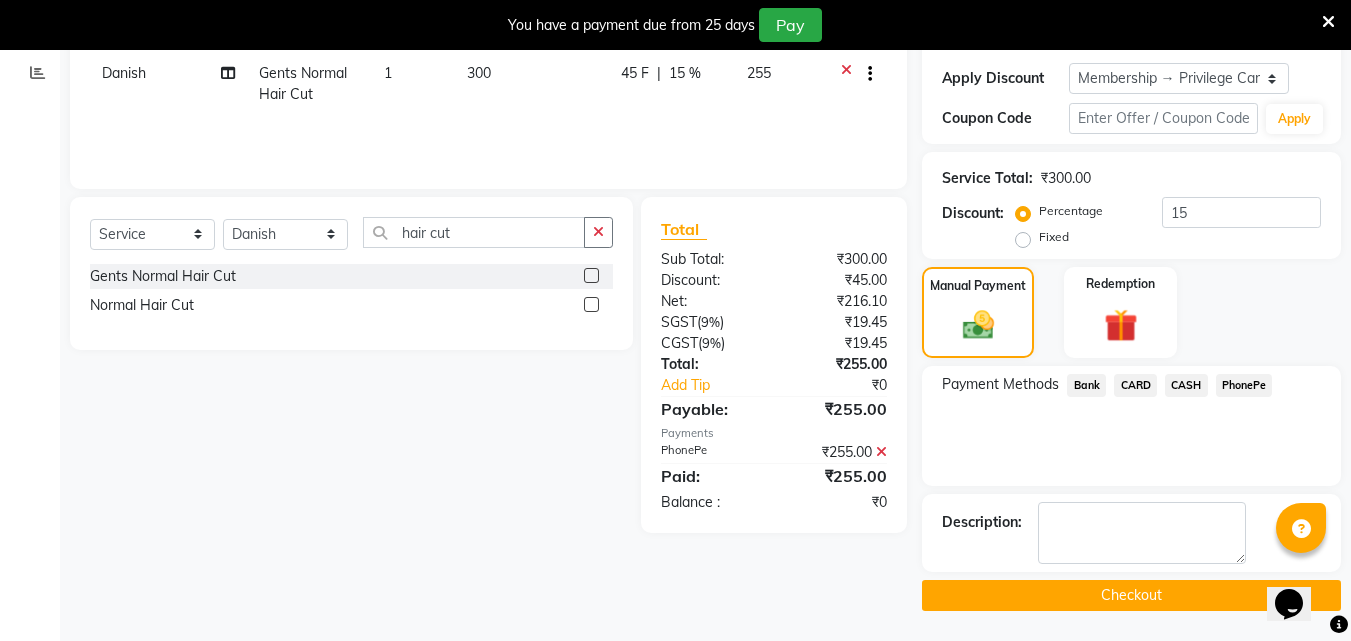 click on "Checkout" 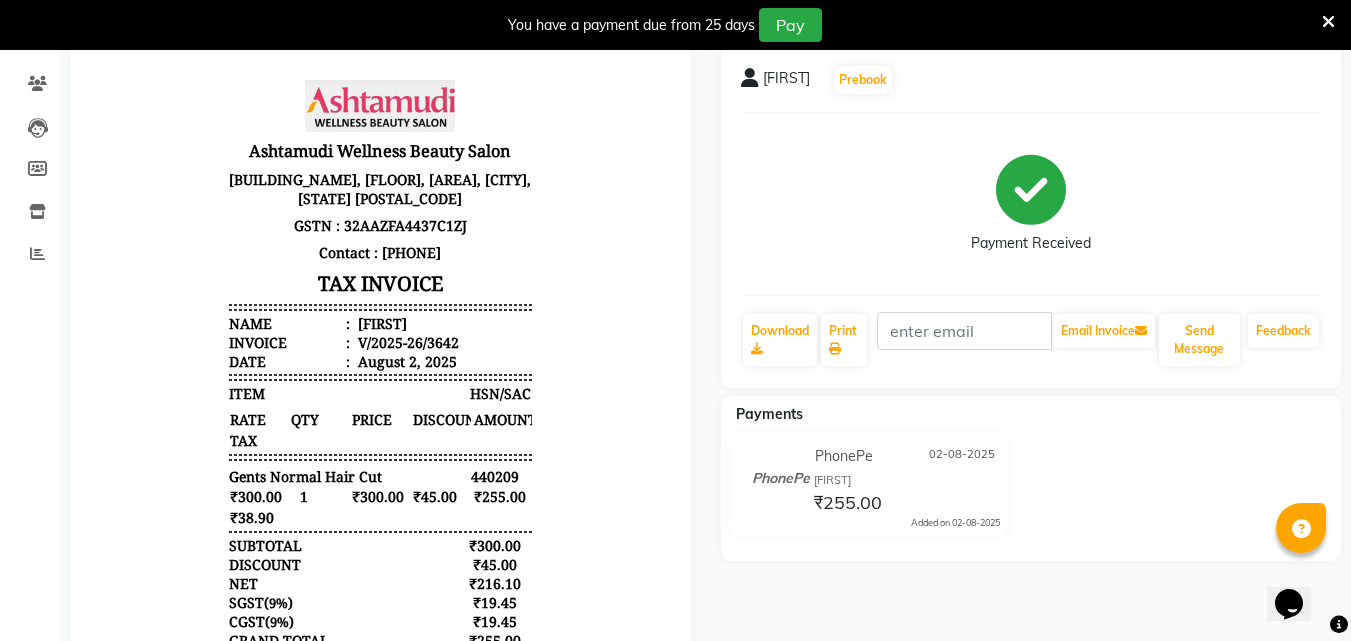 scroll, scrollTop: 0, scrollLeft: 0, axis: both 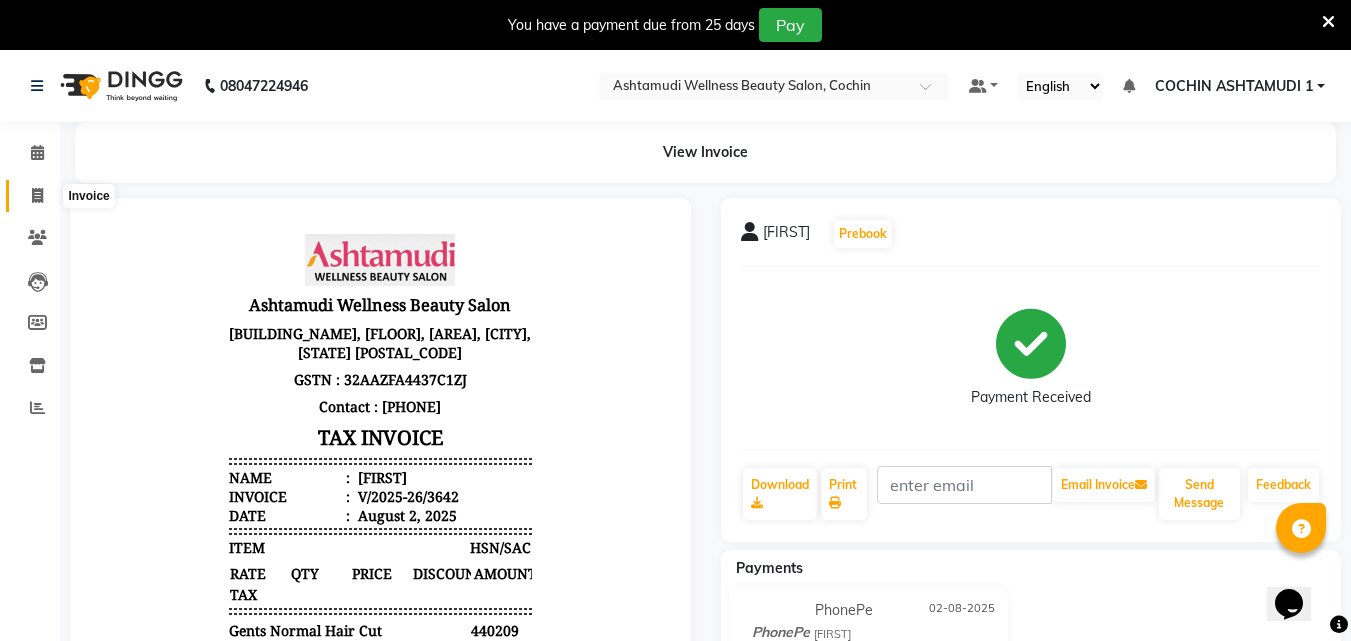 click 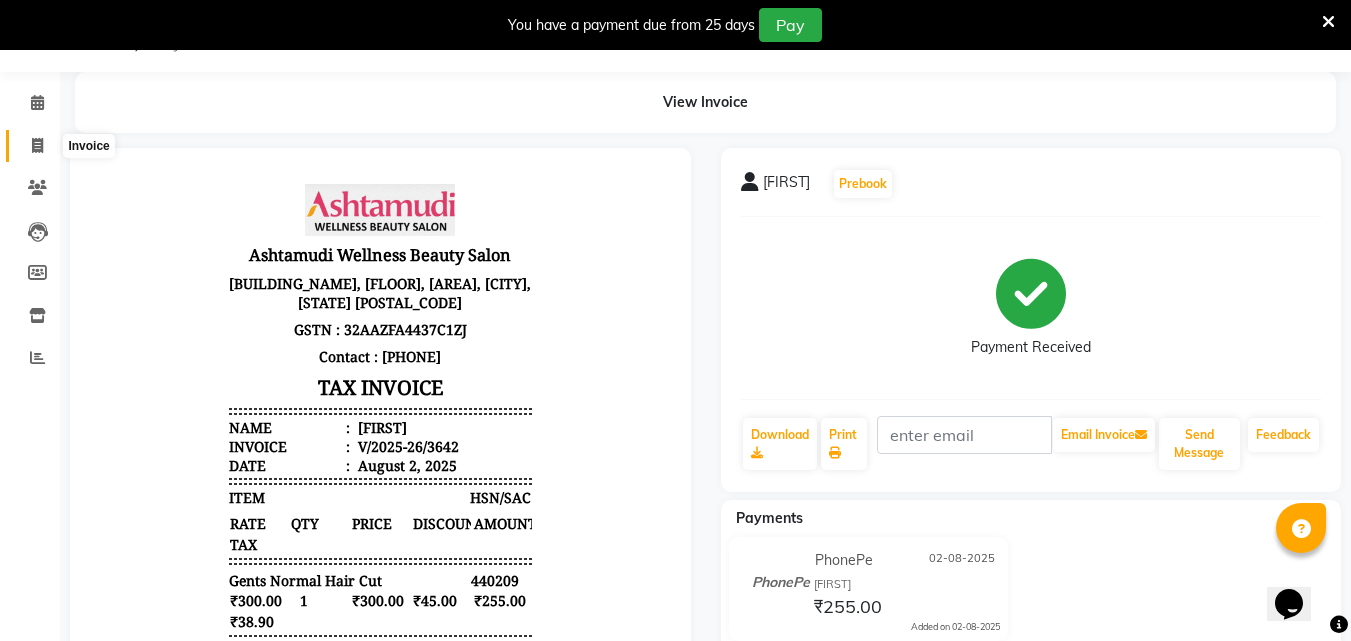 select on "service" 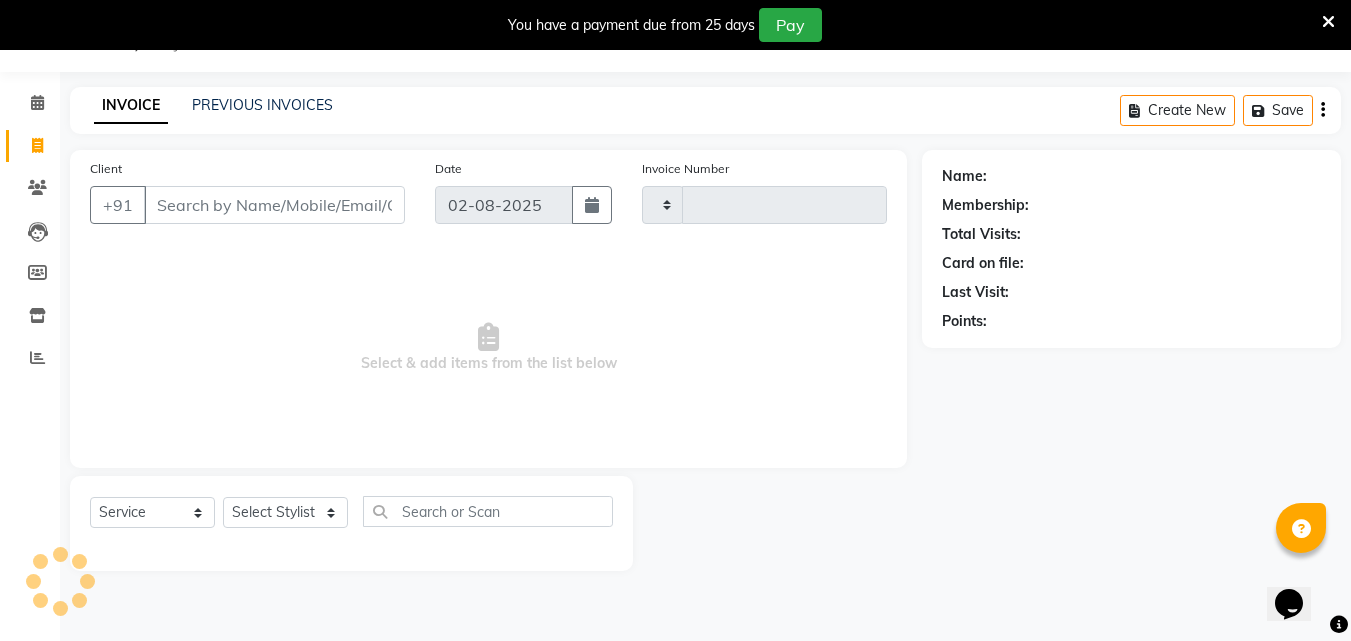 type on "3643" 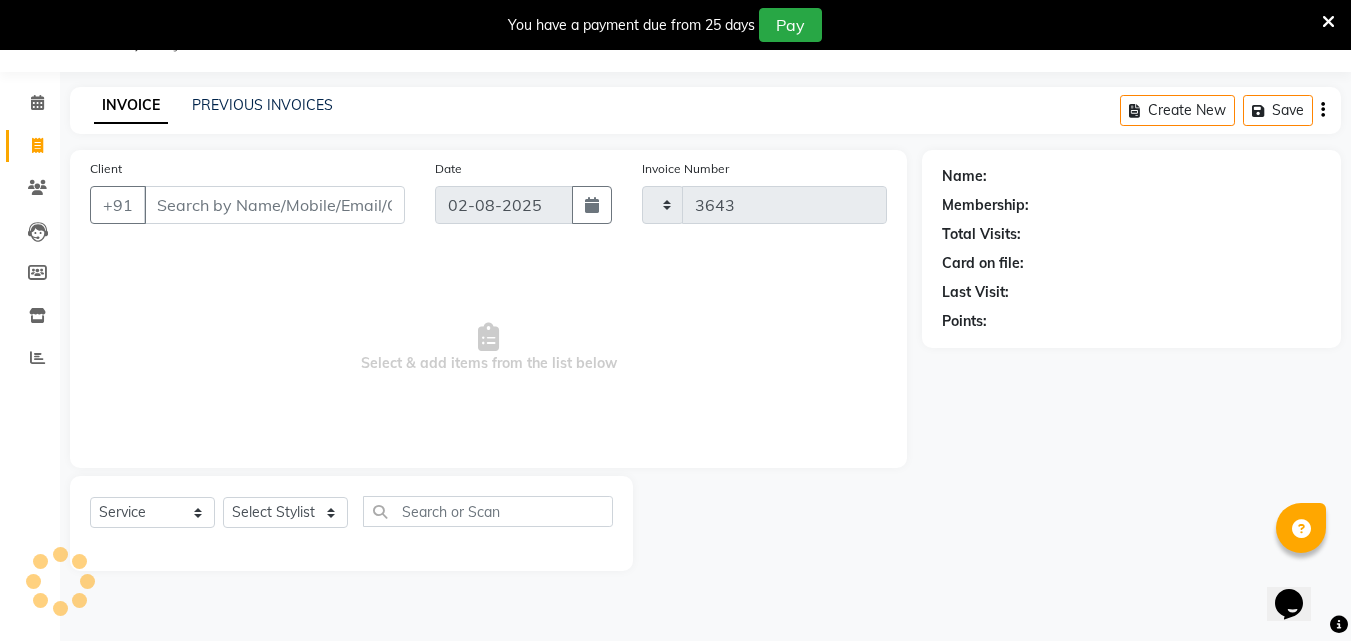 select on "4632" 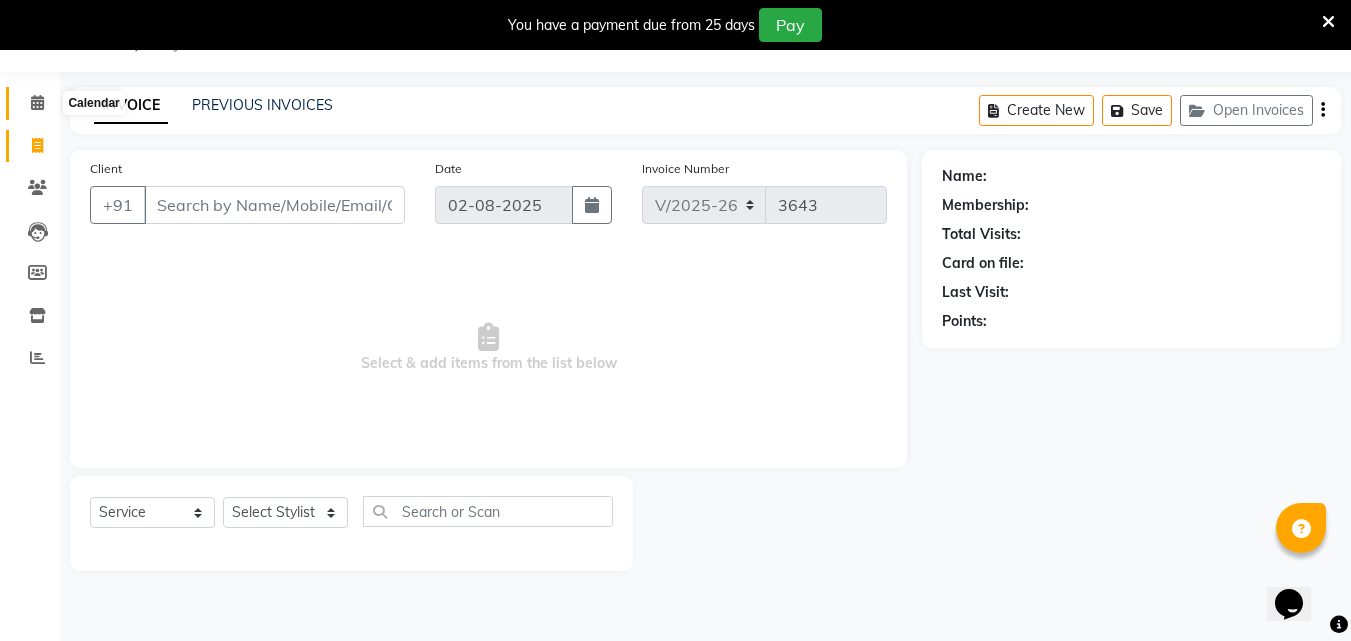 click 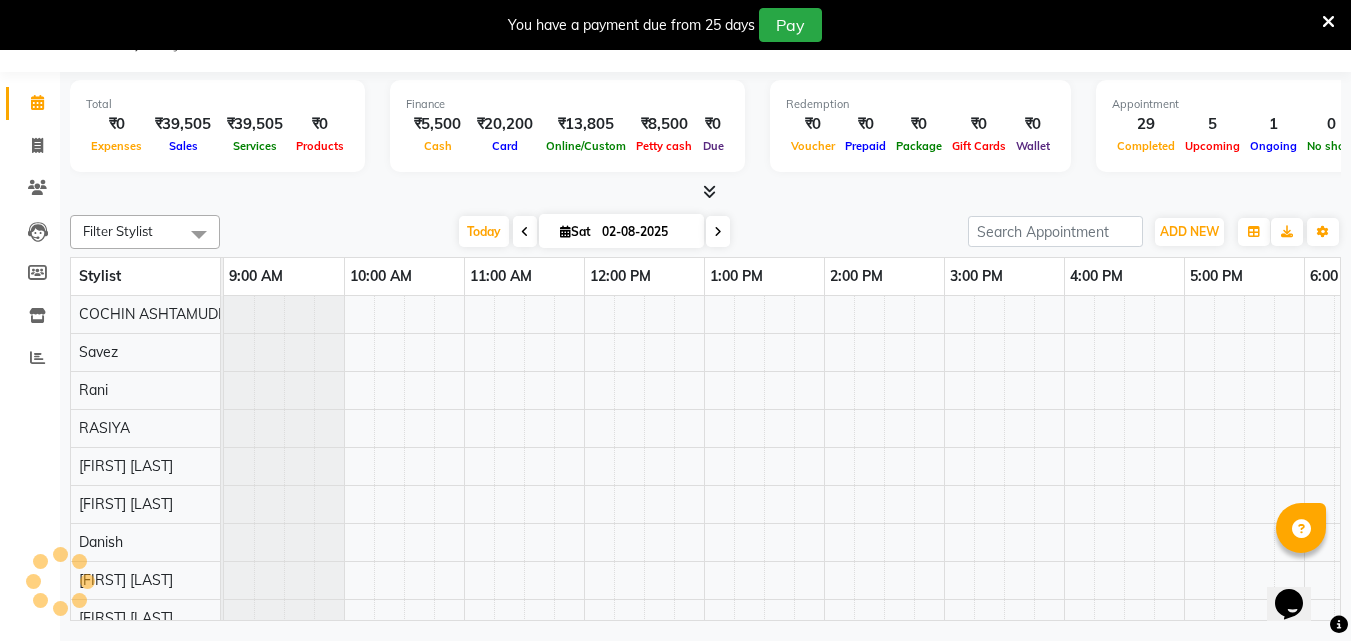 scroll, scrollTop: 0, scrollLeft: 324, axis: horizontal 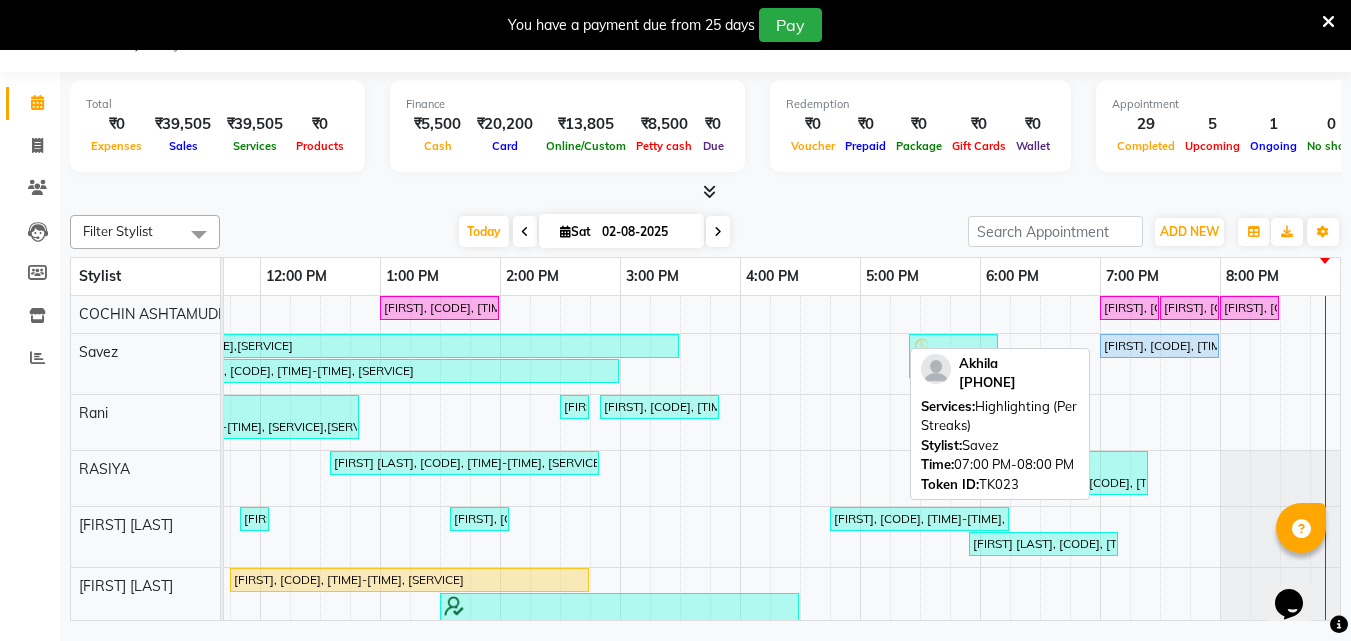 click on "[FIRST], TK23, 07:00 PM-08:00 PM, Highlighting (Per Streaks)" at bounding box center (1159, 346) 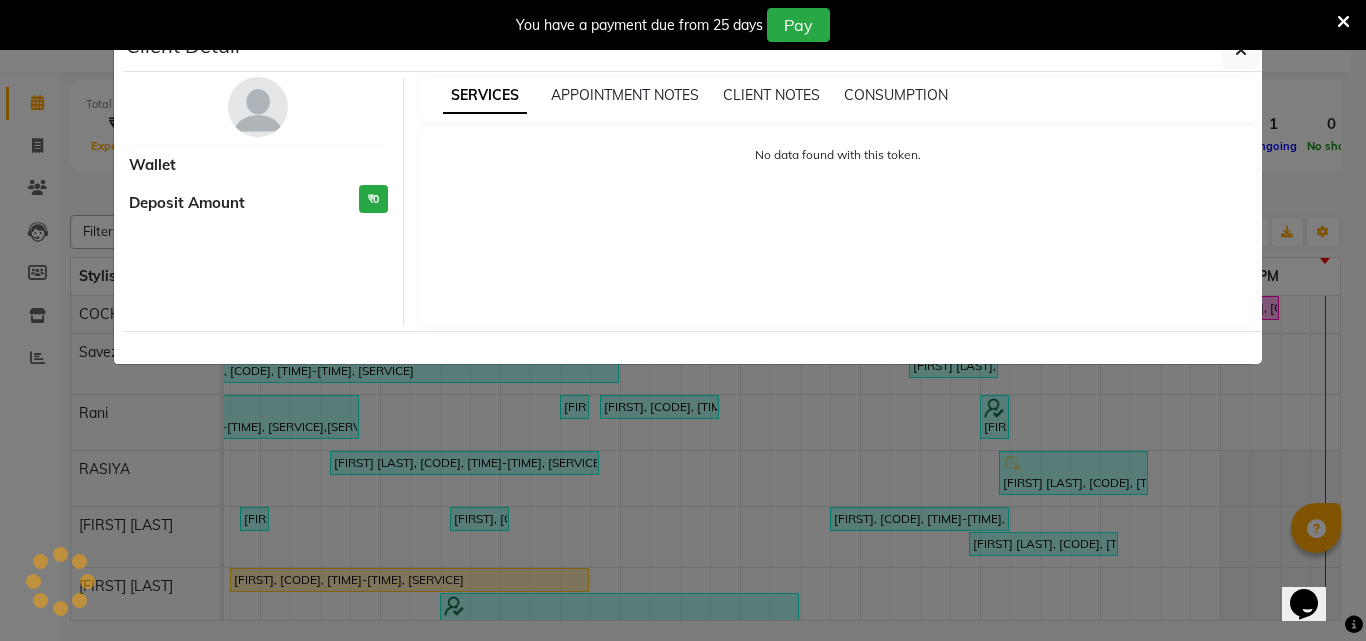 select on "5" 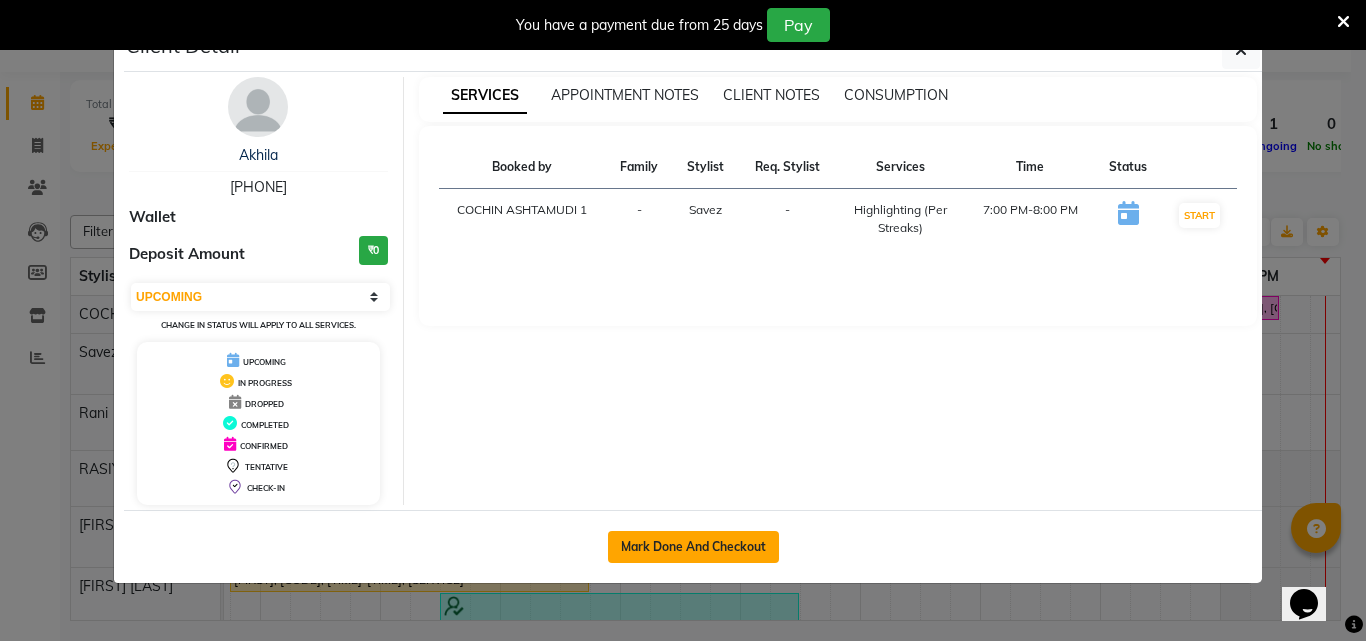 click on "Mark Done And Checkout" 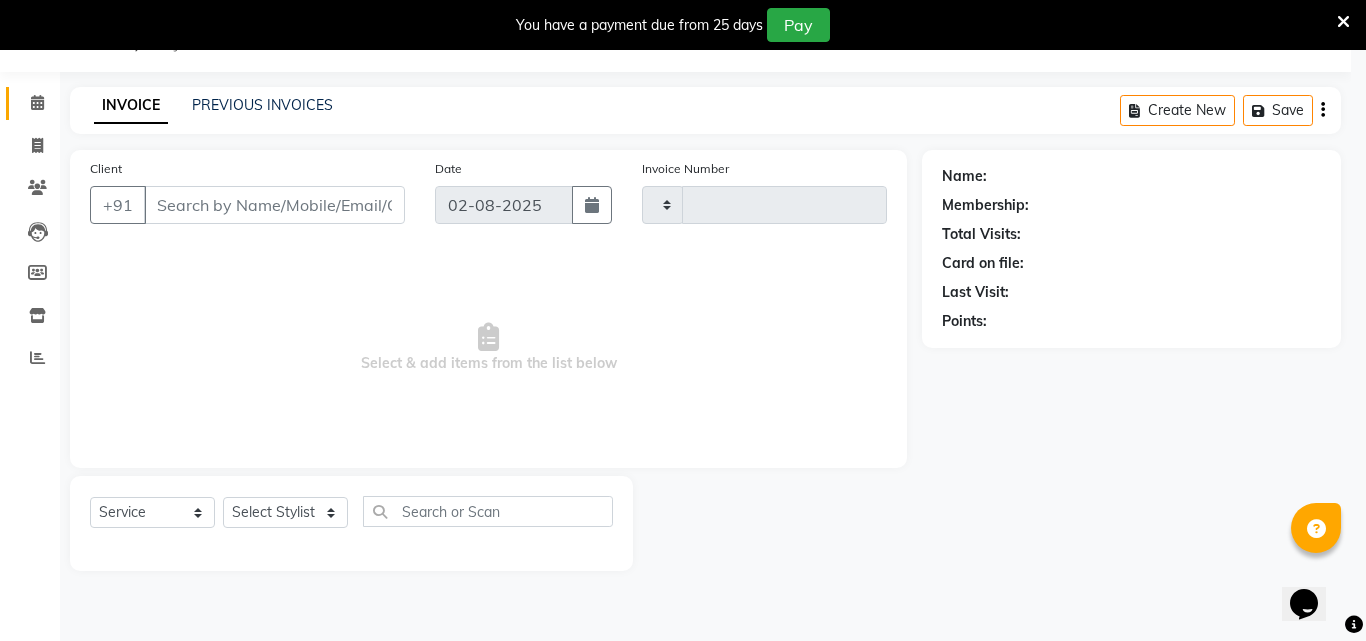 type on "3643" 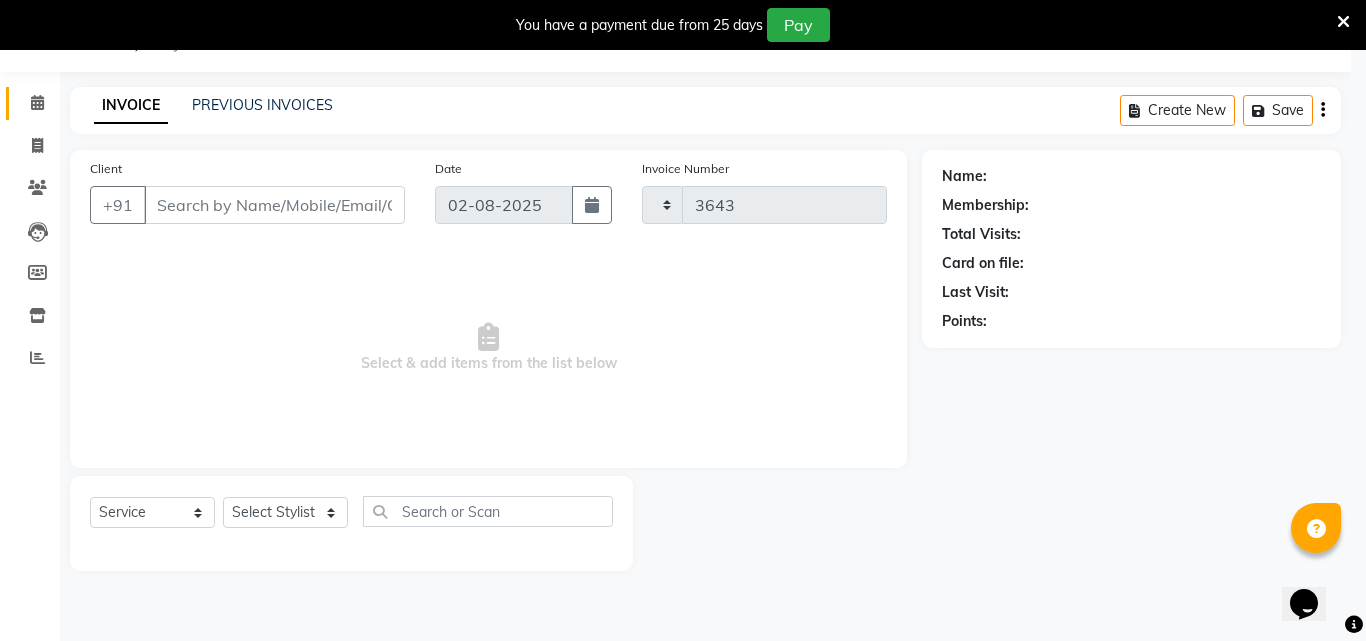 select on "4632" 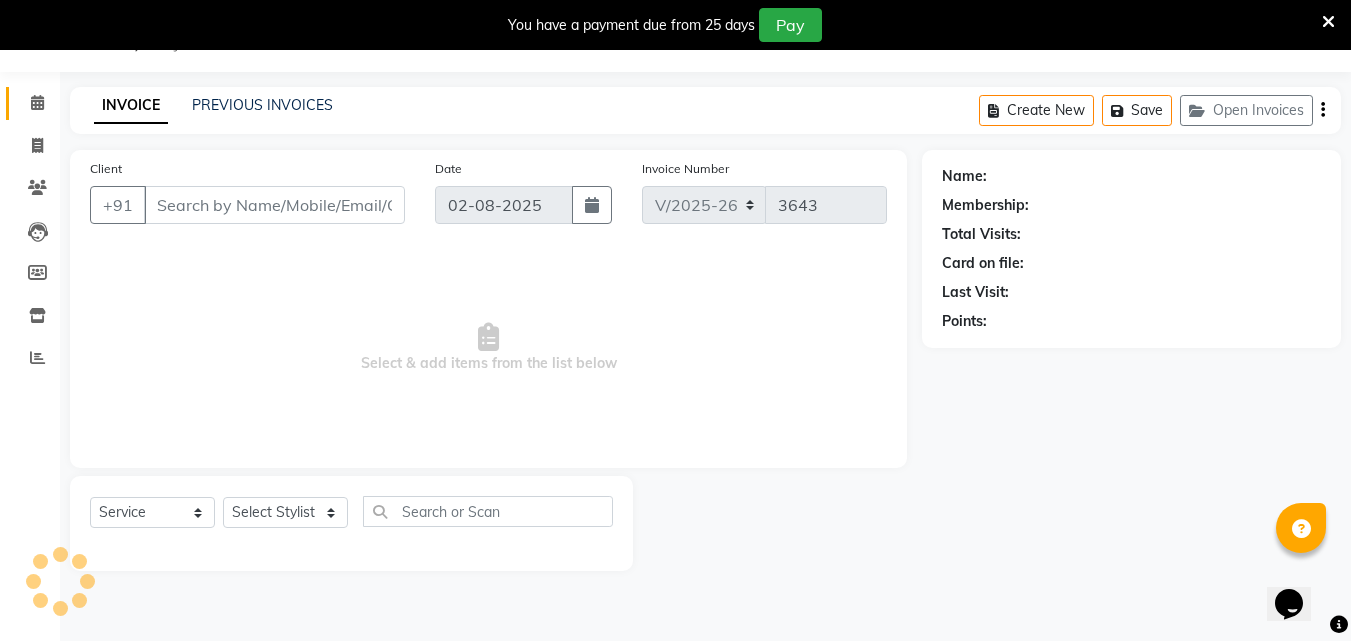 type on "9846273808" 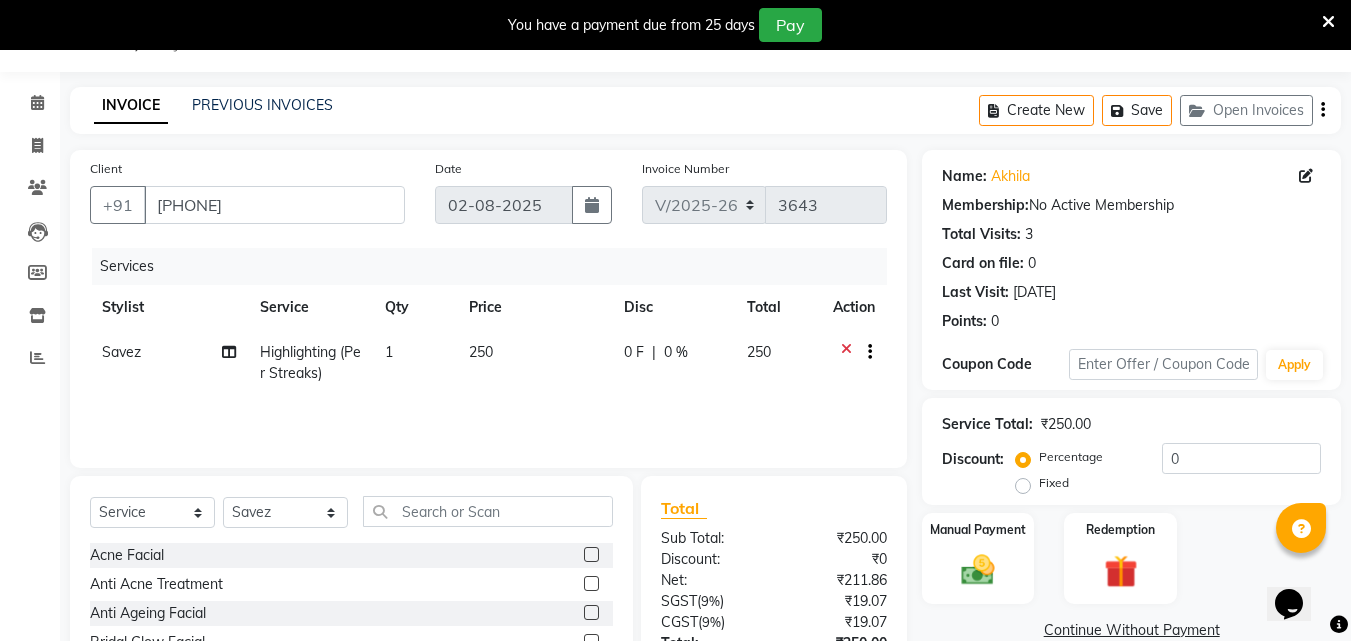 click on "1" 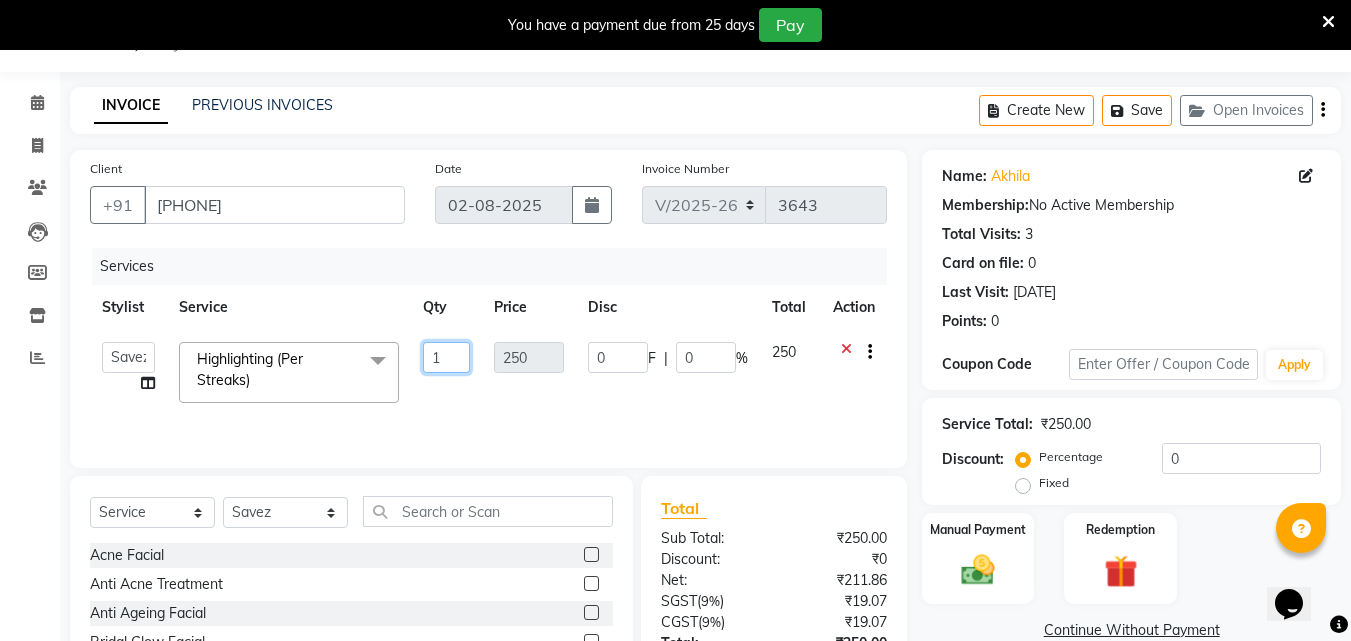 click on "1" 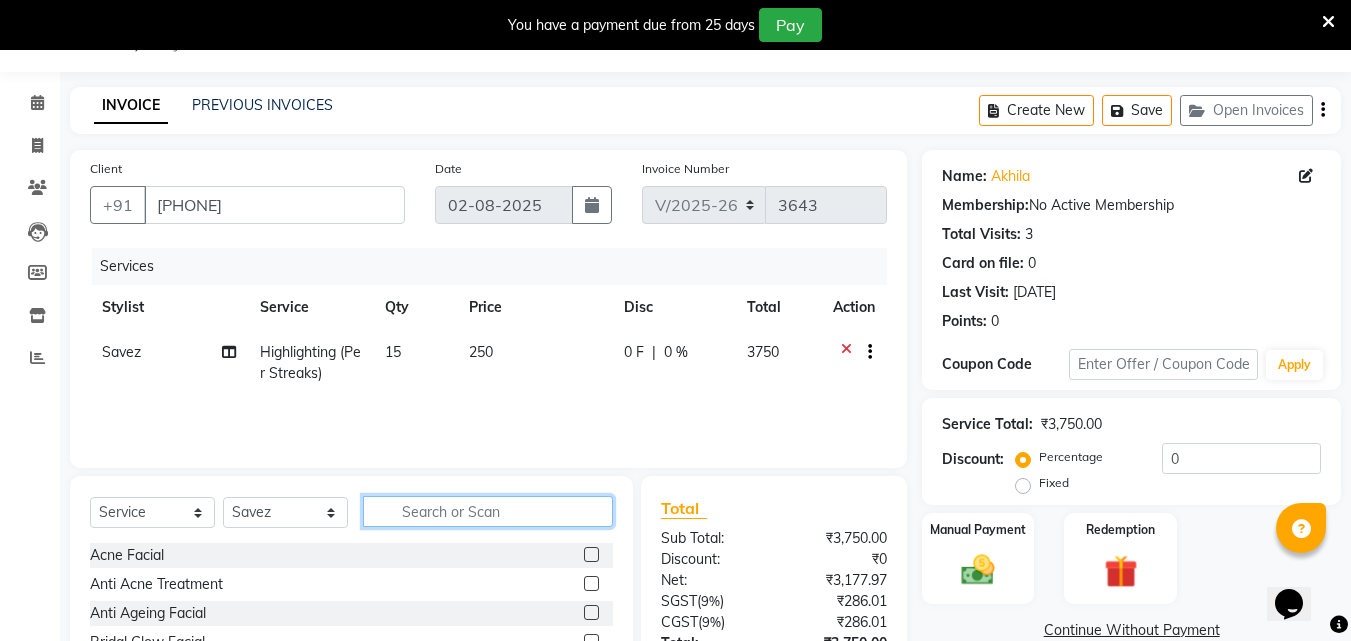 click 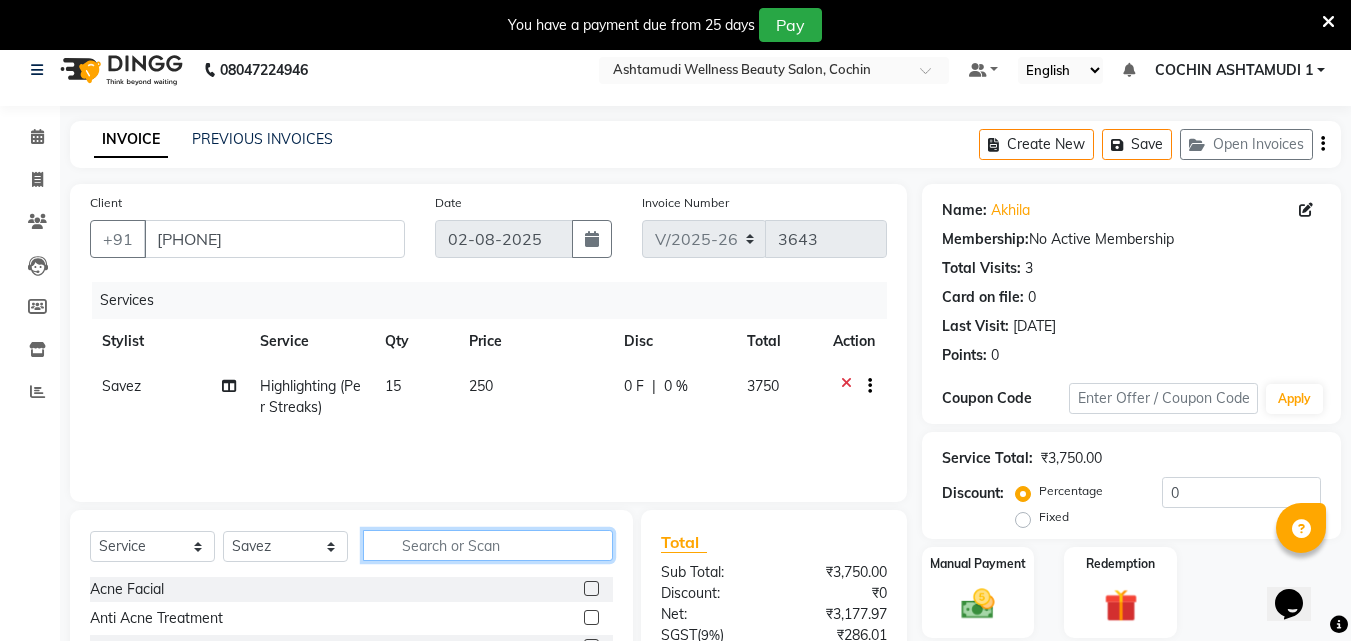 scroll, scrollTop: 0, scrollLeft: 0, axis: both 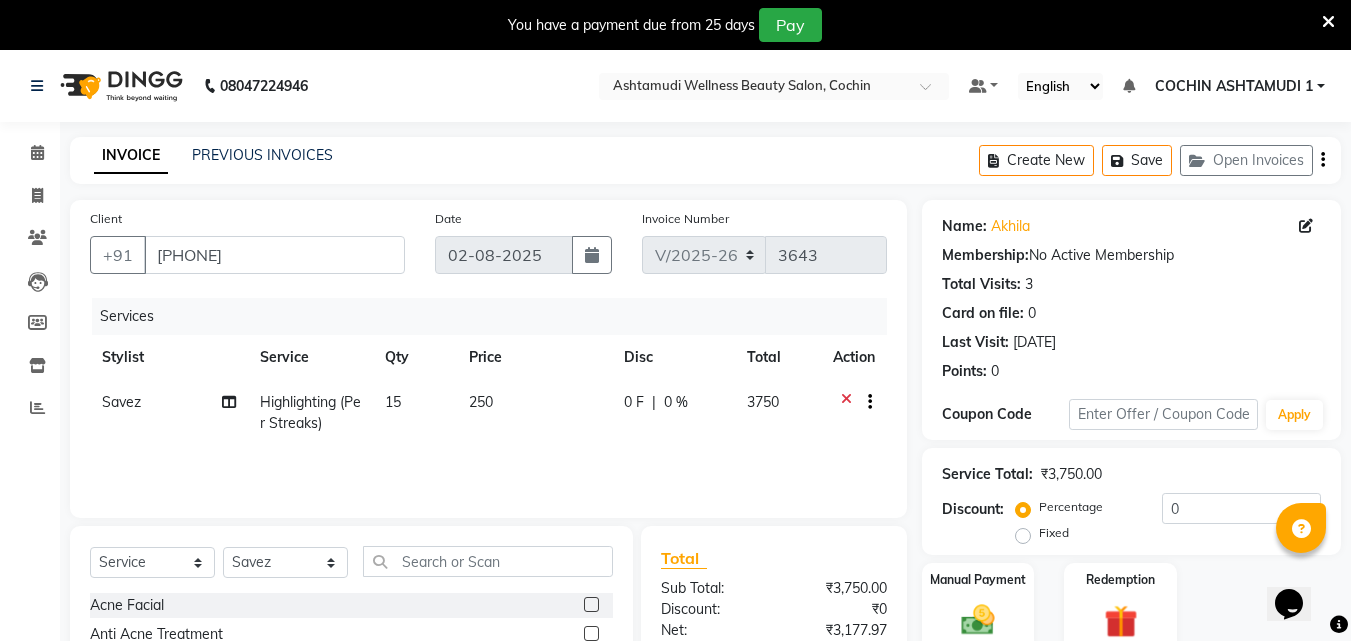 click on "Services" 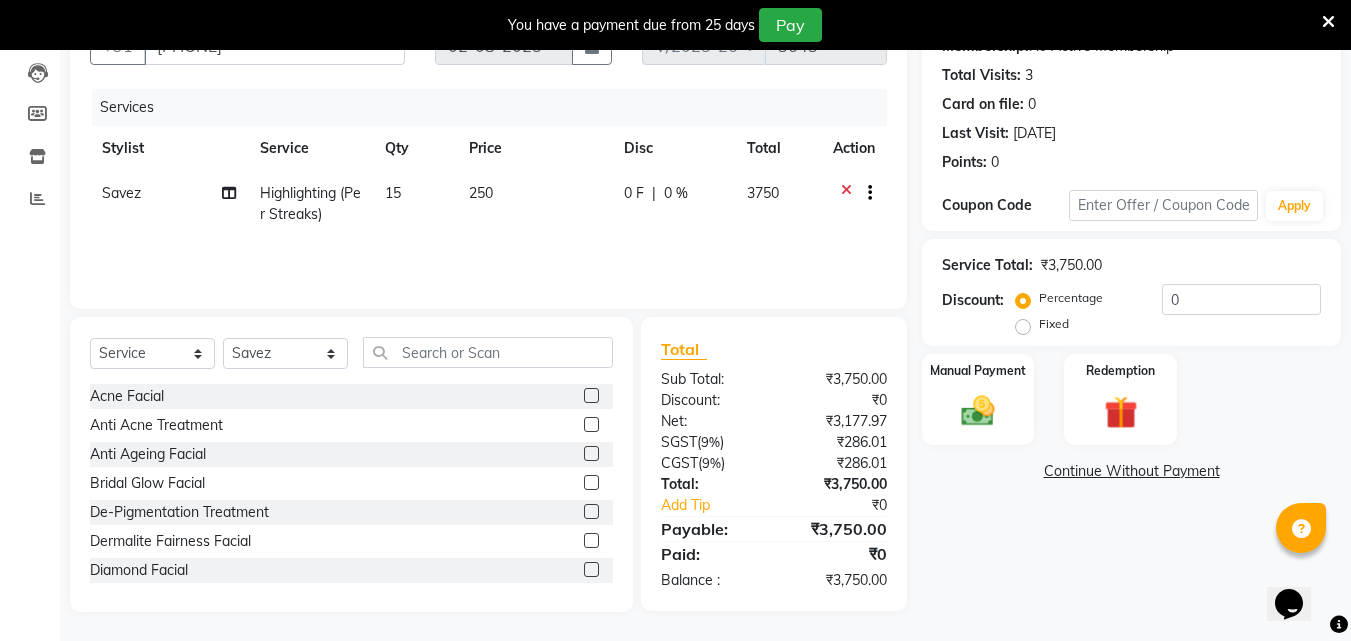 scroll, scrollTop: 210, scrollLeft: 0, axis: vertical 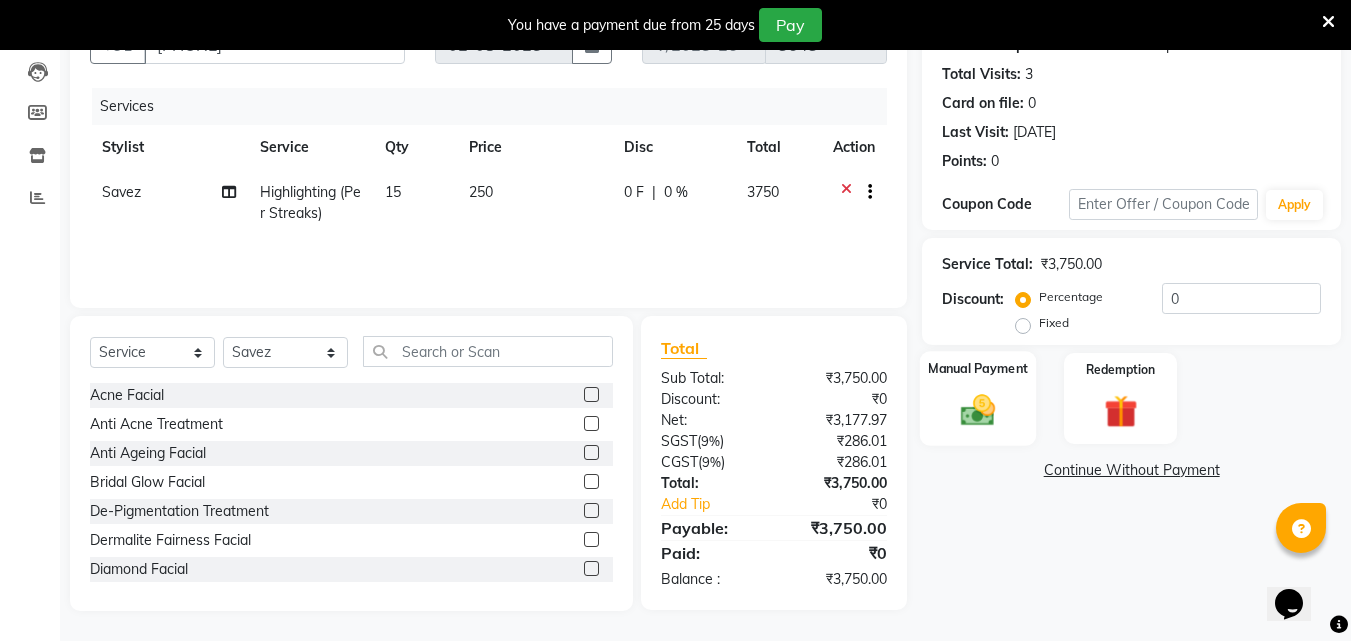 click 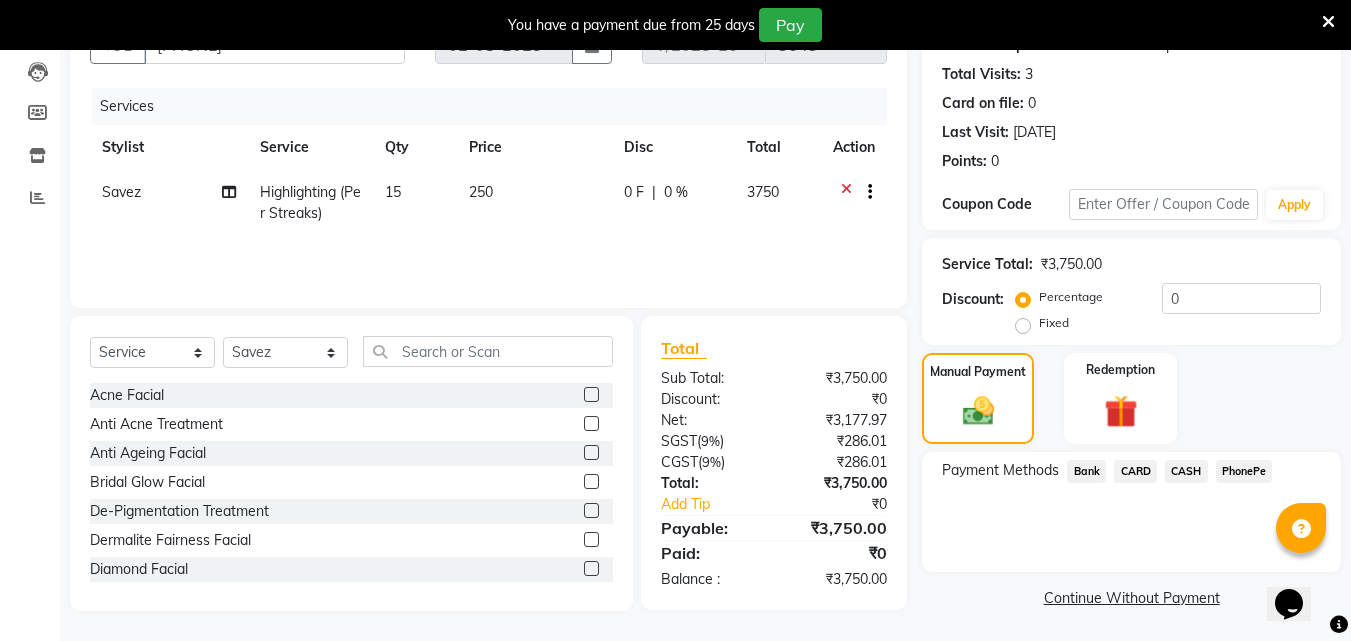 click on "CARD" 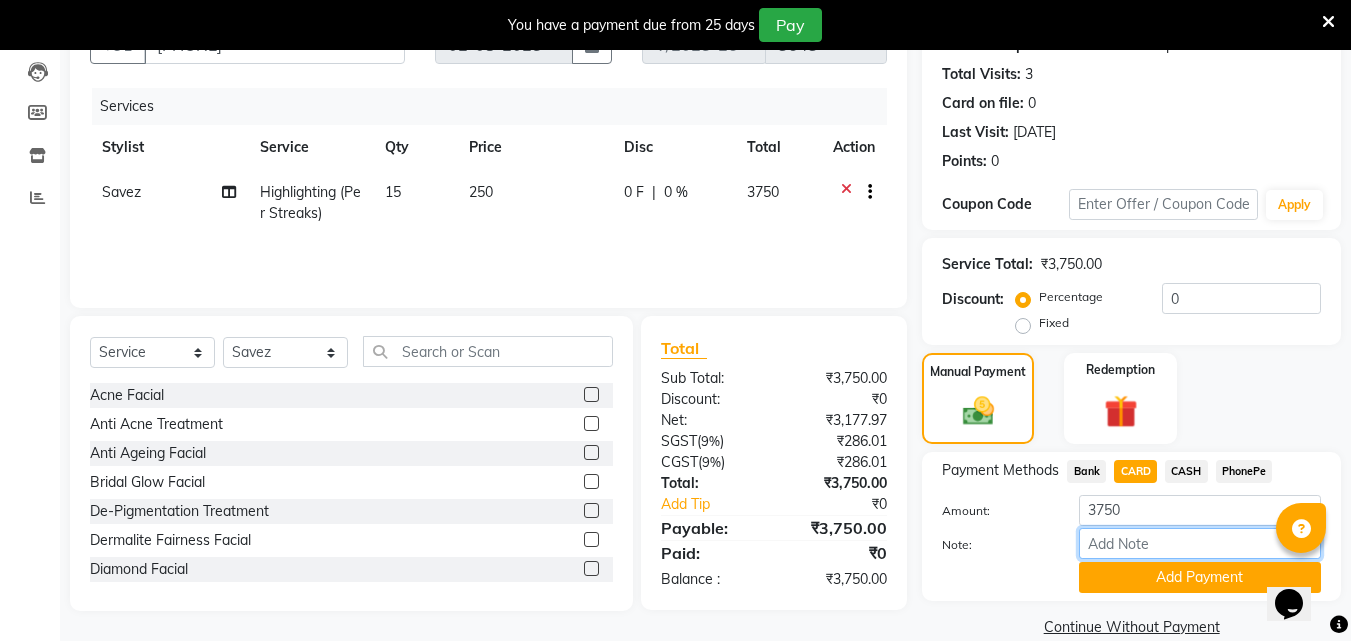 click on "Note:" at bounding box center [1200, 543] 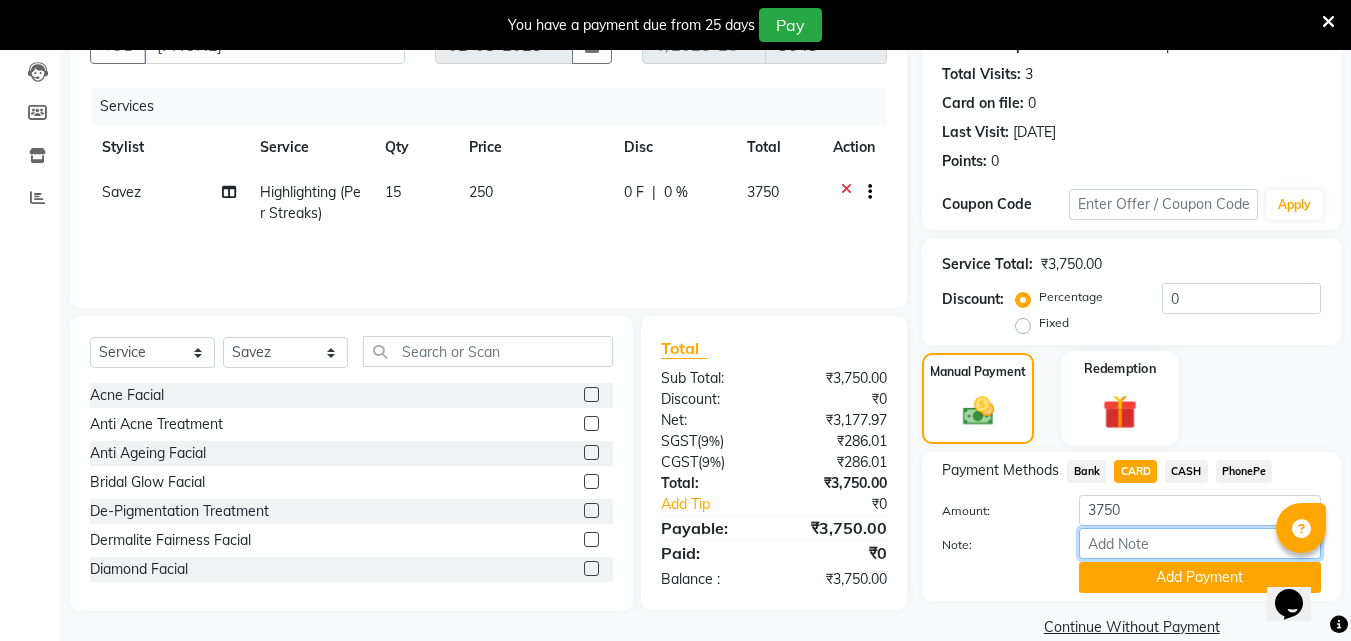 type on "Aiswarya" 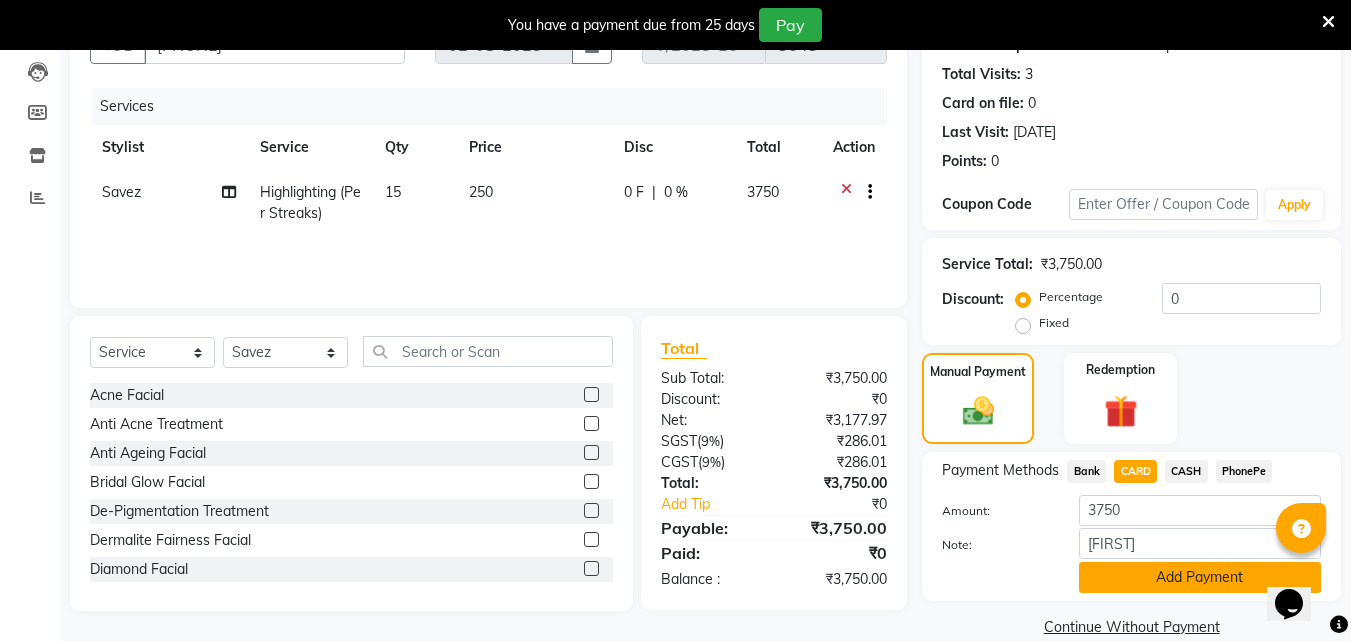 click on "Add Payment" 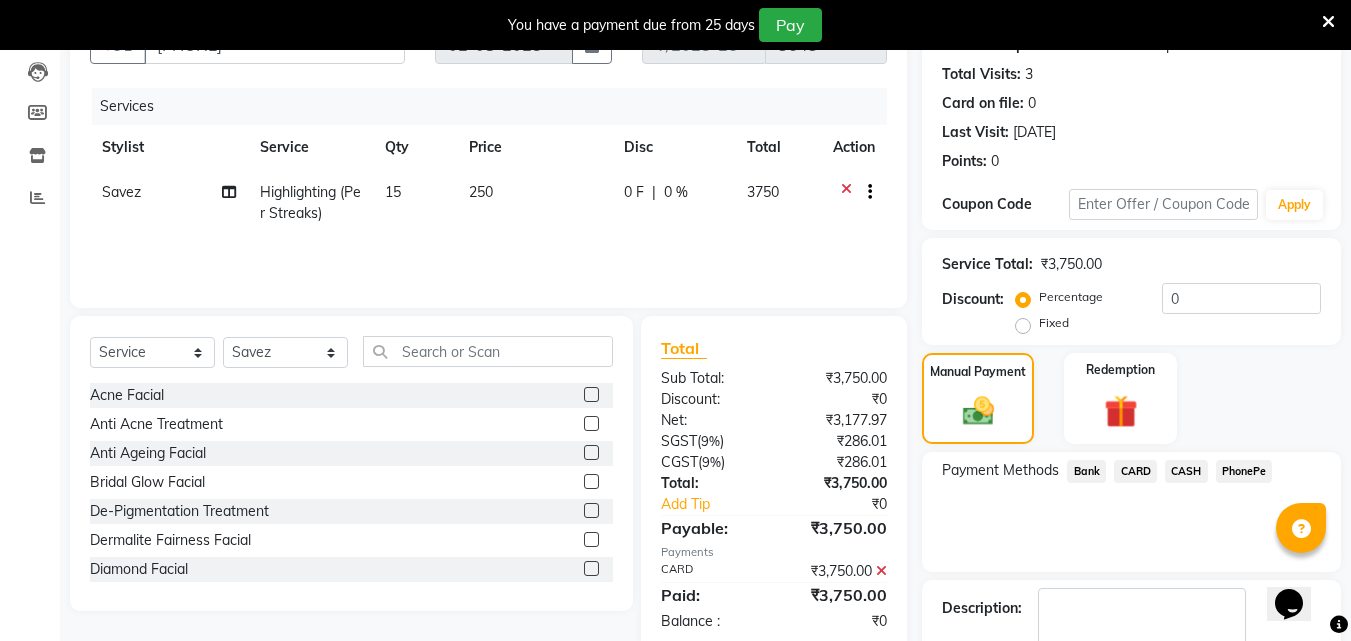 scroll, scrollTop: 0, scrollLeft: 0, axis: both 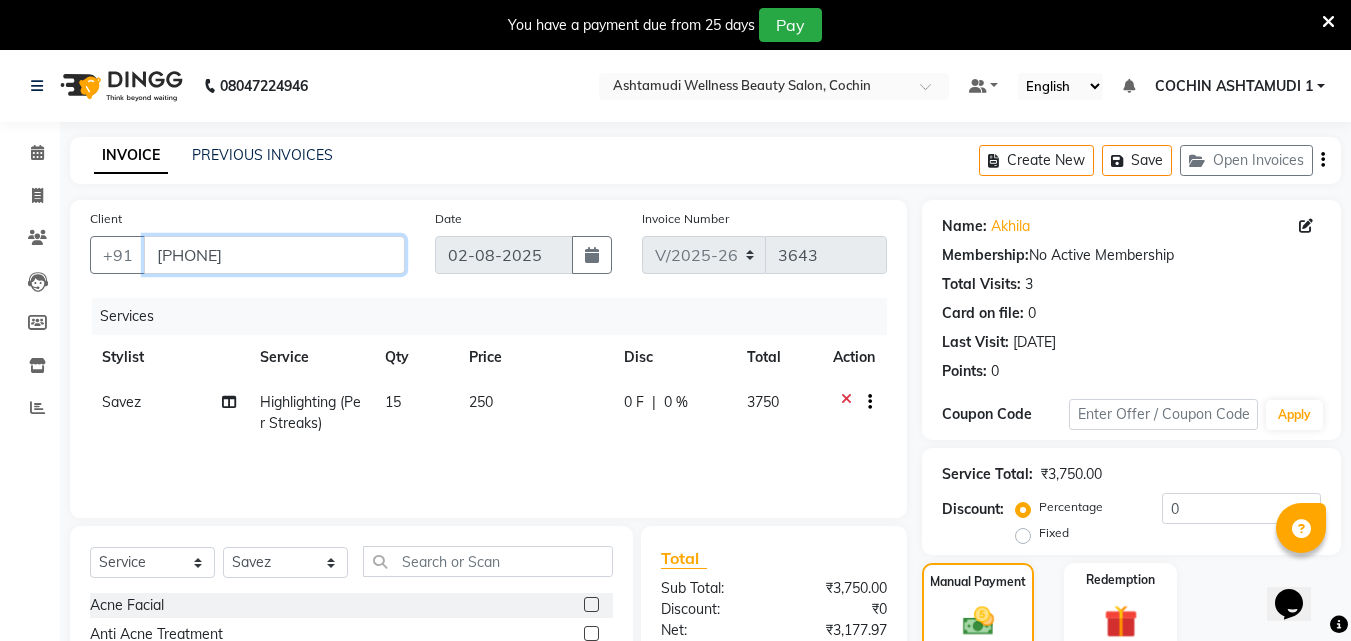 click on "9846273808" at bounding box center (274, 255) 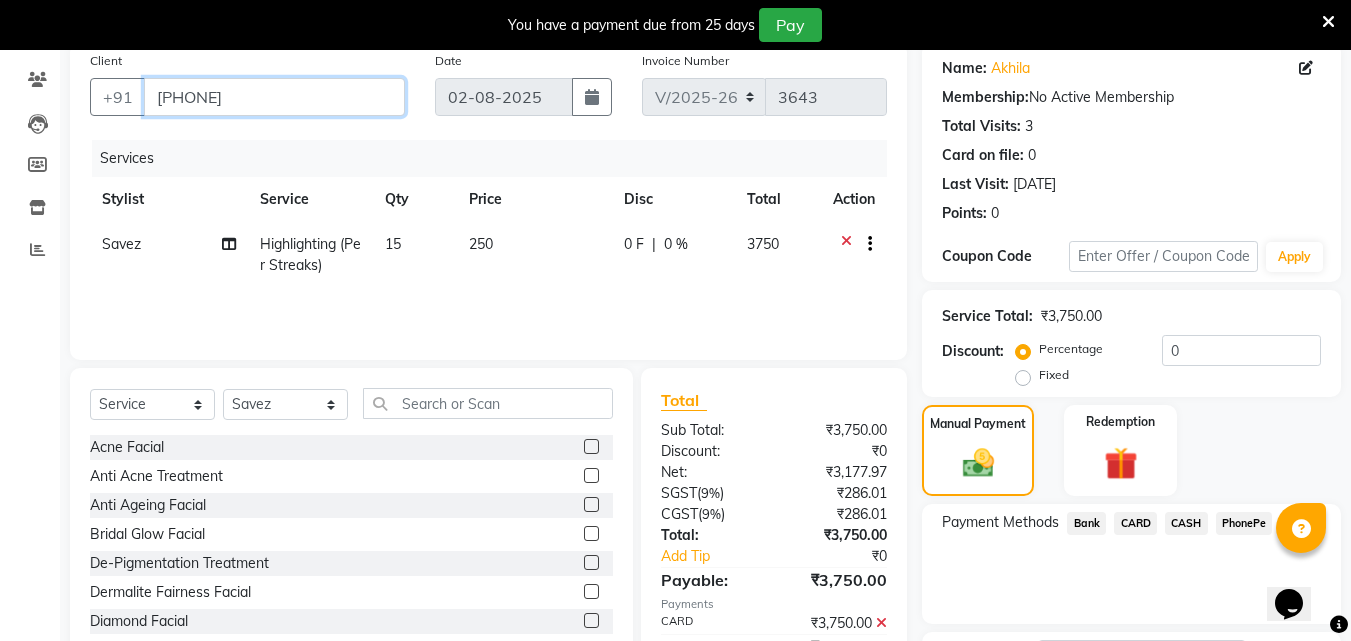 scroll, scrollTop: 296, scrollLeft: 0, axis: vertical 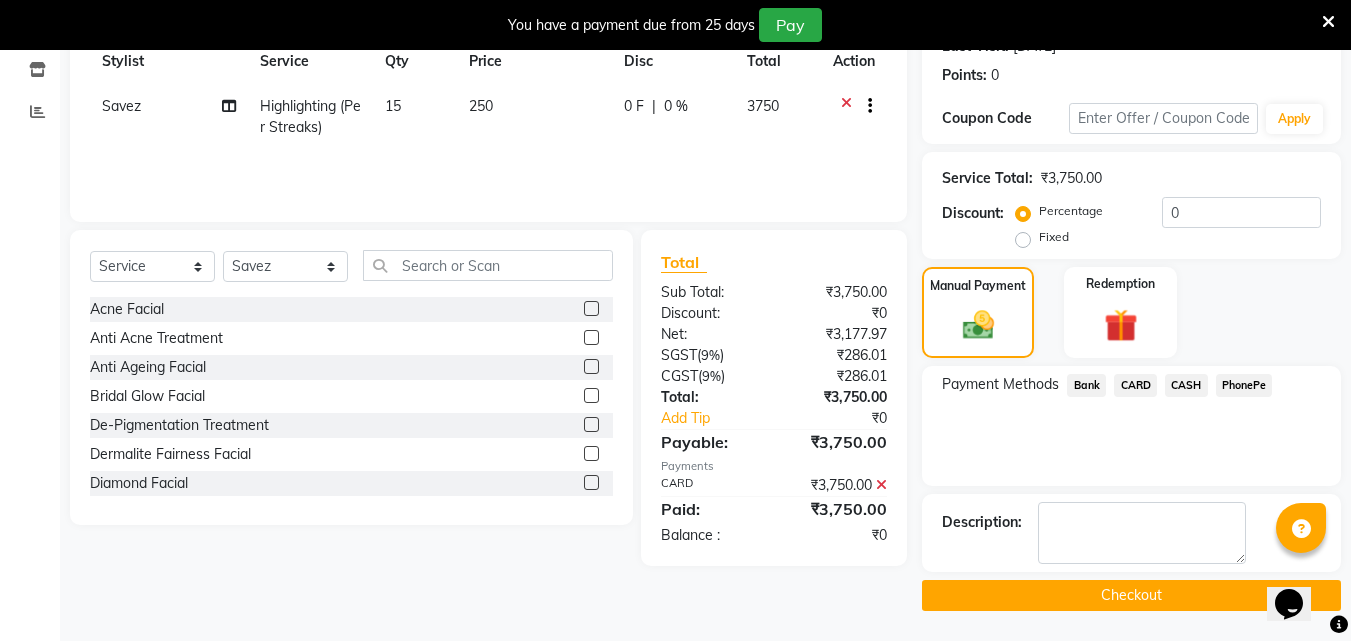 click on "Checkout" 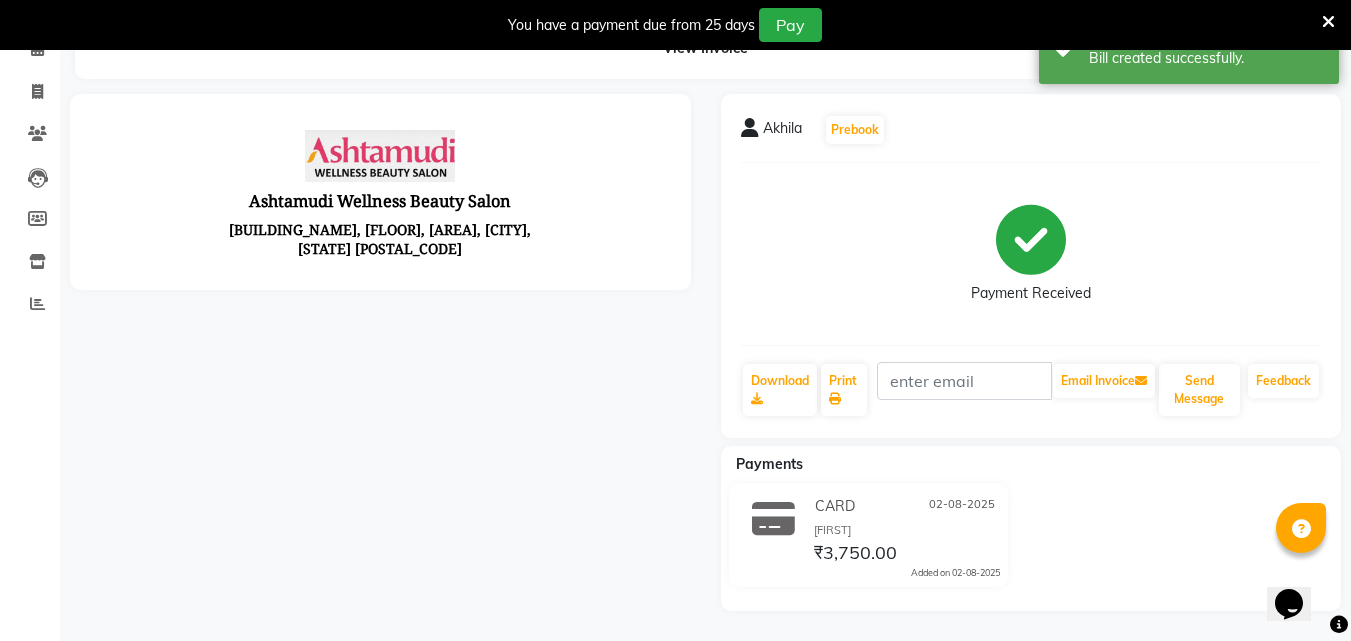 scroll, scrollTop: 0, scrollLeft: 0, axis: both 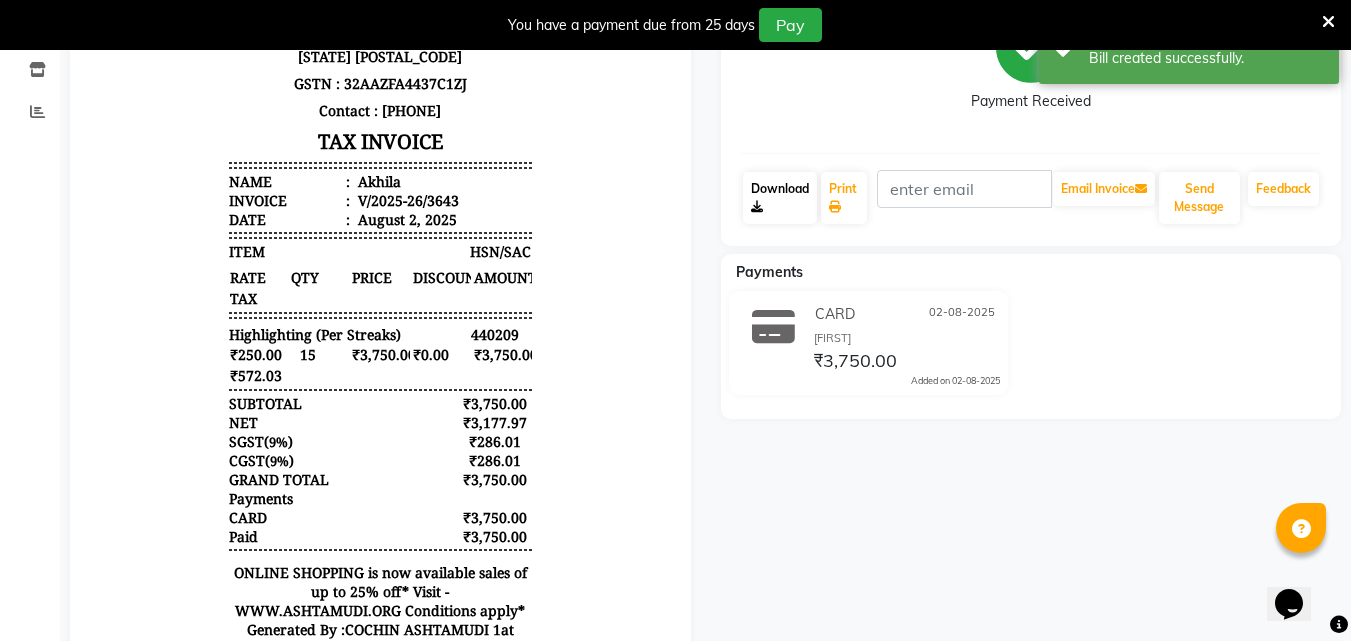 click on "Download" 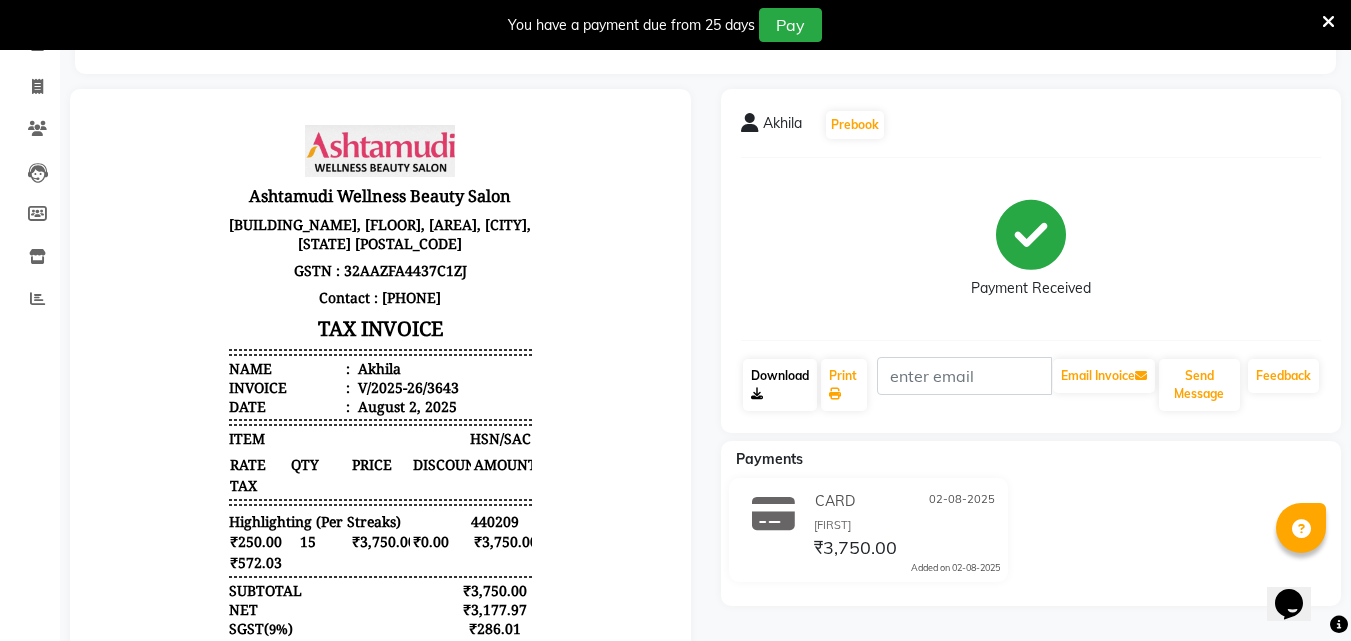 scroll, scrollTop: 0, scrollLeft: 0, axis: both 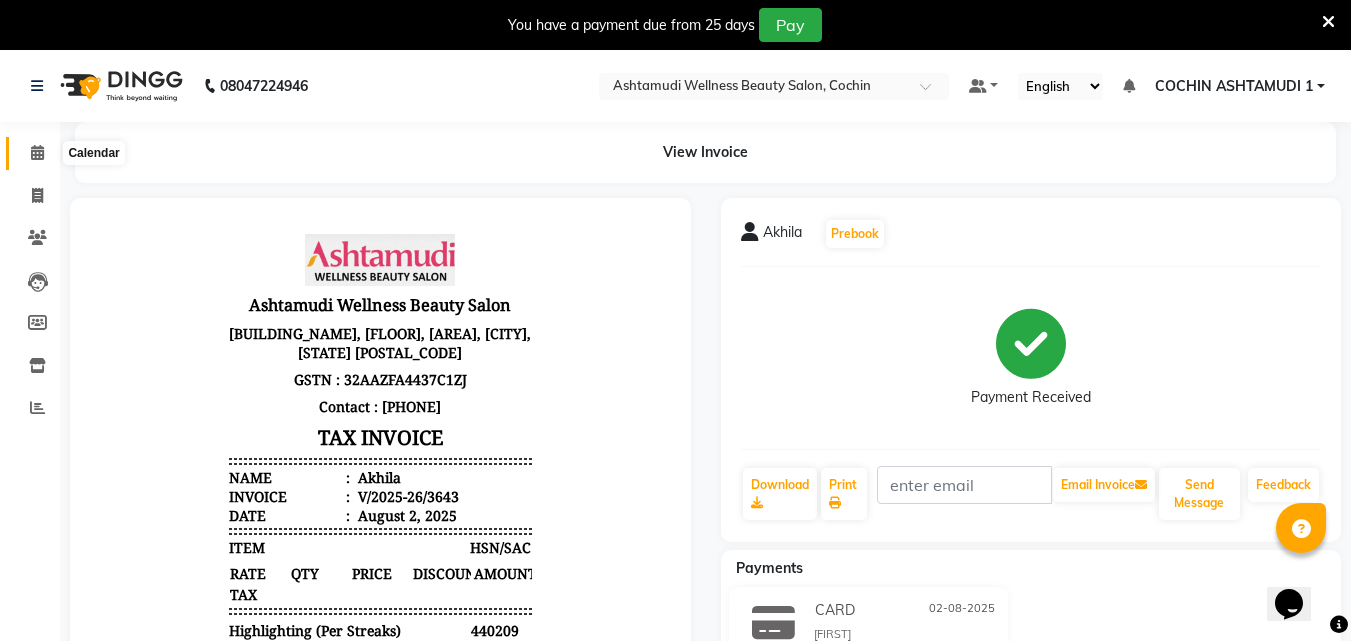 click 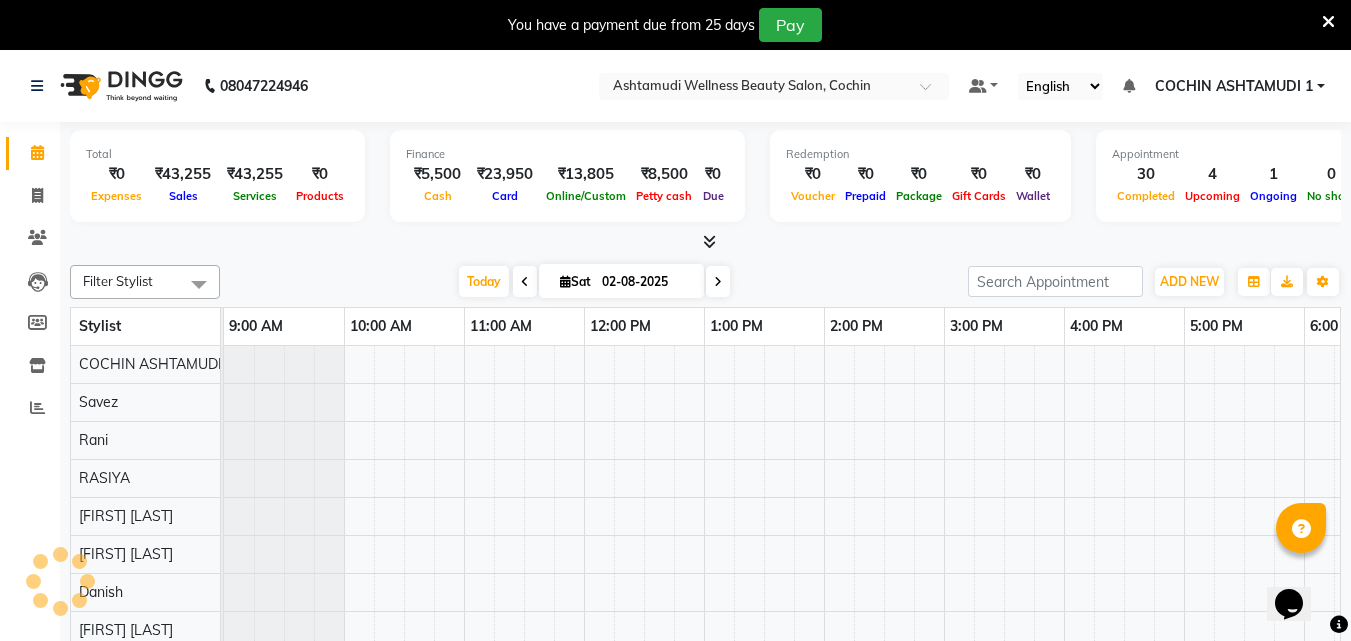 scroll, scrollTop: 0, scrollLeft: 324, axis: horizontal 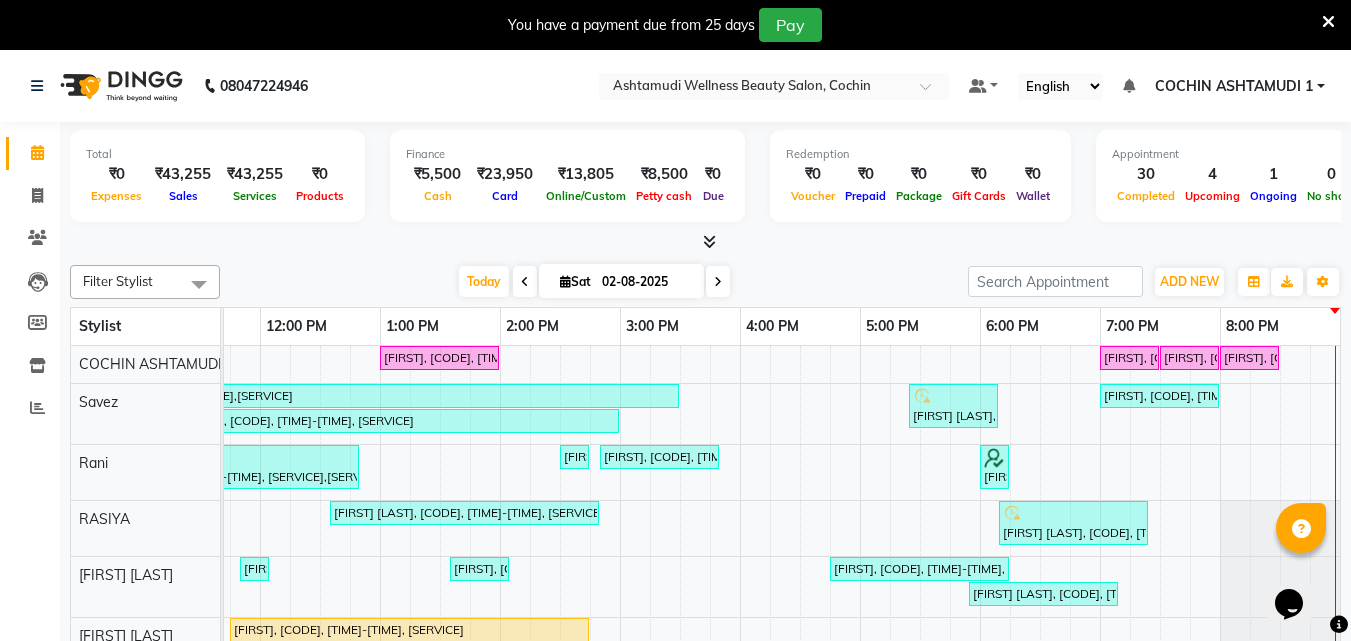click at bounding box center (709, 241) 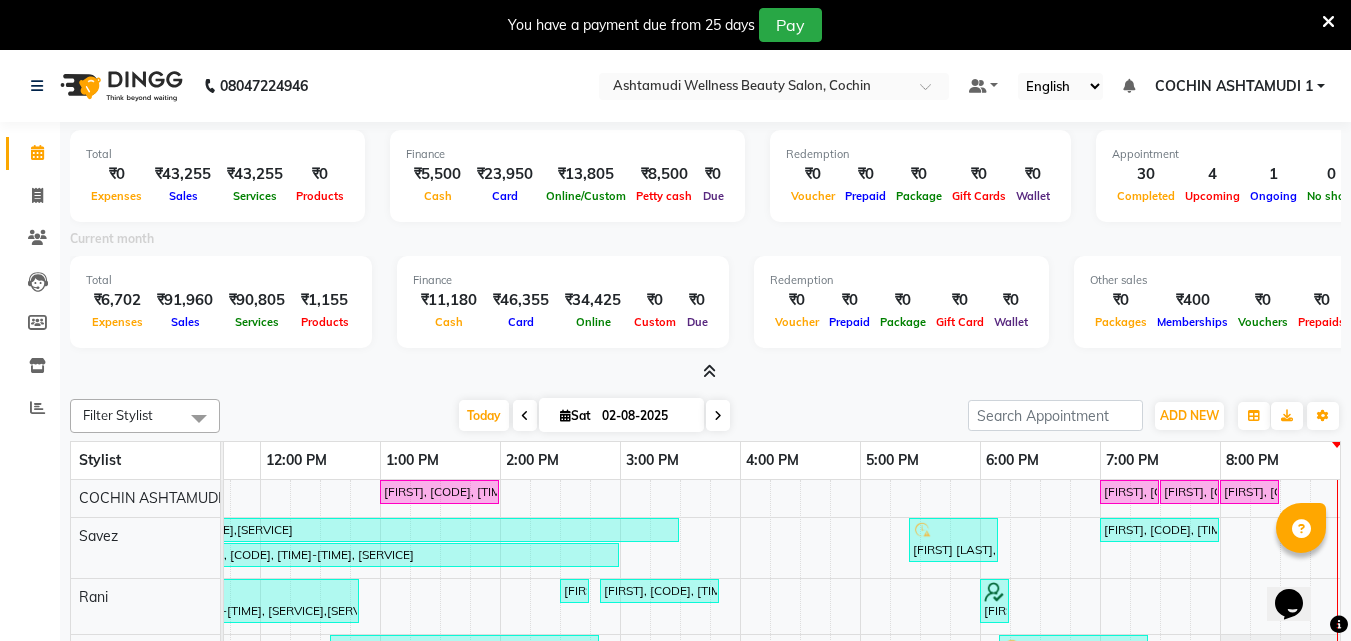 click at bounding box center [705, 372] 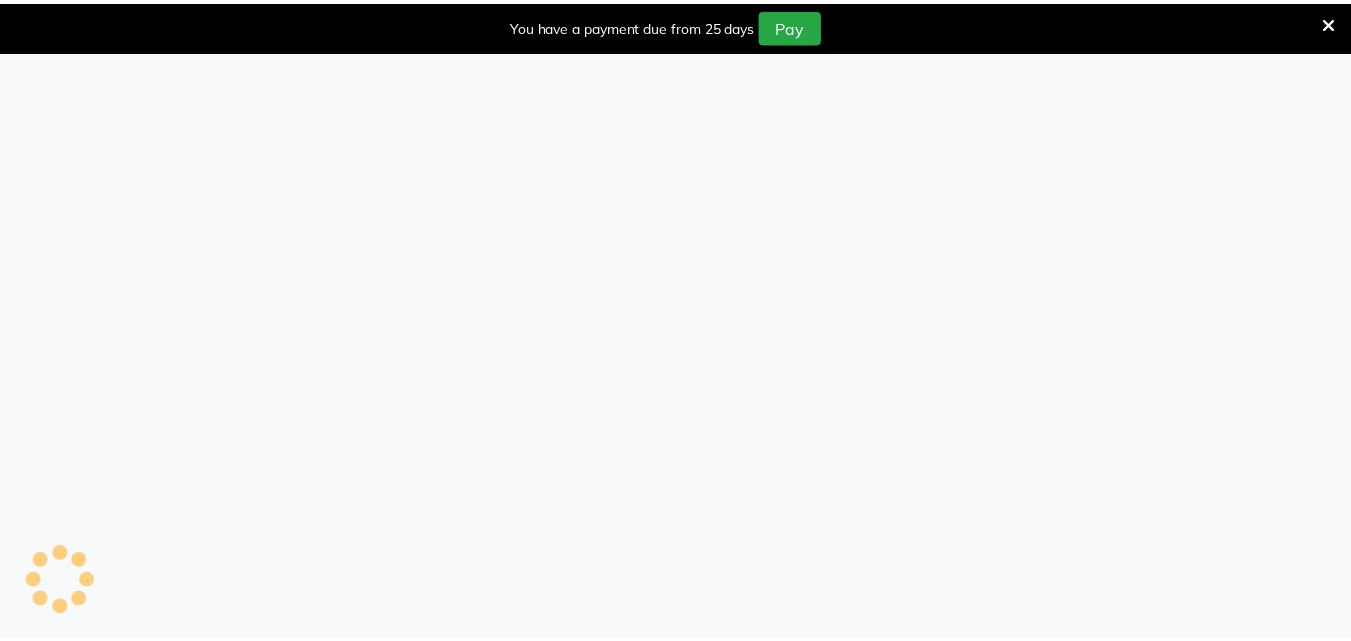 scroll, scrollTop: 0, scrollLeft: 0, axis: both 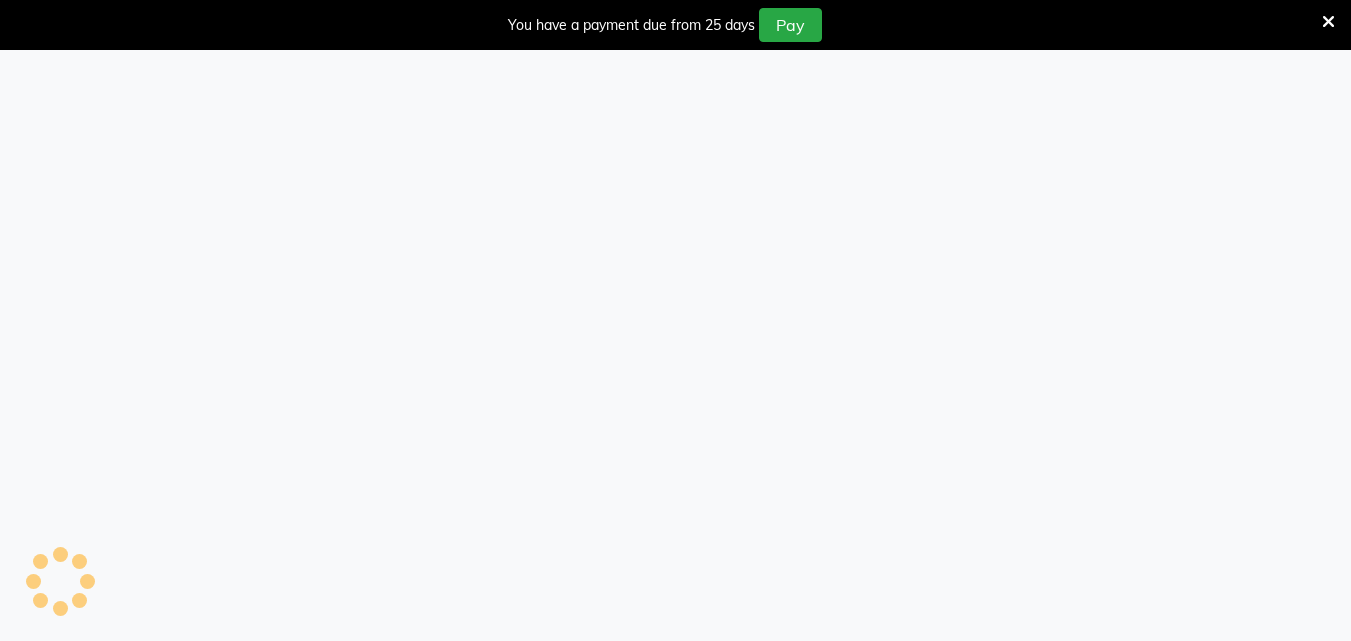select on "4632" 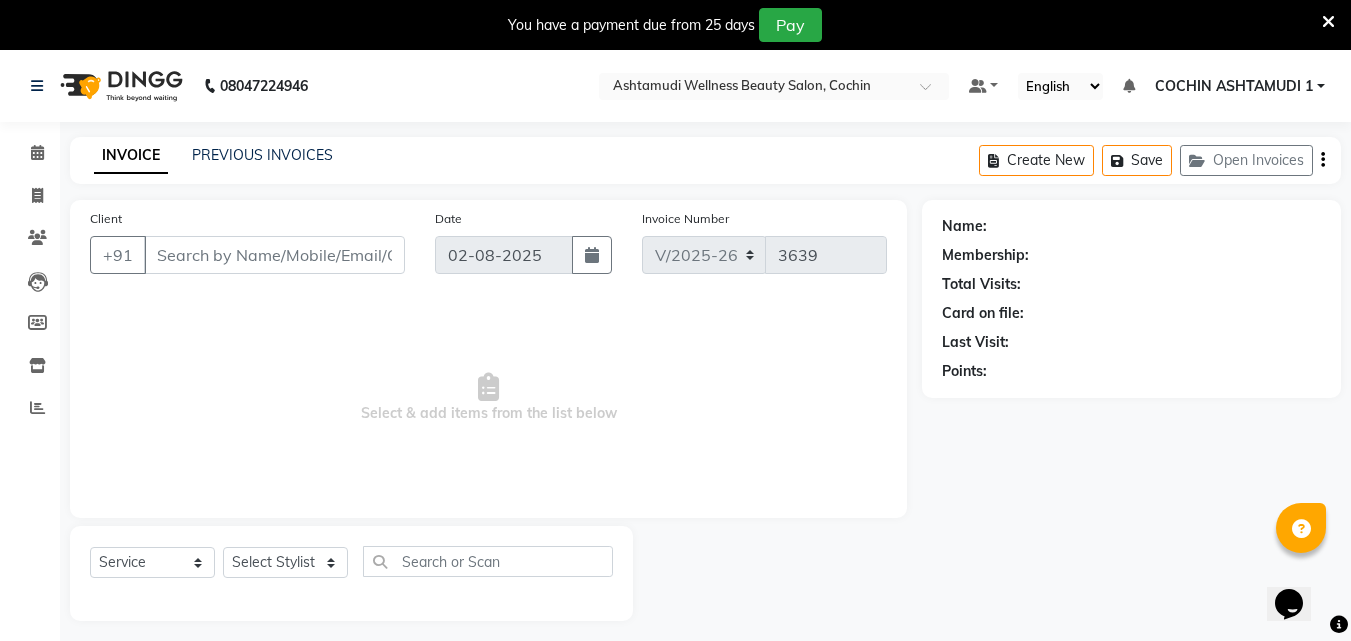 scroll, scrollTop: 0, scrollLeft: 0, axis: both 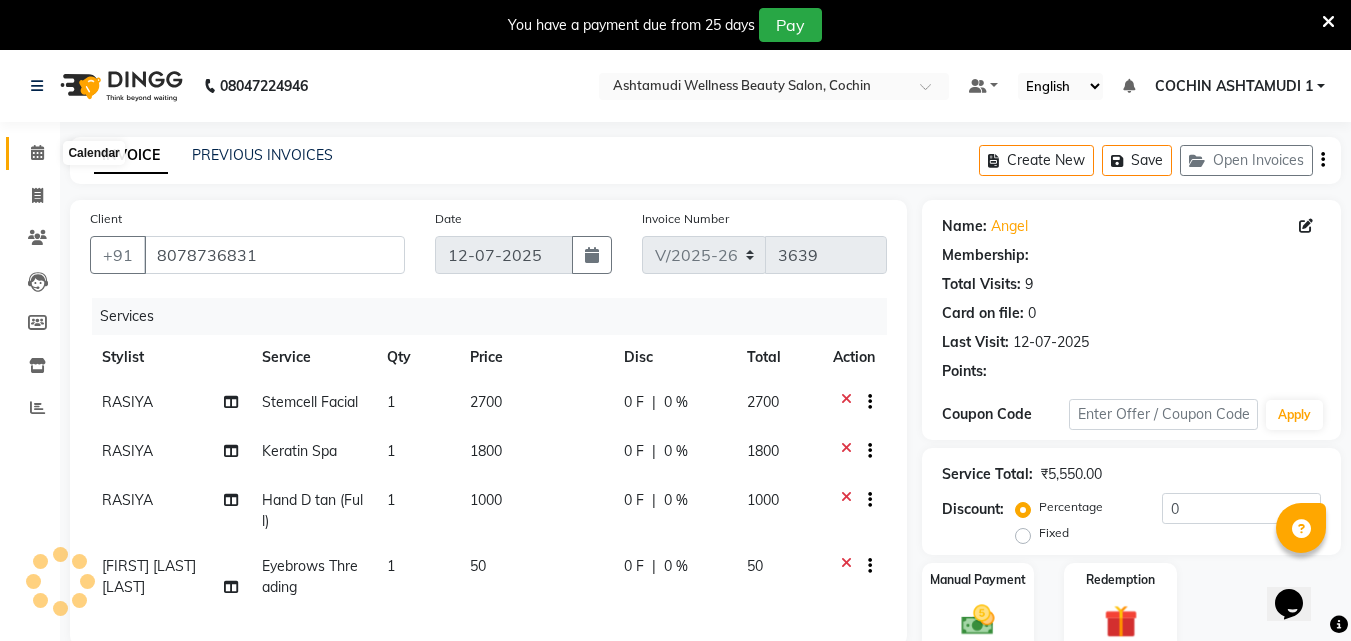 select on "2: Object" 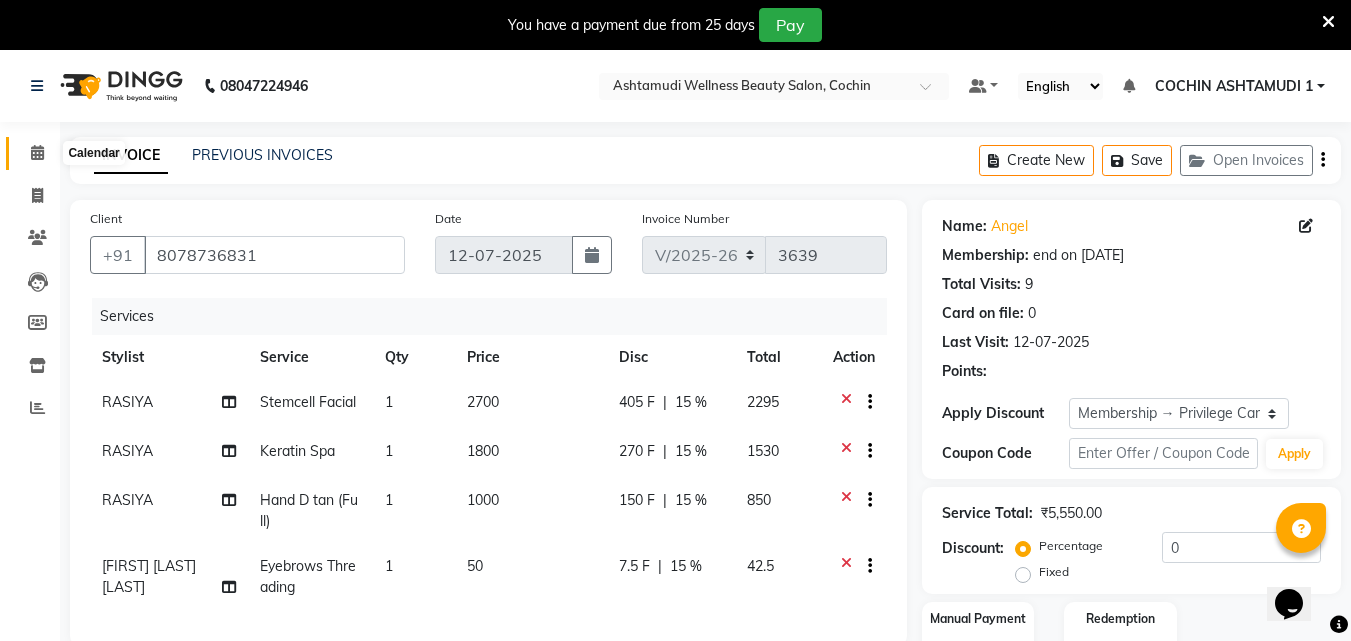type on "15" 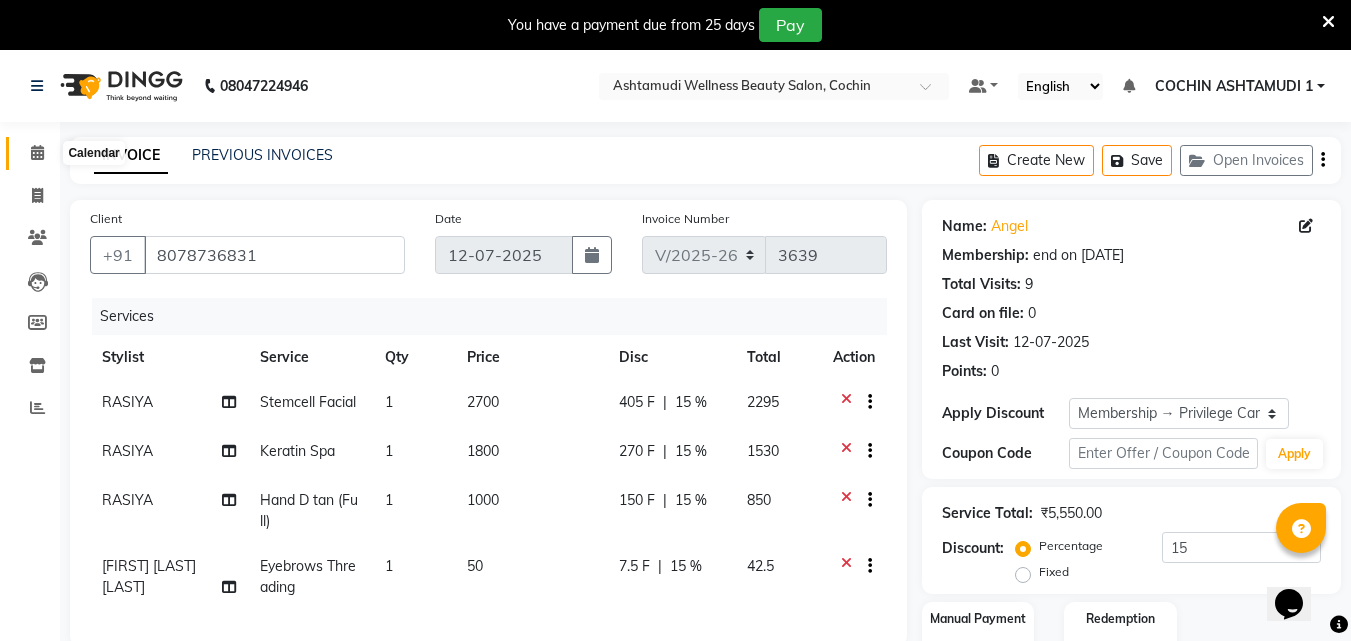 click 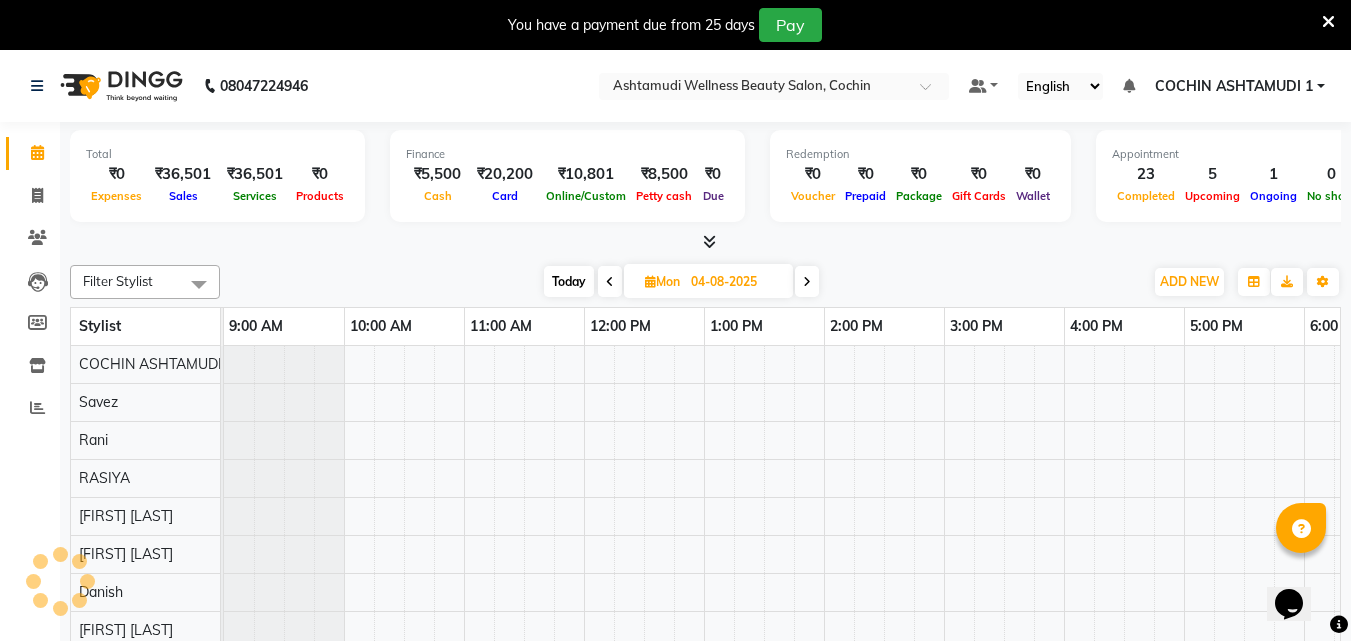 scroll, scrollTop: 0, scrollLeft: 324, axis: horizontal 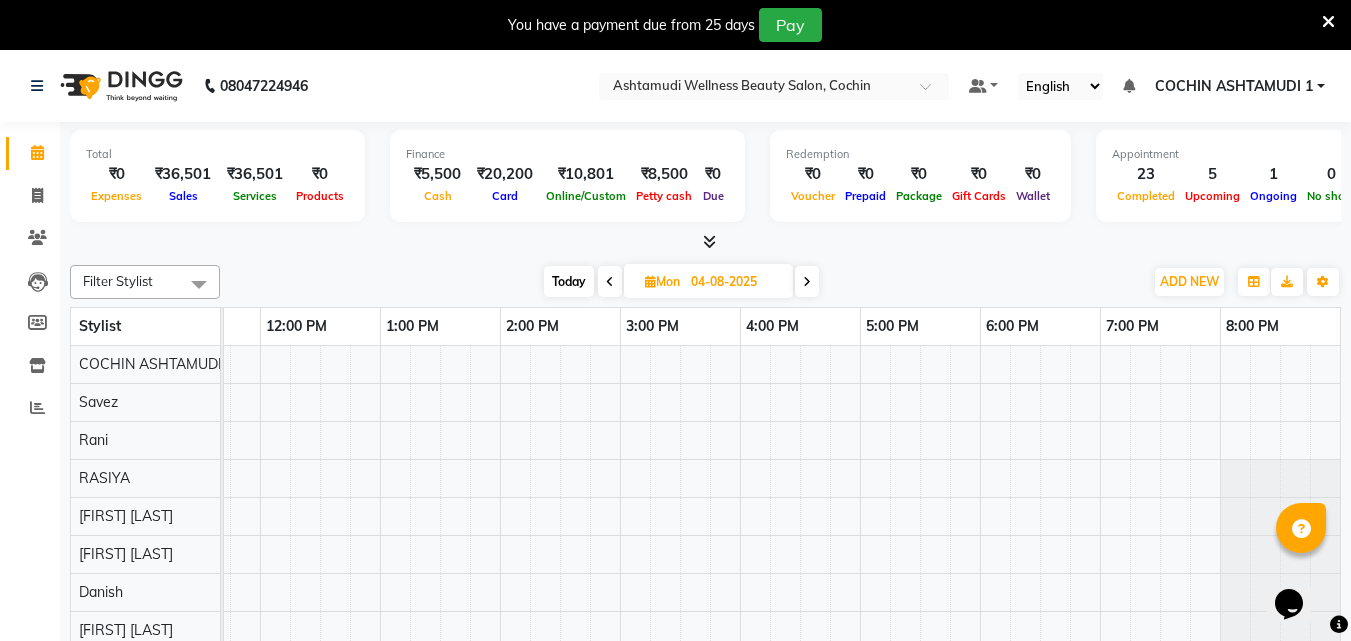 click at bounding box center [807, 282] 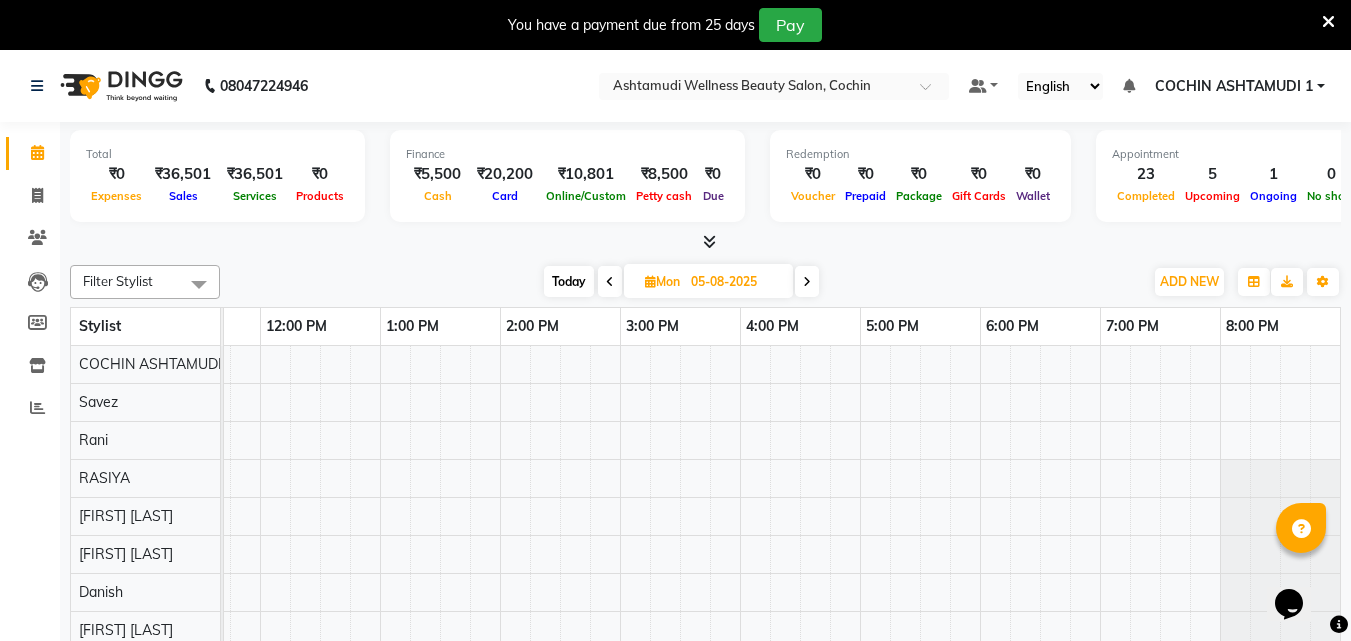 scroll, scrollTop: 0, scrollLeft: 0, axis: both 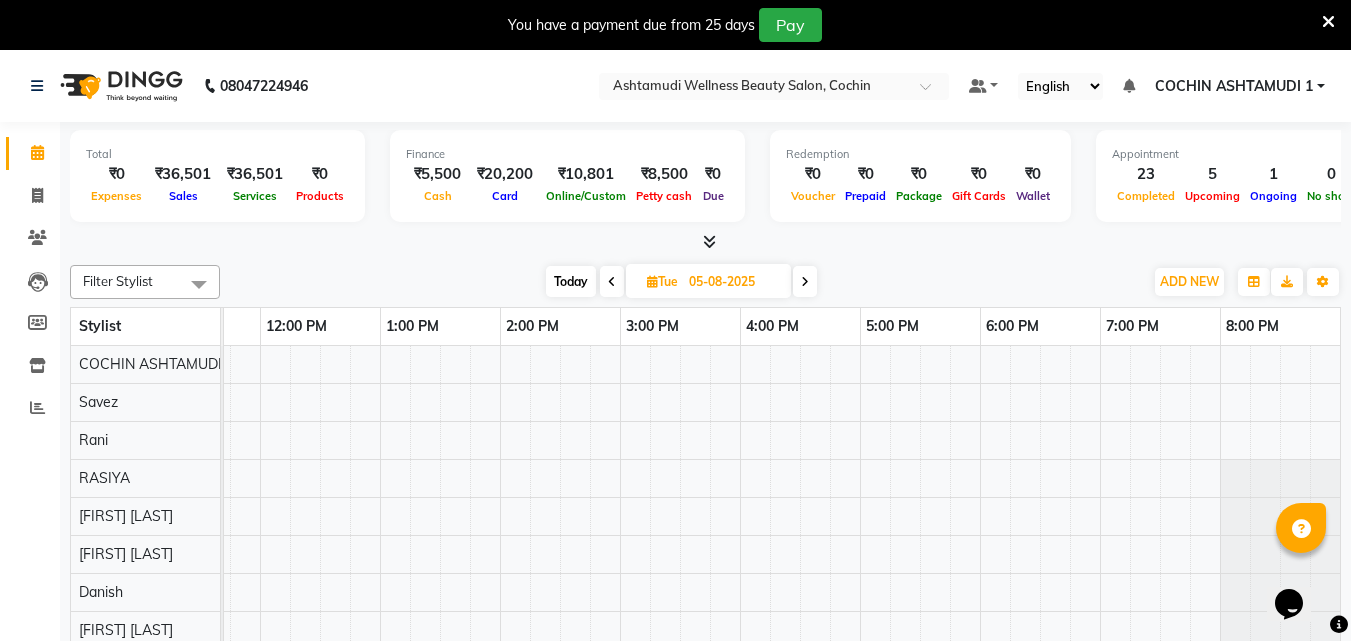 click at bounding box center (612, 281) 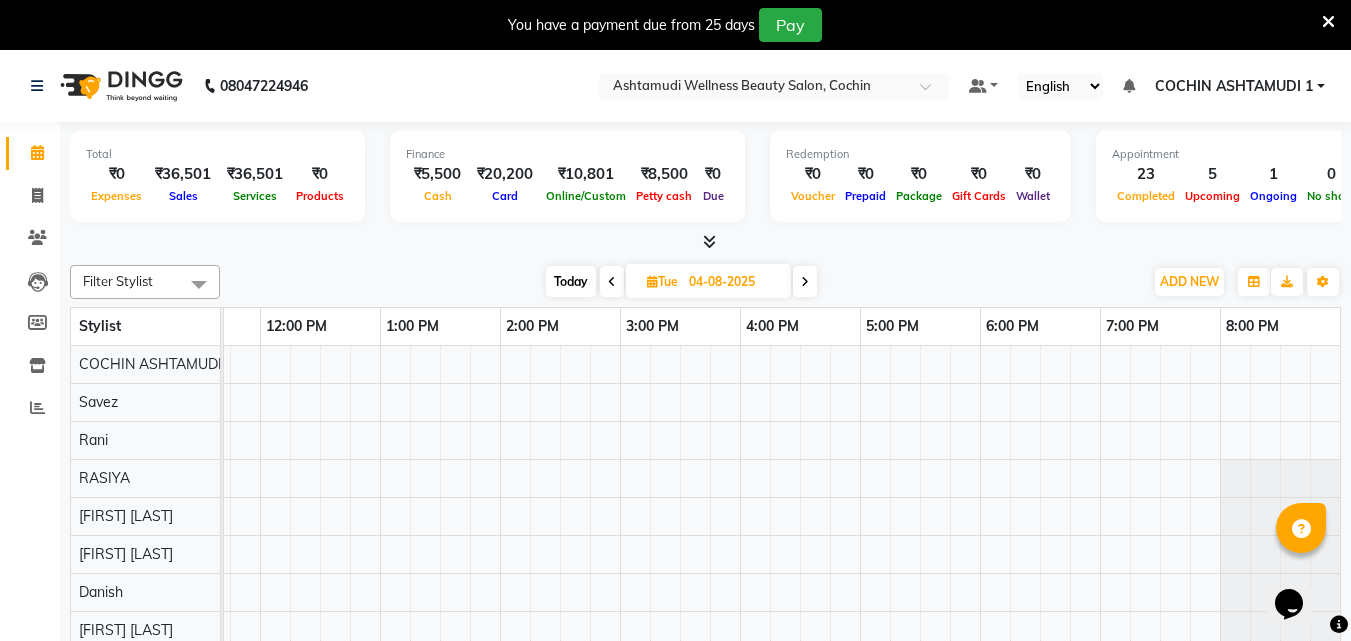 scroll, scrollTop: 0, scrollLeft: 324, axis: horizontal 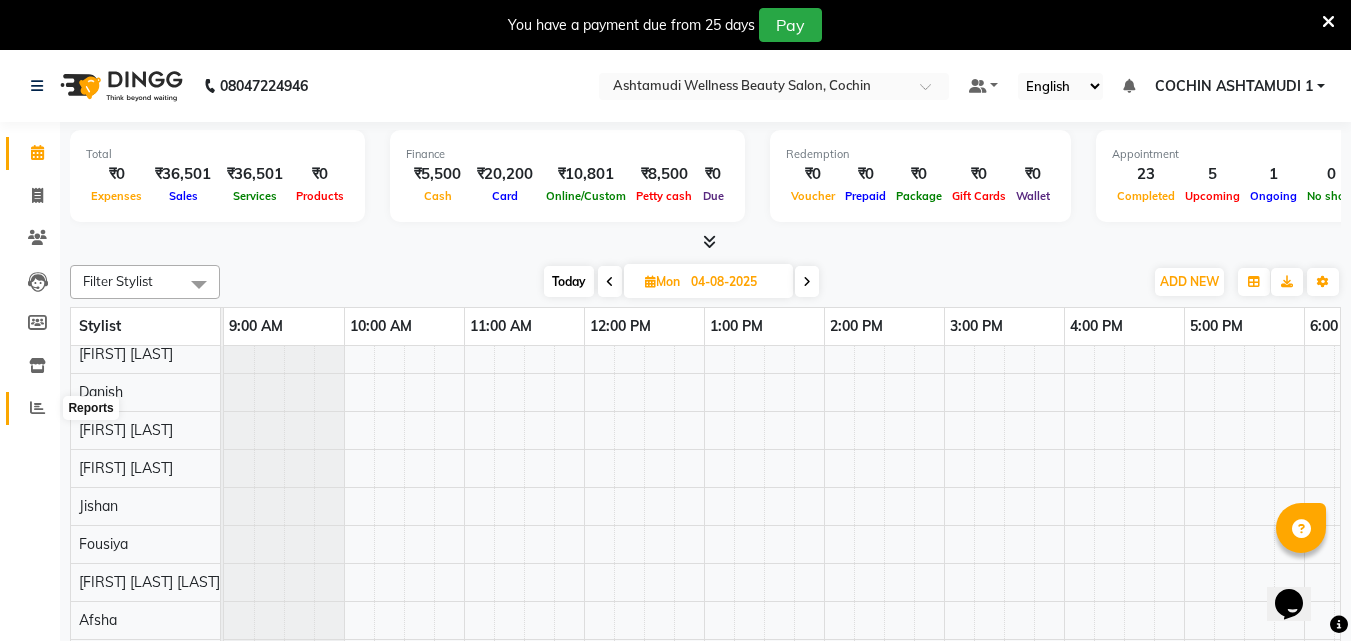 click 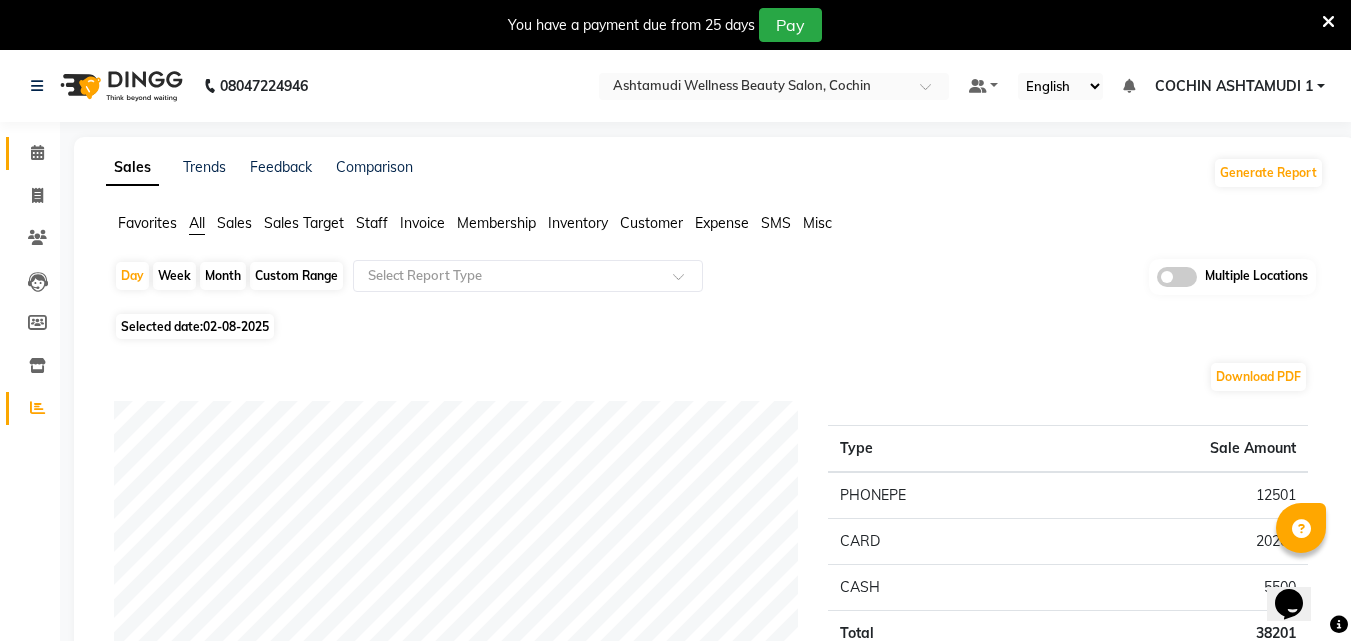 click on "Calendar" 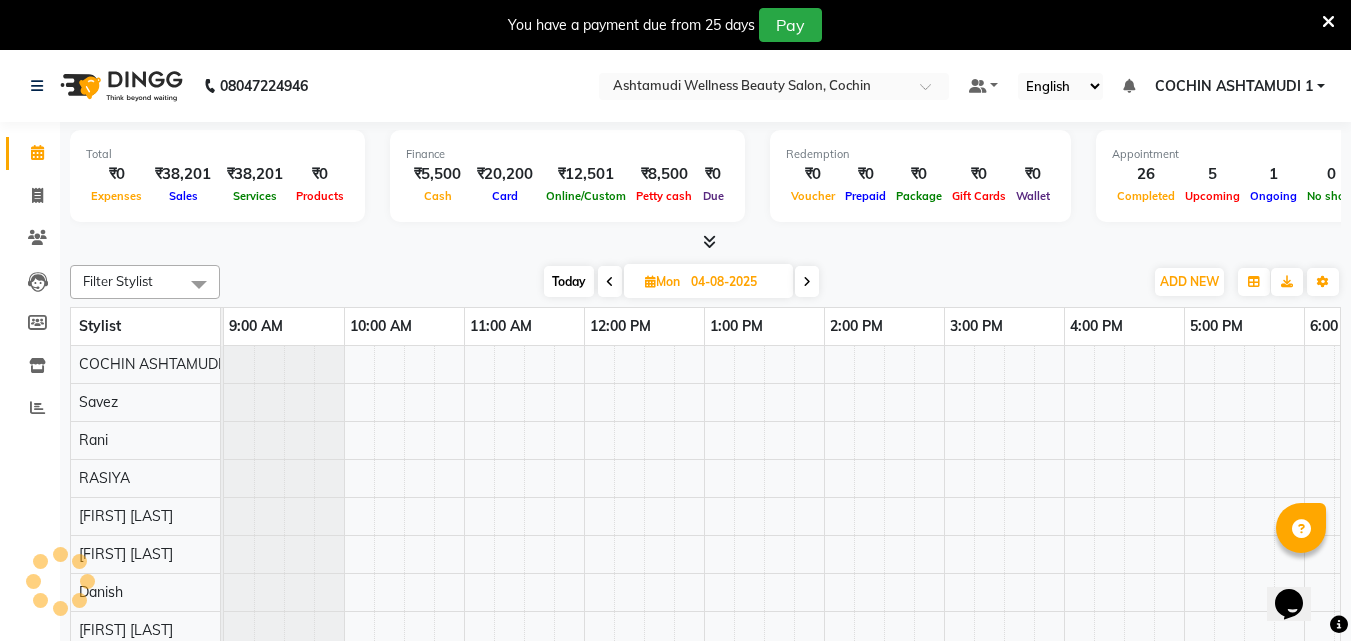 scroll, scrollTop: 0, scrollLeft: 0, axis: both 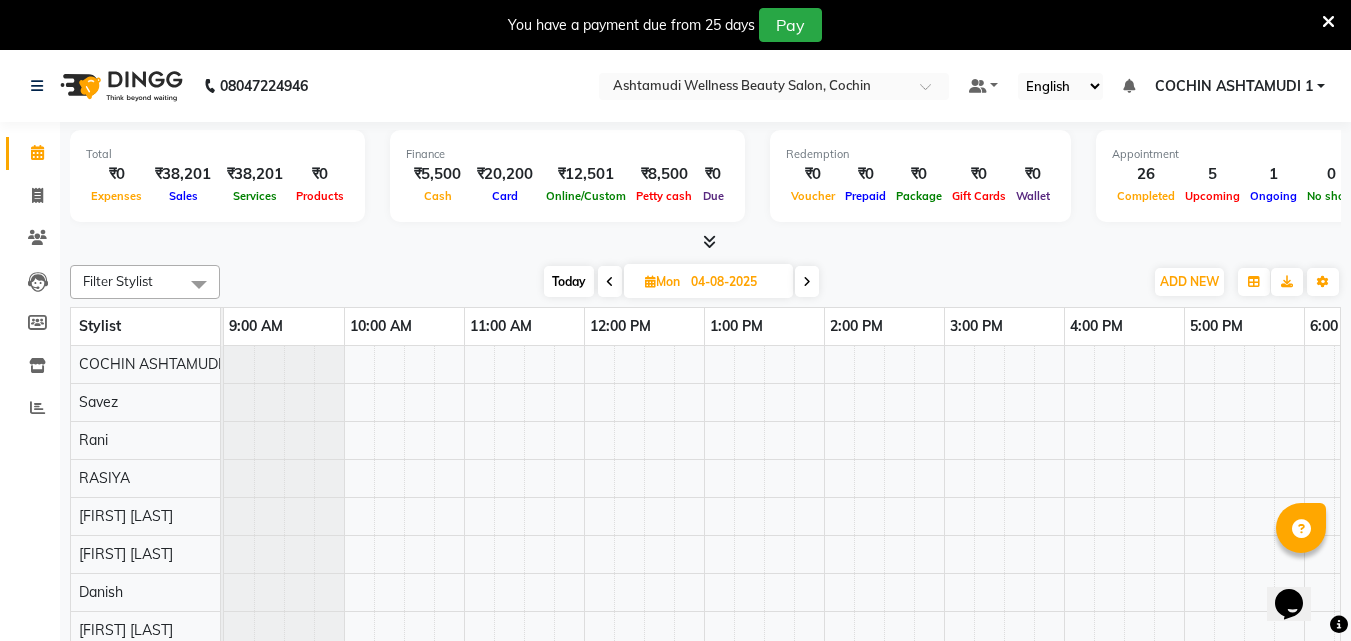 click on "Today" at bounding box center [569, 281] 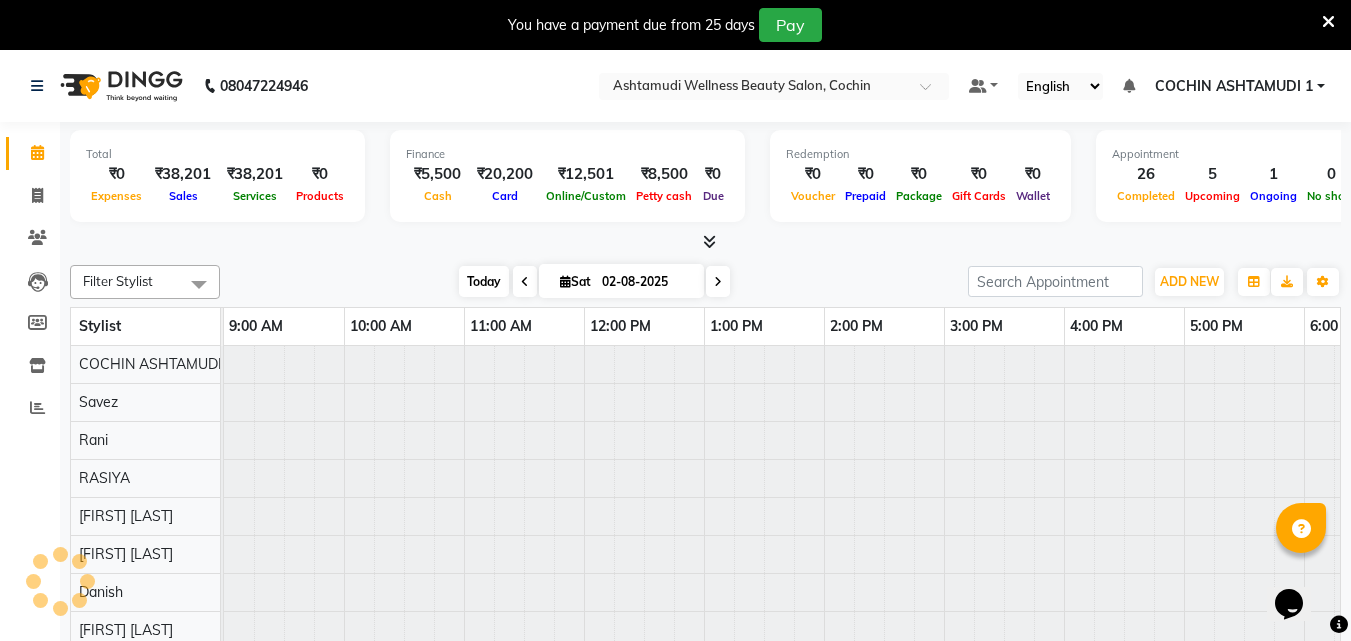 scroll, scrollTop: 0, scrollLeft: 324, axis: horizontal 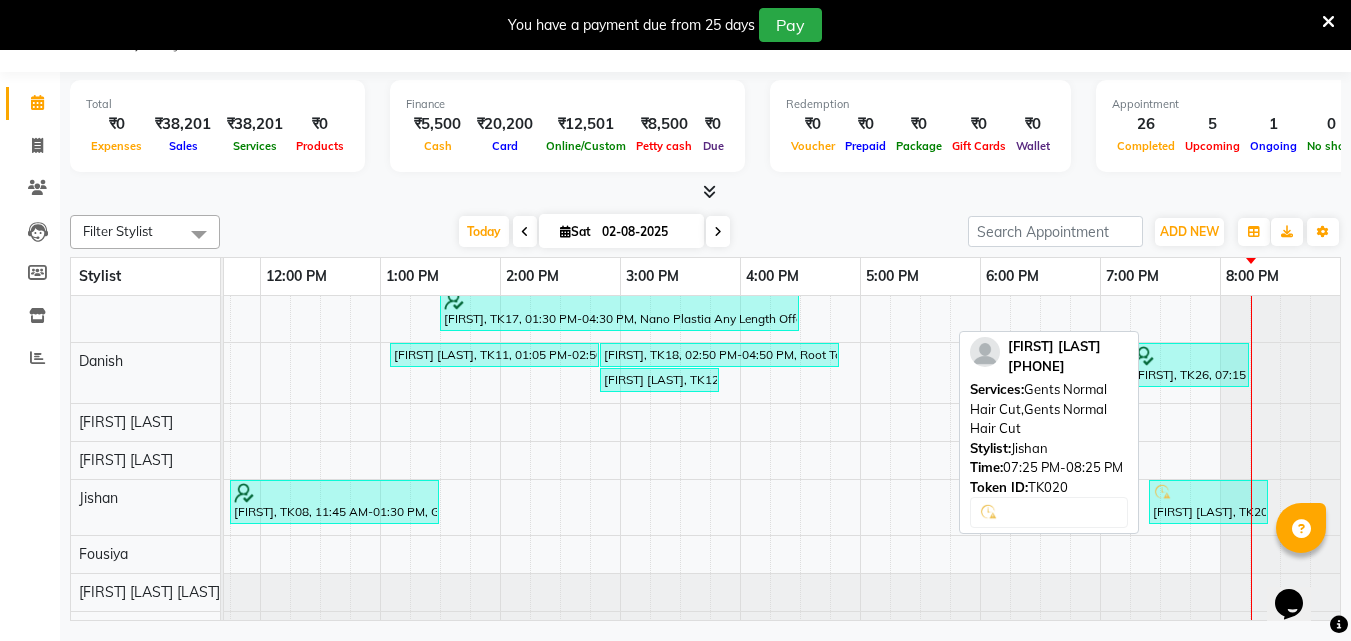 click on "[FIRST] [LAST], TK20, 07:25 PM-08:25 PM, Gents Normal Hair Cut,Gents Normal Hair Cut" at bounding box center (1208, 502) 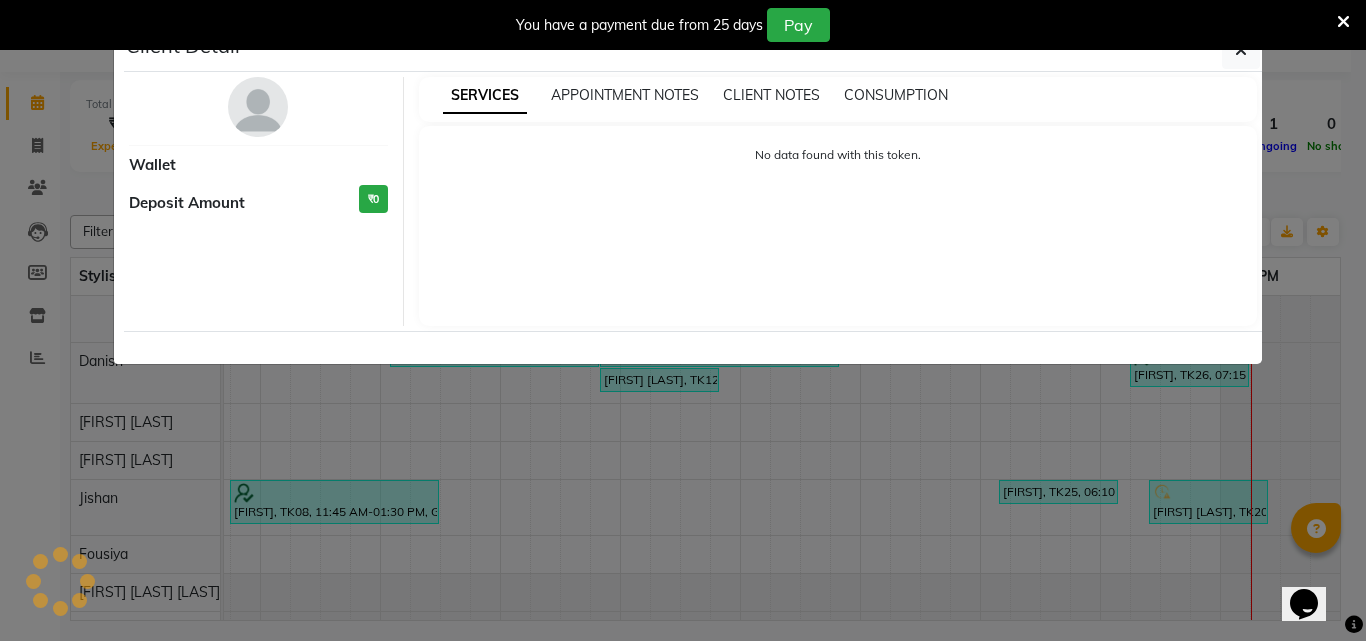 select on "3" 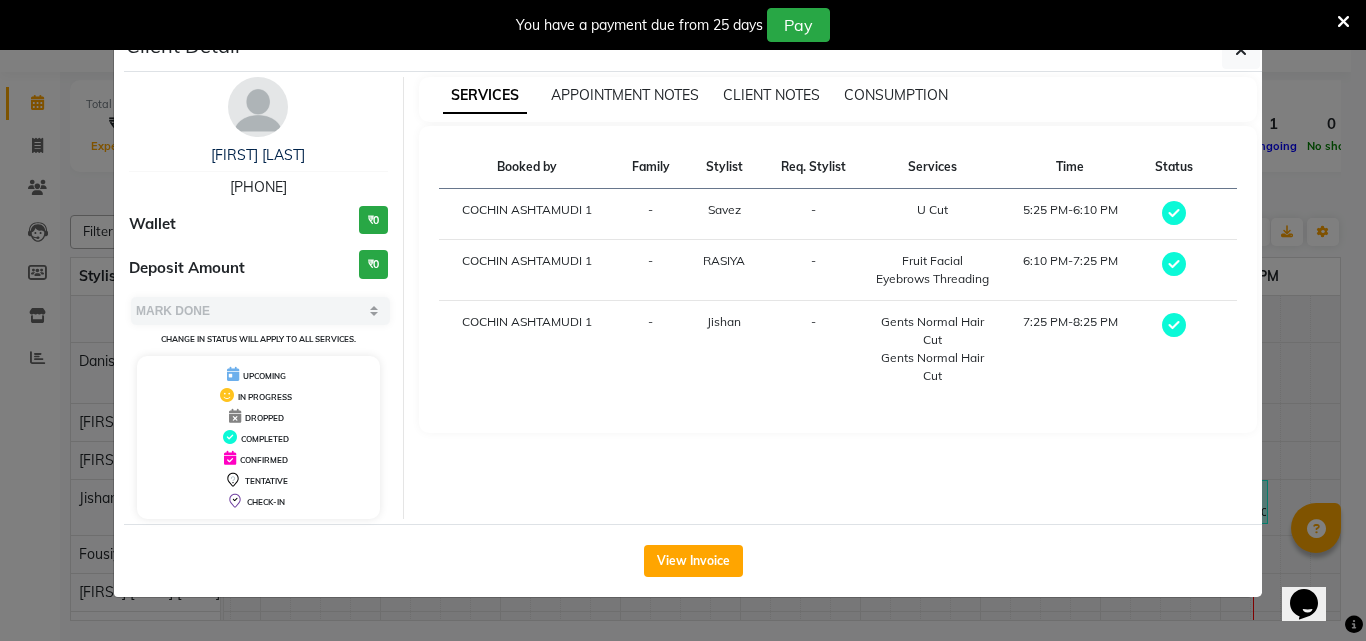drag, startPoint x: 214, startPoint y: 189, endPoint x: 316, endPoint y: 189, distance: 102 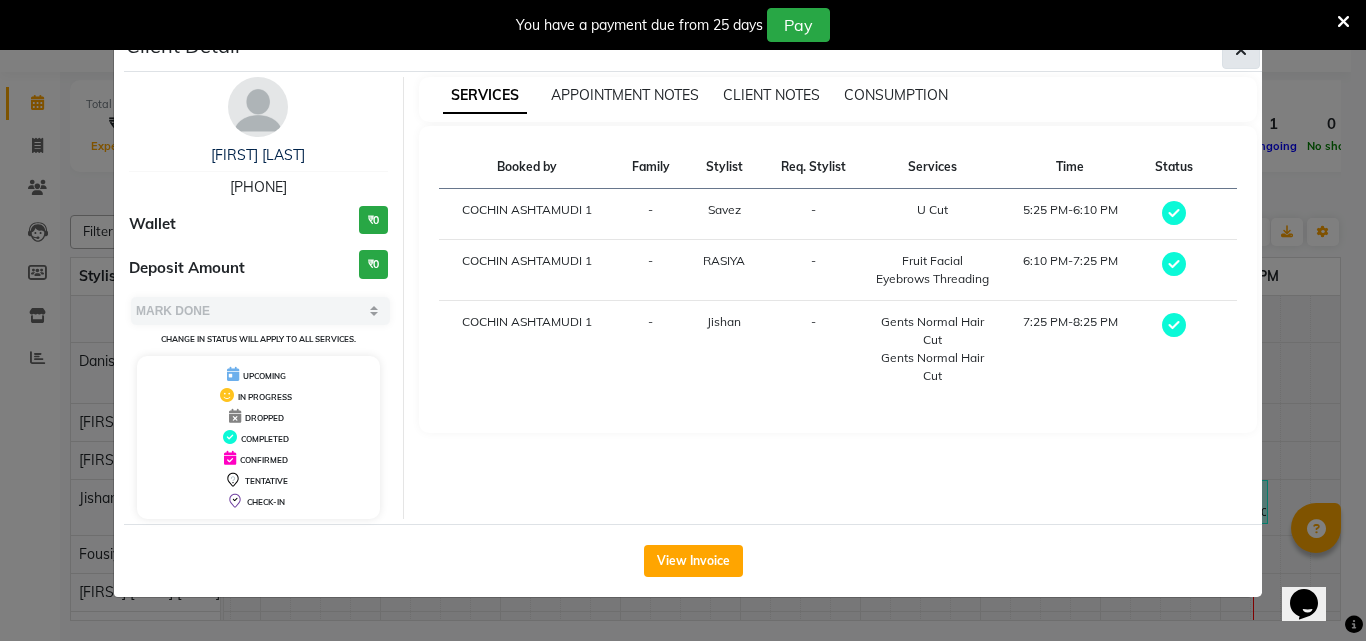 click 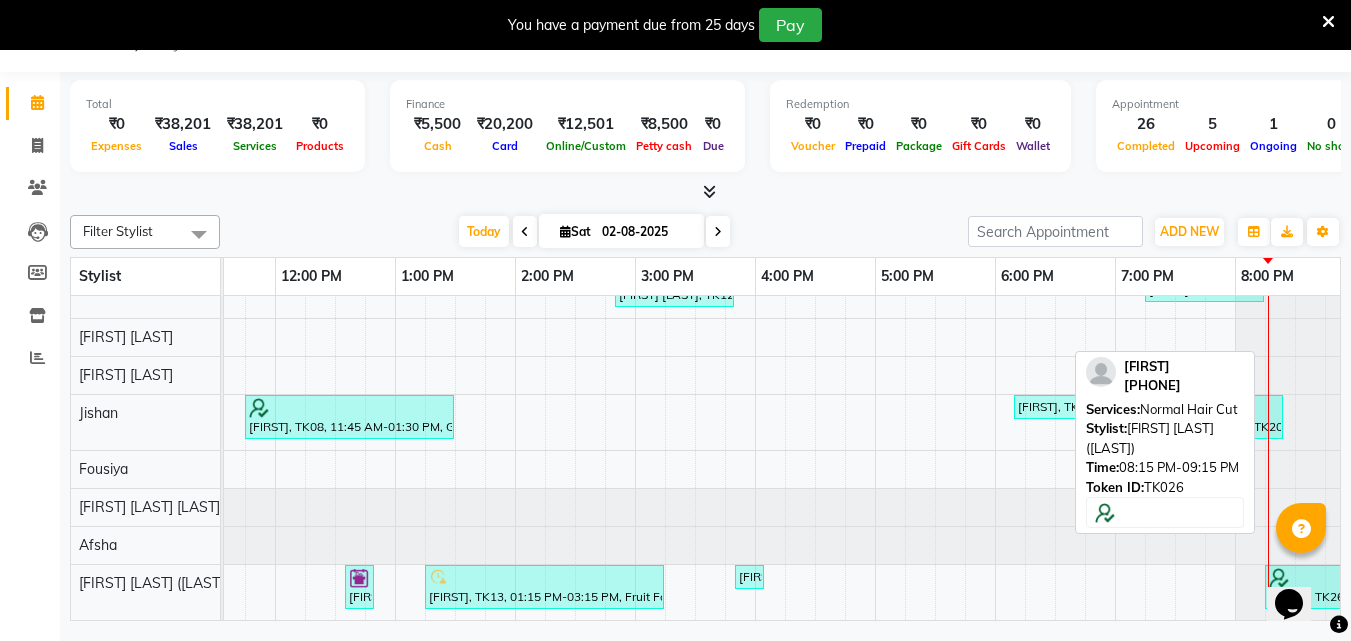 click at bounding box center (1306, 578) 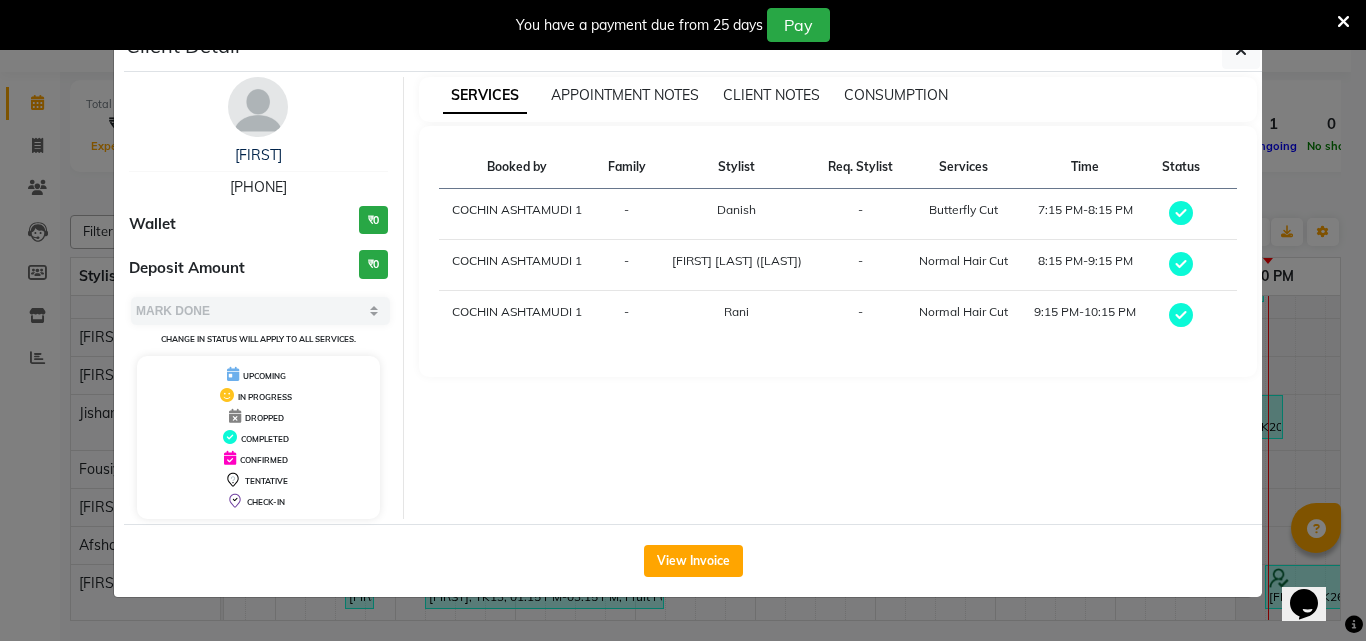 click on "JESNA    9645960677" at bounding box center [258, 171] 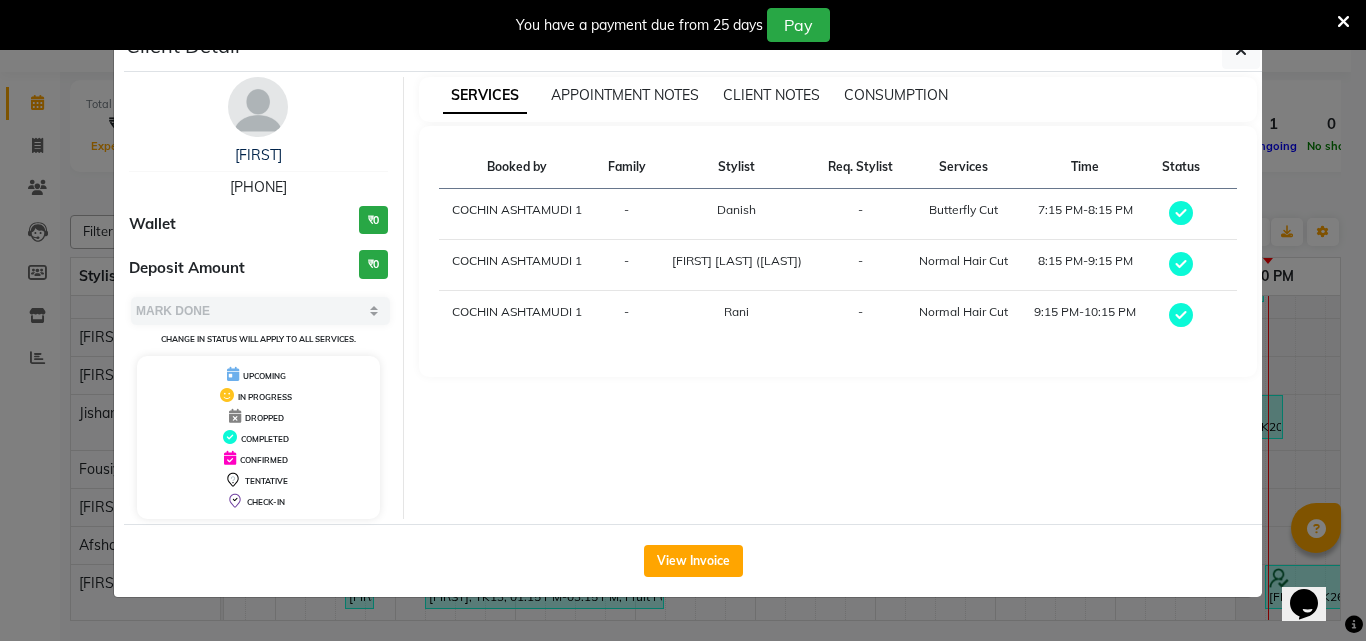 copy on "9645960677" 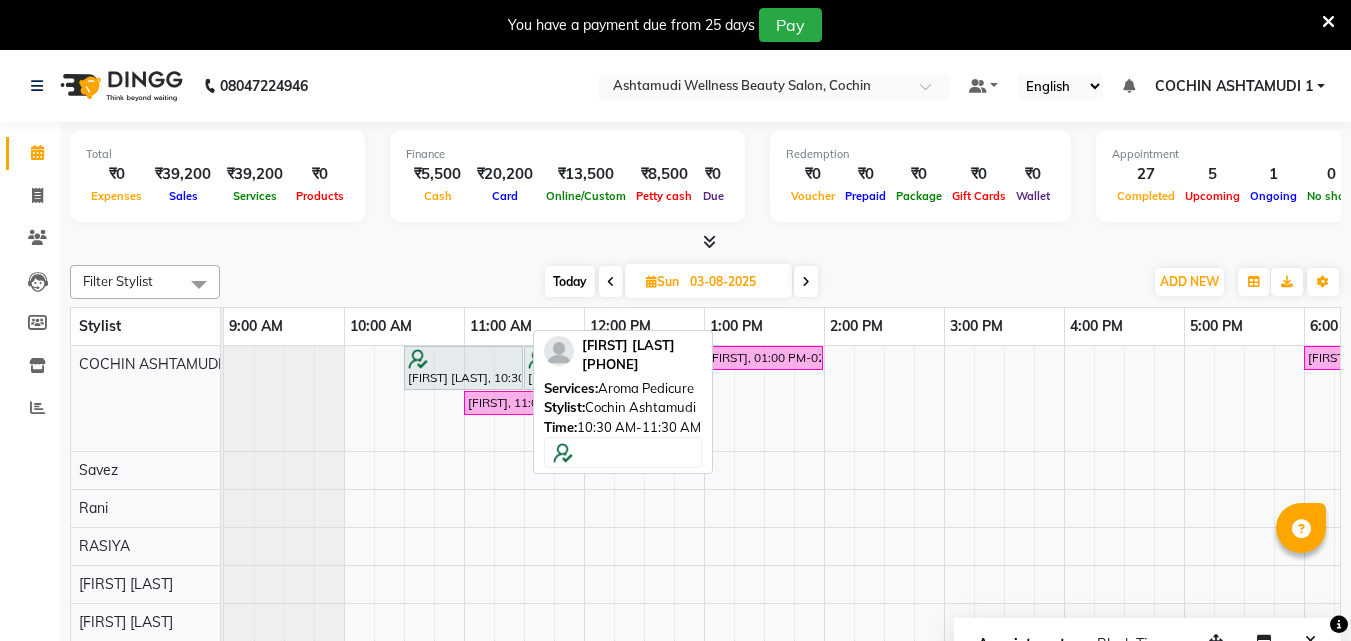 scroll, scrollTop: 50, scrollLeft: 0, axis: vertical 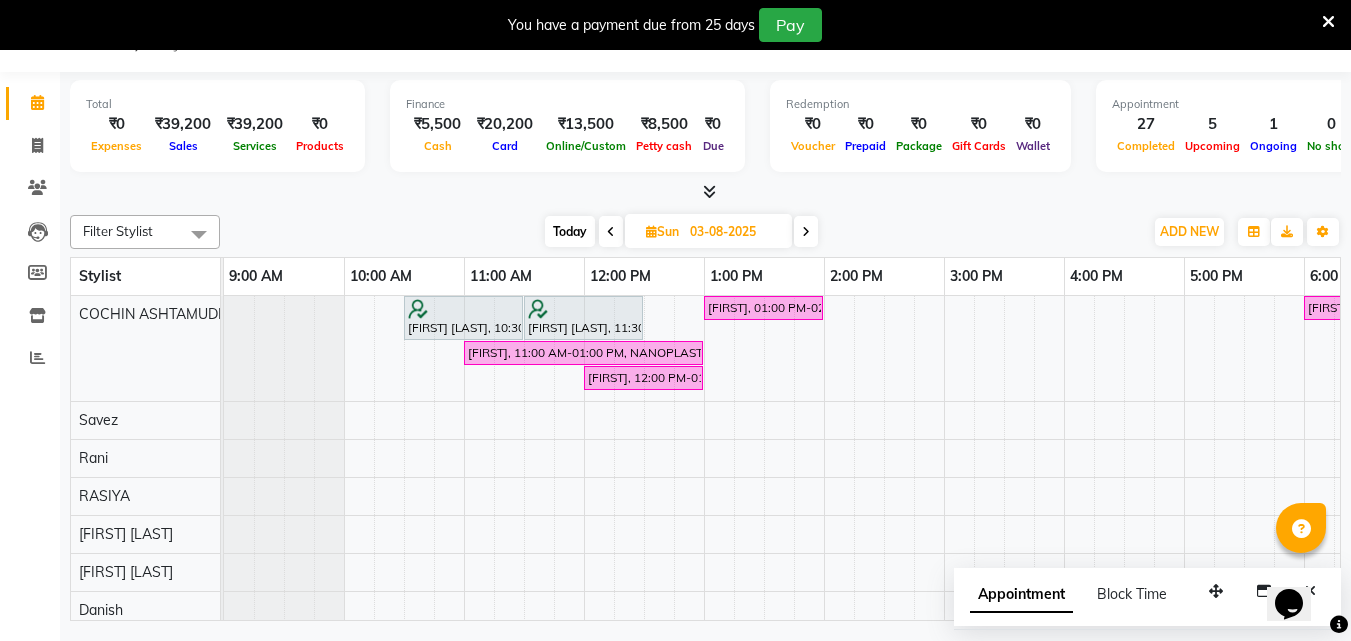 click on "Today" at bounding box center [570, 231] 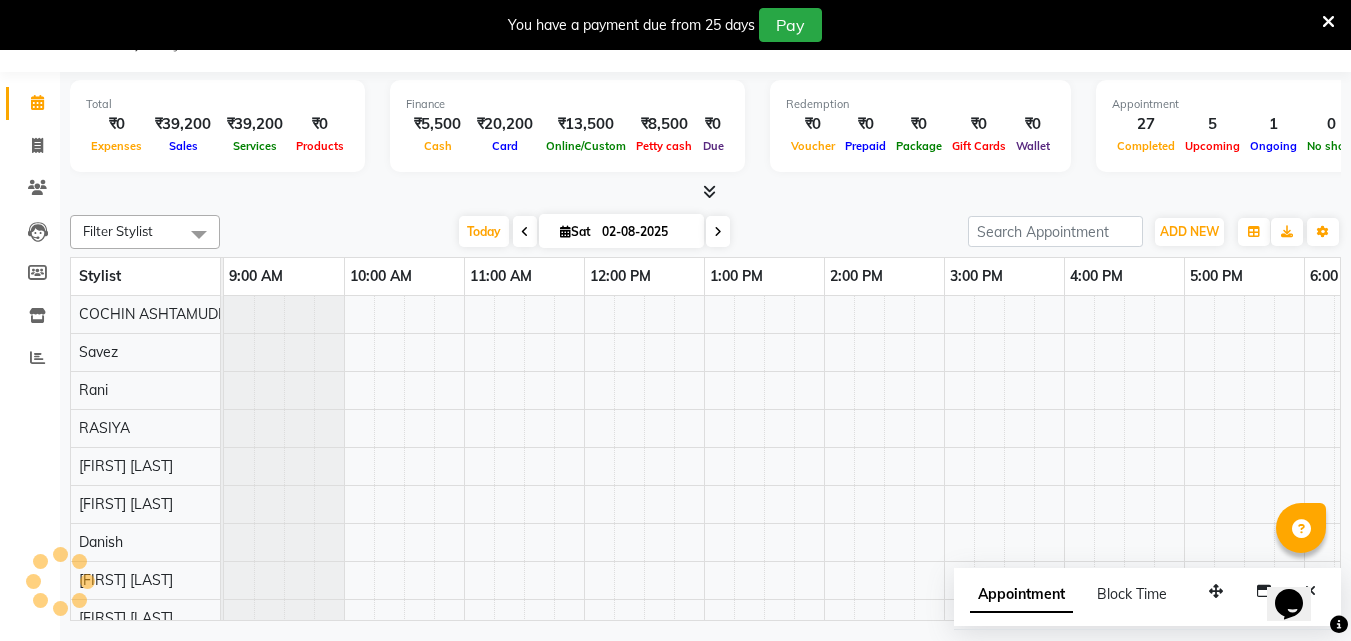 scroll, scrollTop: 0, scrollLeft: 328, axis: horizontal 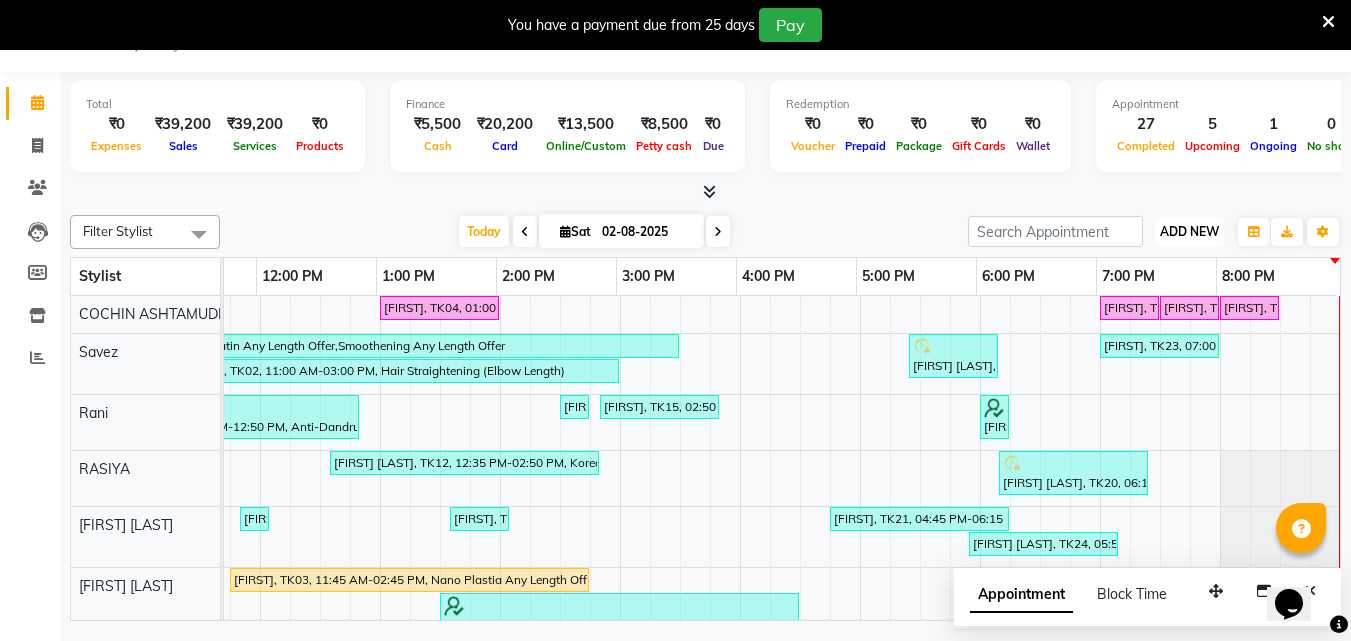 click on "ADD NEW" at bounding box center (1189, 231) 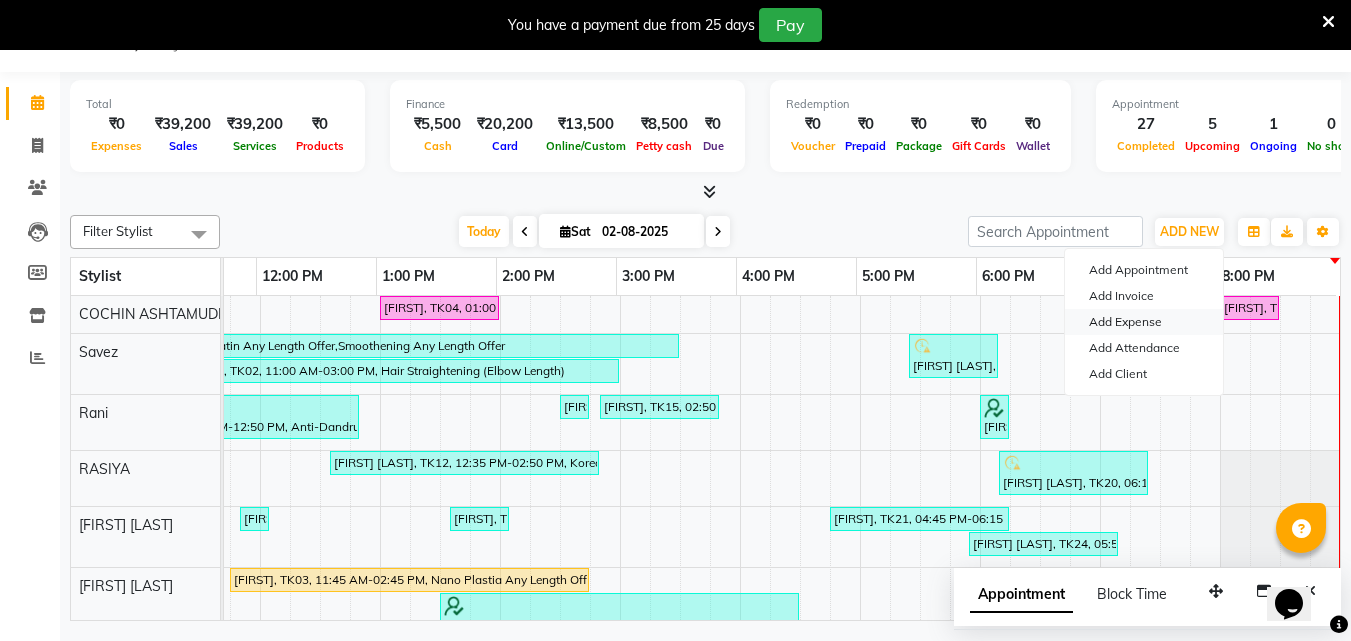 click on "Add Expense" at bounding box center [1144, 322] 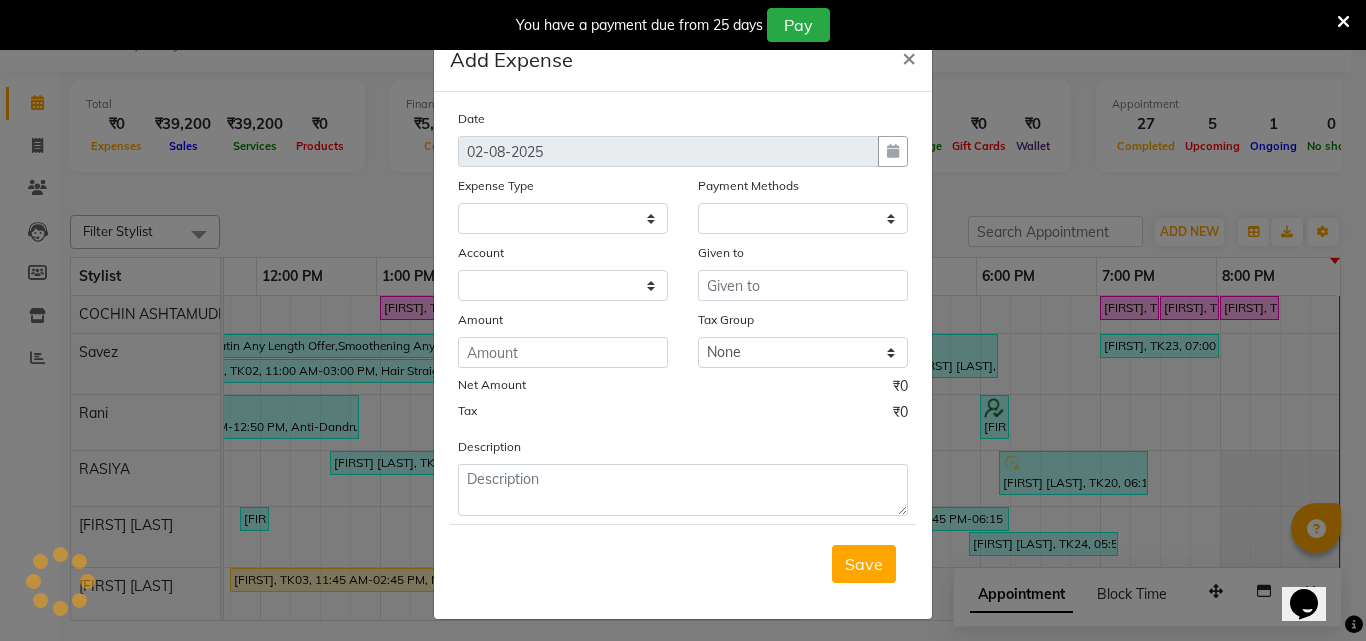 select on "1" 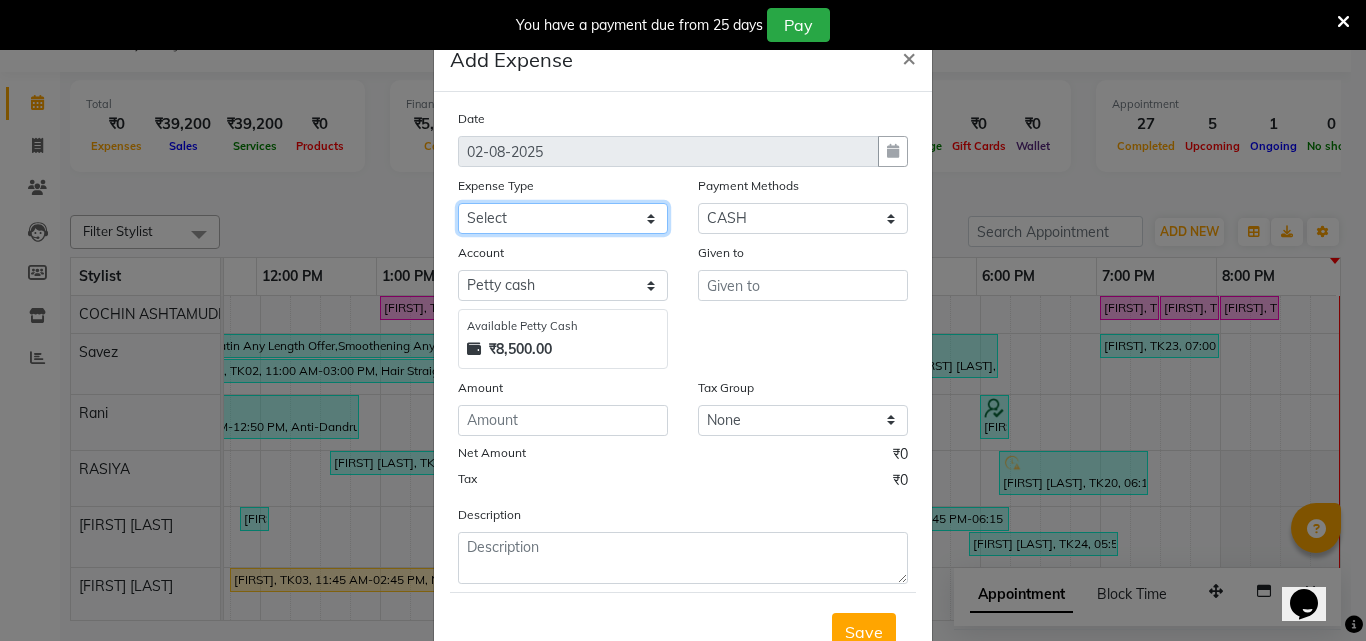 click on "Select ACCOMODATION EXPENSES ADVERTISEMENT SALES PROMOTIONAL EXPENSES Bonus BRIDAL ACCESSORIES REFUND BRIDAL COMMISSION BRIDAL FOOD BRIDAL INCENTIVES BRIDAL ORNAMENTS REFUND BRIDAL TA CASH DEPOSIT RAK BANK COMPUTER ACCESSORIES MOBILE PHONE Donation and Charity Expenses ELECTRICITY CHARGES ELECTRONICS FITTINGS Event Expense FISH FOOD EXPENSES FOOD REFRESHMENT FOR CLIENTS FOOD REFRESHMENT FOR STAFFS Freight And Forwarding Charges FUEL FOR GENERATOR FURNITURE AND EQUIPMENTS Gifts for Clients GIFTS FOR STAFFS GOKULAM CHITS HOSTEL RENT LAUNDRY EXPENSES LICENSE OTHER FEES LOADING UNLOADING CHARGES Medical Expenses MEHNDI PAYMENTS MISCELLANEOUS EXPENSES NEWSPAPER PERIODICALS Ornaments Maintenance Expense OVERTIME ALLOWANCES Payment For Pest Control Perfomance based incentives POSTAGE COURIER CHARGES Printing PRINTING STATIONERY EXPENSES PROFESSIONAL TAX REPAIRS MAINTENANCE ROUND OFF Salary SALARY ADVANCE Sales Incentives Membership Card SALES INCENTIVES PRODUCT SALES INCENTIVES SERVICES SALON ESSENTIALS SALON RENT" 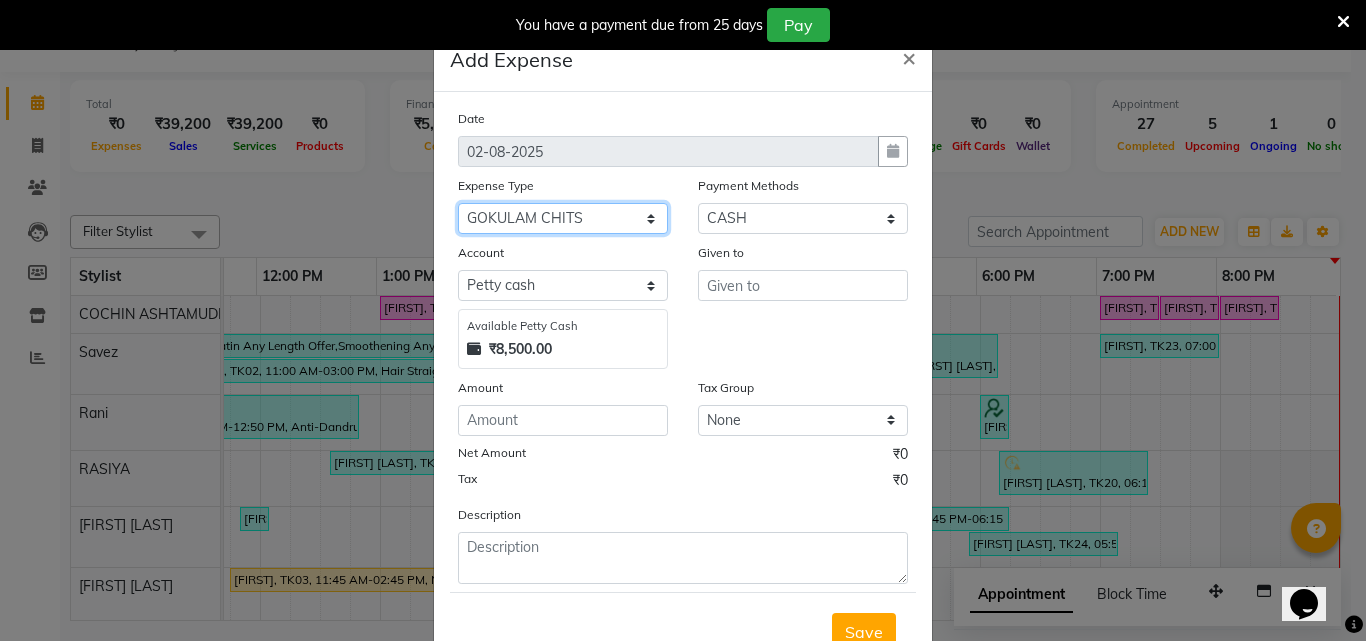 click on "Select ACCOMODATION EXPENSES ADVERTISEMENT SALES PROMOTIONAL EXPENSES Bonus BRIDAL ACCESSORIES REFUND BRIDAL COMMISSION BRIDAL FOOD BRIDAL INCENTIVES BRIDAL ORNAMENTS REFUND BRIDAL TA CASH DEPOSIT RAK BANK COMPUTER ACCESSORIES MOBILE PHONE Donation and Charity Expenses ELECTRICITY CHARGES ELECTRONICS FITTINGS Event Expense FISH FOOD EXPENSES FOOD REFRESHMENT FOR CLIENTS FOOD REFRESHMENT FOR STAFFS Freight And Forwarding Charges FUEL FOR GENERATOR FURNITURE AND EQUIPMENTS Gifts for Clients GIFTS FOR STAFFS GOKULAM CHITS HOSTEL RENT LAUNDRY EXPENSES LICENSE OTHER FEES LOADING UNLOADING CHARGES Medical Expenses MEHNDI PAYMENTS MISCELLANEOUS EXPENSES NEWSPAPER PERIODICALS Ornaments Maintenance Expense OVERTIME ALLOWANCES Payment For Pest Control Perfomance based incentives POSTAGE COURIER CHARGES Printing PRINTING STATIONERY EXPENSES PROFESSIONAL TAX REPAIRS MAINTENANCE ROUND OFF Salary SALARY ADVANCE Sales Incentives Membership Card SALES INCENTIVES PRODUCT SALES INCENTIVES SERVICES SALON ESSENTIALS SALON RENT" 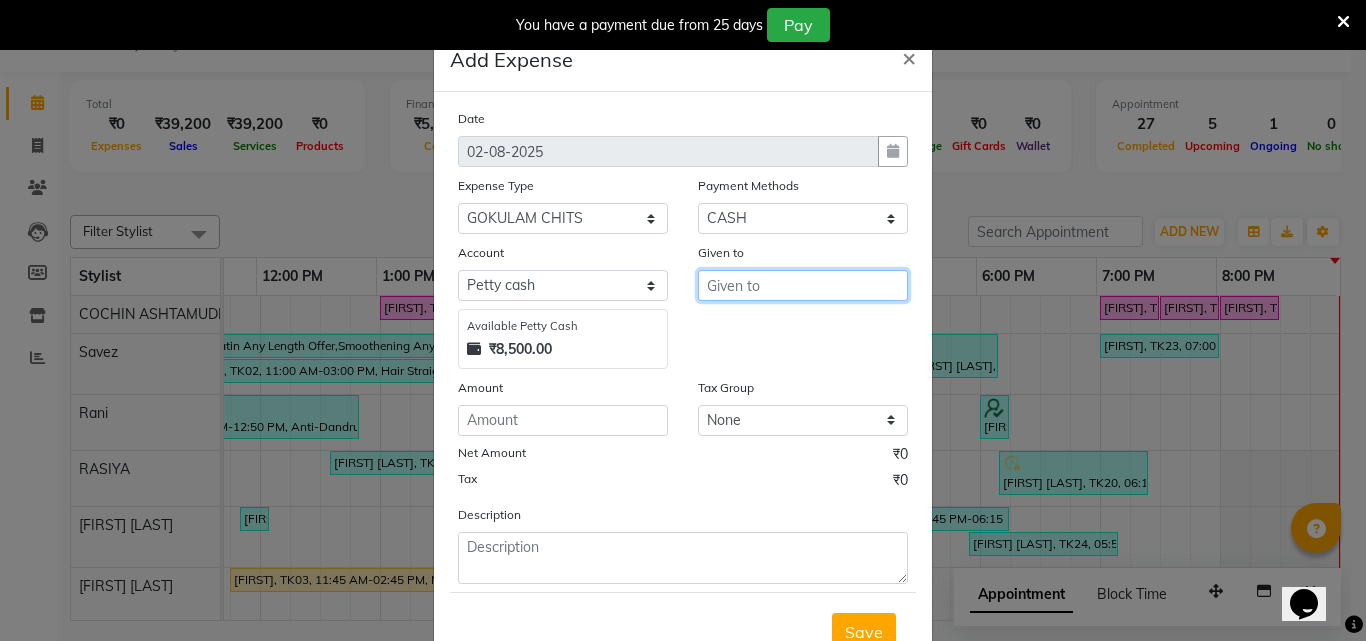 click at bounding box center (803, 285) 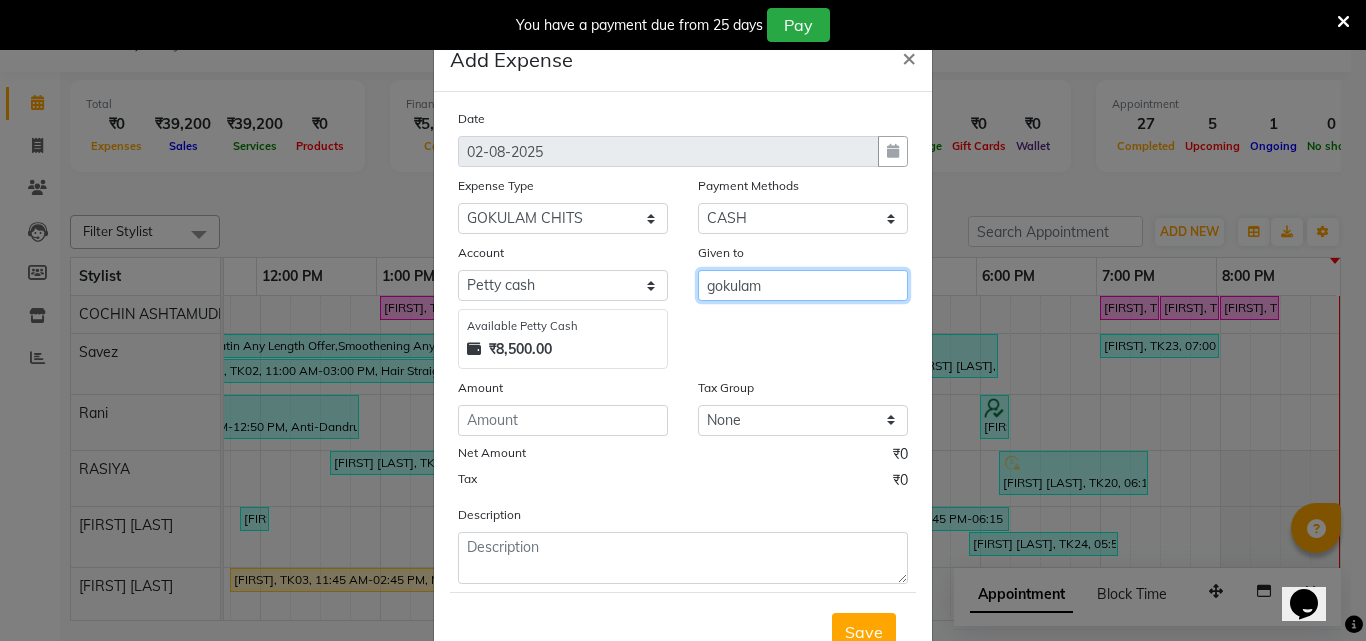 type on "gokulam" 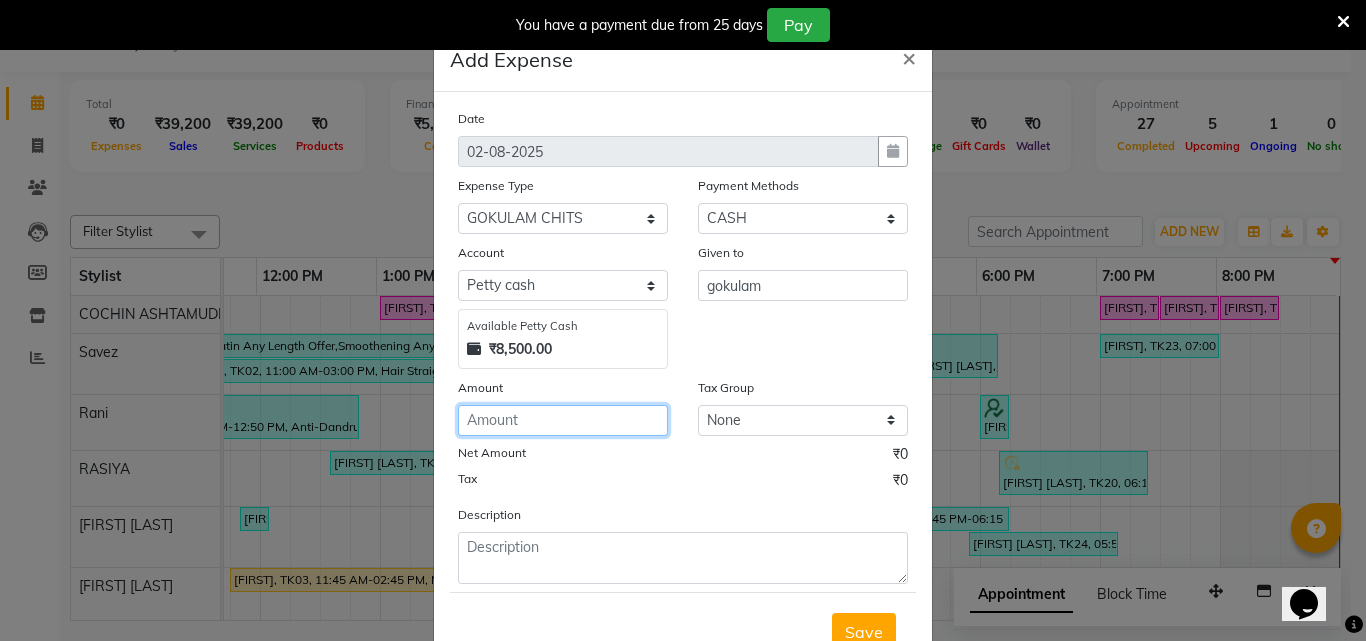click 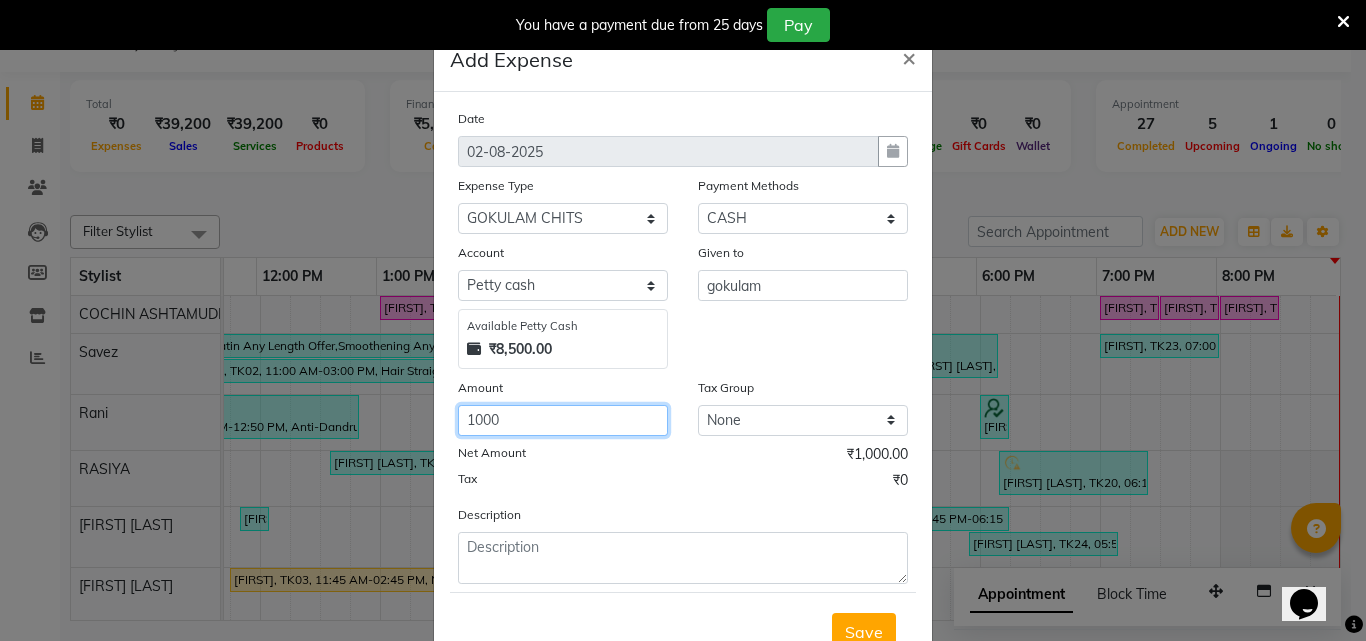 type on "1000" 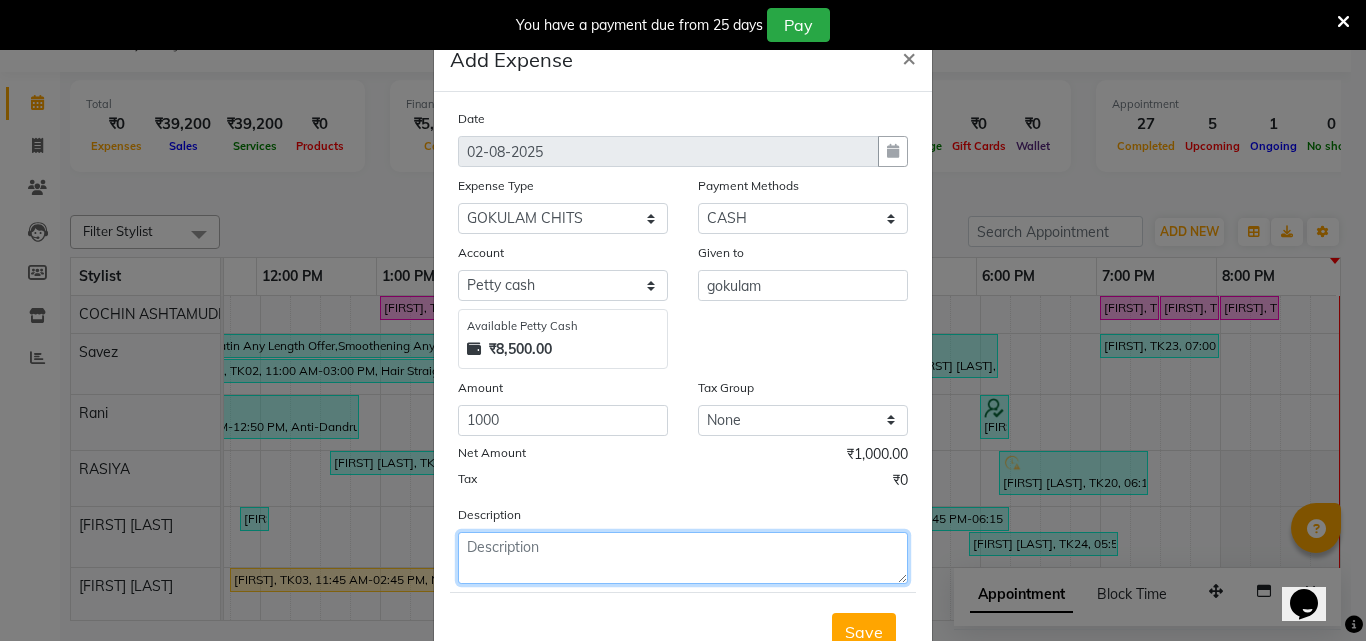 click 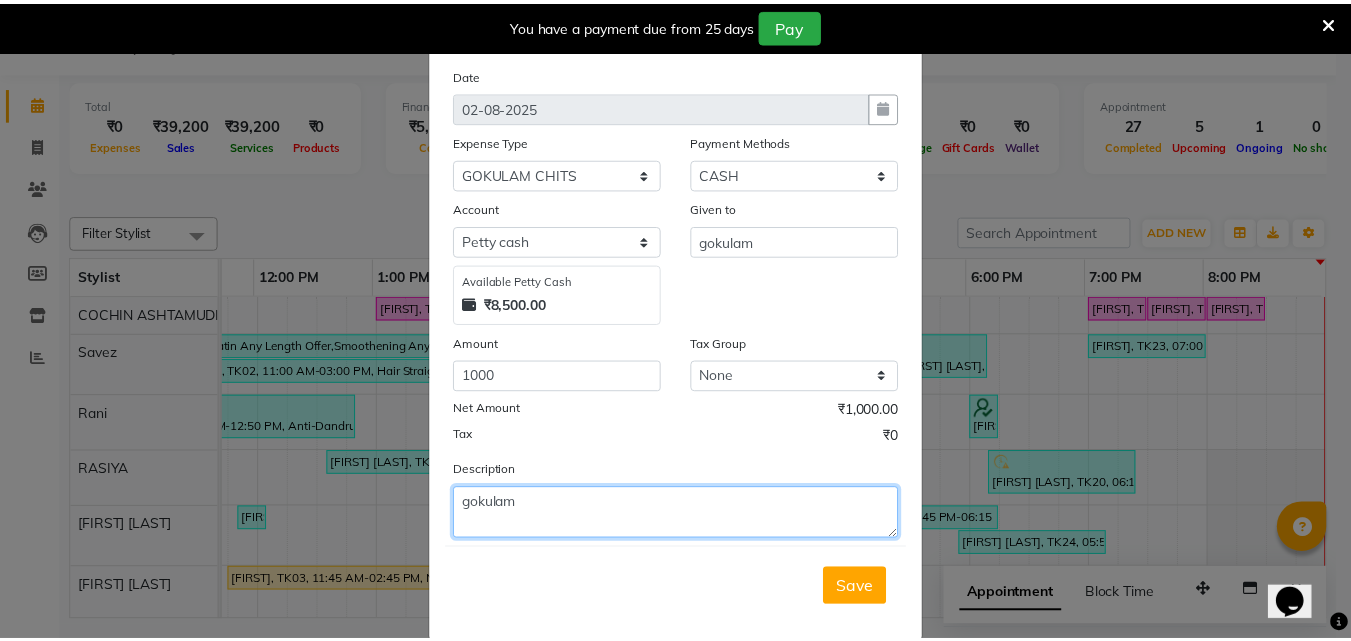 scroll, scrollTop: 75, scrollLeft: 0, axis: vertical 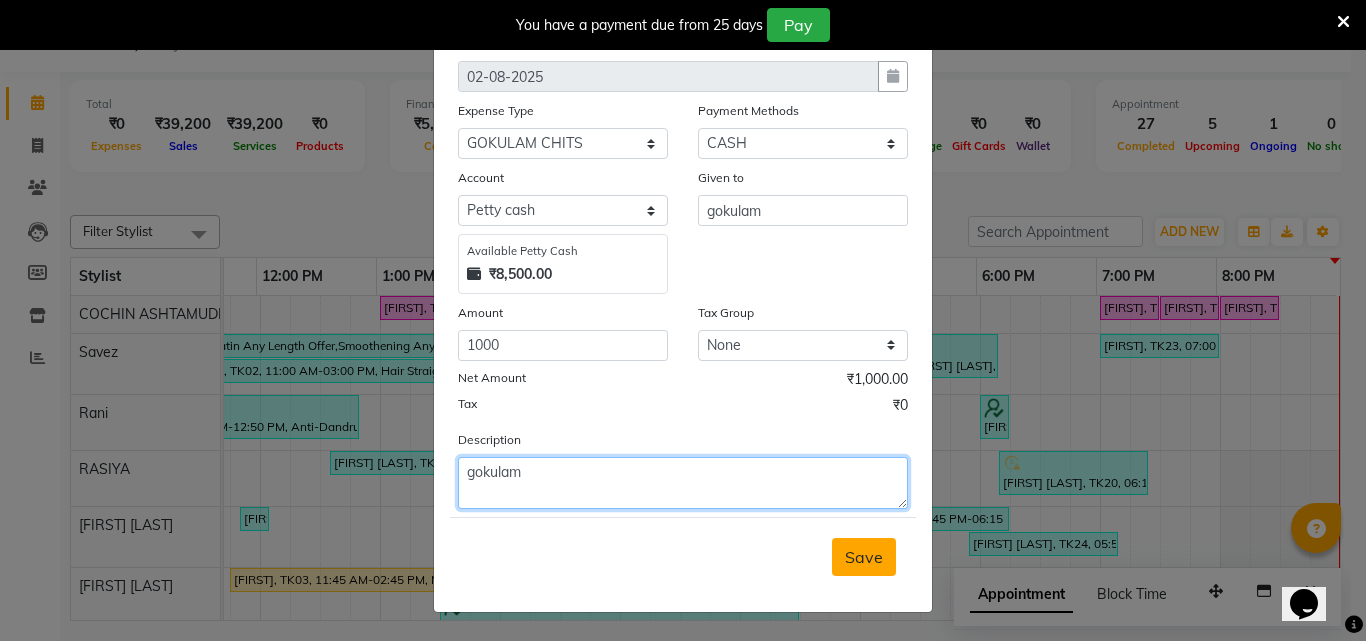 type on "gokulam" 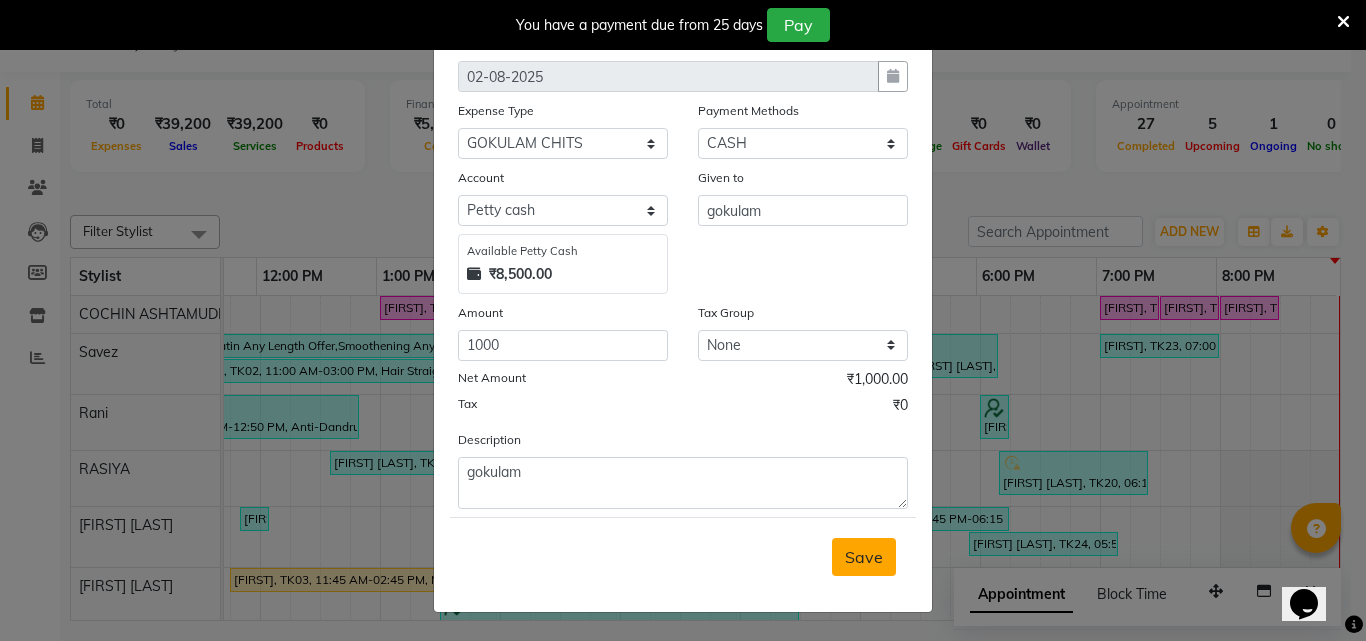 click on "Save" at bounding box center [864, 557] 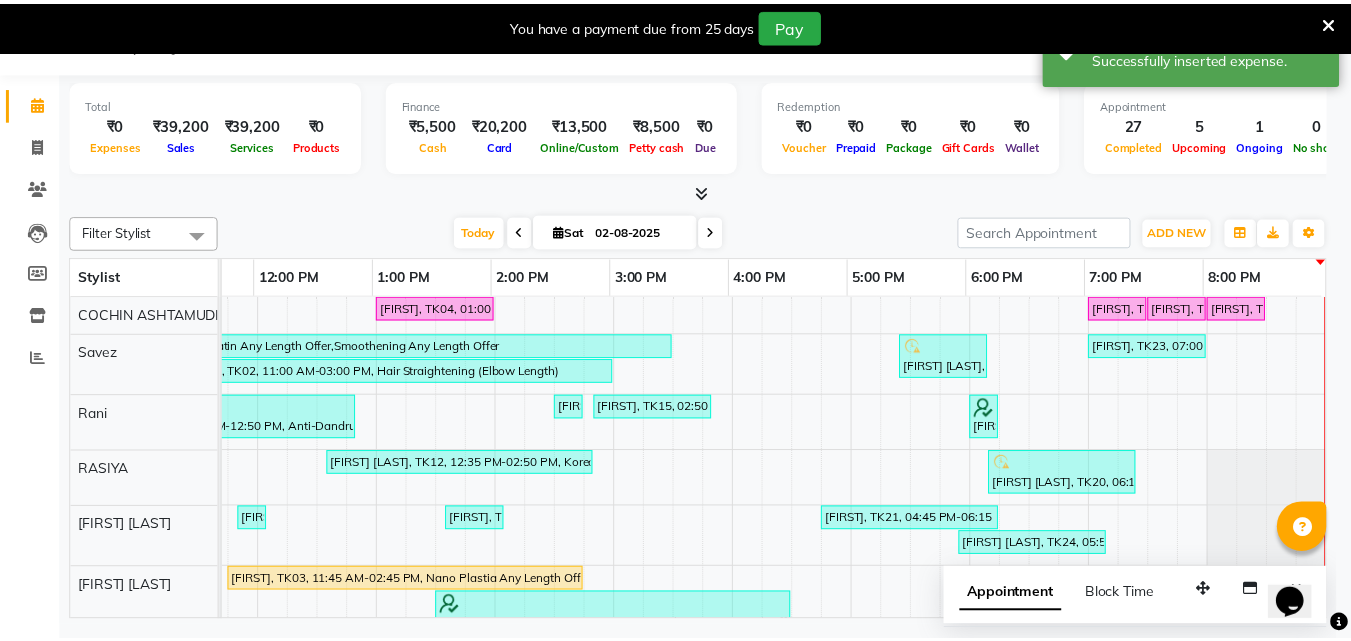 scroll, scrollTop: 0, scrollLeft: 313, axis: horizontal 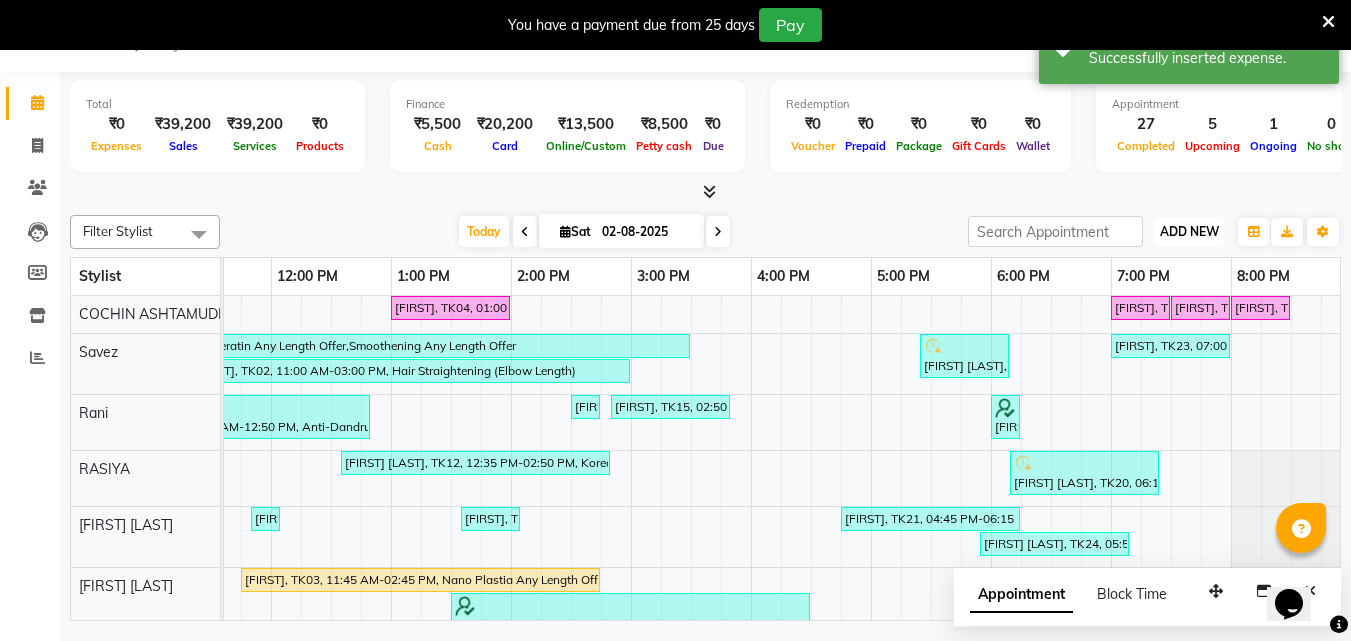 click on "ADD NEW Toggle Dropdown" at bounding box center [1189, 232] 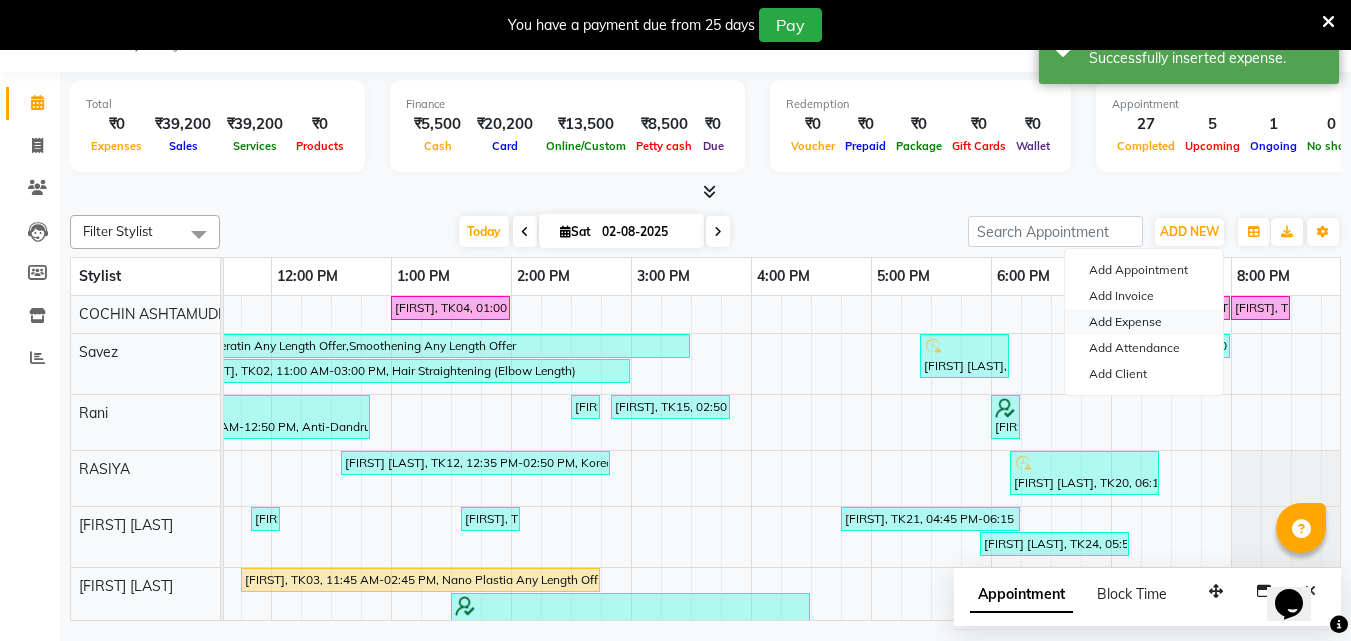 click on "Add Expense" at bounding box center (1144, 322) 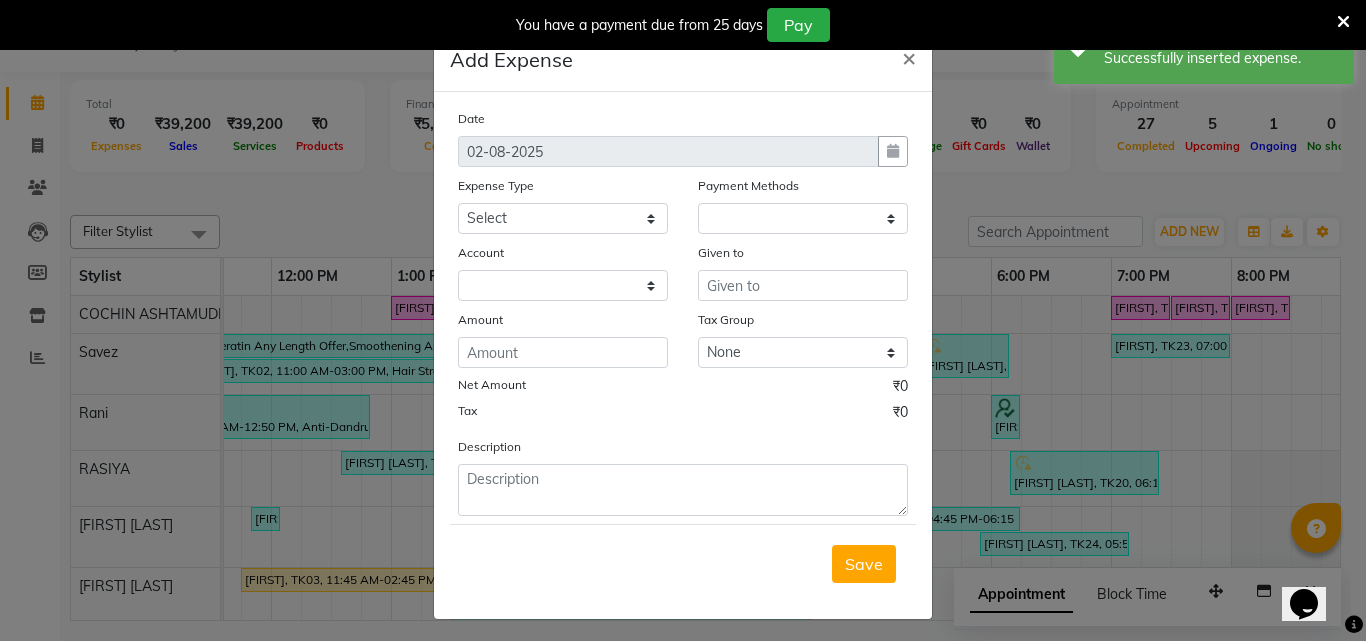select on "1" 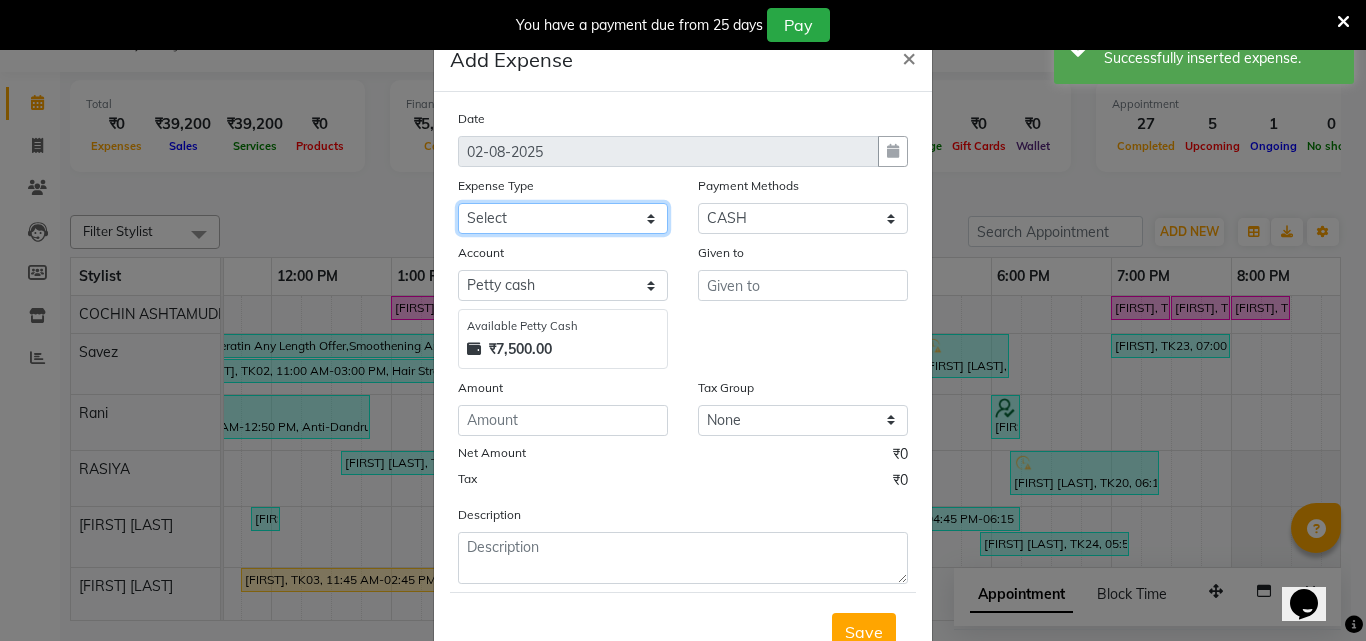 click on "Select ACCOMODATION EXPENSES ADVERTISEMENT SALES PROMOTIONAL EXPENSES Bonus BRIDAL ACCESSORIES REFUND BRIDAL COMMISSION BRIDAL FOOD BRIDAL INCENTIVES BRIDAL ORNAMENTS REFUND BRIDAL TA CASH DEPOSIT RAK BANK COMPUTER ACCESSORIES MOBILE PHONE Donation and Charity Expenses ELECTRICITY CHARGES ELECTRONICS FITTINGS Event Expense FISH FOOD EXPENSES FOOD REFRESHMENT FOR CLIENTS FOOD REFRESHMENT FOR STAFFS Freight And Forwarding Charges FUEL FOR GENERATOR FURNITURE AND EQUIPMENTS Gifts for Clients GIFTS FOR STAFFS GOKULAM CHITS HOSTEL RENT LAUNDRY EXPENSES LICENSE OTHER FEES LOADING UNLOADING CHARGES Medical Expenses MEHNDI PAYMENTS MISCELLANEOUS EXPENSES NEWSPAPER PERIODICALS Ornaments Maintenance Expense OVERTIME ALLOWANCES Payment For Pest Control Perfomance based incentives POSTAGE COURIER CHARGES Printing PRINTING STATIONERY EXPENSES PROFESSIONAL TAX REPAIRS MAINTENANCE ROUND OFF Salary SALARY ADVANCE Sales Incentives Membership Card SALES INCENTIVES PRODUCT SALES INCENTIVES SERVICES SALON ESSENTIALS SALON RENT" 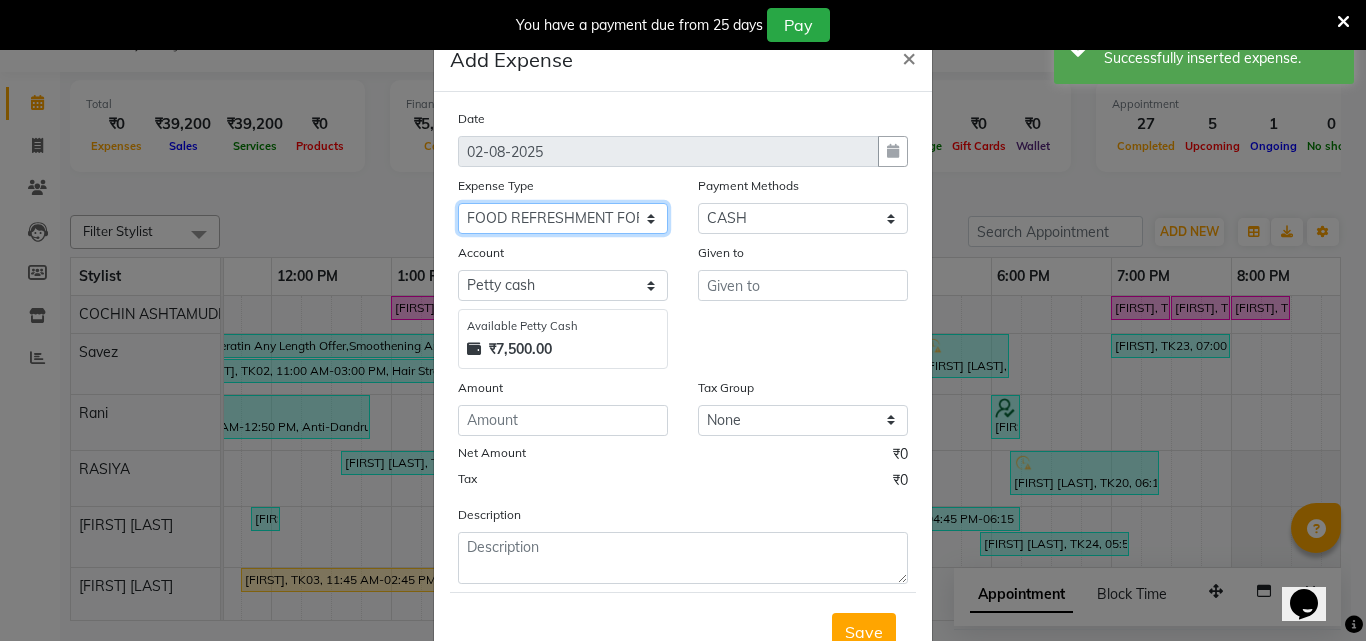 click on "Select ACCOMODATION EXPENSES ADVERTISEMENT SALES PROMOTIONAL EXPENSES Bonus BRIDAL ACCESSORIES REFUND BRIDAL COMMISSION BRIDAL FOOD BRIDAL INCENTIVES BRIDAL ORNAMENTS REFUND BRIDAL TA CASH DEPOSIT RAK BANK COMPUTER ACCESSORIES MOBILE PHONE Donation and Charity Expenses ELECTRICITY CHARGES ELECTRONICS FITTINGS Event Expense FISH FOOD EXPENSES FOOD REFRESHMENT FOR CLIENTS FOOD REFRESHMENT FOR STAFFS Freight And Forwarding Charges FUEL FOR GENERATOR FURNITURE AND EQUIPMENTS Gifts for Clients GIFTS FOR STAFFS GOKULAM CHITS HOSTEL RENT LAUNDRY EXPENSES LICENSE OTHER FEES LOADING UNLOADING CHARGES Medical Expenses MEHNDI PAYMENTS MISCELLANEOUS EXPENSES NEWSPAPER PERIODICALS Ornaments Maintenance Expense OVERTIME ALLOWANCES Payment For Pest Control Perfomance based incentives POSTAGE COURIER CHARGES Printing PRINTING STATIONERY EXPENSES PROFESSIONAL TAX REPAIRS MAINTENANCE ROUND OFF Salary SALARY ADVANCE Sales Incentives Membership Card SALES INCENTIVES PRODUCT SALES INCENTIVES SERVICES SALON ESSENTIALS SALON RENT" 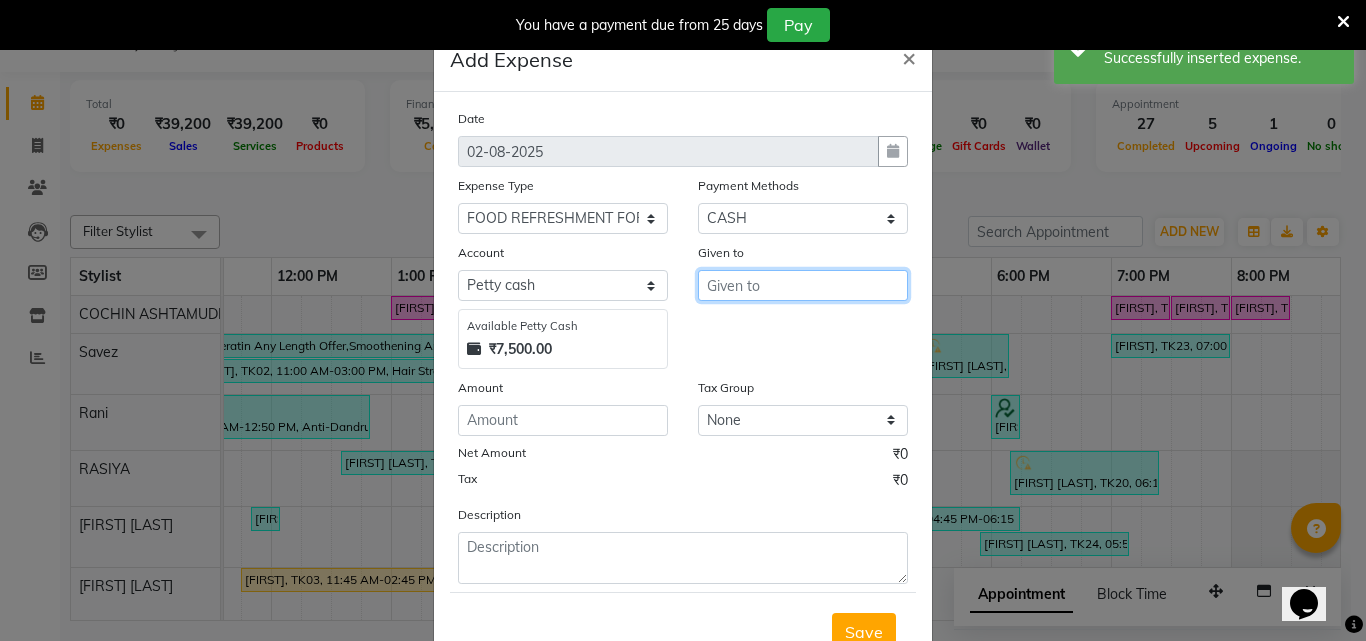 click at bounding box center [803, 285] 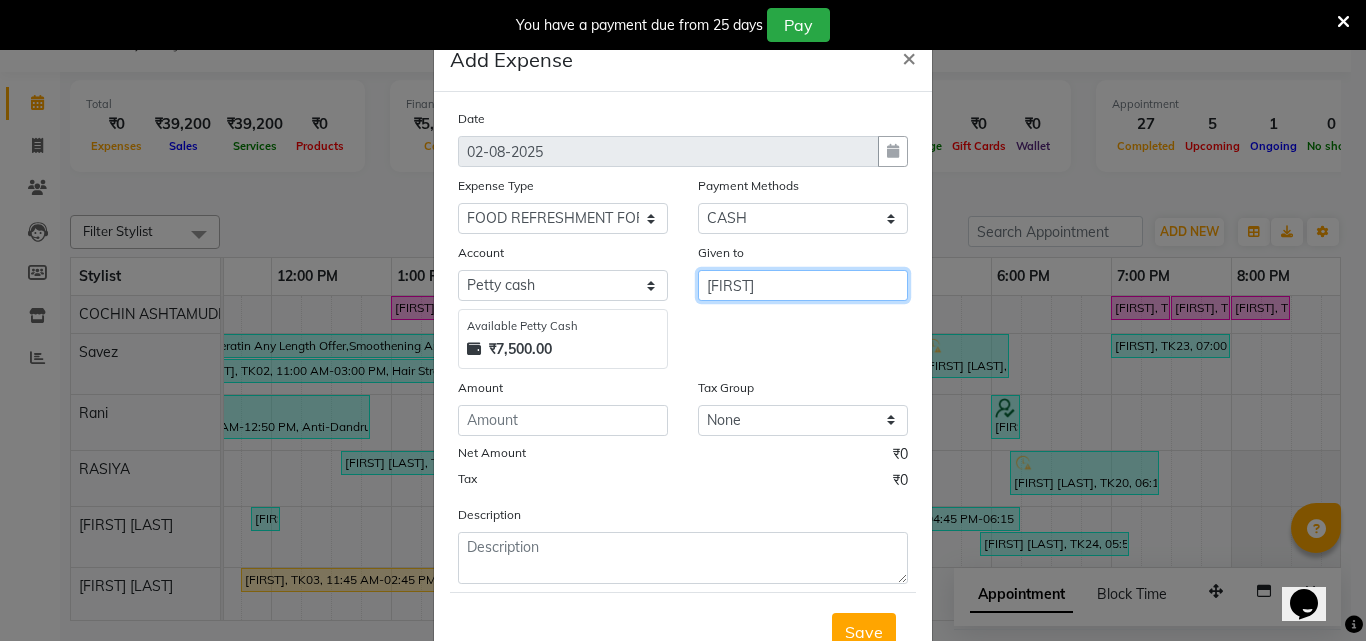 type on "[FIRST]" 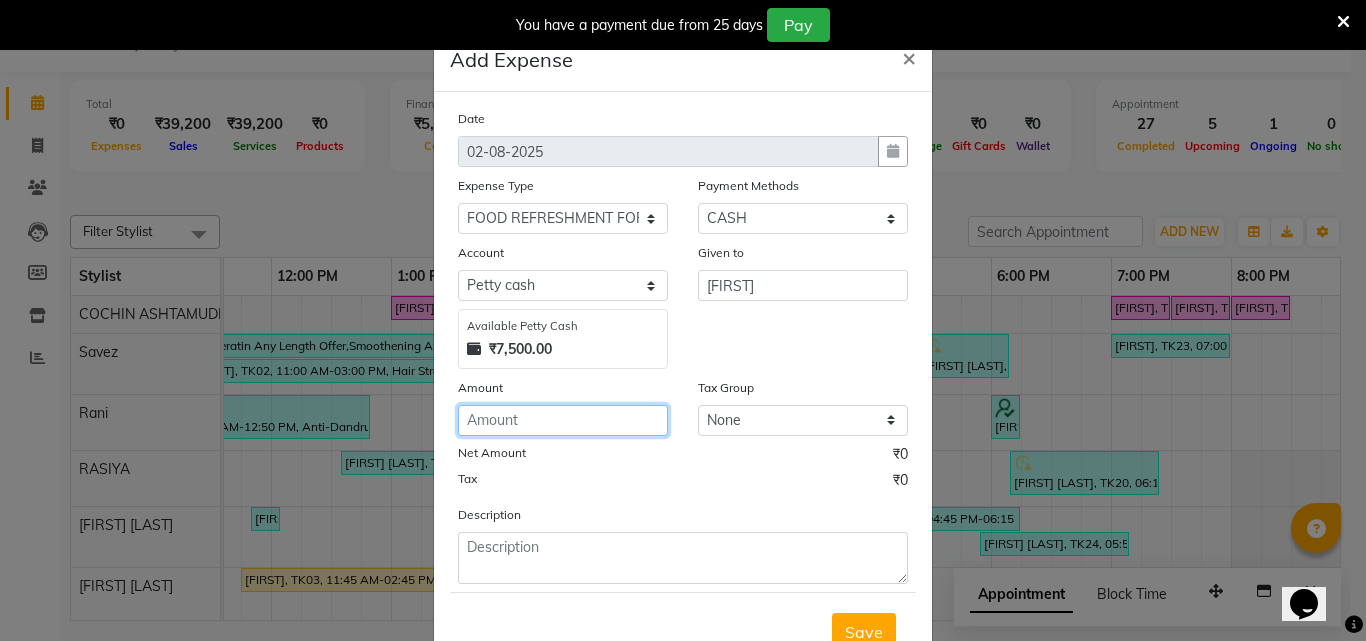 click 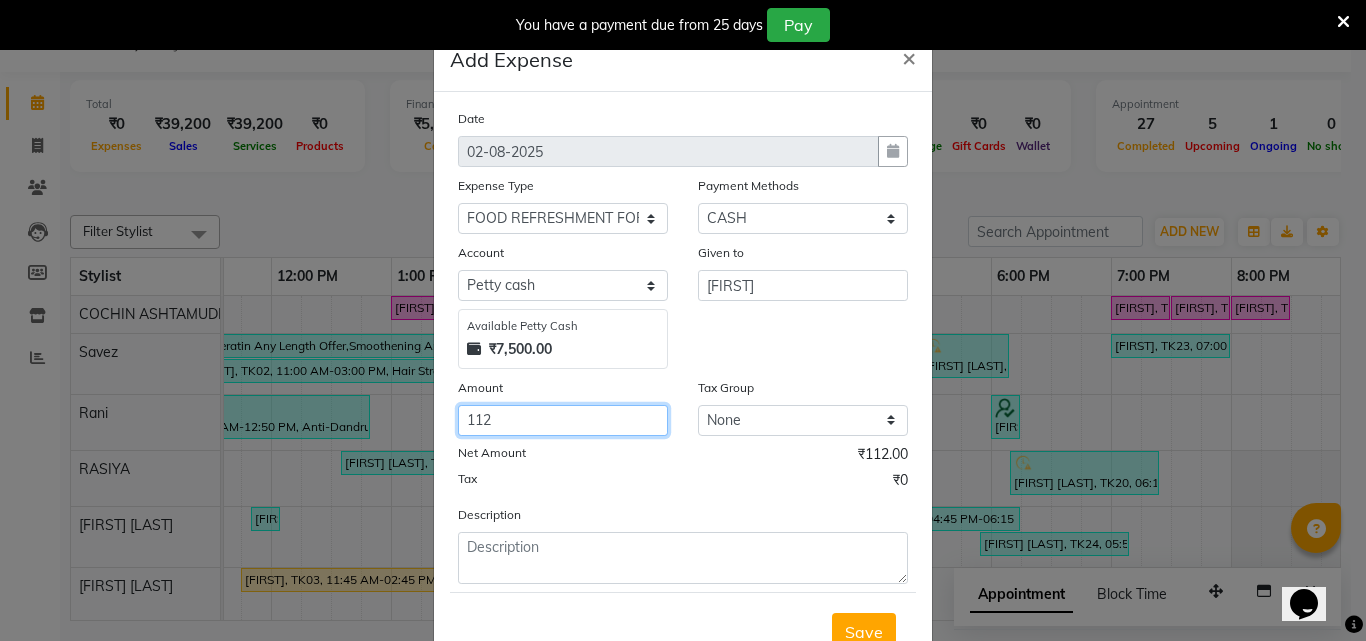 type on "112" 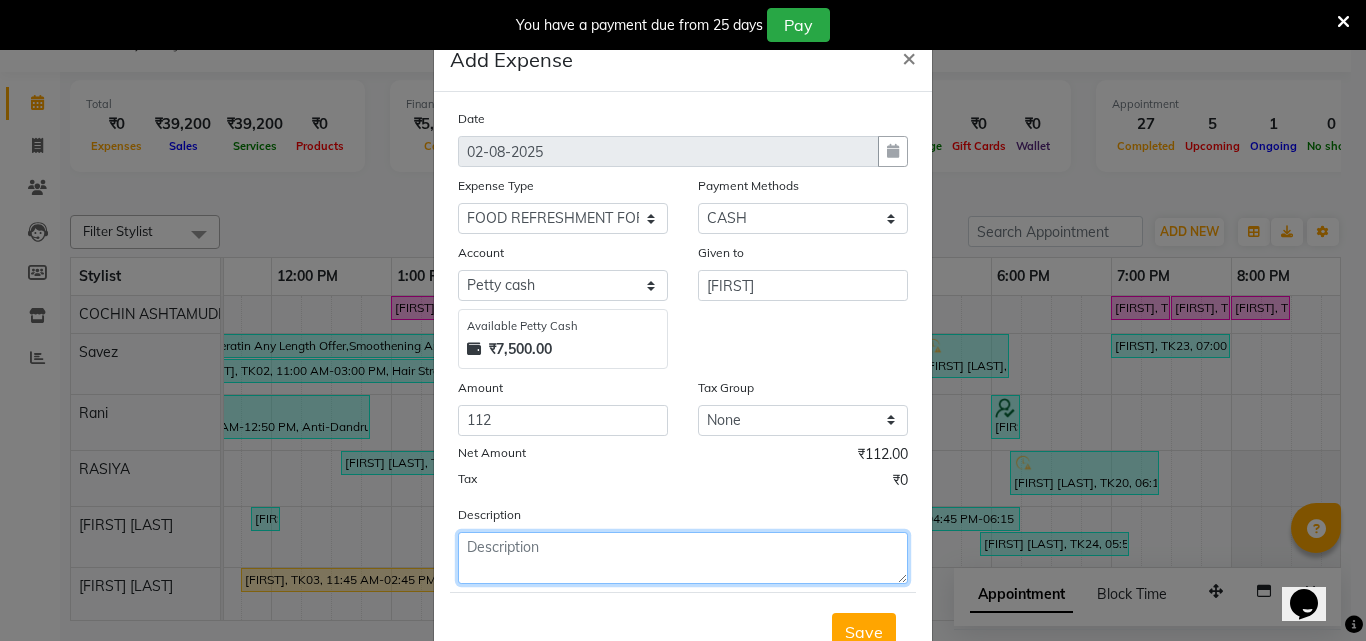 click 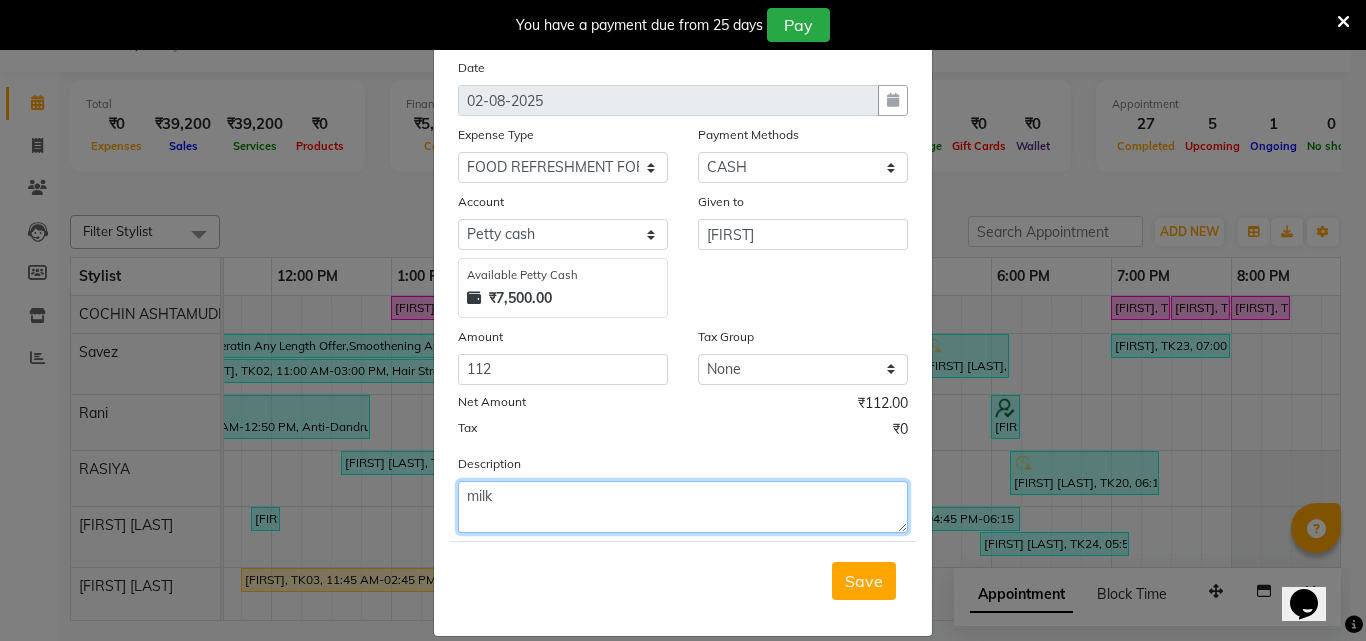scroll, scrollTop: 75, scrollLeft: 0, axis: vertical 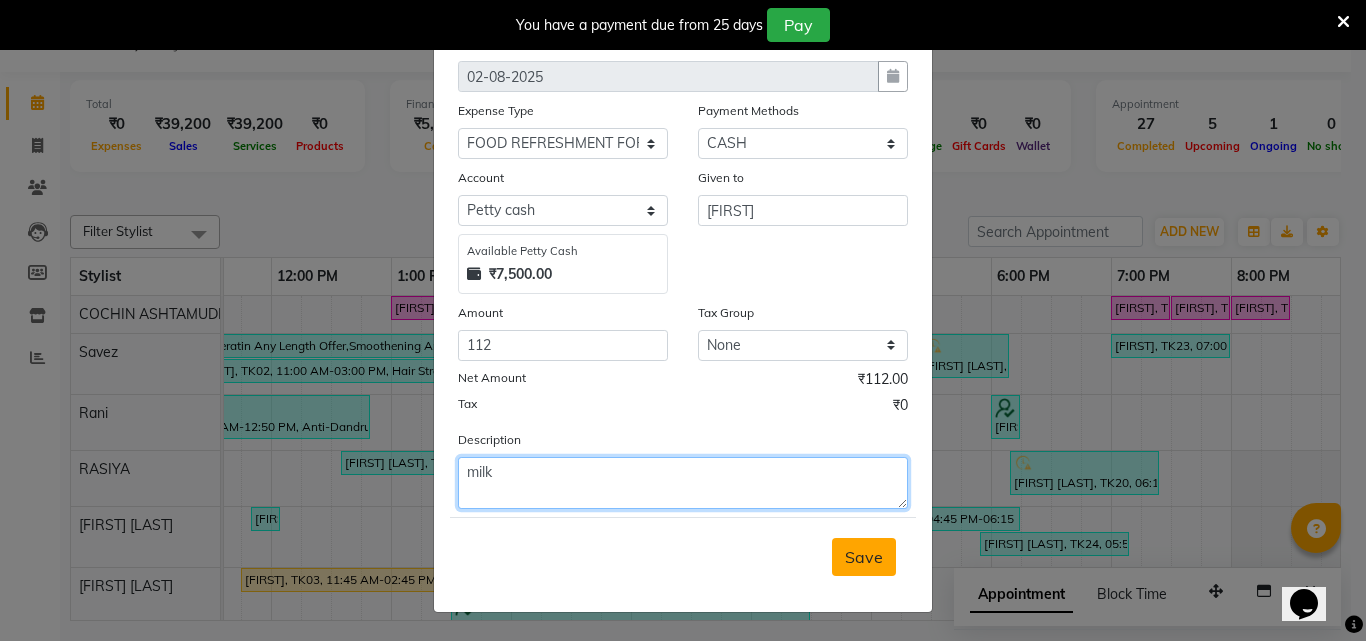 type on "milk" 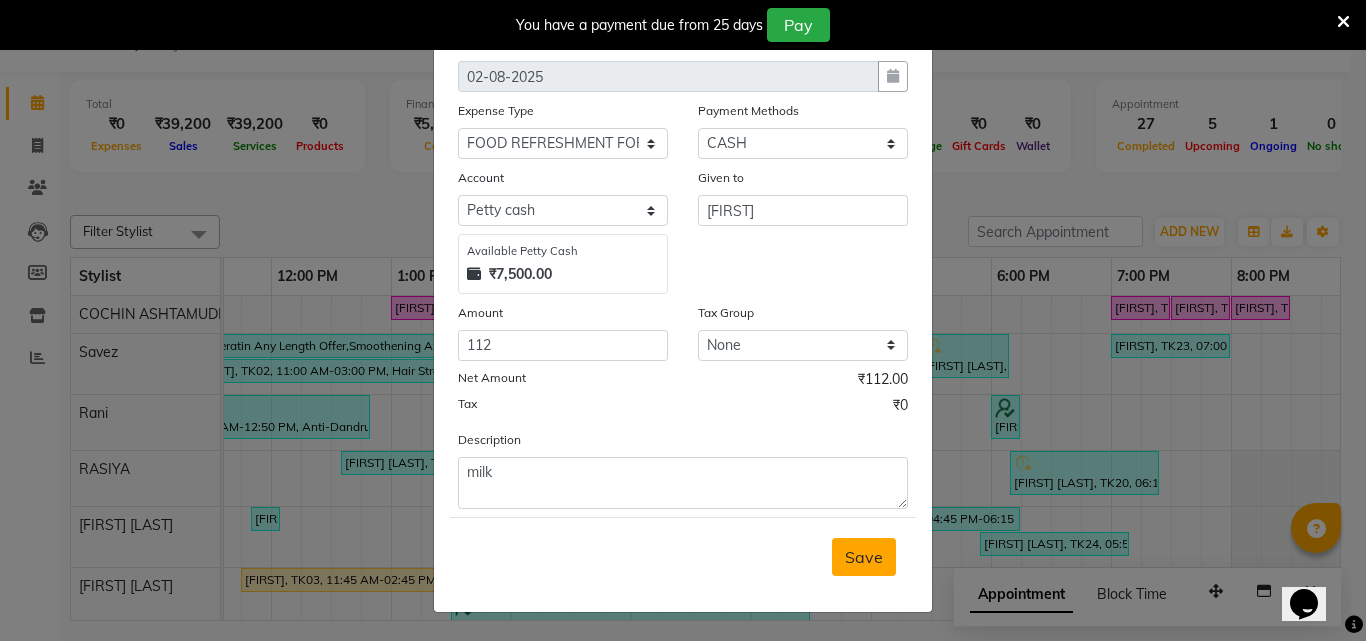 click on "Save" at bounding box center [864, 557] 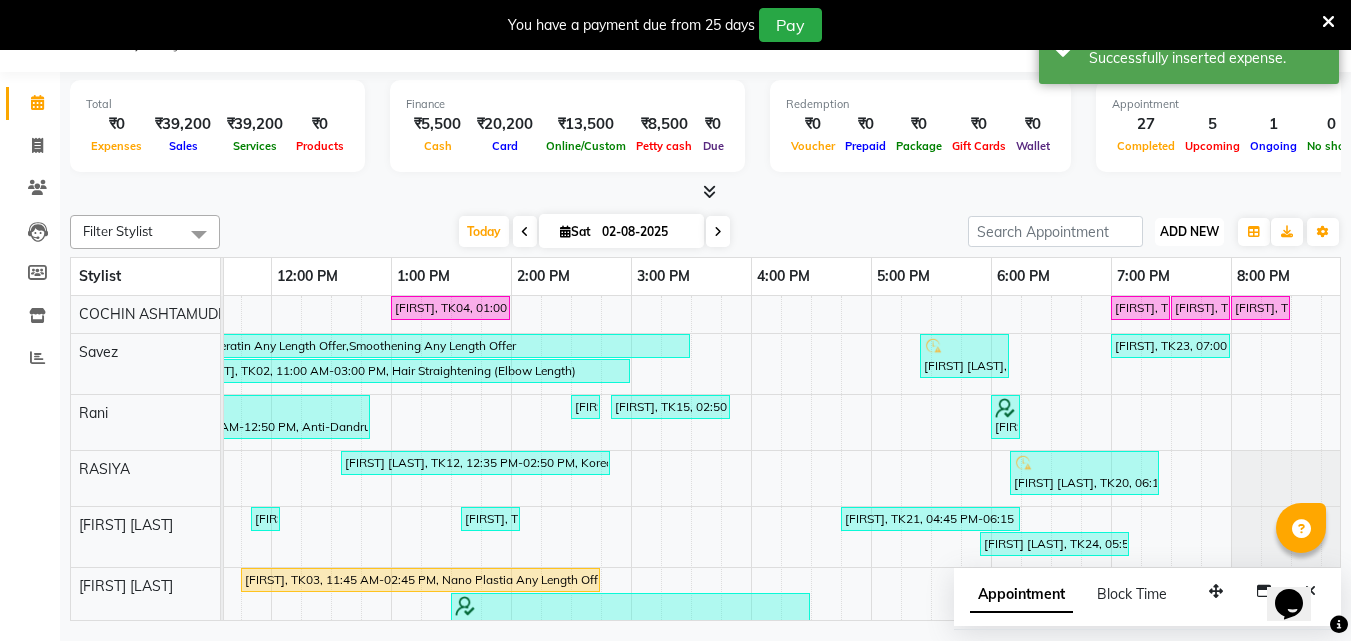 click on "ADD NEW" at bounding box center (1189, 231) 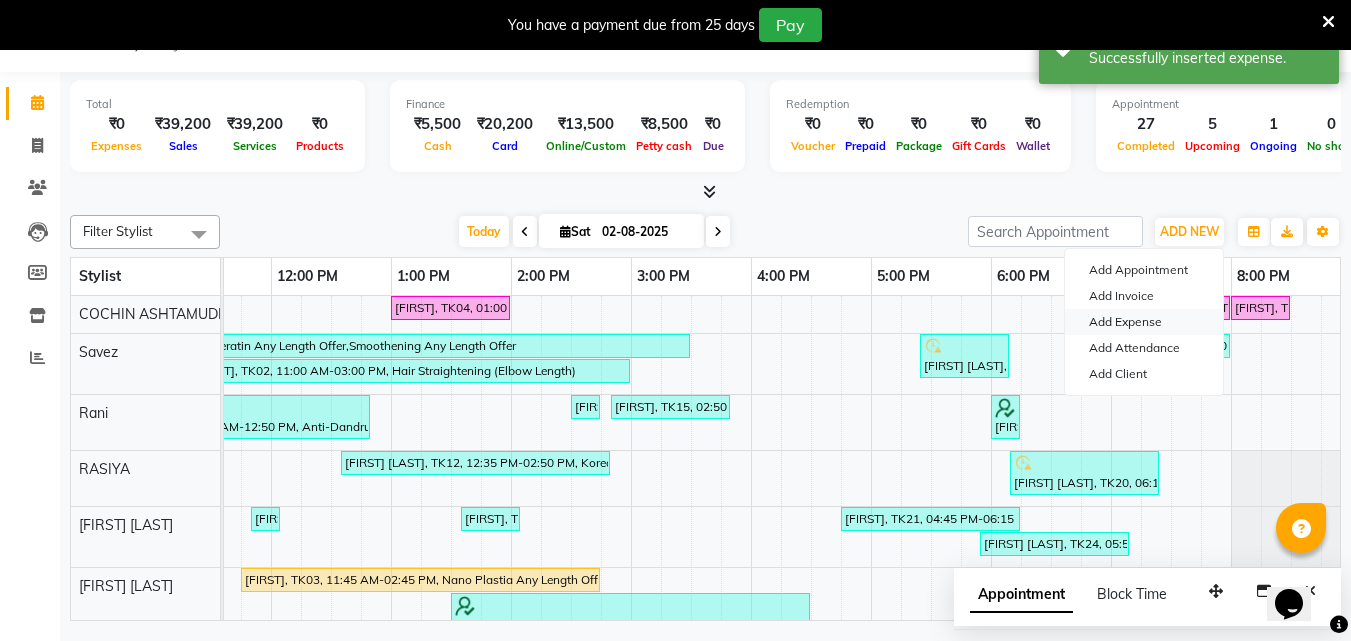 click on "Add Expense" at bounding box center [1144, 322] 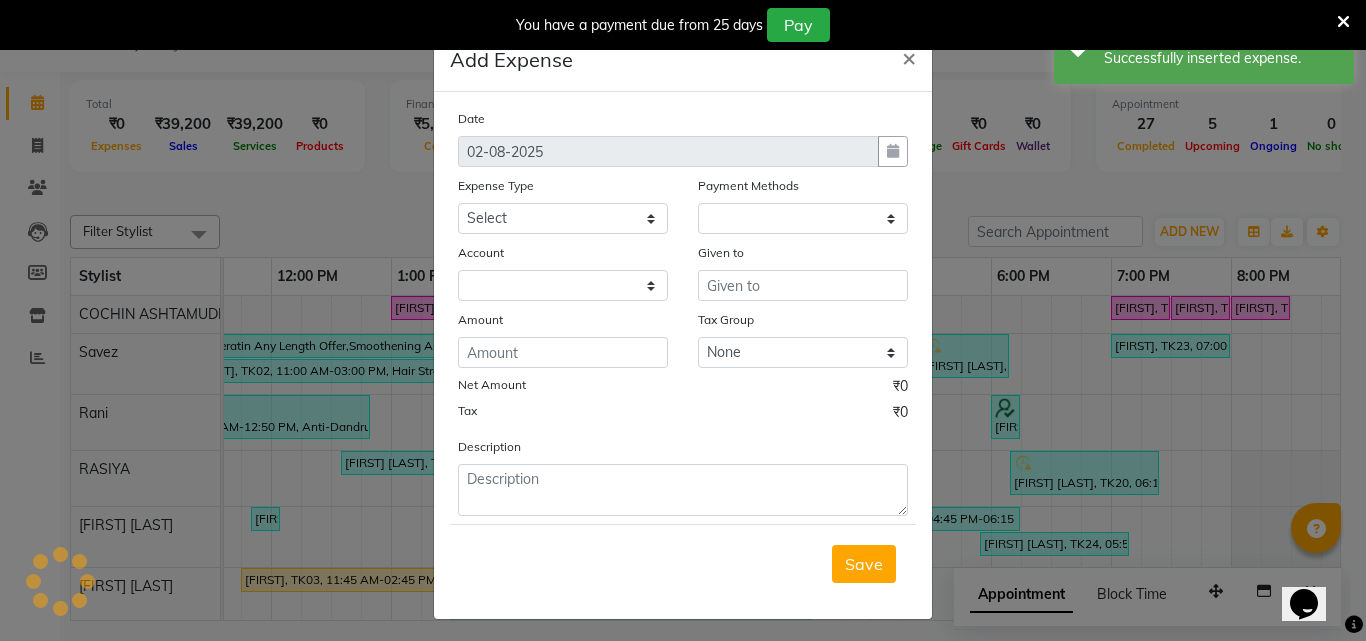 select on "1" 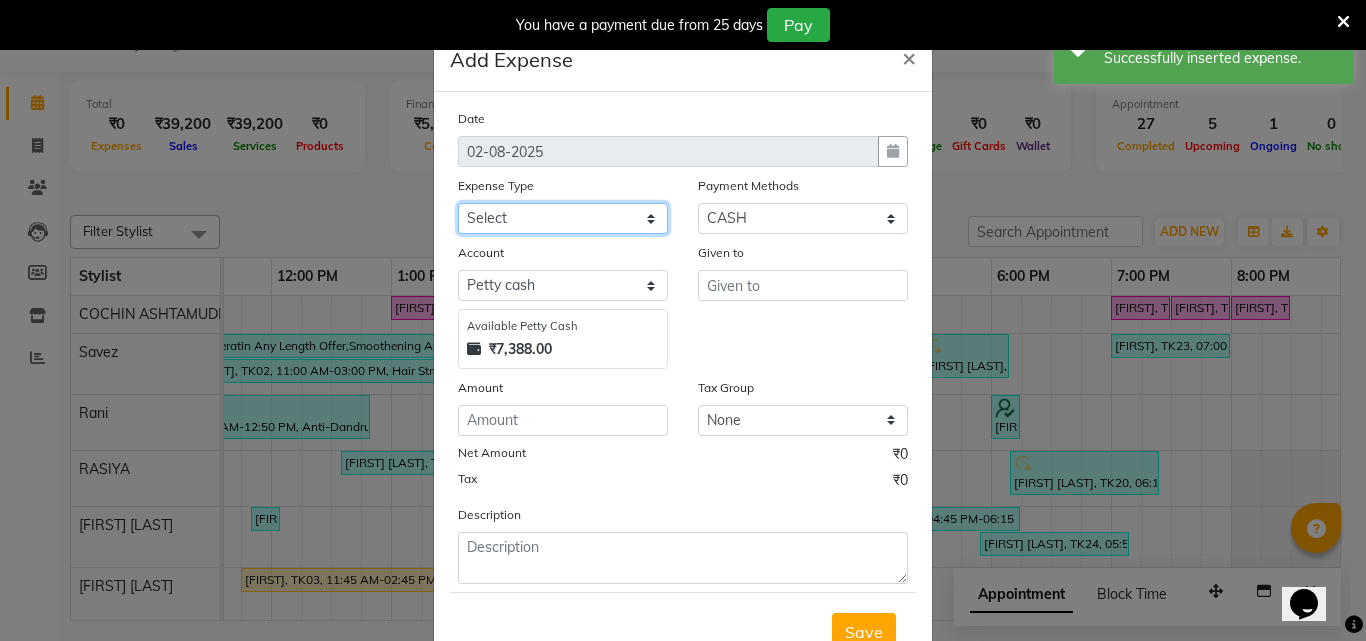 click on "Select ACCOMODATION EXPENSES ADVERTISEMENT SALES PROMOTIONAL EXPENSES Bonus BRIDAL ACCESSORIES REFUND BRIDAL COMMISSION BRIDAL FOOD BRIDAL INCENTIVES BRIDAL ORNAMENTS REFUND BRIDAL TA CASH DEPOSIT RAK BANK COMPUTER ACCESSORIES MOBILE PHONE Donation and Charity Expenses ELECTRICITY CHARGES ELECTRONICS FITTINGS Event Expense FISH FOOD EXPENSES FOOD REFRESHMENT FOR CLIENTS FOOD REFRESHMENT FOR STAFFS Freight And Forwarding Charges FUEL FOR GENERATOR FURNITURE AND EQUIPMENTS Gifts for Clients GIFTS FOR STAFFS GOKULAM CHITS HOSTEL RENT LAUNDRY EXPENSES LICENSE OTHER FEES LOADING UNLOADING CHARGES Medical Expenses MEHNDI PAYMENTS MISCELLANEOUS EXPENSES NEWSPAPER PERIODICALS Ornaments Maintenance Expense OVERTIME ALLOWANCES Payment For Pest Control Perfomance based incentives POSTAGE COURIER CHARGES Printing PRINTING STATIONERY EXPENSES PROFESSIONAL TAX REPAIRS MAINTENANCE ROUND OFF Salary SALARY ADVANCE Sales Incentives Membership Card SALES INCENTIVES PRODUCT SALES INCENTIVES SERVICES SALON ESSENTIALS SALON RENT" 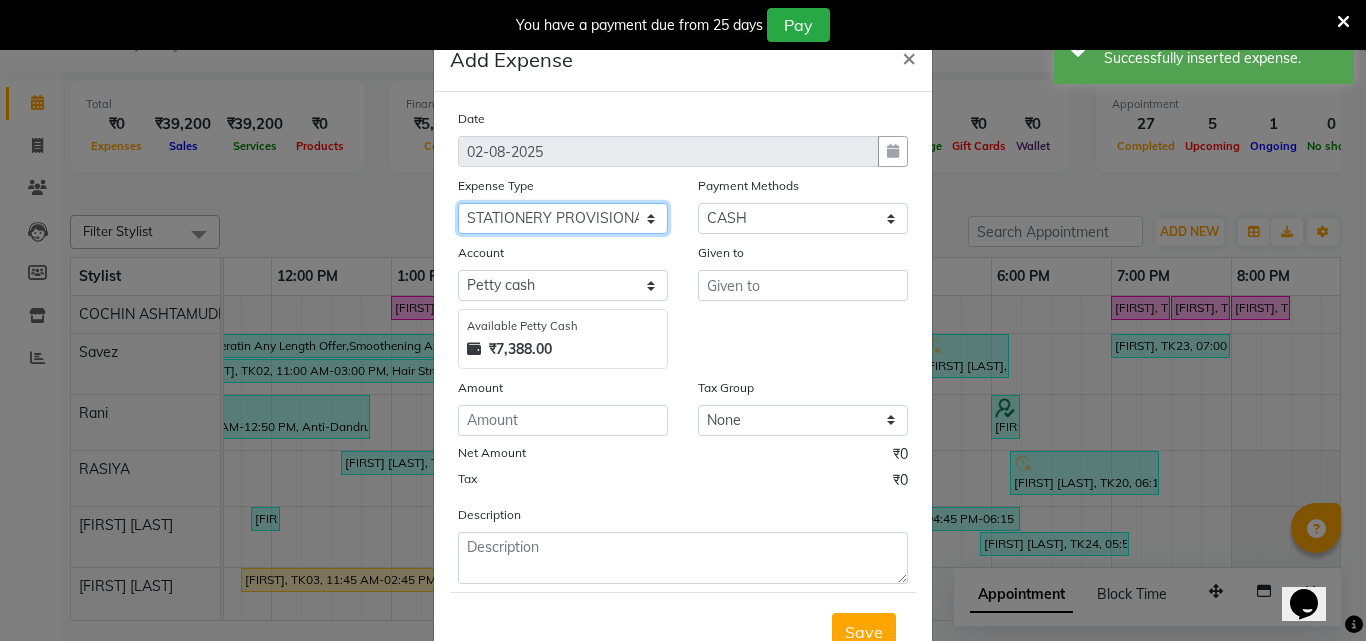 click on "Select ACCOMODATION EXPENSES ADVERTISEMENT SALES PROMOTIONAL EXPENSES Bonus BRIDAL ACCESSORIES REFUND BRIDAL COMMISSION BRIDAL FOOD BRIDAL INCENTIVES BRIDAL ORNAMENTS REFUND BRIDAL TA CASH DEPOSIT RAK BANK COMPUTER ACCESSORIES MOBILE PHONE Donation and Charity Expenses ELECTRICITY CHARGES ELECTRONICS FITTINGS Event Expense FISH FOOD EXPENSES FOOD REFRESHMENT FOR CLIENTS FOOD REFRESHMENT FOR STAFFS Freight And Forwarding Charges FUEL FOR GENERATOR FURNITURE AND EQUIPMENTS Gifts for Clients GIFTS FOR STAFFS GOKULAM CHITS HOSTEL RENT LAUNDRY EXPENSES LICENSE OTHER FEES LOADING UNLOADING CHARGES Medical Expenses MEHNDI PAYMENTS MISCELLANEOUS EXPENSES NEWSPAPER PERIODICALS Ornaments Maintenance Expense OVERTIME ALLOWANCES Payment For Pest Control Perfomance based incentives POSTAGE COURIER CHARGES Printing PRINTING STATIONERY EXPENSES PROFESSIONAL TAX REPAIRS MAINTENANCE ROUND OFF Salary SALARY ADVANCE Sales Incentives Membership Card SALES INCENTIVES PRODUCT SALES INCENTIVES SERVICES SALON ESSENTIALS SALON RENT" 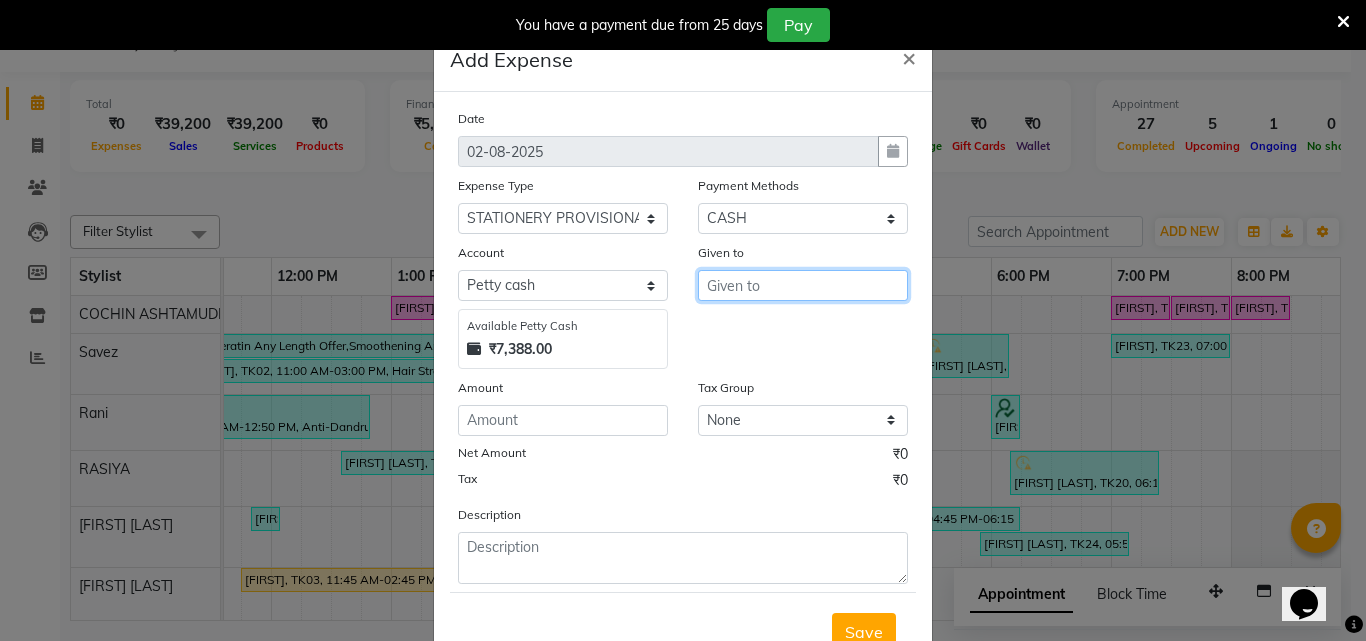 click at bounding box center [803, 285] 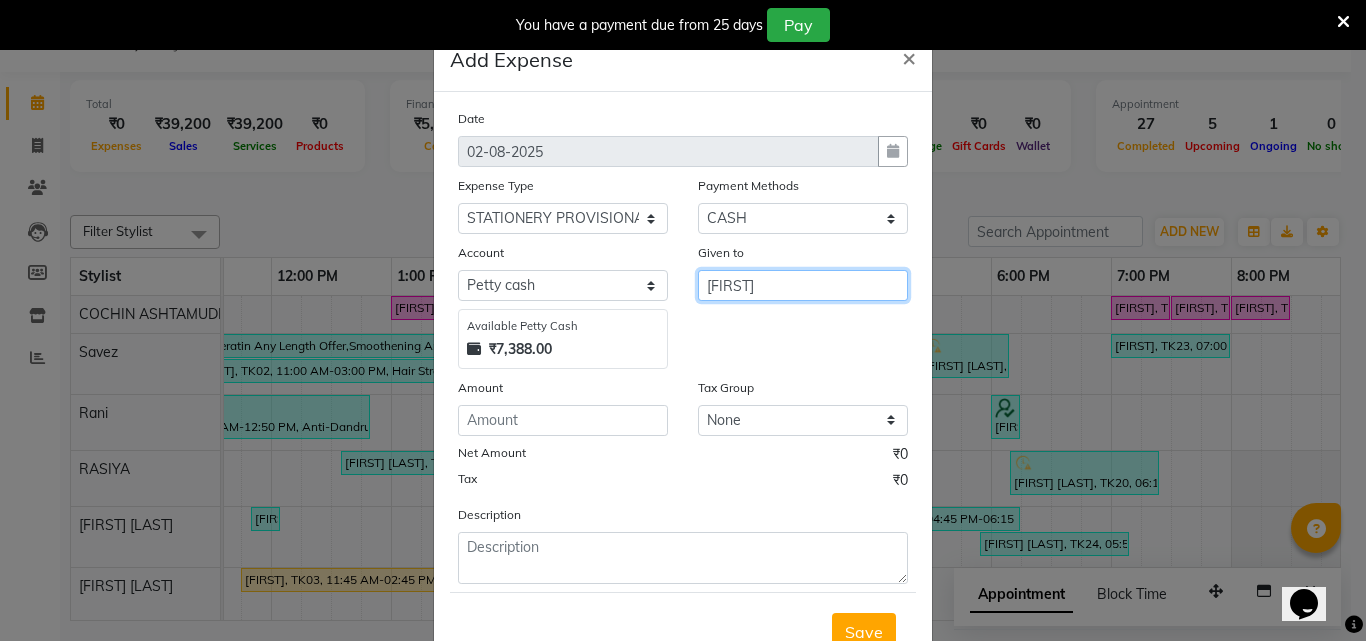 type on "viji" 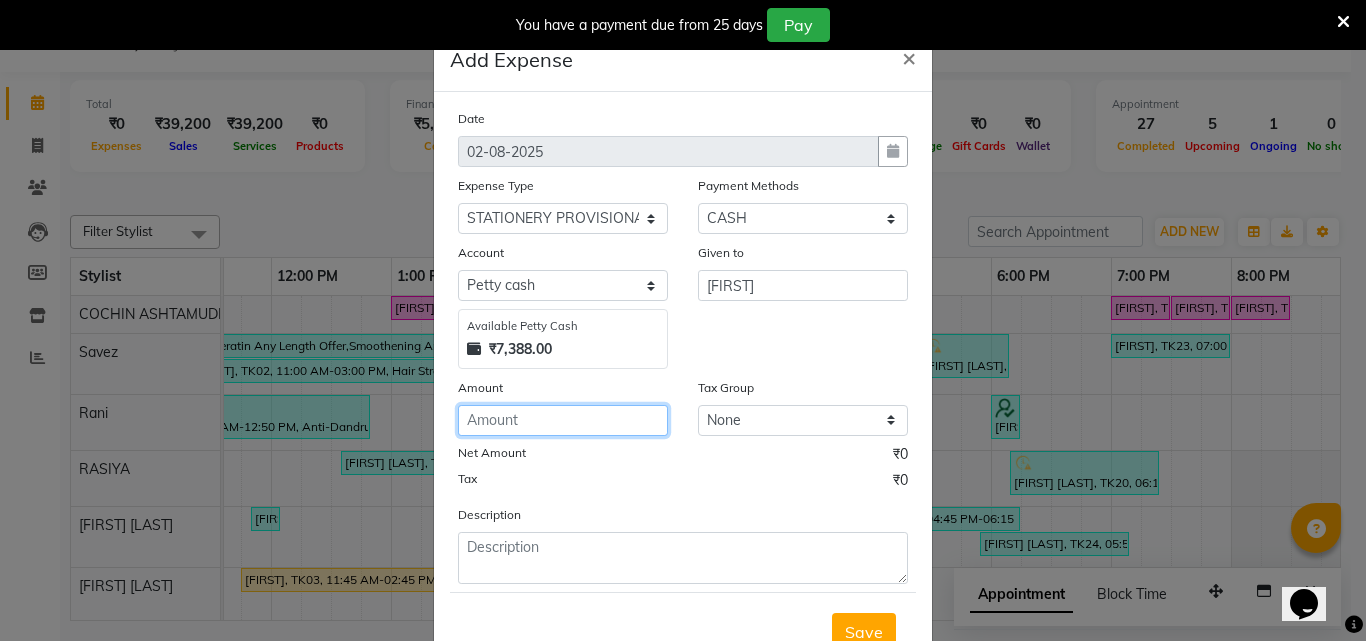 click 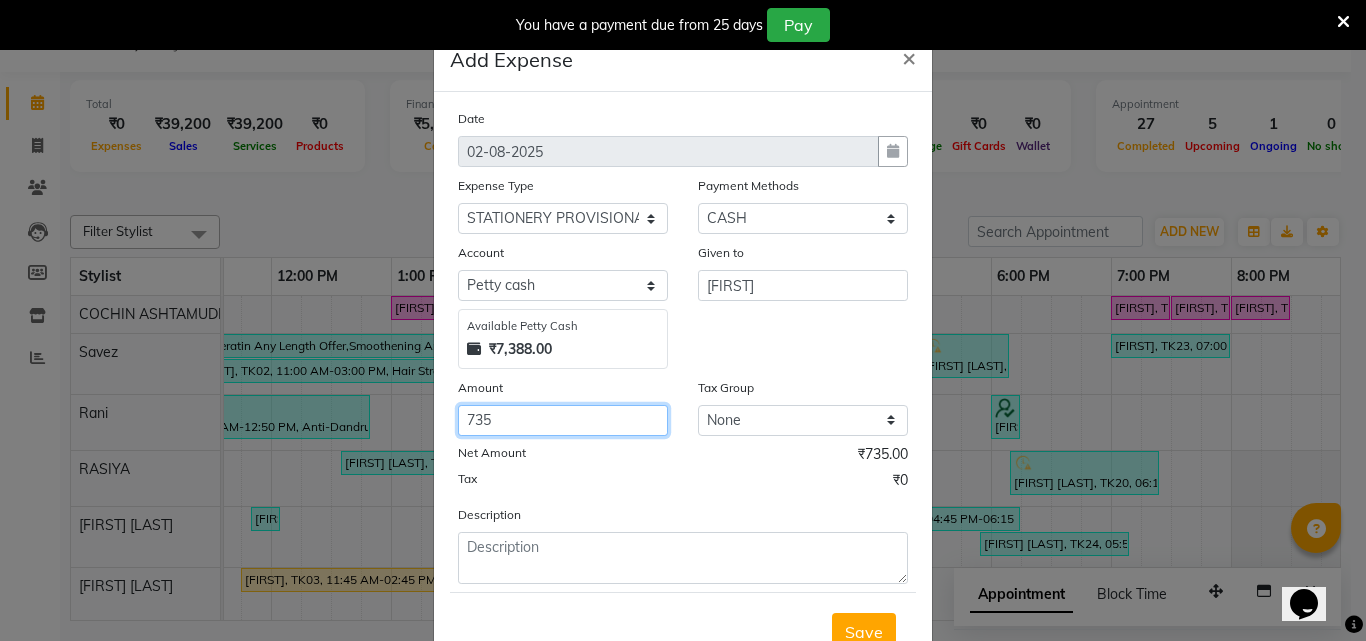 type on "735" 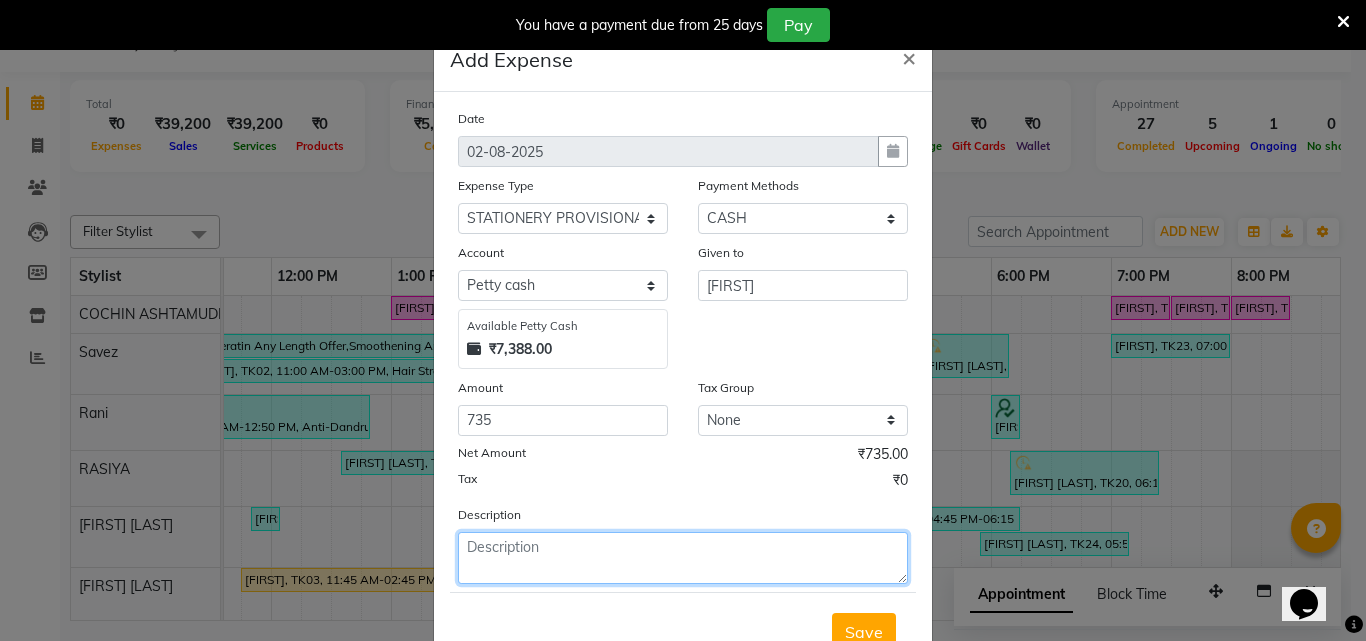 click 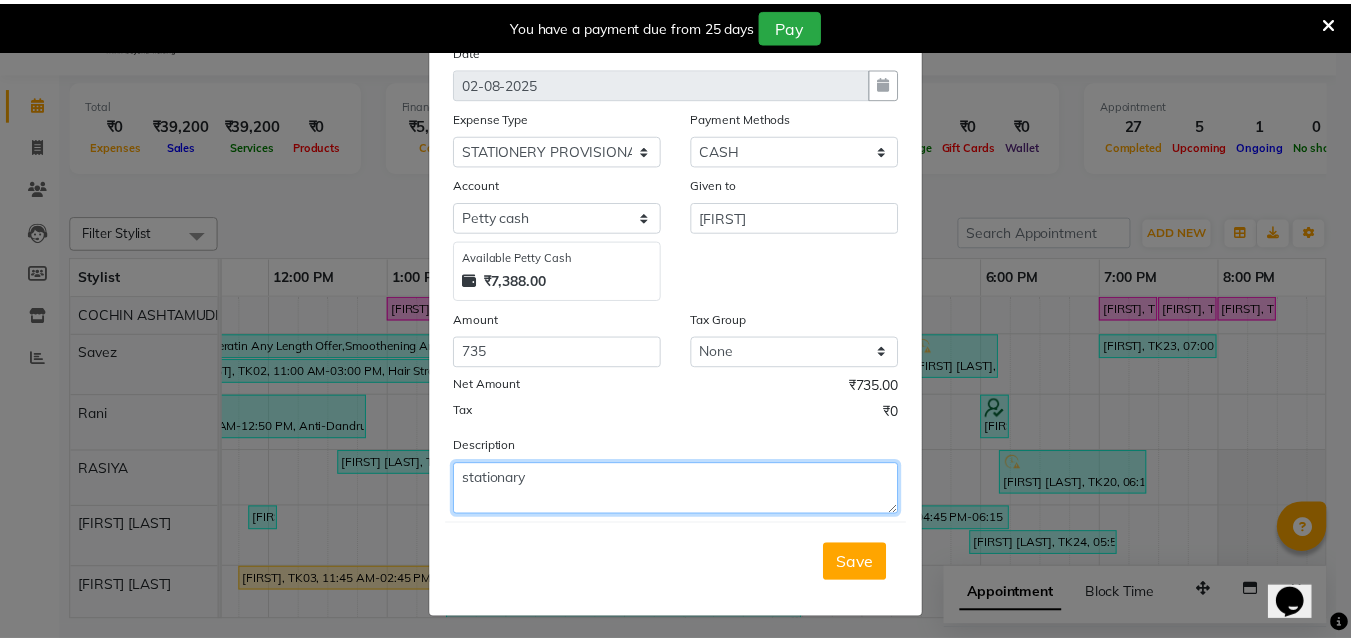 scroll, scrollTop: 75, scrollLeft: 0, axis: vertical 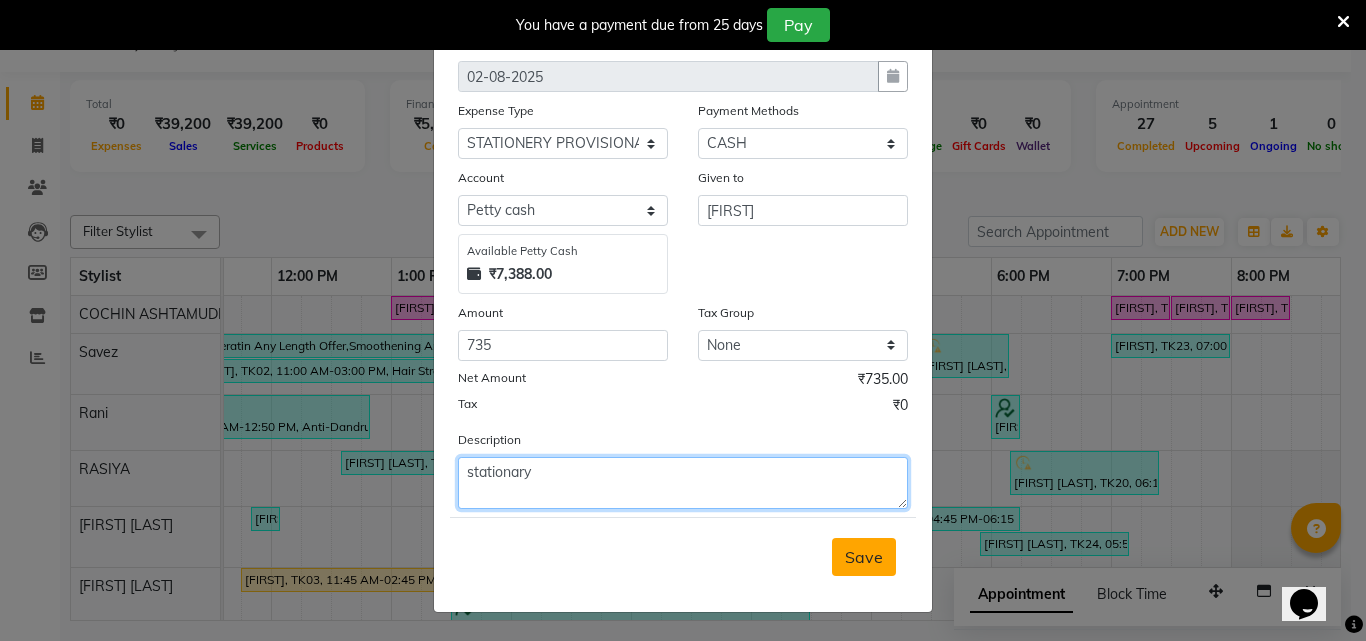 type on "stationary" 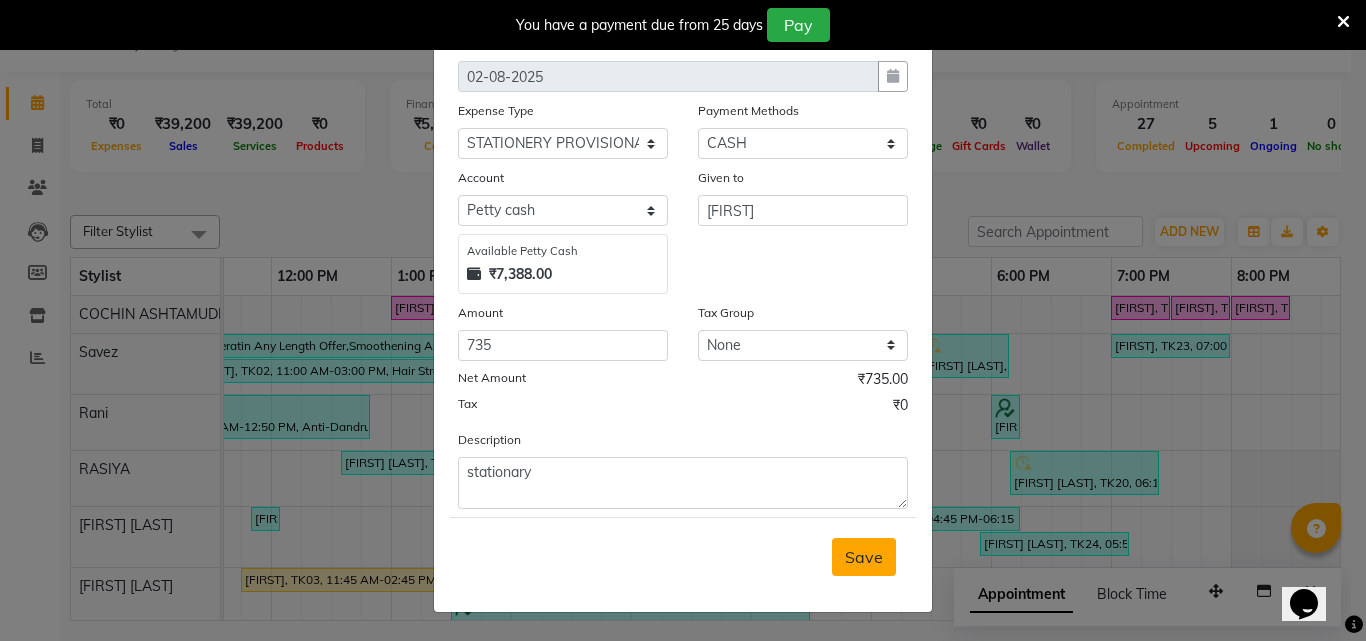 click on "Save" at bounding box center [864, 557] 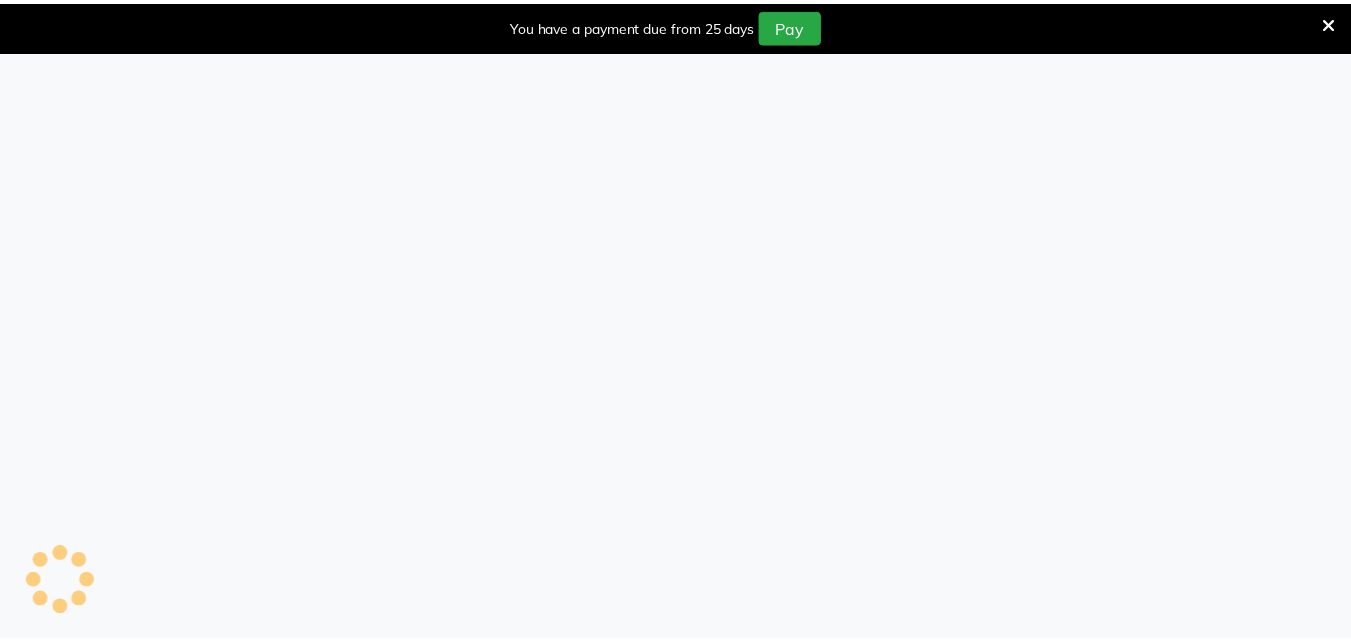 scroll, scrollTop: 0, scrollLeft: 0, axis: both 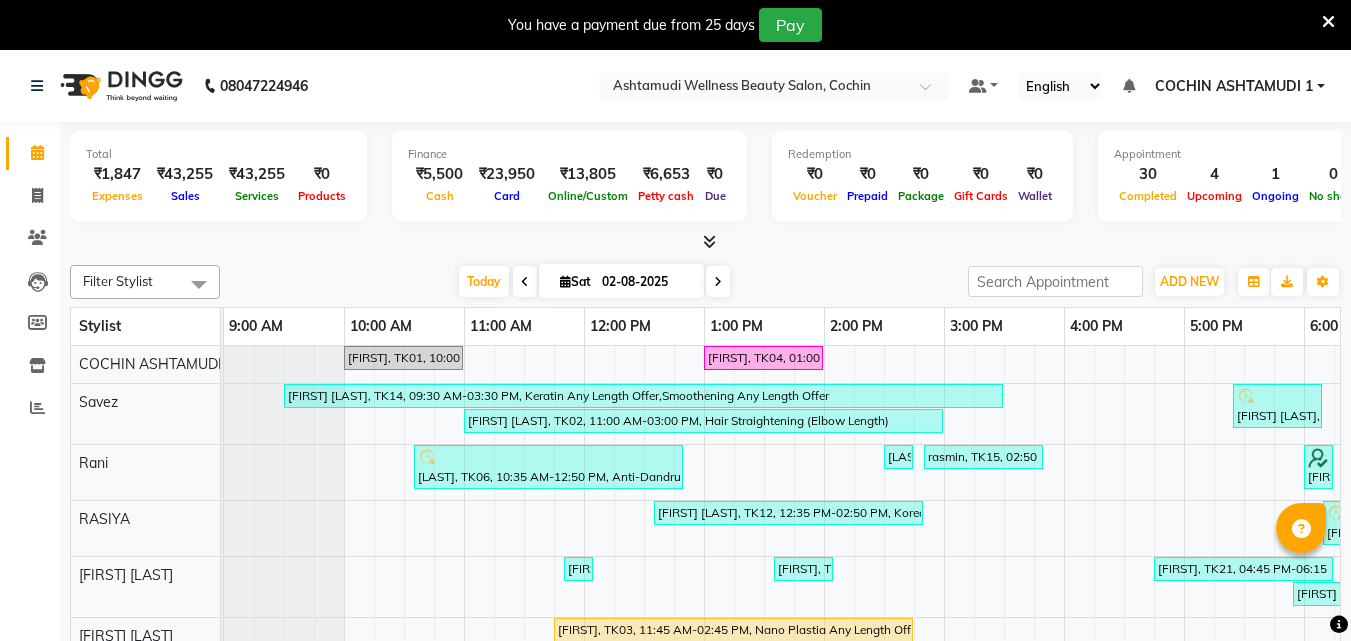select on "en" 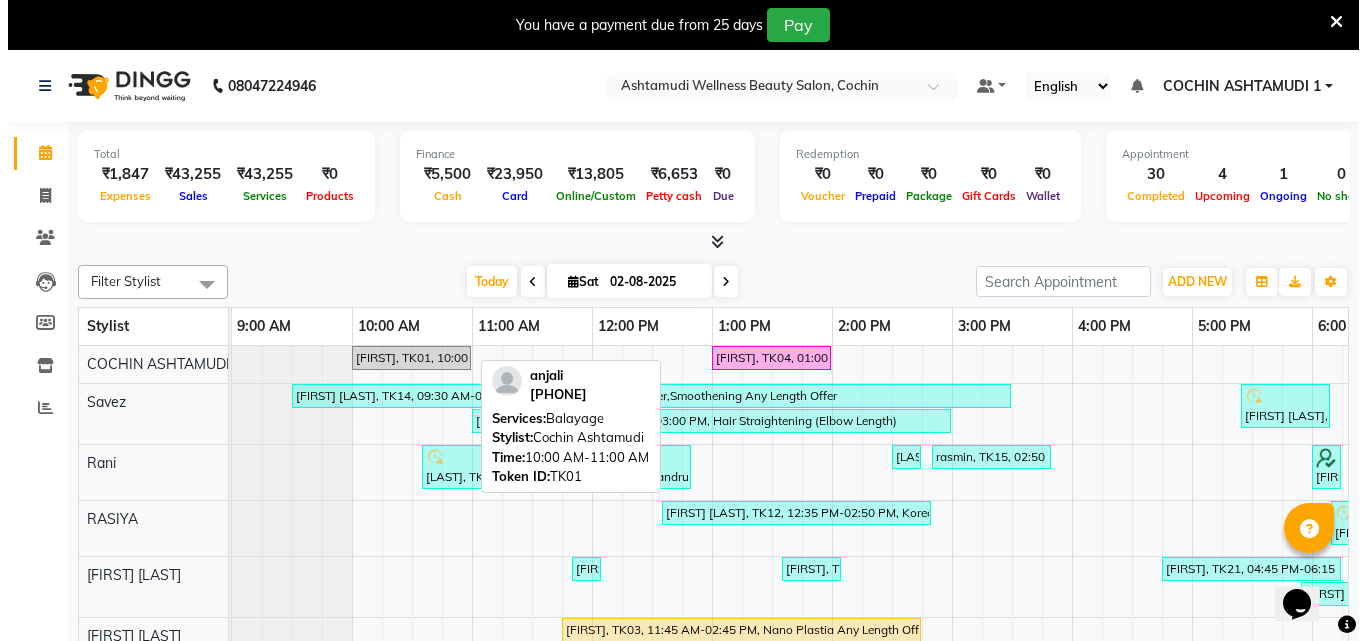 scroll, scrollTop: 0, scrollLeft: 0, axis: both 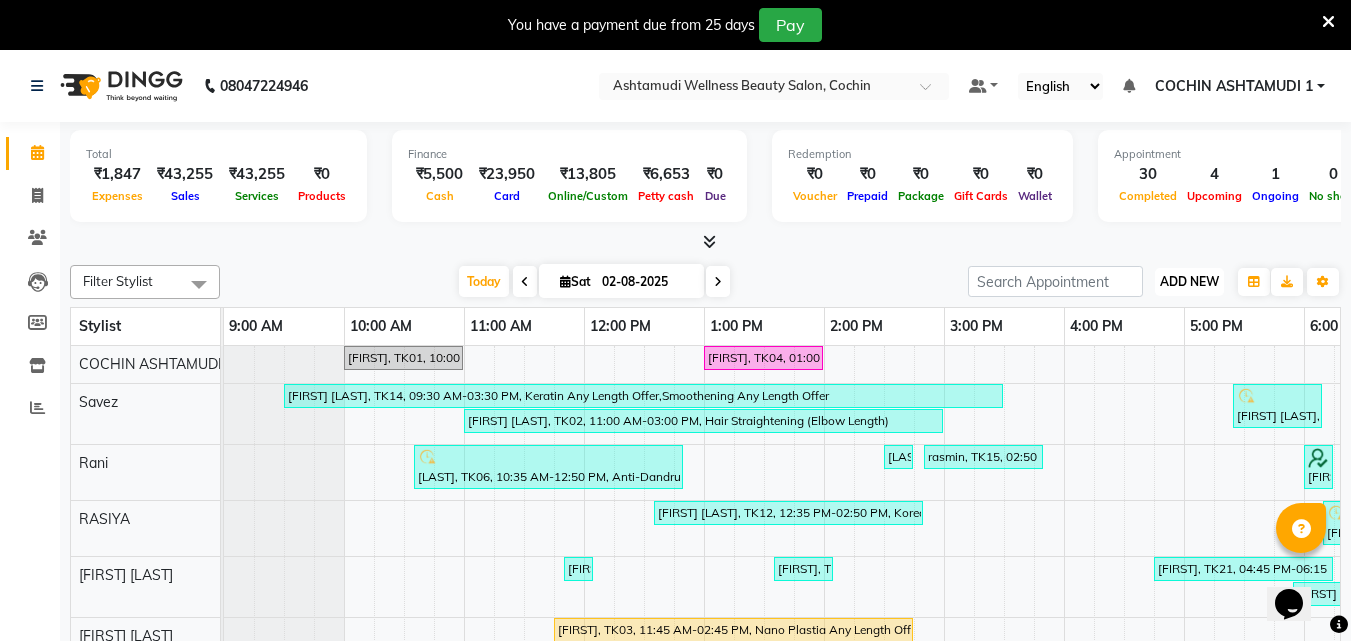 click on "ADD NEW" at bounding box center [1189, 281] 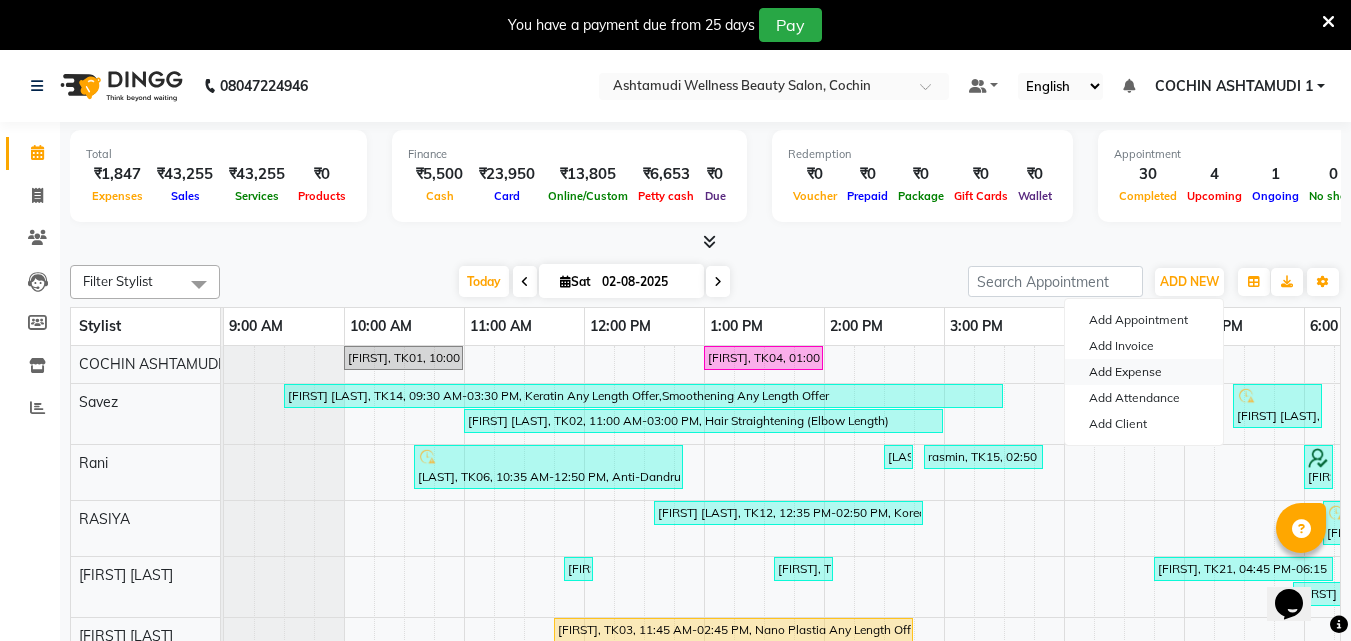 click on "Add Expense" at bounding box center [1144, 372] 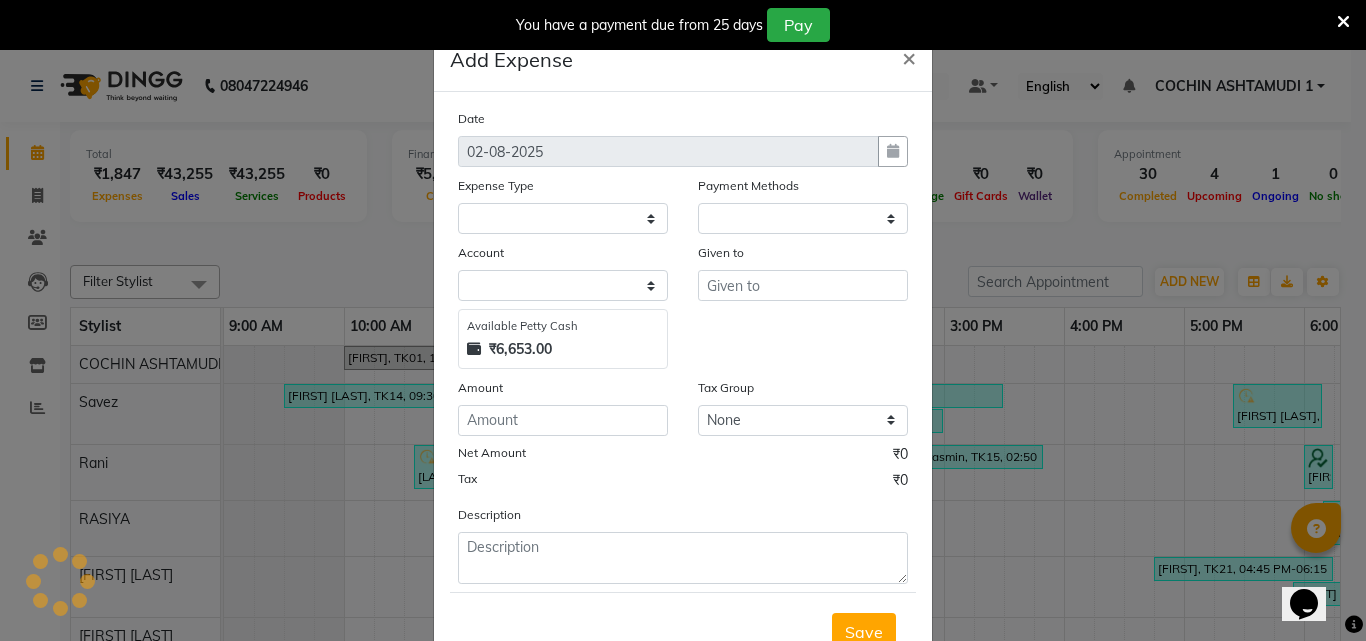 select on "1" 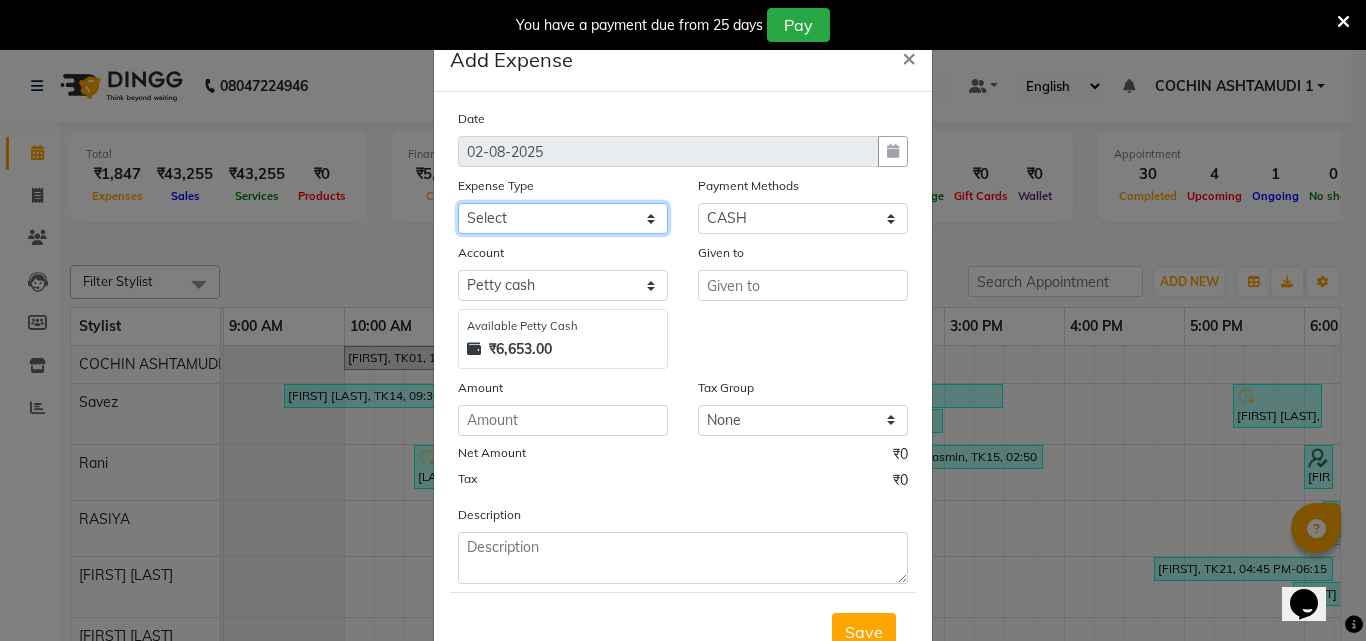 click on "Select ACCOMODATION EXPENSES ADVERTISEMENT SALES PROMOTIONAL EXPENSES Bonus BRIDAL ACCESSORIES REFUND BRIDAL COMMISSION BRIDAL FOOD BRIDAL INCENTIVES BRIDAL ORNAMENTS REFUND BRIDAL TA CASH DEPOSIT RAK BANK COMPUTER ACCESSORIES MOBILE PHONE Donation and Charity Expenses ELECTRICITY CHARGES ELECTRONICS FITTINGS Event Expense FISH FOOD EXPENSES FOOD REFRESHMENT FOR CLIENTS FOOD REFRESHMENT FOR STAFFS Freight And Forwarding Charges FUEL FOR GENERATOR FURNITURE AND EQUIPMENTS Gifts for Clients GIFTS FOR STAFFS GOKULAM CHITS HOSTEL RENT LAUNDRY EXPENSES LICENSE OTHER FEES LOADING UNLOADING CHARGES Medical Expenses MEHNDI PAYMENTS MISCELLANEOUS EXPENSES NEWSPAPER PERIODICALS Ornaments Maintenance Expense OVERTIME ALLOWANCES Payment For Pest Control Perfomance based incentives POSTAGE COURIER CHARGES Printing PRINTING STATIONERY EXPENSES PROFESSIONAL TAX REPAIRS MAINTENANCE ROUND OFF Salary SALARY ADVANCE Sales Incentives Membership Card SALES INCENTIVES PRODUCT SALES INCENTIVES SERVICES SALON ESSENTIALS SALON RENT" 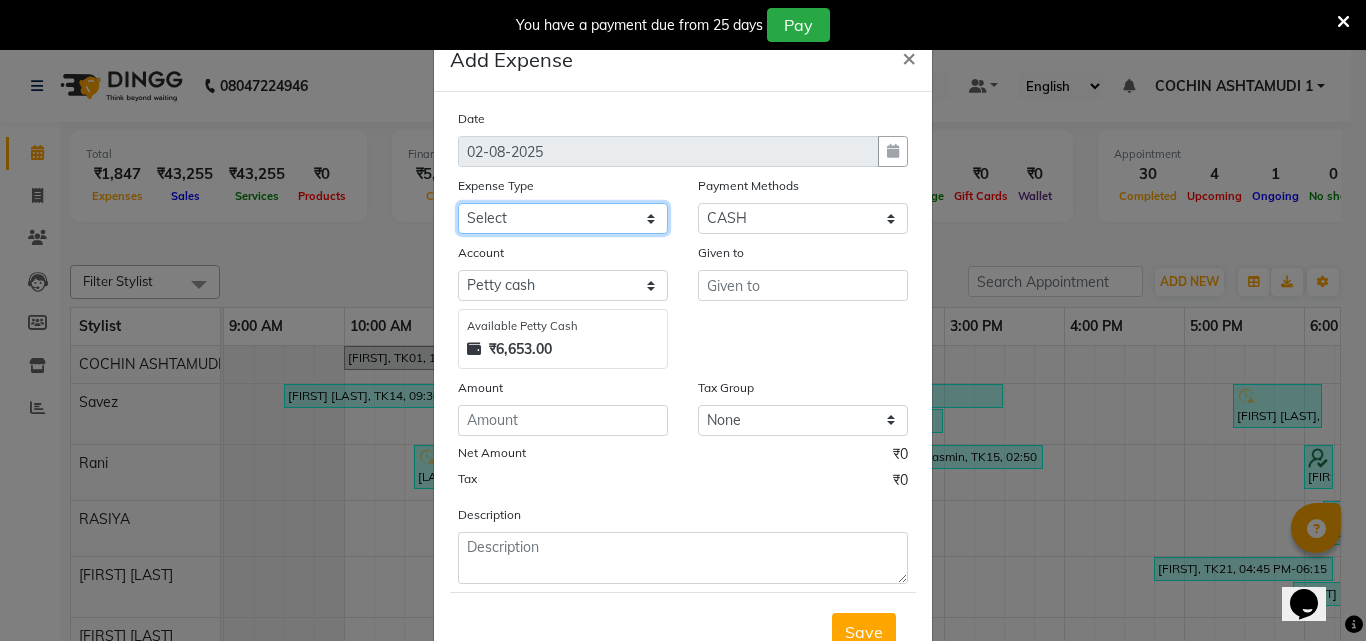 select on "6237" 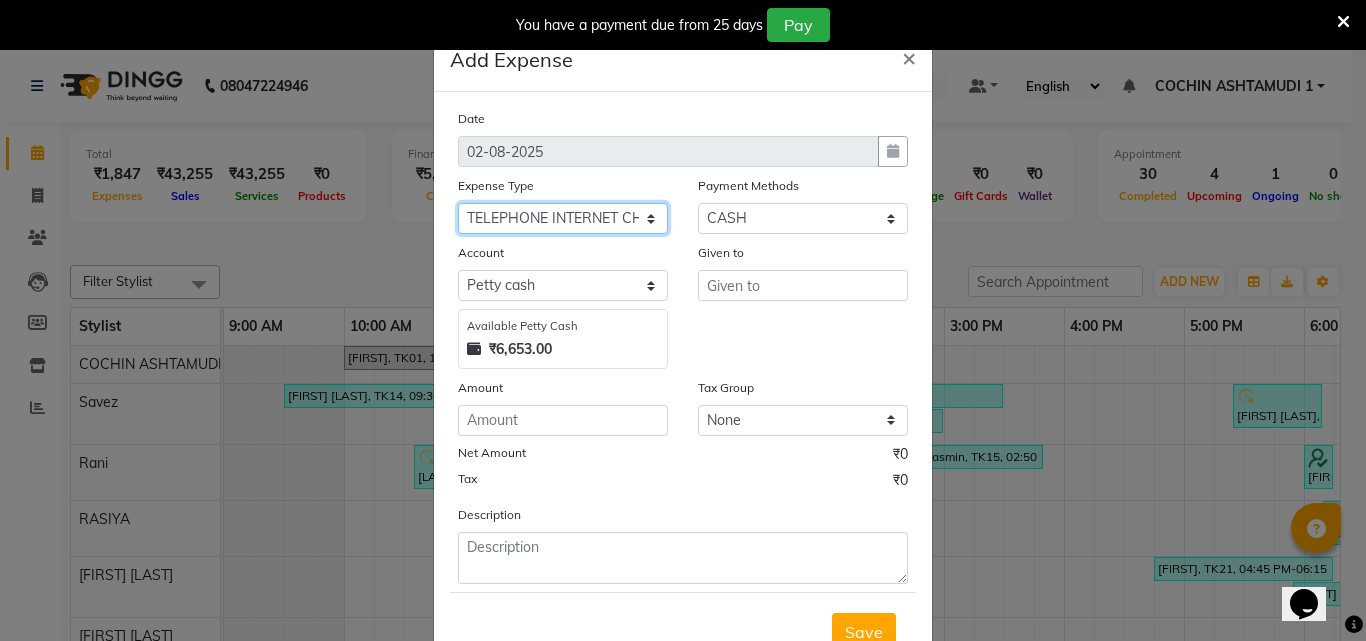 click on "Select ACCOMODATION EXPENSES ADVERTISEMENT SALES PROMOTIONAL EXPENSES Bonus BRIDAL ACCESSORIES REFUND BRIDAL COMMISSION BRIDAL FOOD BRIDAL INCENTIVES BRIDAL ORNAMENTS REFUND BRIDAL TA CASH DEPOSIT RAK BANK COMPUTER ACCESSORIES MOBILE PHONE Donation and Charity Expenses ELECTRICITY CHARGES ELECTRONICS FITTINGS Event Expense FISH FOOD EXPENSES FOOD REFRESHMENT FOR CLIENTS FOOD REFRESHMENT FOR STAFFS Freight And Forwarding Charges FUEL FOR GENERATOR FURNITURE AND EQUIPMENTS Gifts for Clients GIFTS FOR STAFFS GOKULAM CHITS HOSTEL RENT LAUNDRY EXPENSES LICENSE OTHER FEES LOADING UNLOADING CHARGES Medical Expenses MEHNDI PAYMENTS MISCELLANEOUS EXPENSES NEWSPAPER PERIODICALS Ornaments Maintenance Expense OVERTIME ALLOWANCES Payment For Pest Control Perfomance based incentives POSTAGE COURIER CHARGES Printing PRINTING STATIONERY EXPENSES PROFESSIONAL TAX REPAIRS MAINTENANCE ROUND OFF Salary SALARY ADVANCE Sales Incentives Membership Card SALES INCENTIVES PRODUCT SALES INCENTIVES SERVICES SALON ESSENTIALS SALON RENT" 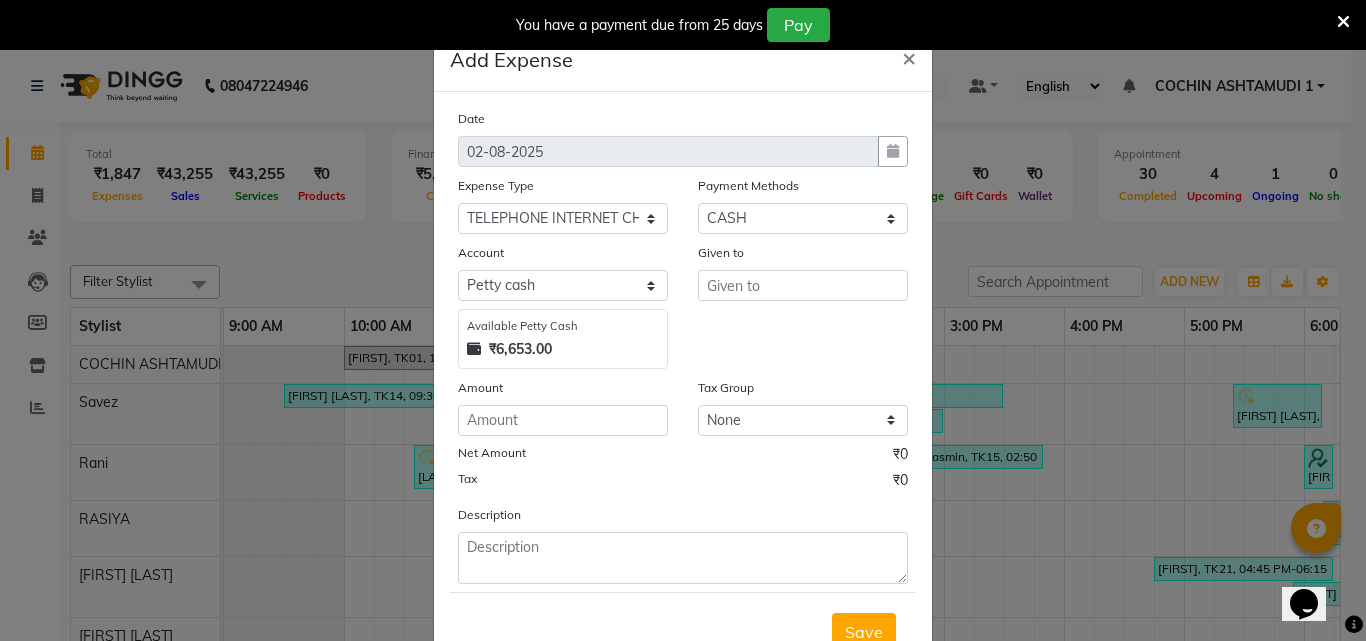 click on "Given to" 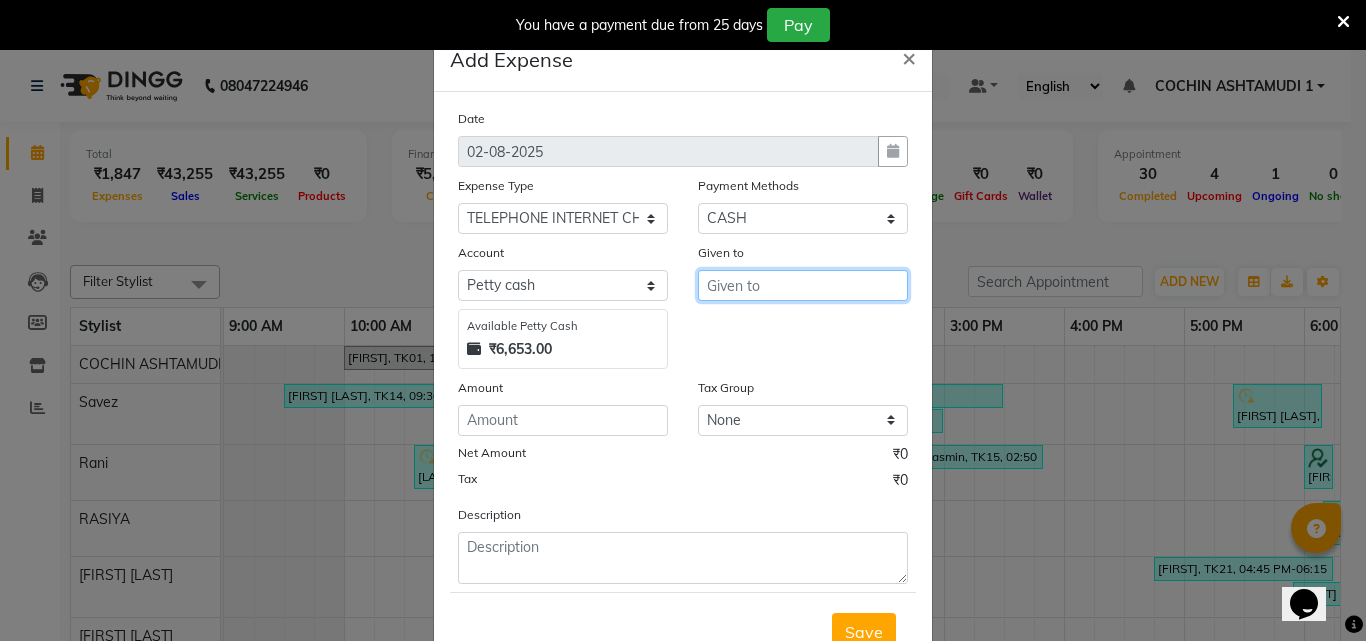click at bounding box center (803, 285) 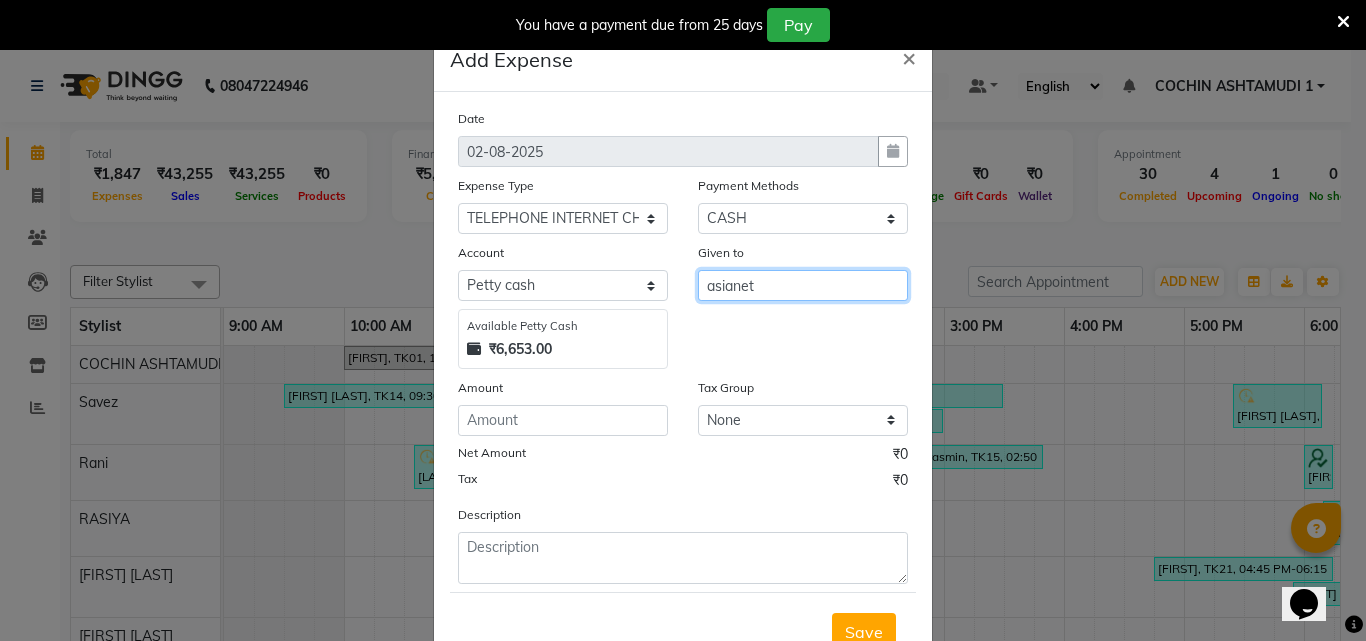 type on "asianet" 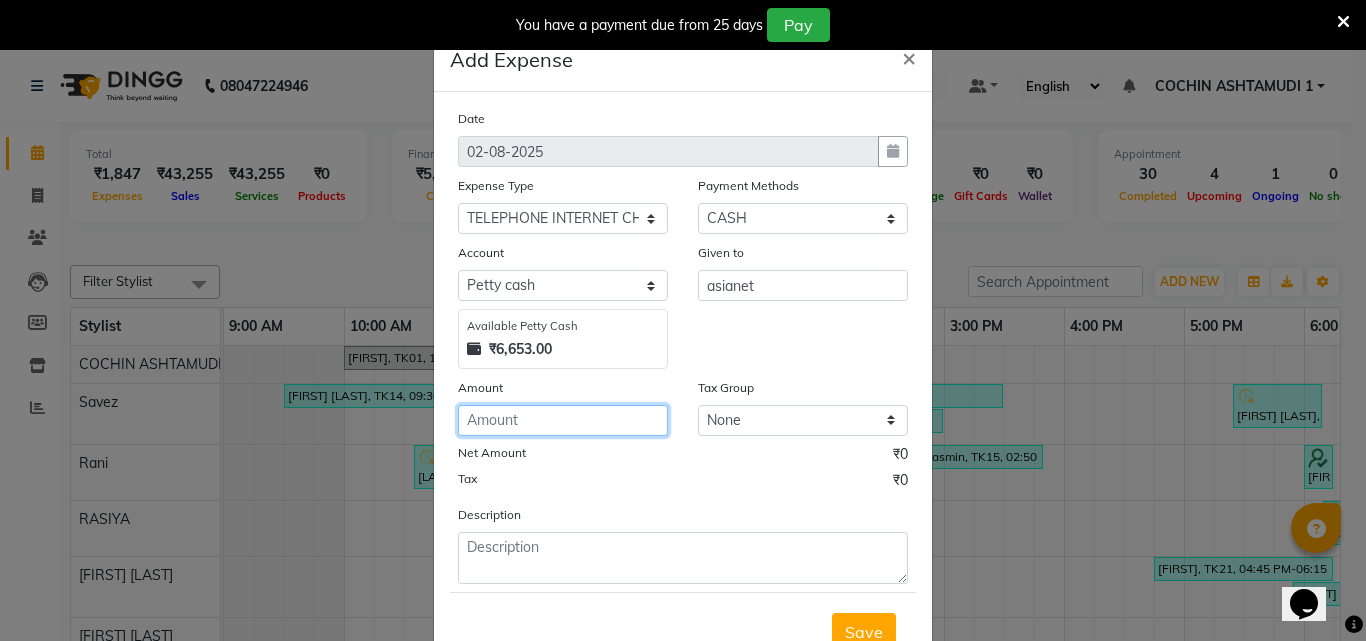 click 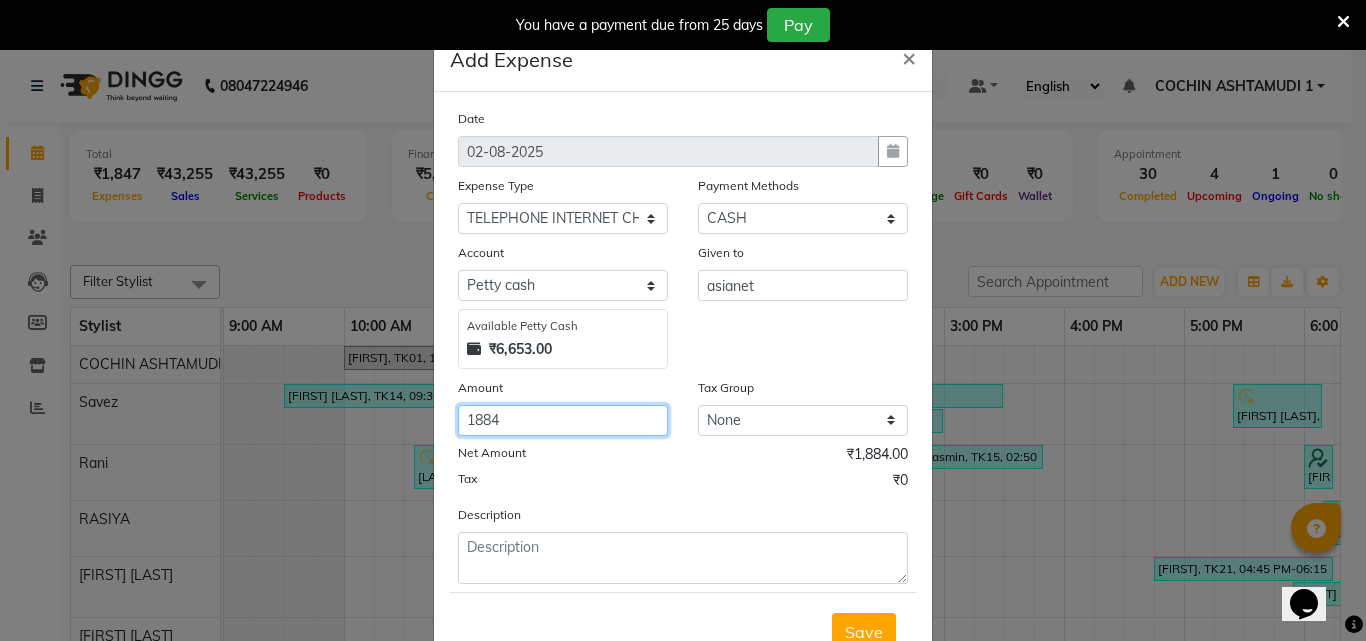 type on "1884" 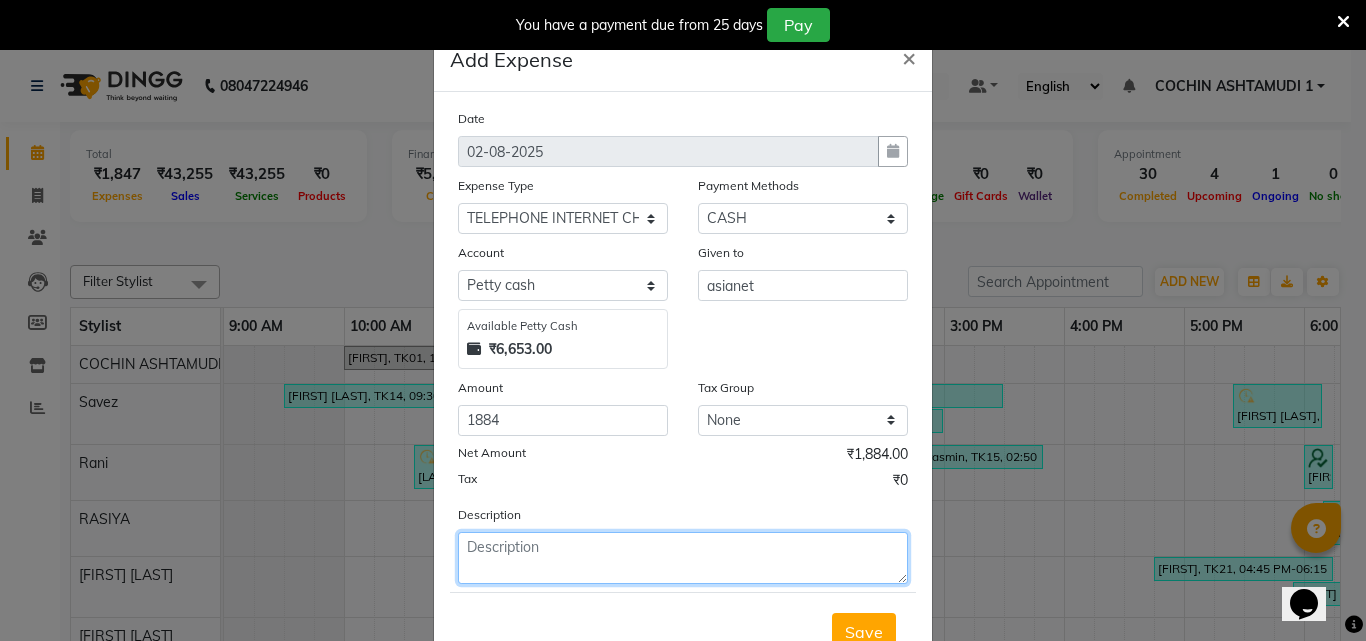 click 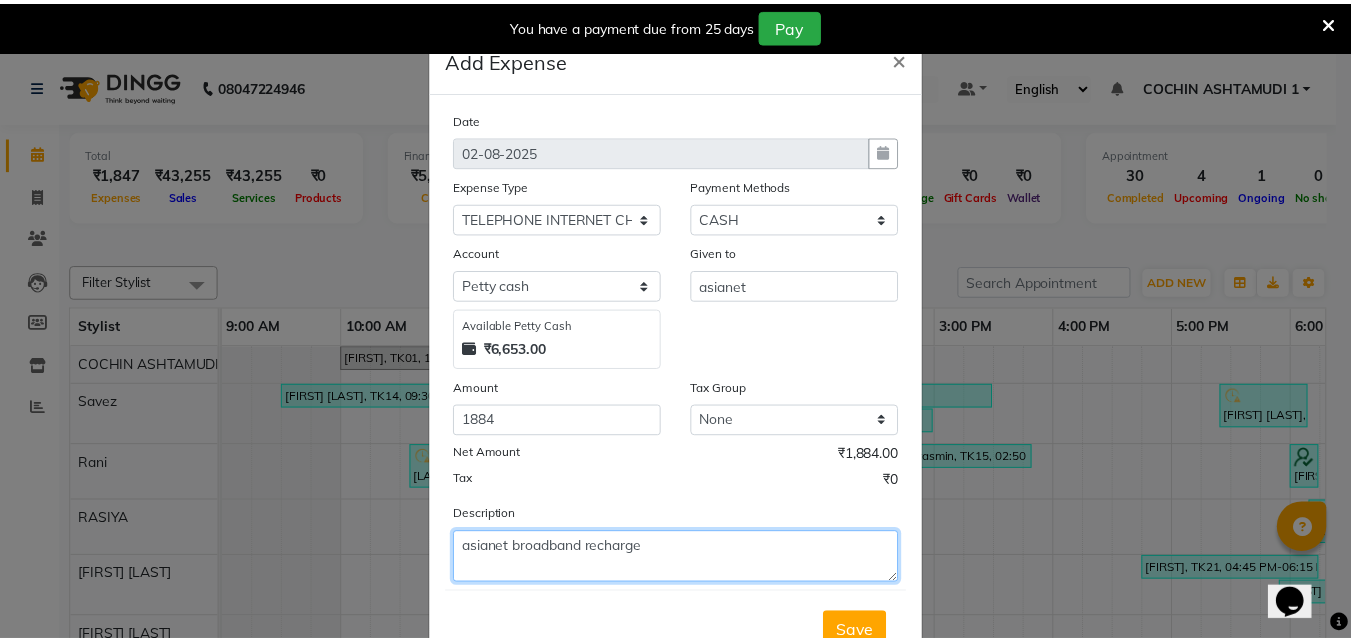 scroll, scrollTop: 75, scrollLeft: 0, axis: vertical 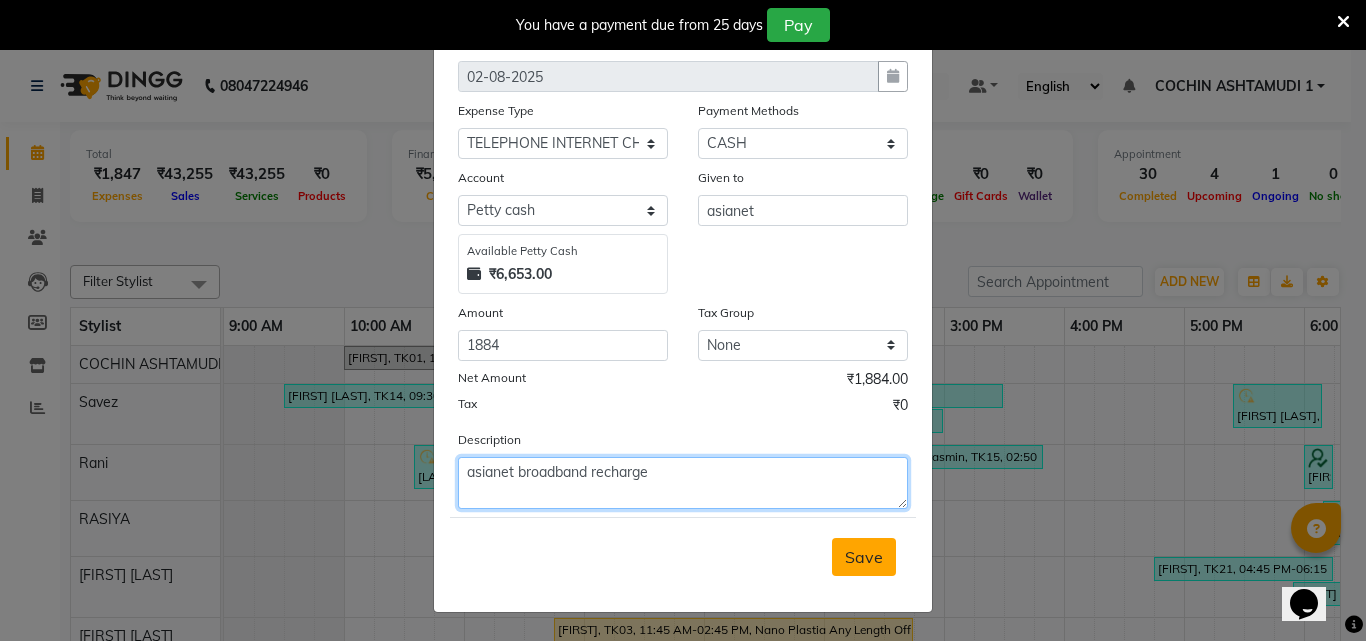 type on "asianet broadband recharge" 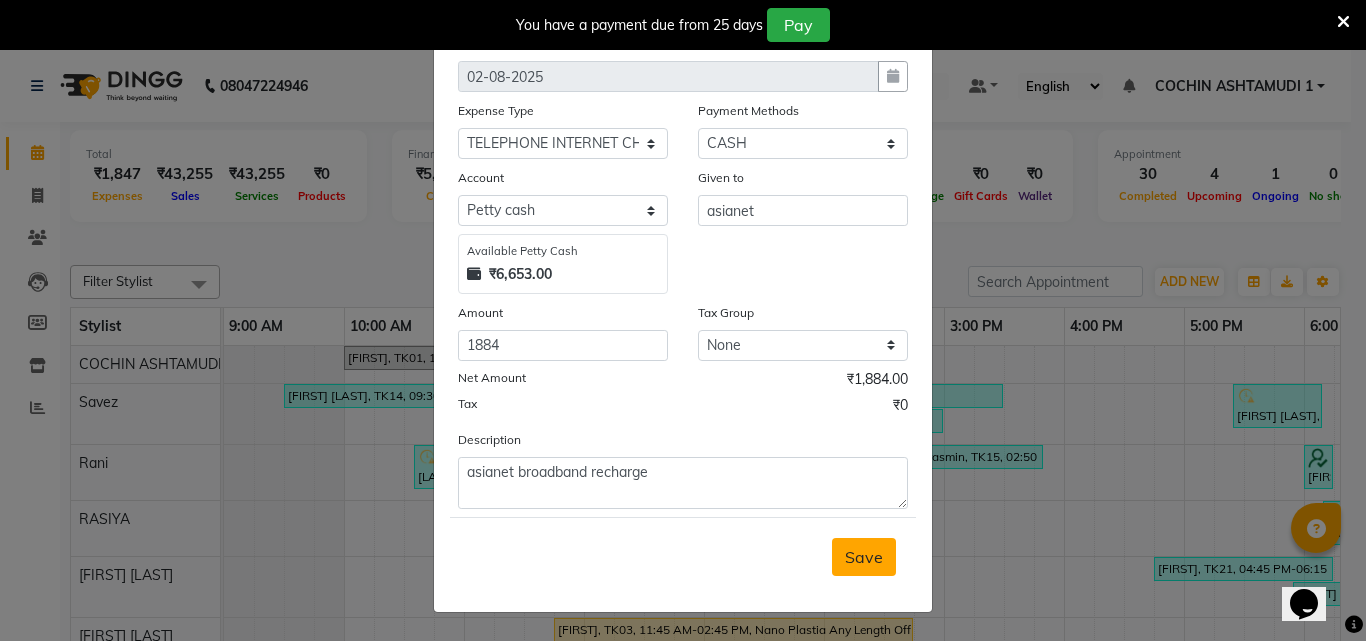 click on "Save" at bounding box center (864, 557) 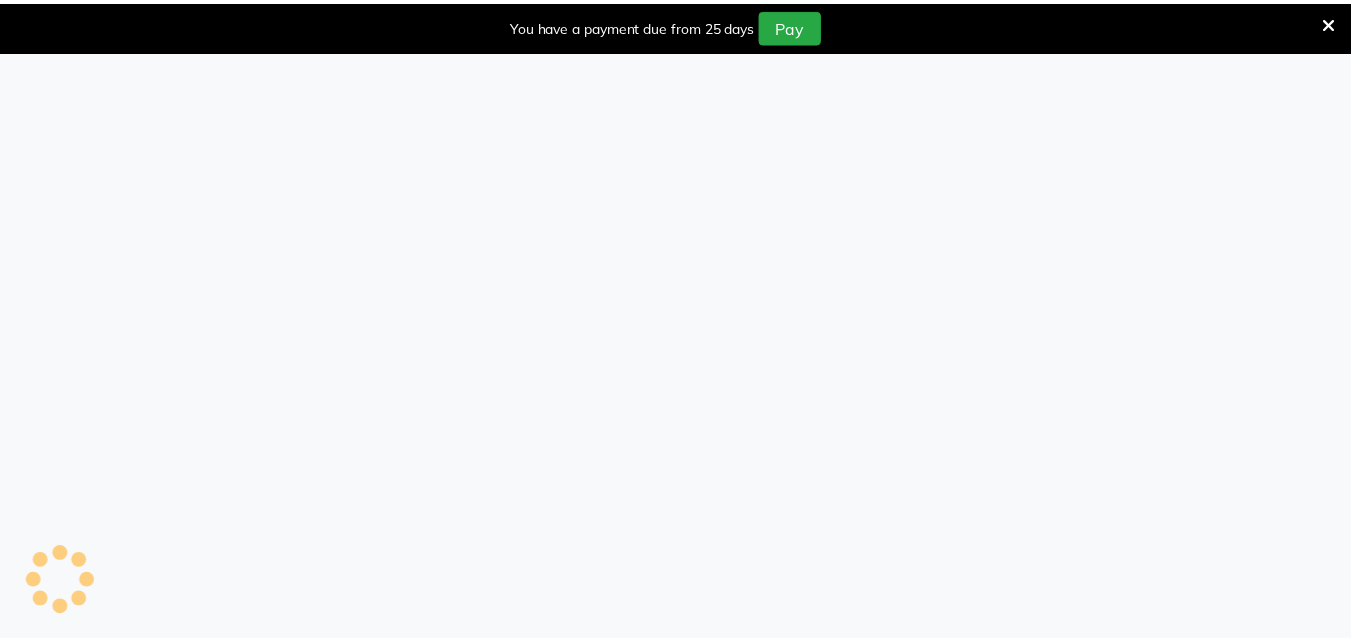 scroll, scrollTop: 0, scrollLeft: 0, axis: both 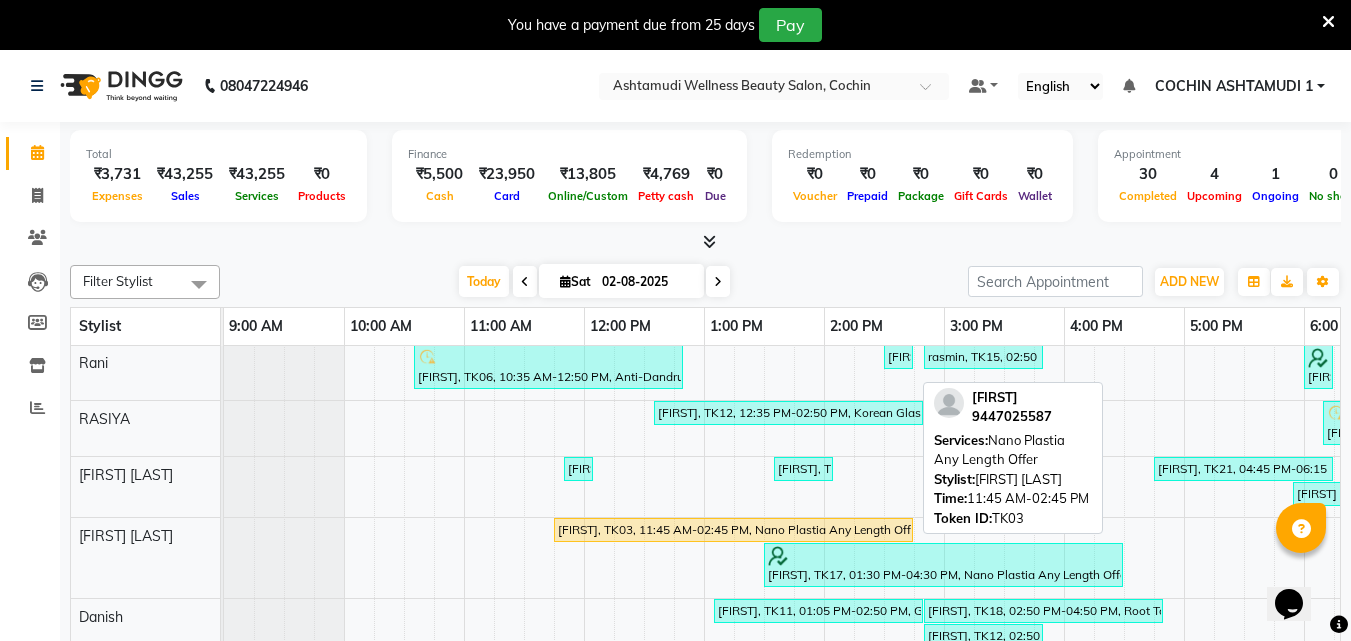 click on "Parvathy, TK03, 11:45 AM-02:45 PM, Nano Plastia Any Length Offer" at bounding box center [733, 530] 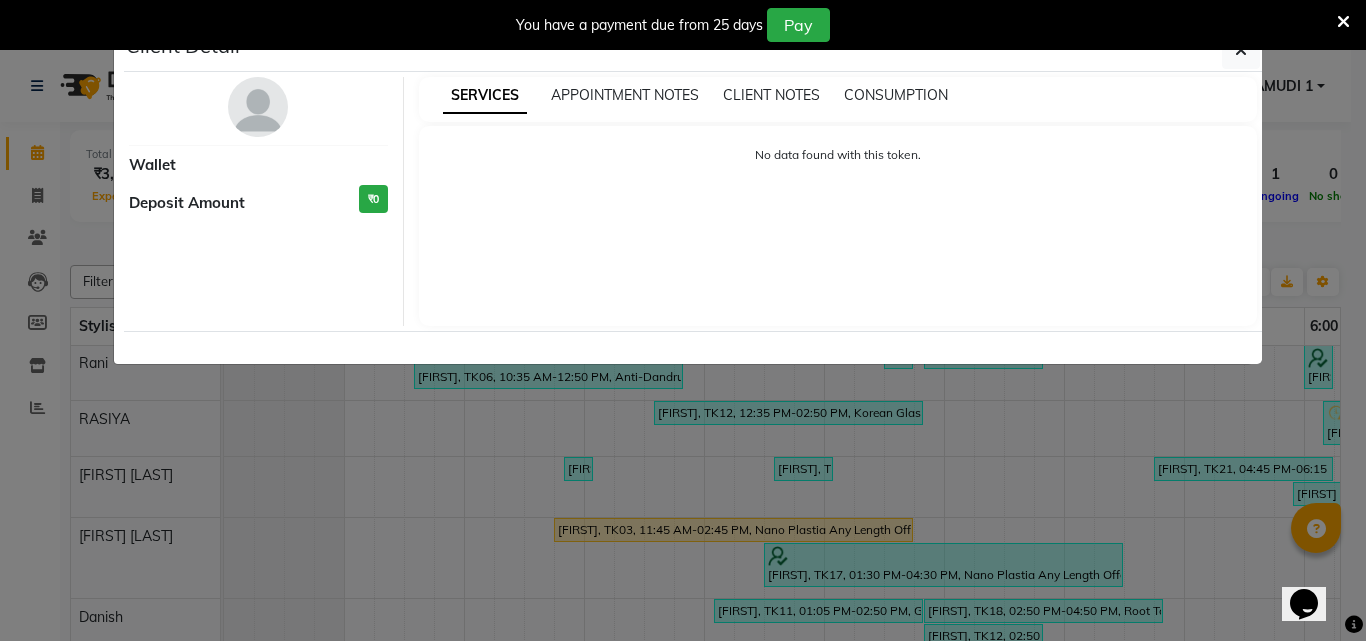 select on "1" 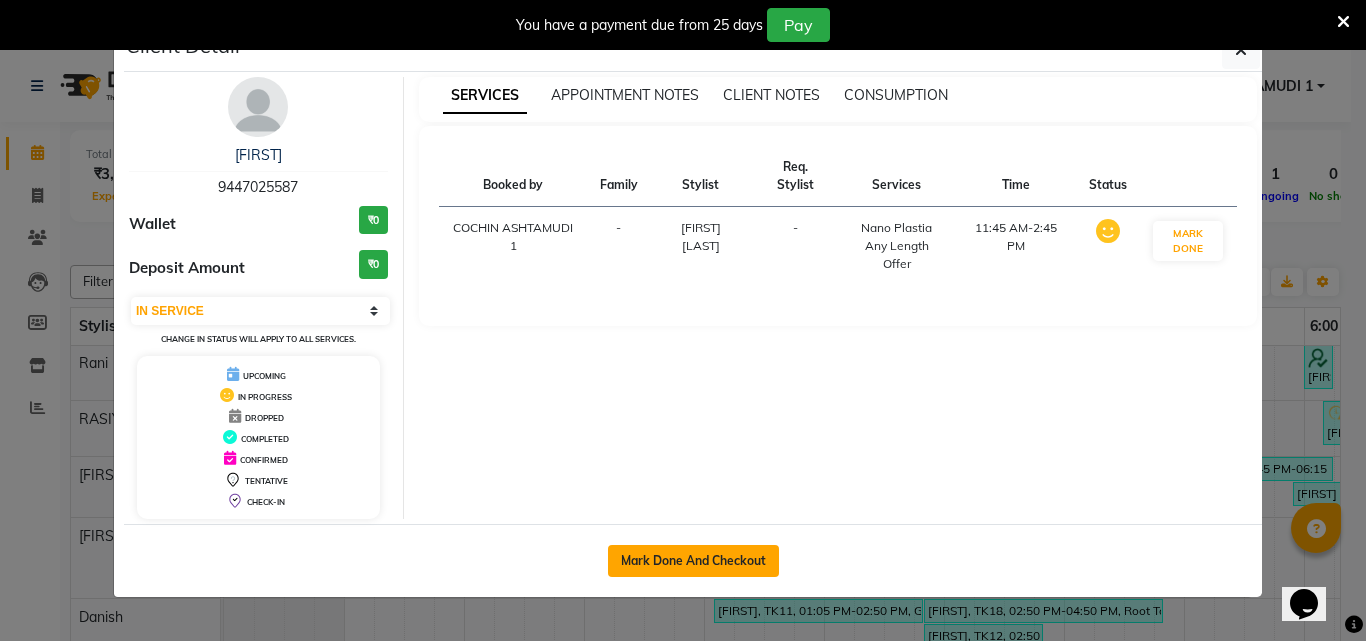 click on "Mark Done And Checkout" 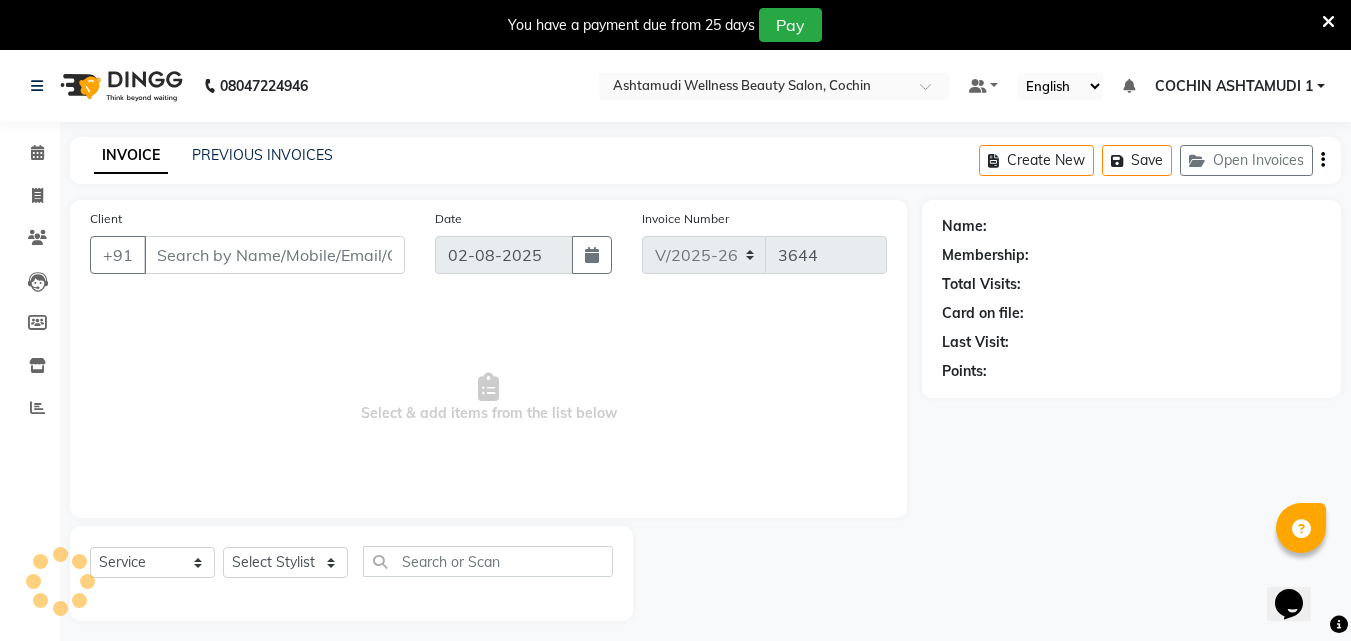 type on "9447025587" 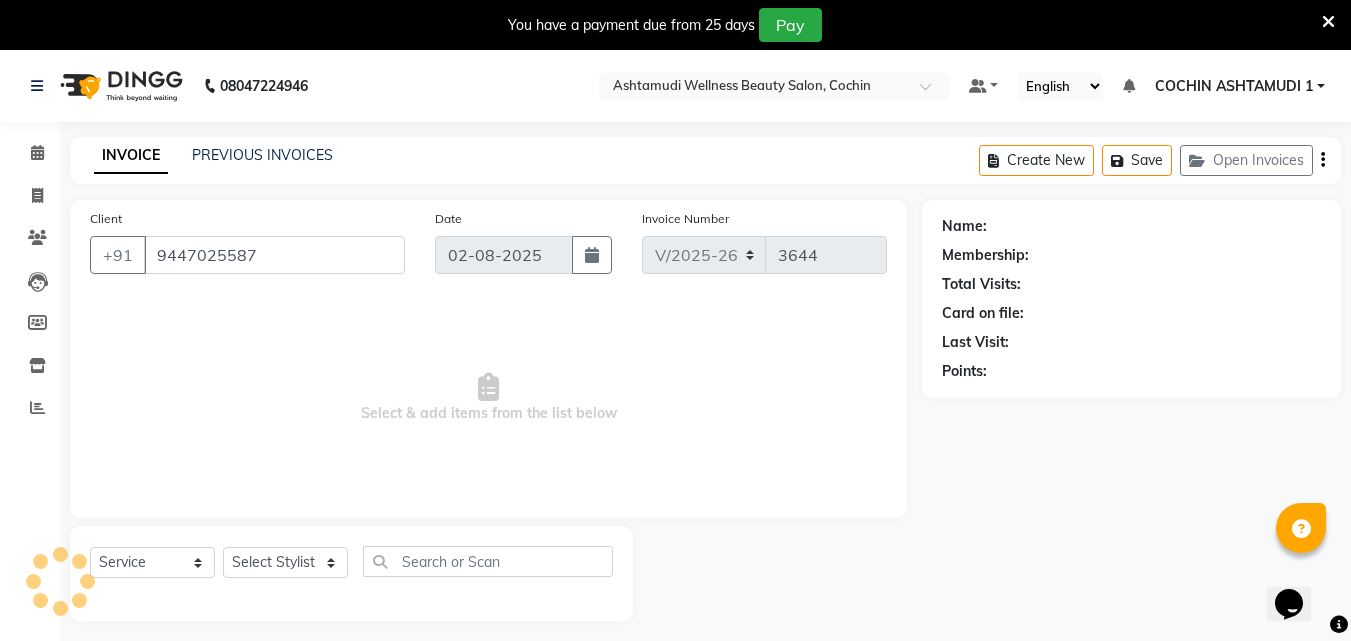 select on "49932" 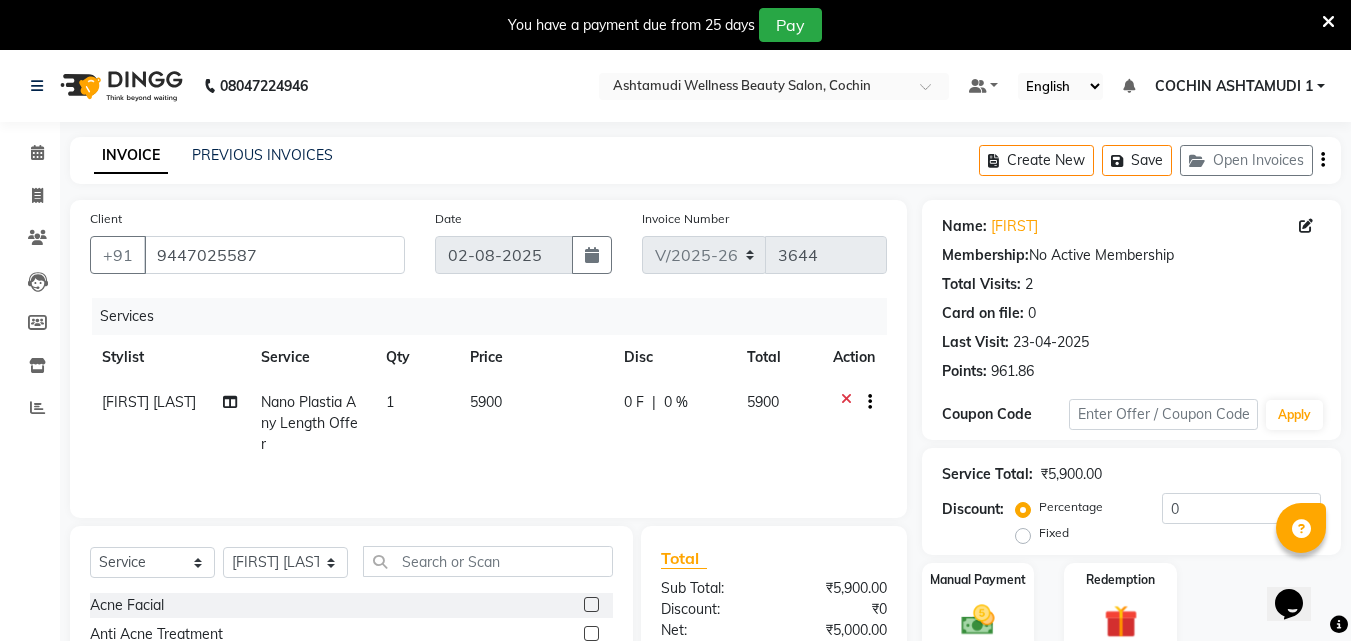 scroll, scrollTop: 100, scrollLeft: 0, axis: vertical 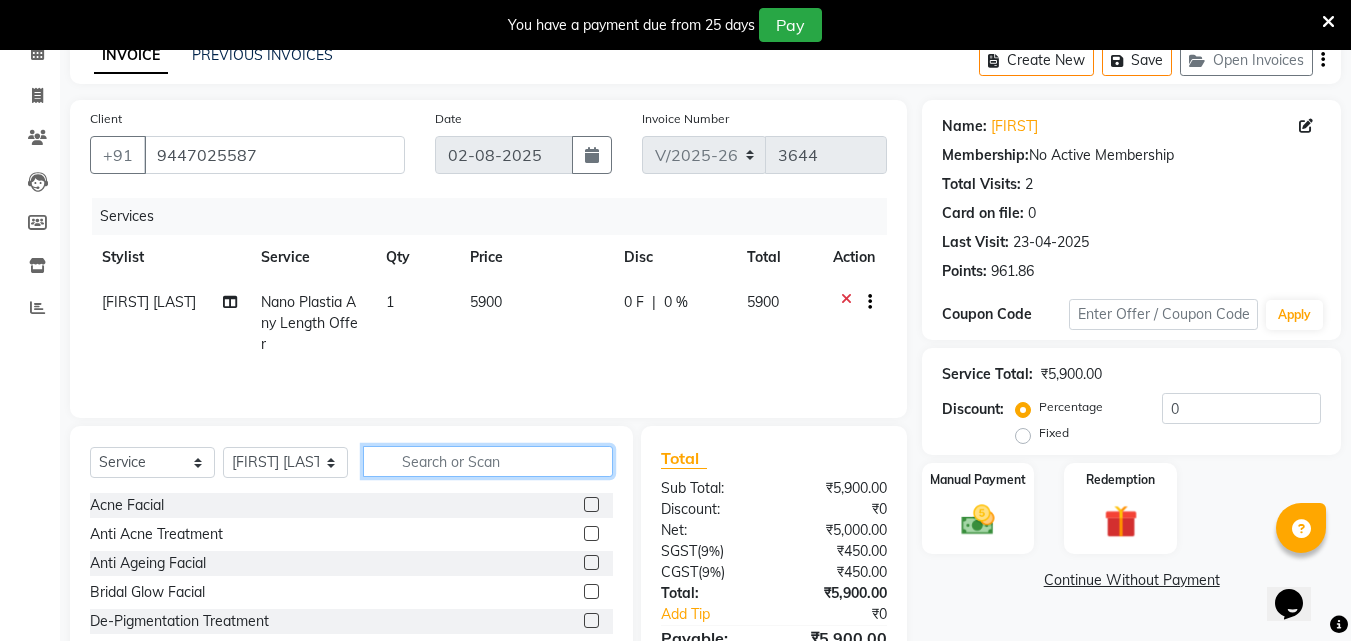 click 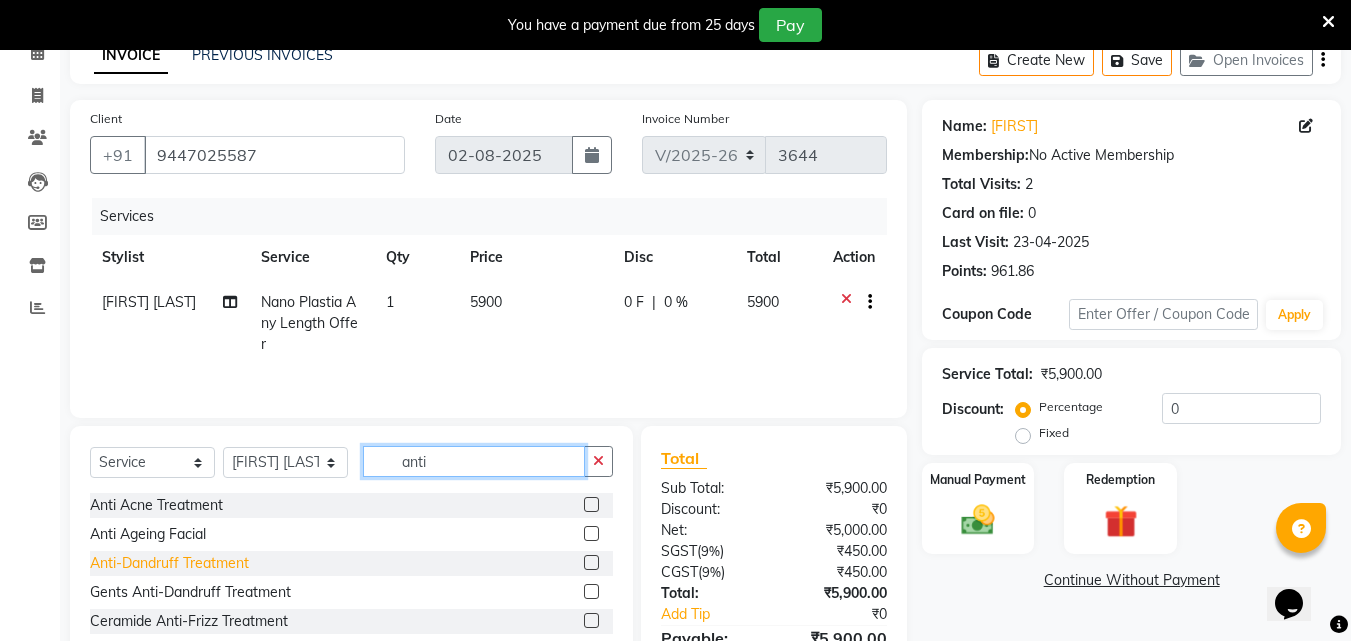 type on "anti" 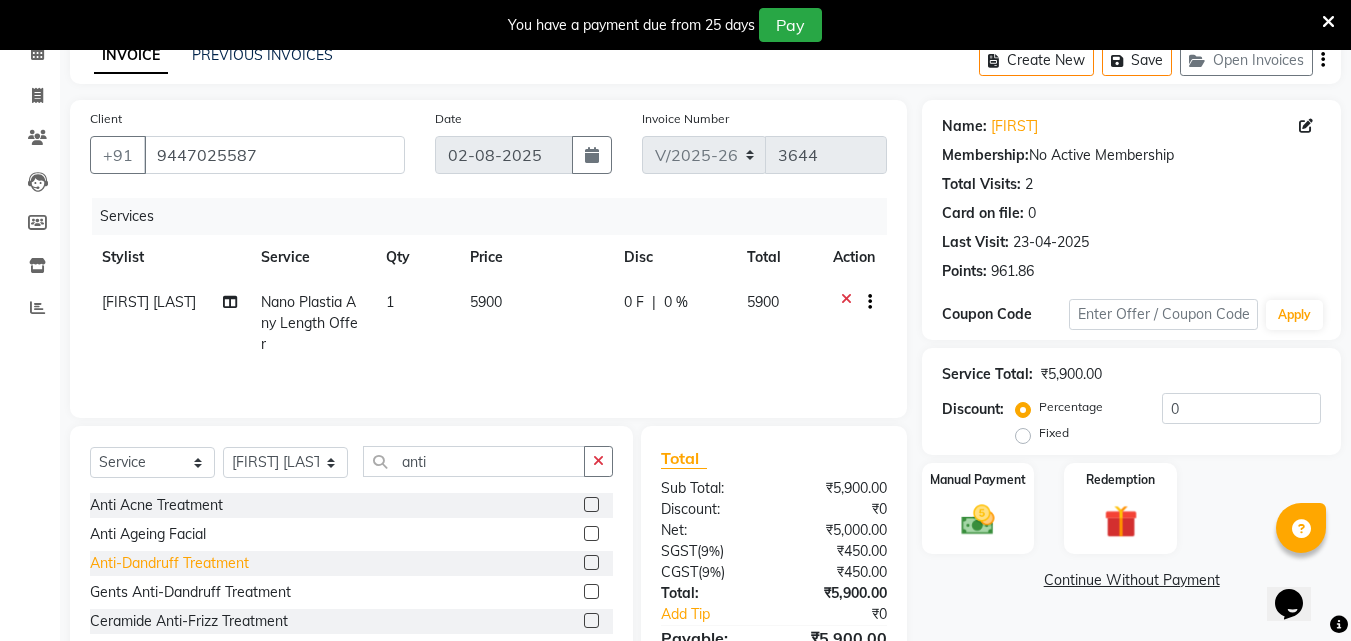 click on "Anti-Dandruff Treatment" 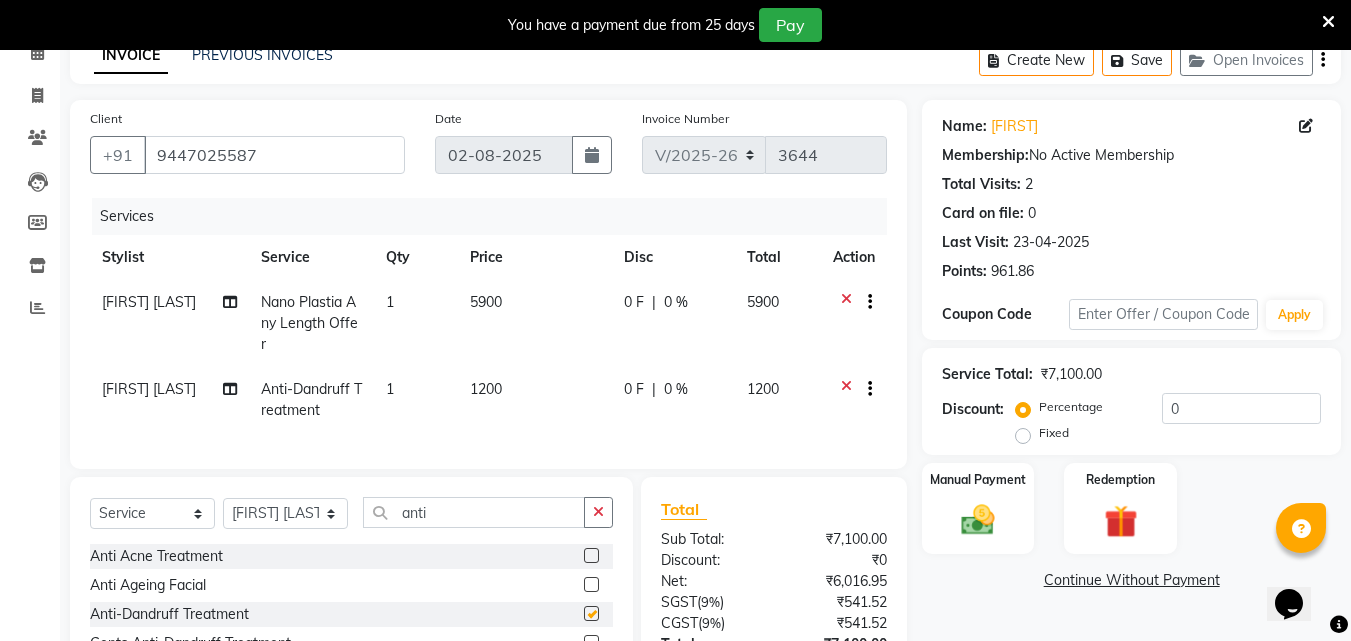 checkbox on "false" 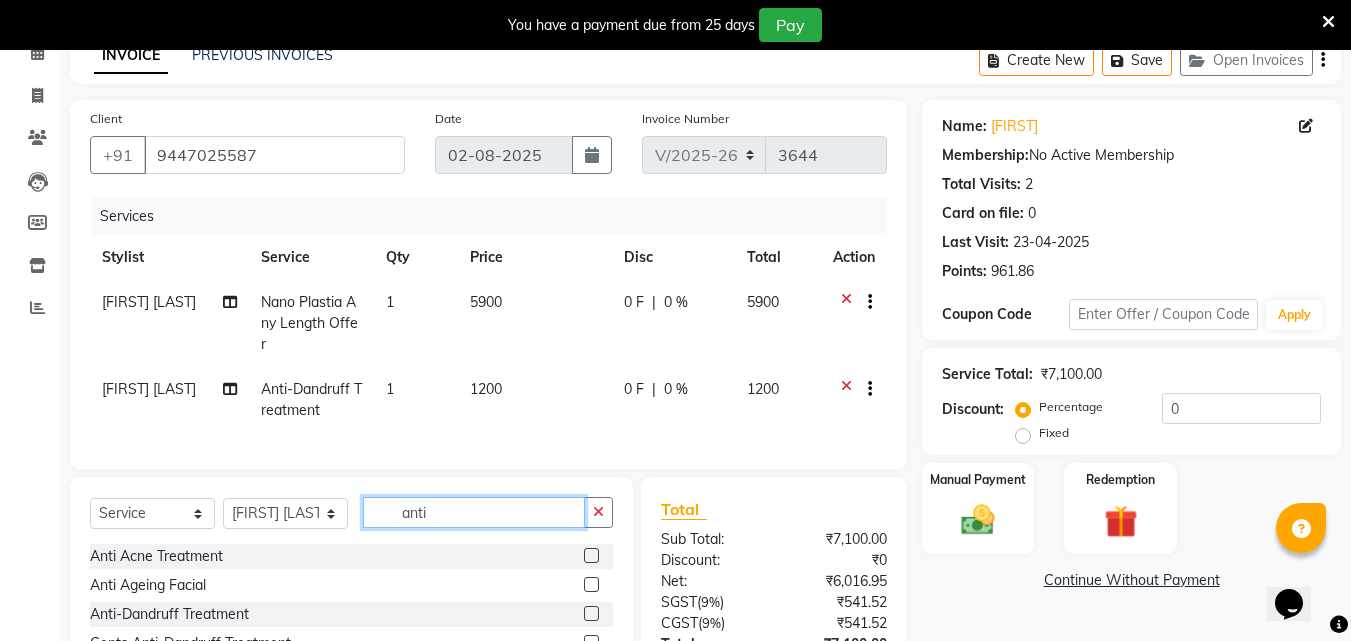 click on "anti" 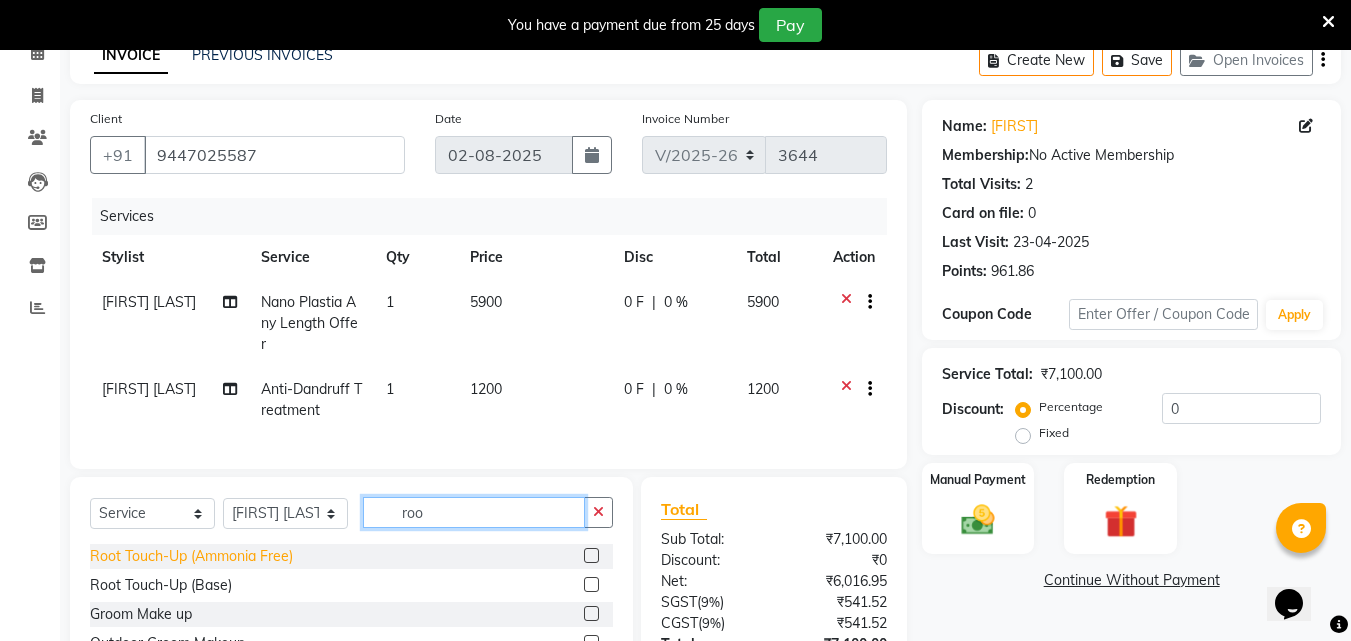 type on "roo" 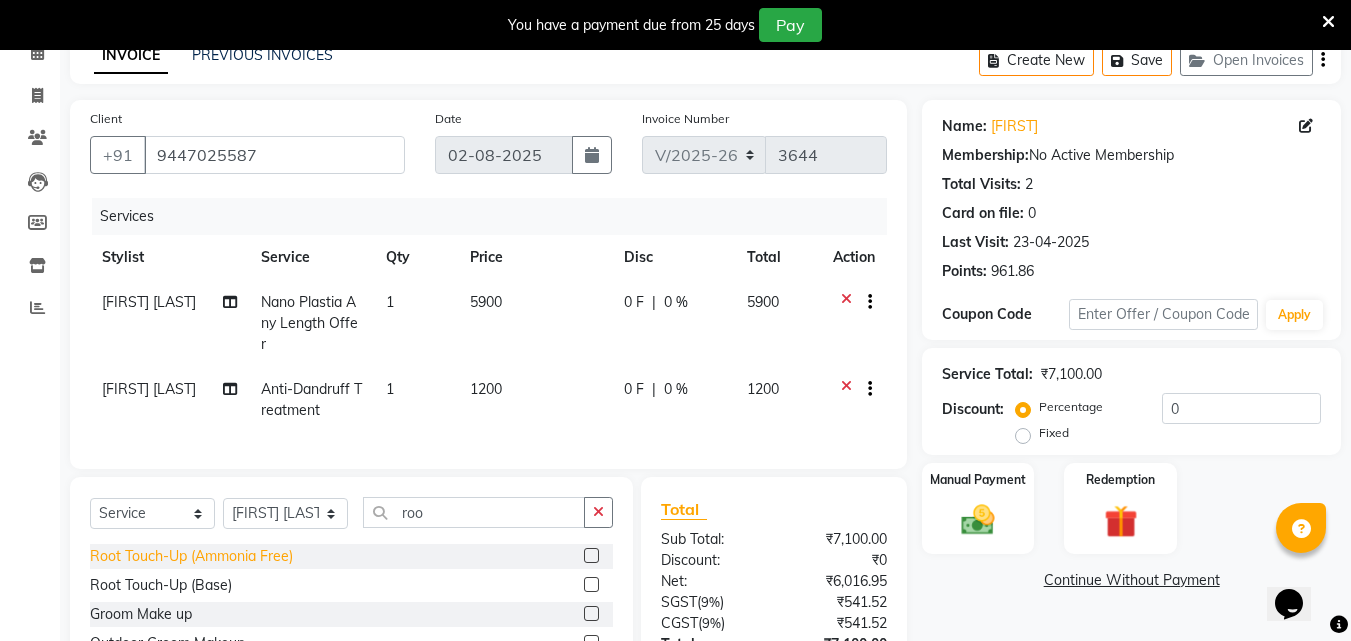 click on "Root Touch-Up (Ammonia Free)" 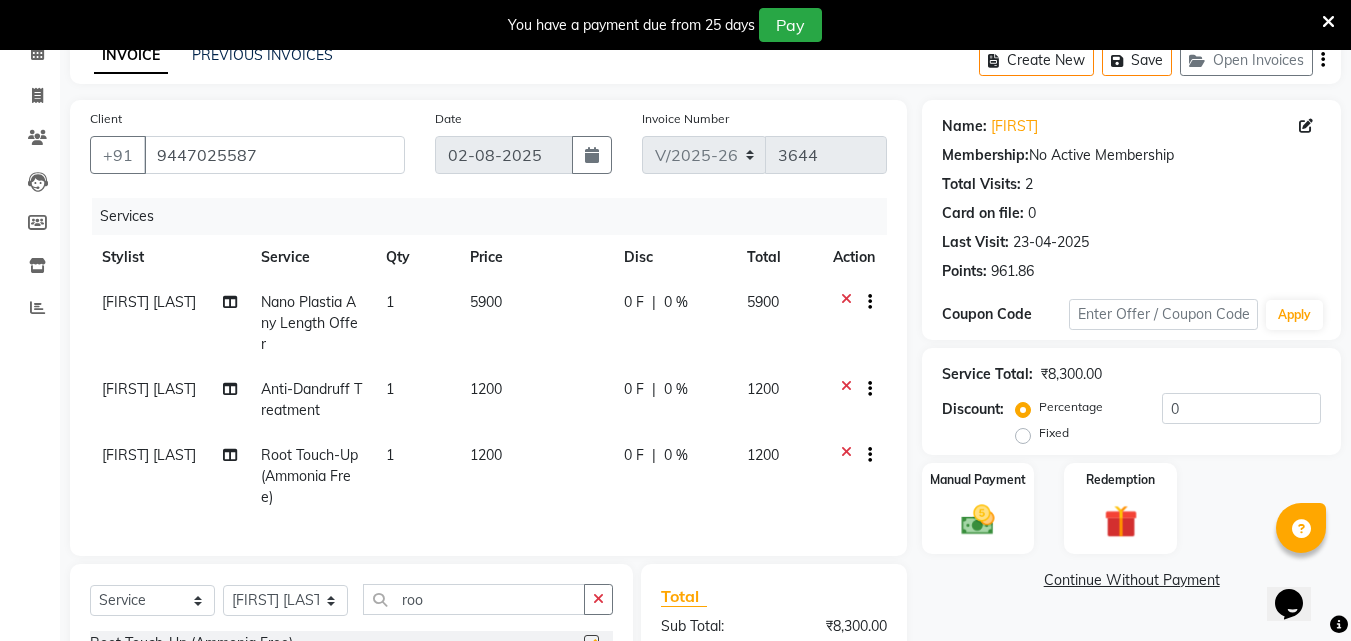 checkbox on "false" 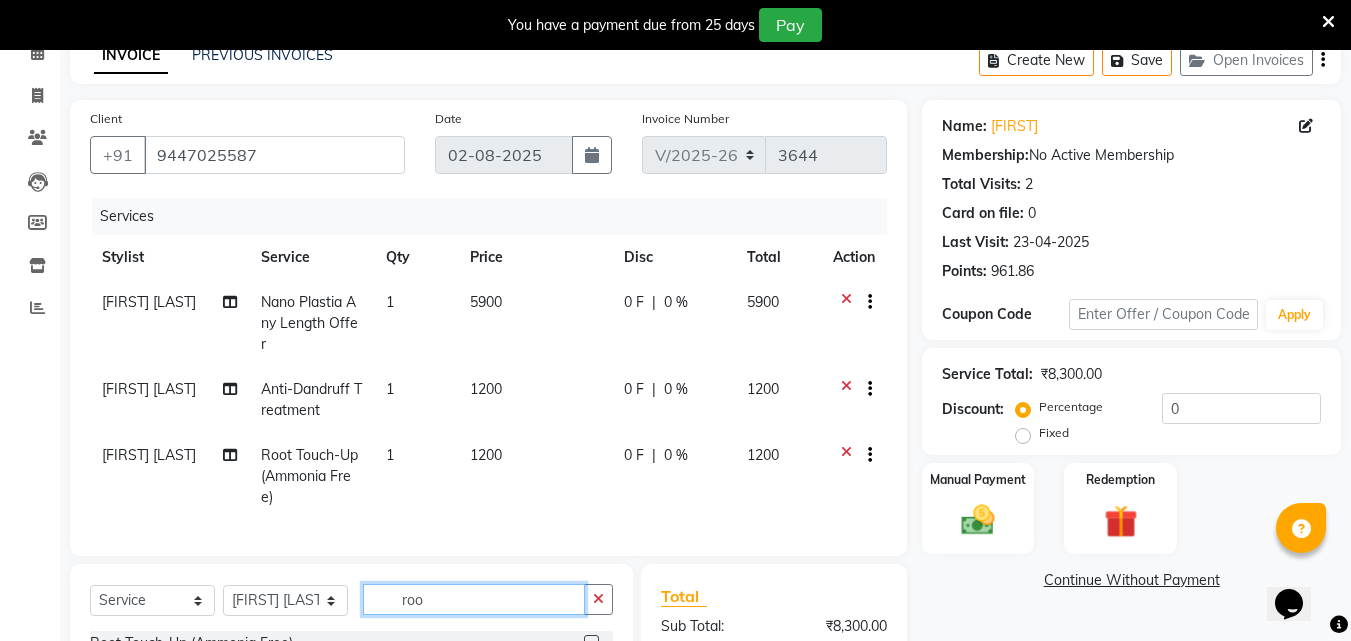 click on "roo" 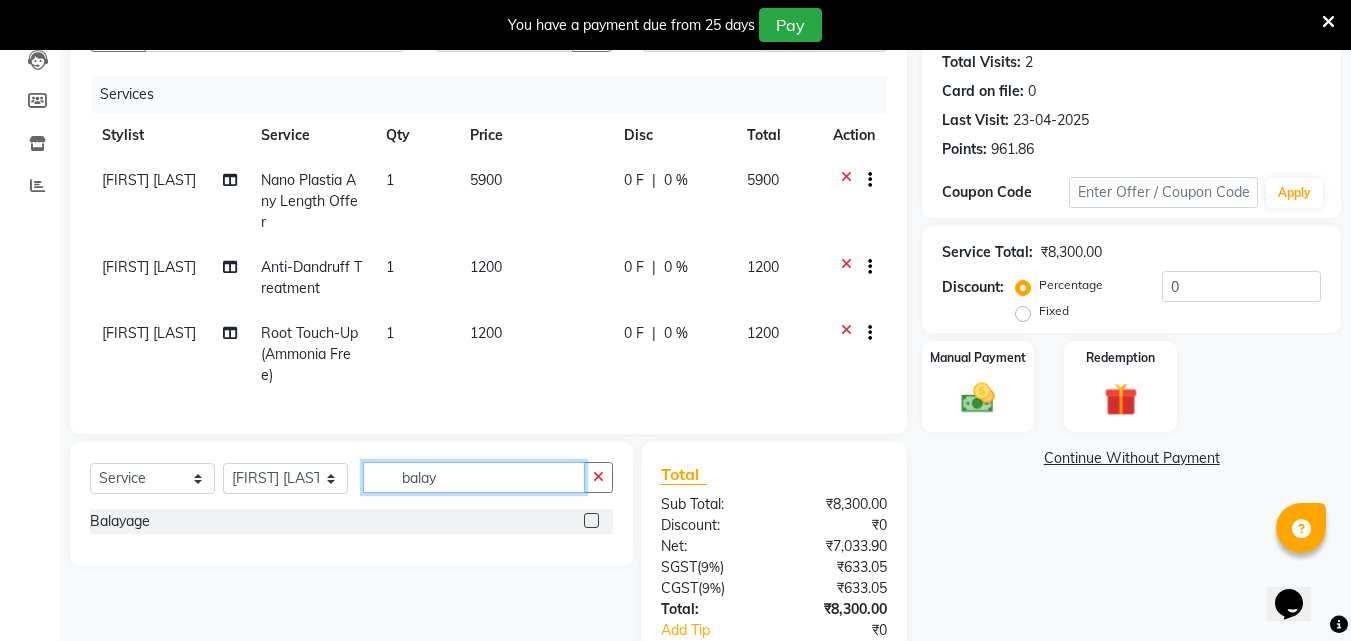 scroll, scrollTop: 362, scrollLeft: 0, axis: vertical 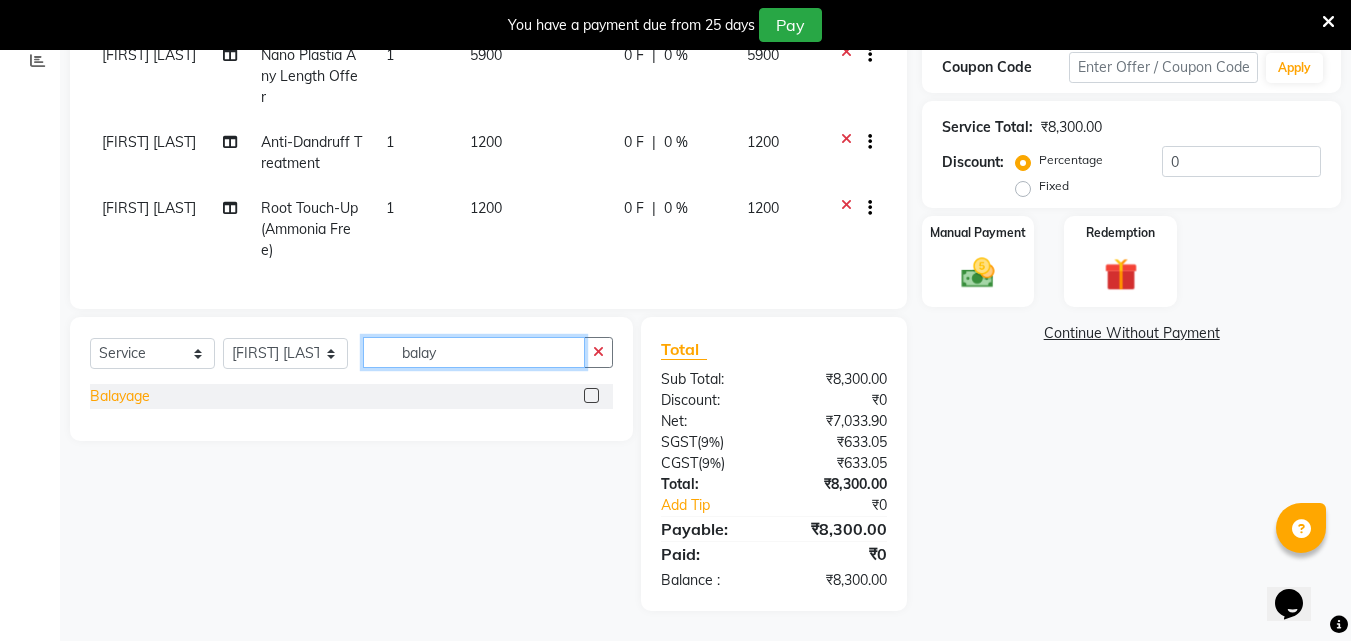 type on "balay" 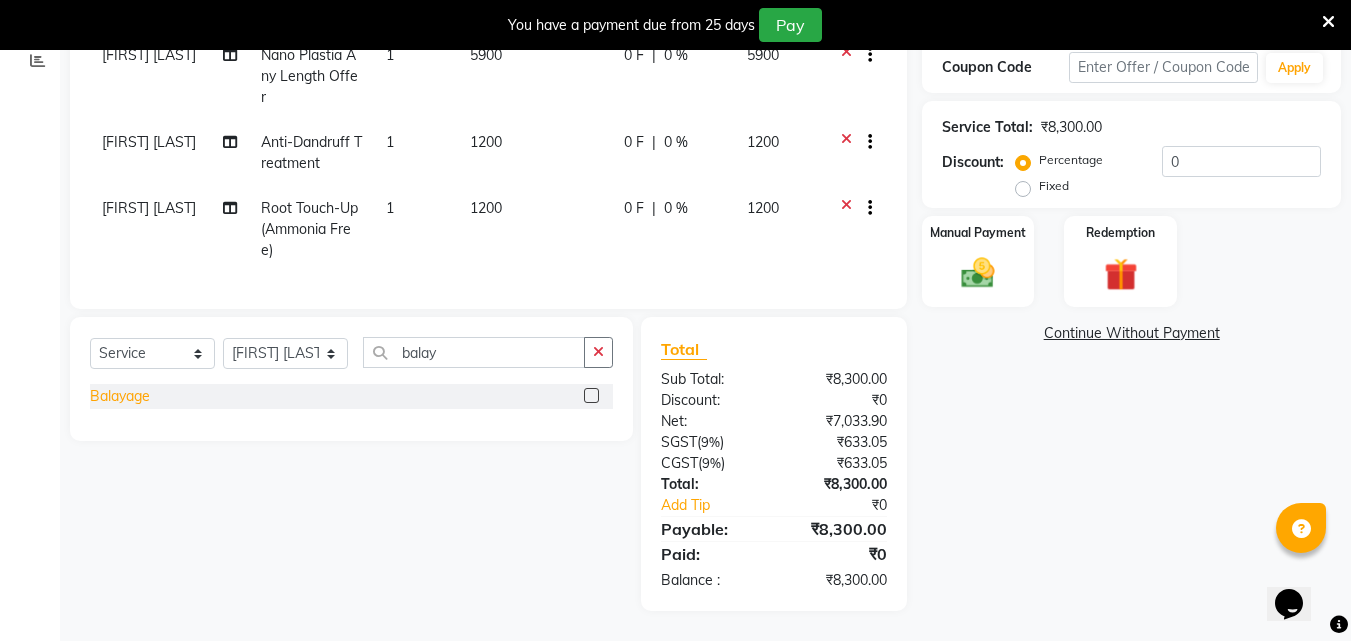 click on "Balayage" 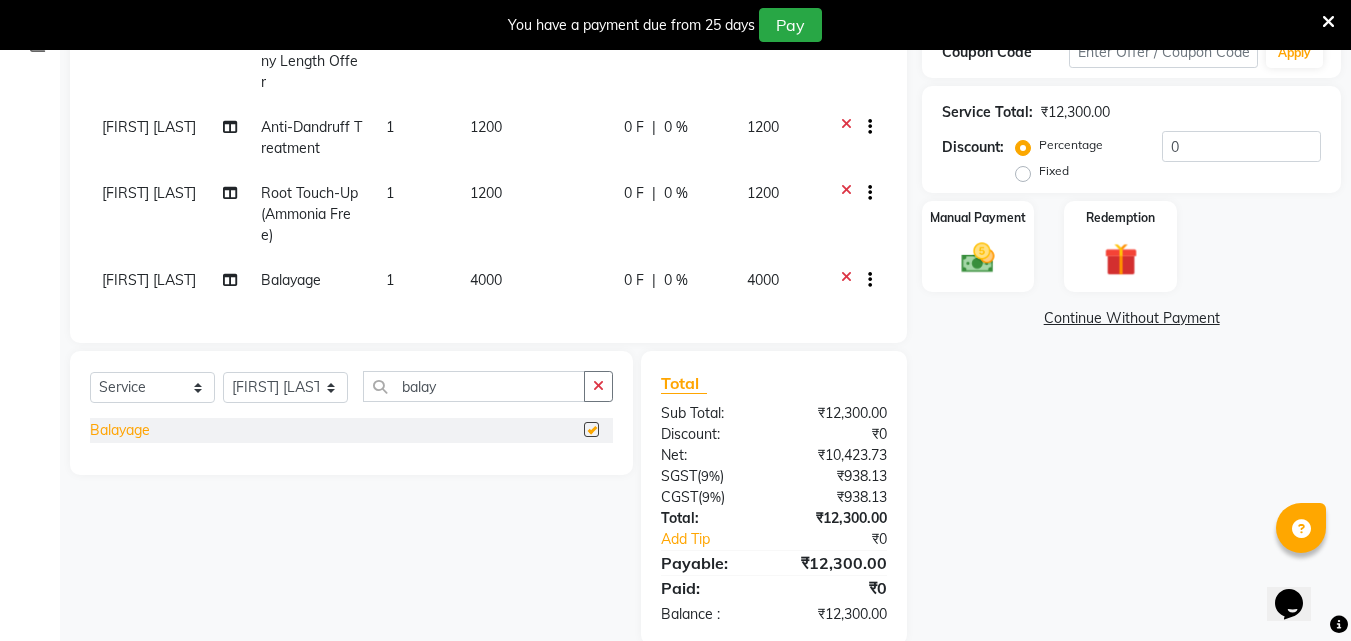 checkbox on "false" 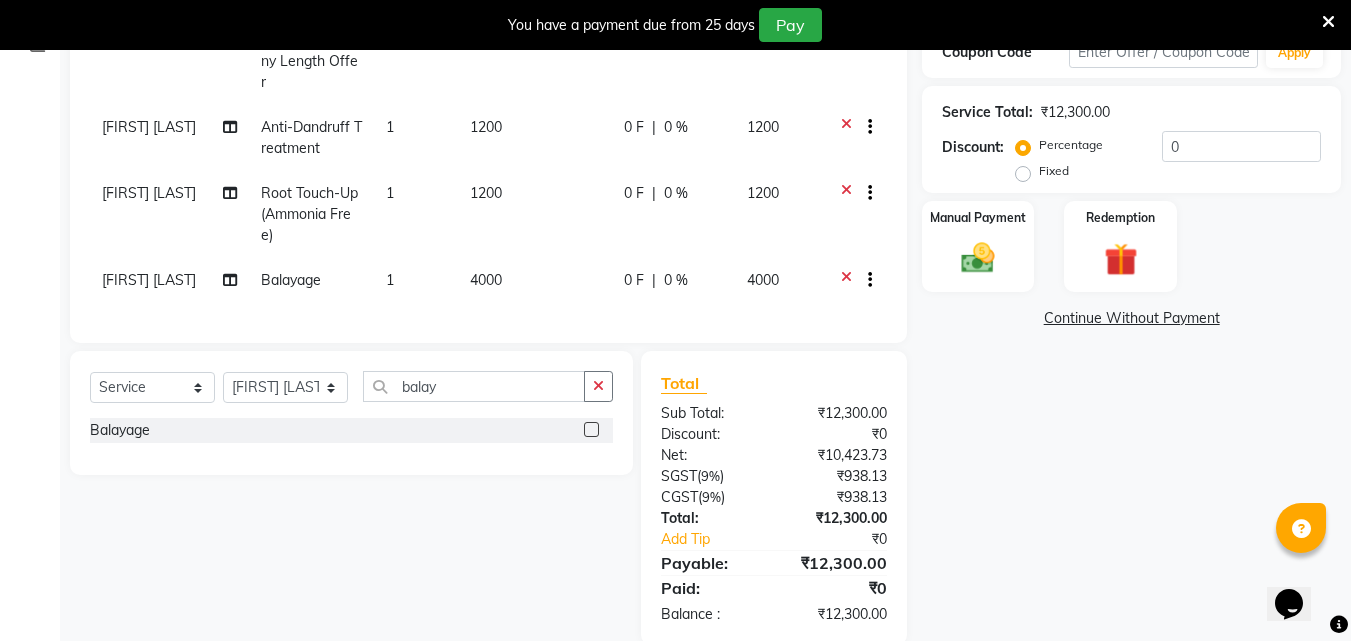 scroll, scrollTop: 411, scrollLeft: 0, axis: vertical 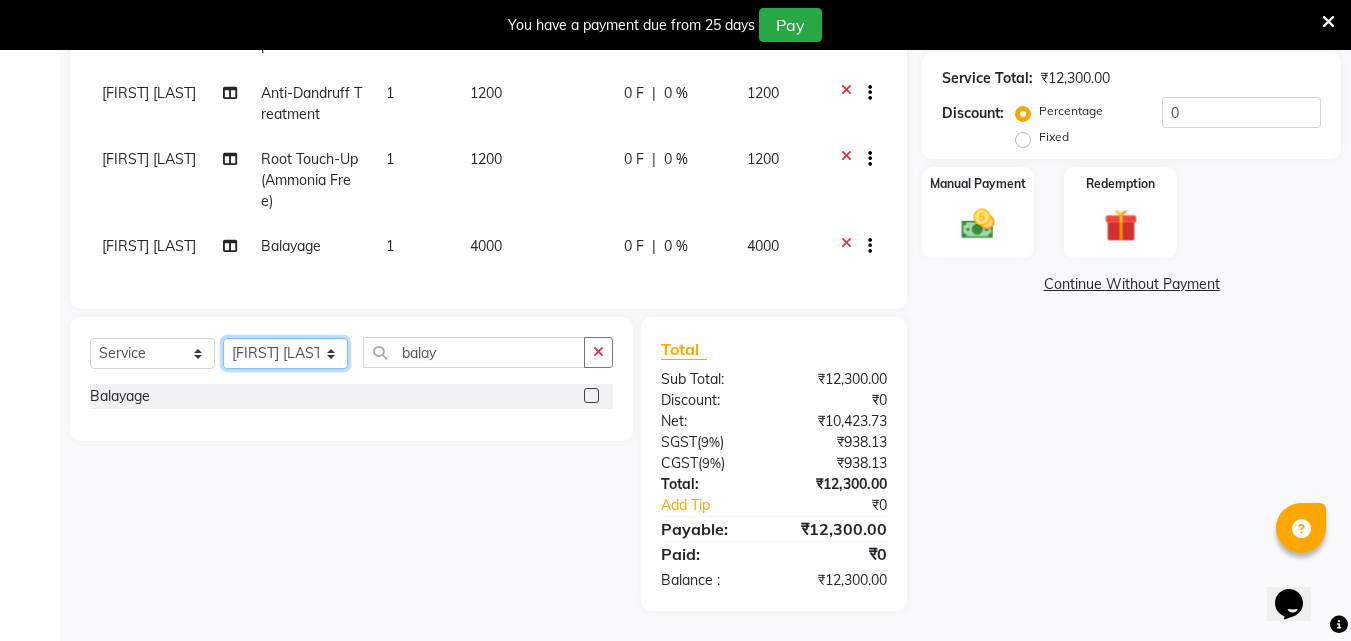 click on "Select Stylist Afsha Aiswarya B BINU MANGAR COCHIN ASHTAMUDI Danish Diksha Thapa (Anamika) Fousiya Jishan Priyanka rathi chowdhury  RAGHI FERNANDEZ Rani RASIYA  SALMAN ALI Savez" 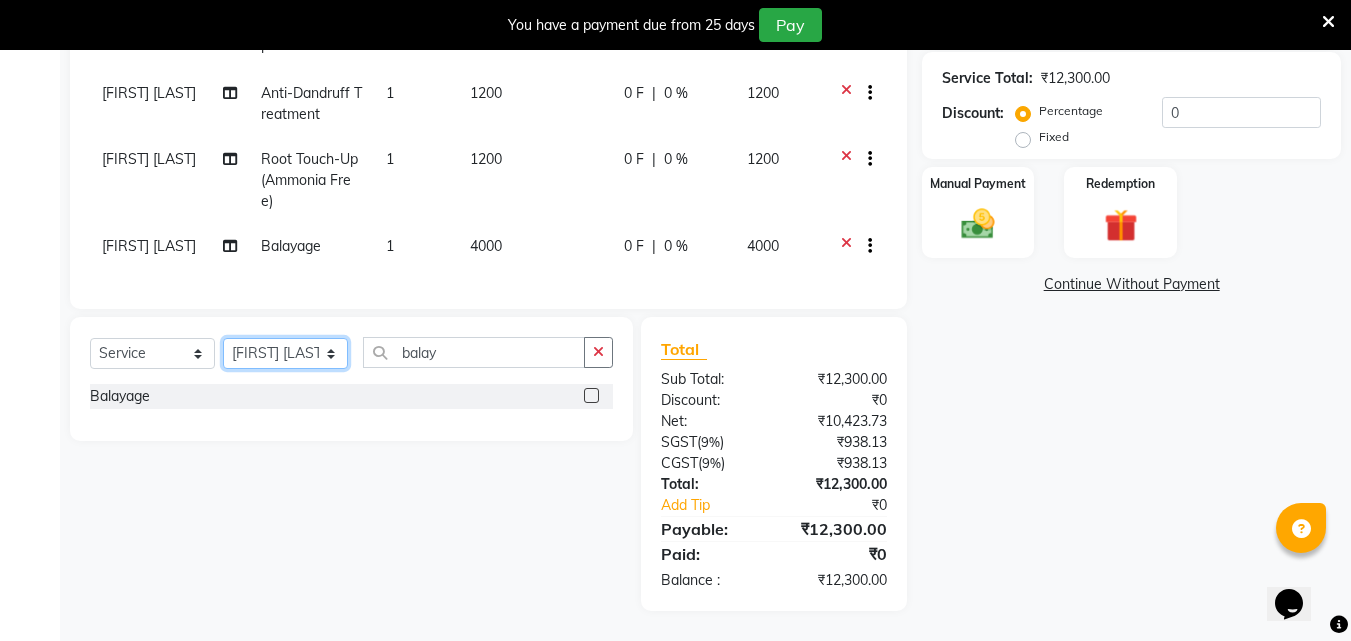 select on "61969" 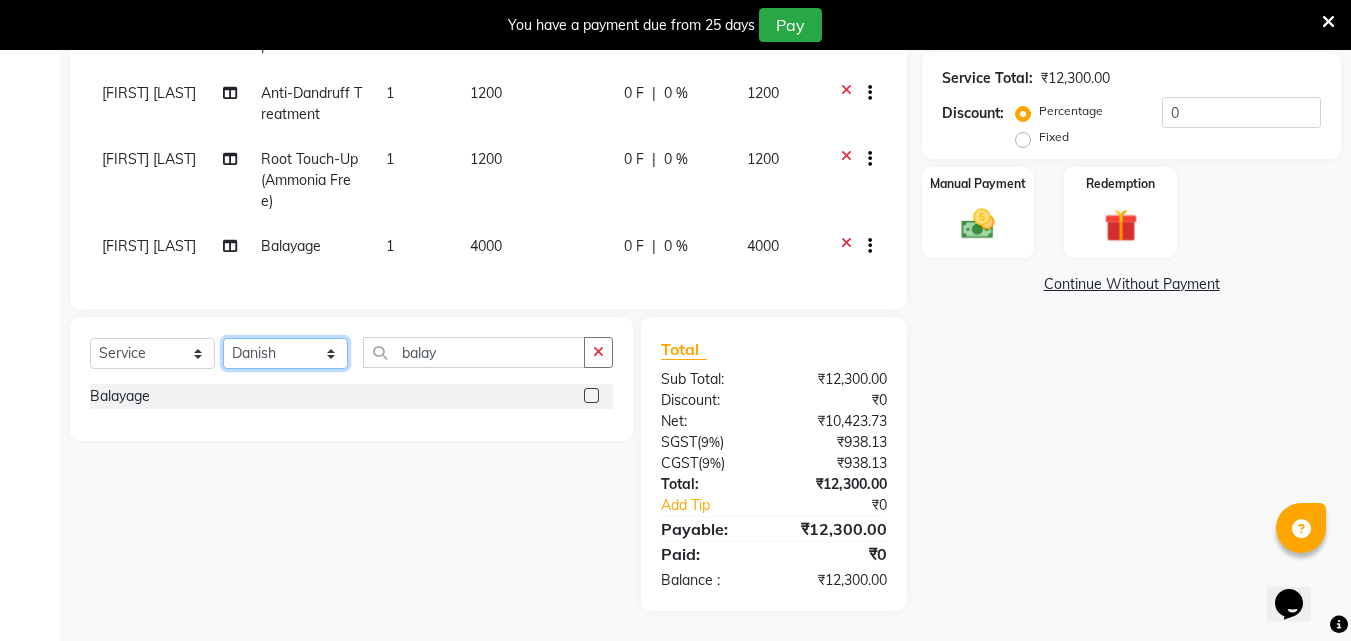click on "Select Stylist Afsha Aiswarya B BINU MANGAR COCHIN ASHTAMUDI Danish Diksha Thapa (Anamika) Fousiya Jishan Priyanka rathi chowdhury  RAGHI FERNANDEZ Rani RASIYA  SALMAN ALI Savez" 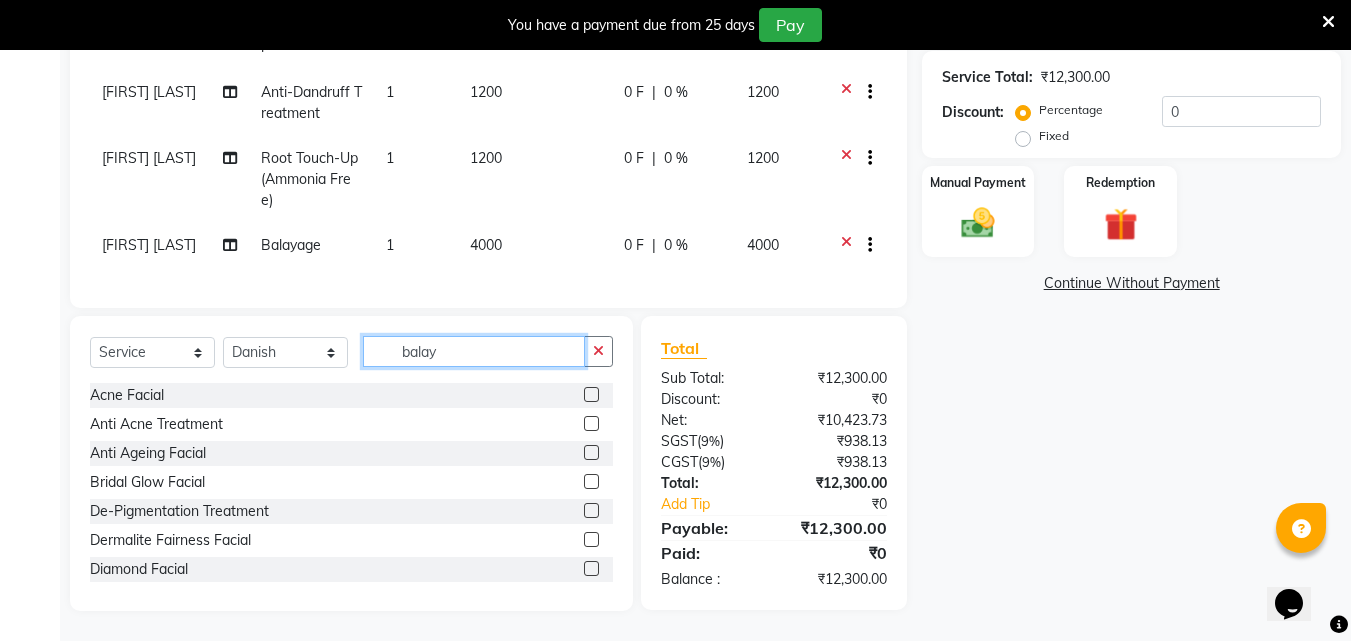 click on "balay" 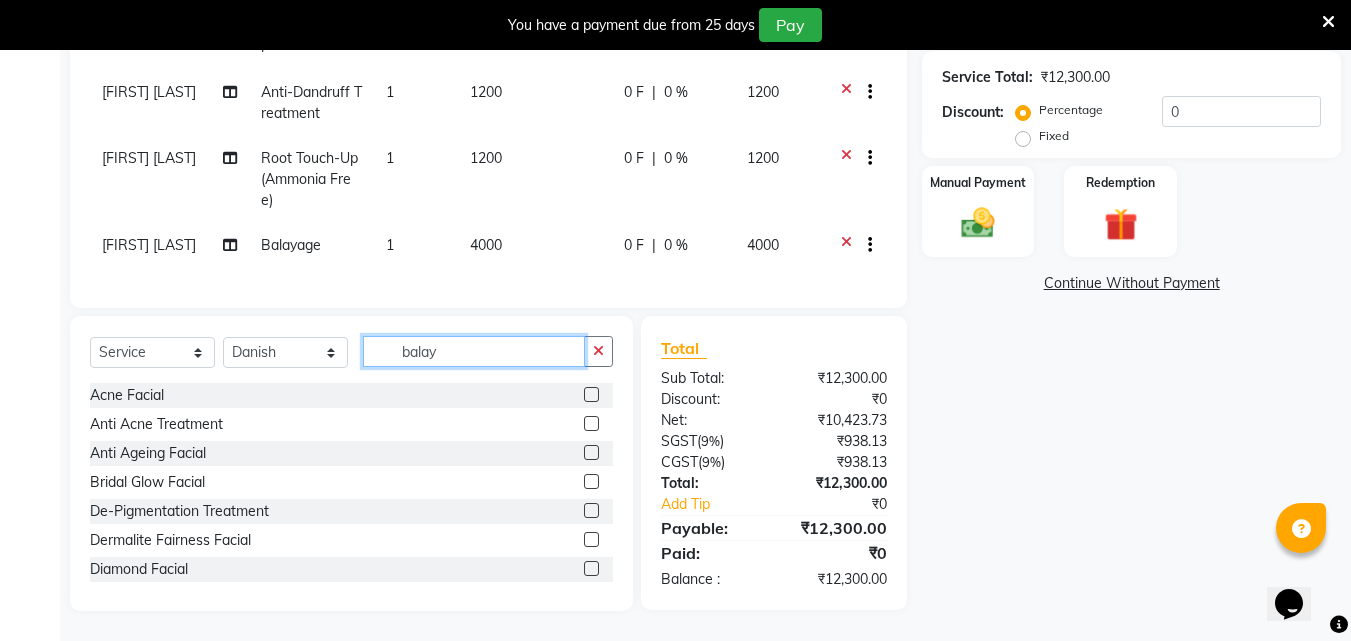 click on "balay" 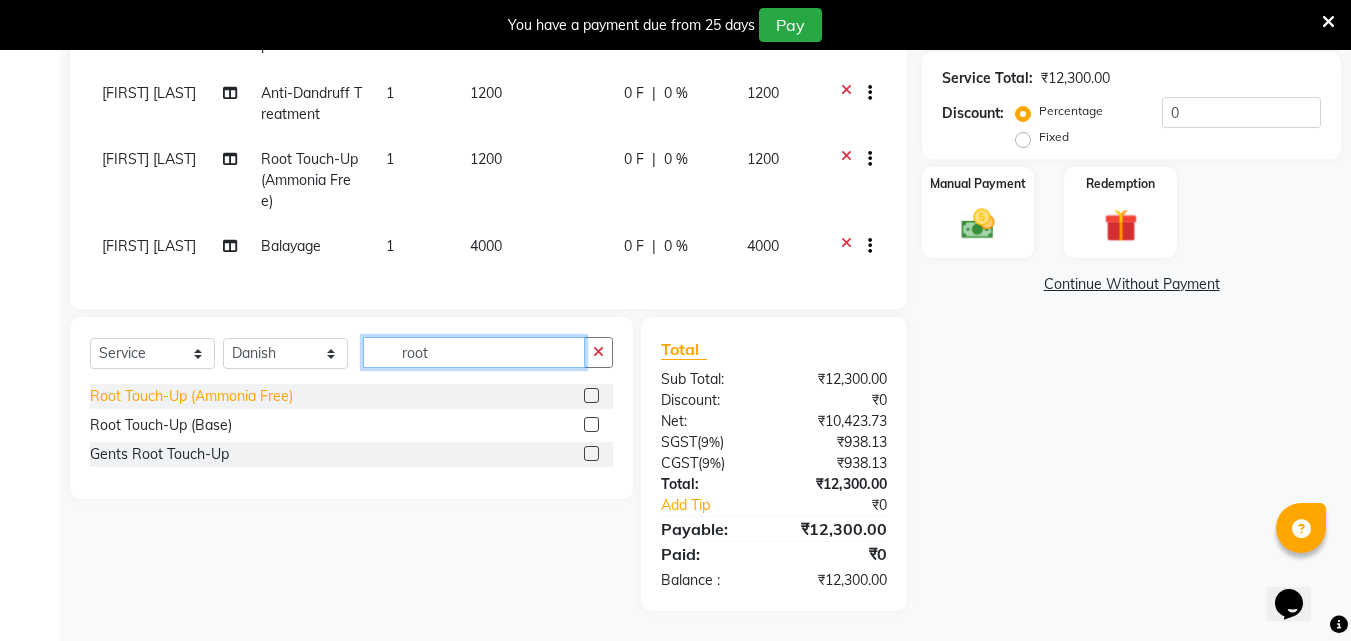 type on "root" 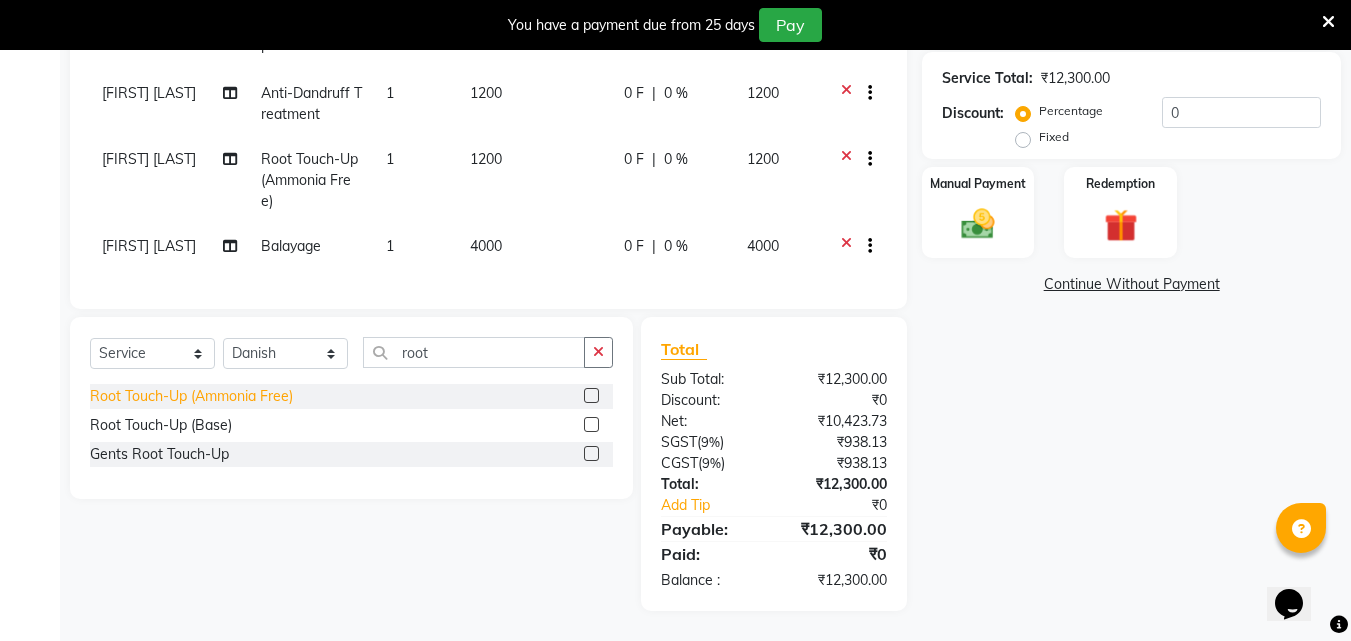 click on "Root Touch-Up (Ammonia Free)" 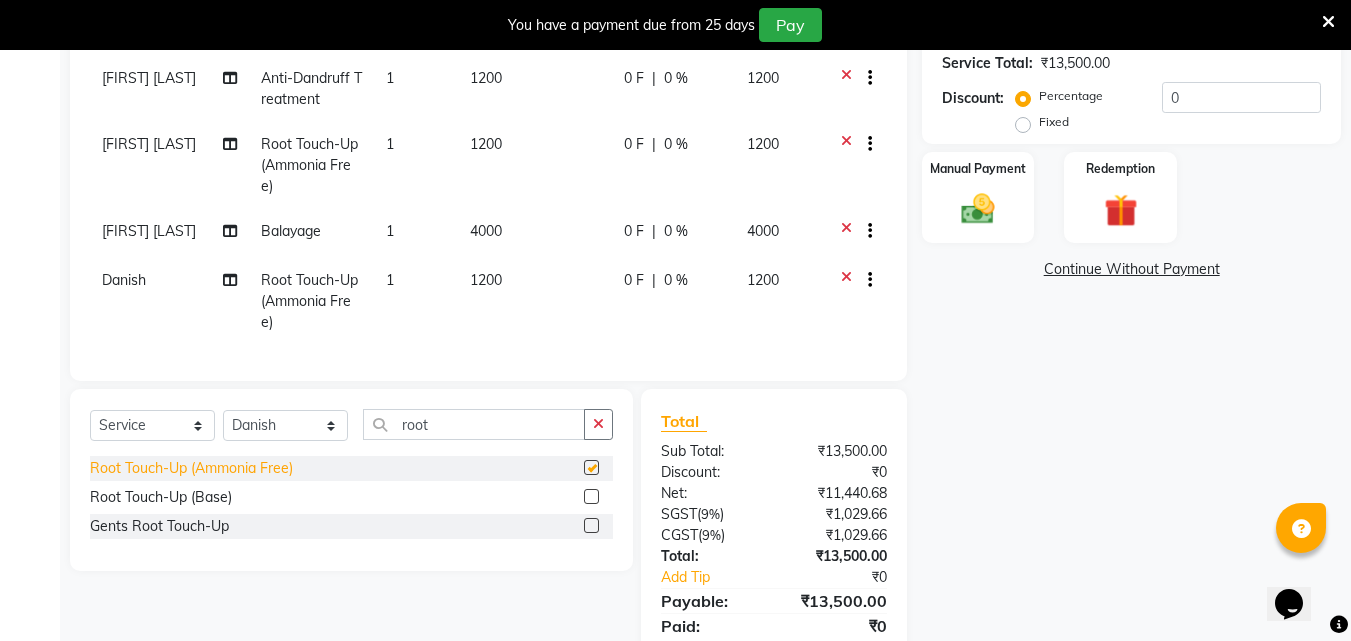 checkbox on "false" 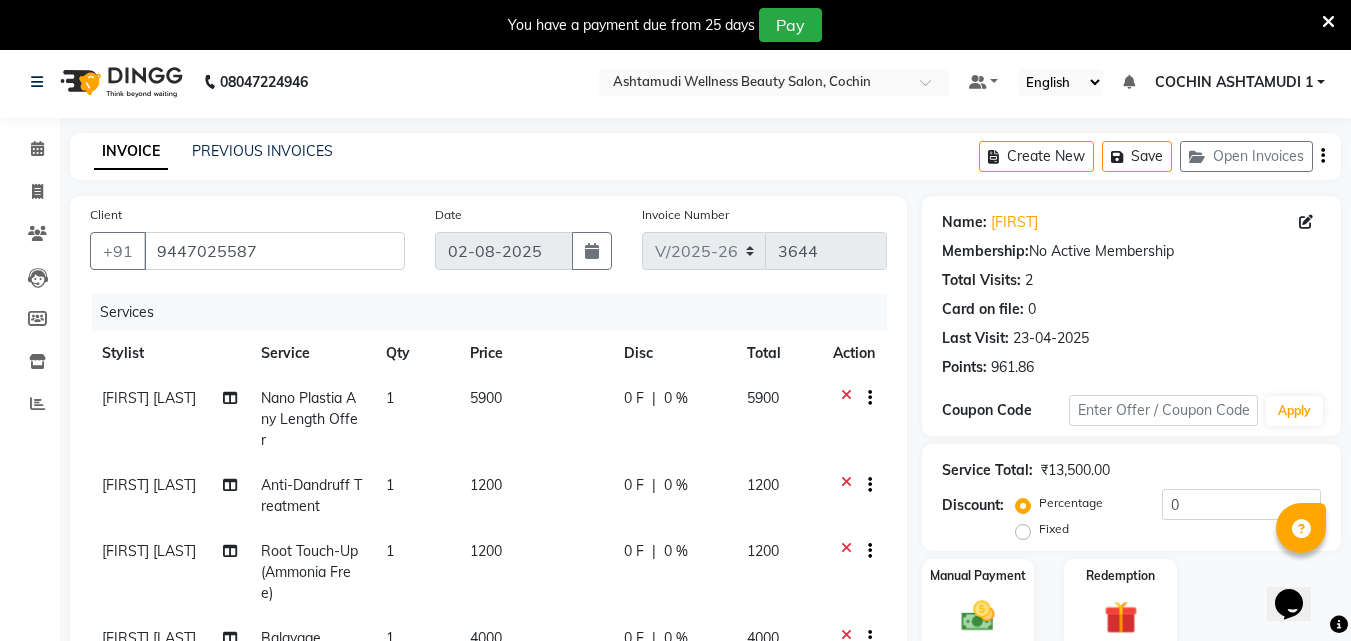 scroll, scrollTop: 0, scrollLeft: 0, axis: both 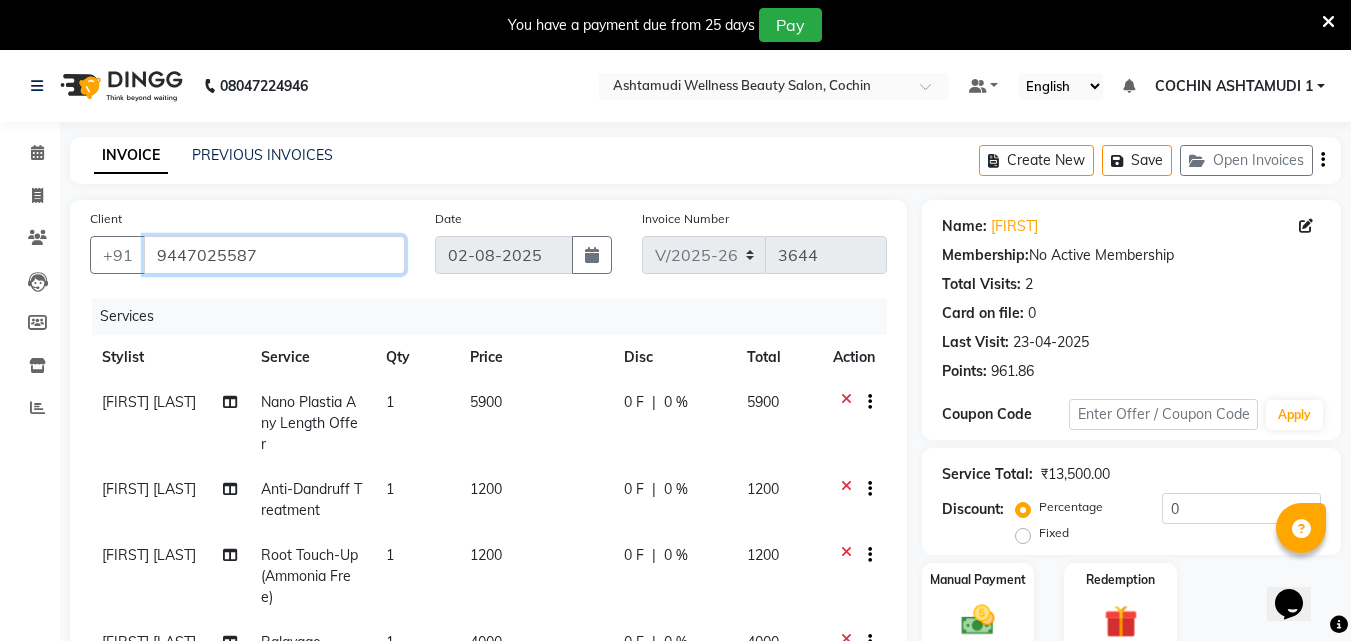 click on "9447025587" at bounding box center [274, 255] 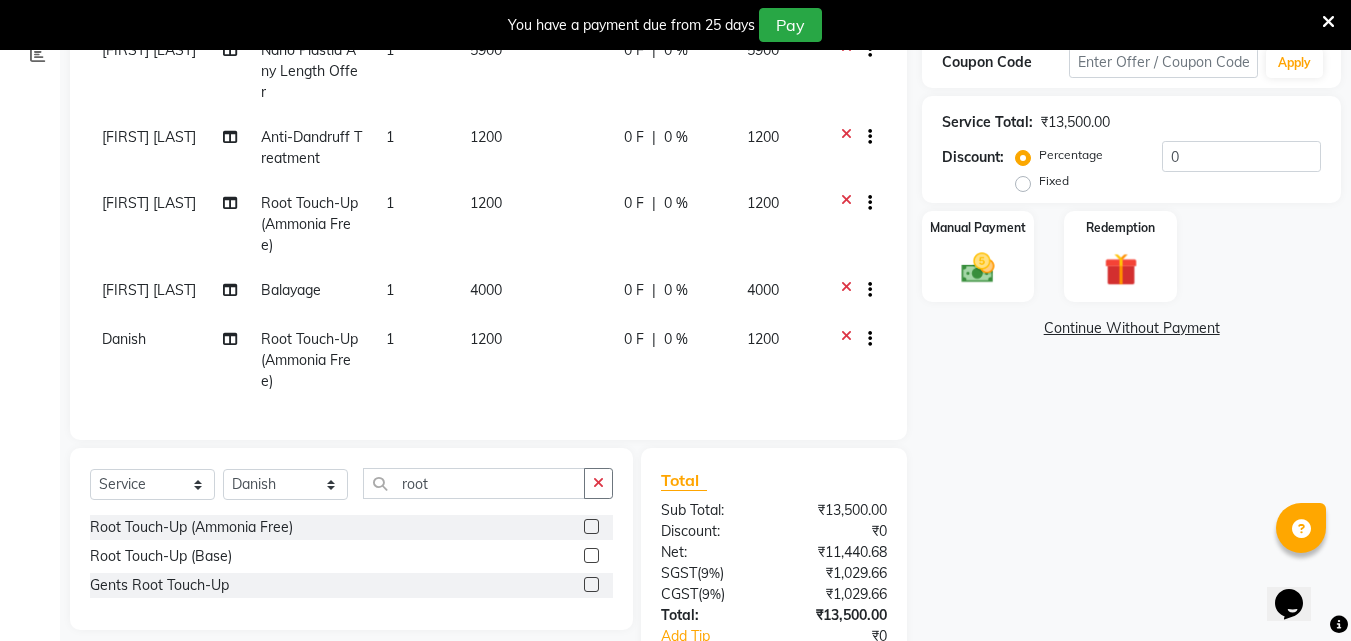 scroll, scrollTop: 498, scrollLeft: 0, axis: vertical 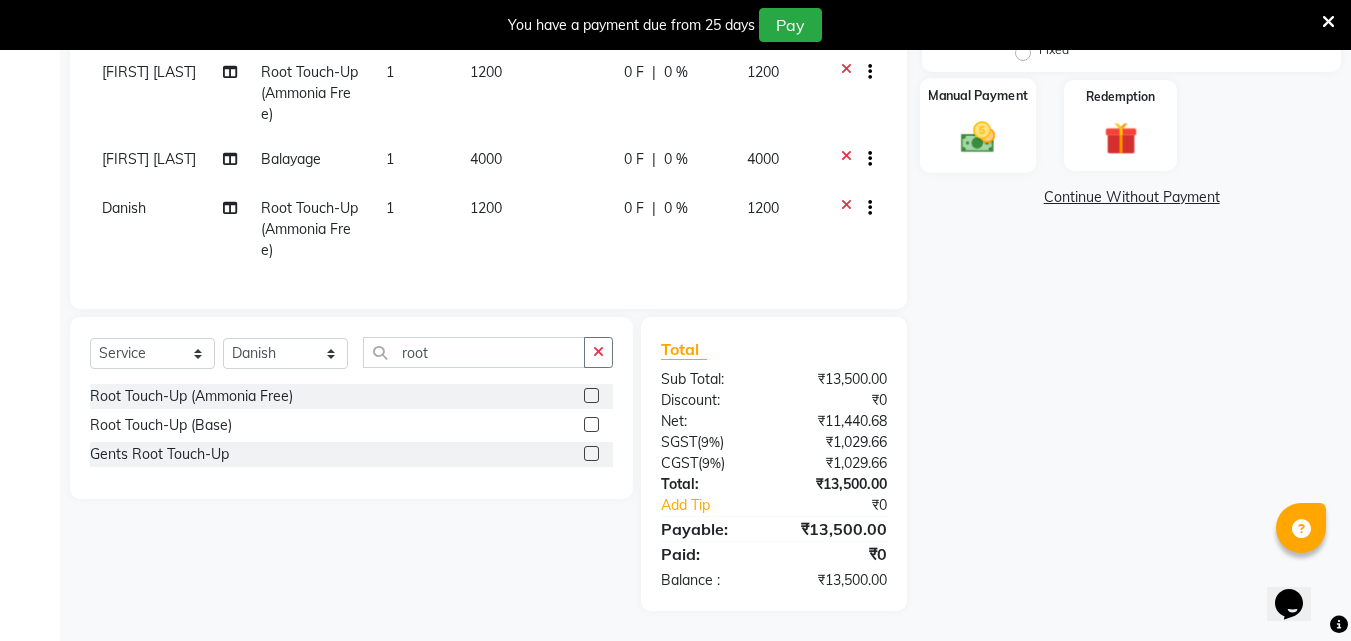 click 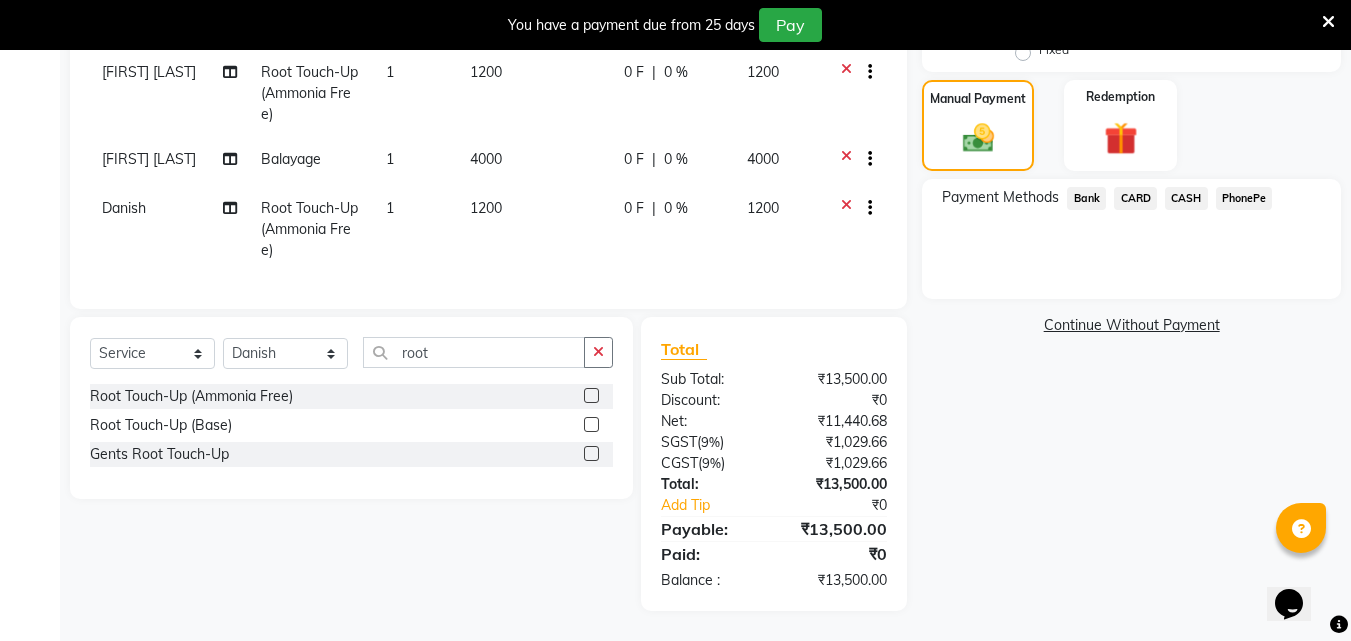 click on "CARD" 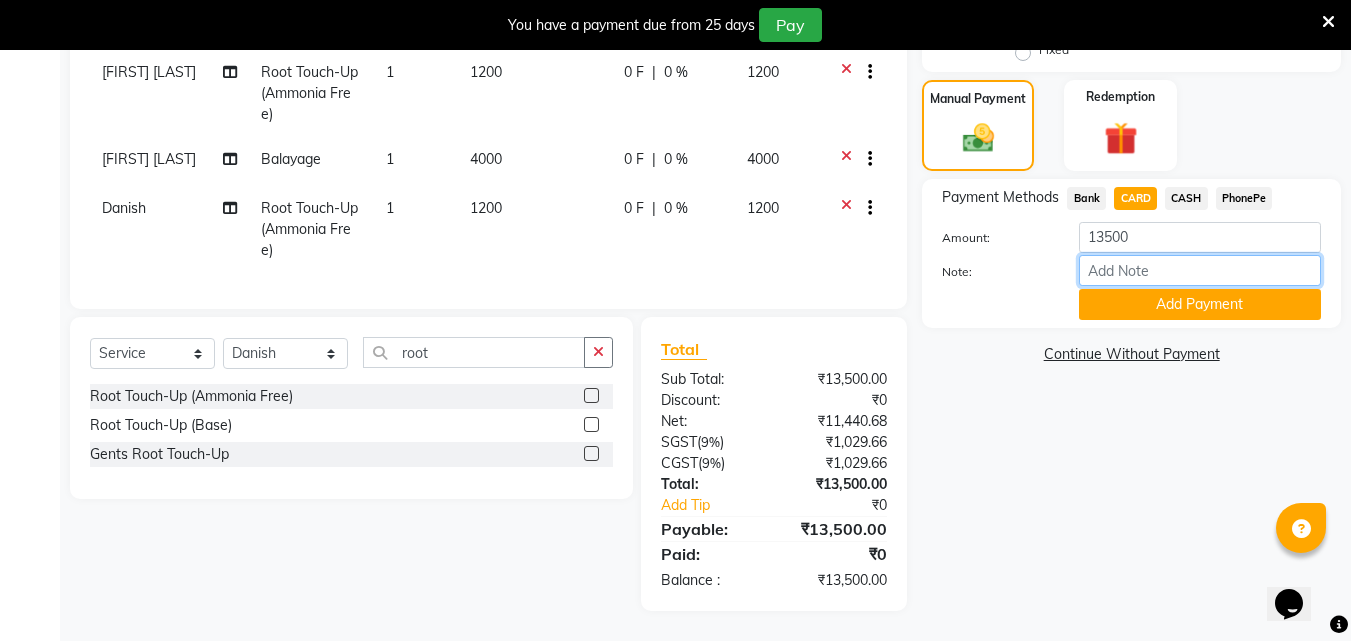 click on "Note:" at bounding box center [1200, 270] 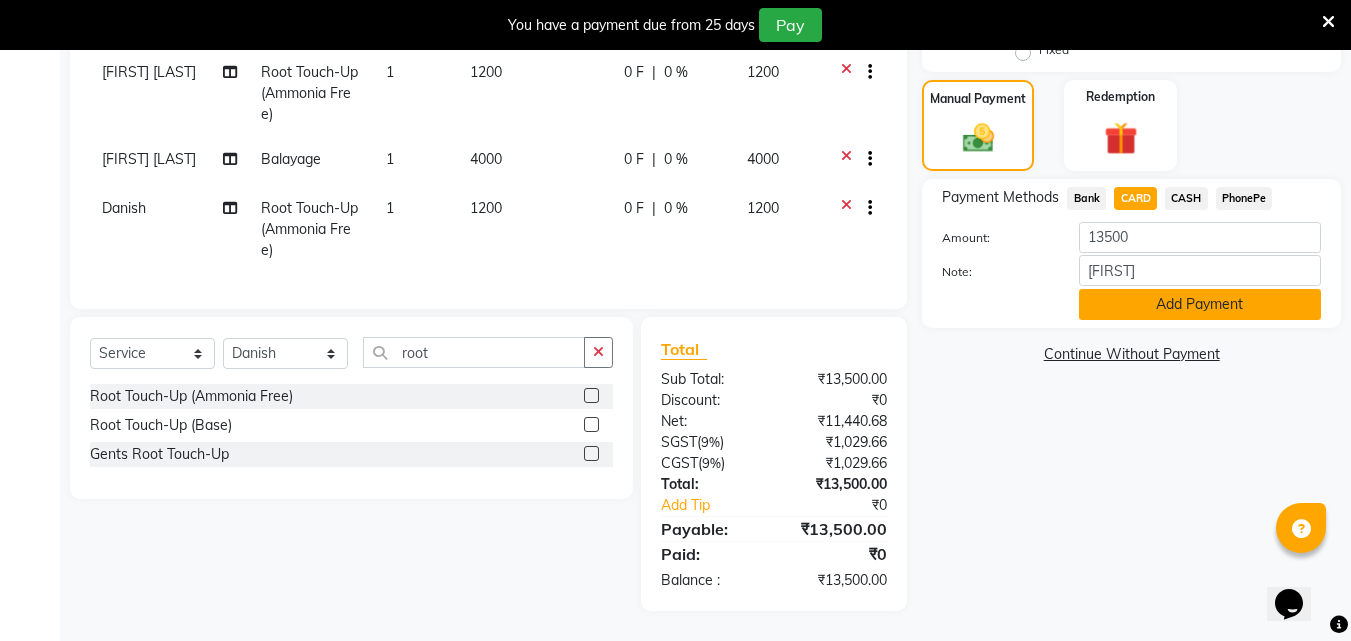 click on "Add Payment" 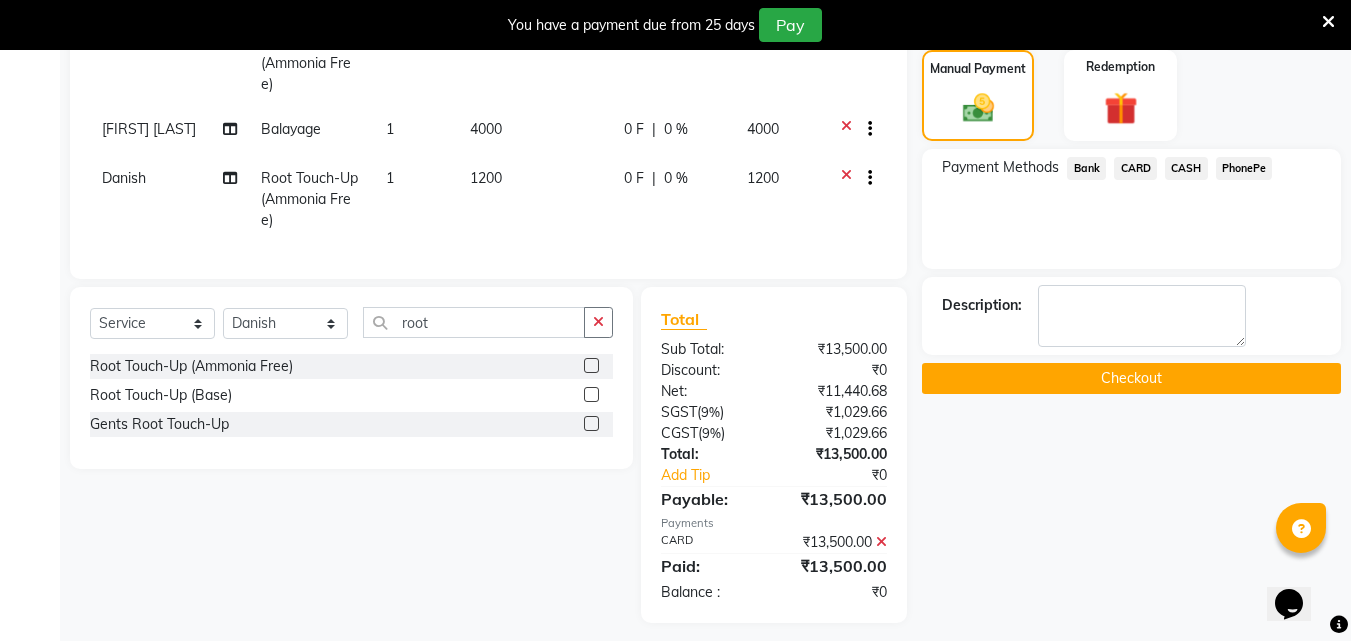 scroll, scrollTop: 540, scrollLeft: 0, axis: vertical 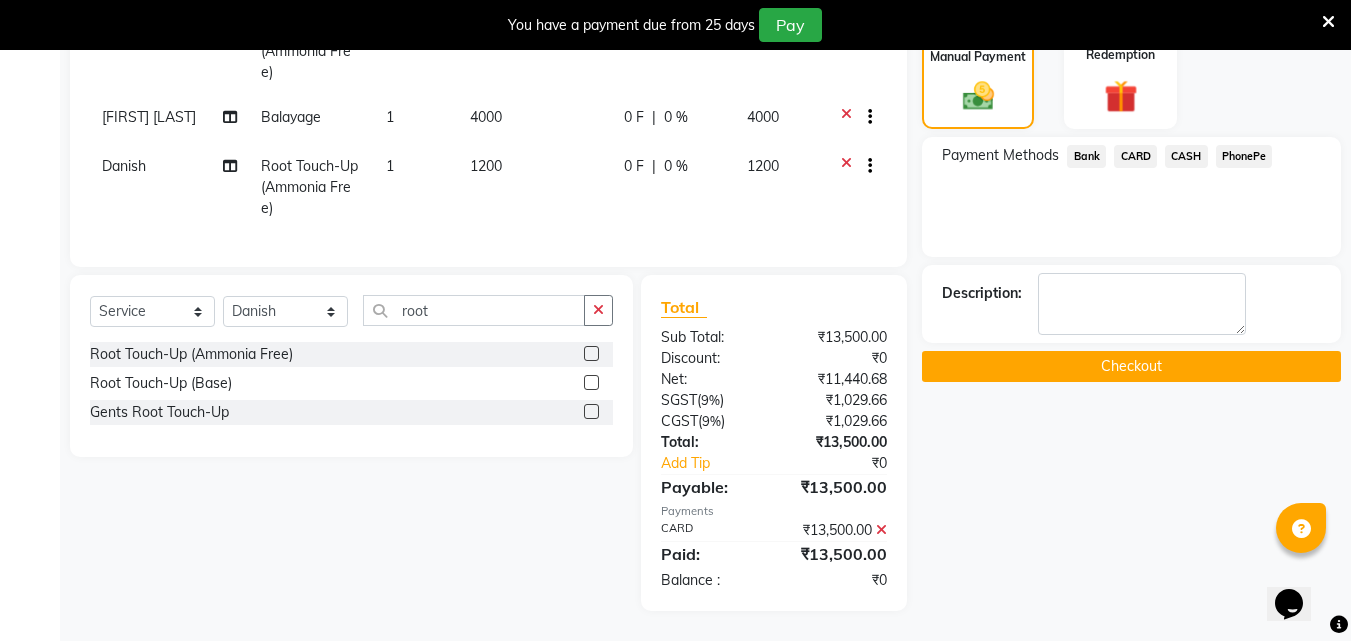 click on "Checkout" 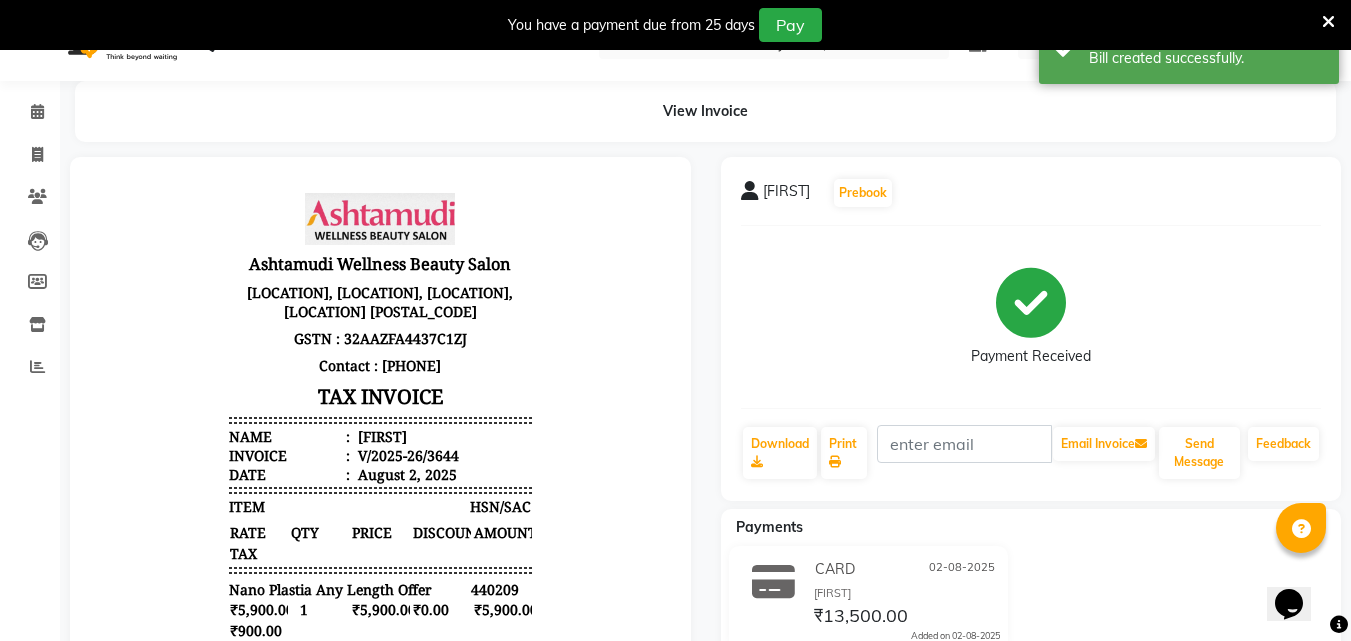 scroll, scrollTop: 0, scrollLeft: 0, axis: both 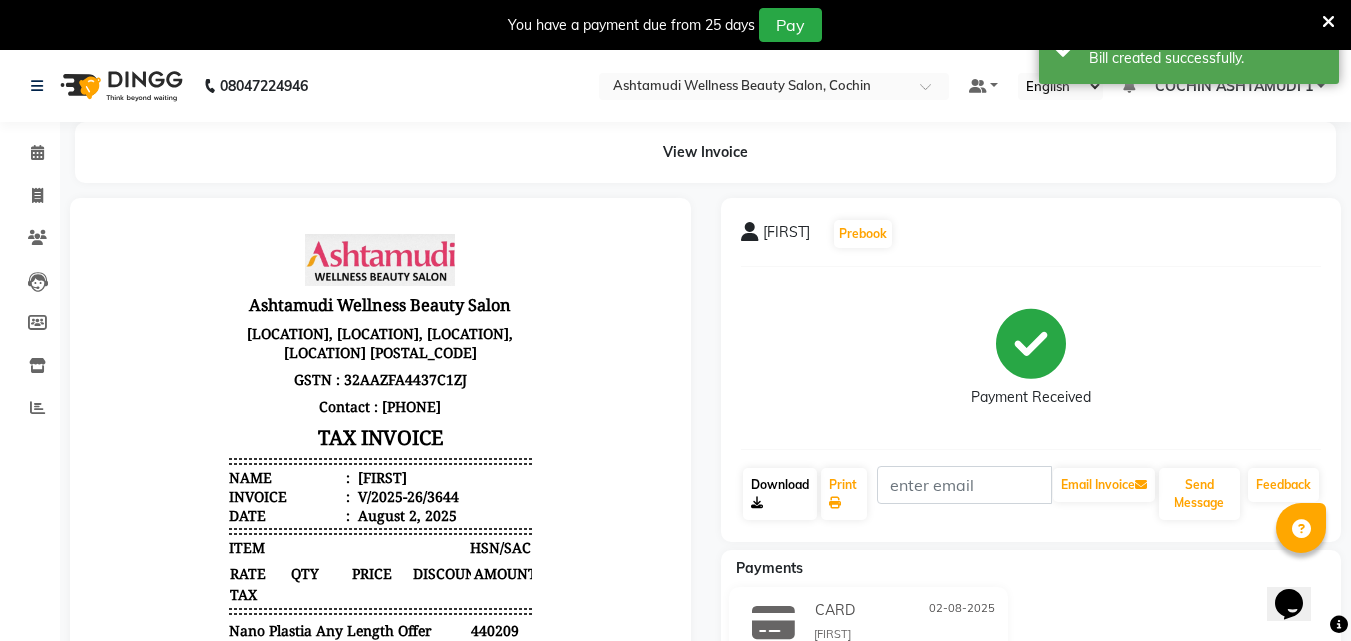 click on "Download" 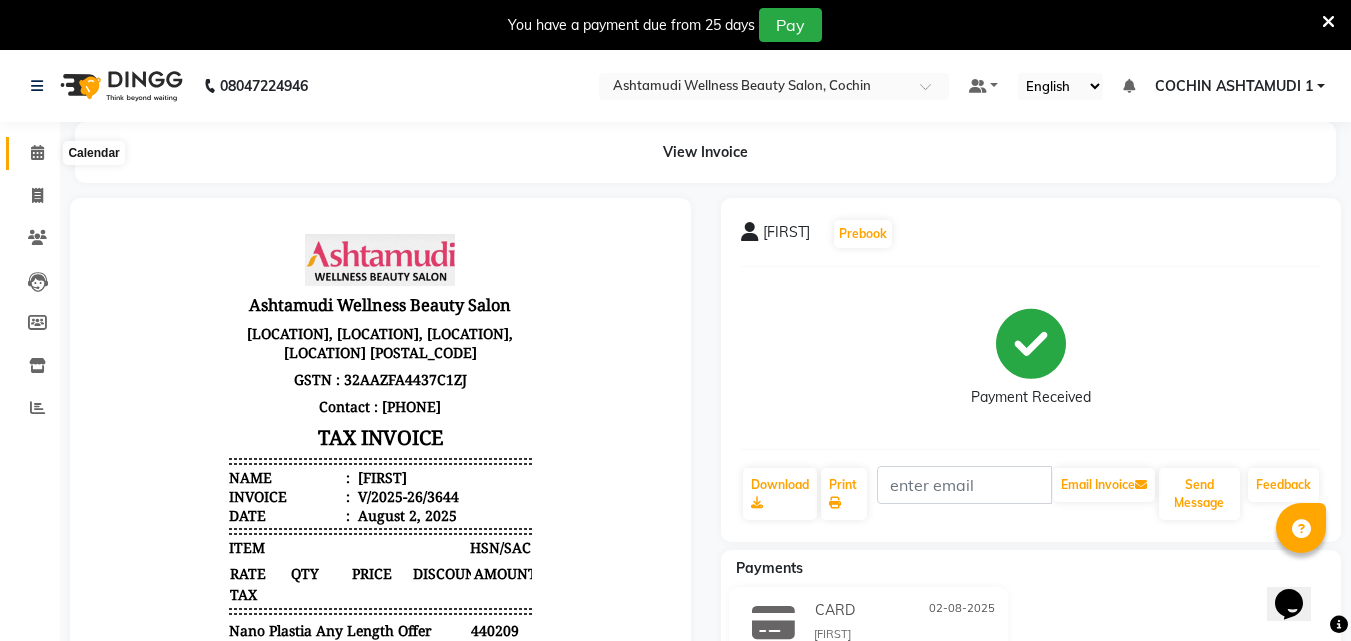 click 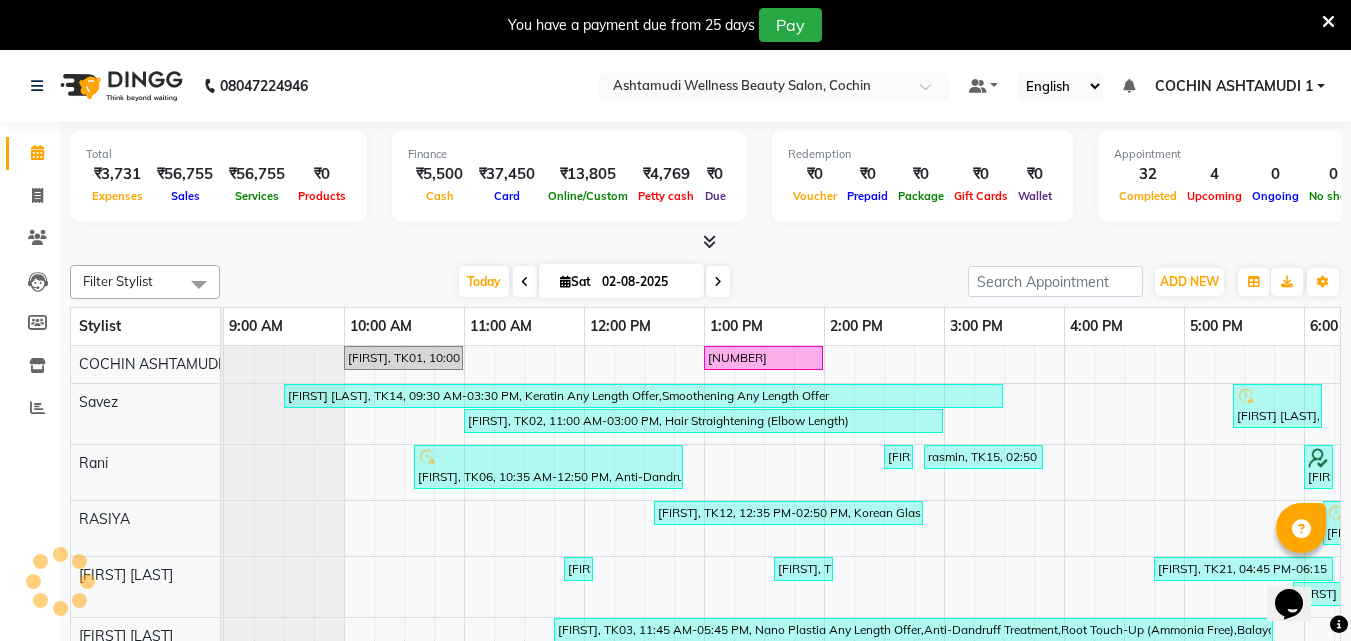 scroll, scrollTop: 0, scrollLeft: 0, axis: both 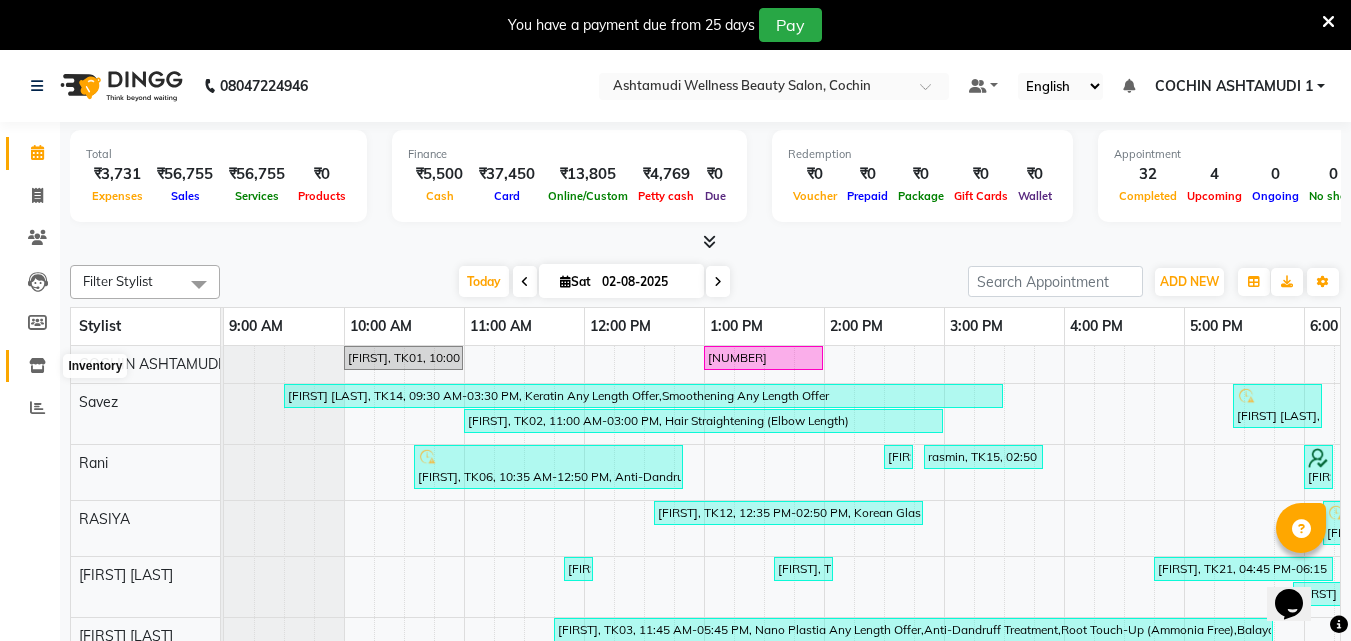 click 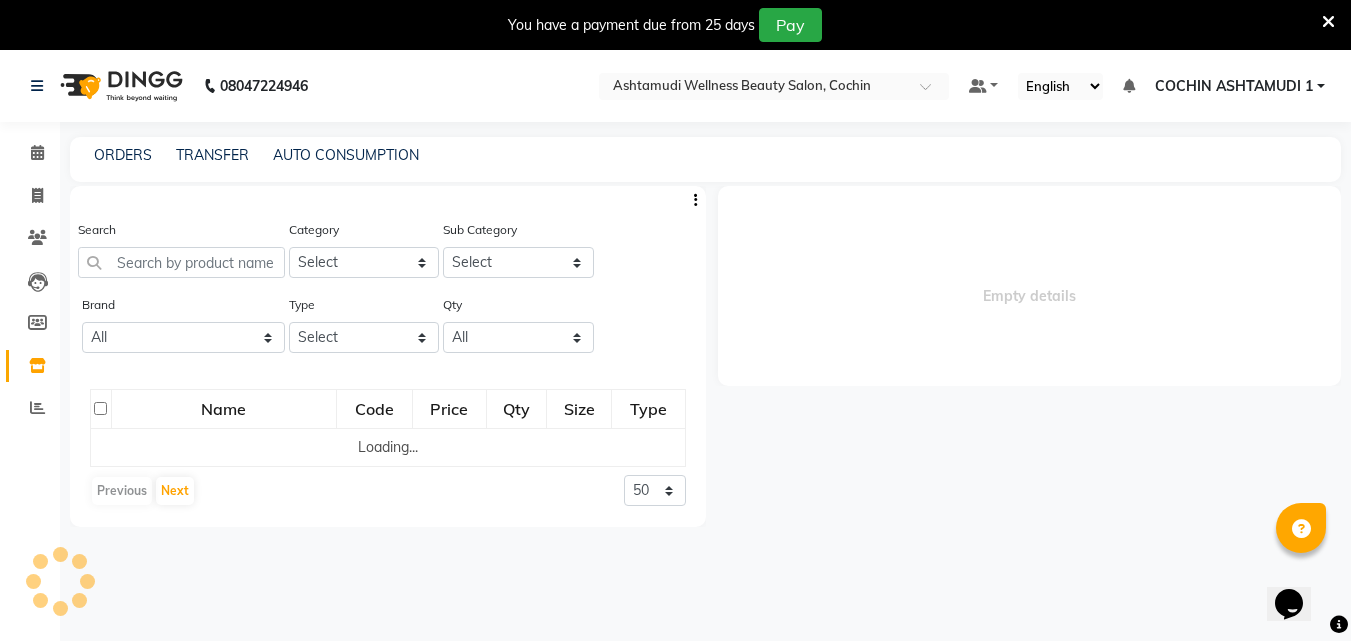 select 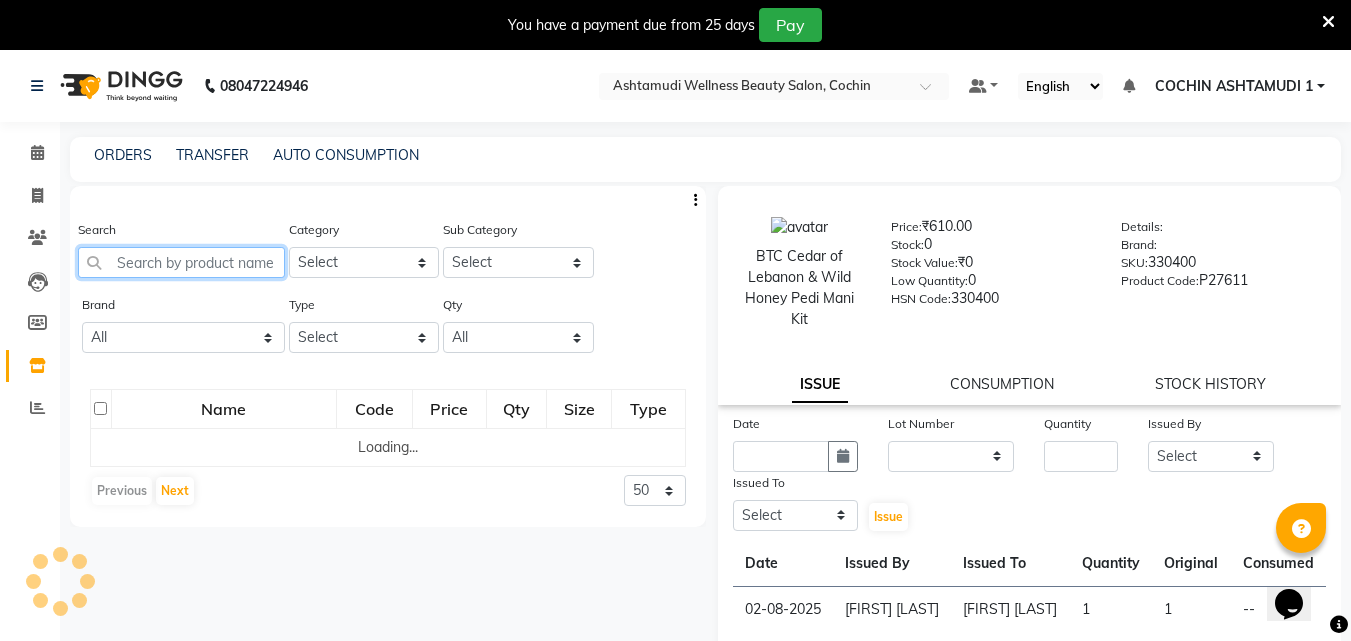 click 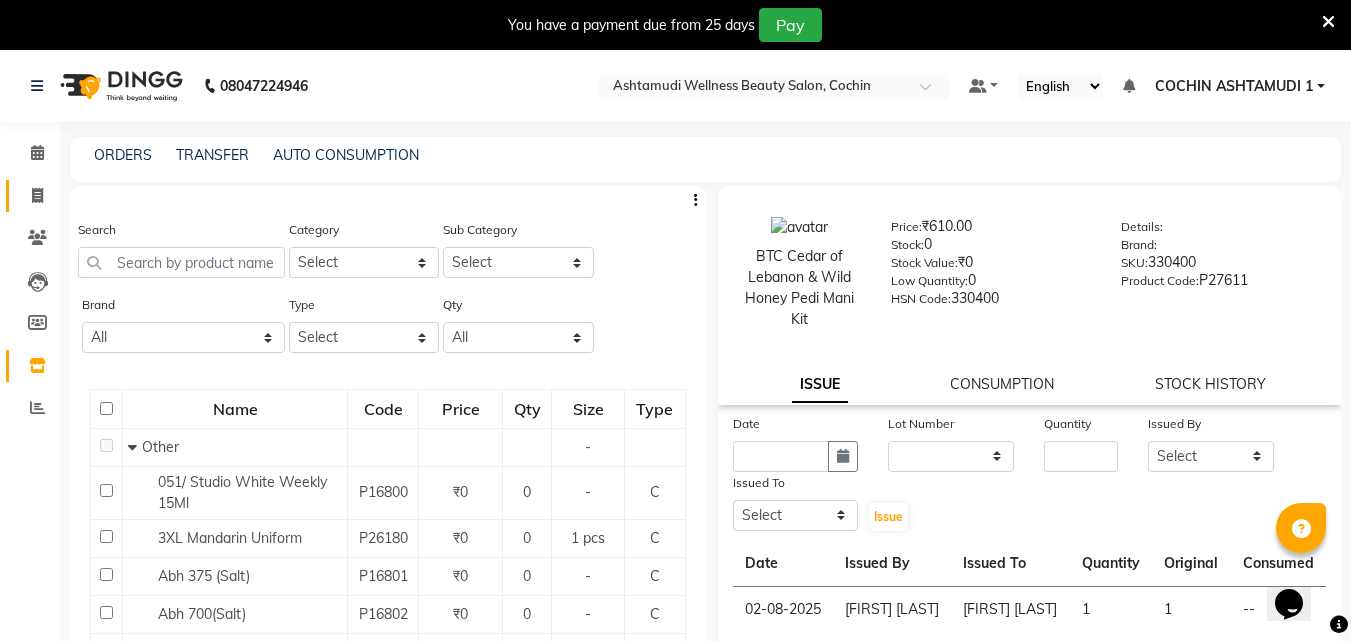 click 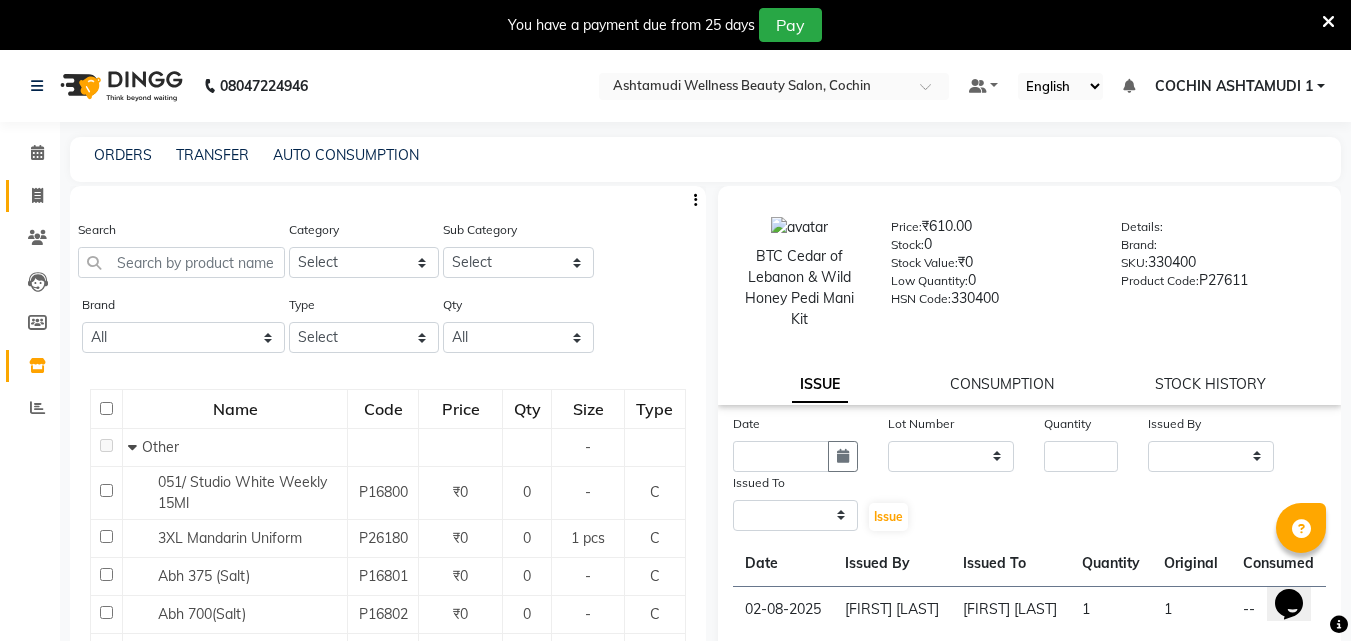 select on "service" 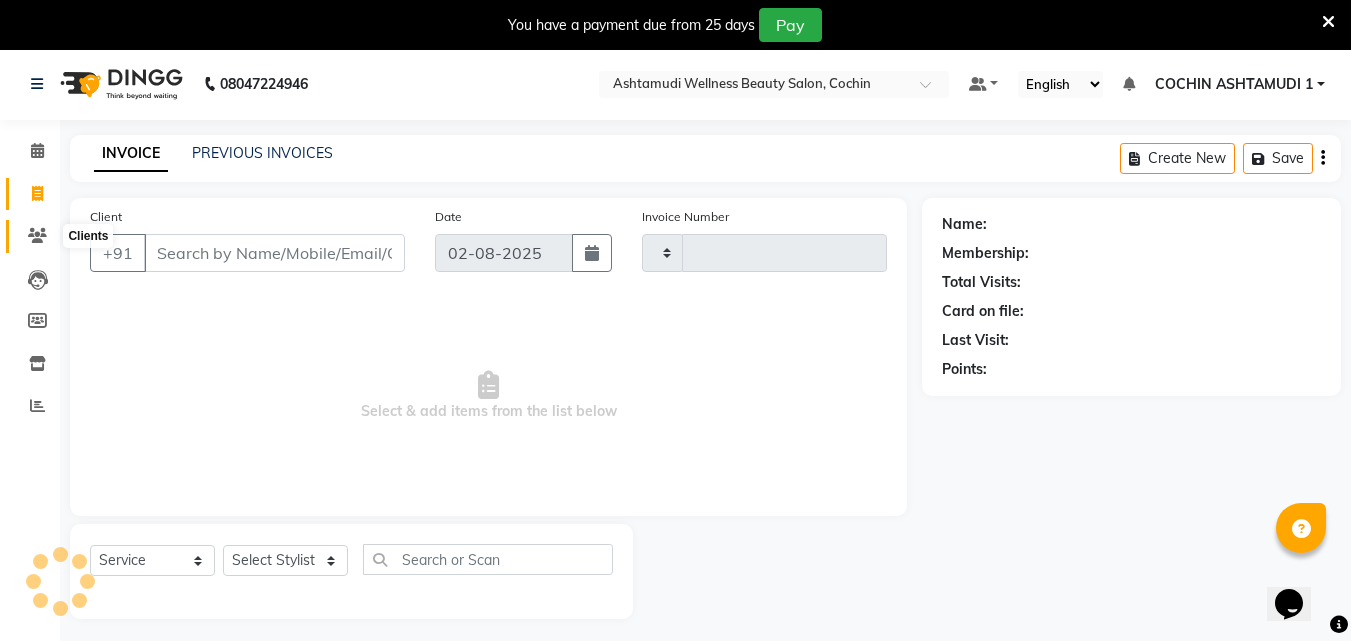 click 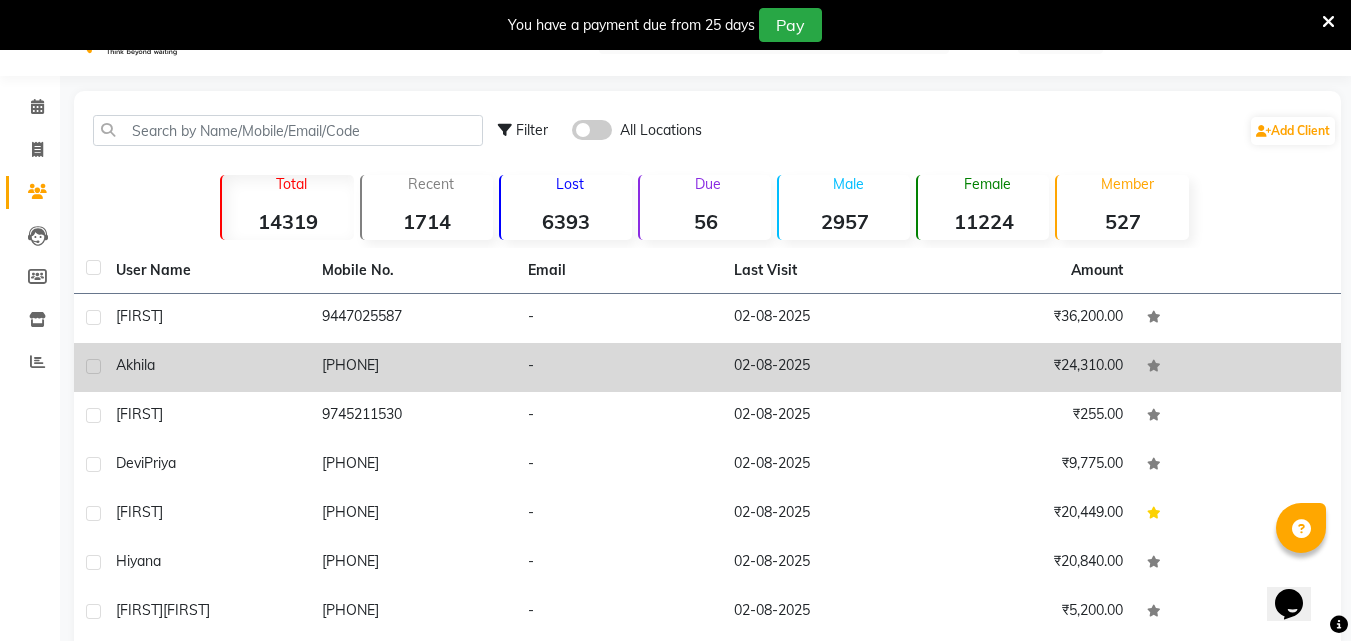scroll, scrollTop: 0, scrollLeft: 0, axis: both 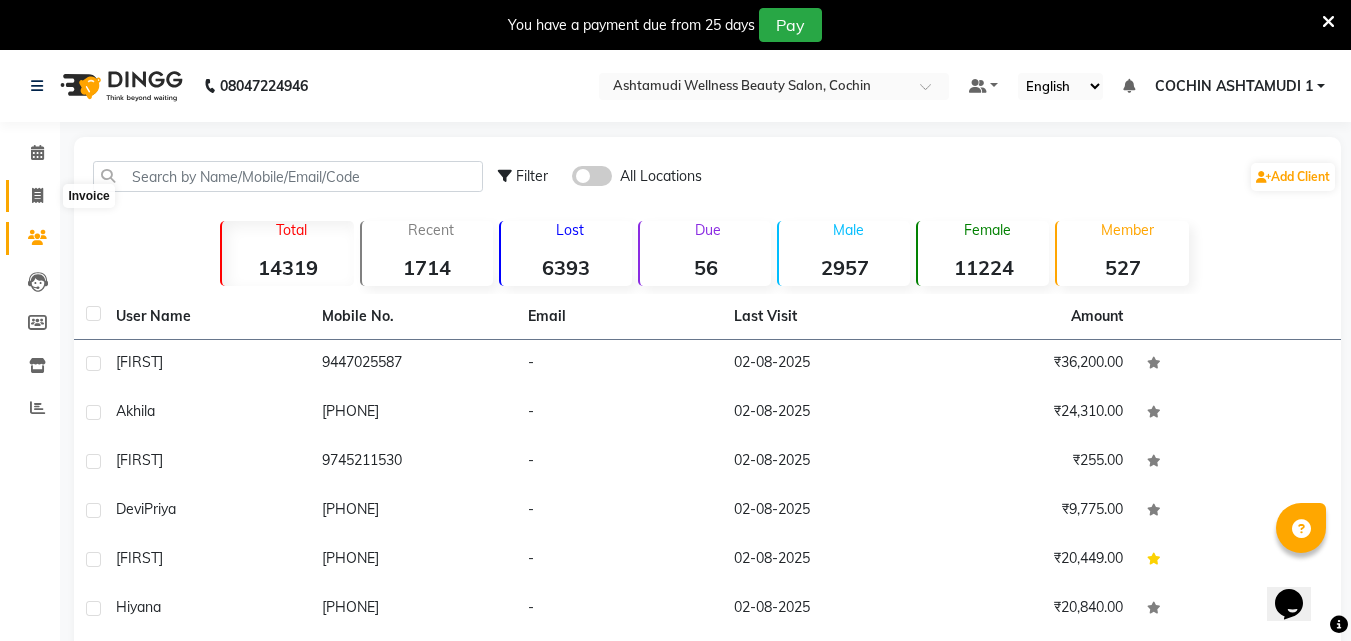 click 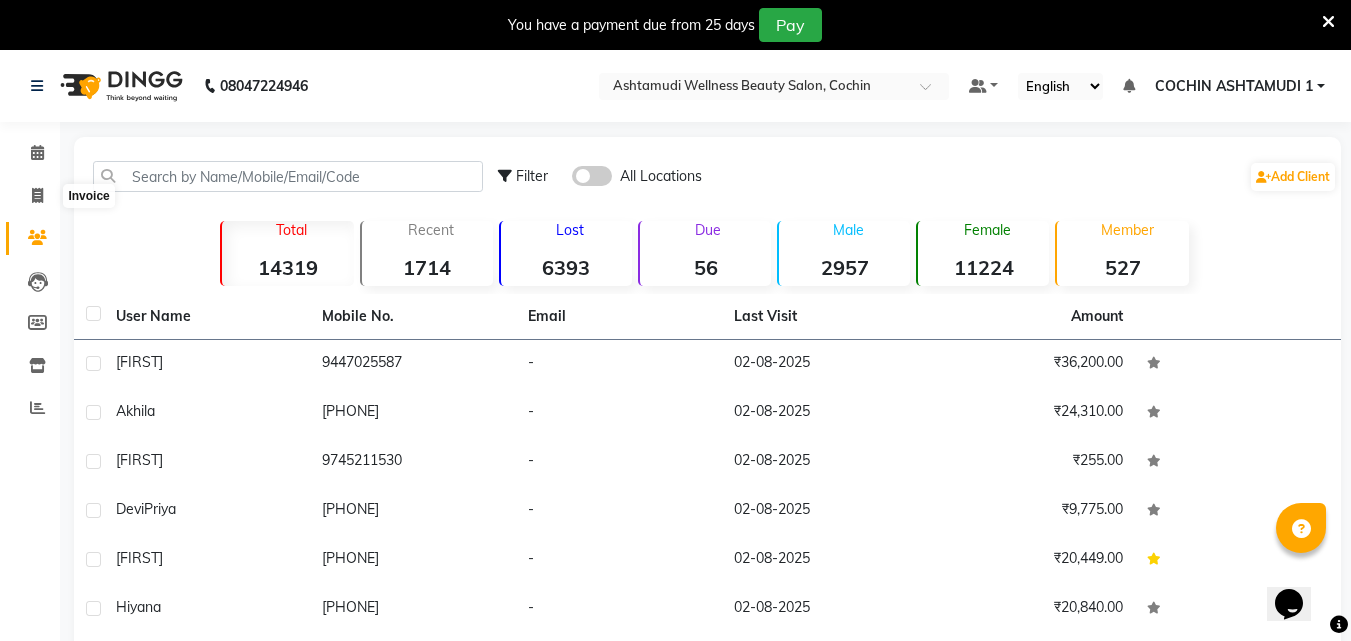 select on "4632" 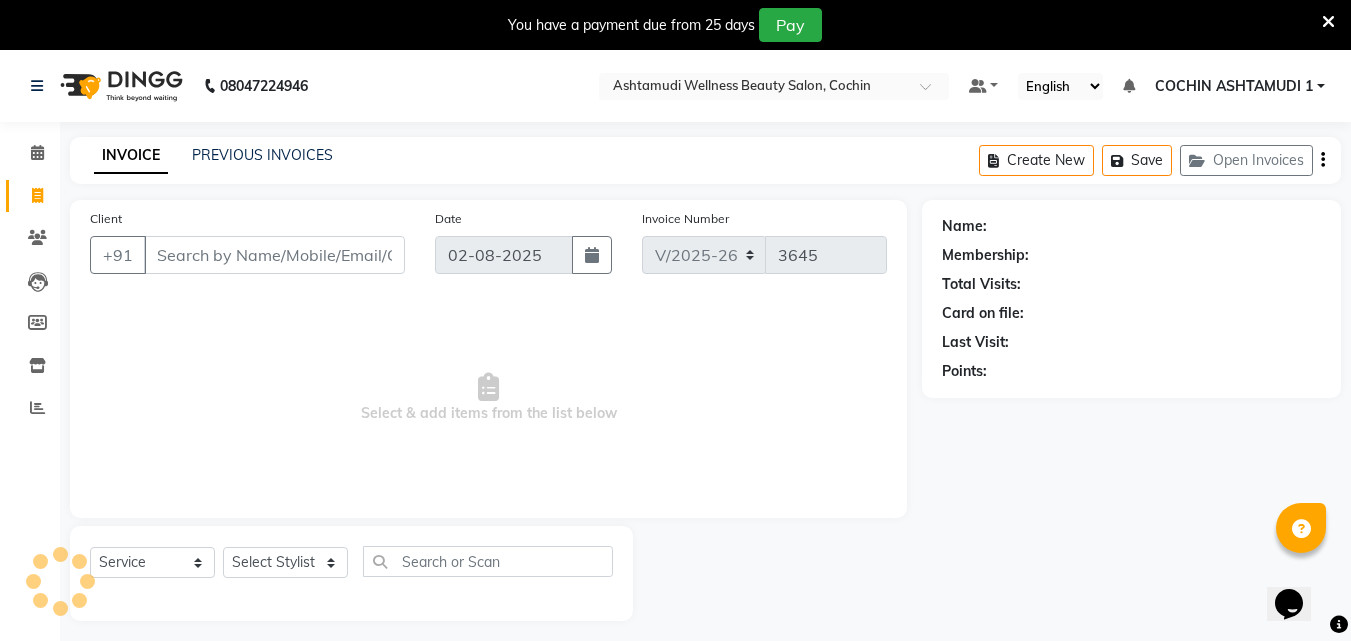 scroll, scrollTop: 50, scrollLeft: 0, axis: vertical 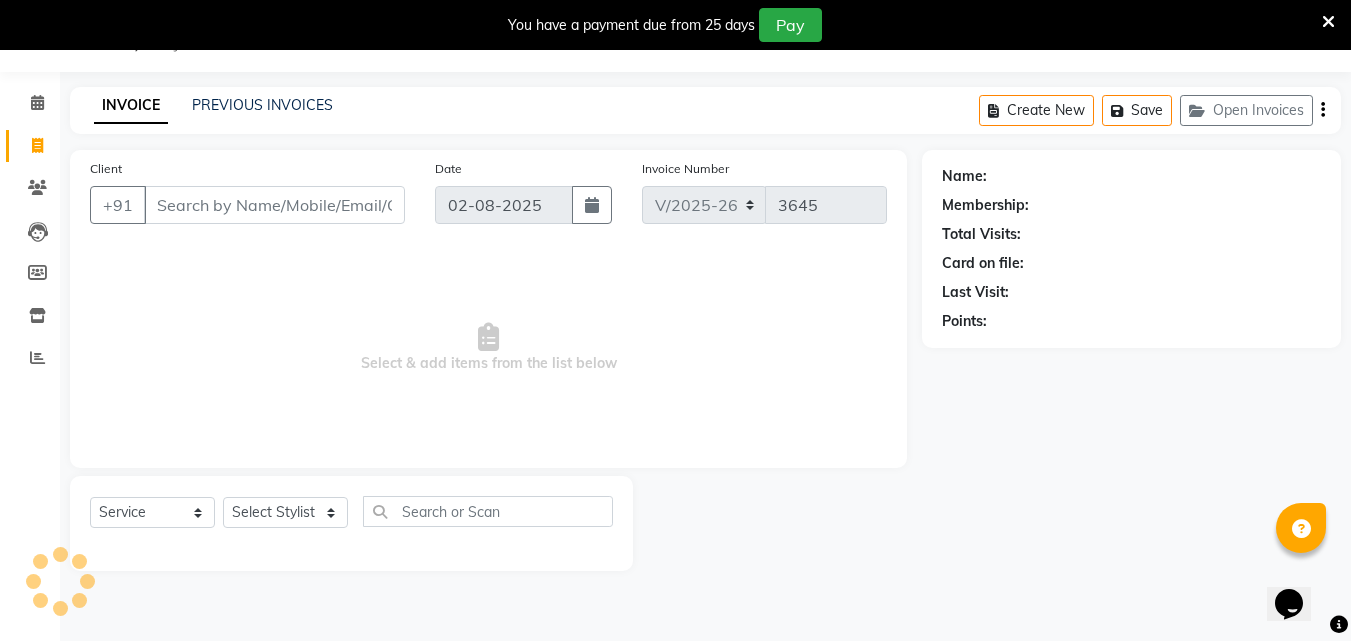 click on "Client" at bounding box center (274, 205) 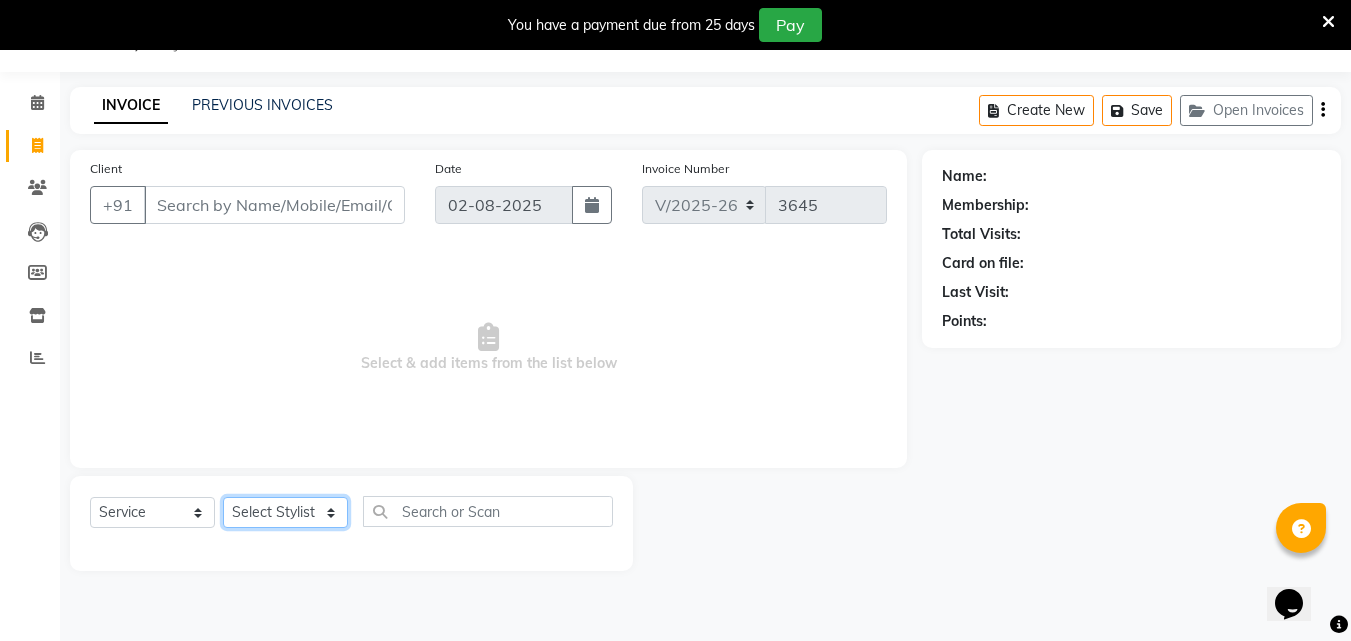 click on "Select Stylist Afsha Aiswarya B BINU MANGAR COCHIN ASHTAMUDI Danish Diksha Thapa (Anamika) Fousiya Jishan Priyanka rathi chowdhury  RAGHI FERNANDEZ Rani RASIYA  SALMAN ALI Savez" 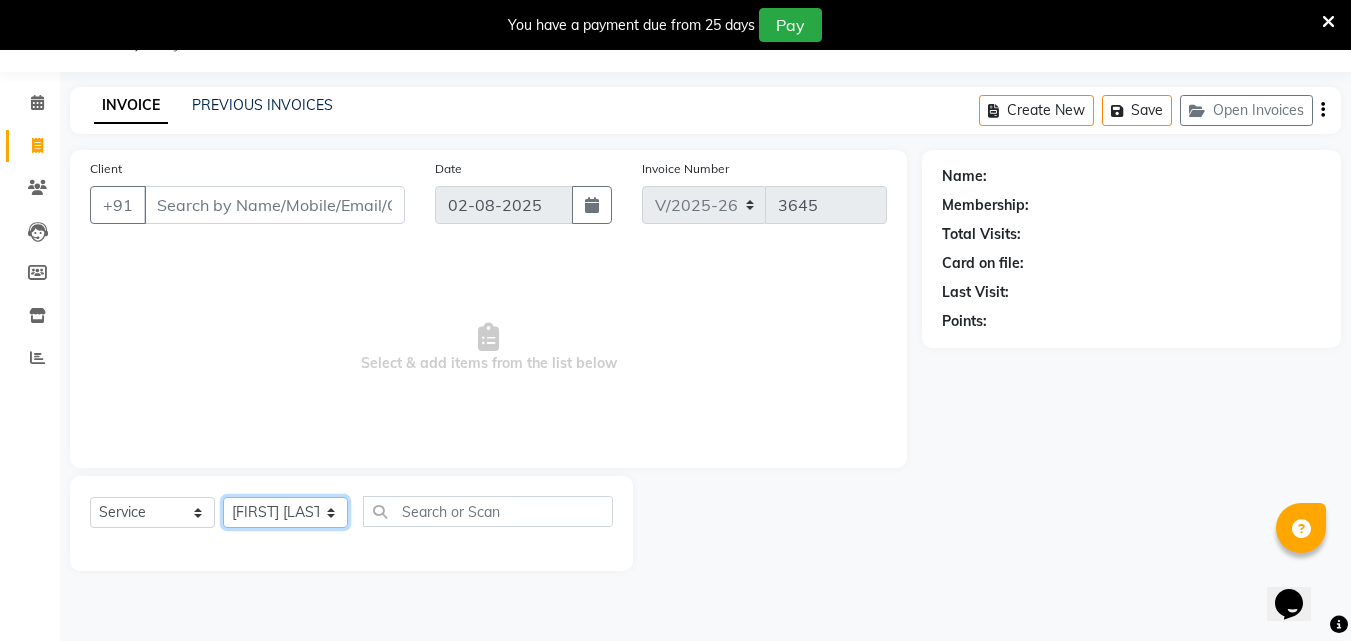 click on "Select Stylist Afsha Aiswarya B BINU MANGAR COCHIN ASHTAMUDI Danish Diksha Thapa (Anamika) Fousiya Jishan Priyanka rathi chowdhury  RAGHI FERNANDEZ Rani RASIYA  SALMAN ALI Savez" 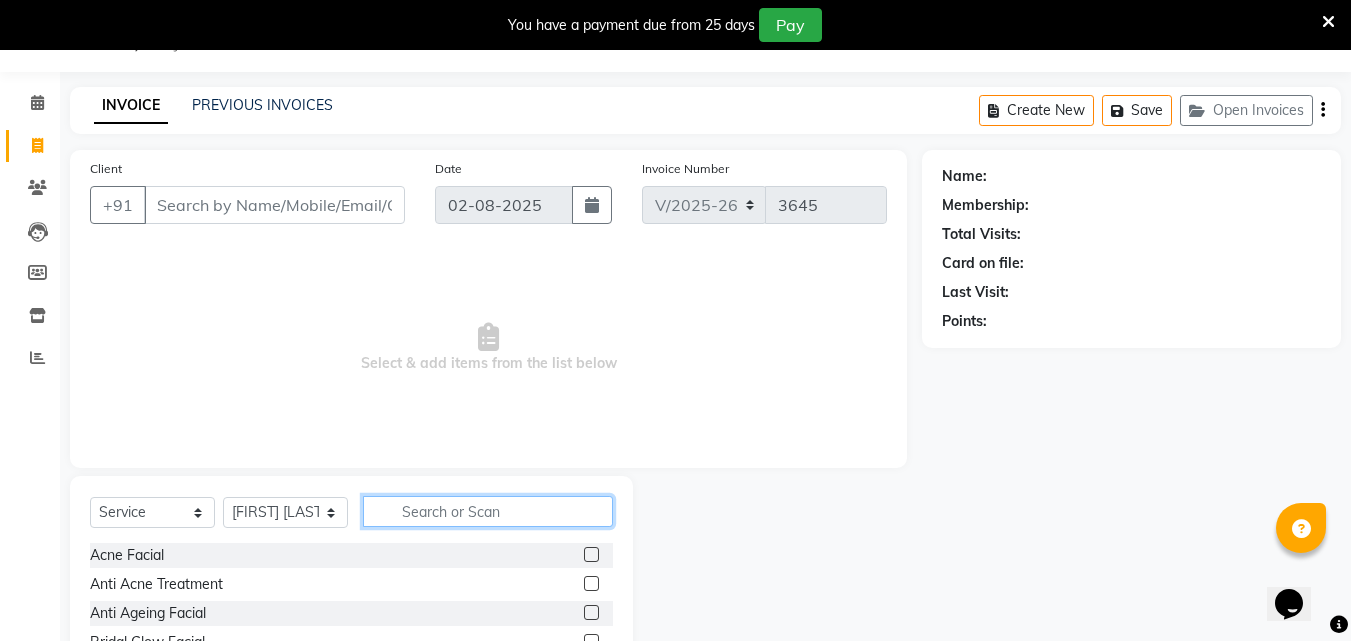 click 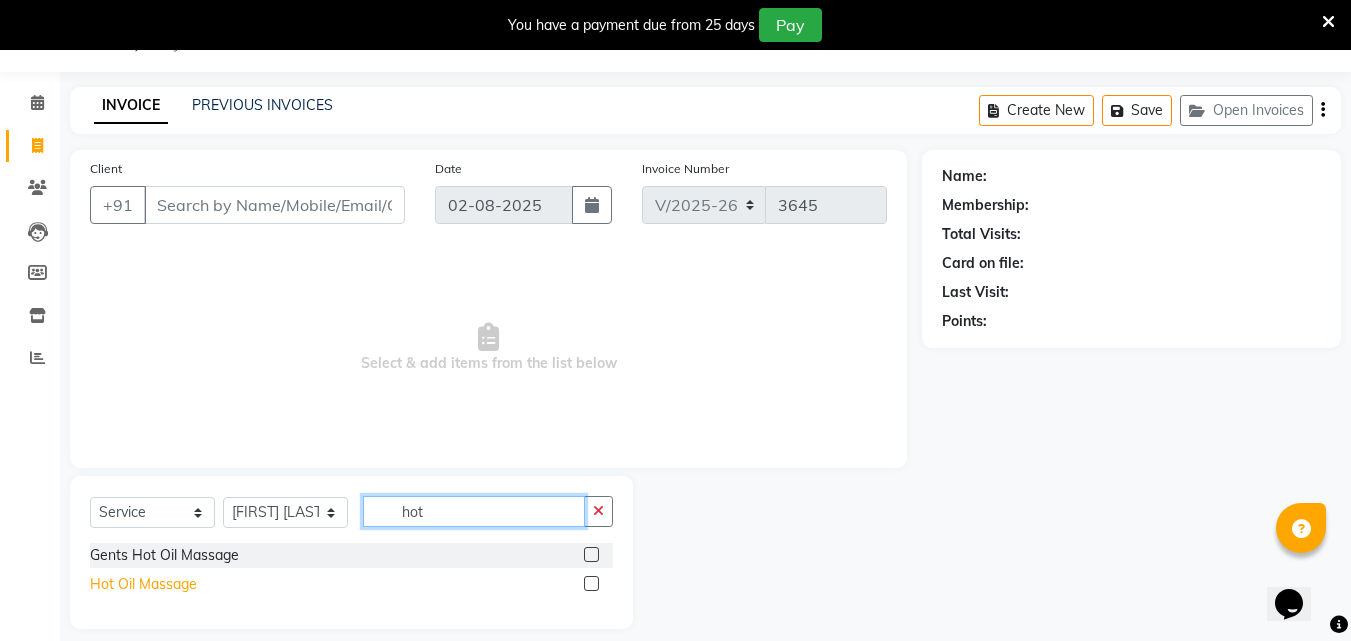 type on "hot" 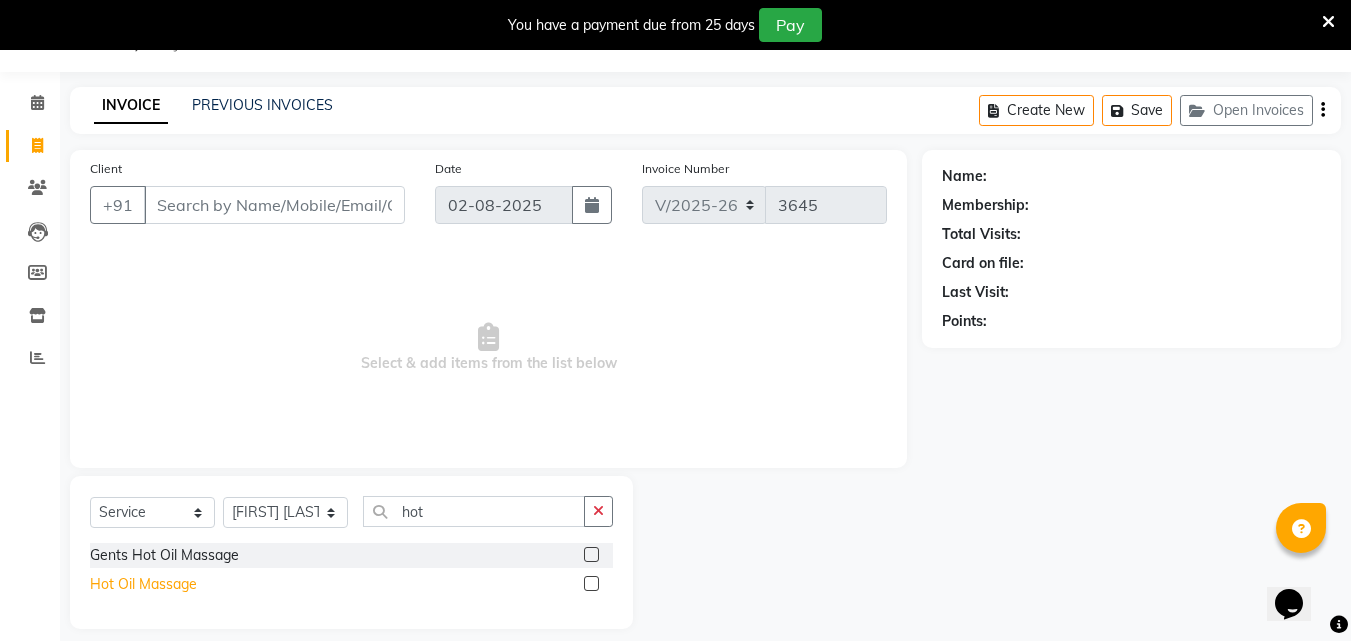 click on "Hot Oil Massage" 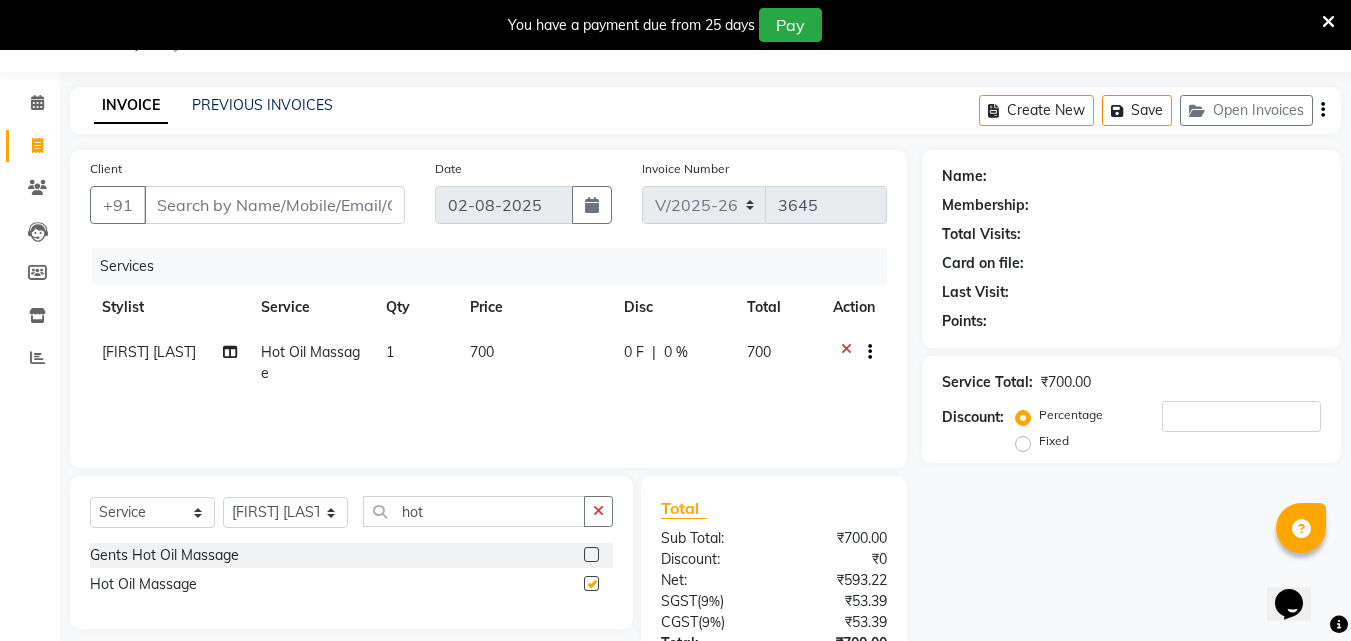 checkbox on "false" 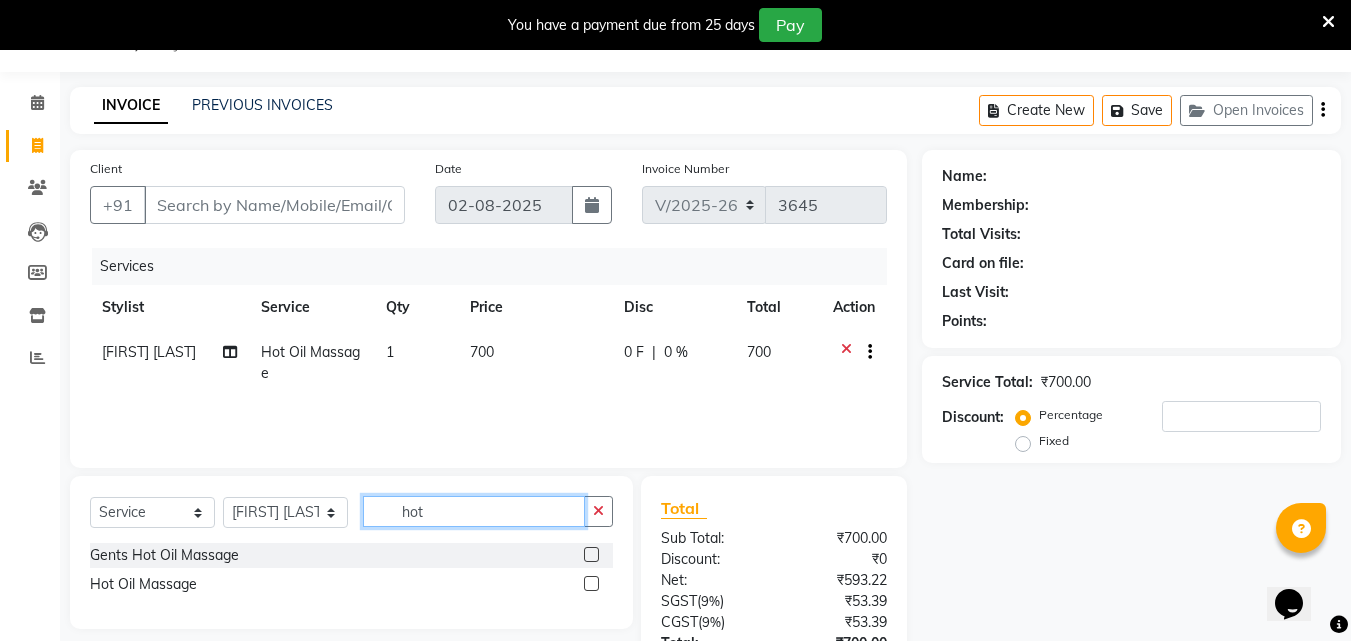 click on "hot" 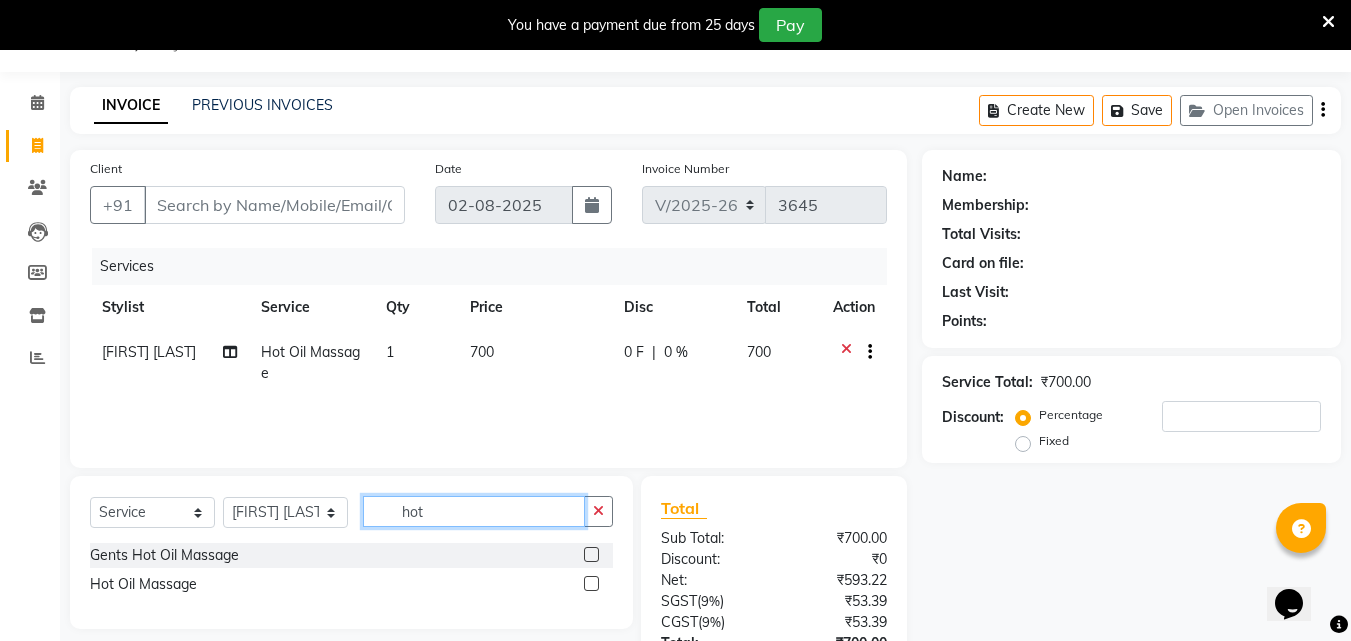 click on "hot" 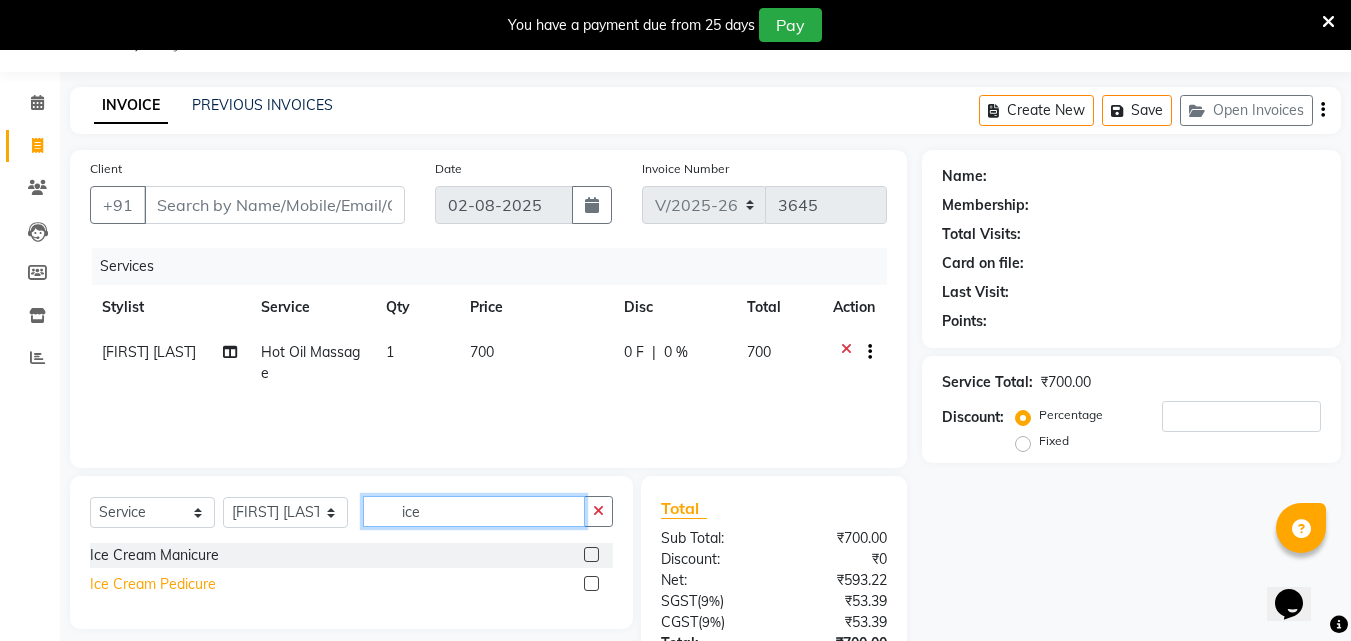 type on "ice" 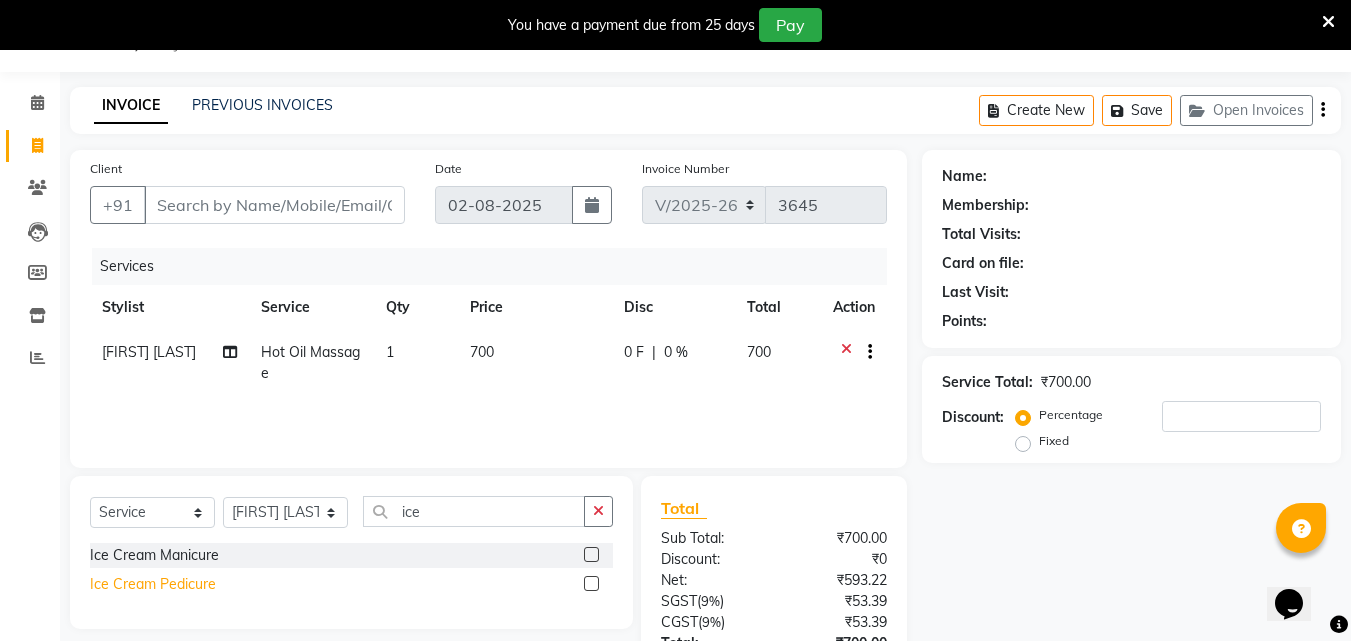 click on "Ice Cream Pedicure" 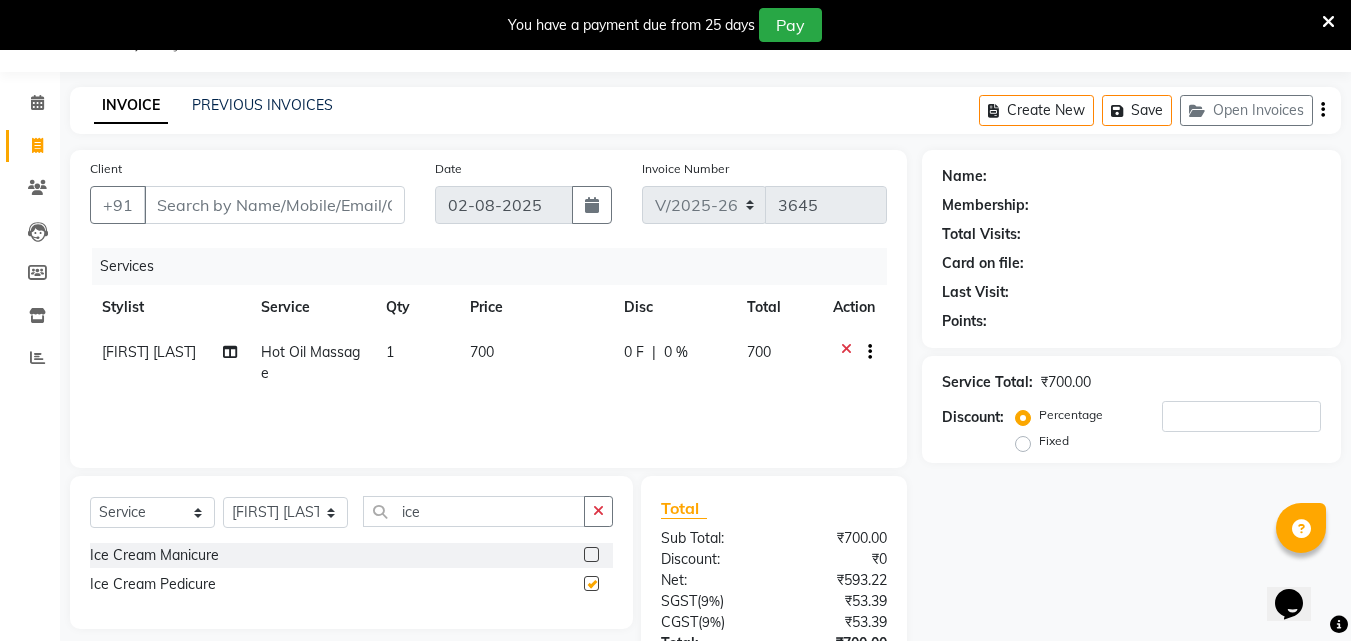 checkbox on "false" 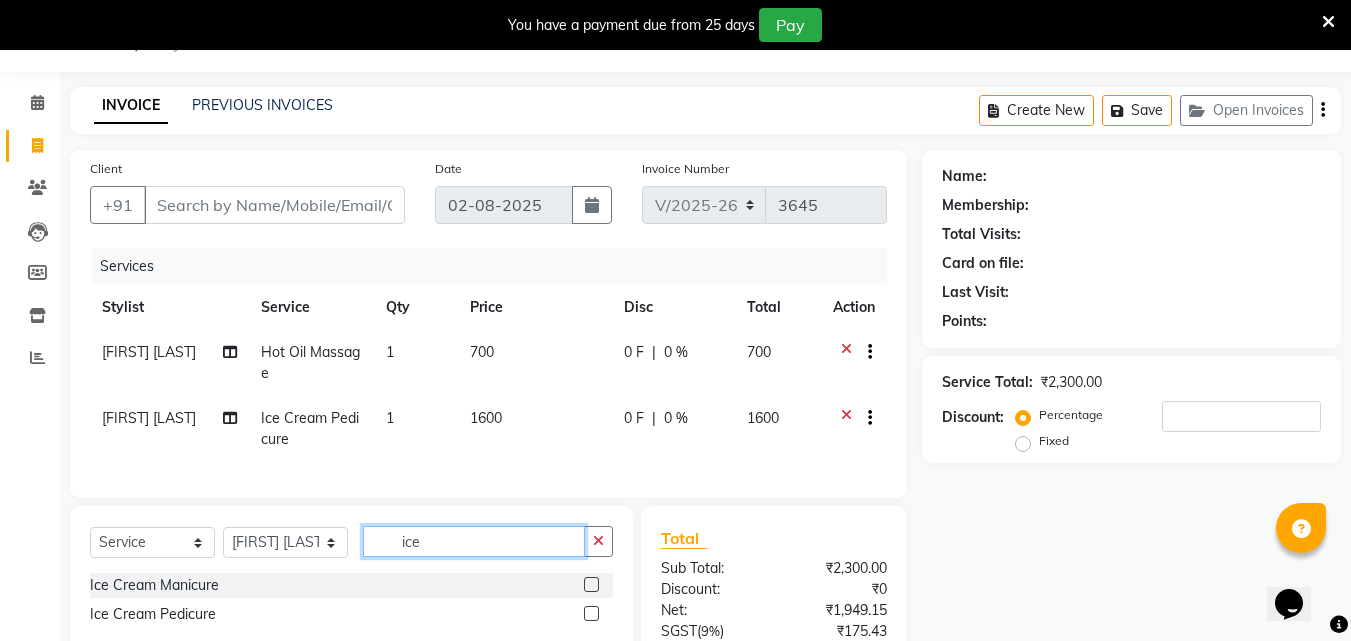 click on "ice" 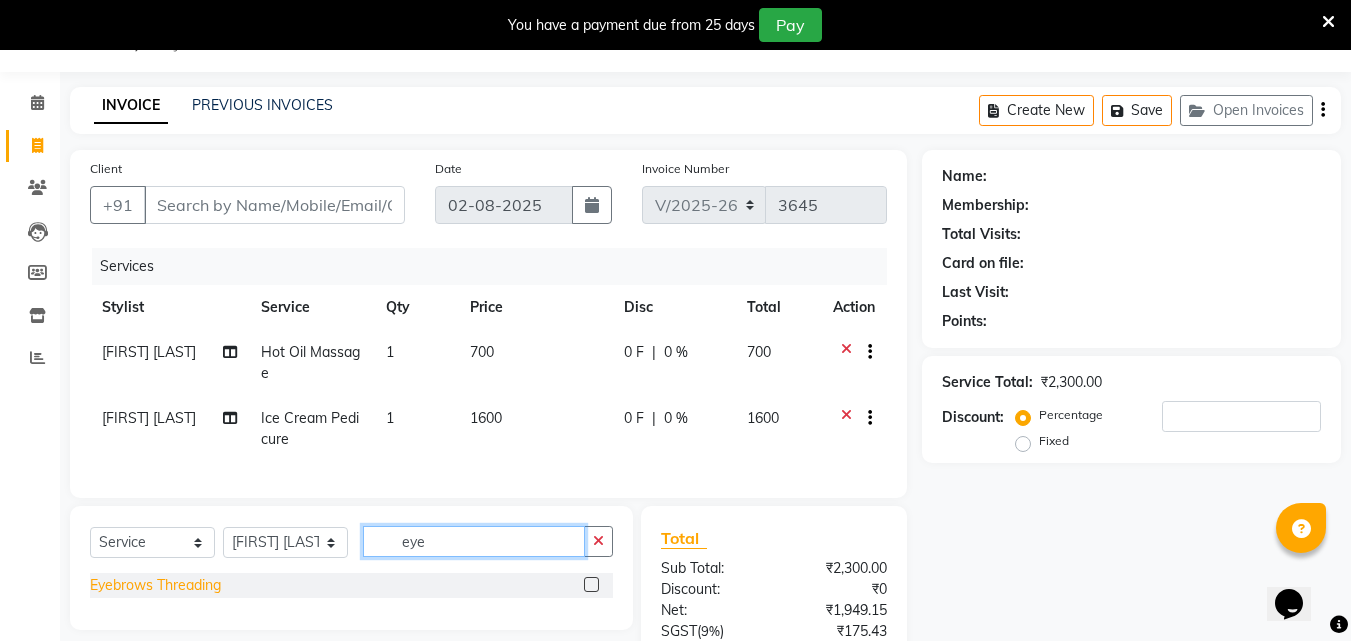 type on "eye" 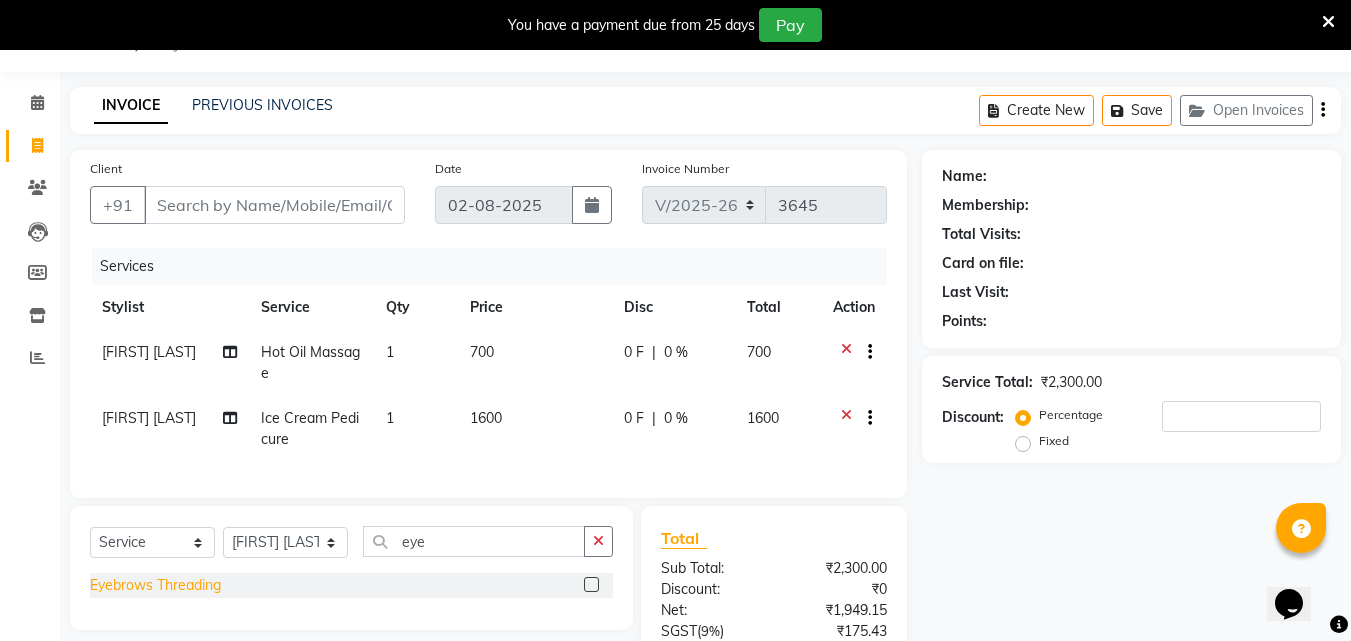 click on "Eyebrows Threading" 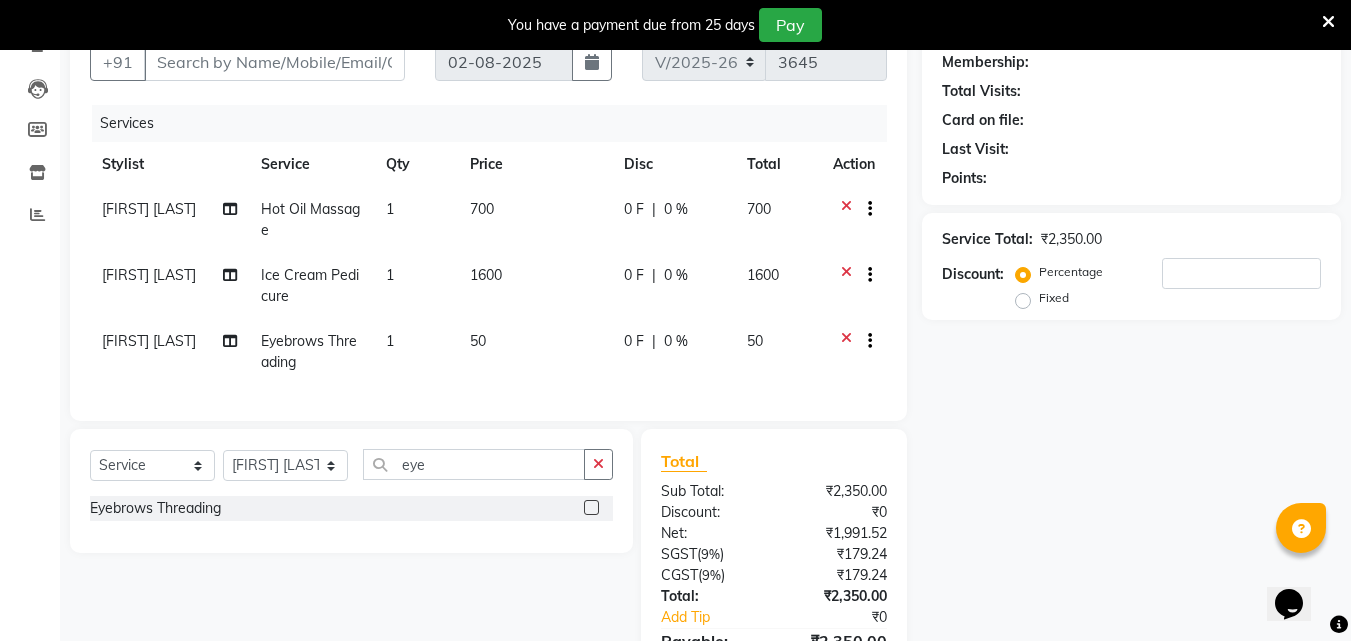 scroll, scrollTop: 320, scrollLeft: 0, axis: vertical 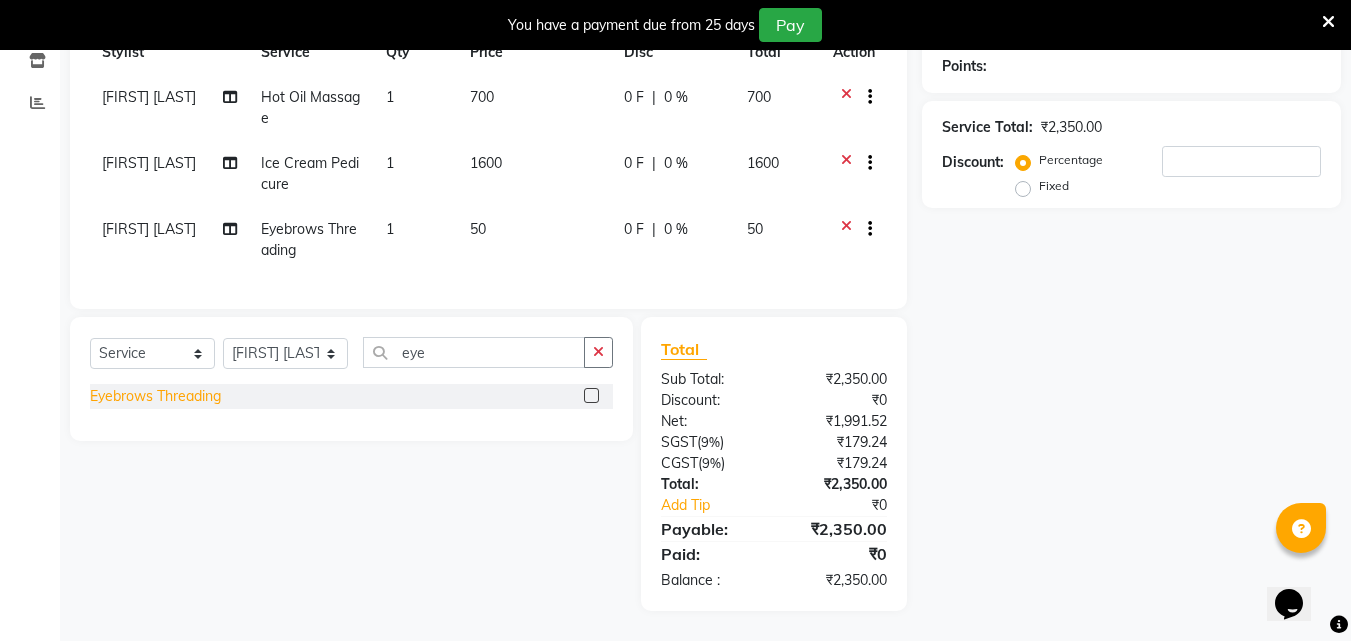 click on "Eyebrows Threading" 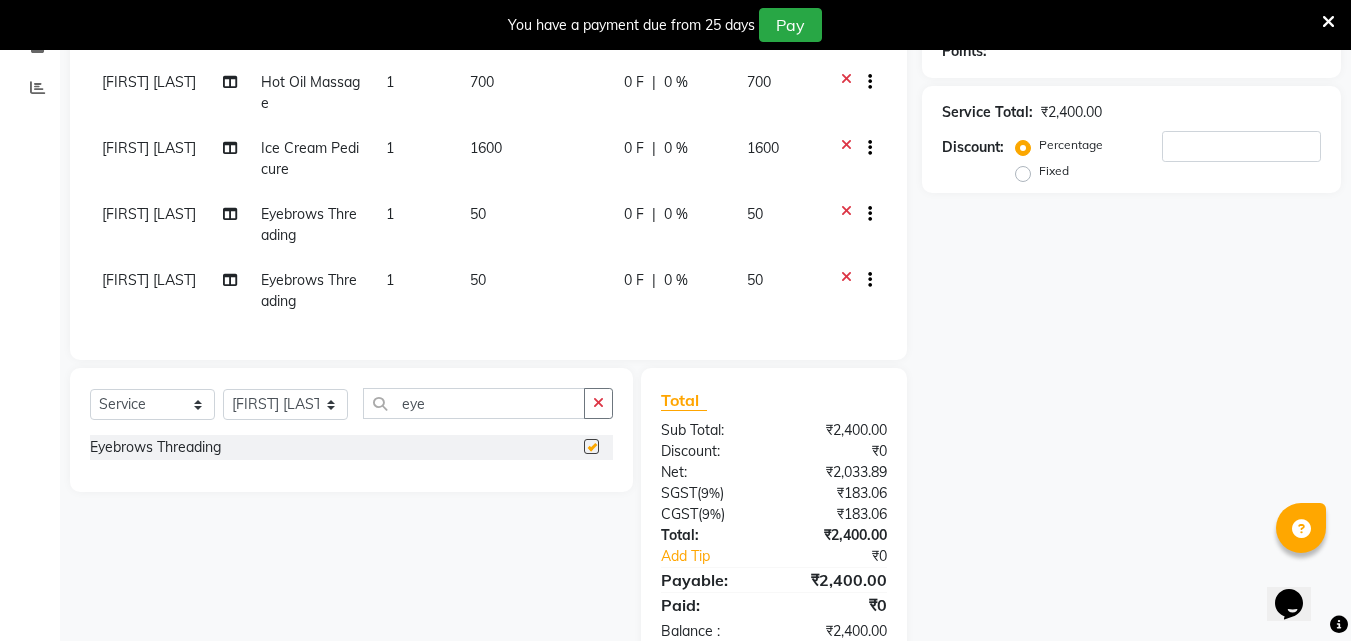 checkbox on "false" 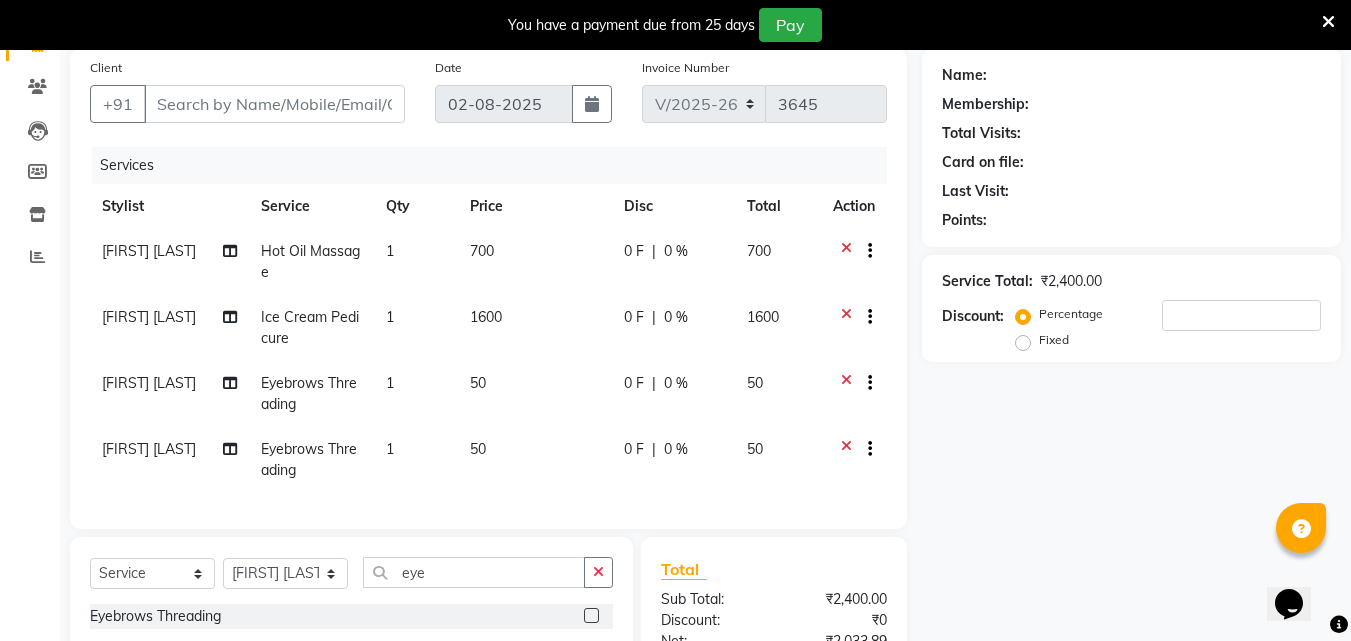 scroll, scrollTop: 0, scrollLeft: 0, axis: both 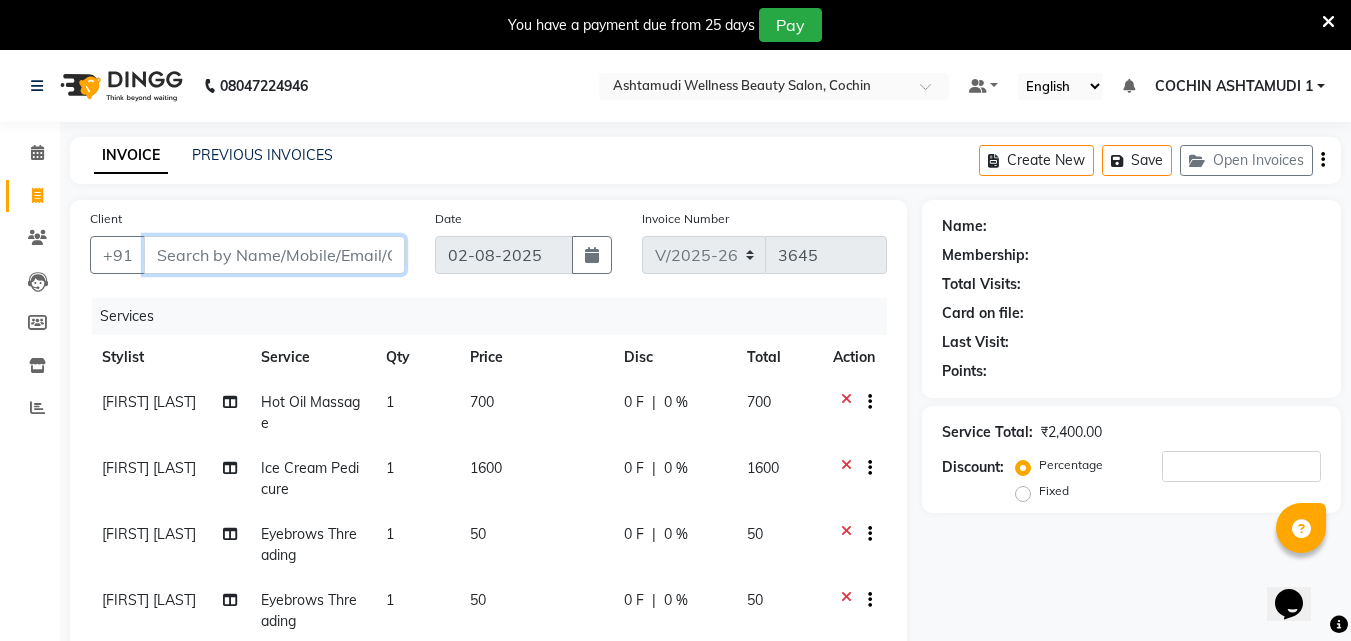drag, startPoint x: 290, startPoint y: 265, endPoint x: 273, endPoint y: 218, distance: 49.979996 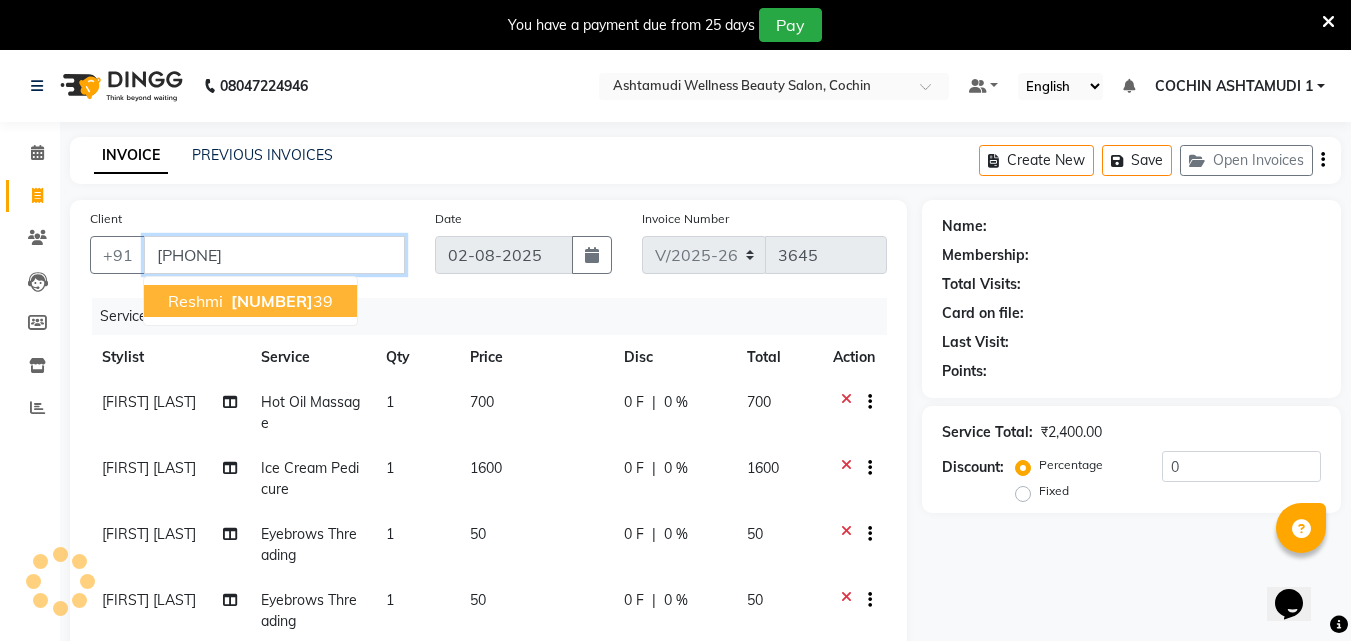 type on "8111938039" 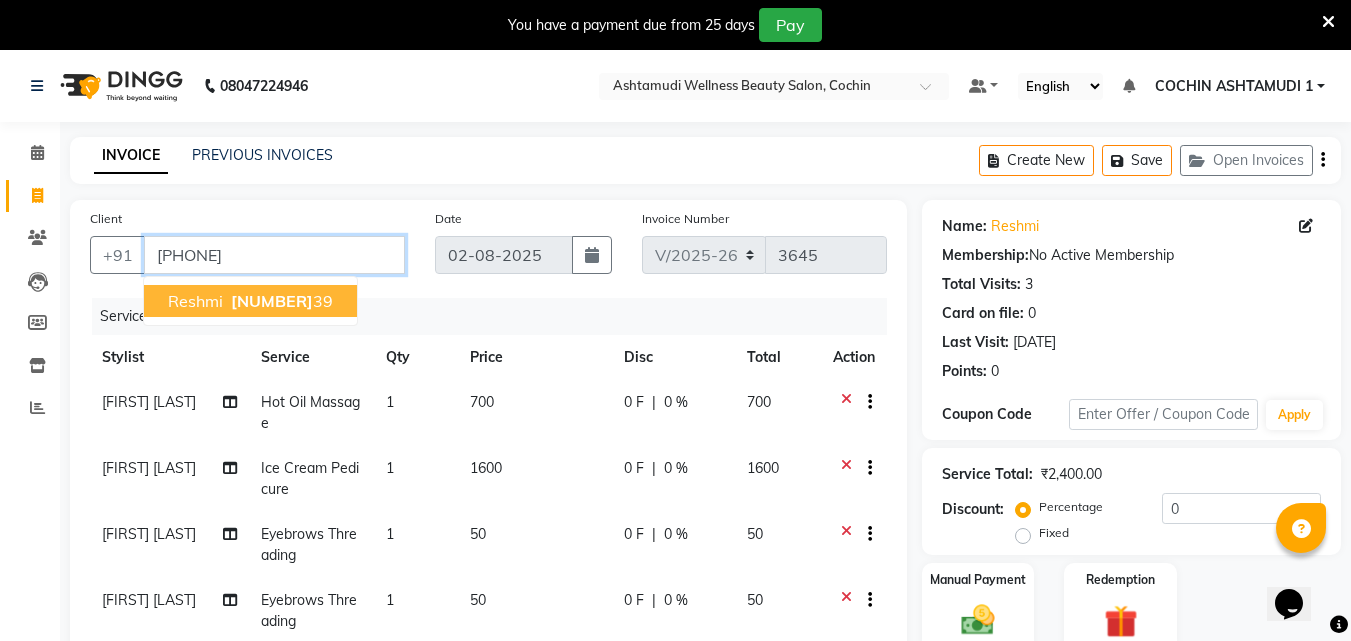click on "8111938039" at bounding box center [274, 255] 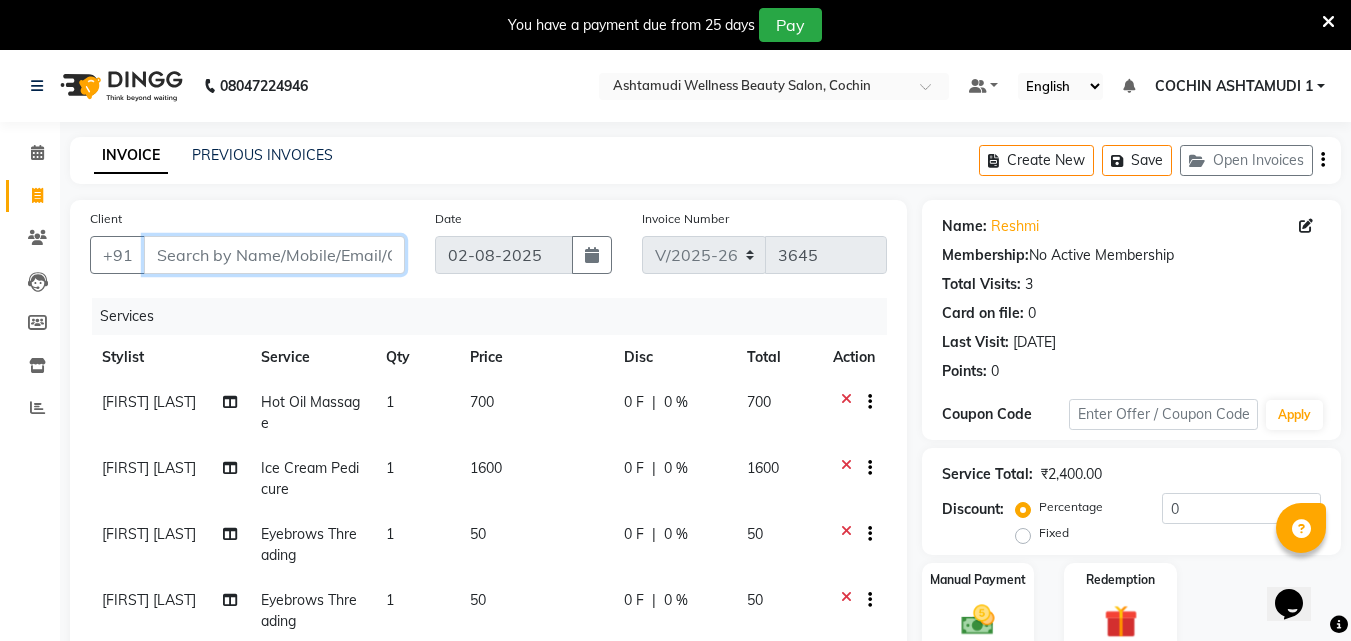 click on "Client" at bounding box center [274, 255] 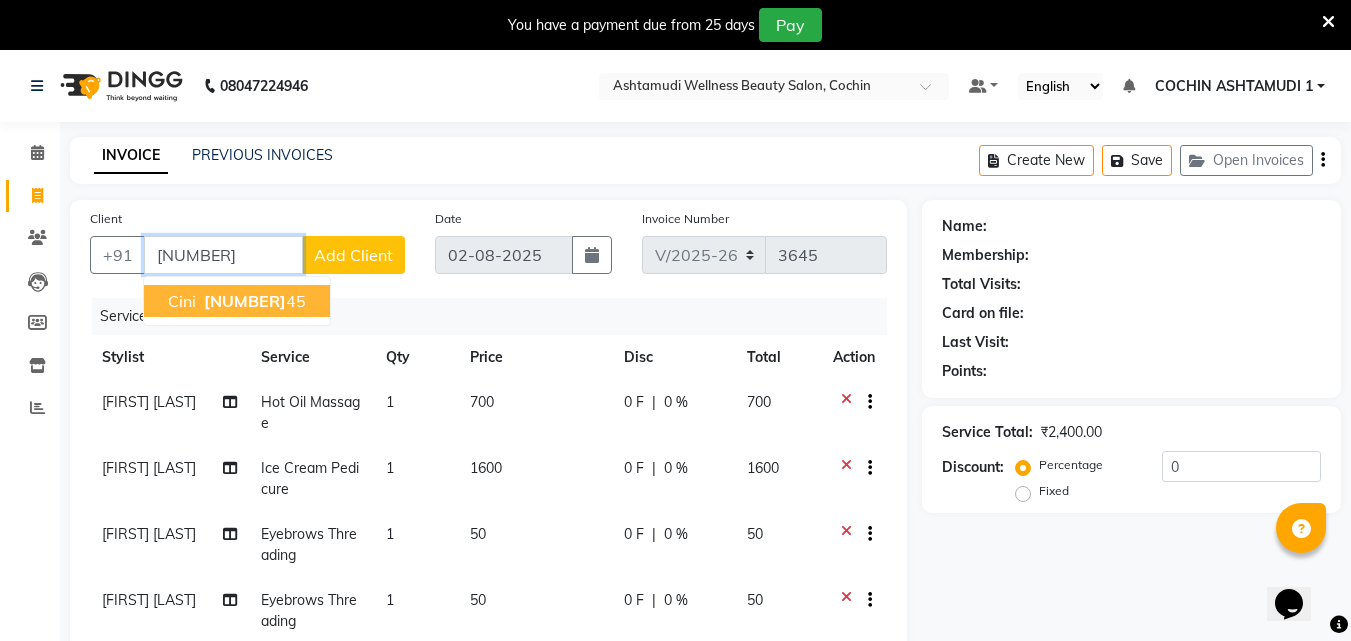 click on "Cini" at bounding box center [182, 301] 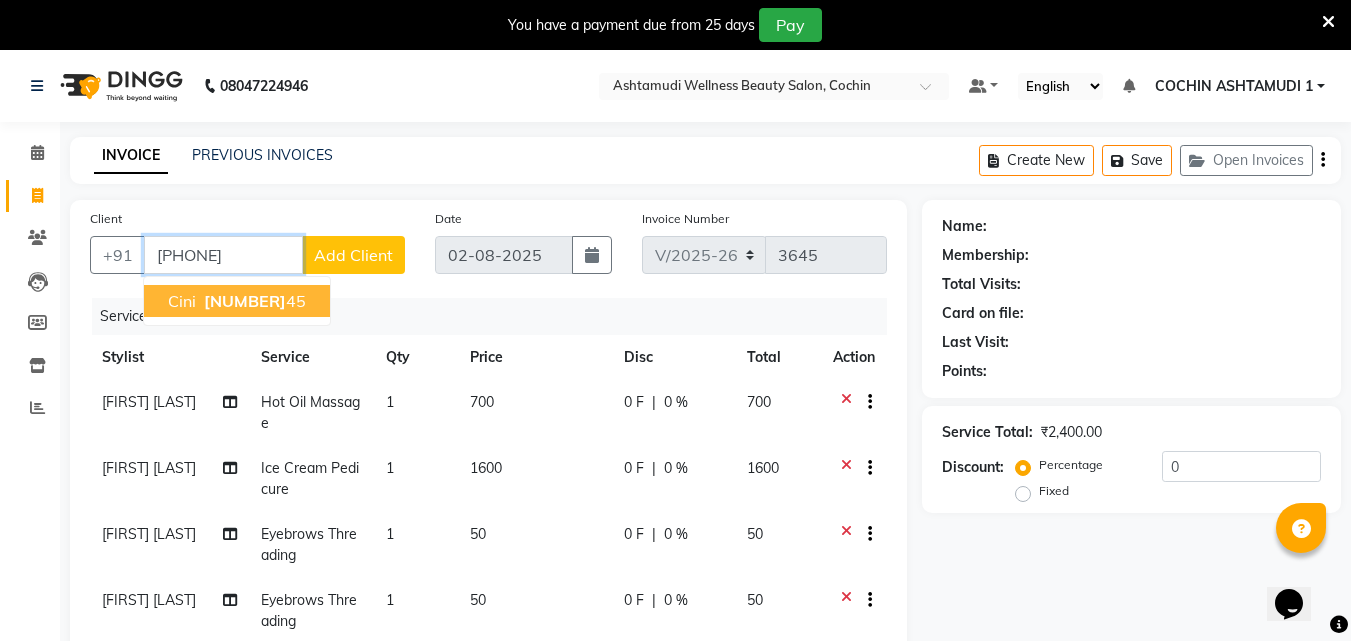 type on "9446578845" 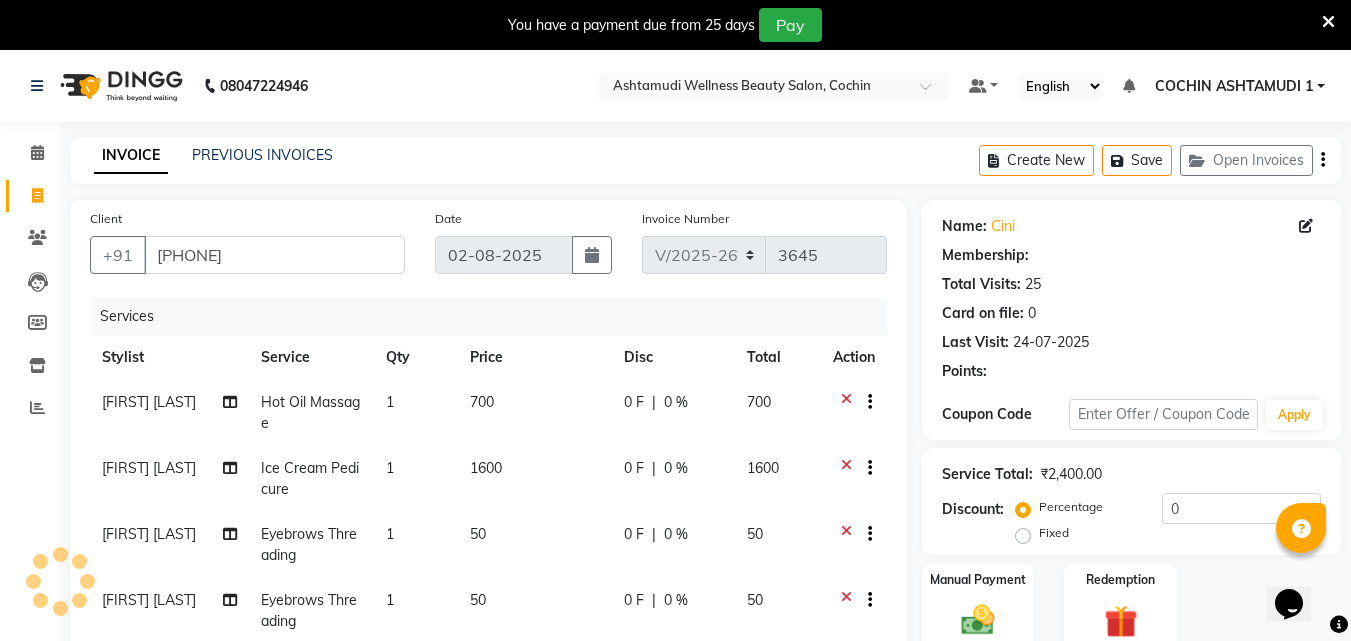 select on "2: Object" 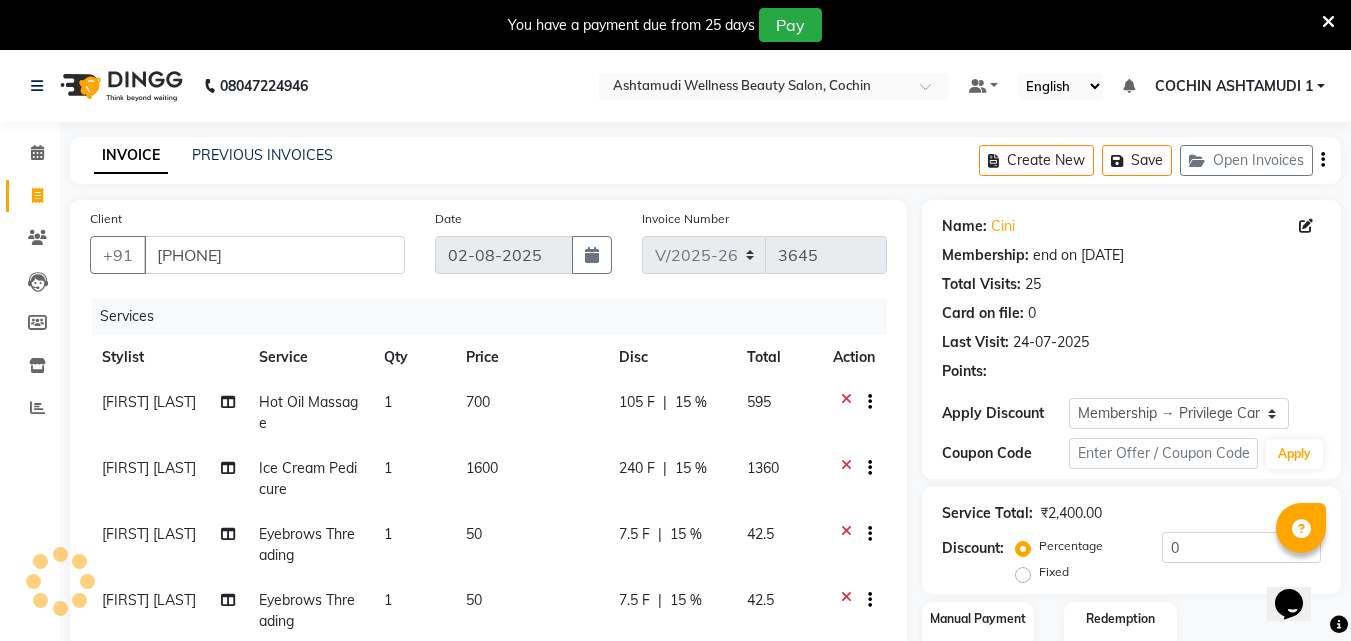 type on "15" 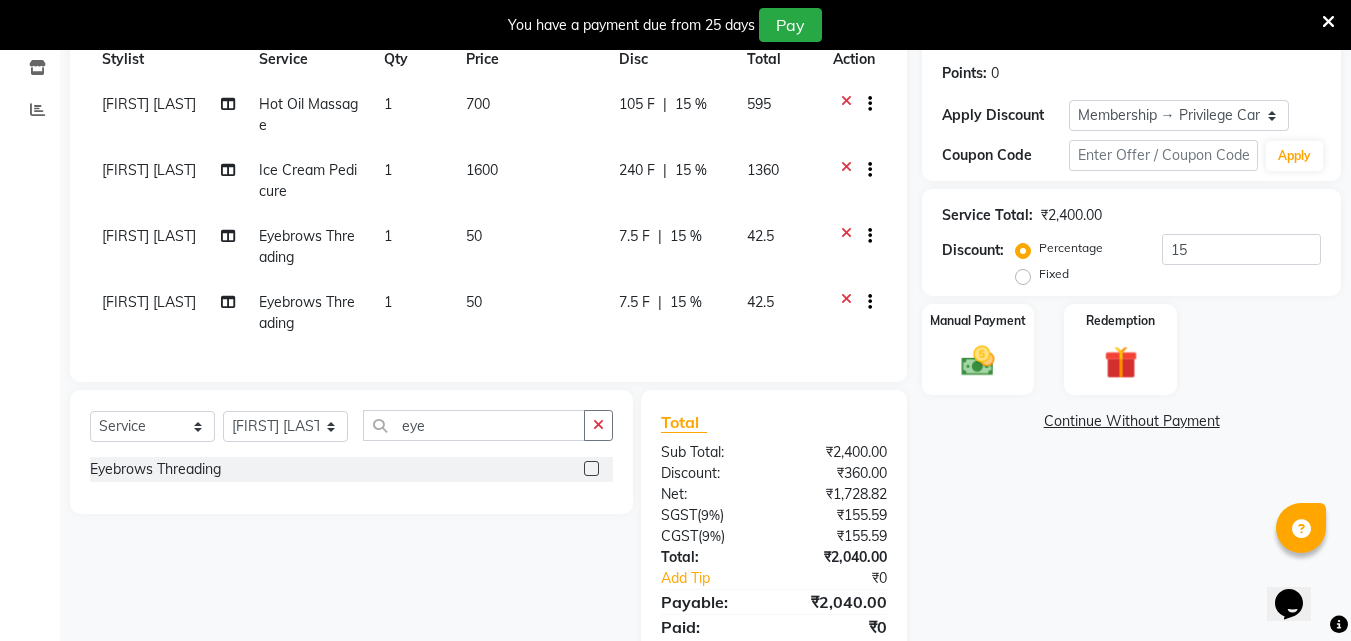 scroll, scrollTop: 386, scrollLeft: 0, axis: vertical 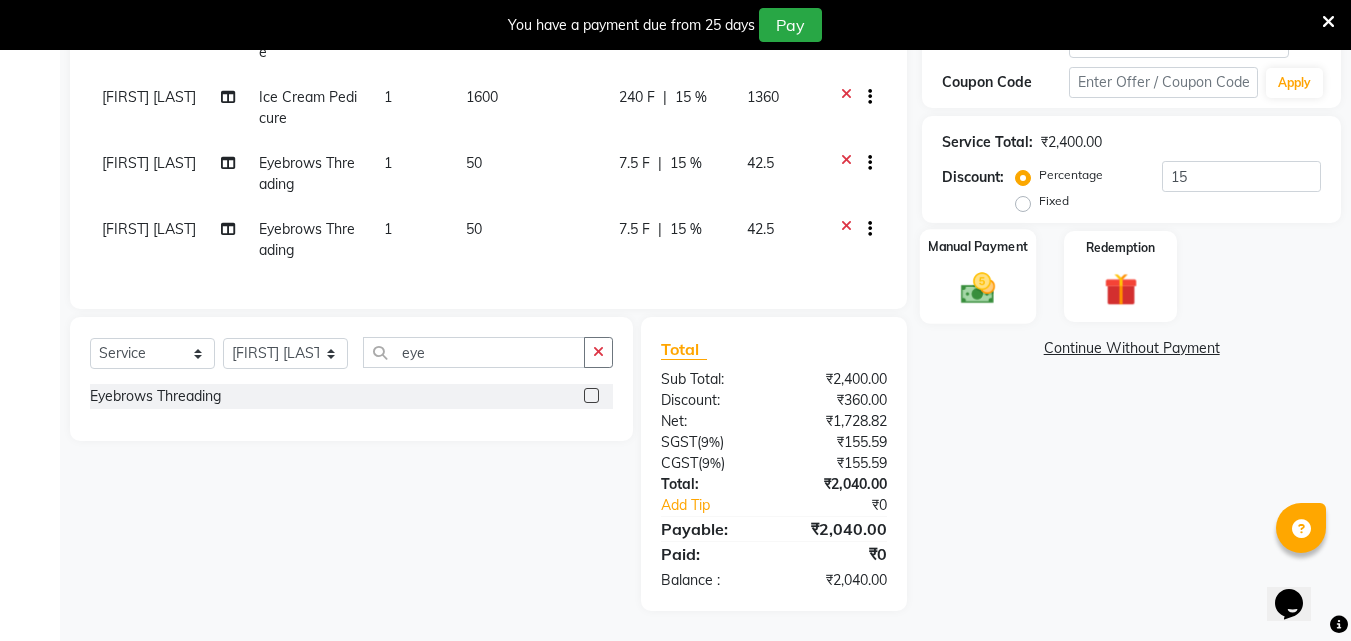 click on "Manual Payment" 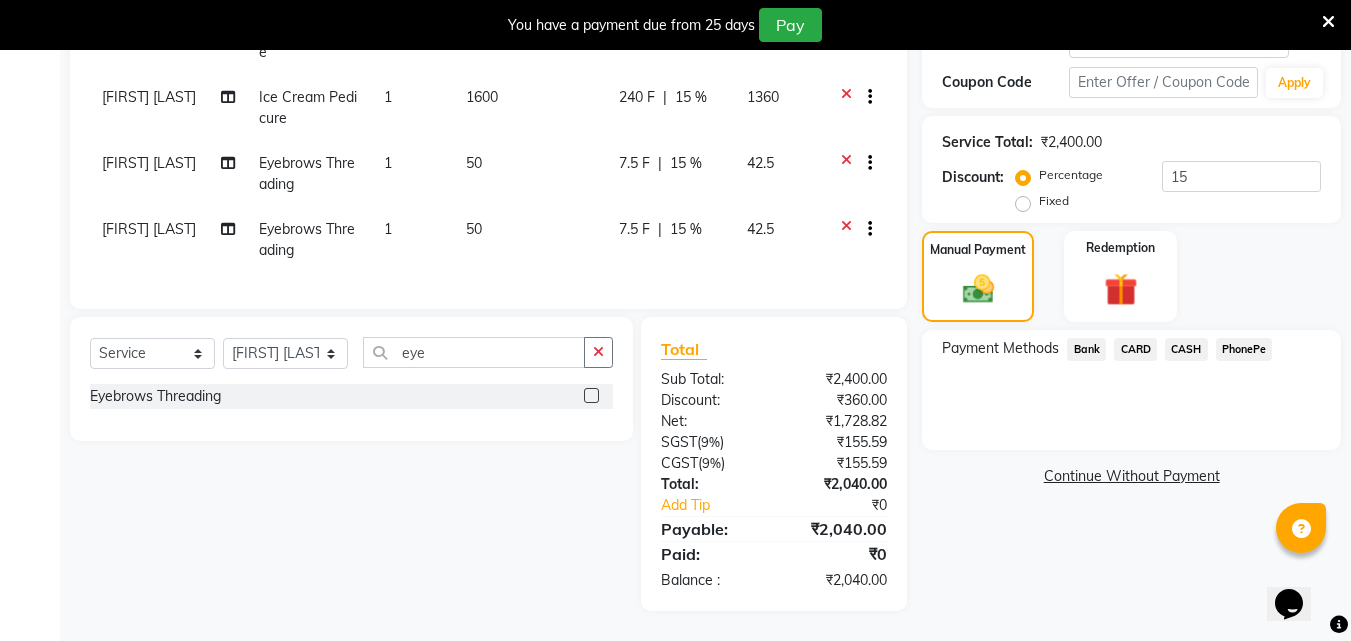 click on "Payment Methods  Bank   CARD   CASH   PhonePe" 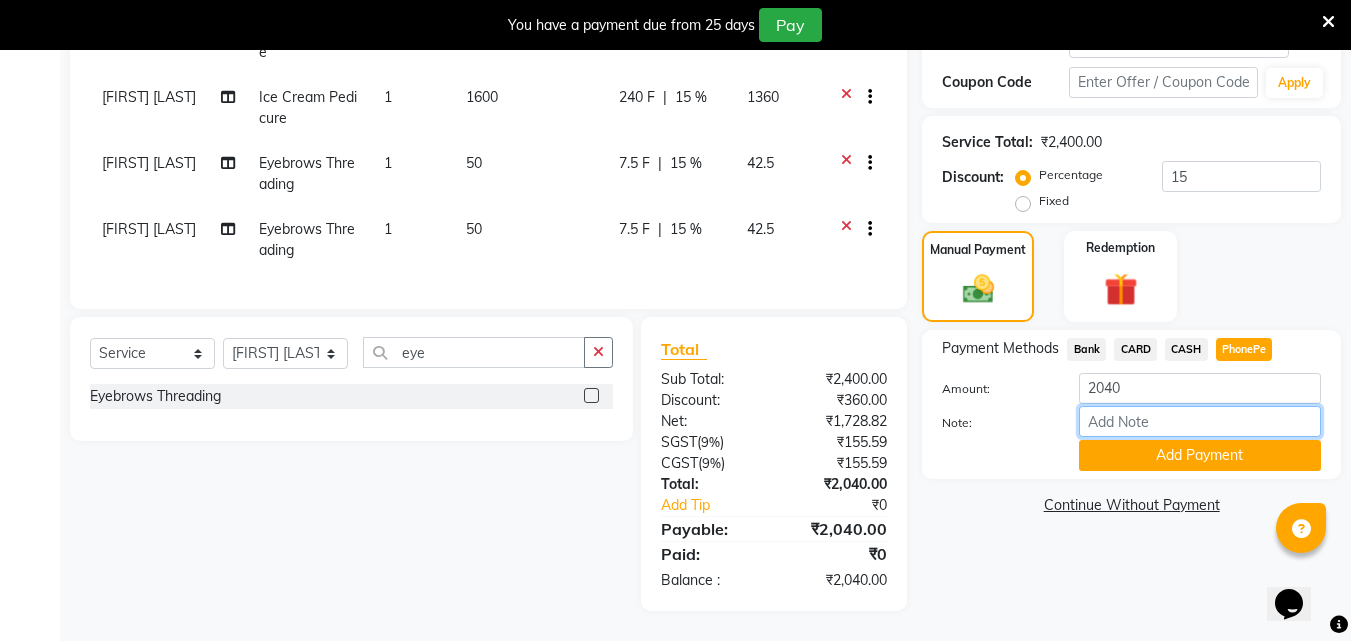 click on "Note:" at bounding box center [1200, 421] 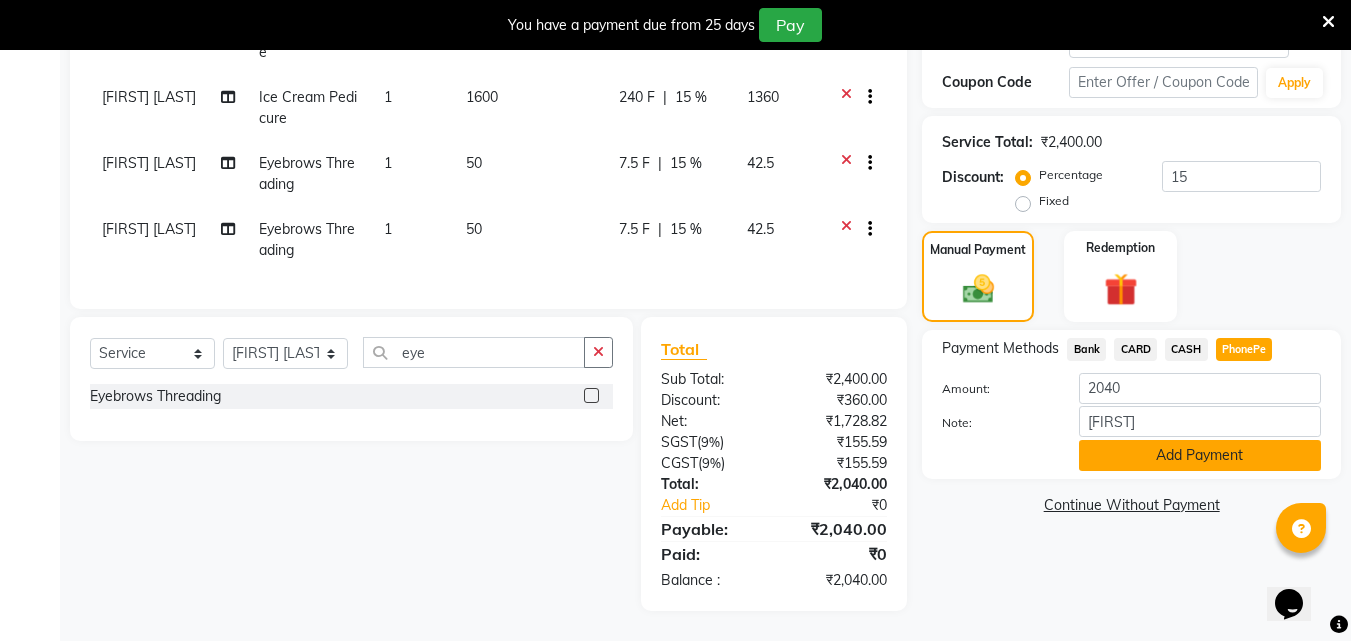 click on "Add Payment" 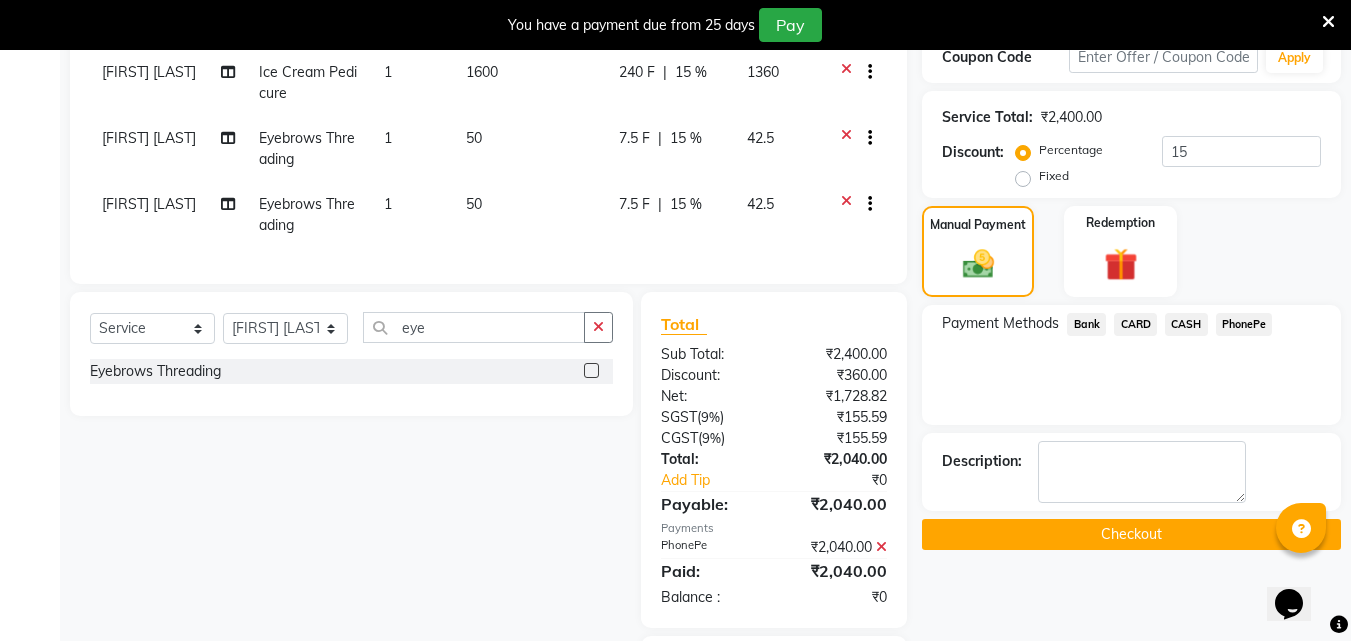 scroll, scrollTop: 498, scrollLeft: 0, axis: vertical 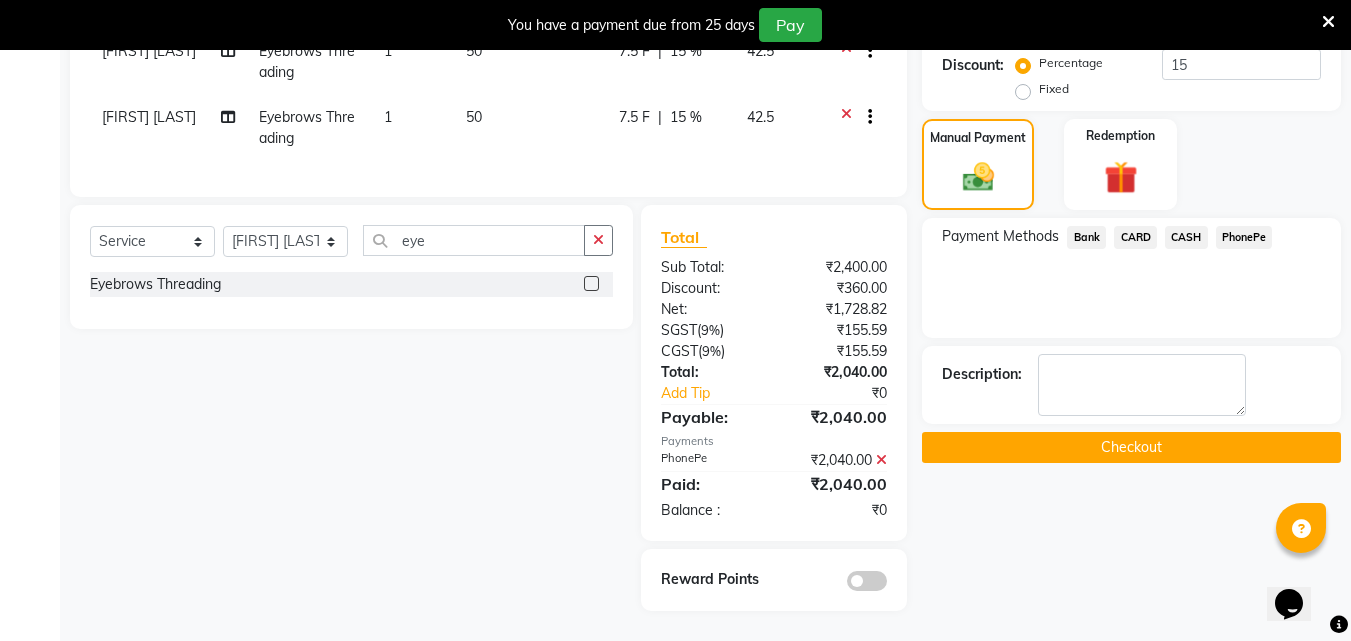 click on "Checkout" 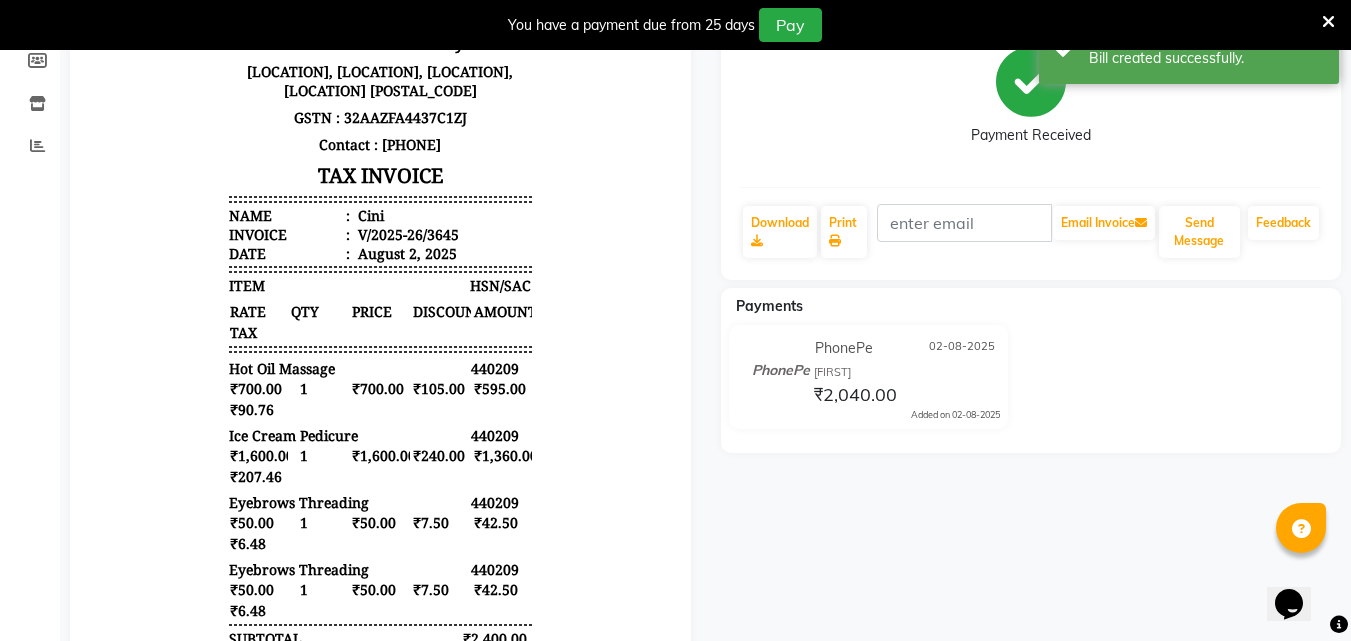 scroll, scrollTop: 0, scrollLeft: 0, axis: both 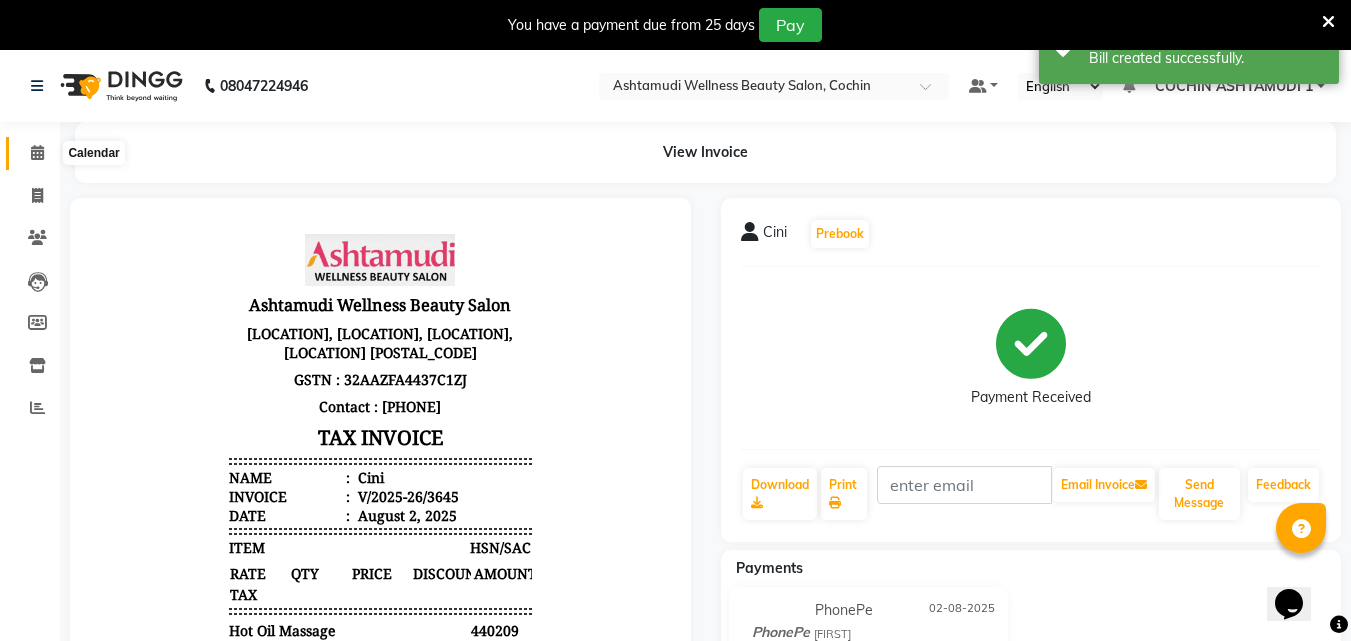 click 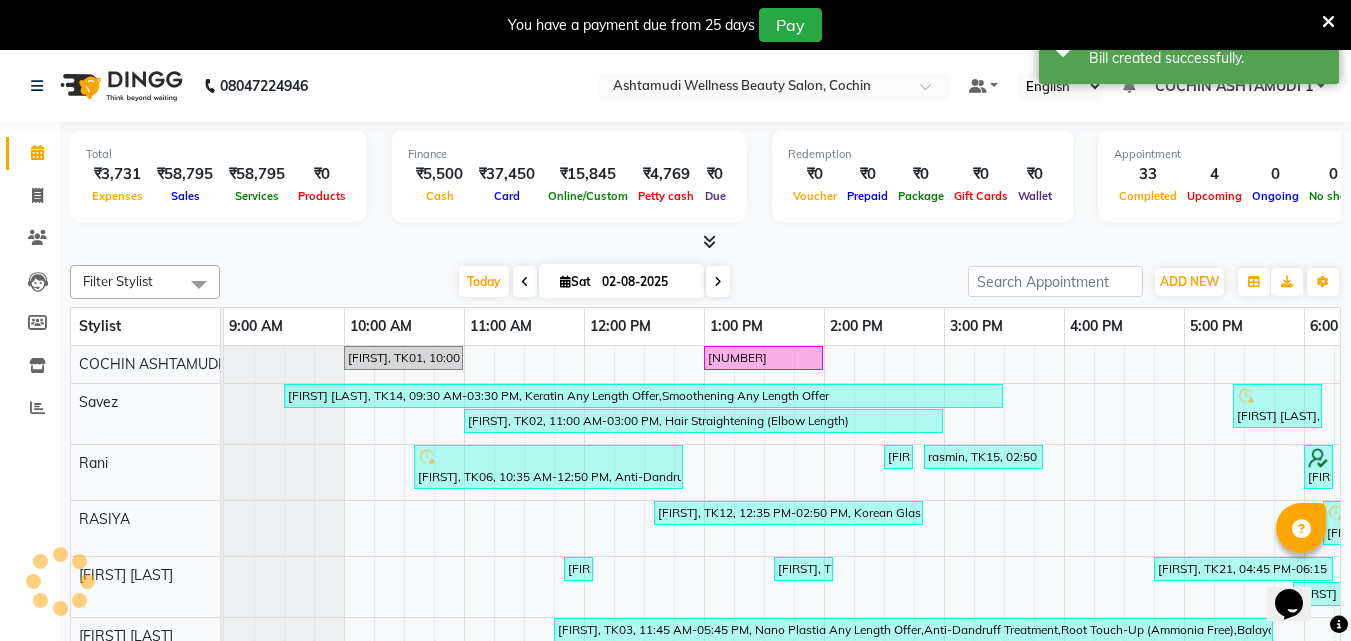 scroll, scrollTop: 0, scrollLeft: 0, axis: both 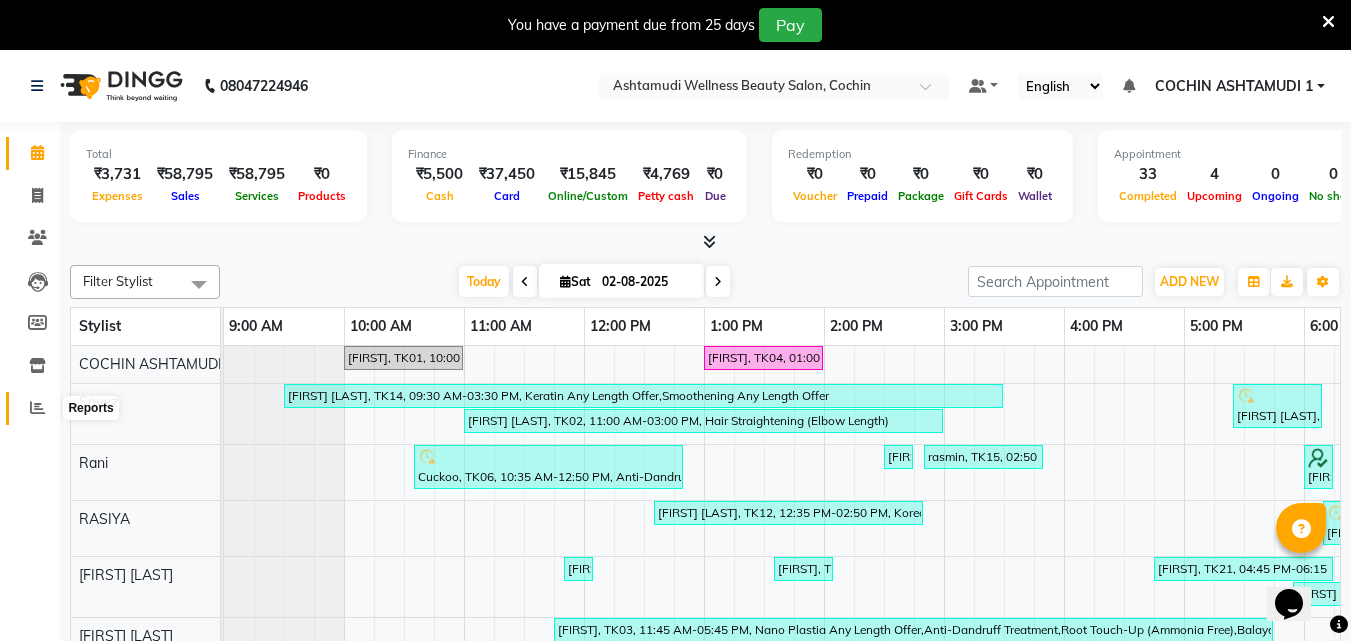click 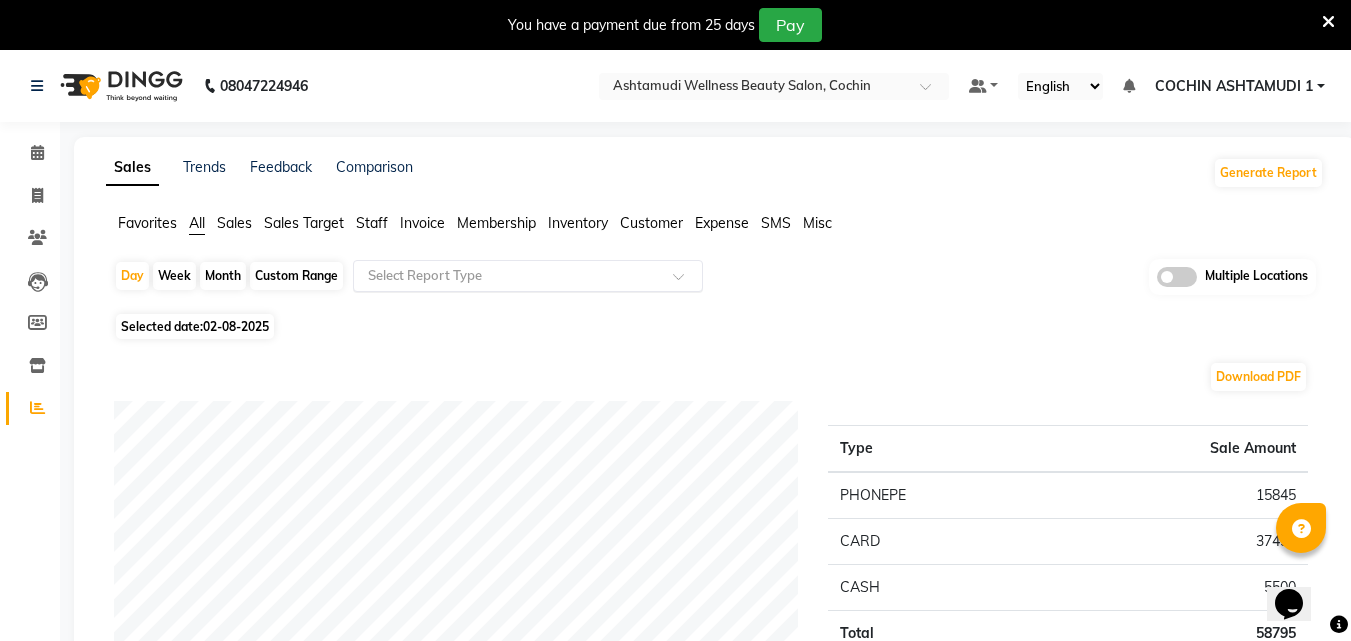 click 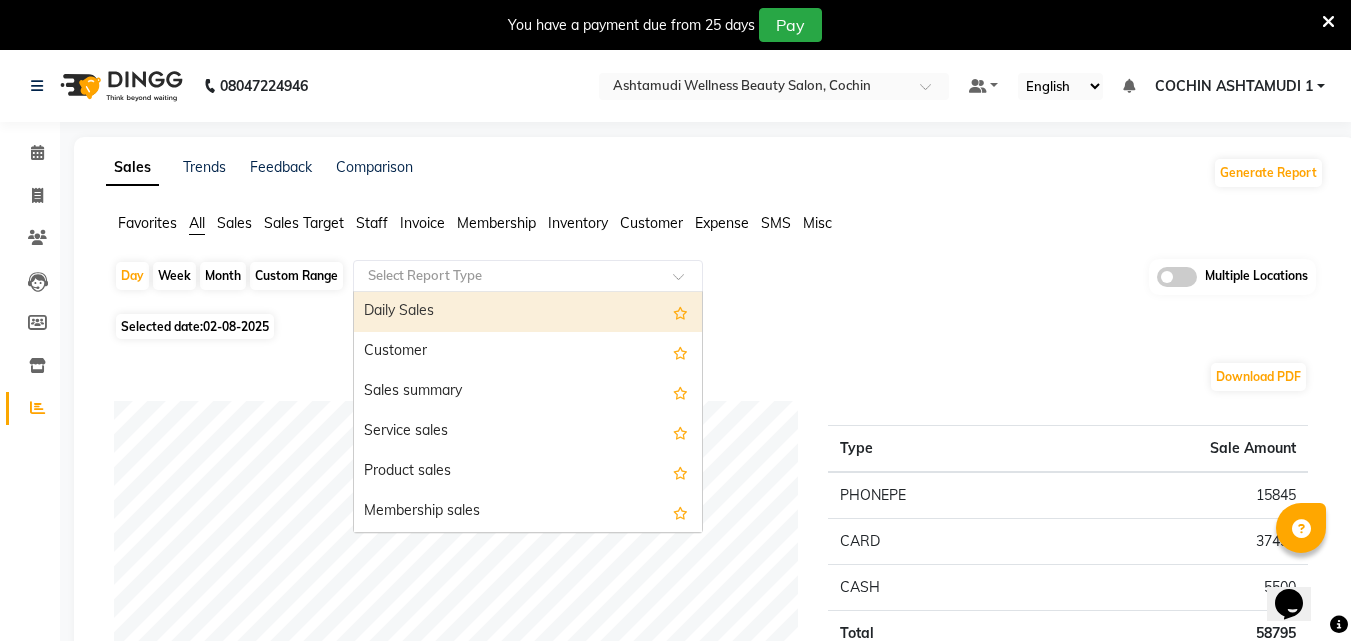 click 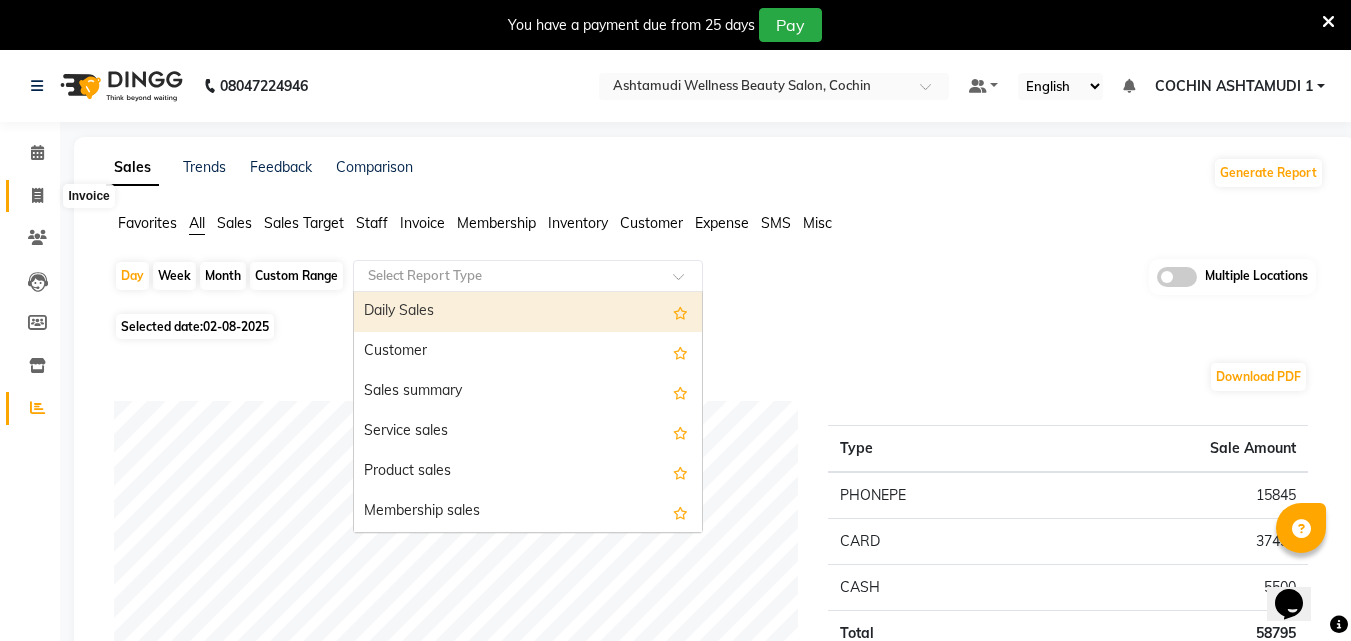click 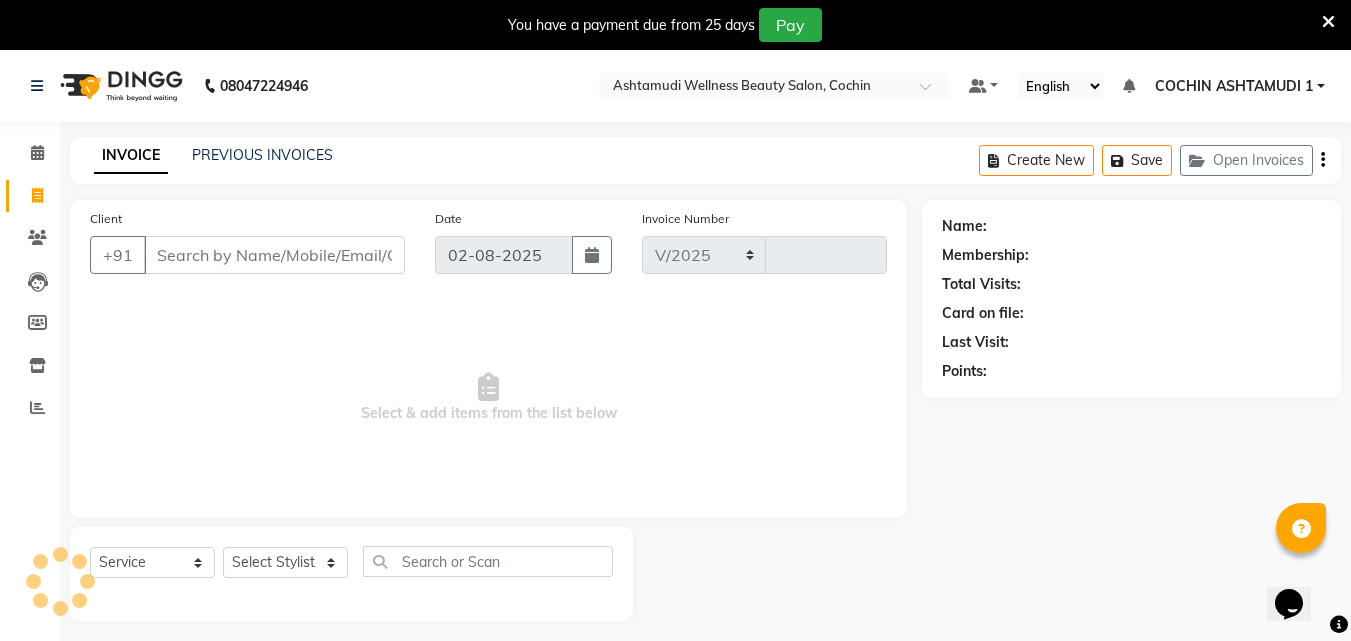 select on "4632" 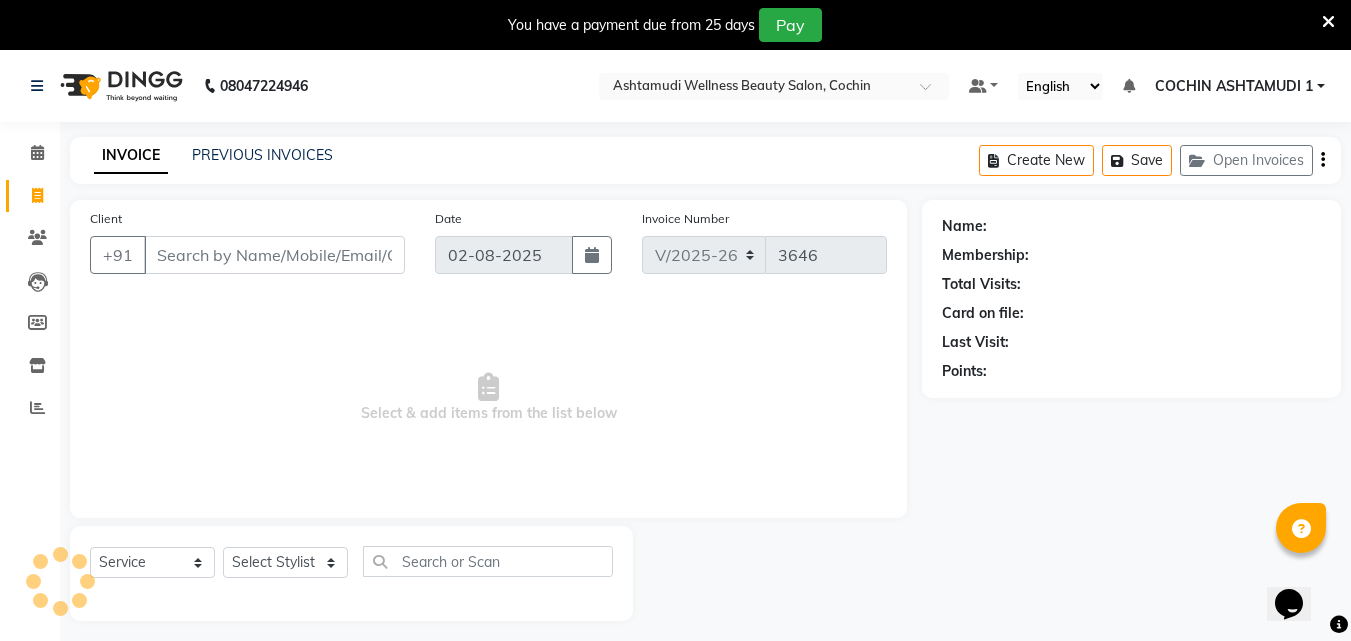 scroll, scrollTop: 50, scrollLeft: 0, axis: vertical 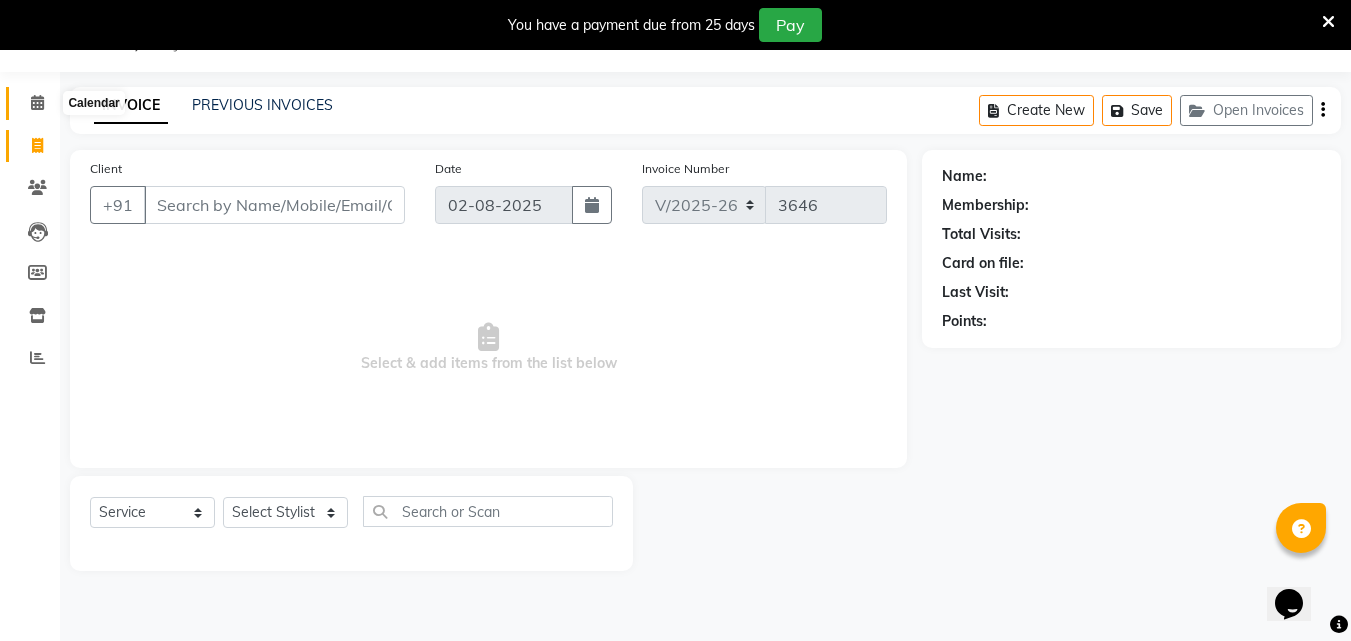 click 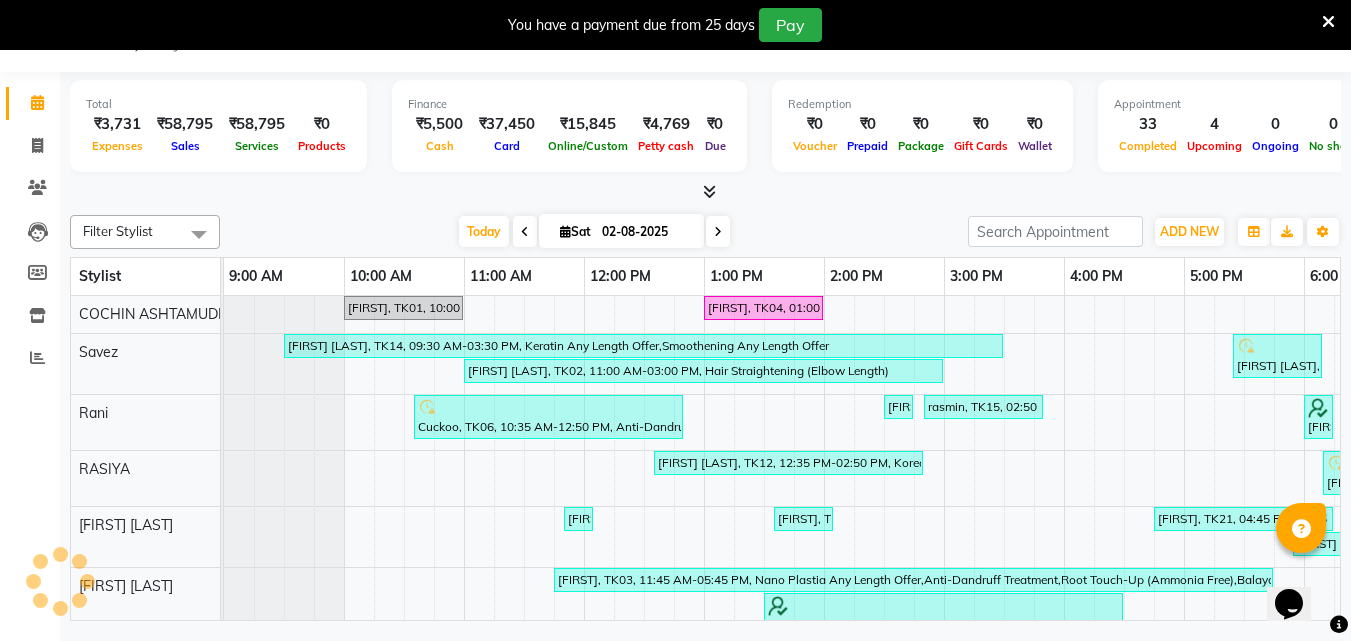 scroll, scrollTop: 0, scrollLeft: 0, axis: both 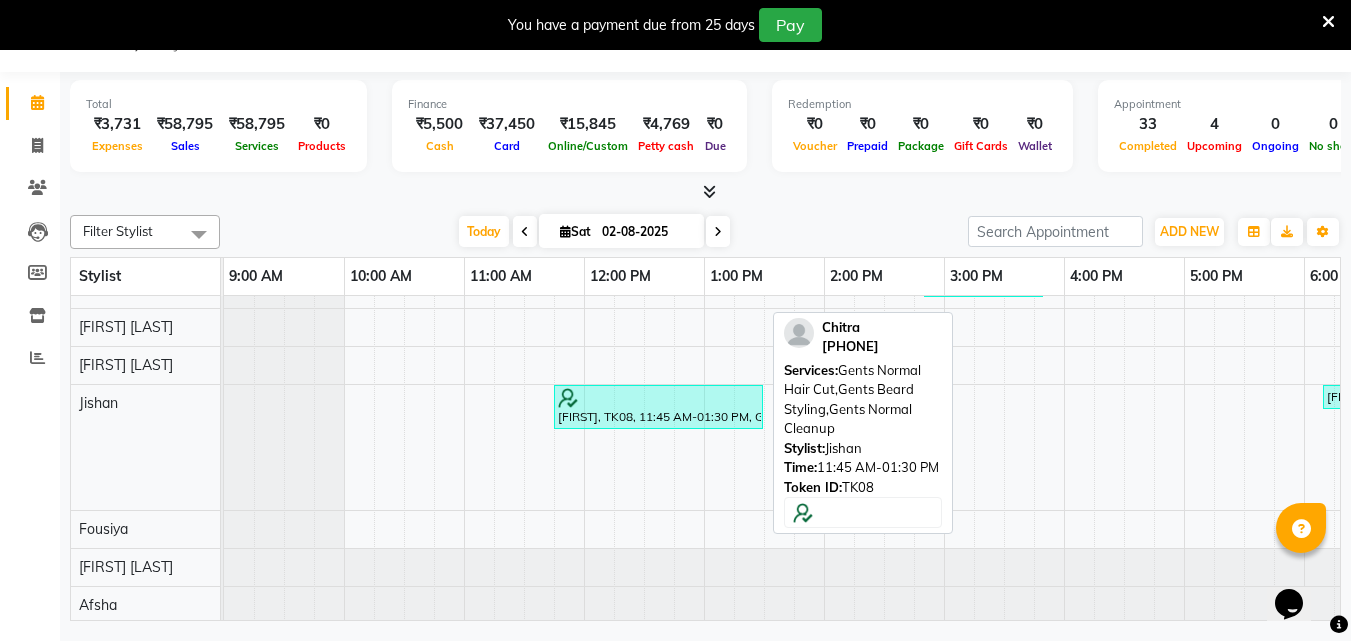 click on "[FIRST] [LAST], TK08, 11:45 AM-01:30 PM, Gents Normal Hair Cut,Gents Beard Styling,Gents Normal Cleanup" at bounding box center [658, 407] 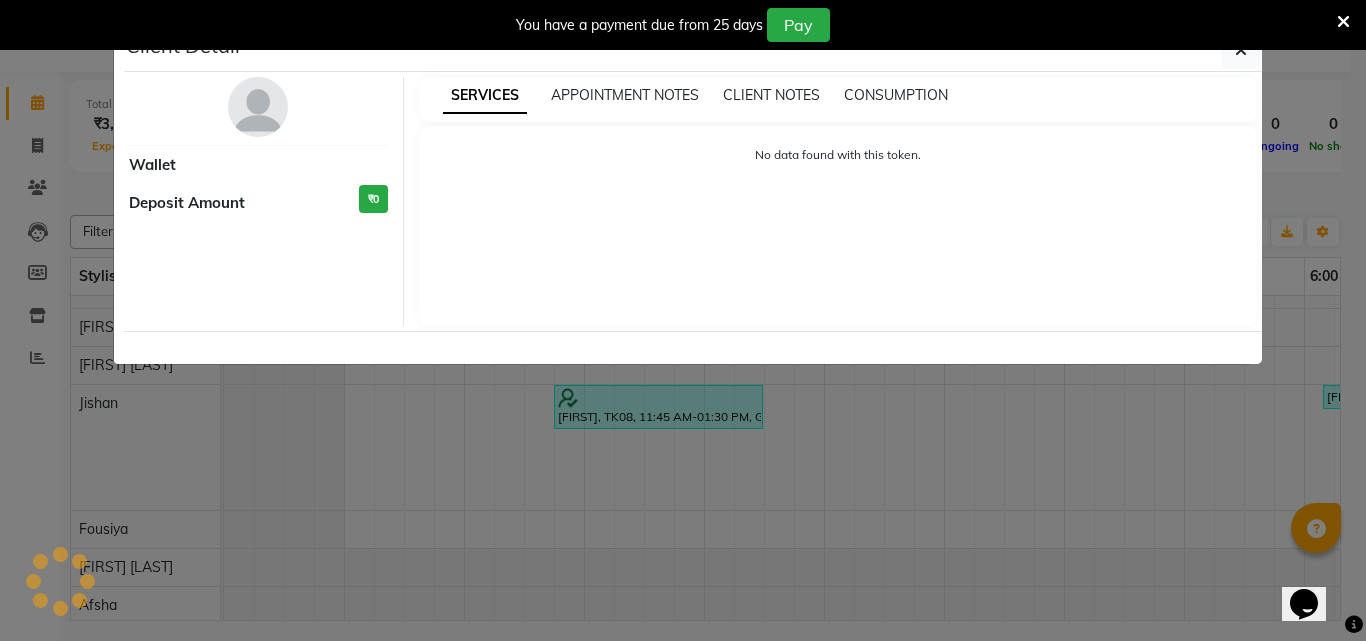 select on "3" 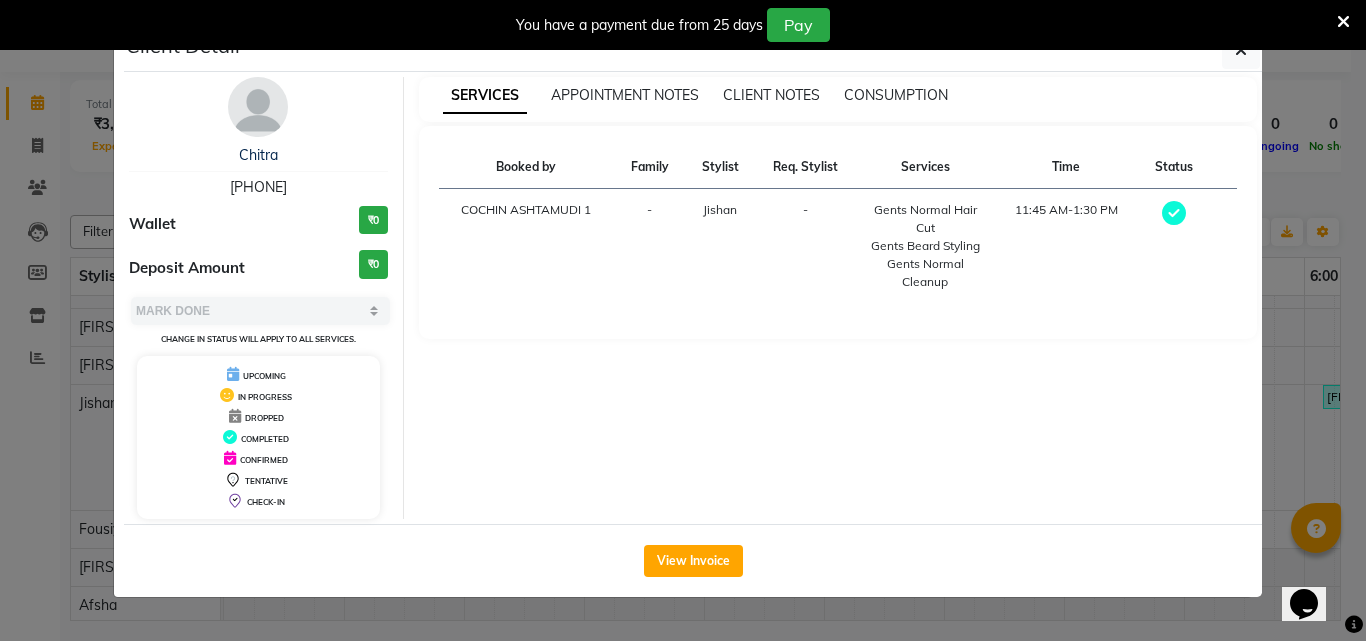 click on "9633414295" at bounding box center [258, 187] 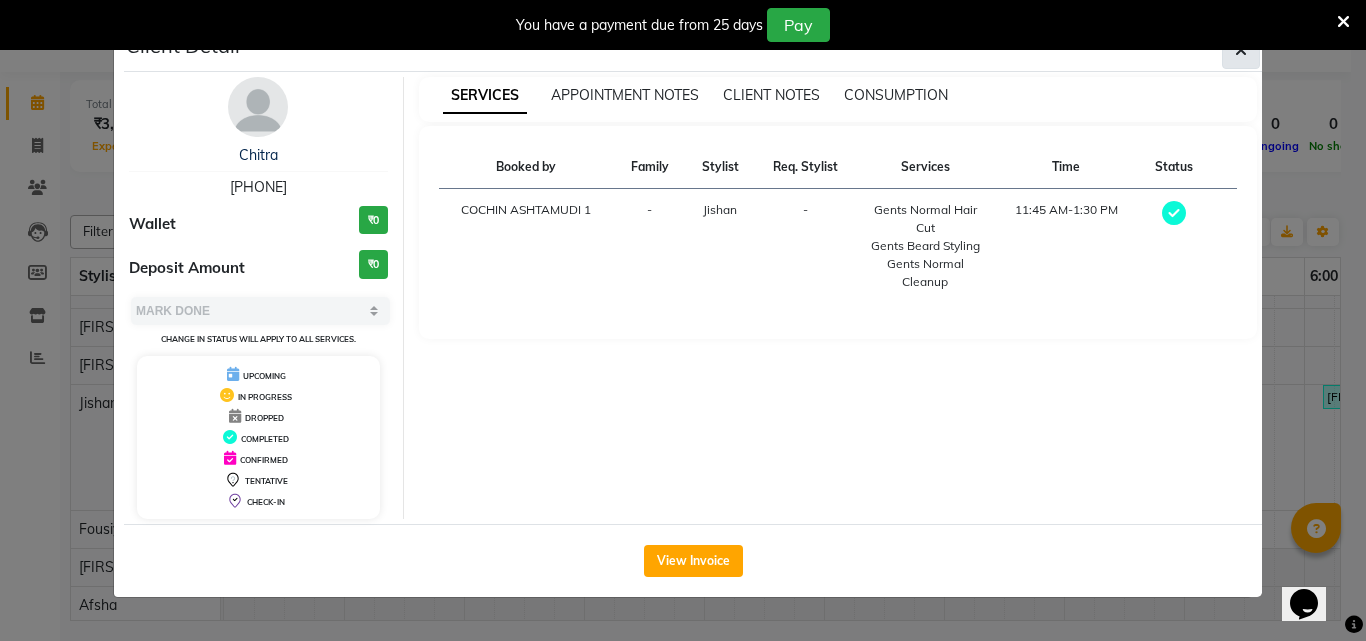 click 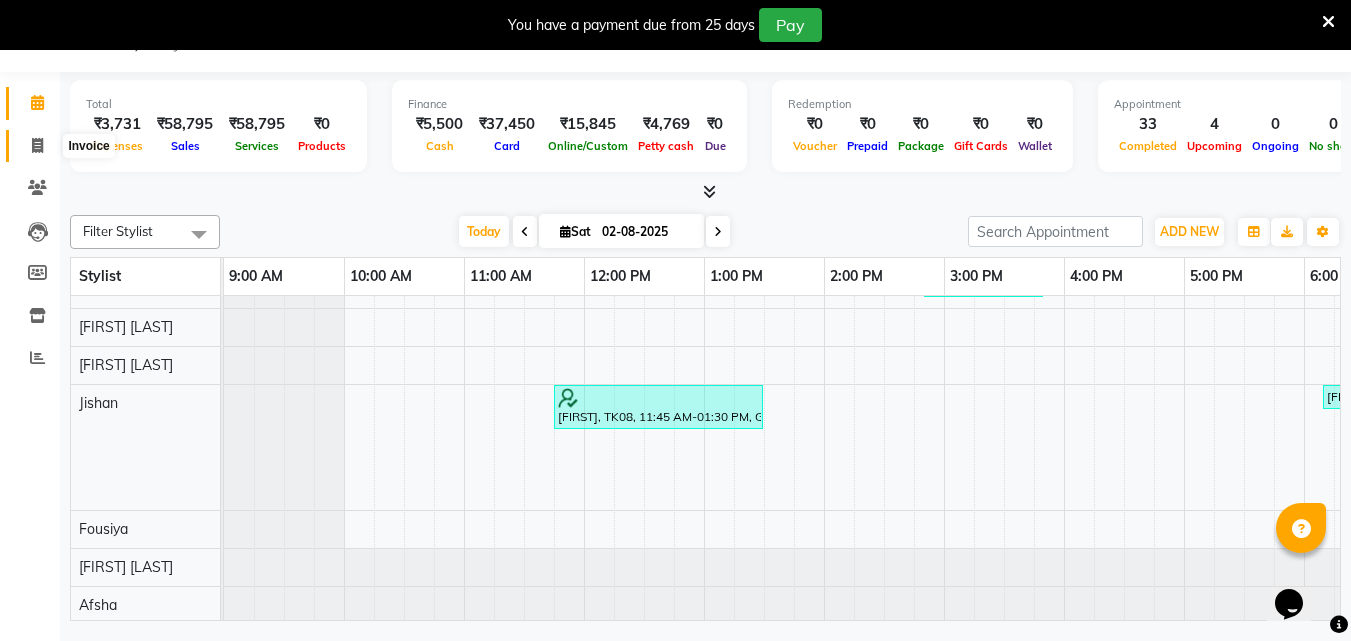 click 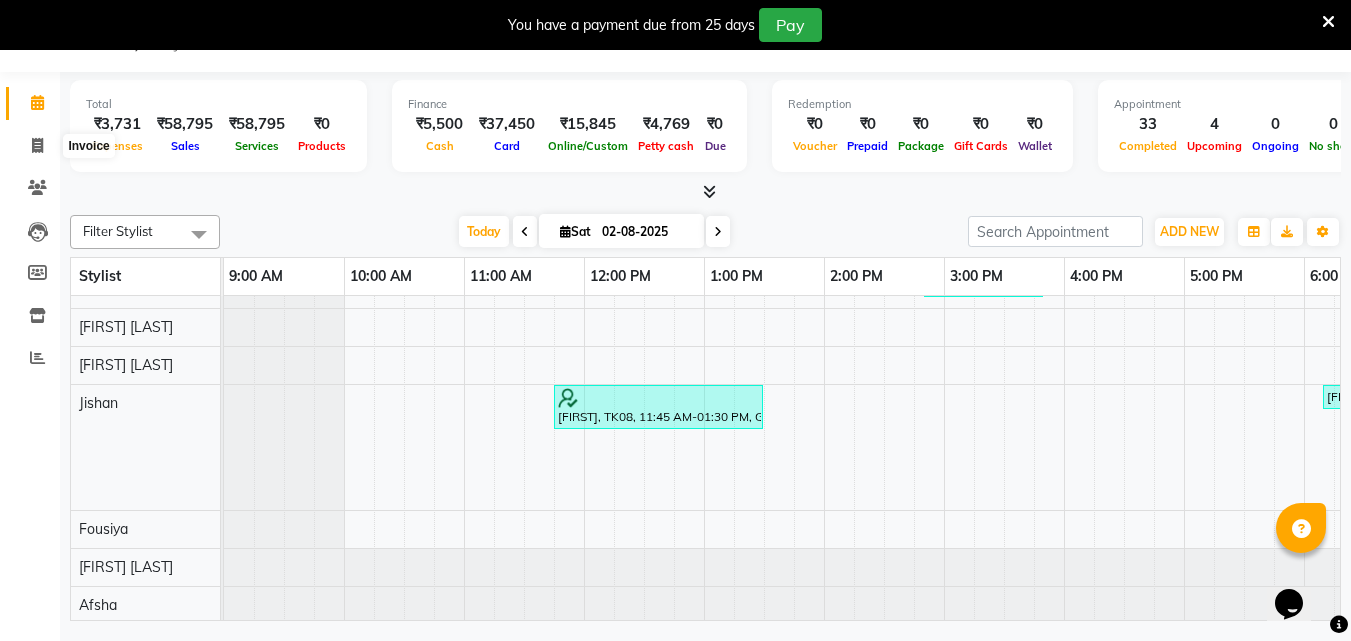 select on "service" 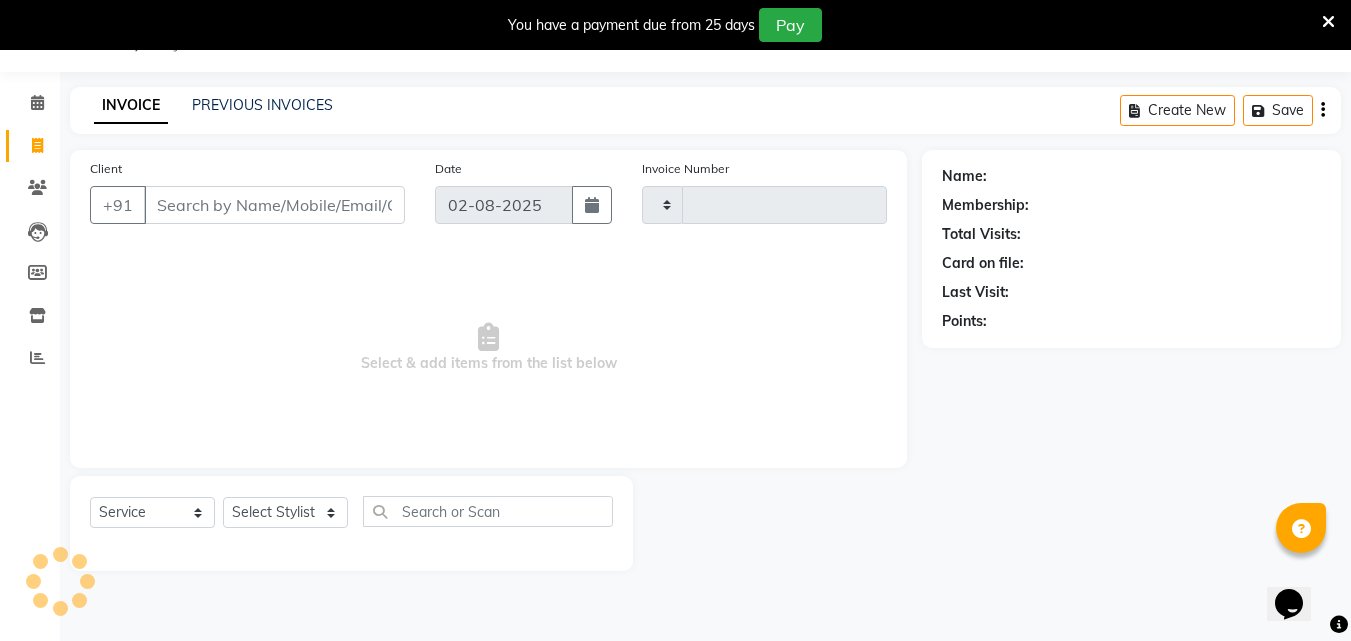 type on "3646" 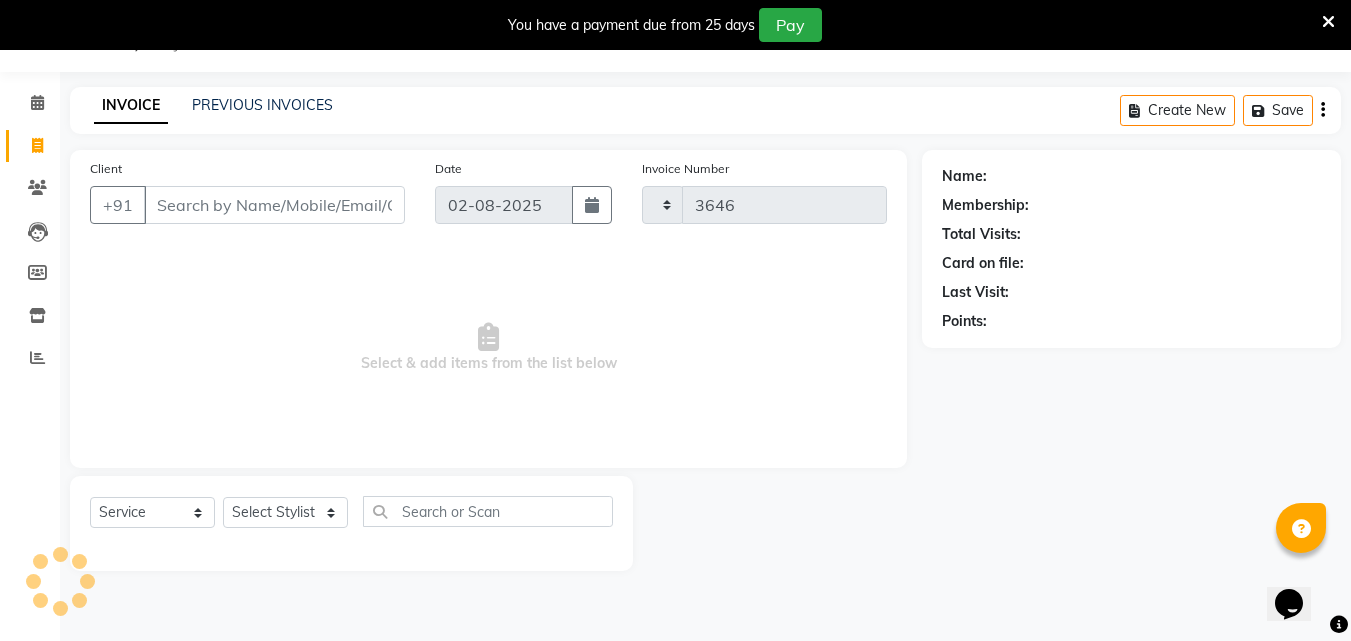 select on "4632" 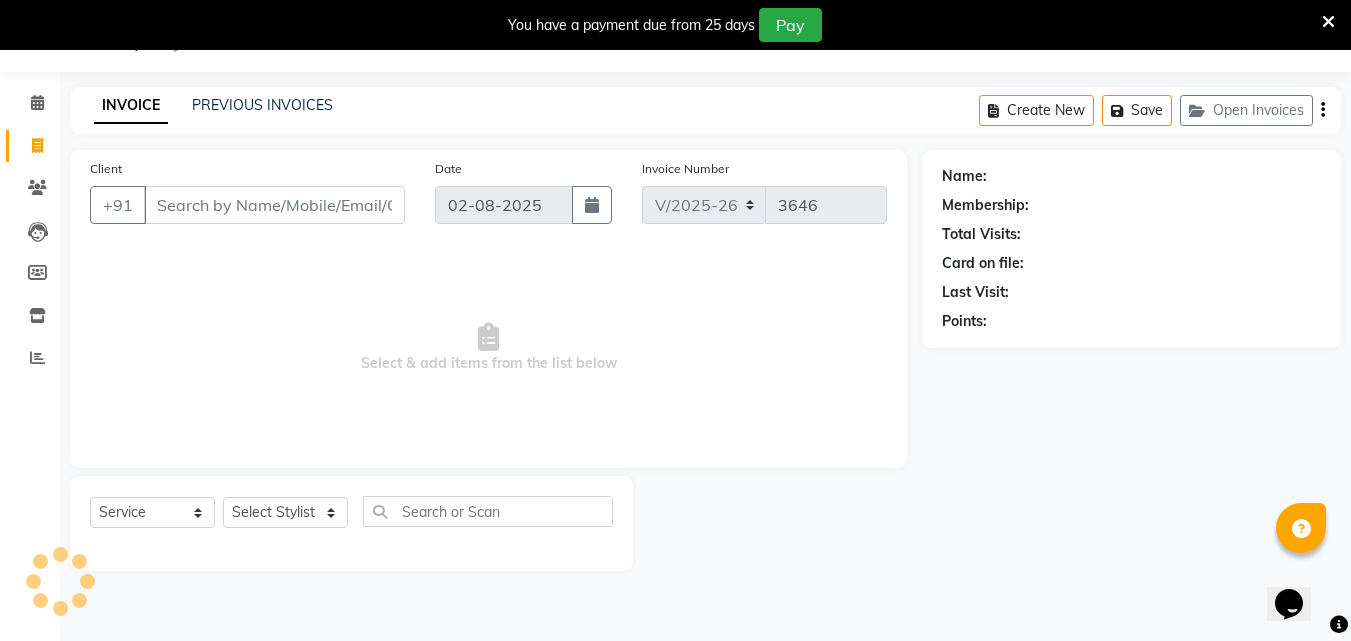 click on "Client" at bounding box center [274, 205] 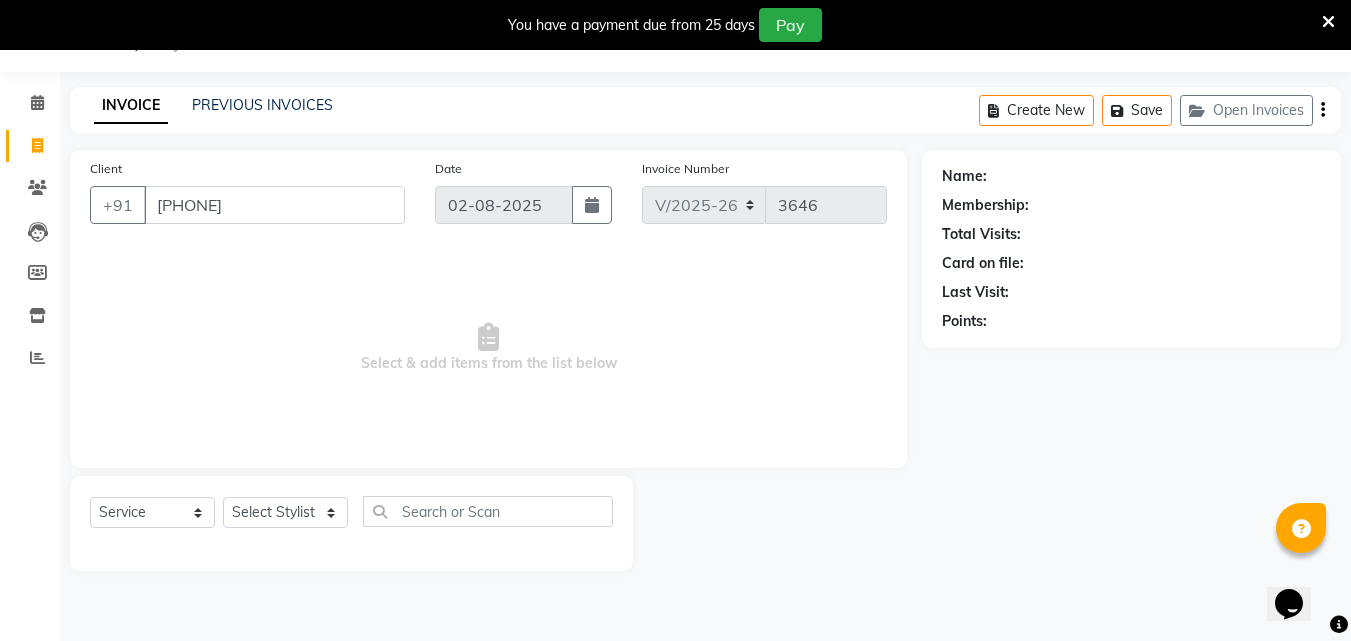 type on "9633414295" 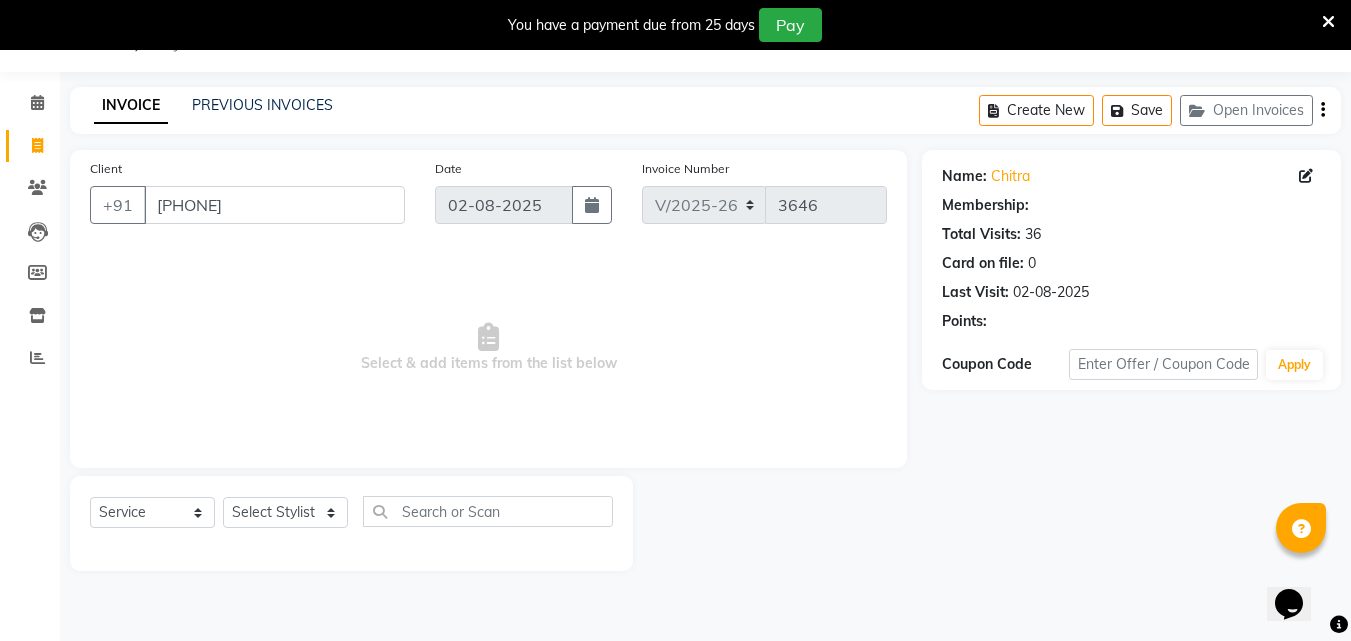 select on "2: Object" 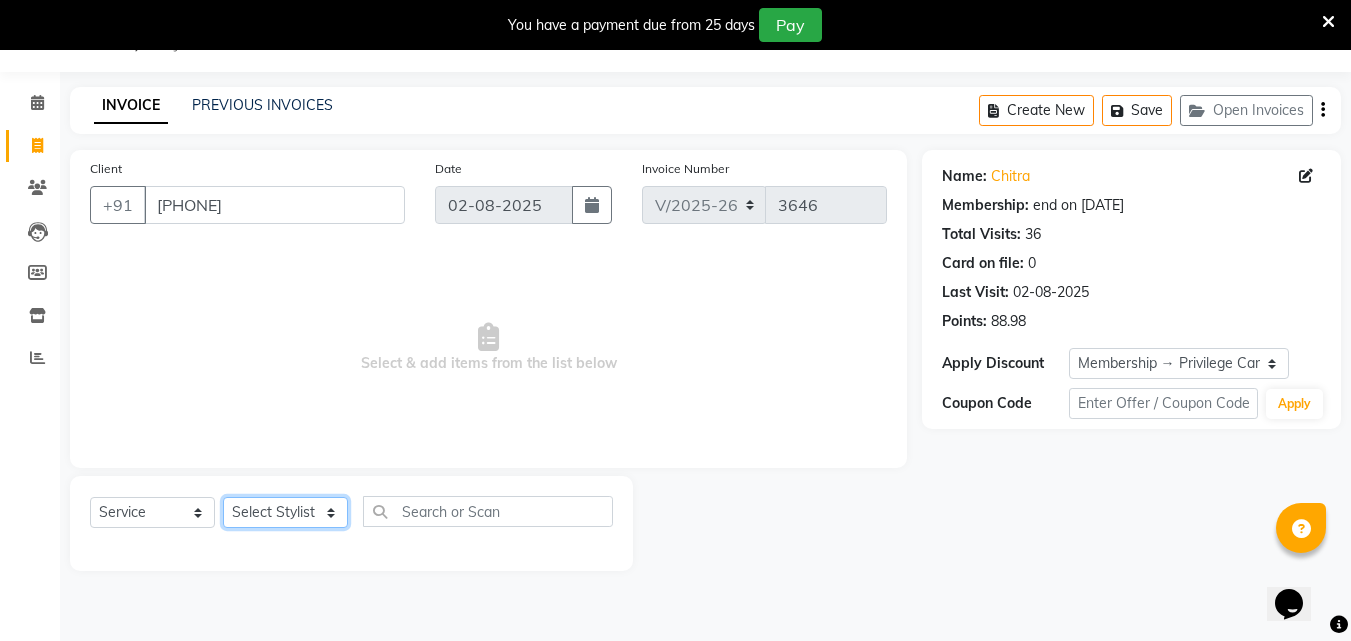 click on "Select Stylist Afsha Aiswarya B BINU MANGAR COCHIN ASHTAMUDI Danish Diksha Thapa (Anamika) Fousiya Jishan Priyanka rathi chowdhury  RAGHI FERNANDEZ Rani RASIYA  SALMAN ALI Savez" 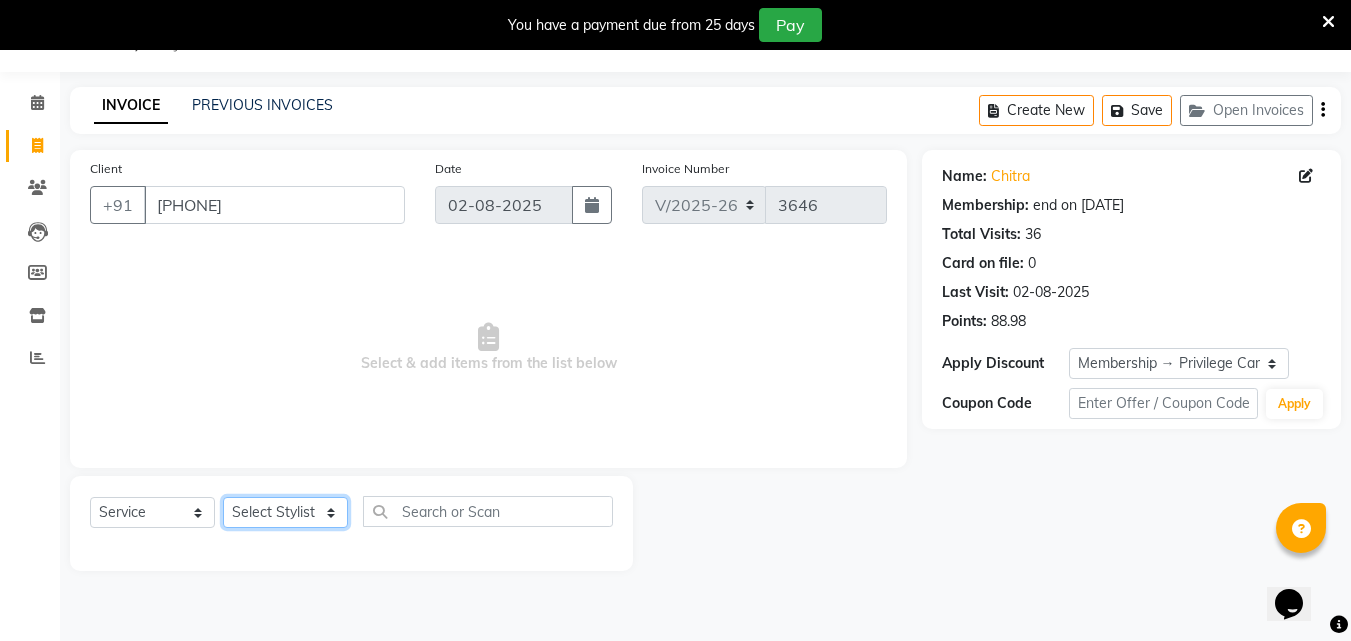 select on "45927" 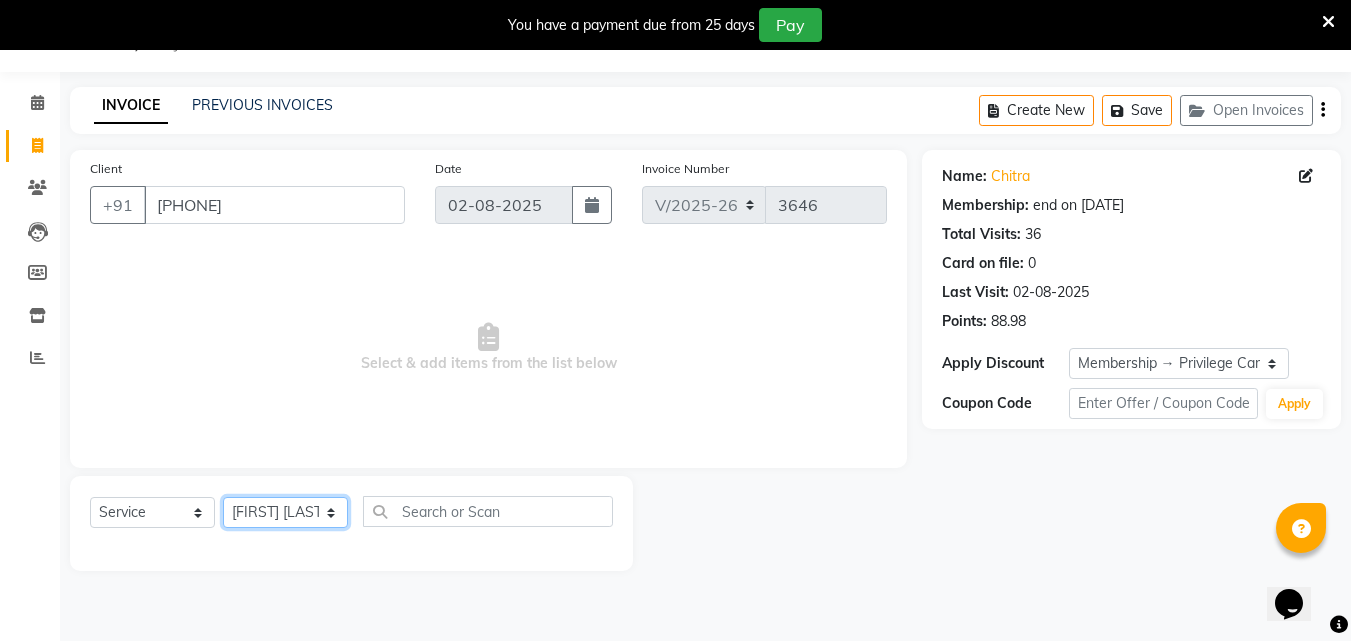 click on "Select Stylist Afsha Aiswarya B BINU MANGAR COCHIN ASHTAMUDI Danish Diksha Thapa (Anamika) Fousiya Jishan Priyanka rathi chowdhury  RAGHI FERNANDEZ Rani RASIYA  SALMAN ALI Savez" 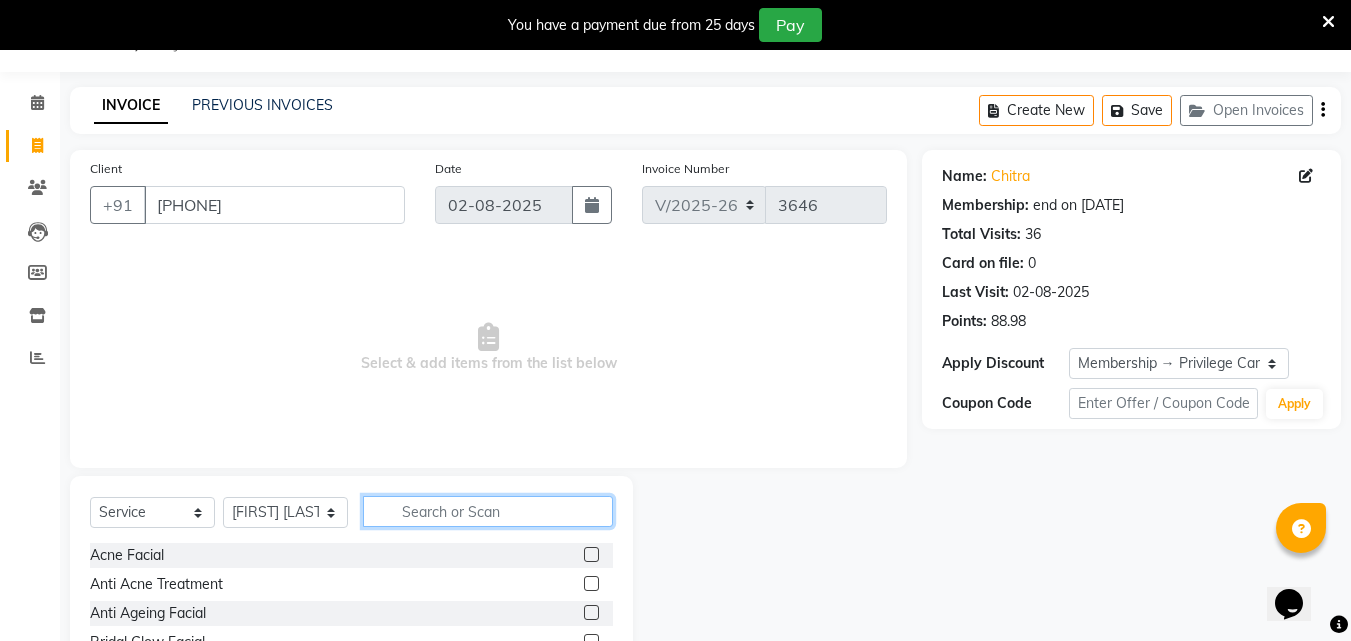 click 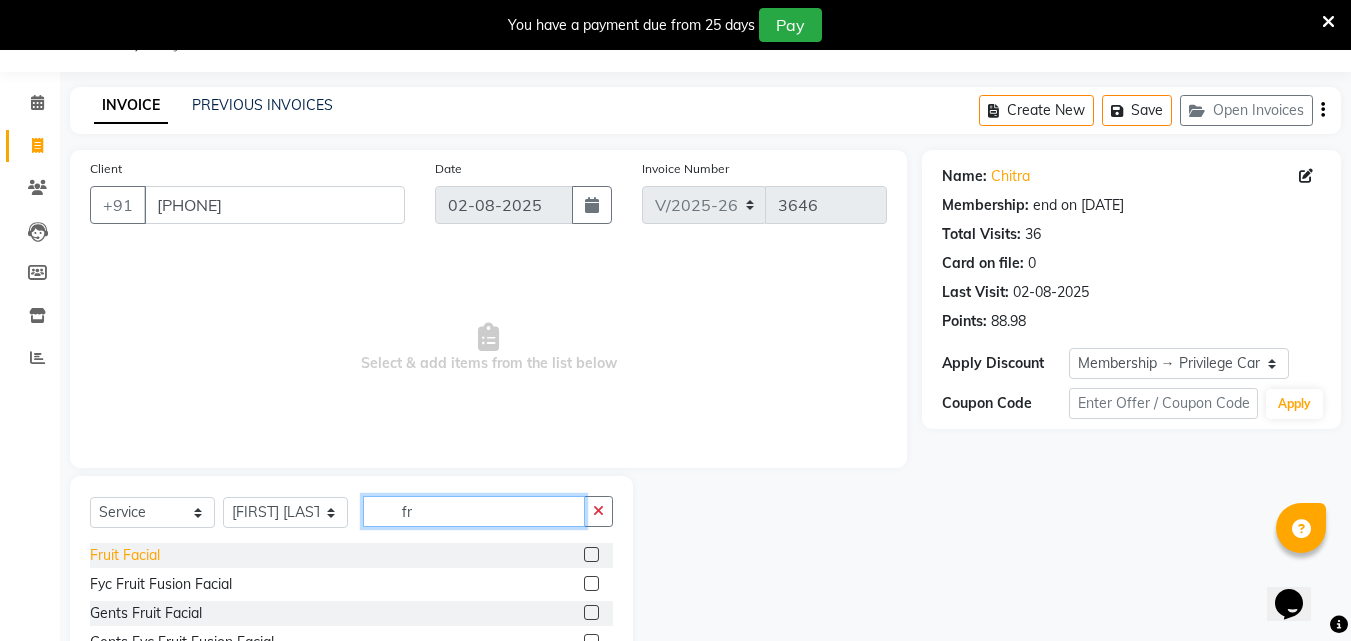 type on "fr" 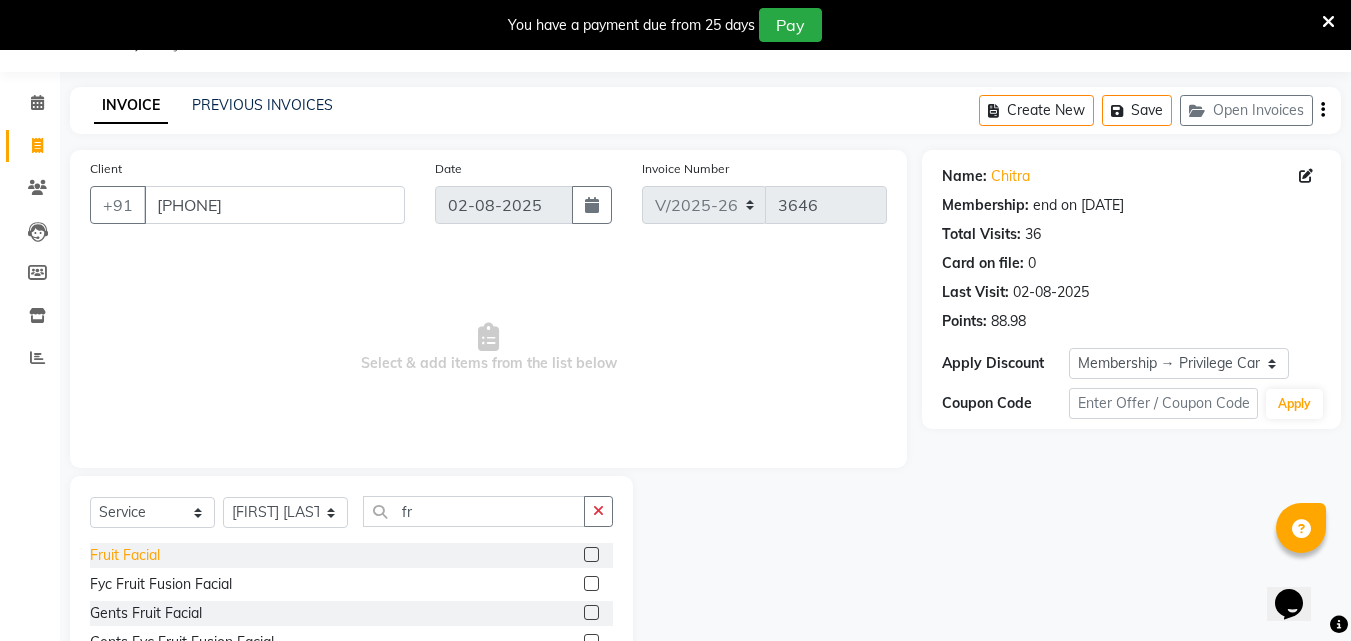 click on "Fruit Facial" 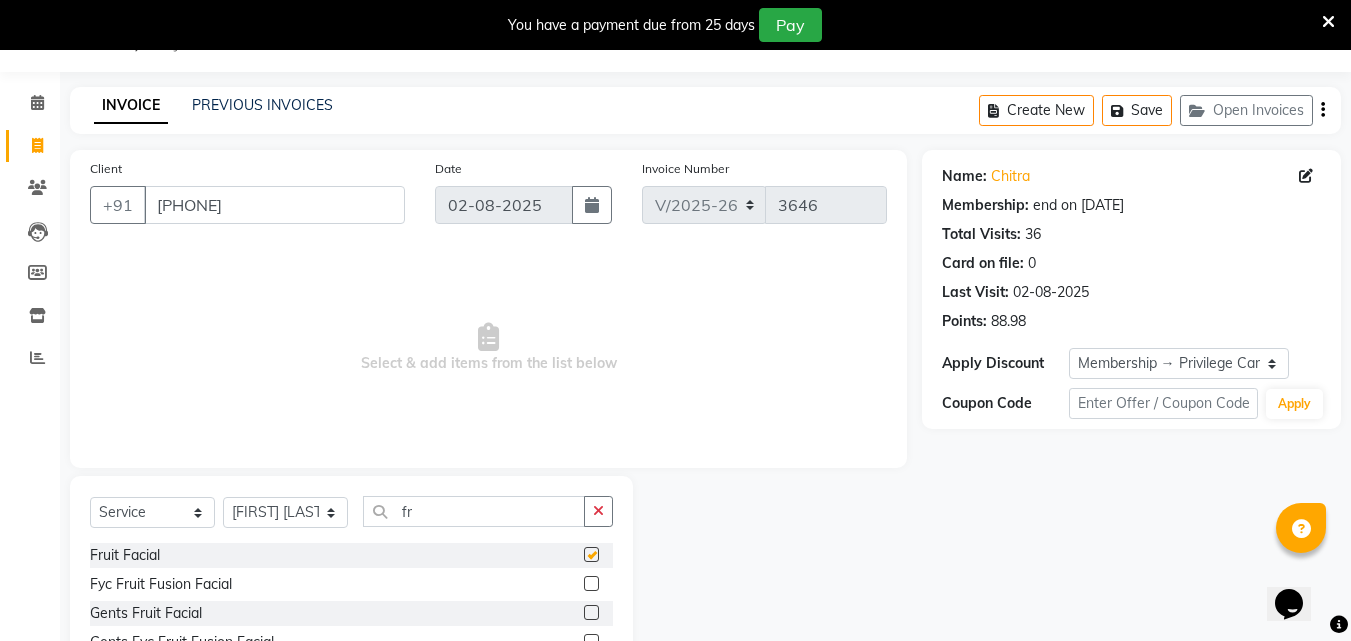 checkbox on "false" 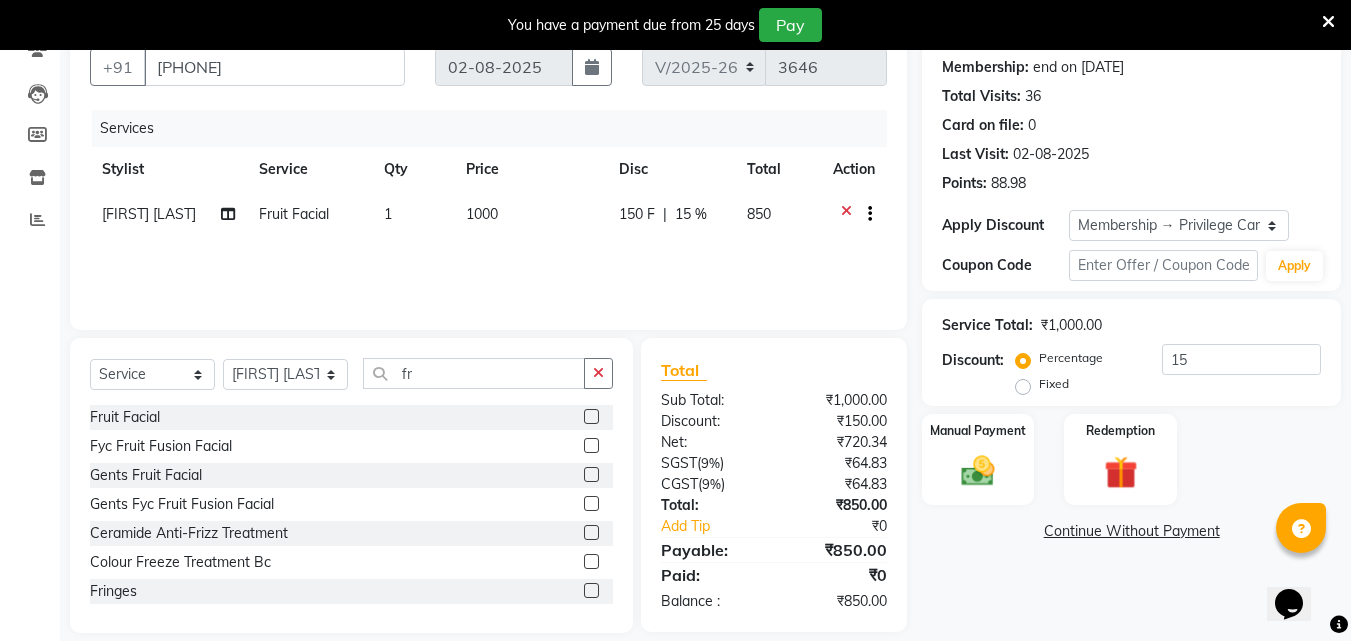 scroll, scrollTop: 210, scrollLeft: 0, axis: vertical 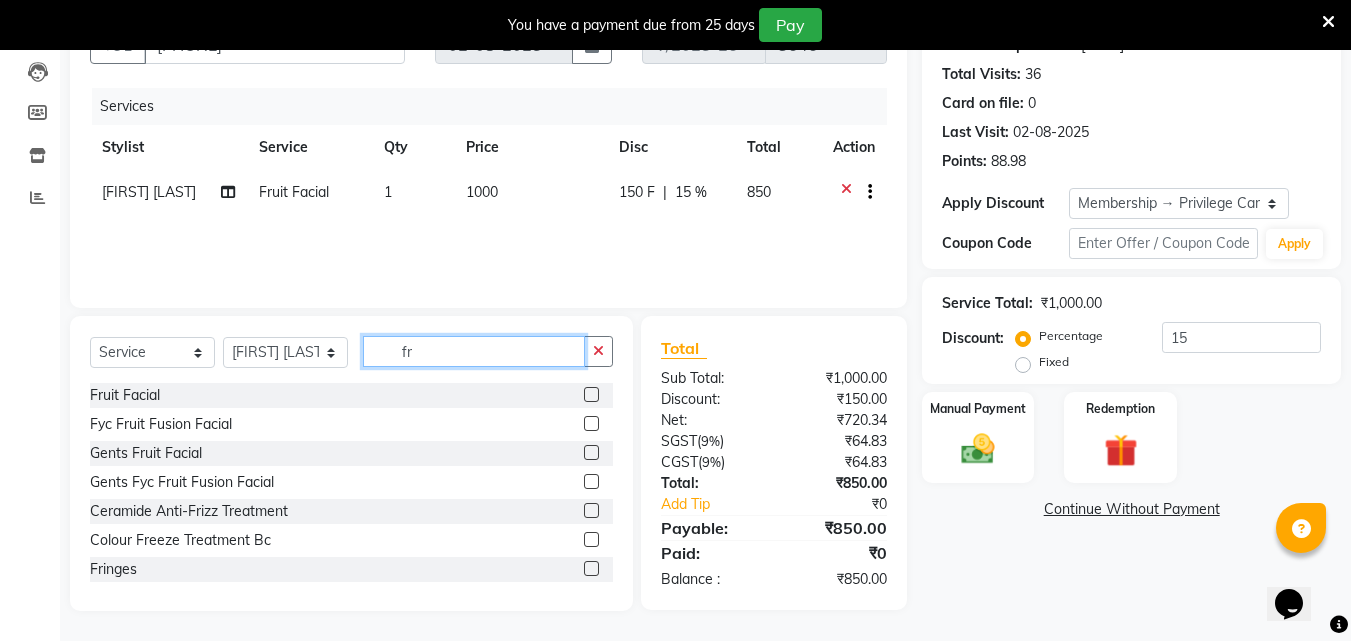 click on "fr" 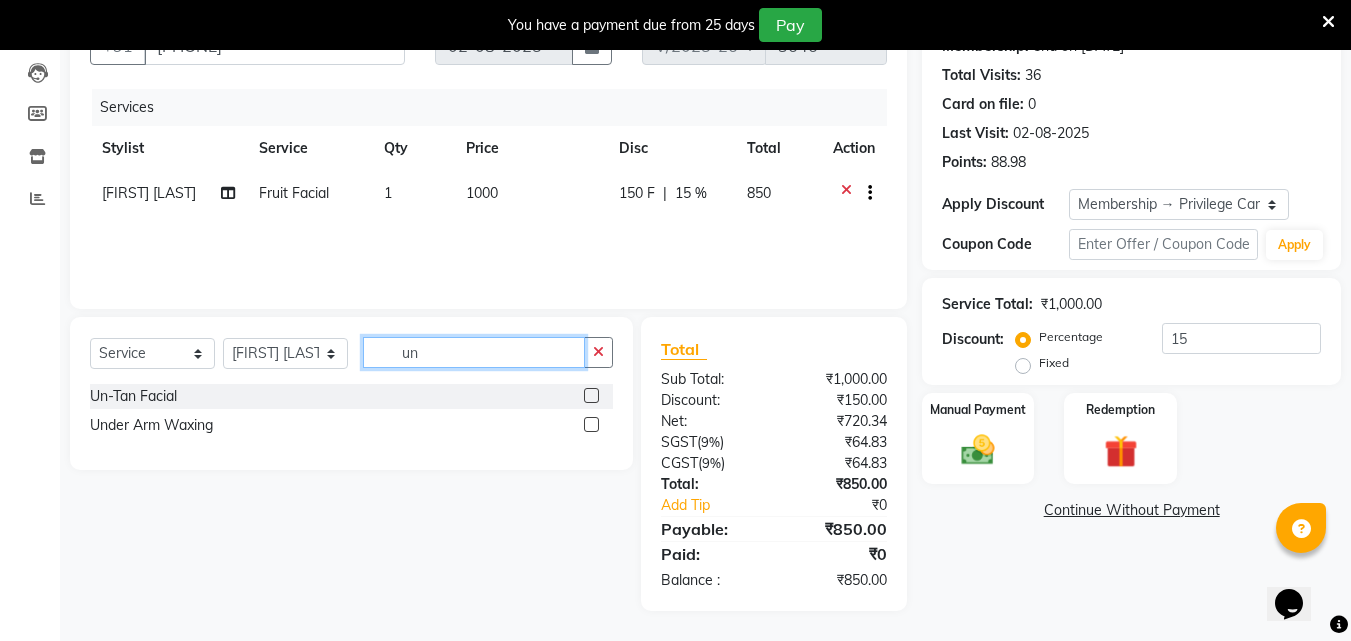 scroll, scrollTop: 209, scrollLeft: 0, axis: vertical 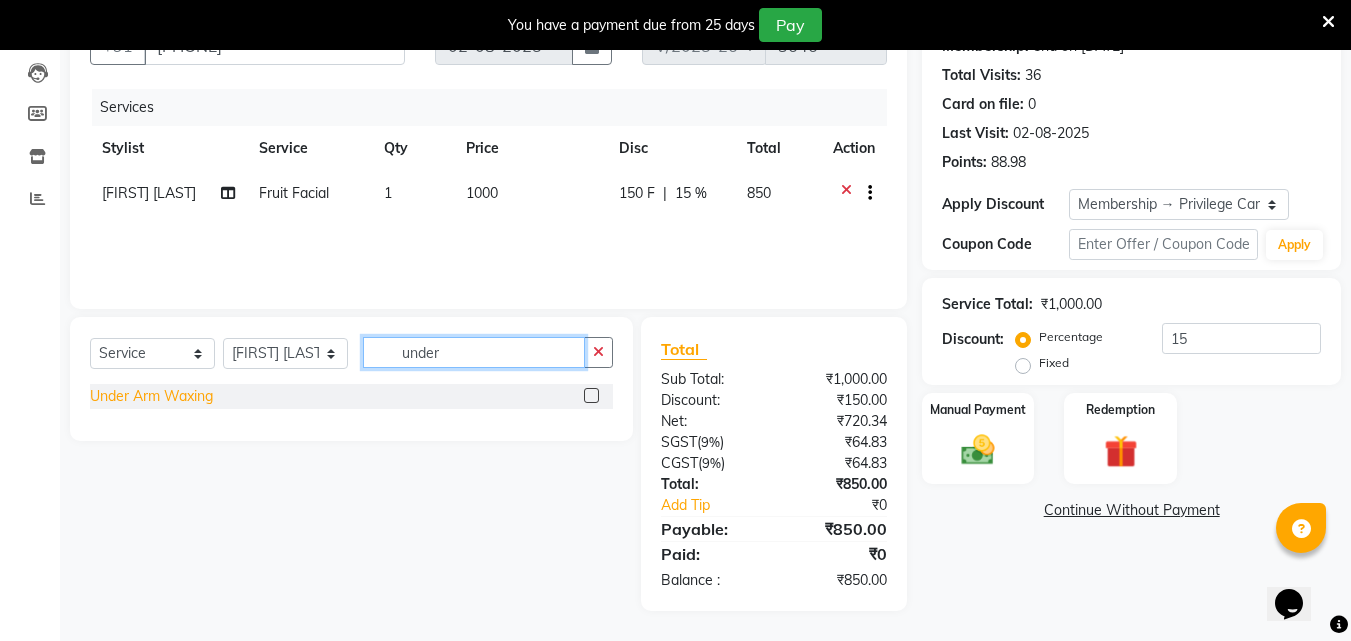 type on "under" 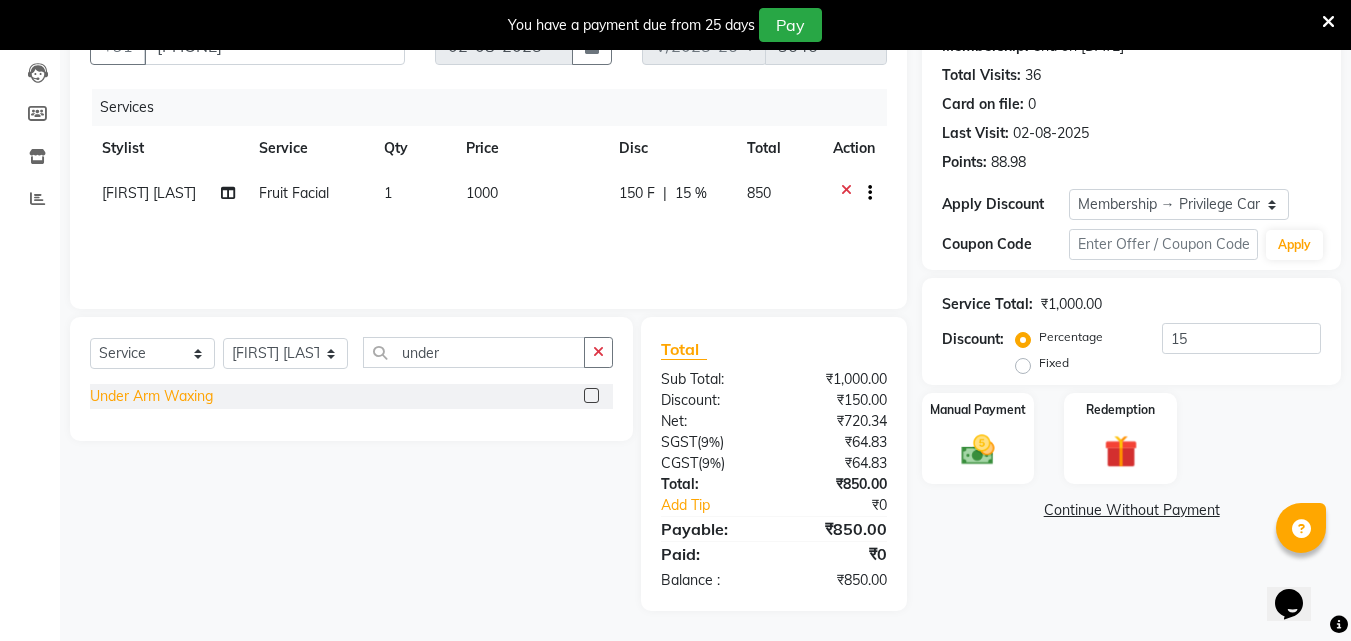 click on "Under Arm Waxing" 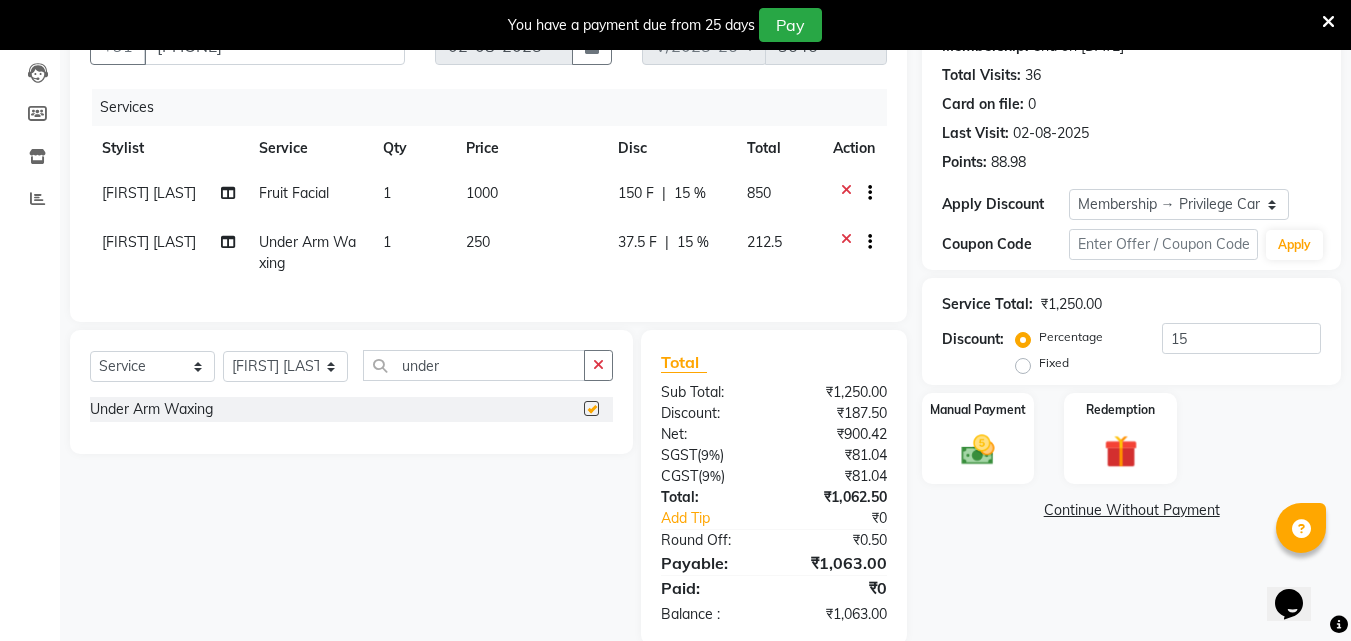 checkbox on "false" 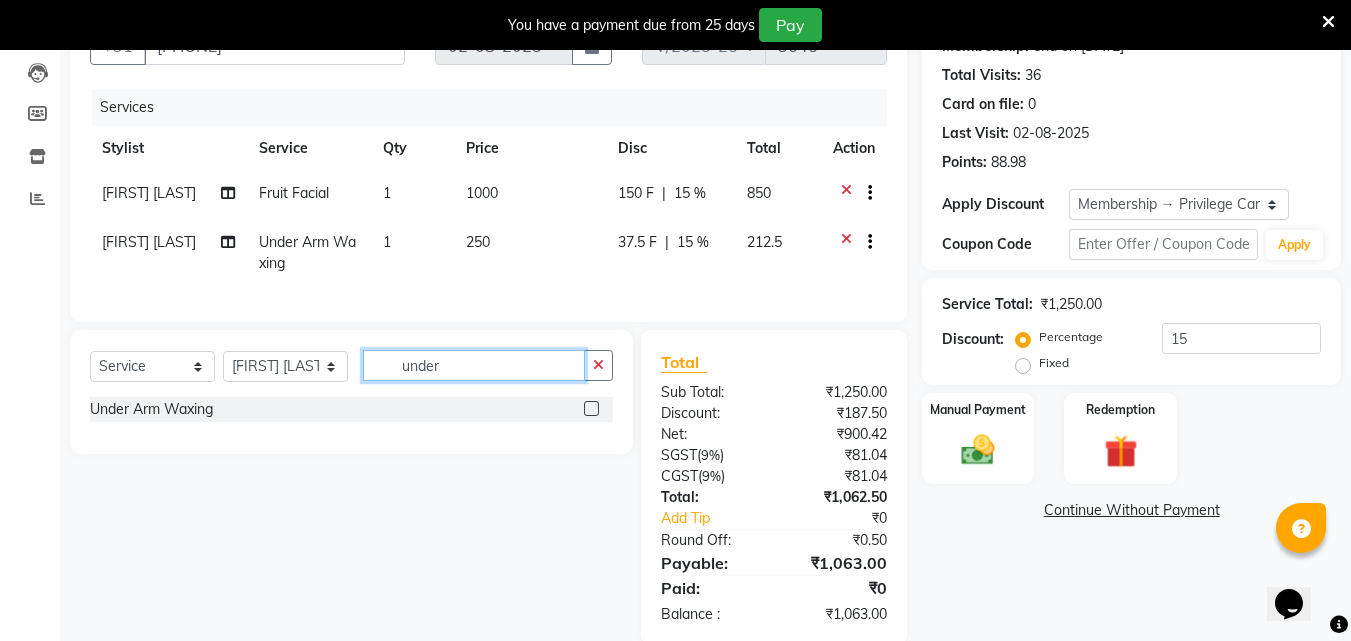 click on "under" 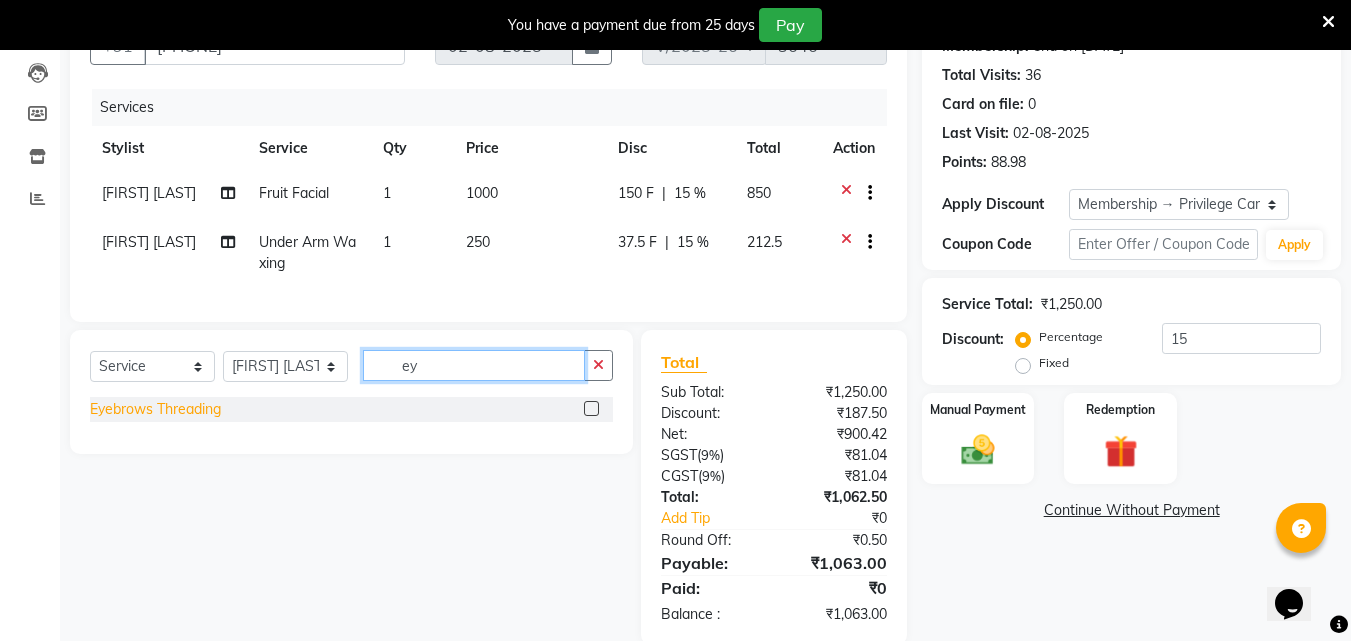 type on "ey" 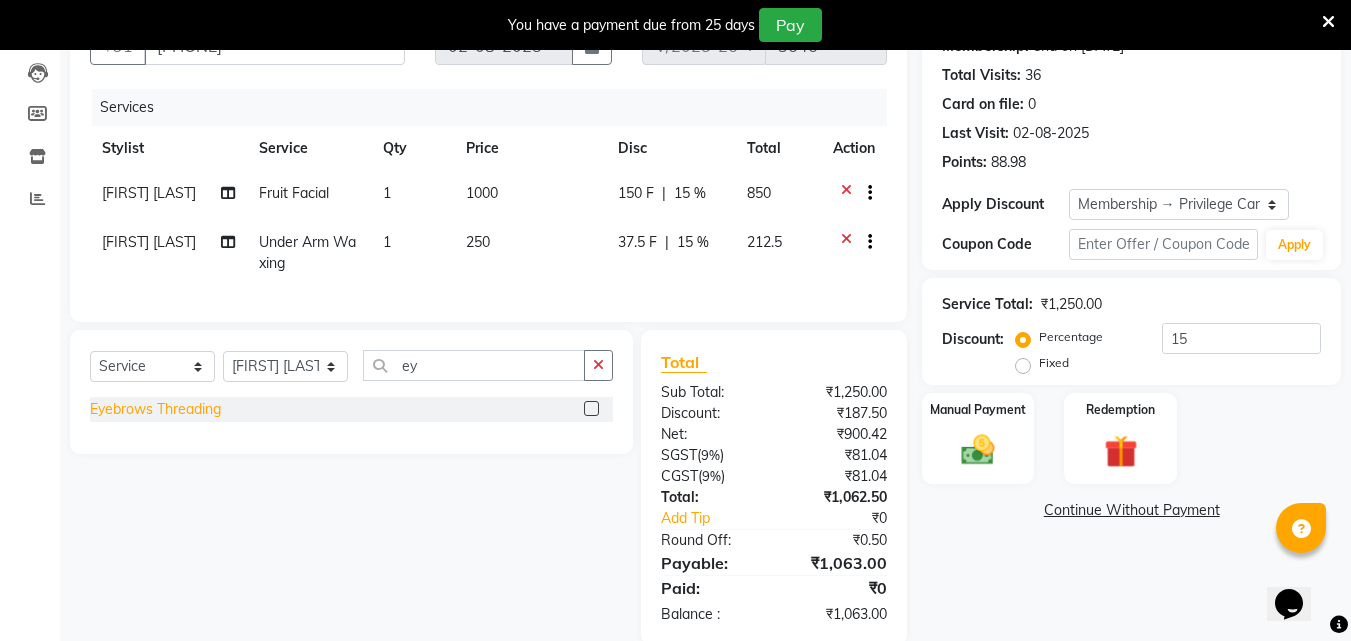 click on "Eyebrows Threading" 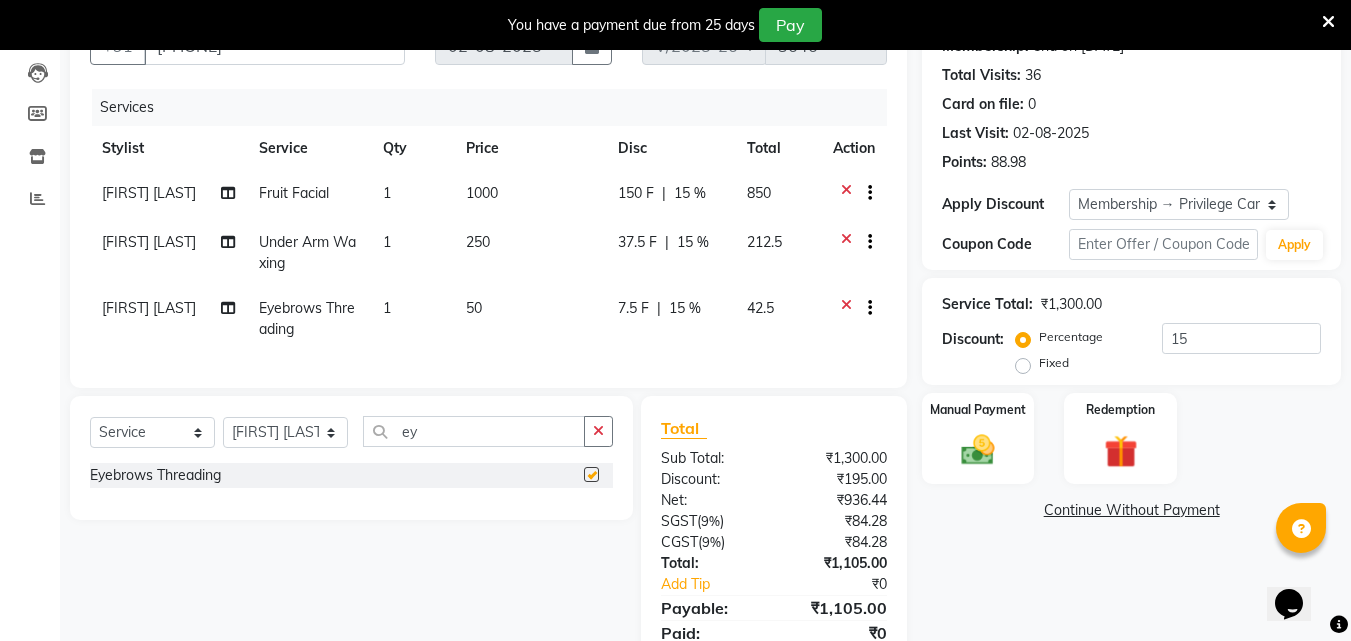 checkbox on "false" 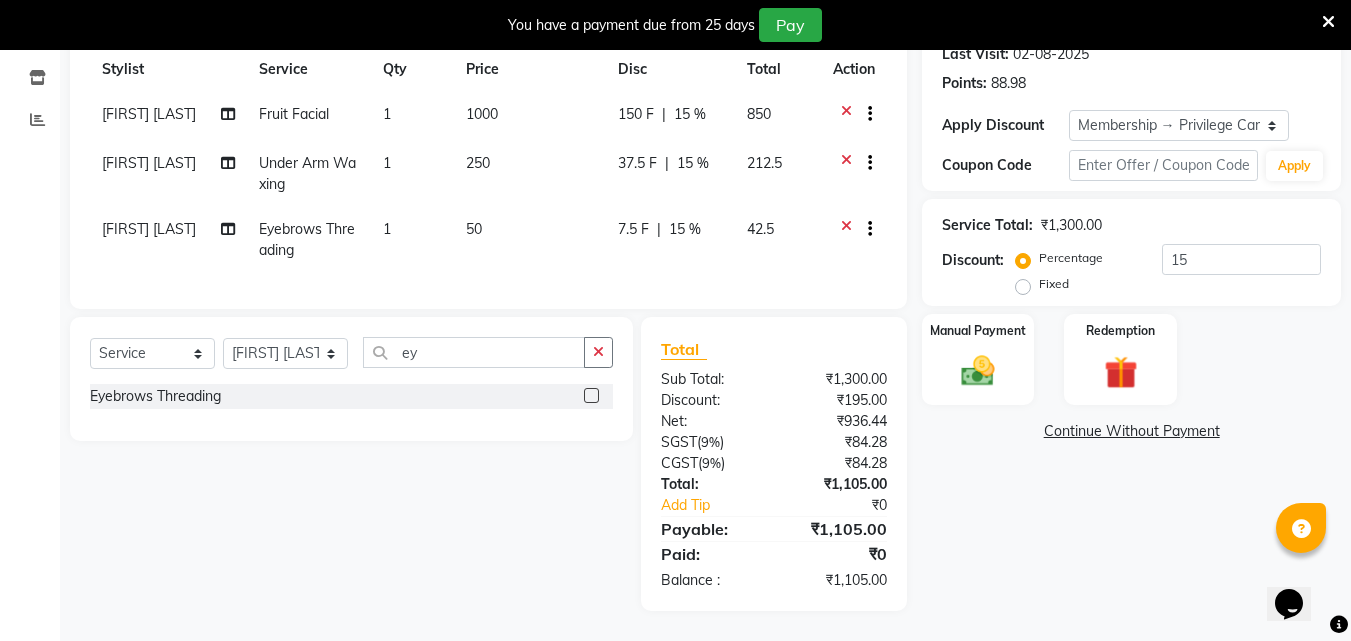 scroll, scrollTop: 303, scrollLeft: 0, axis: vertical 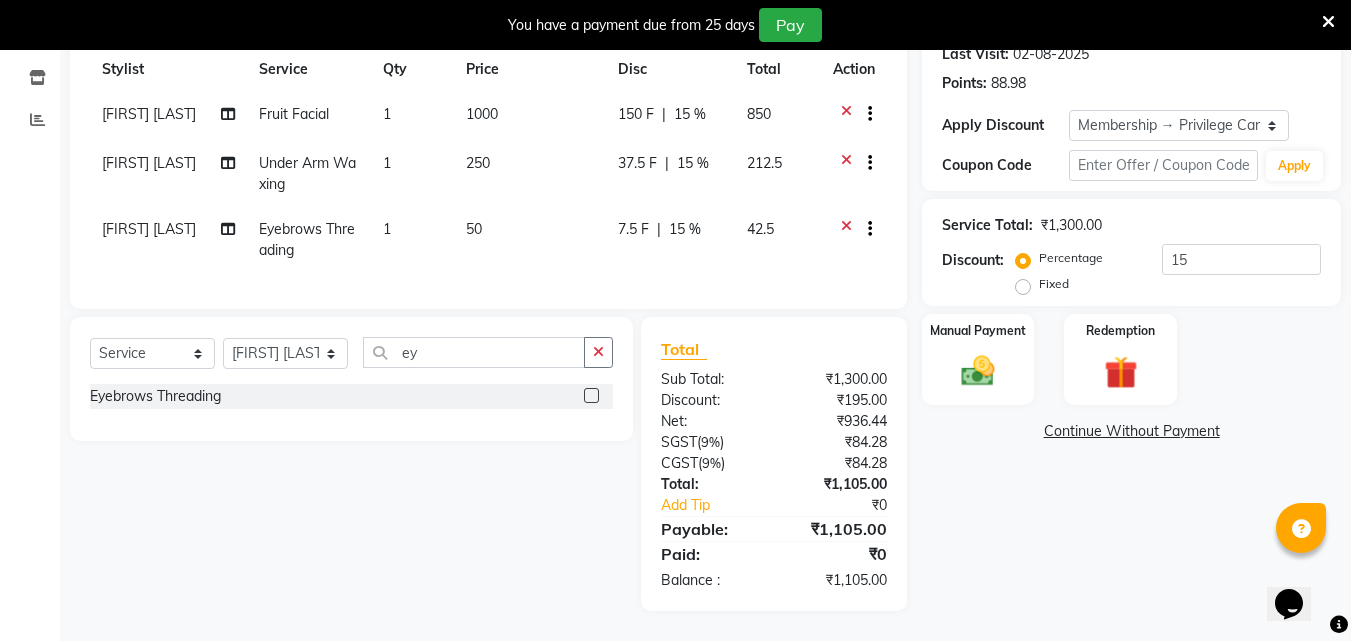 click 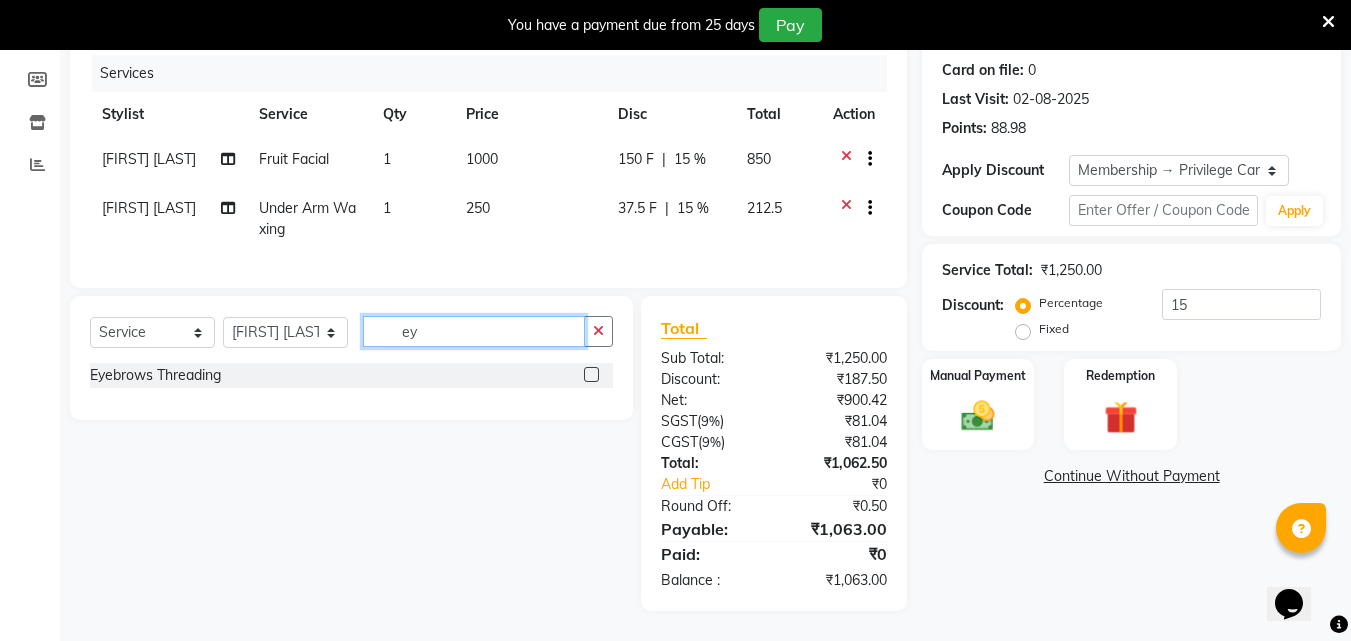 click on "ey" 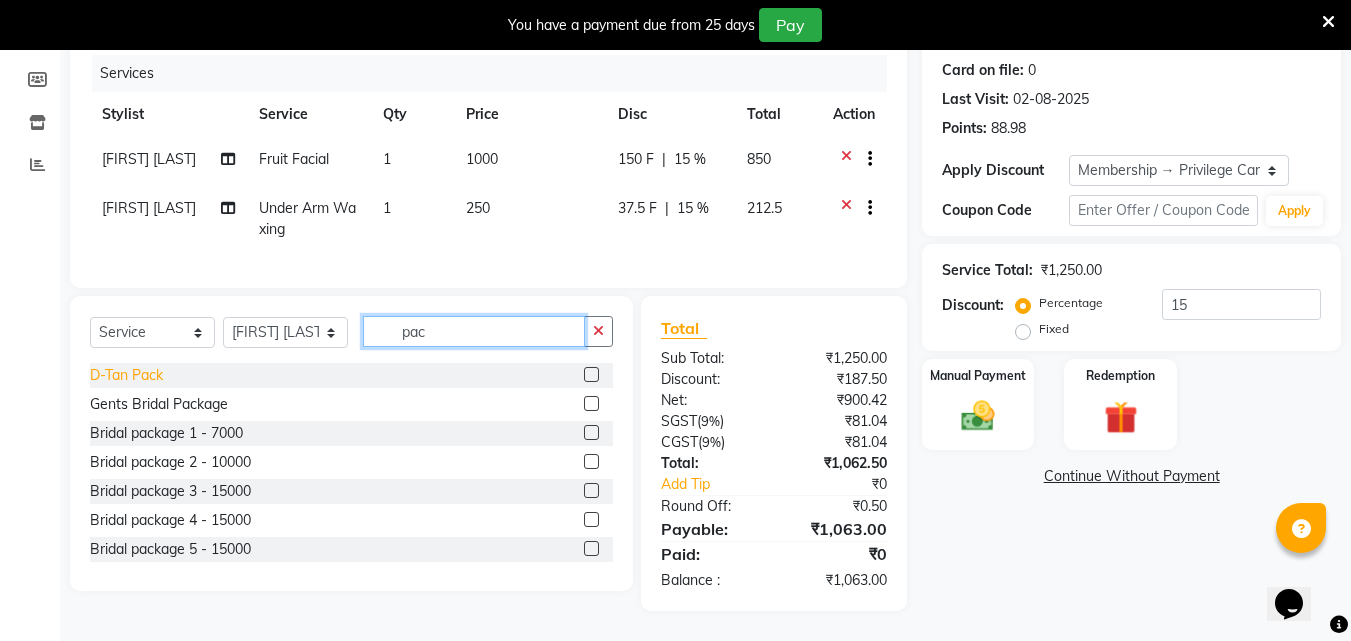 type on "pac" 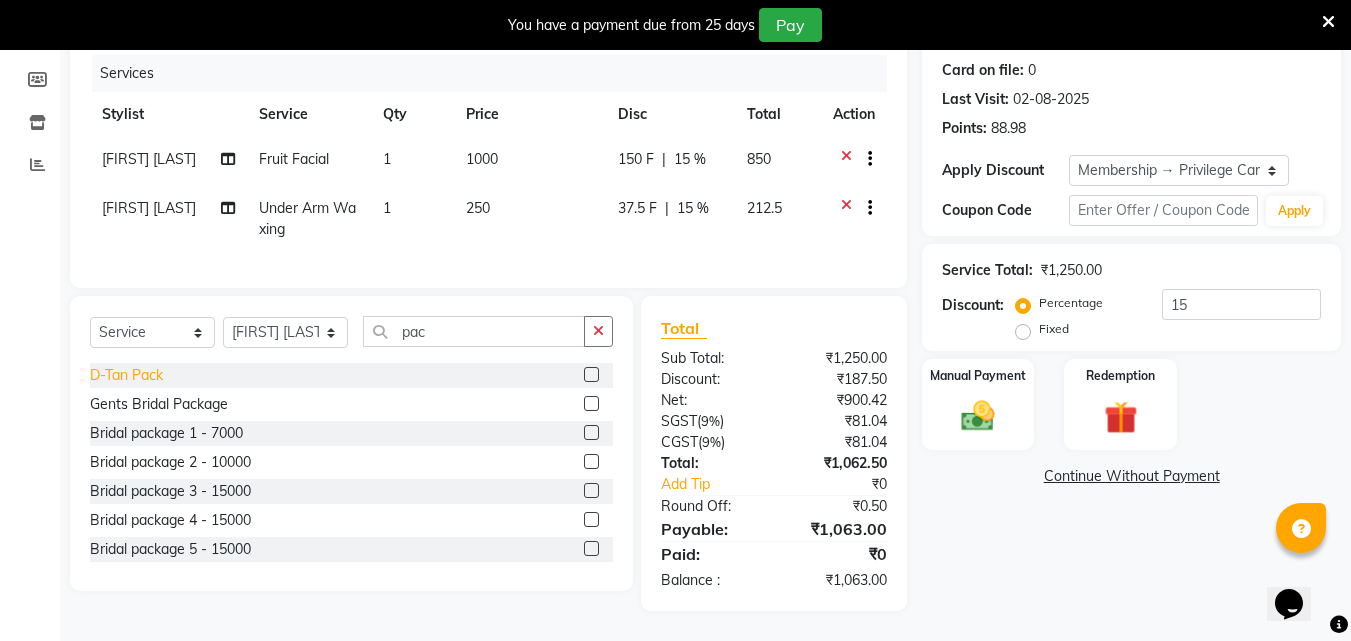 click on "D-Tan Pack" 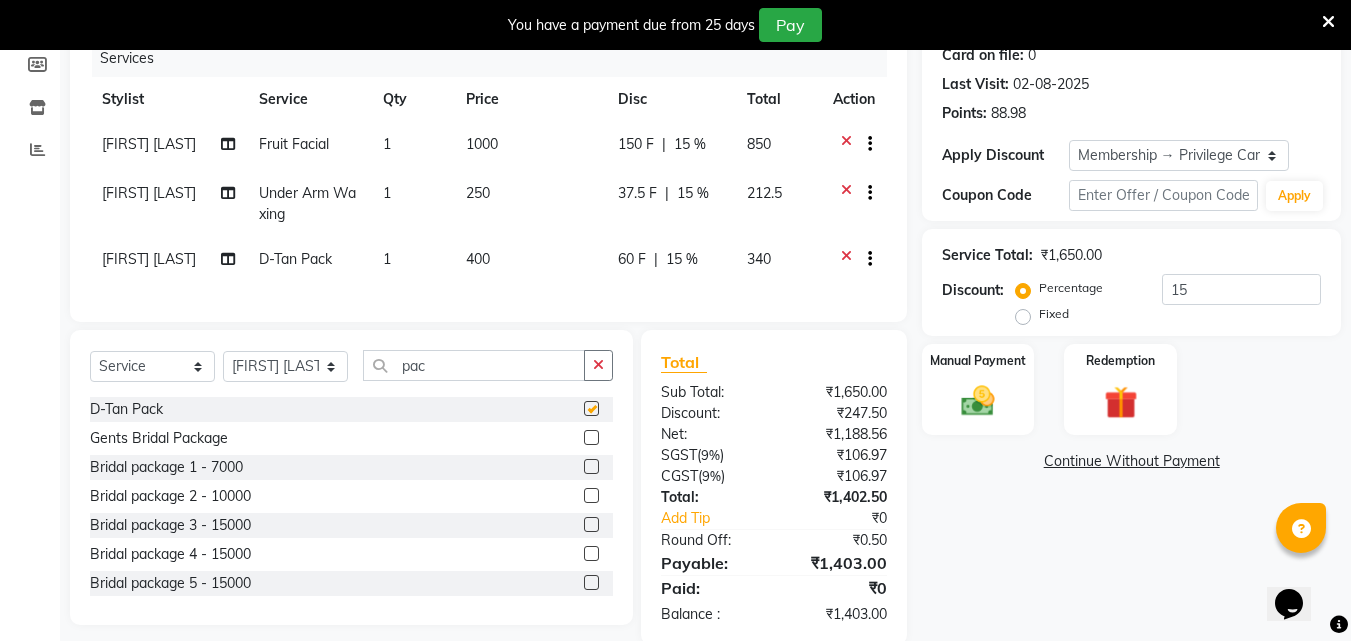 checkbox on "false" 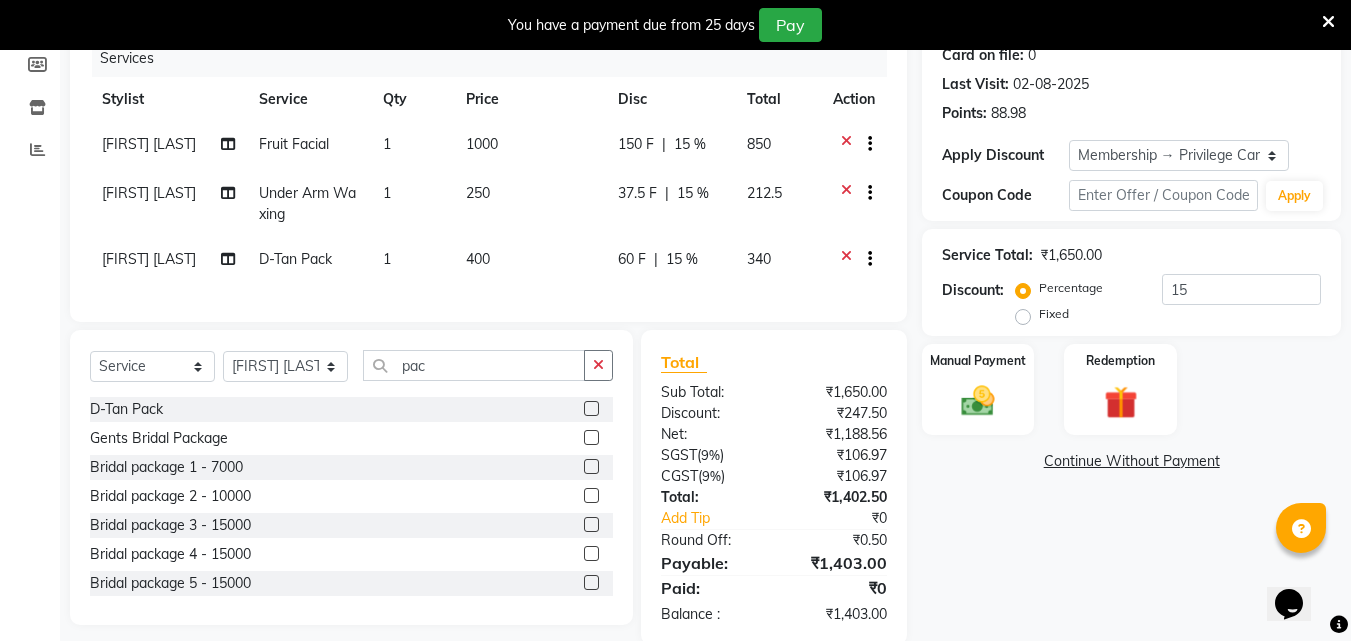 click 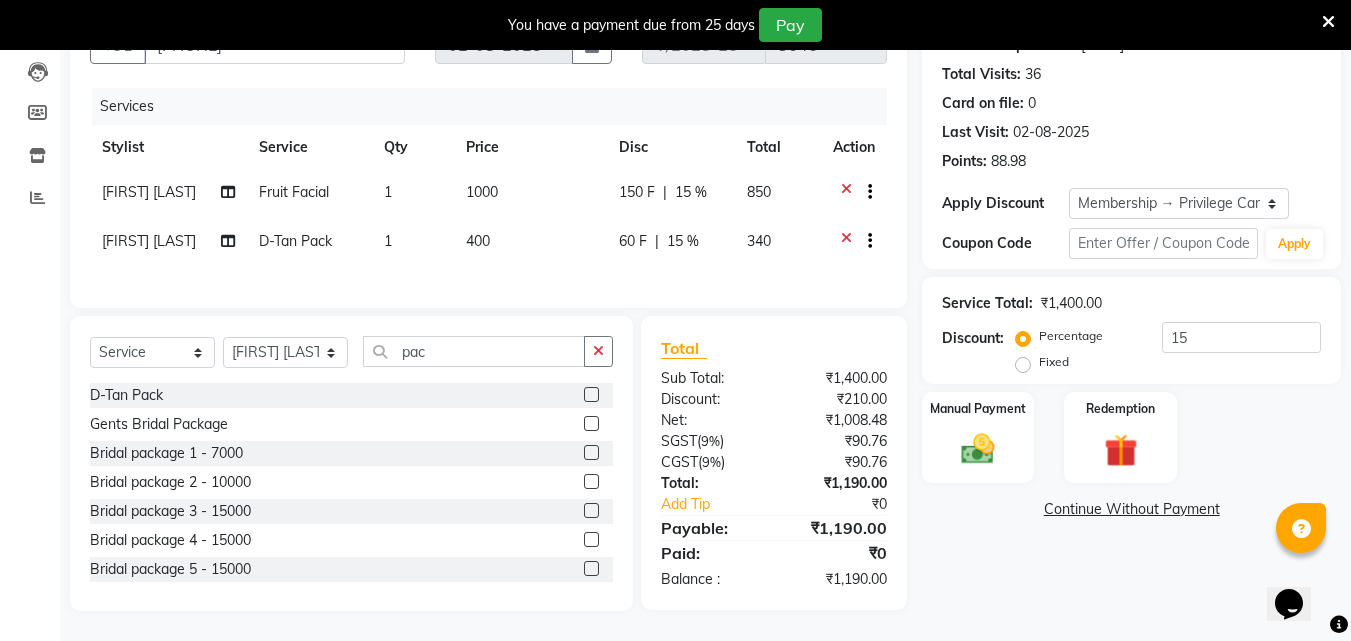 scroll, scrollTop: 221, scrollLeft: 0, axis: vertical 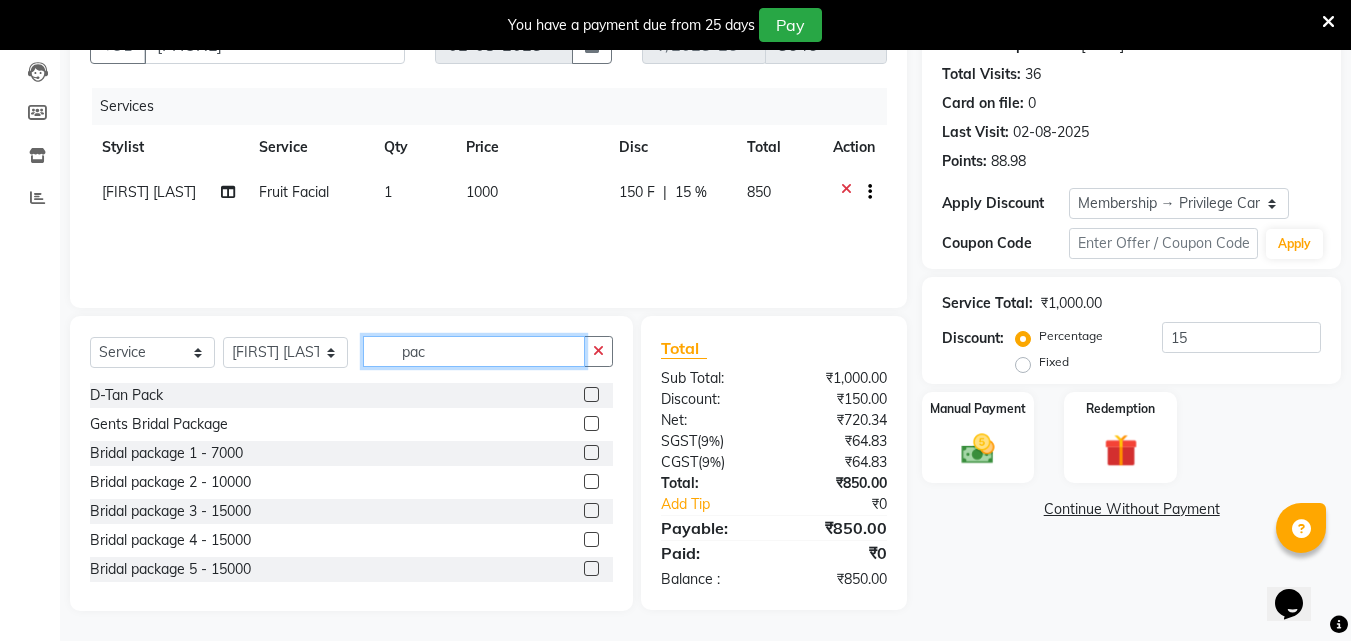 click on "pac" 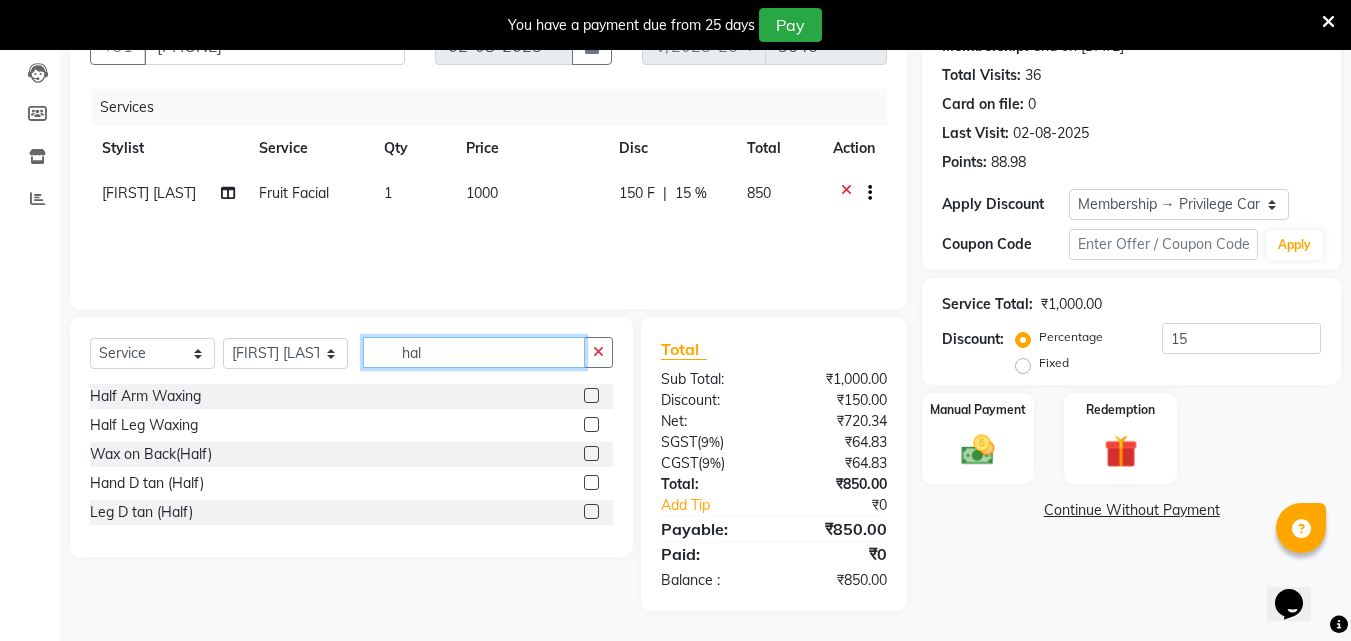 scroll, scrollTop: 209, scrollLeft: 0, axis: vertical 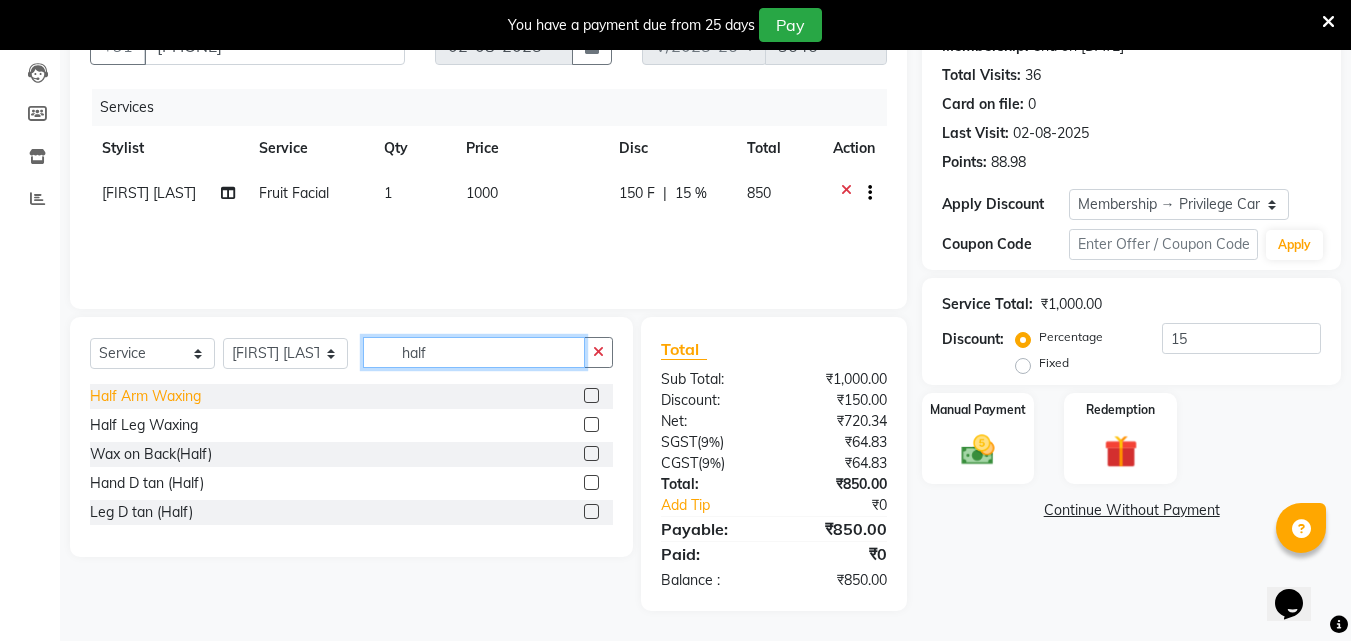 type on "half" 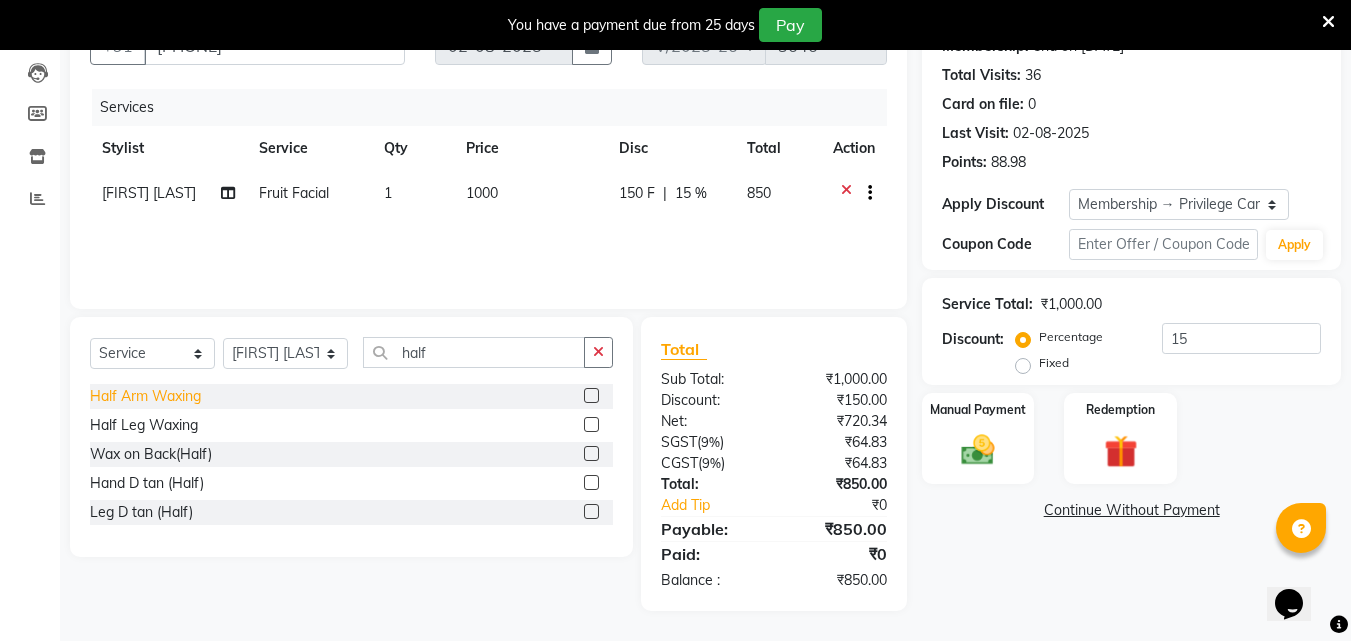 click on "Half Arm Waxing" 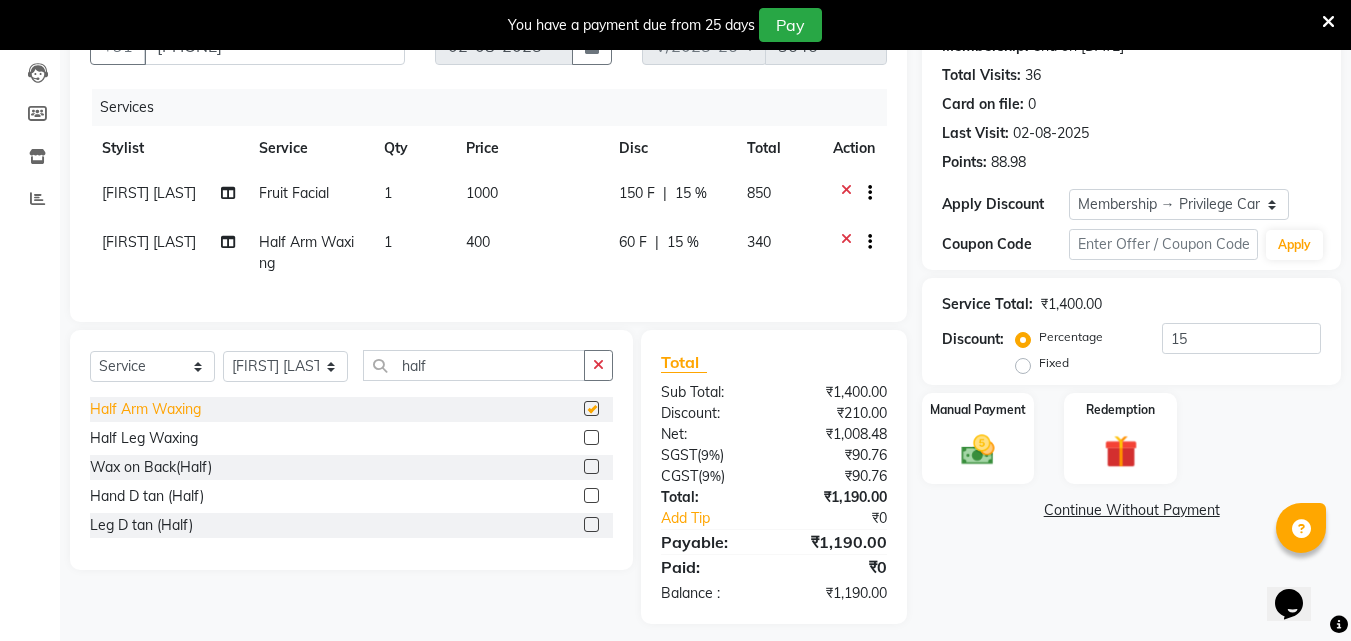 checkbox on "false" 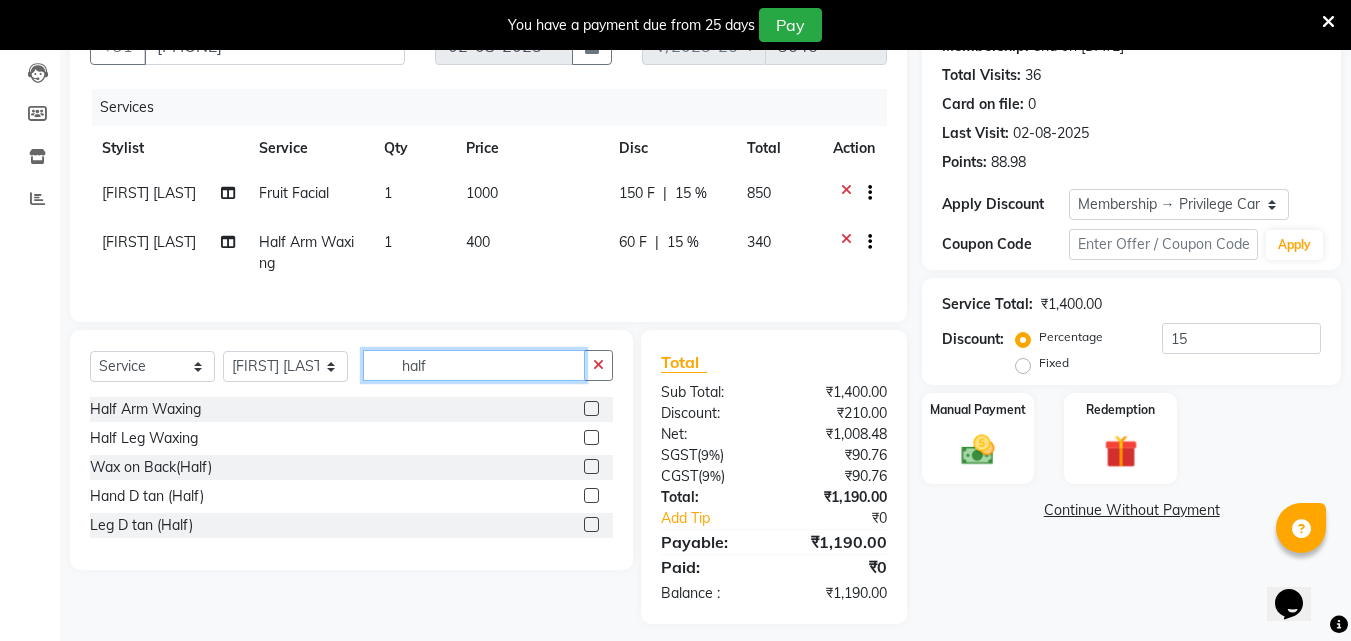 click on "half" 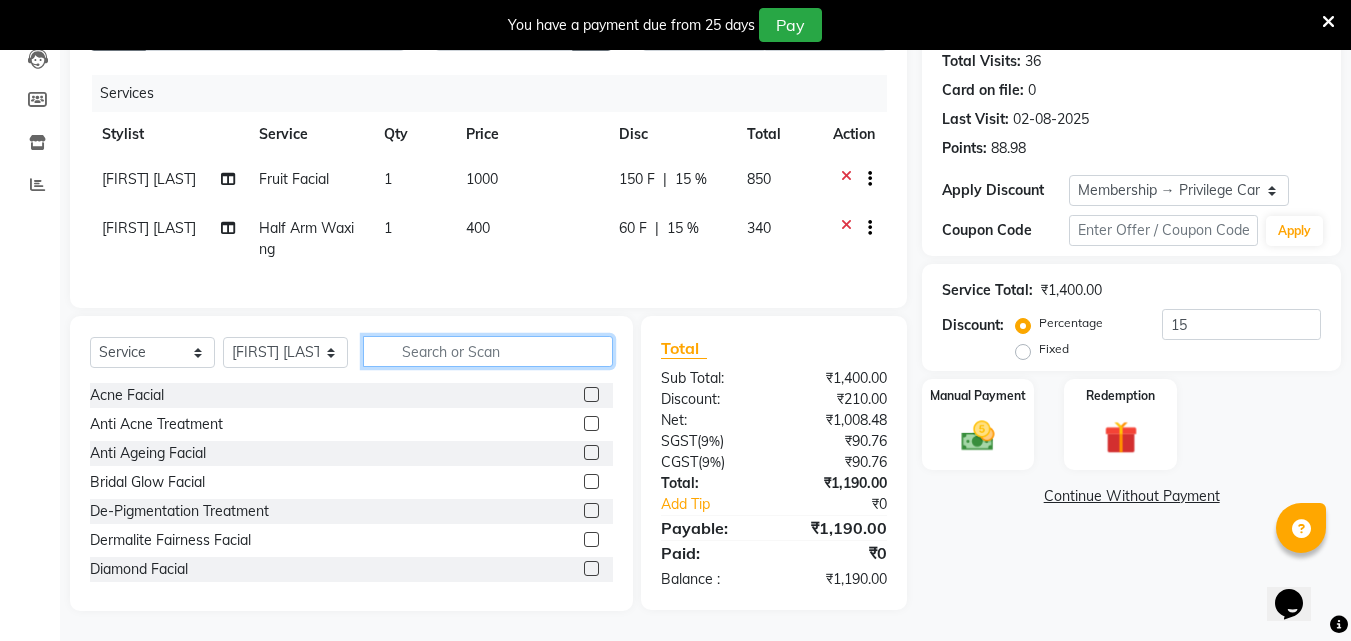 scroll, scrollTop: 238, scrollLeft: 0, axis: vertical 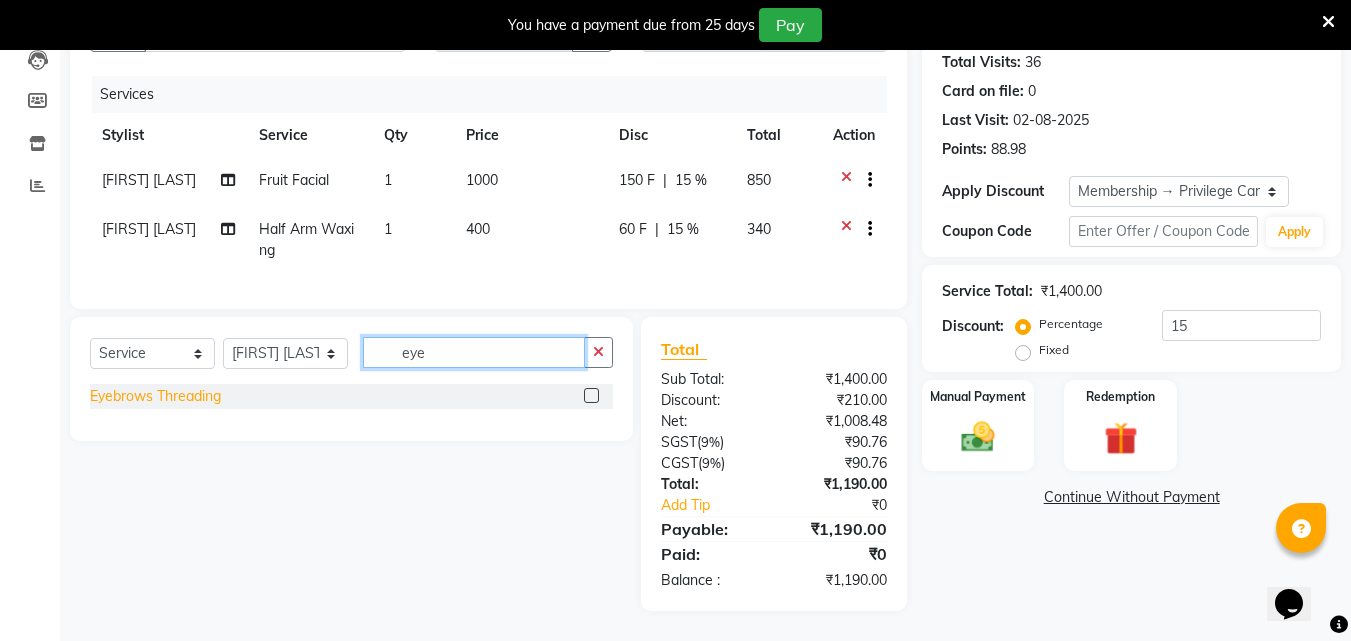 type on "eye" 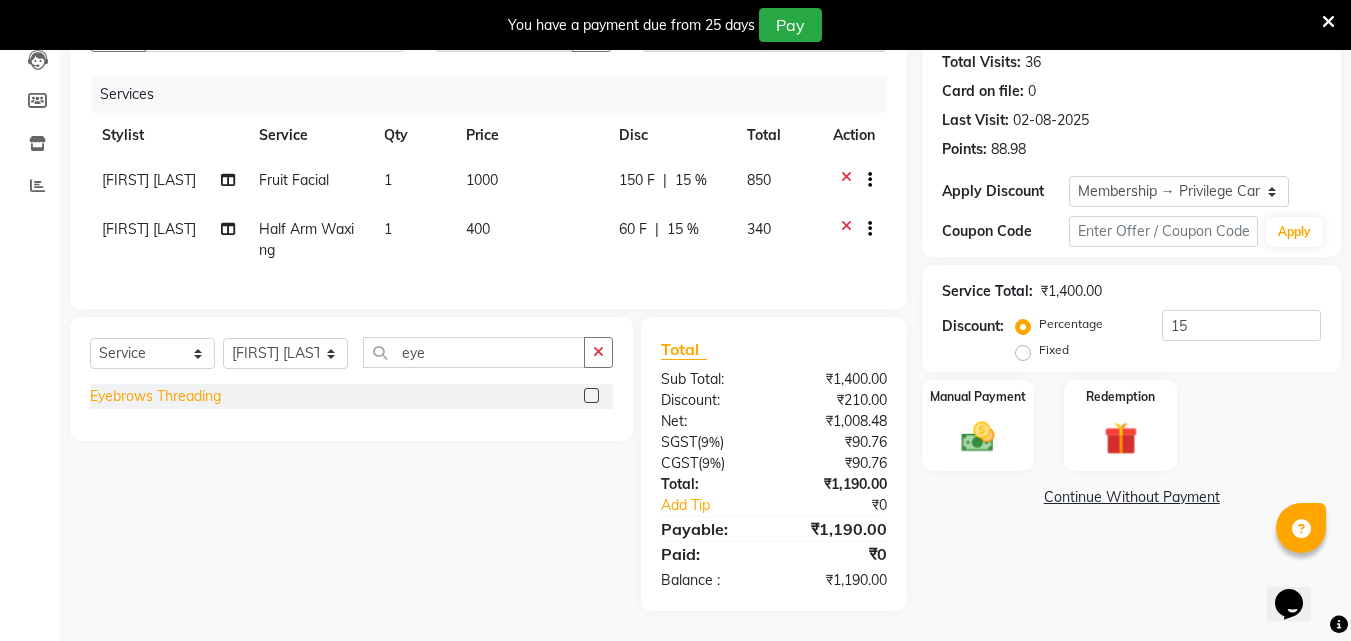 click on "Eyebrows Threading" 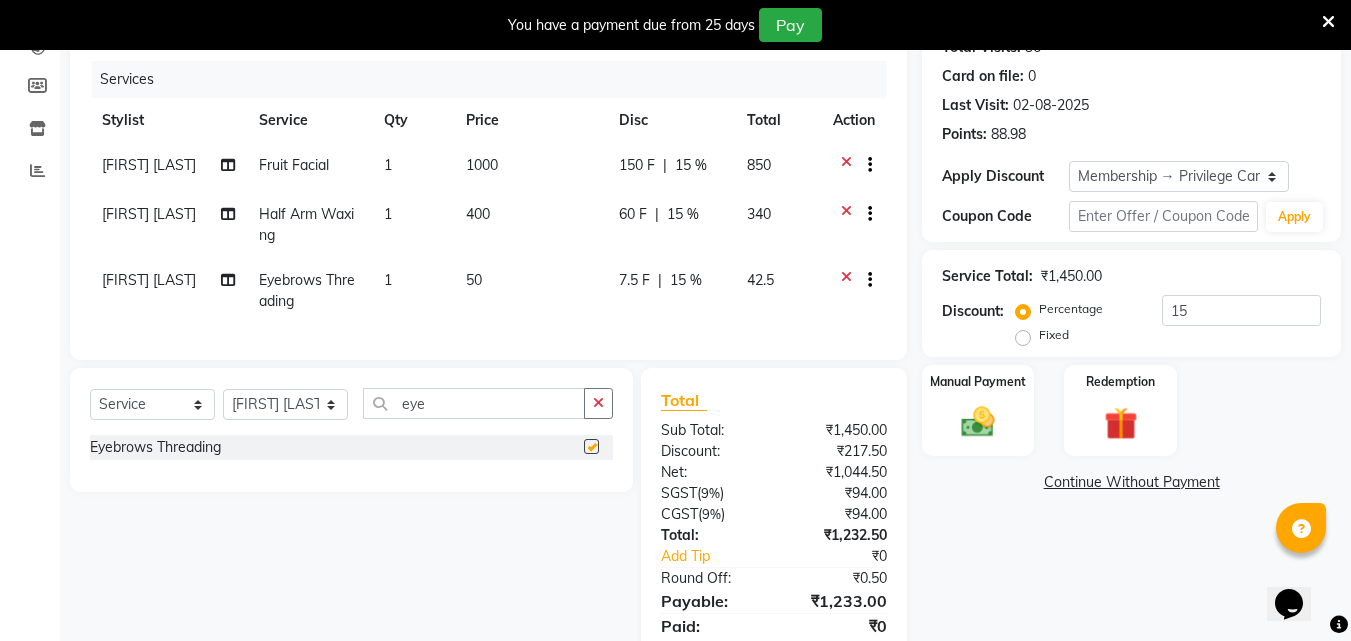 checkbox on "false" 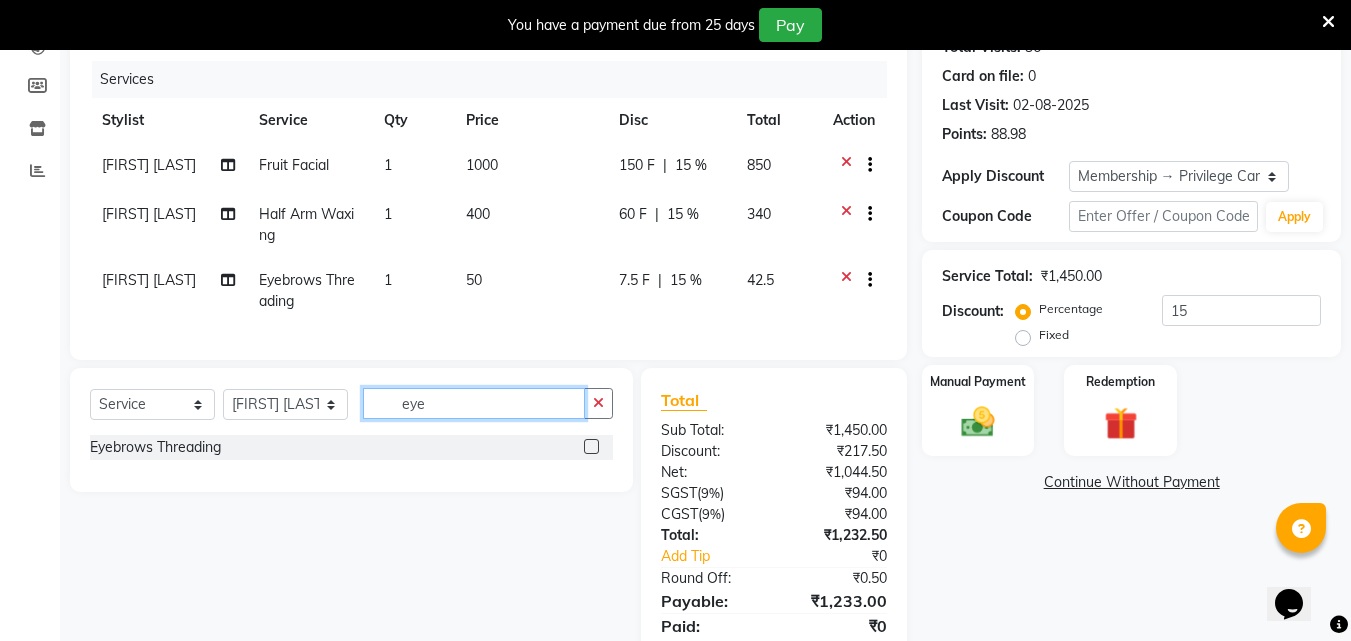 click on "eye" 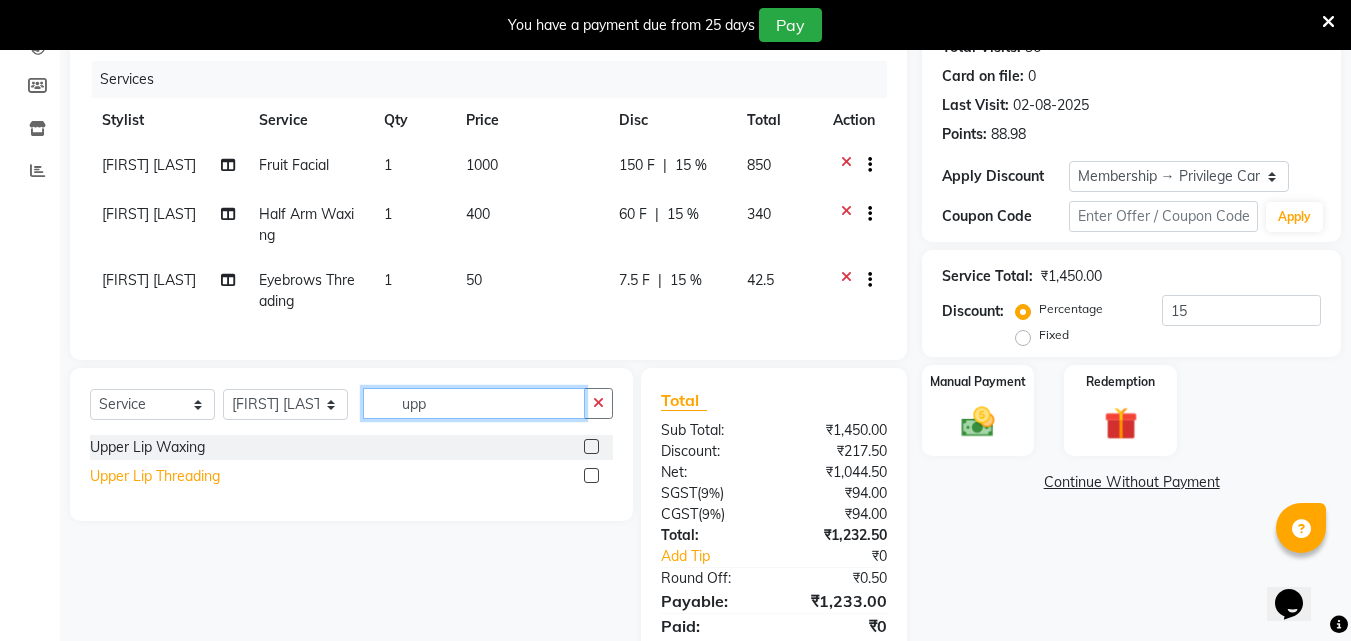 type on "upp" 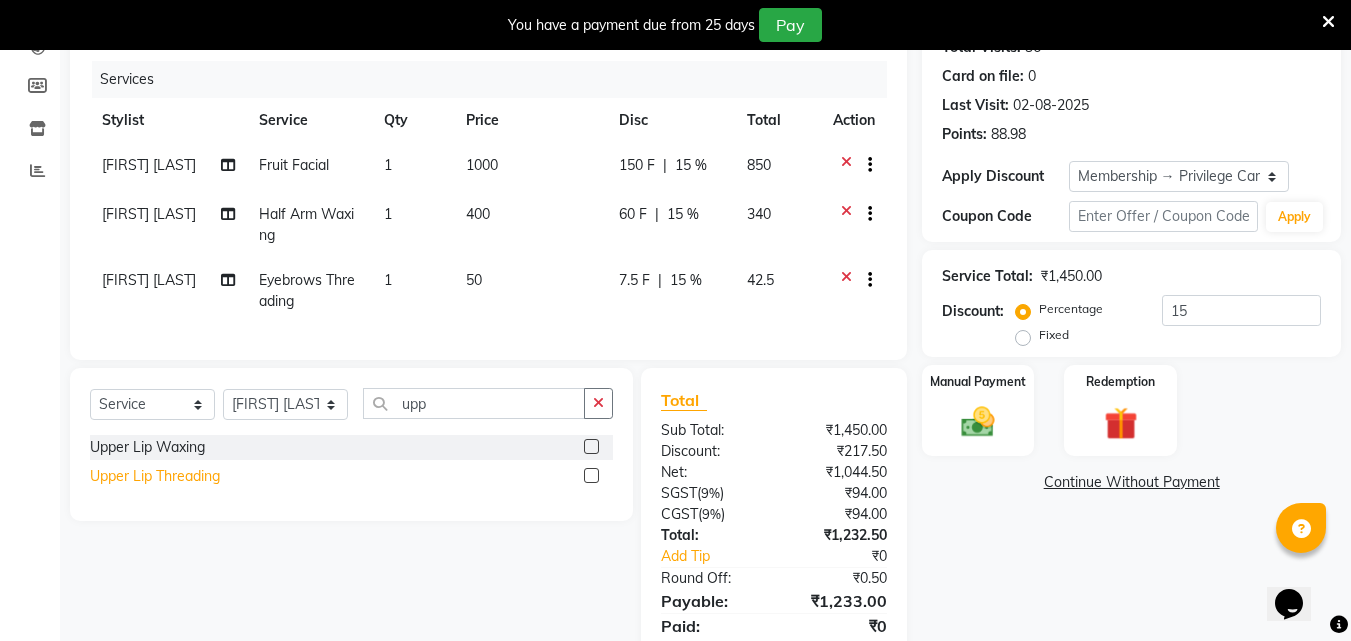 click on "Upper Lip Threading" 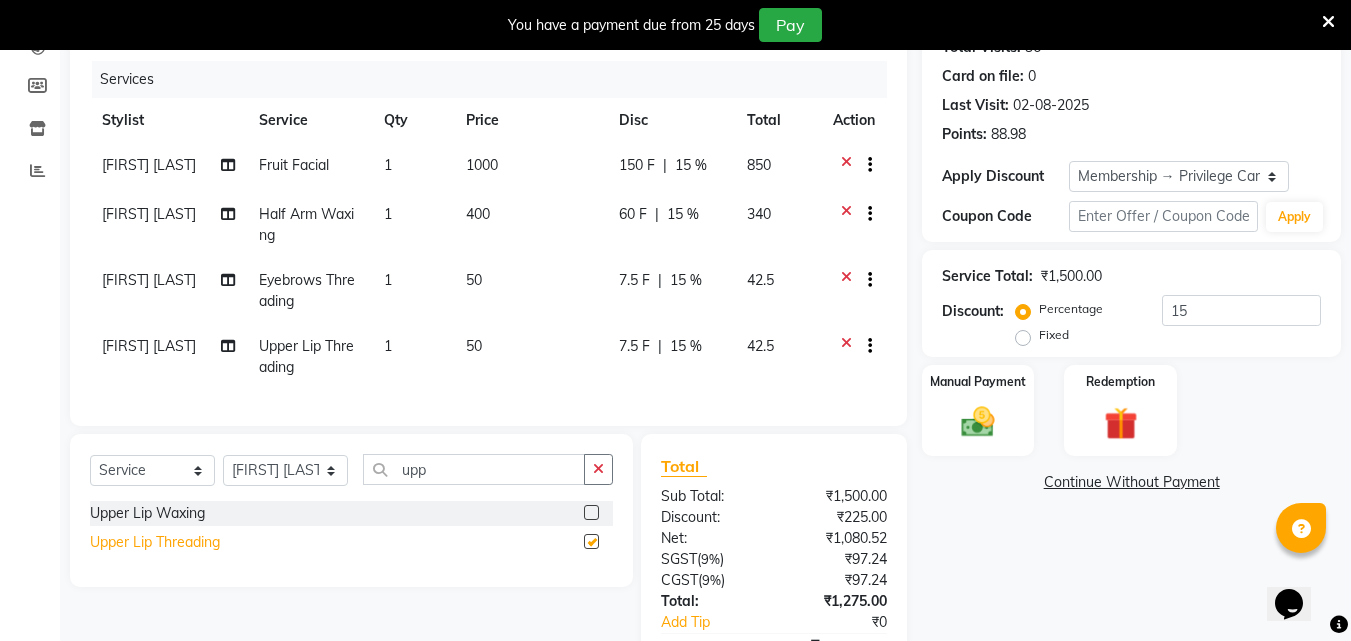 checkbox on "false" 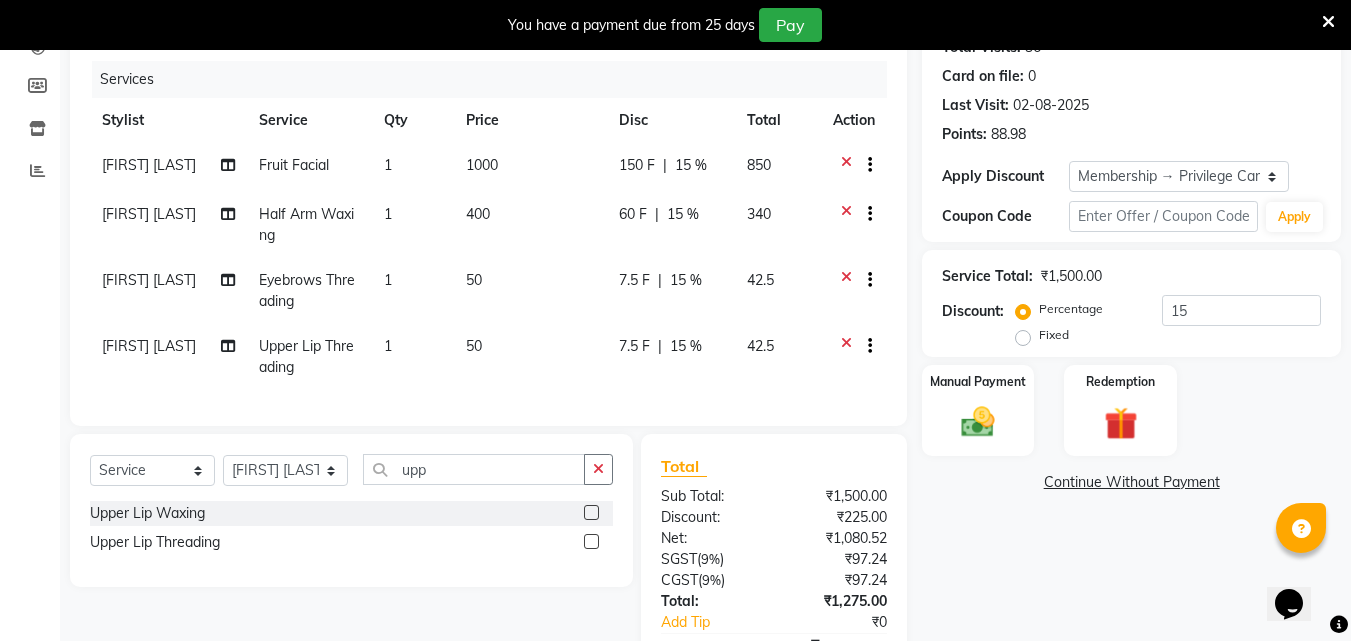 click 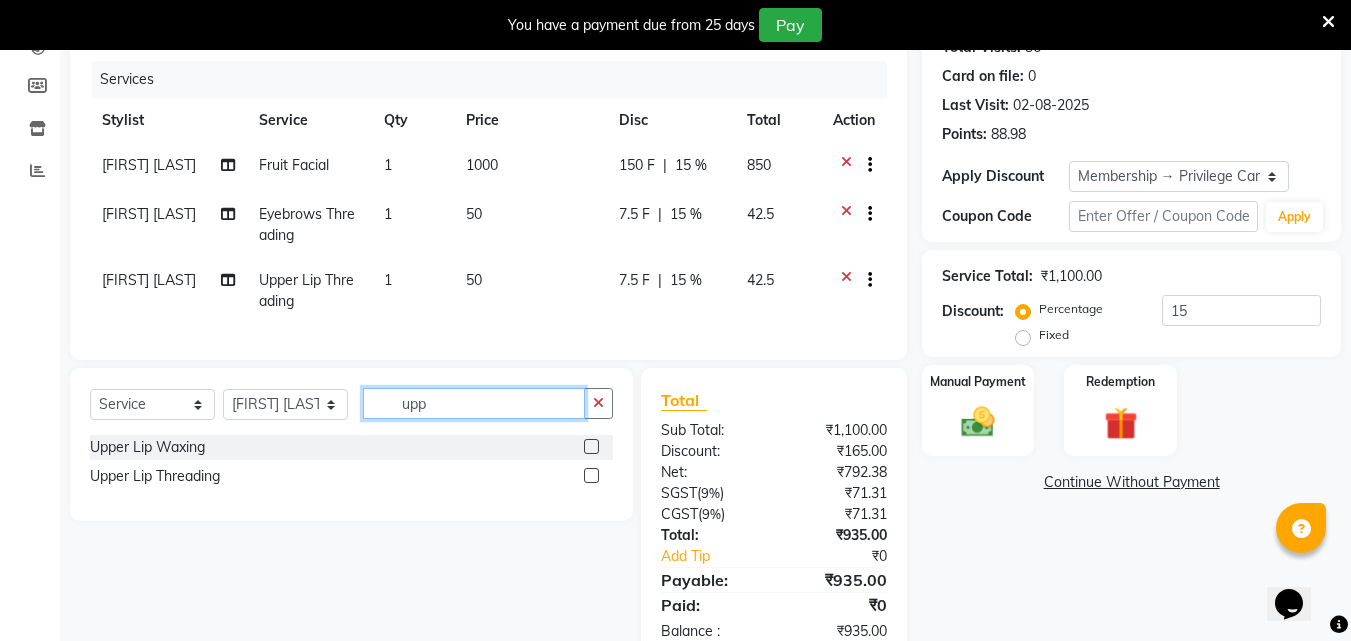 click on "upp" 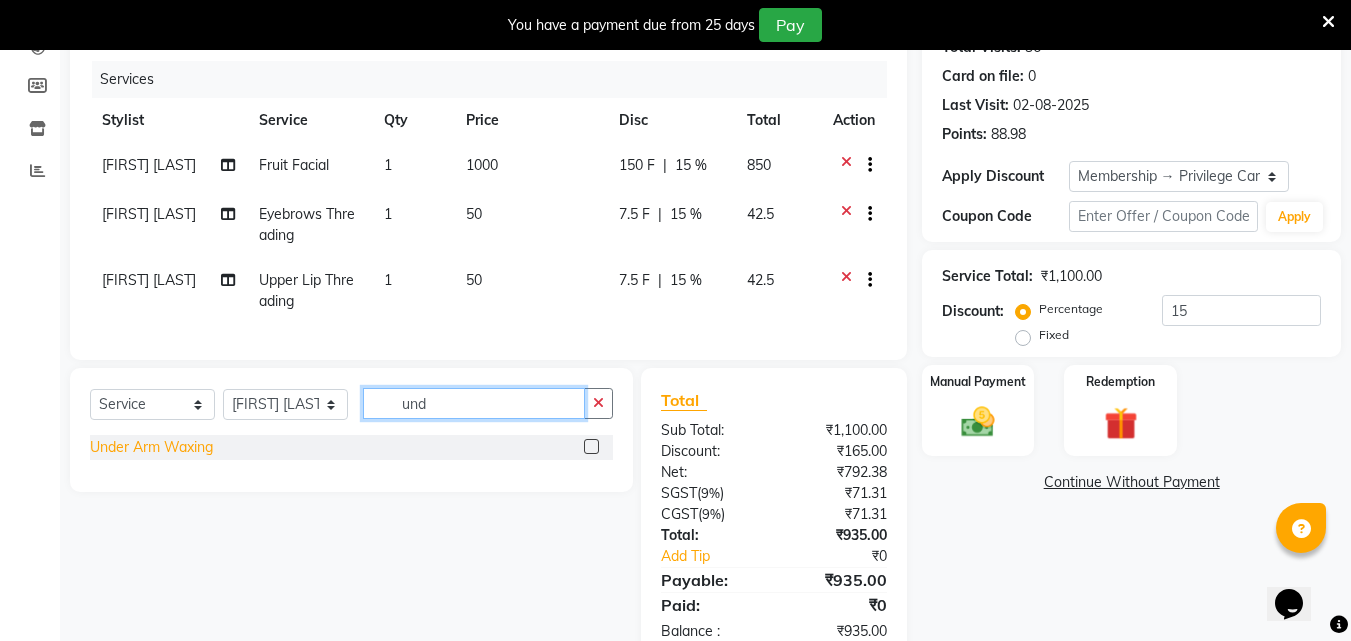 type on "und" 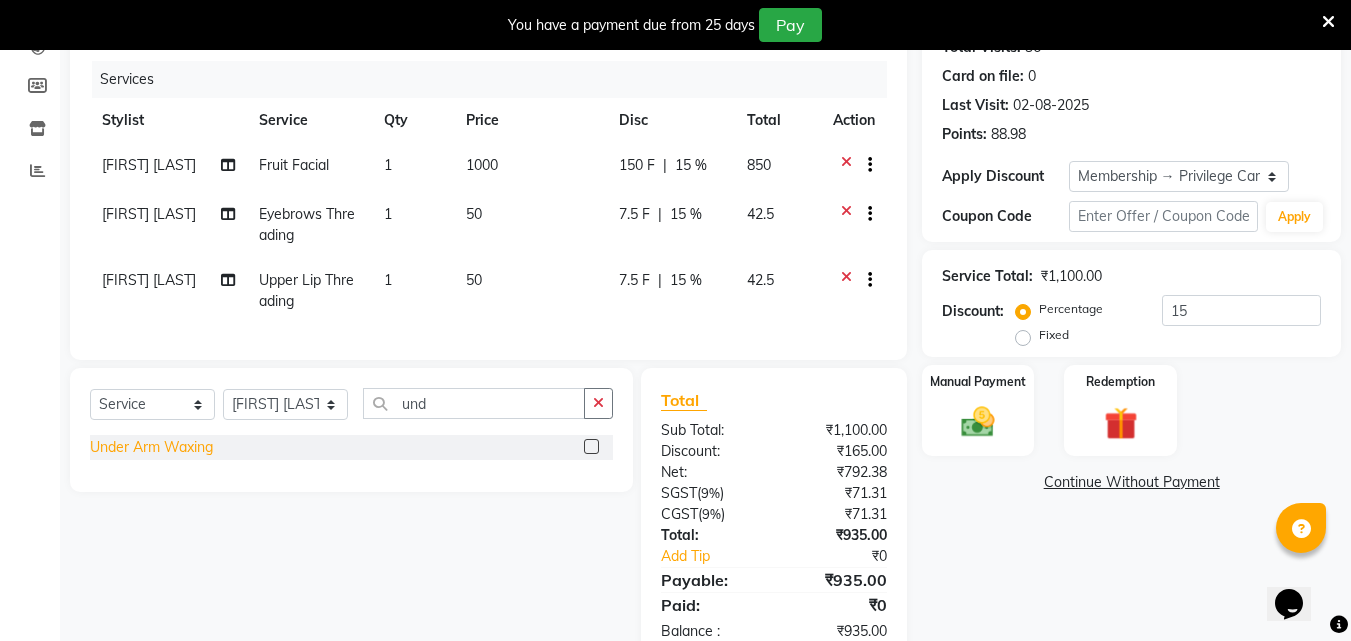 click on "Under Arm Waxing" 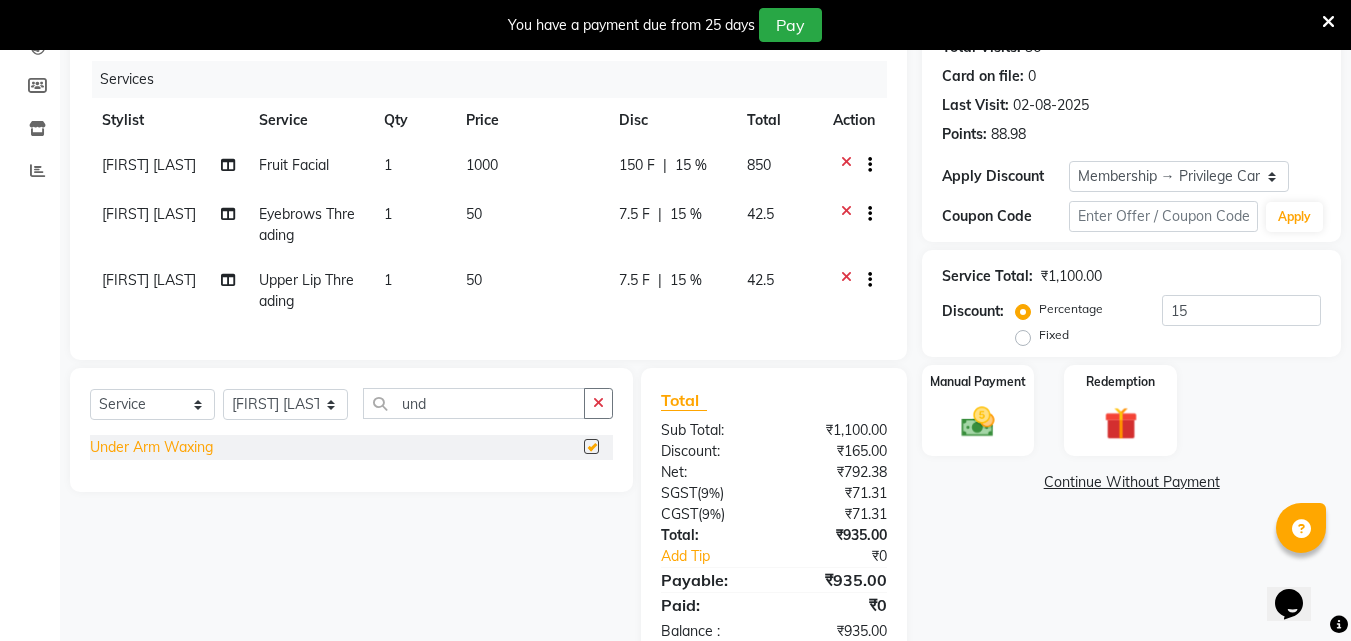 checkbox on "false" 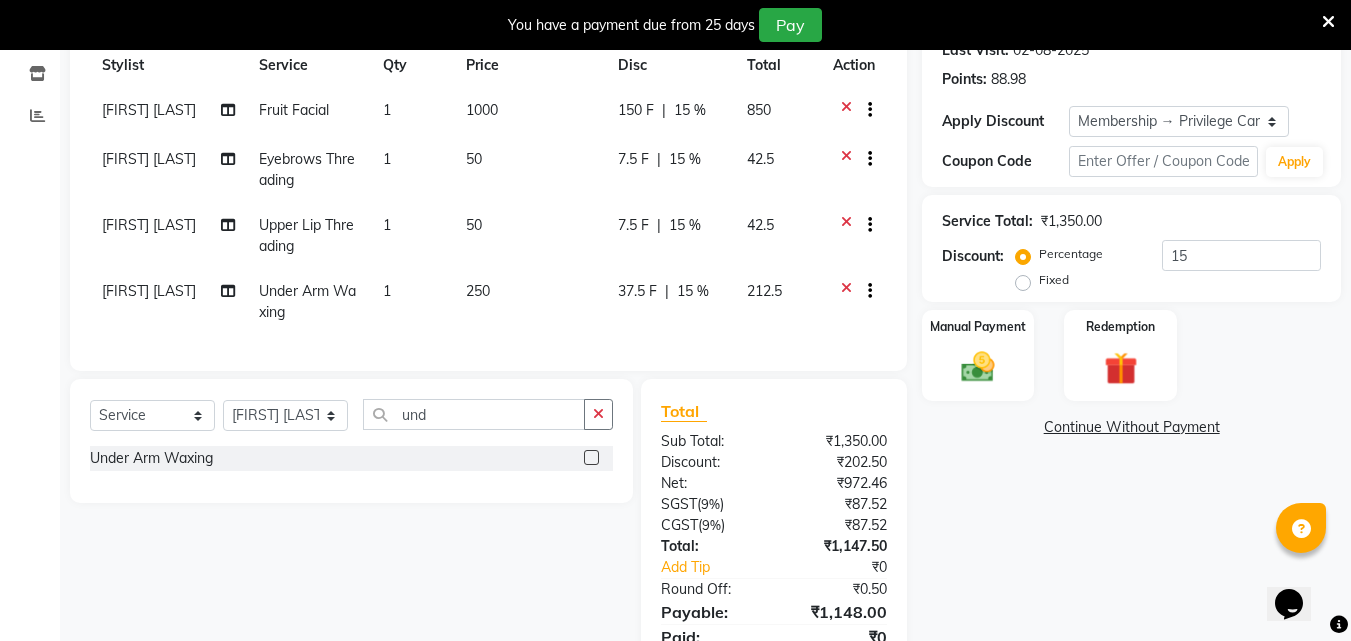 scroll, scrollTop: 337, scrollLeft: 0, axis: vertical 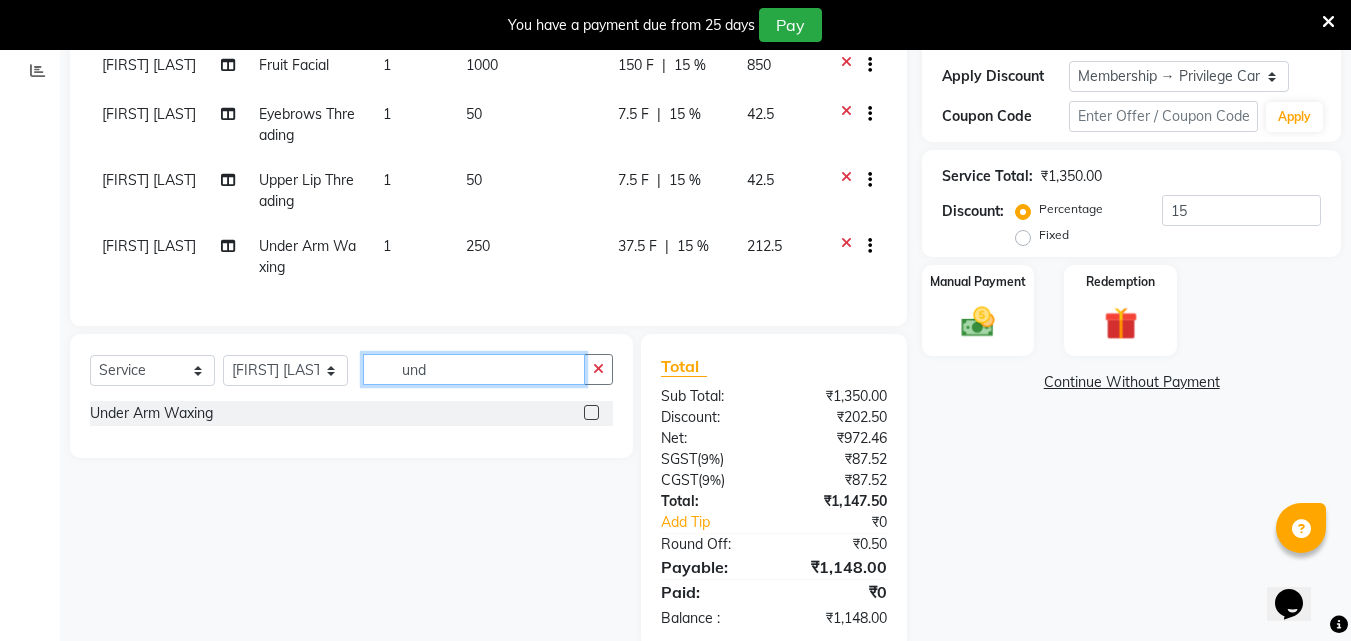 click on "und" 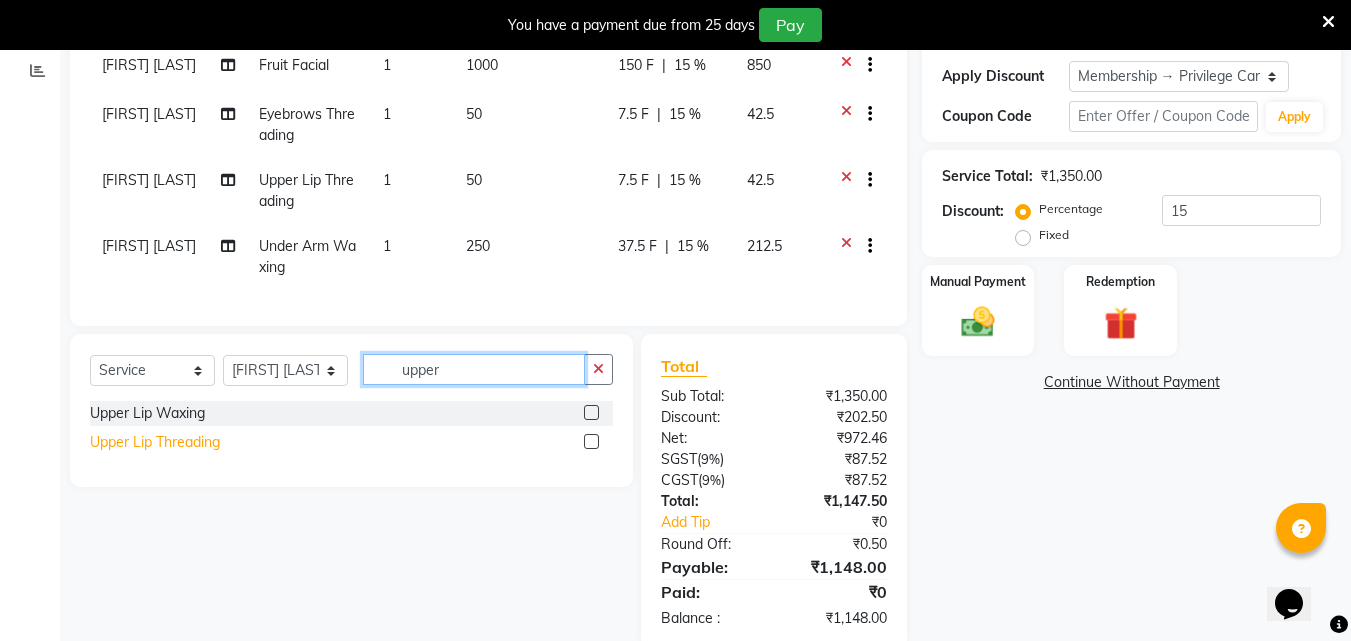 type on "upper" 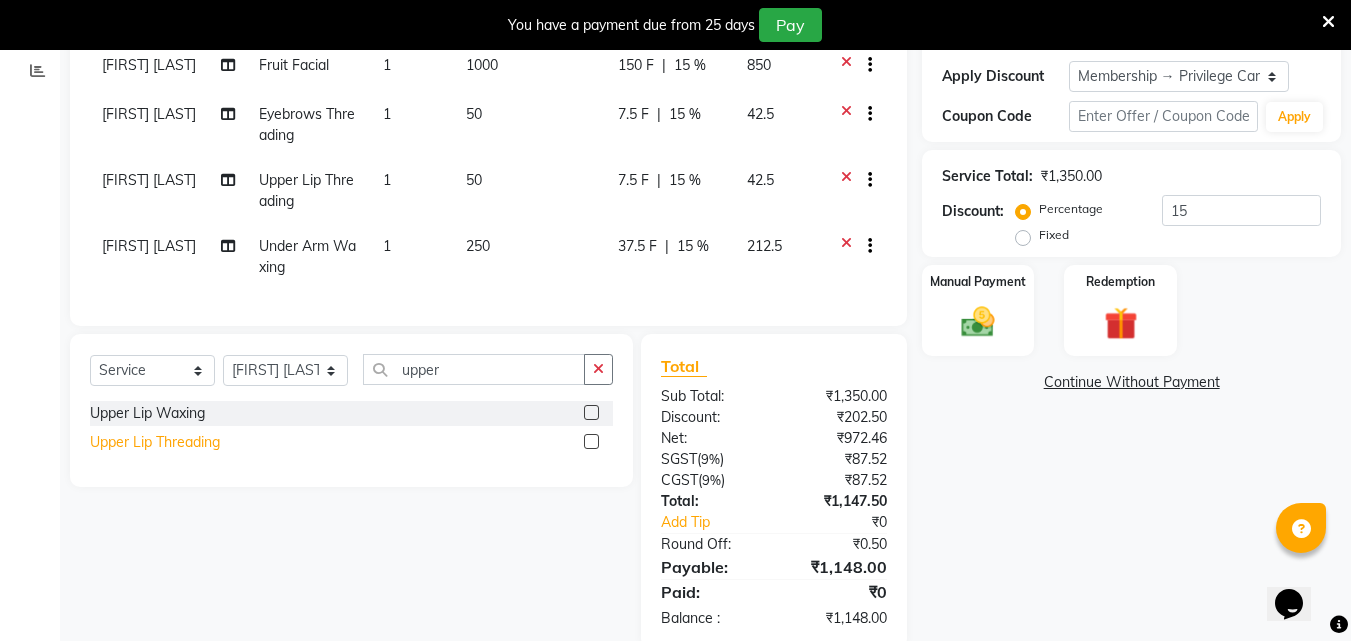 click on "Upper Lip Threading" 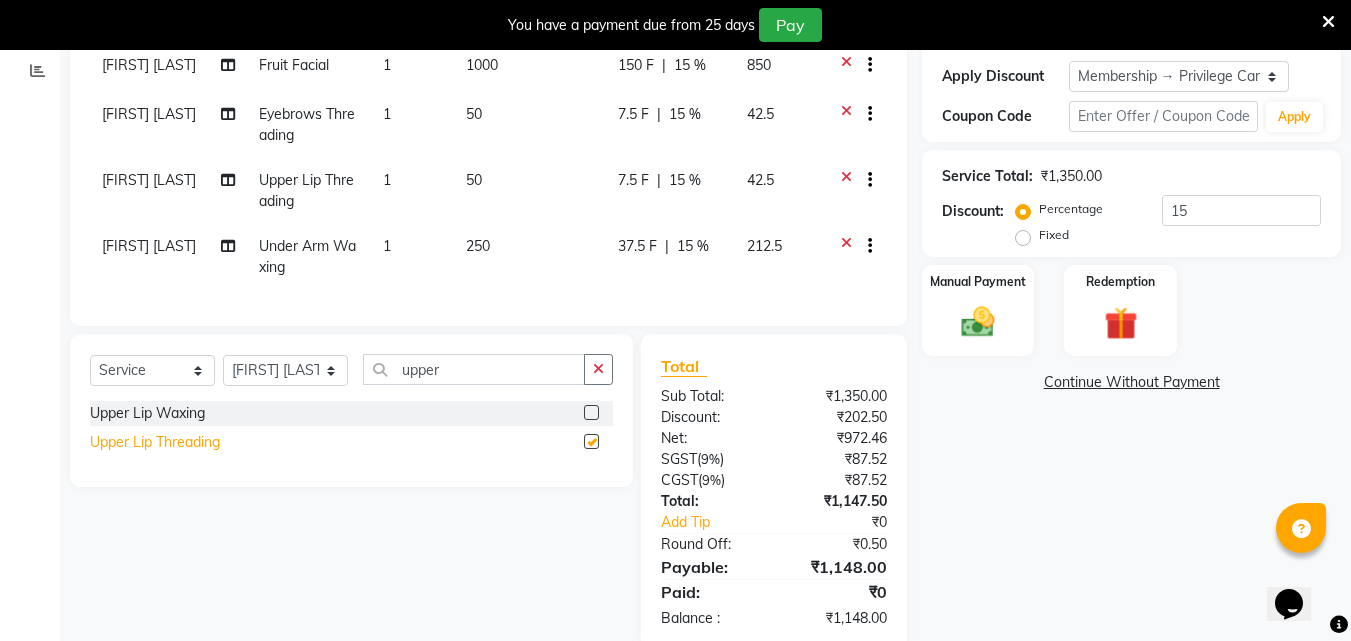 checkbox on "false" 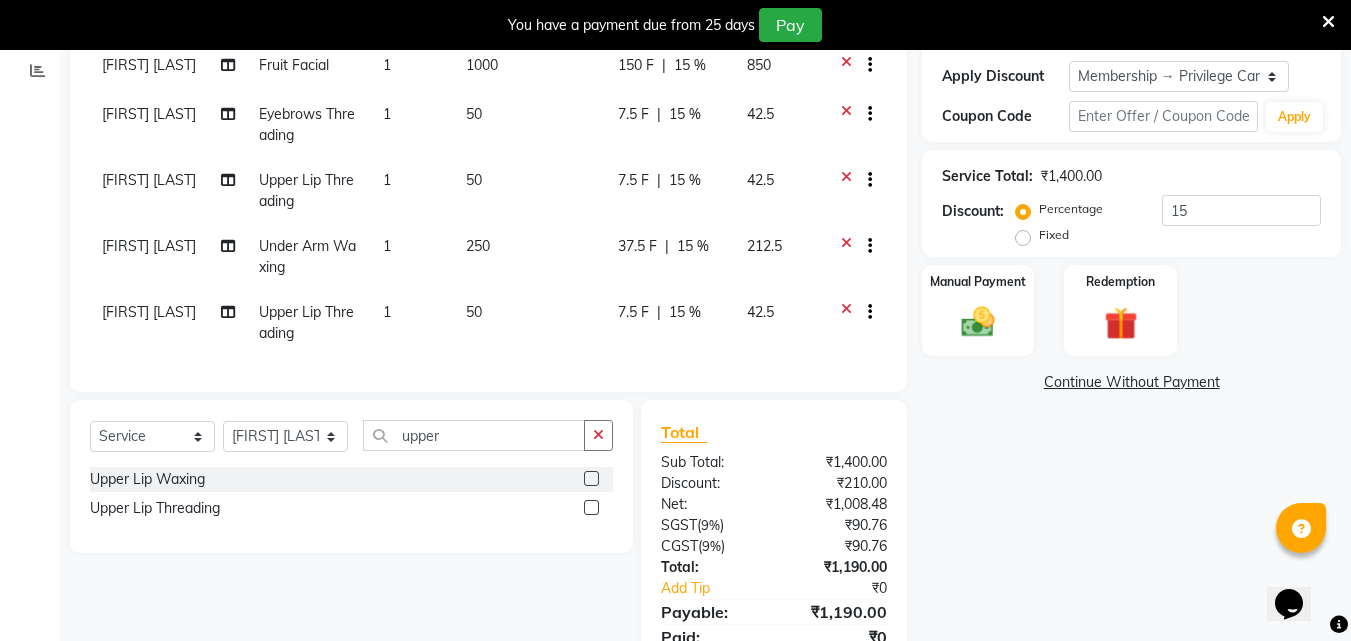 scroll, scrollTop: 237, scrollLeft: 0, axis: vertical 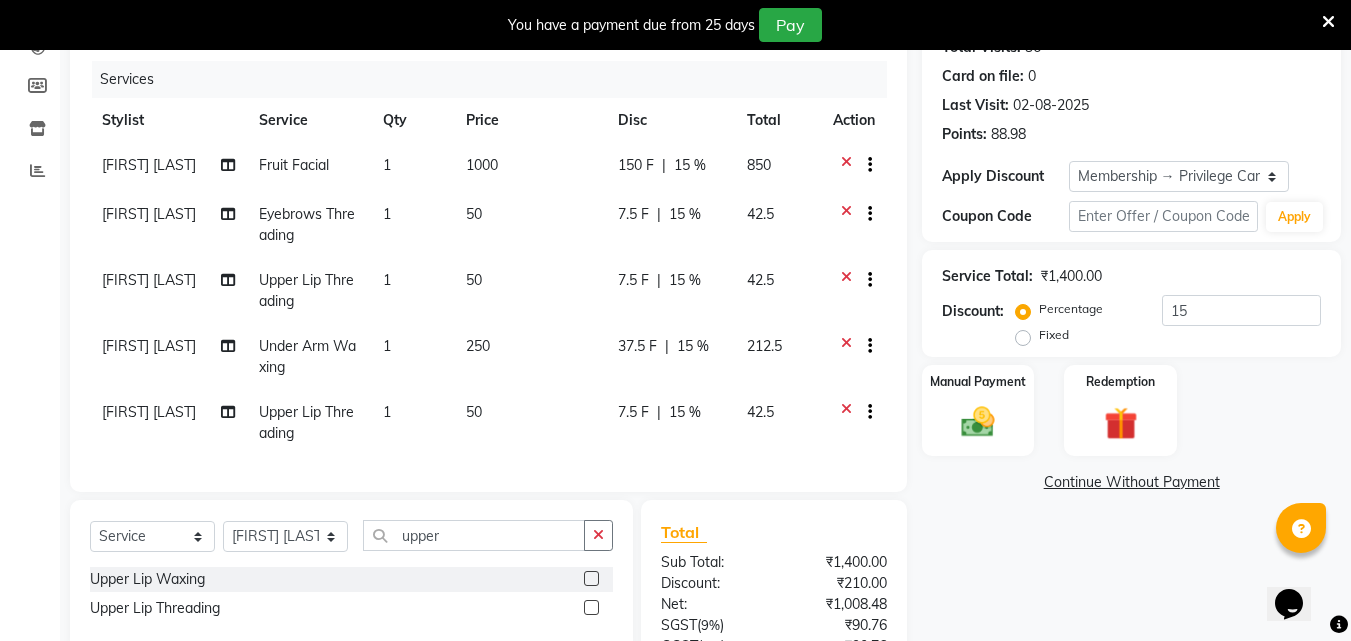 click 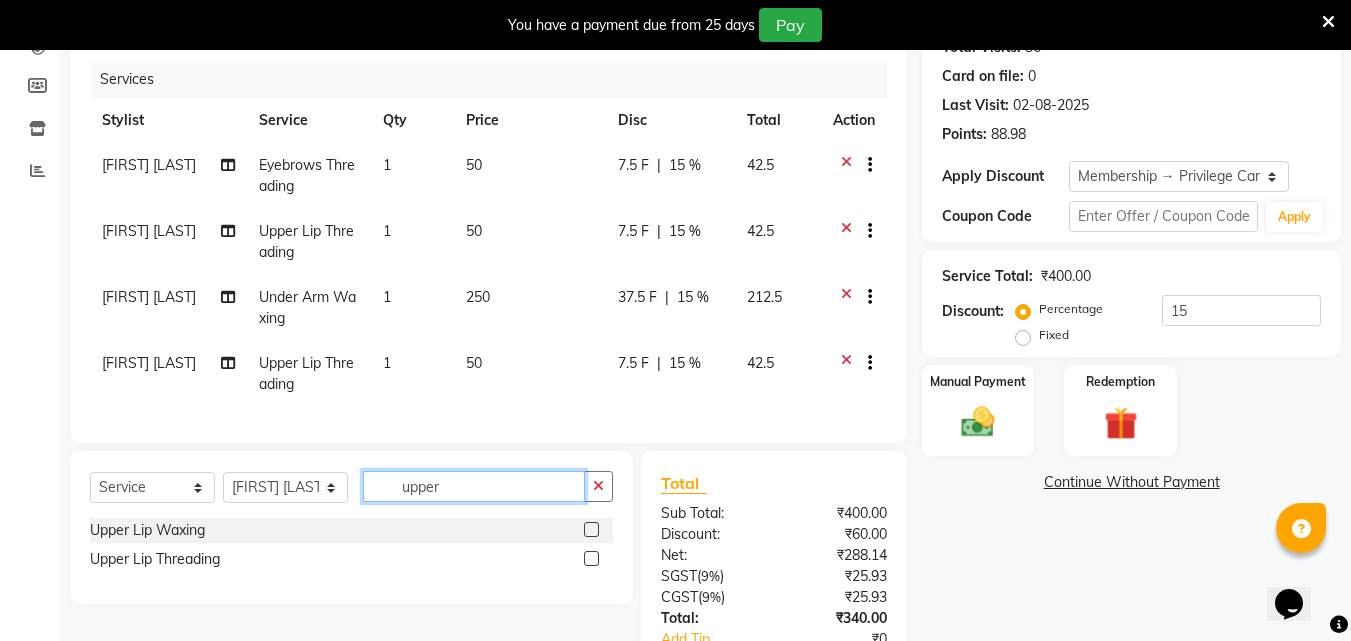 click on "upper" 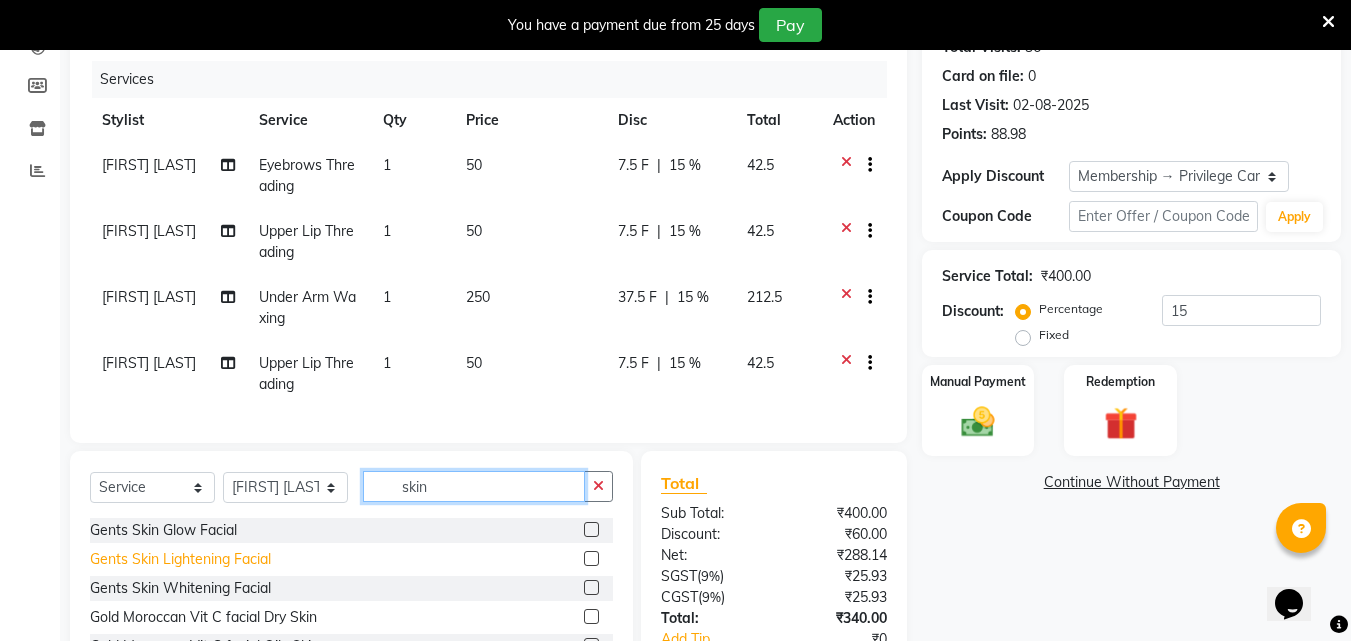 scroll, scrollTop: 90, scrollLeft: 0, axis: vertical 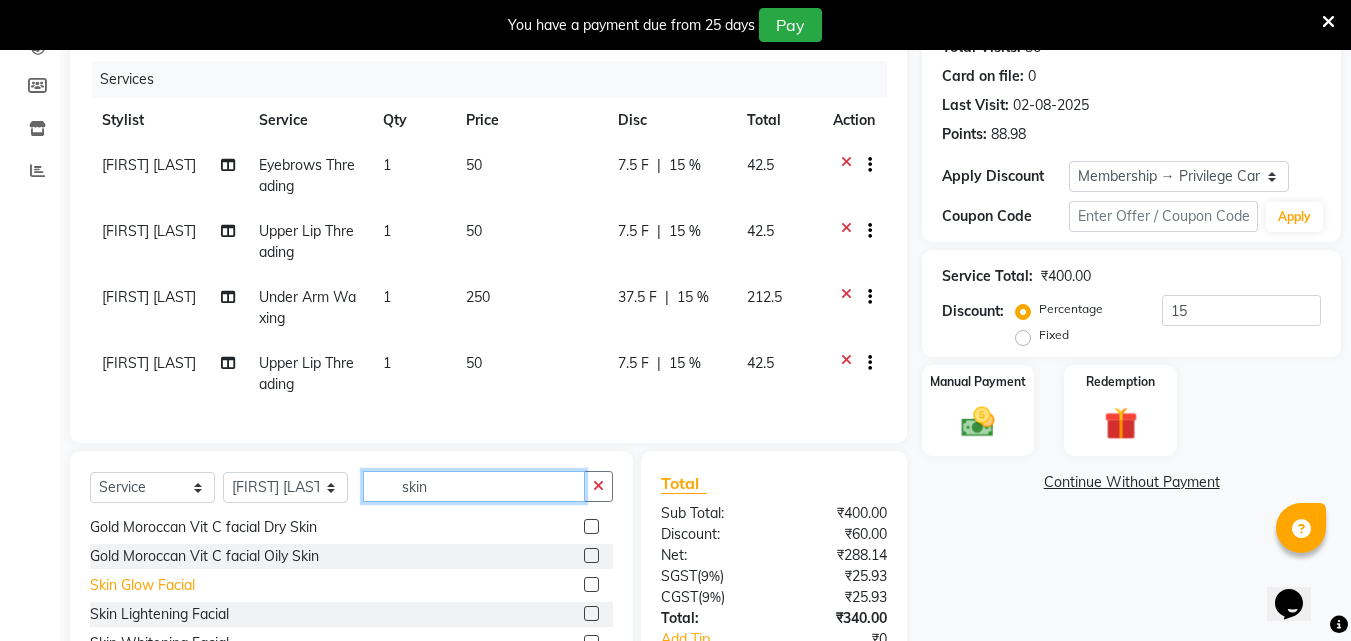 type on "skin" 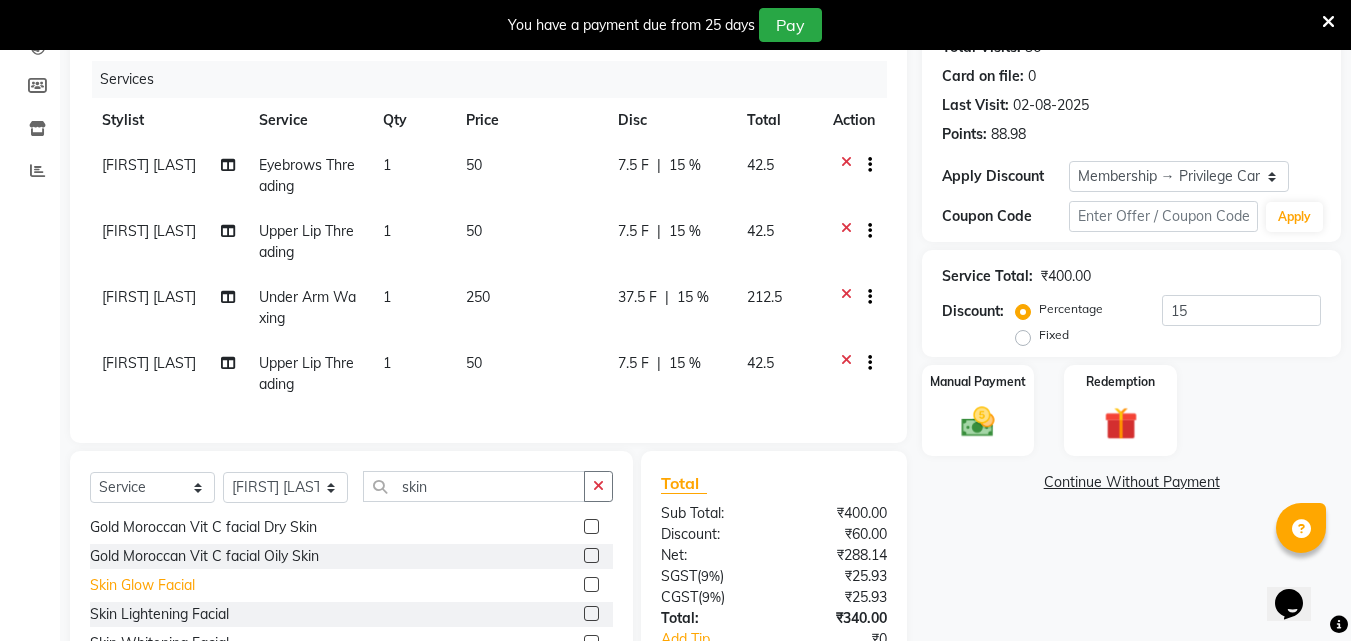 click on "Skin Glow Facial" 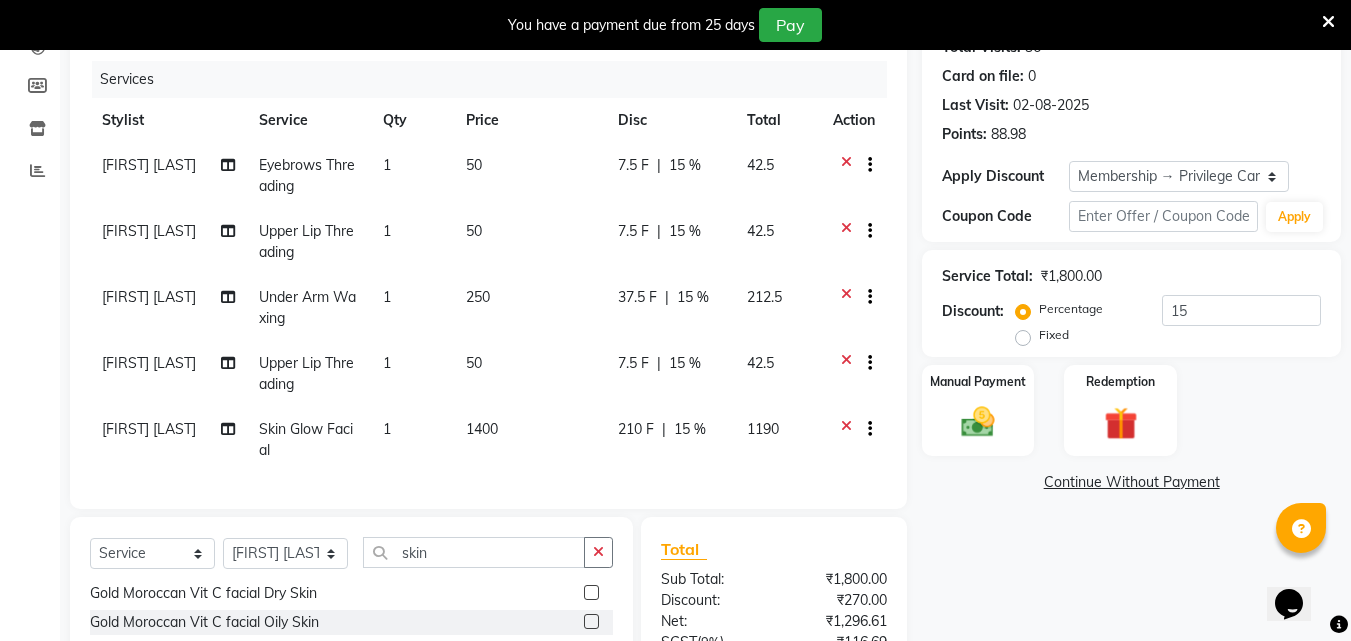 checkbox on "false" 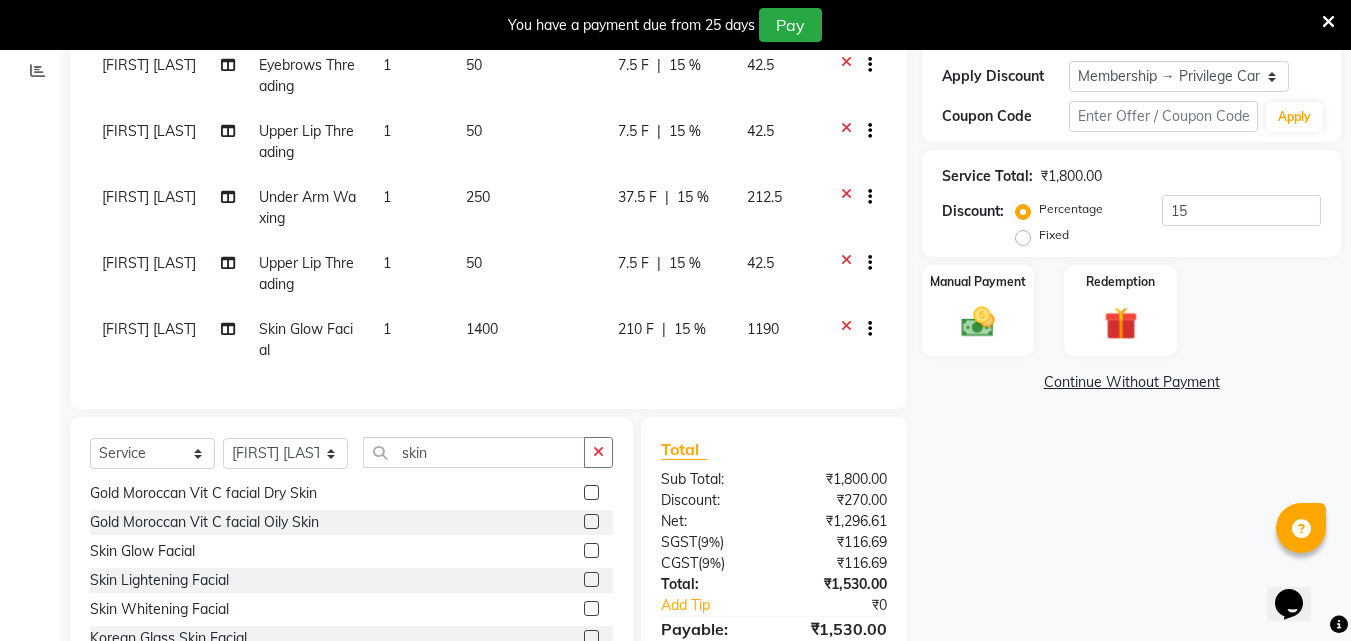 scroll, scrollTop: 237, scrollLeft: 0, axis: vertical 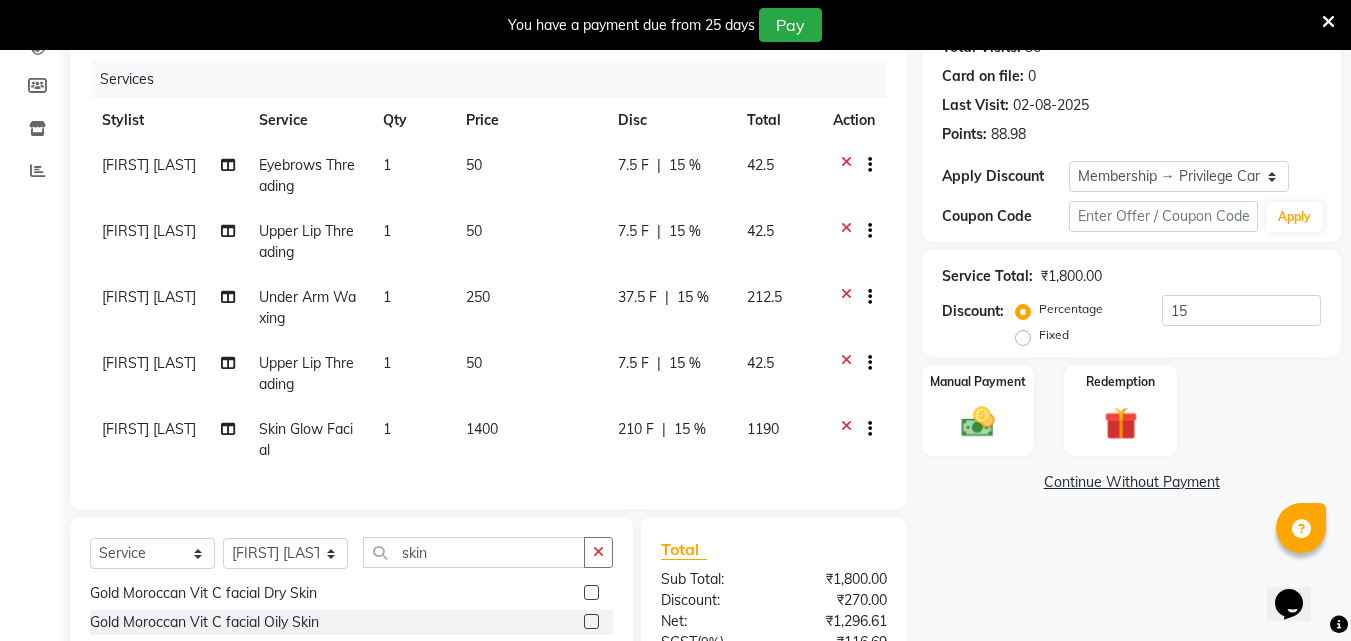 click 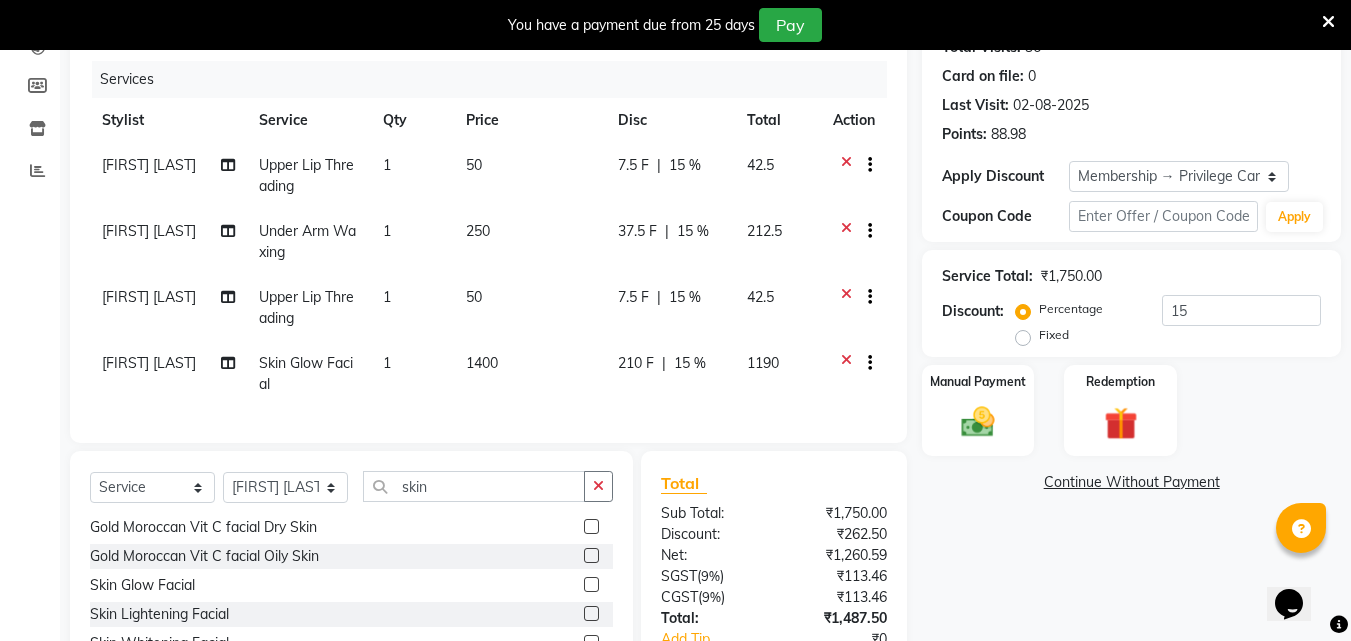 click 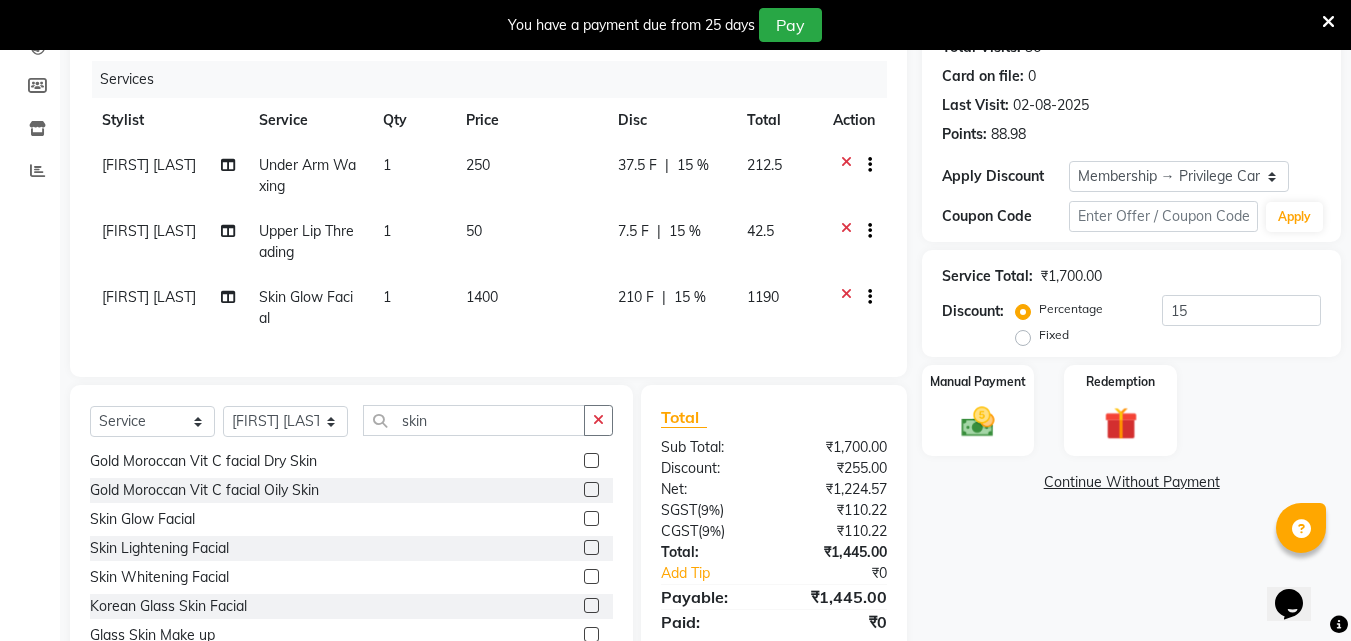 click 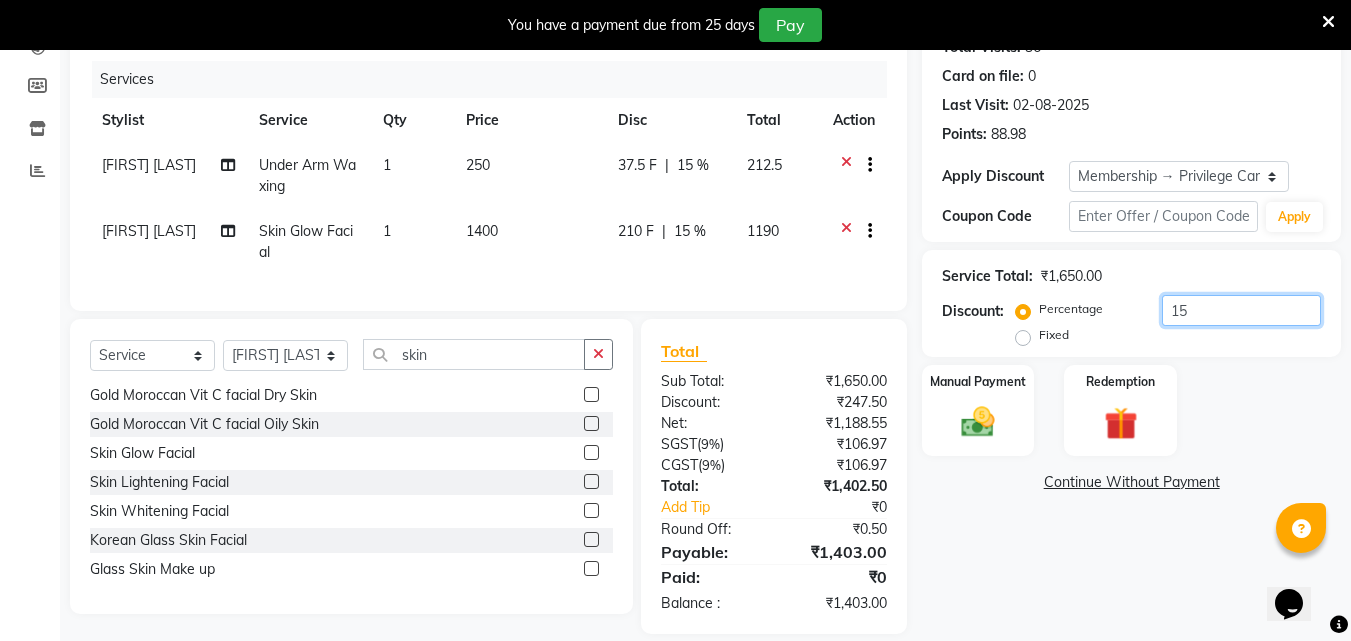 click on "15" 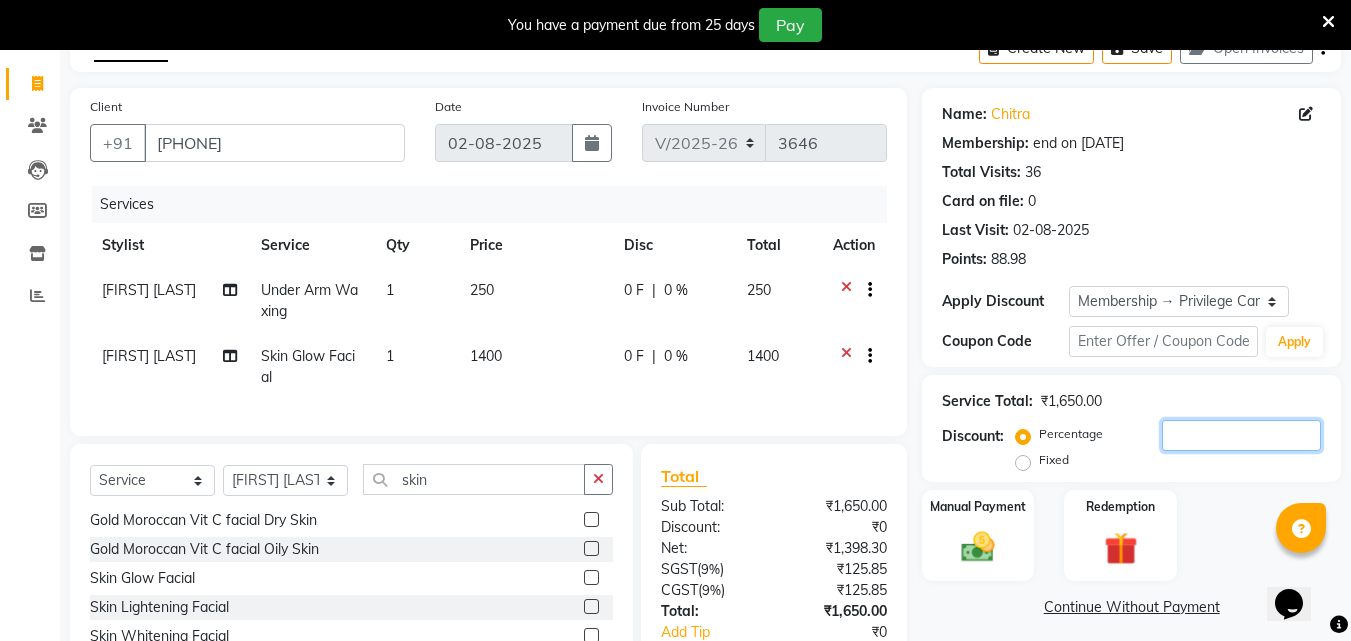 scroll, scrollTop: 0, scrollLeft: 0, axis: both 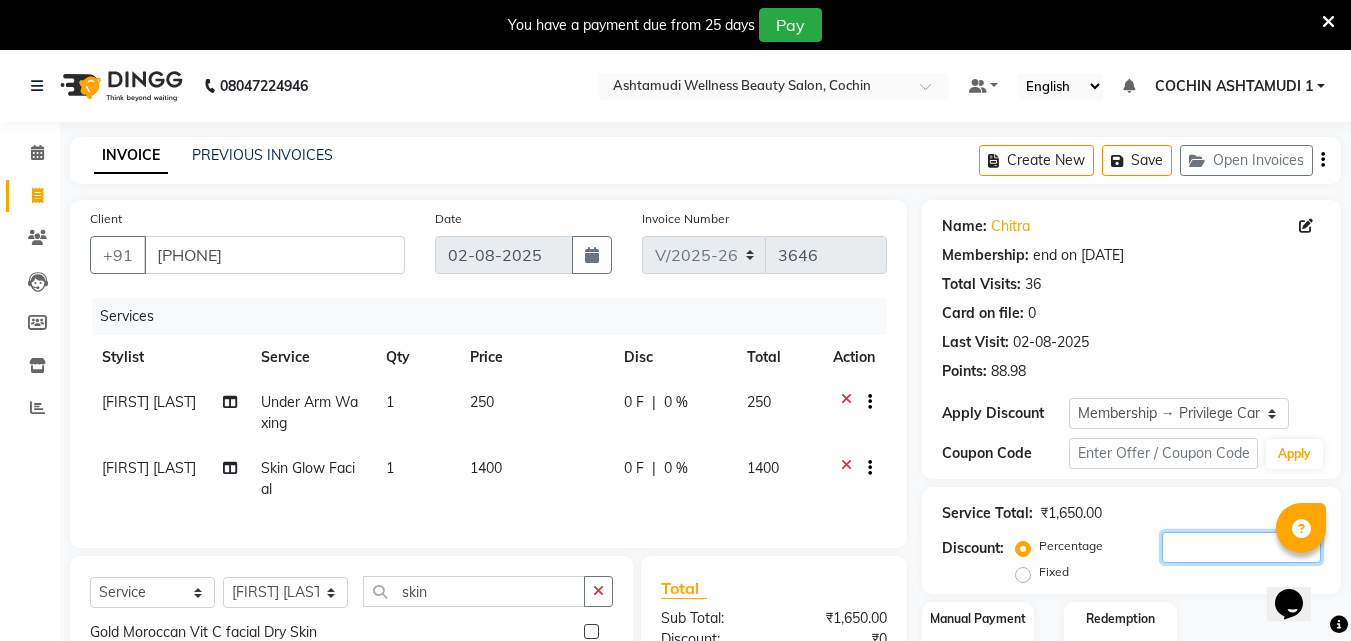 type 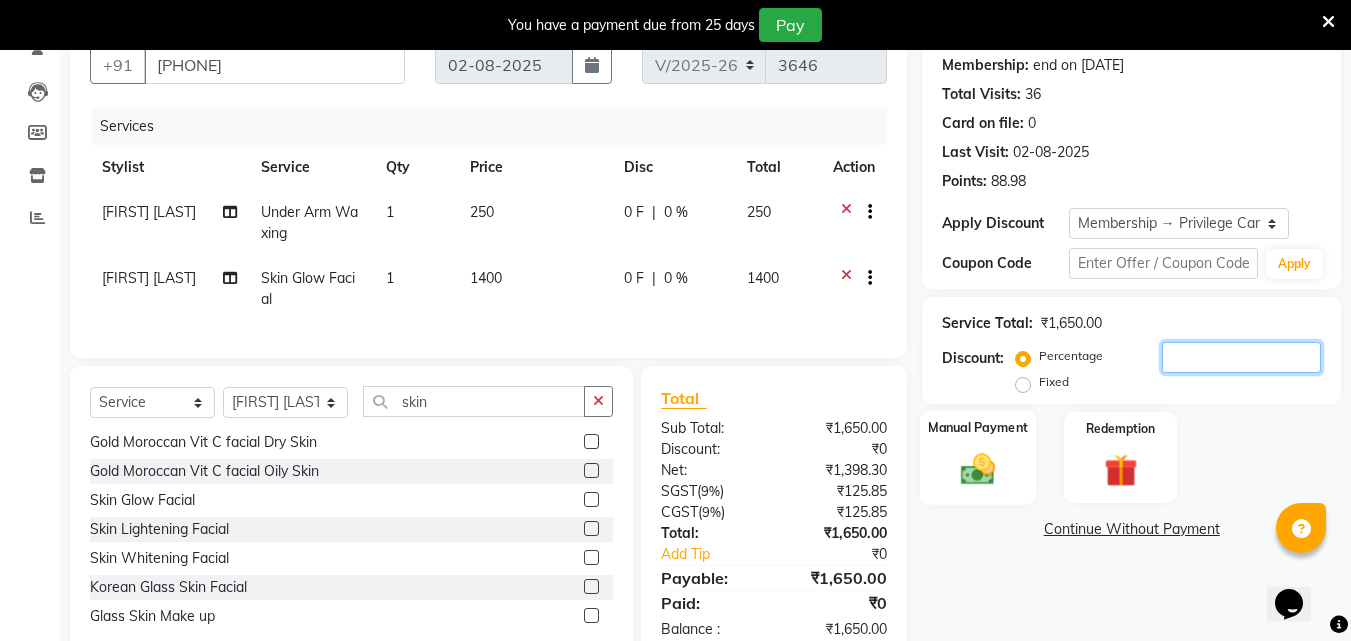 scroll, scrollTop: 155, scrollLeft: 0, axis: vertical 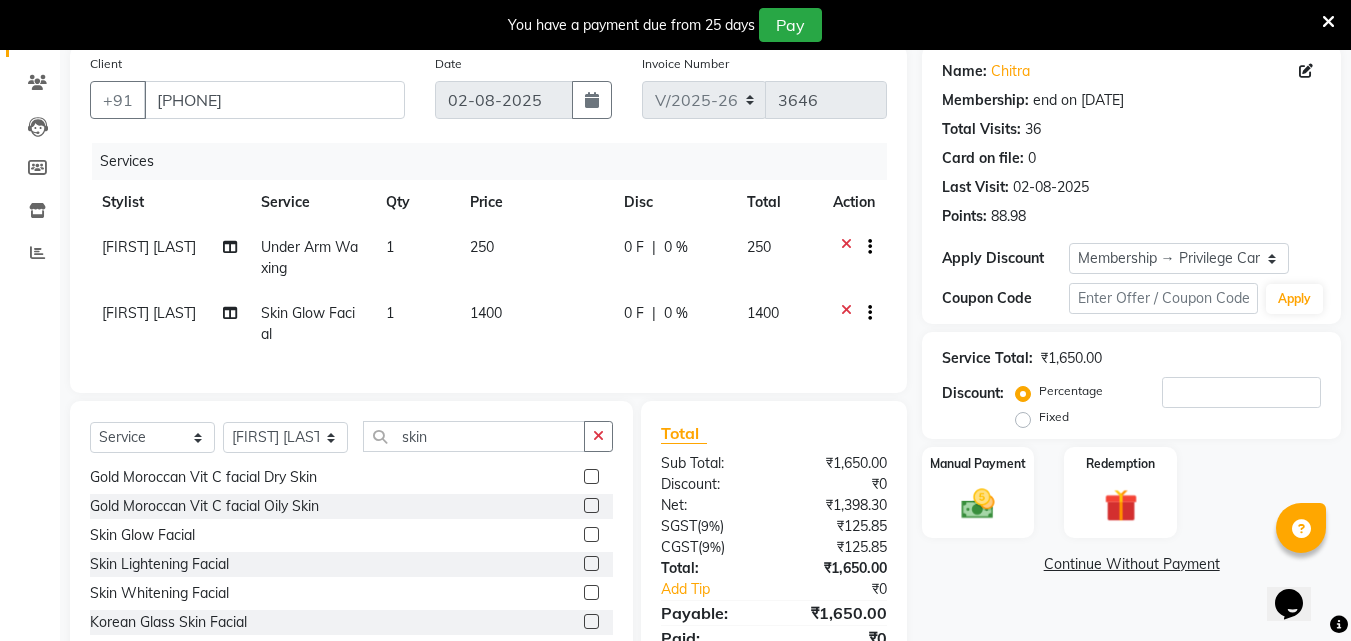 click 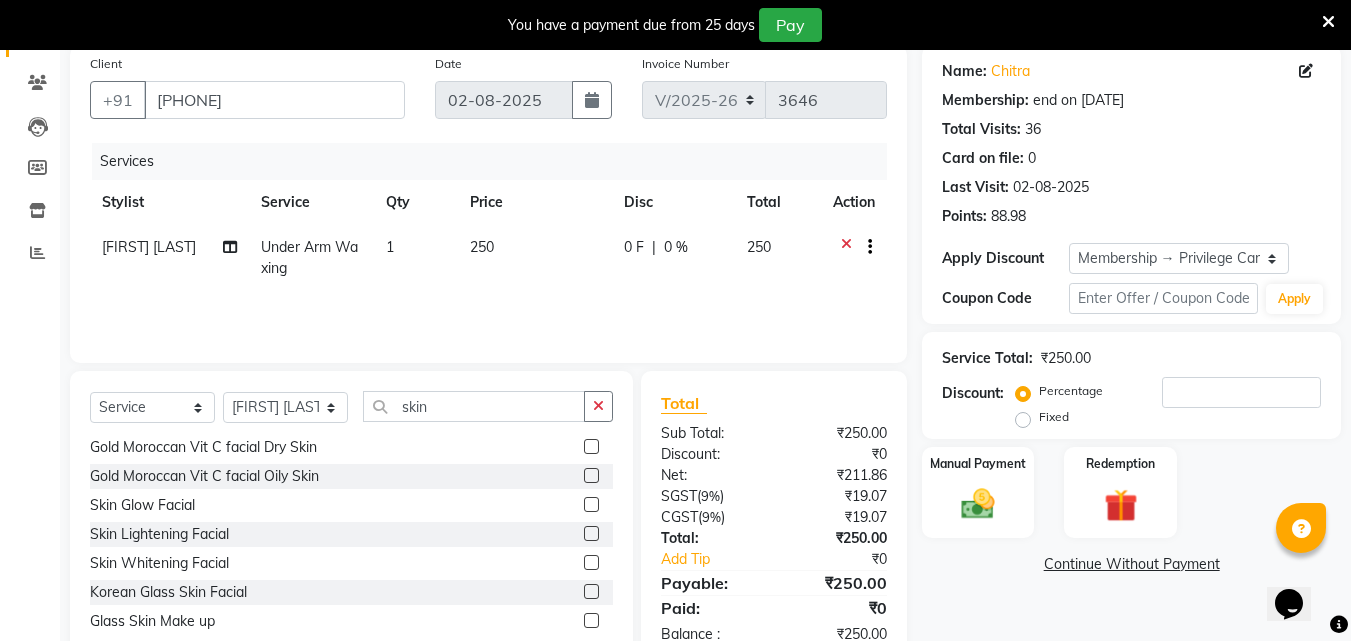 click 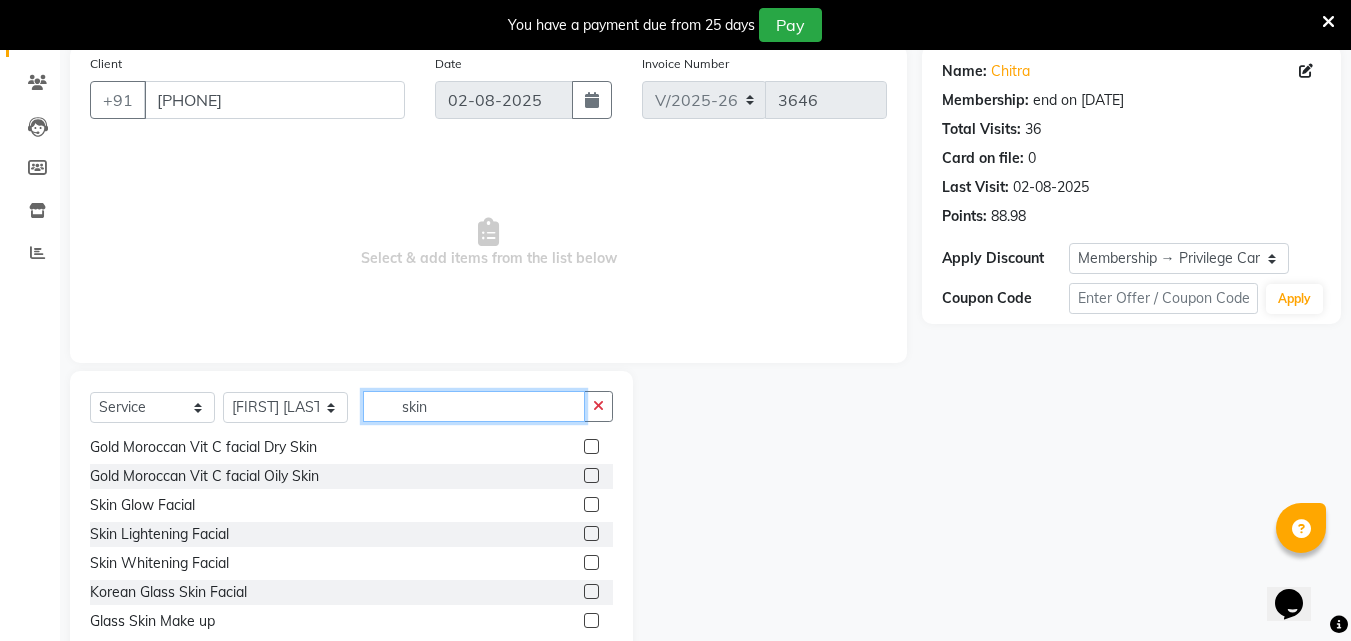 click on "skin" 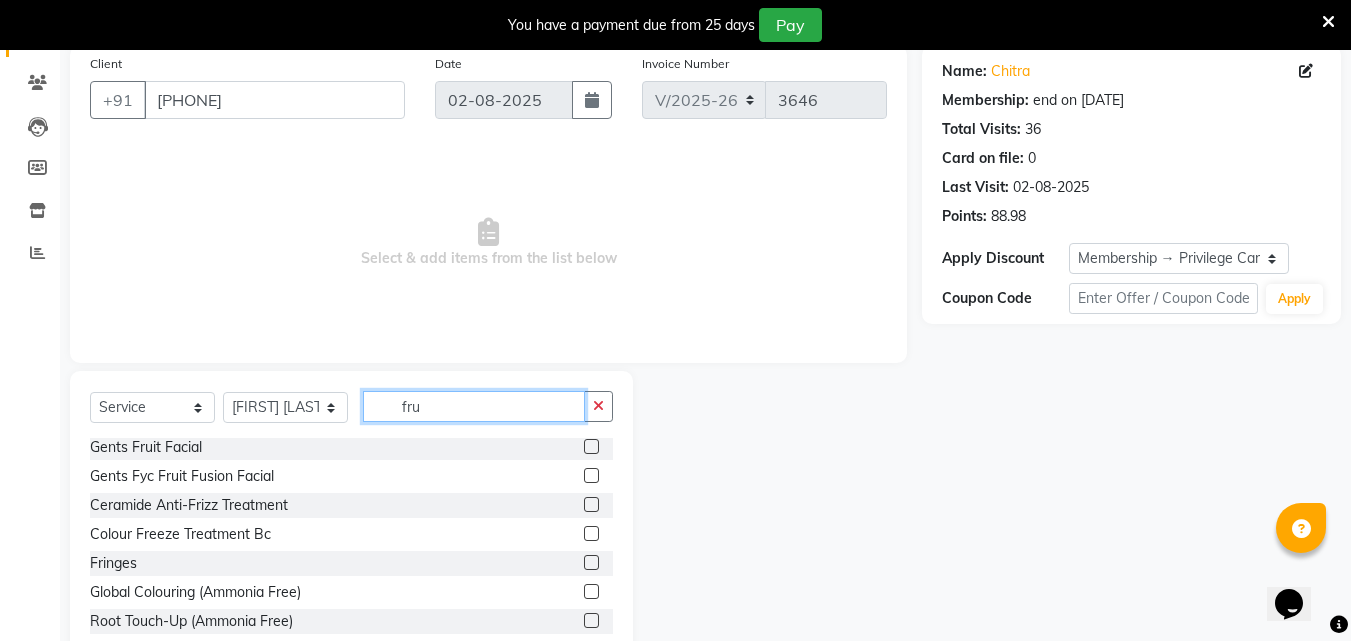 scroll, scrollTop: 0, scrollLeft: 0, axis: both 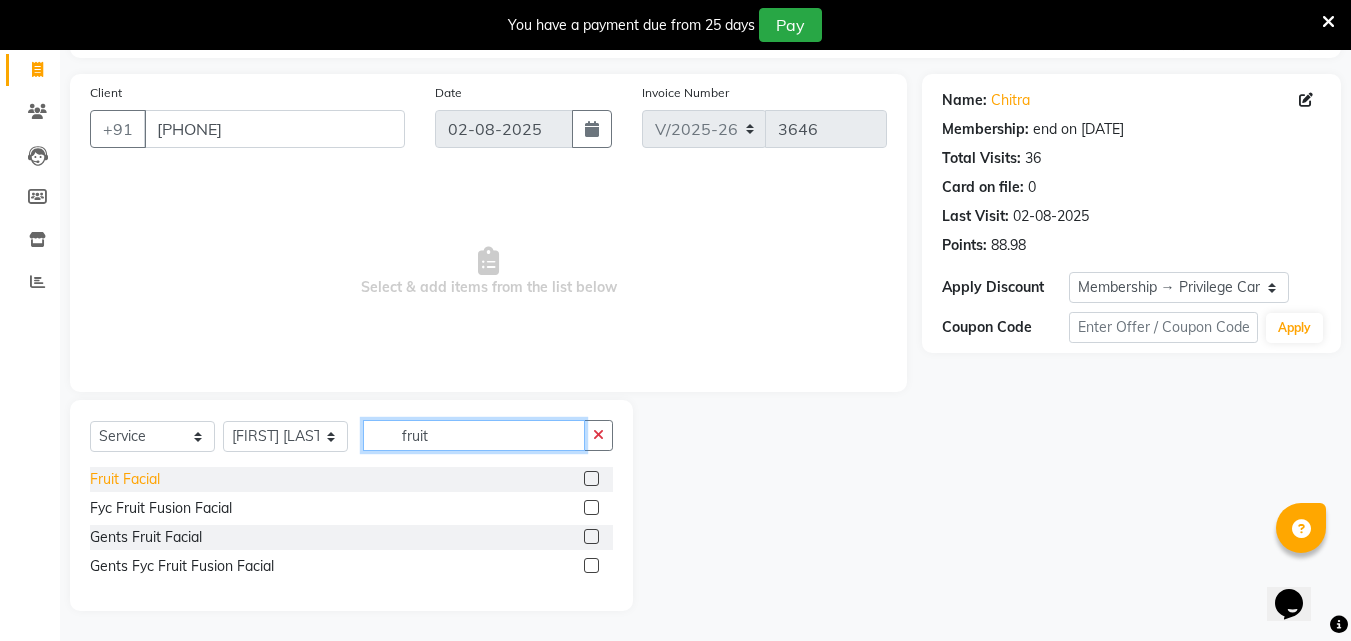 type on "fruit" 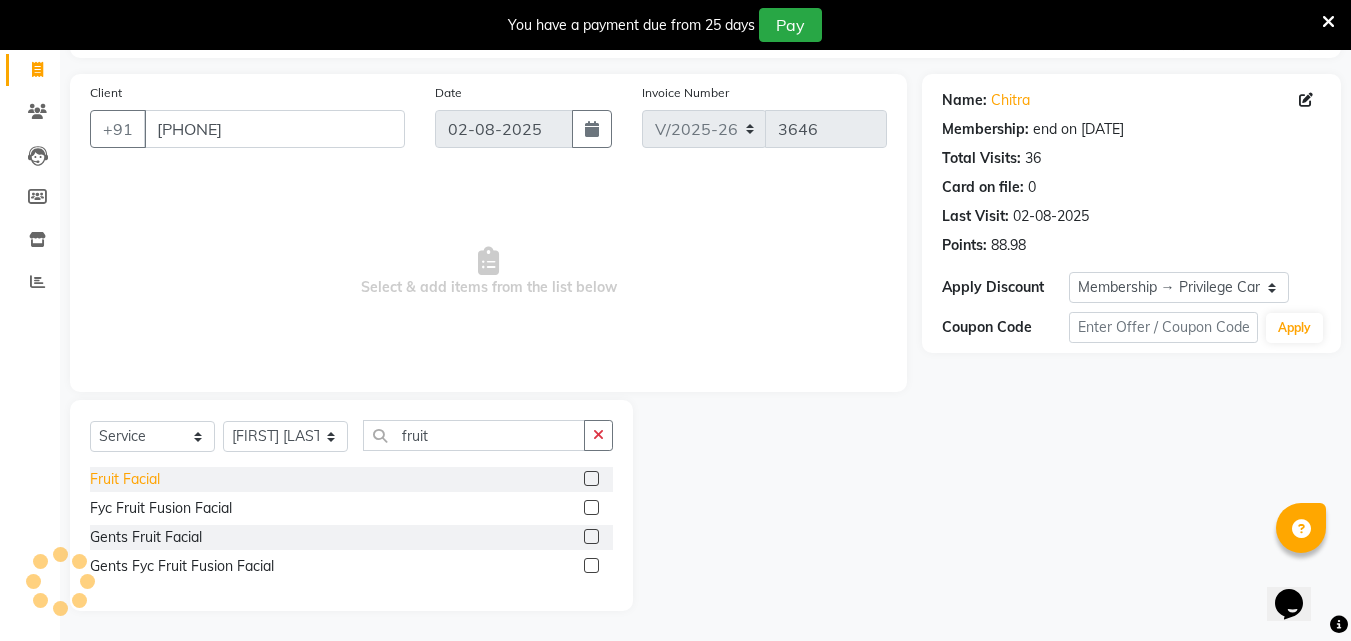 click on "Fruit Facial" 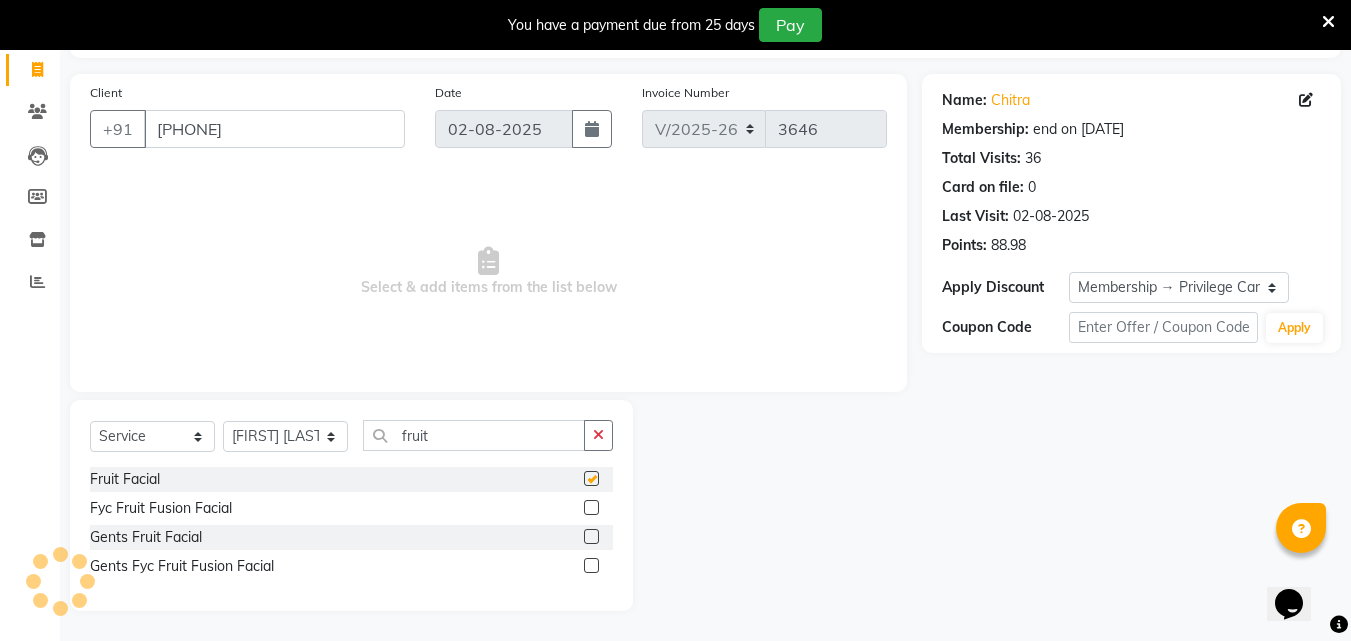 checkbox on "false" 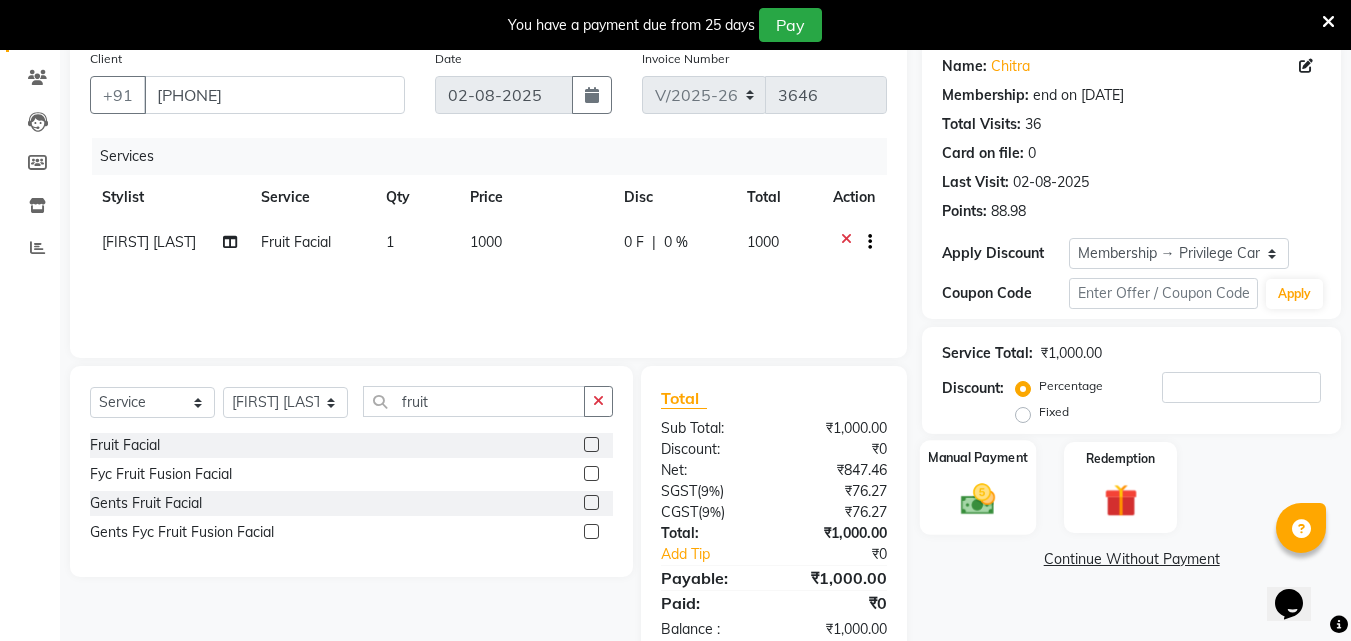 scroll, scrollTop: 209, scrollLeft: 0, axis: vertical 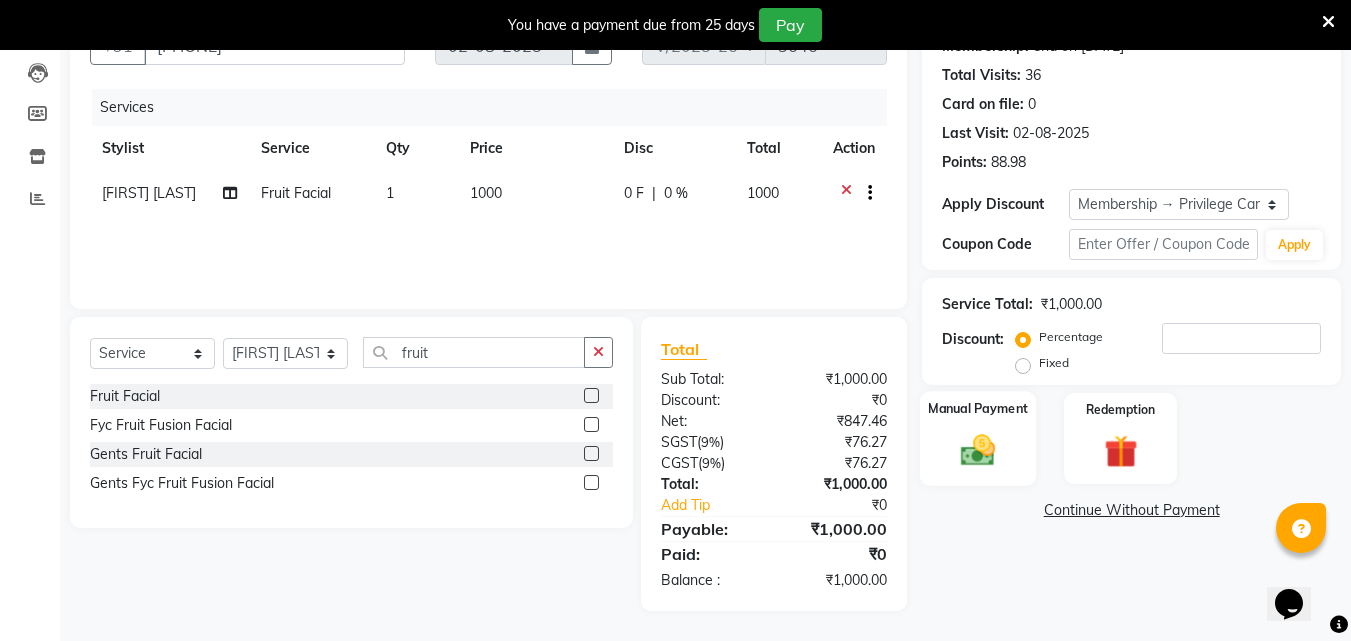 click 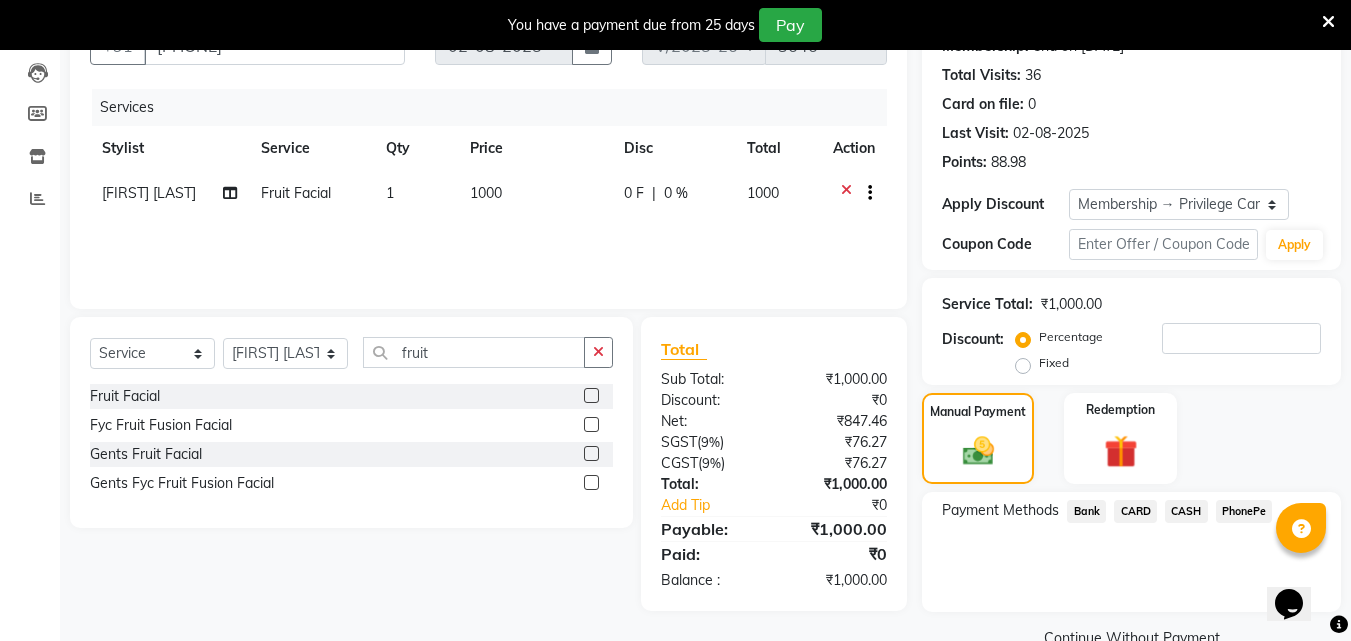 click on "PhonePe" 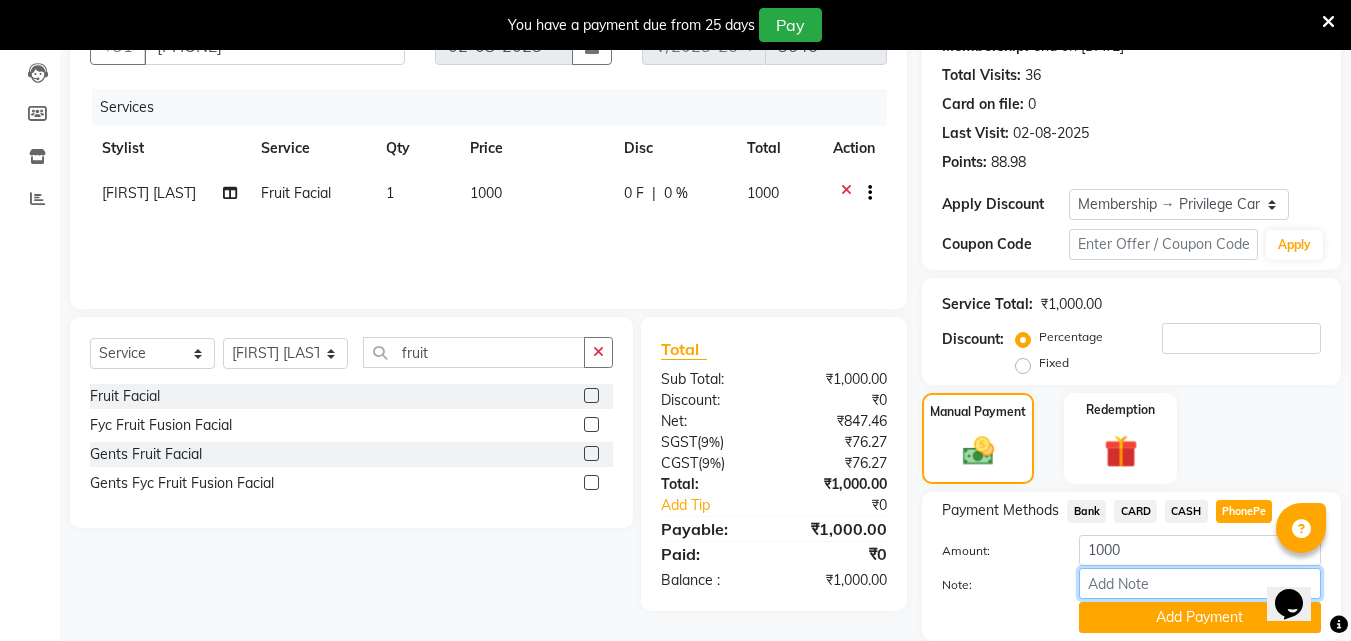 click on "Note:" at bounding box center [1200, 583] 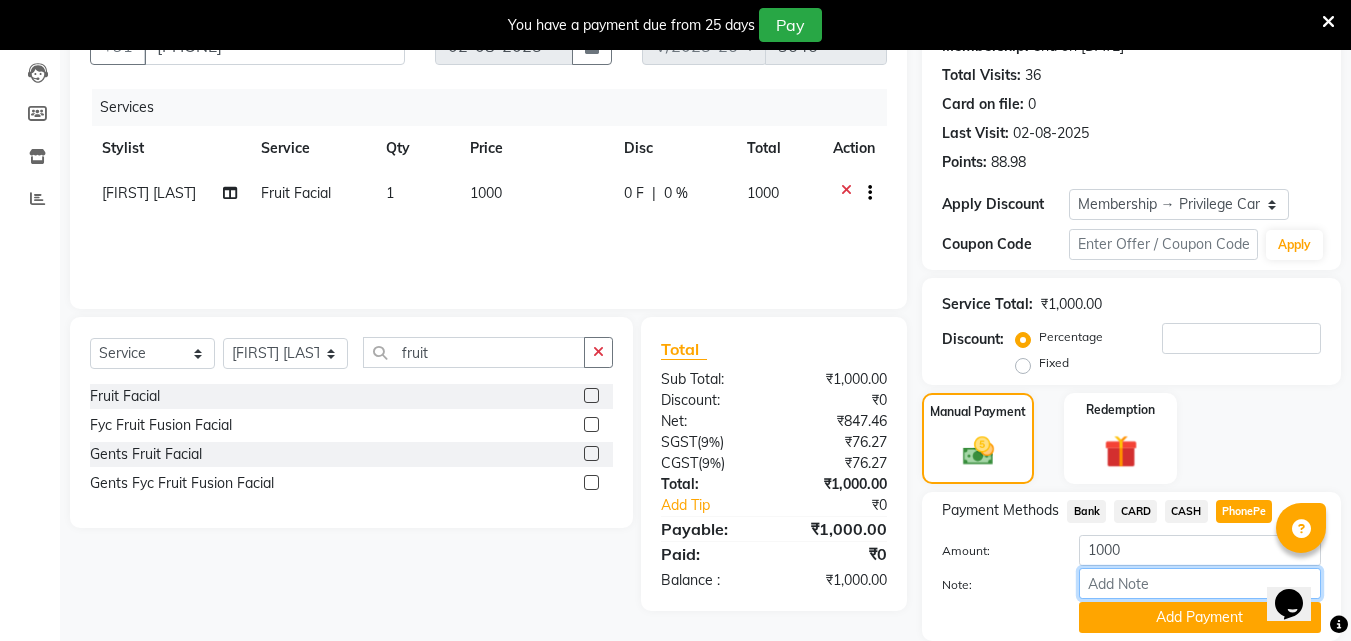 type on "Aiswarya" 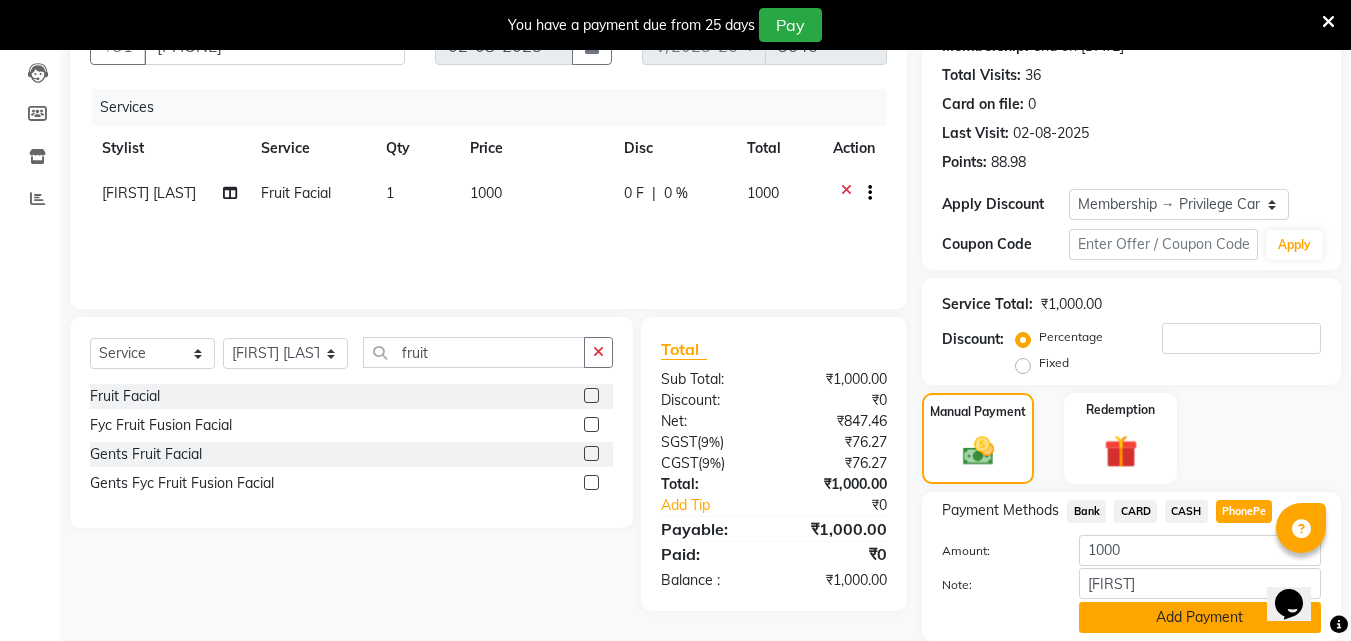 click on "Add Payment" 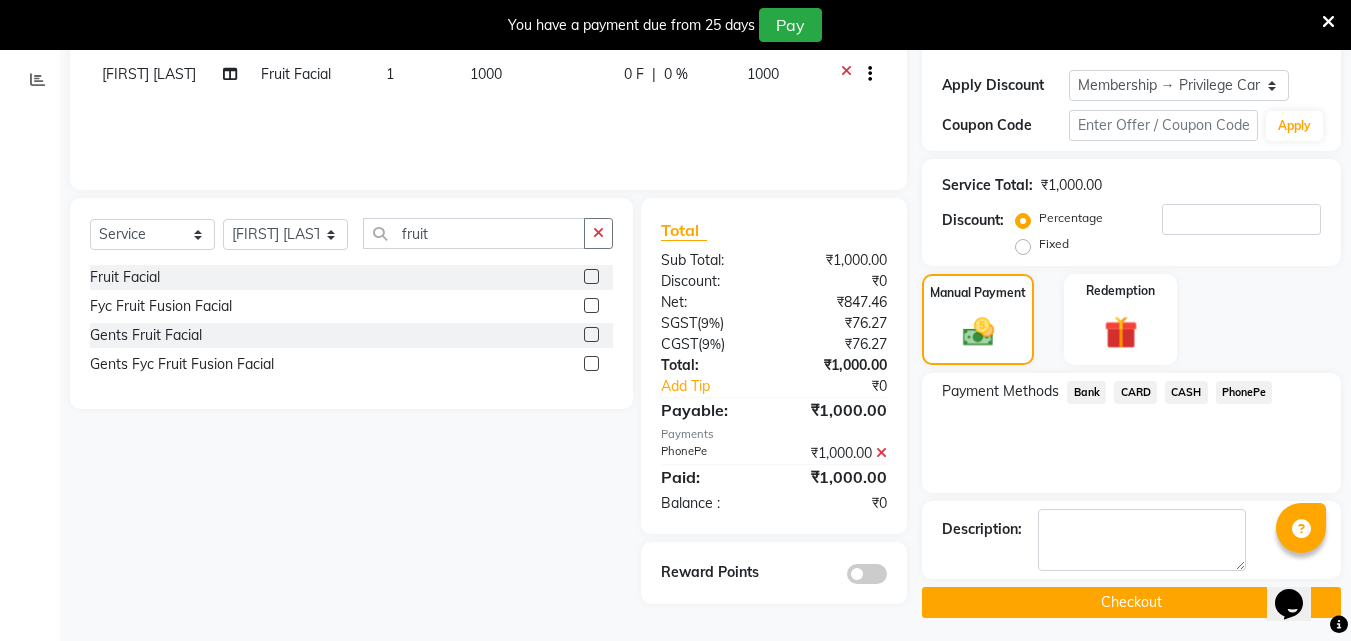 scroll, scrollTop: 335, scrollLeft: 0, axis: vertical 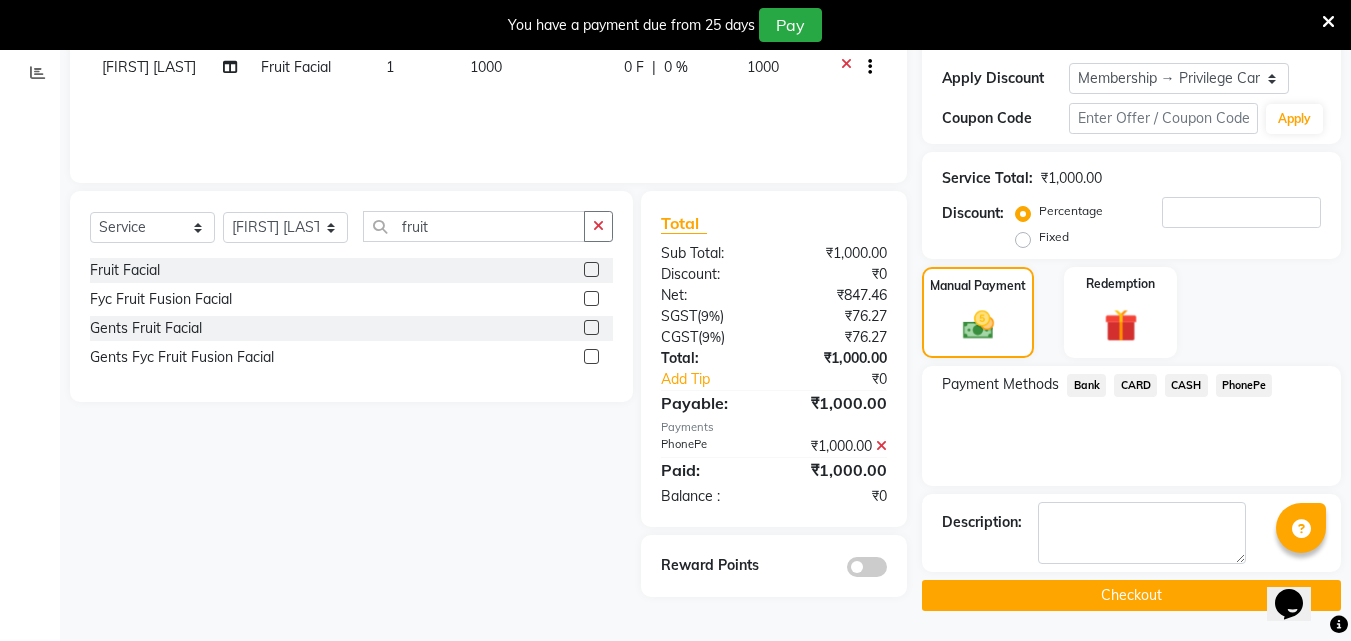 click on "Checkout" 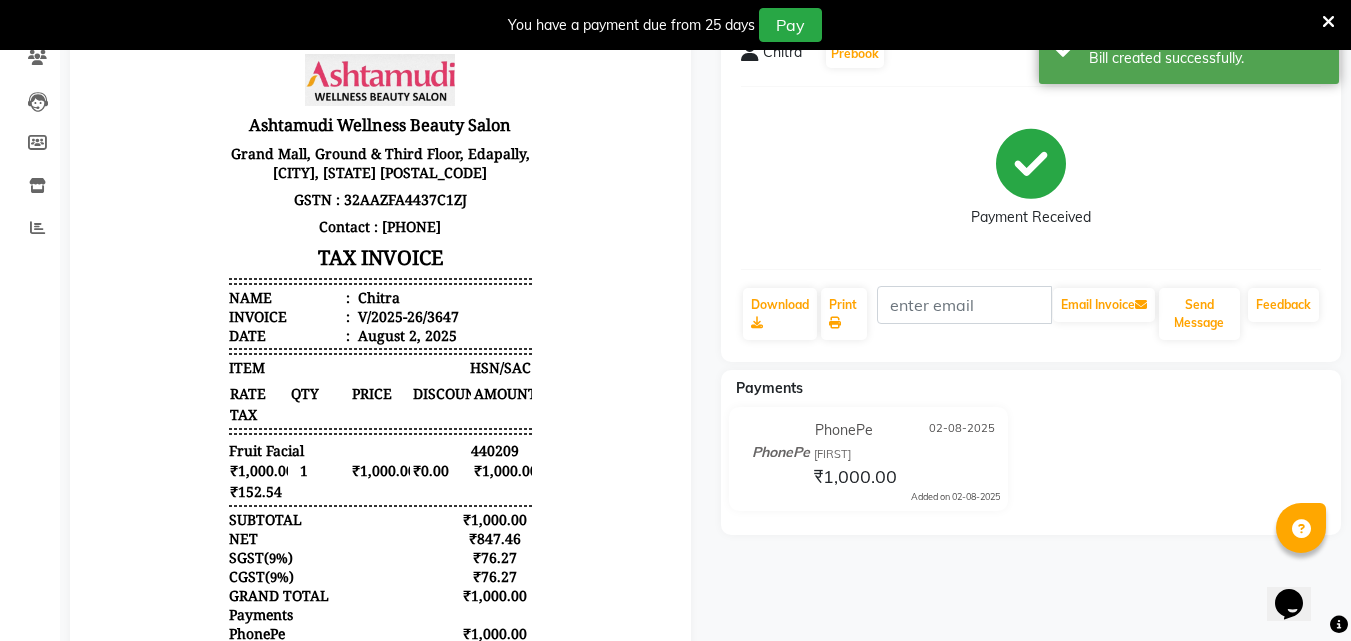 scroll, scrollTop: 0, scrollLeft: 0, axis: both 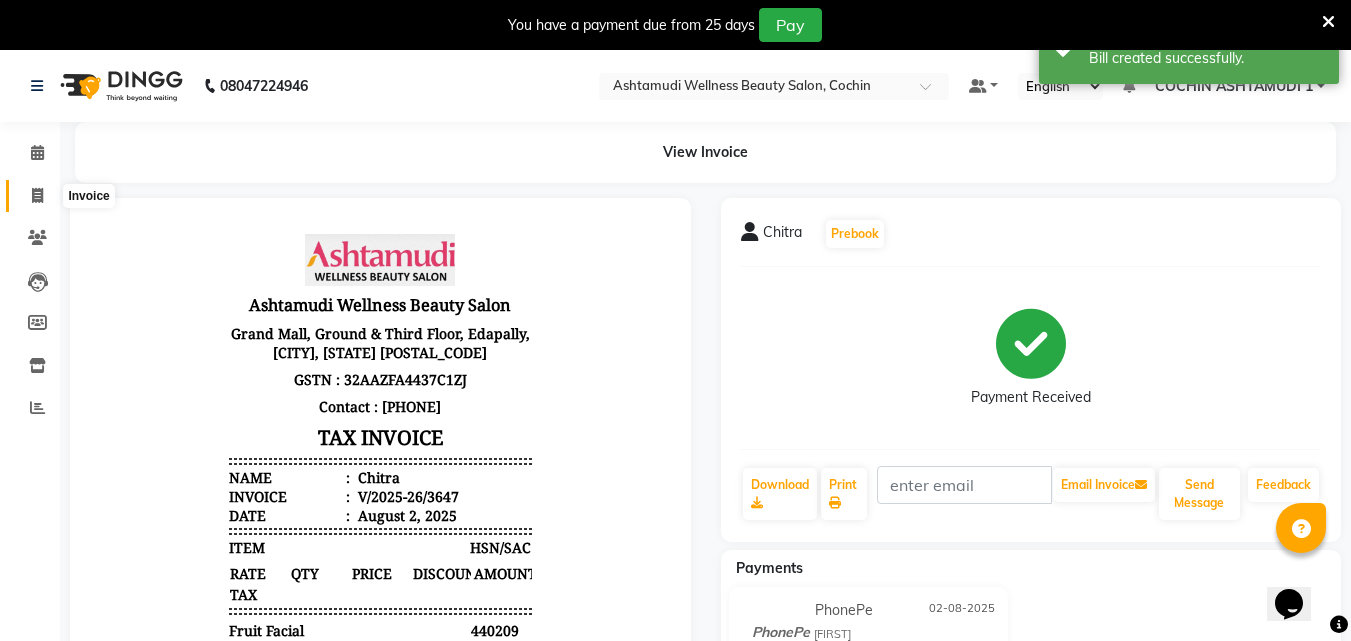 click 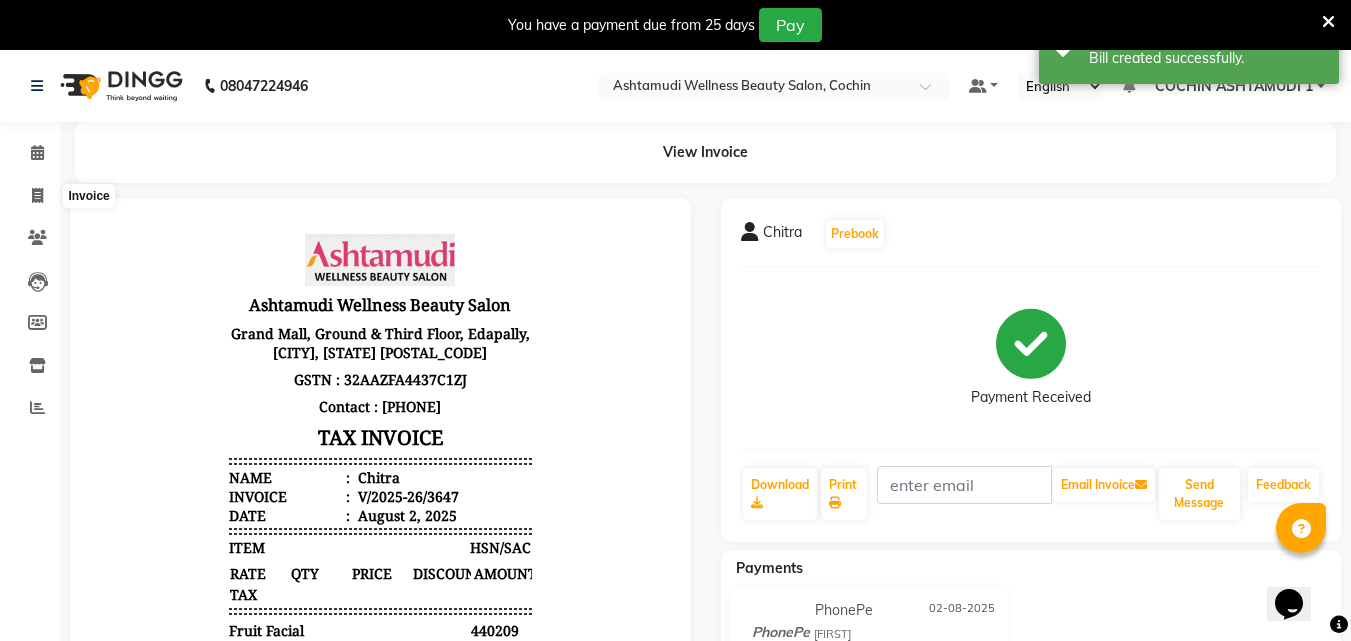 select on "service" 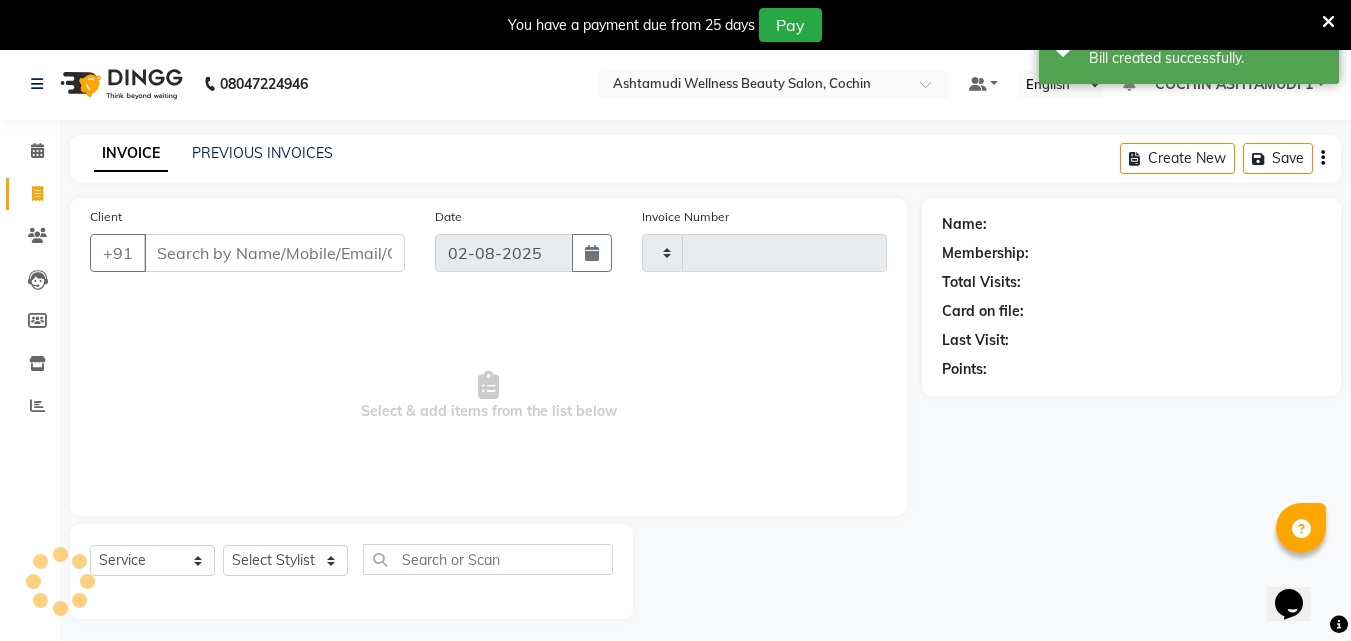 type on "3648" 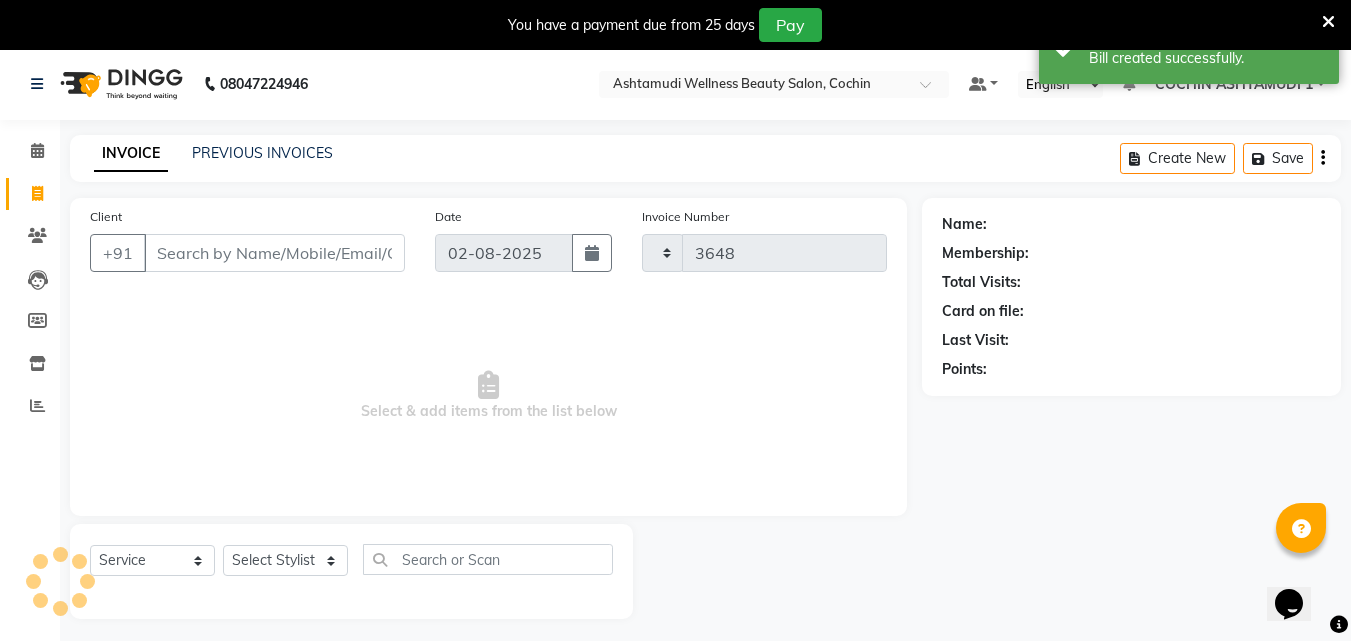 select on "4632" 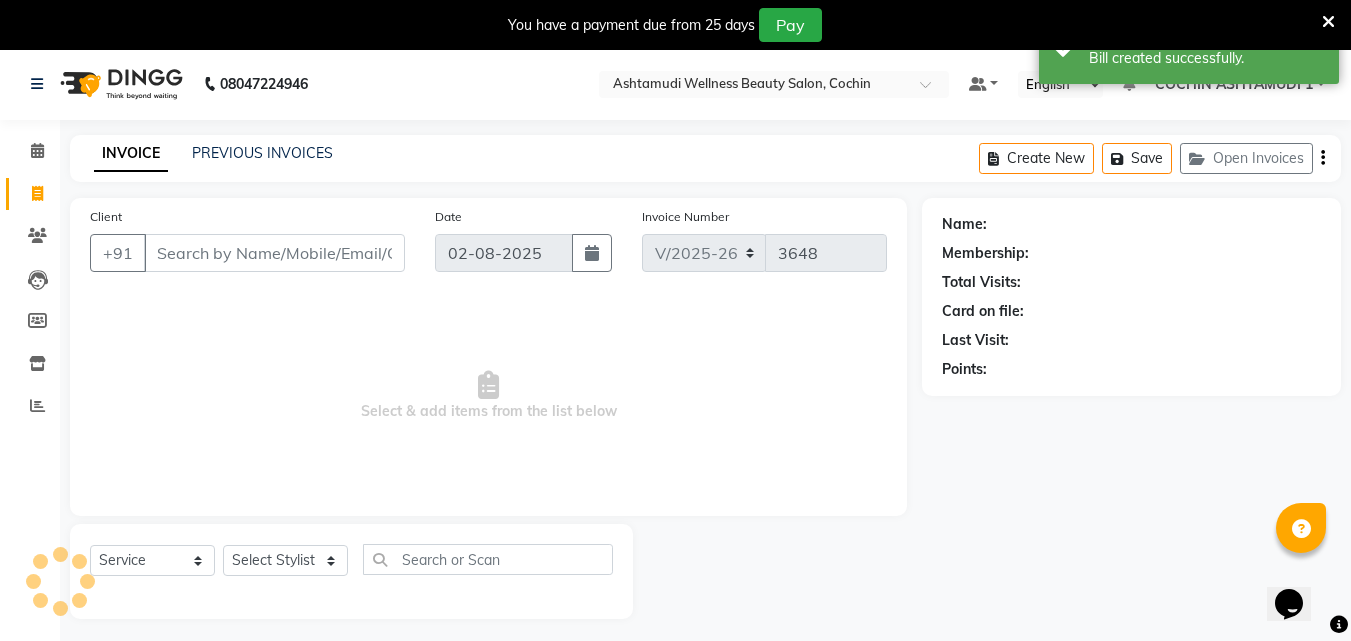 scroll, scrollTop: 50, scrollLeft: 0, axis: vertical 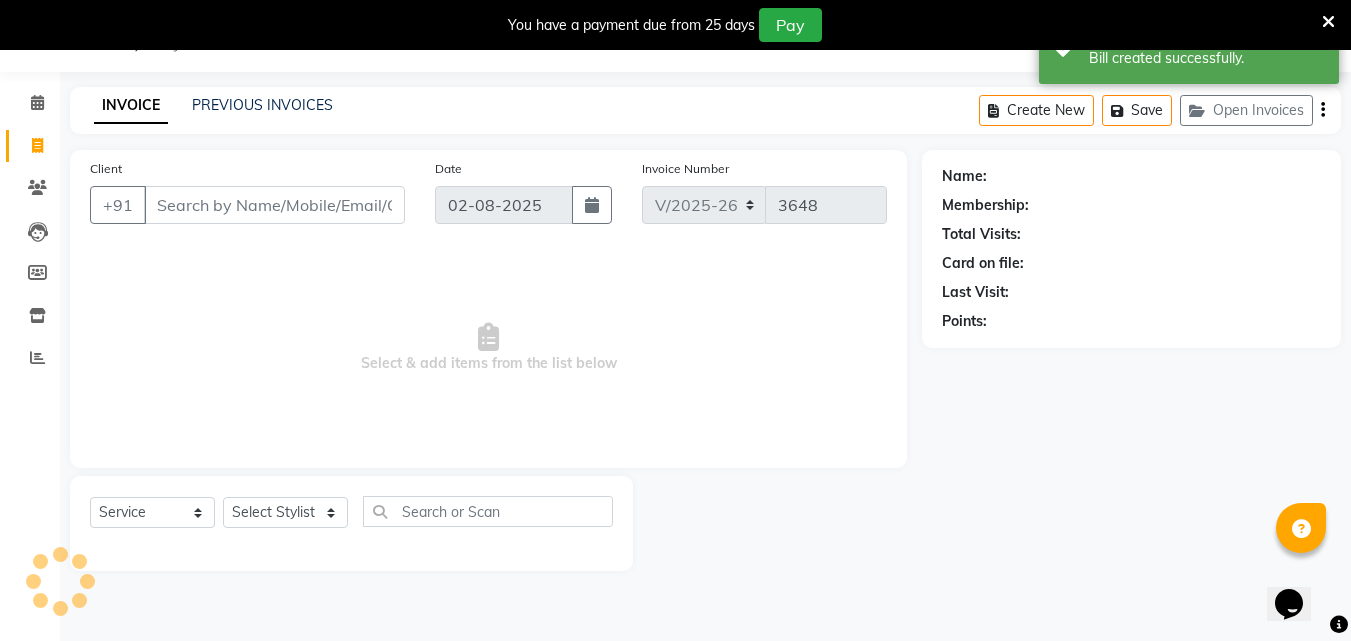 click on "Client" at bounding box center (274, 205) 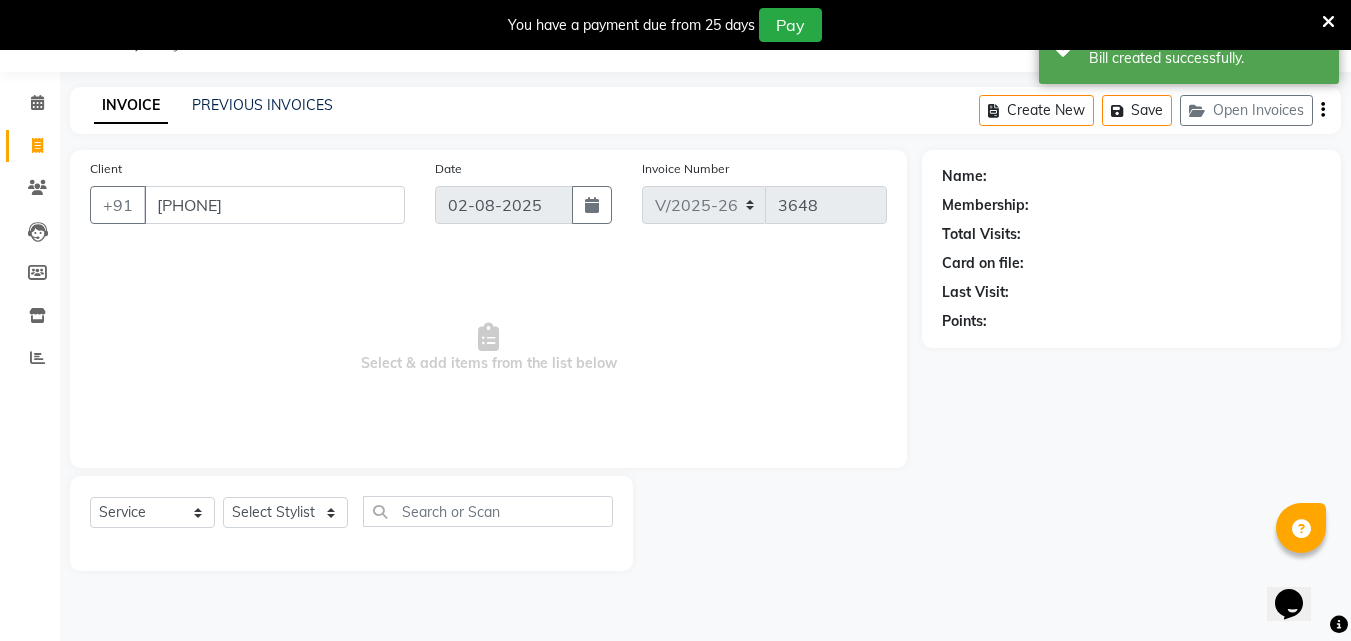 type on "9633414295" 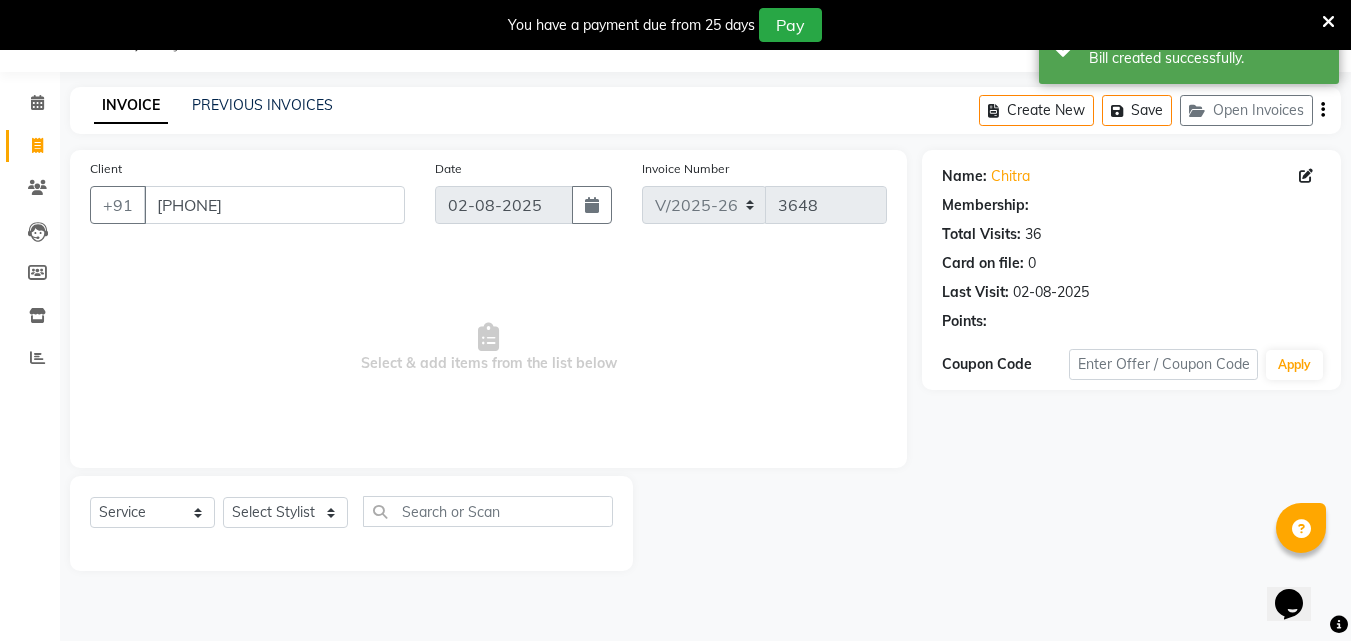 select on "2: Object" 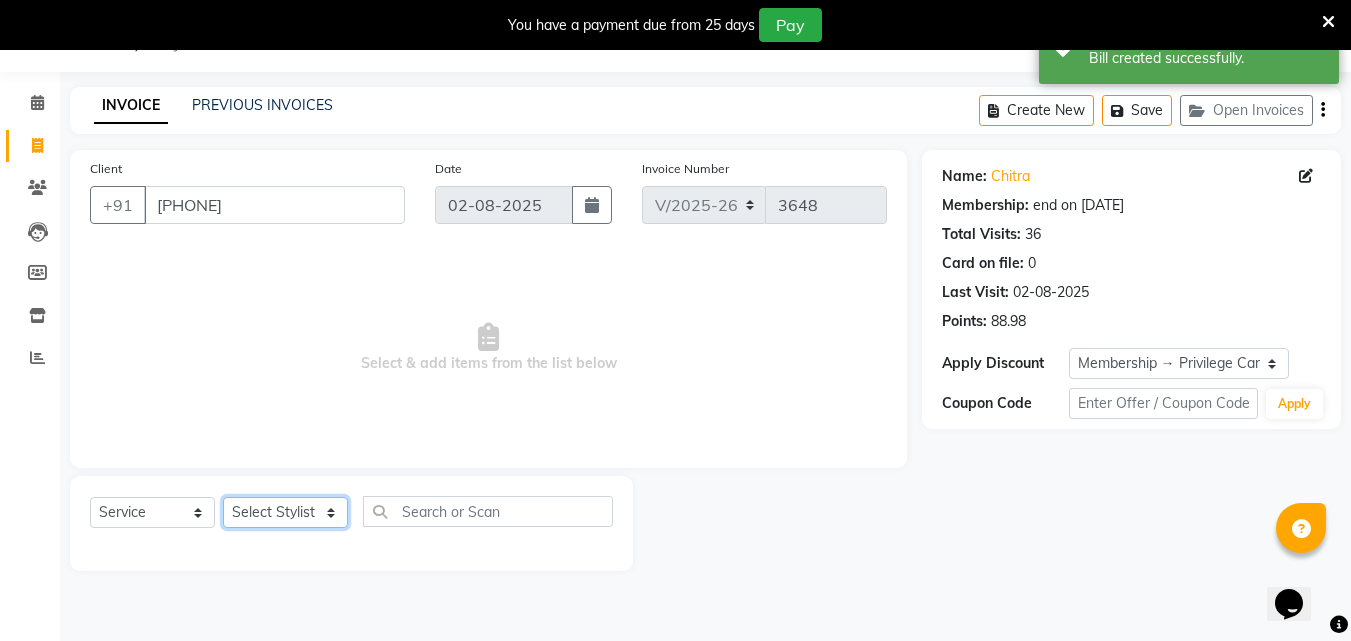 click on "Select Stylist Afsha Aiswarya B BINU MANGAR COCHIN ASHTAMUDI Danish Diksha Thapa (Anamika) Fousiya Jishan Priyanka rathi chowdhury  RAGHI FERNANDEZ Rani RASIYA  SALMAN ALI Savez" 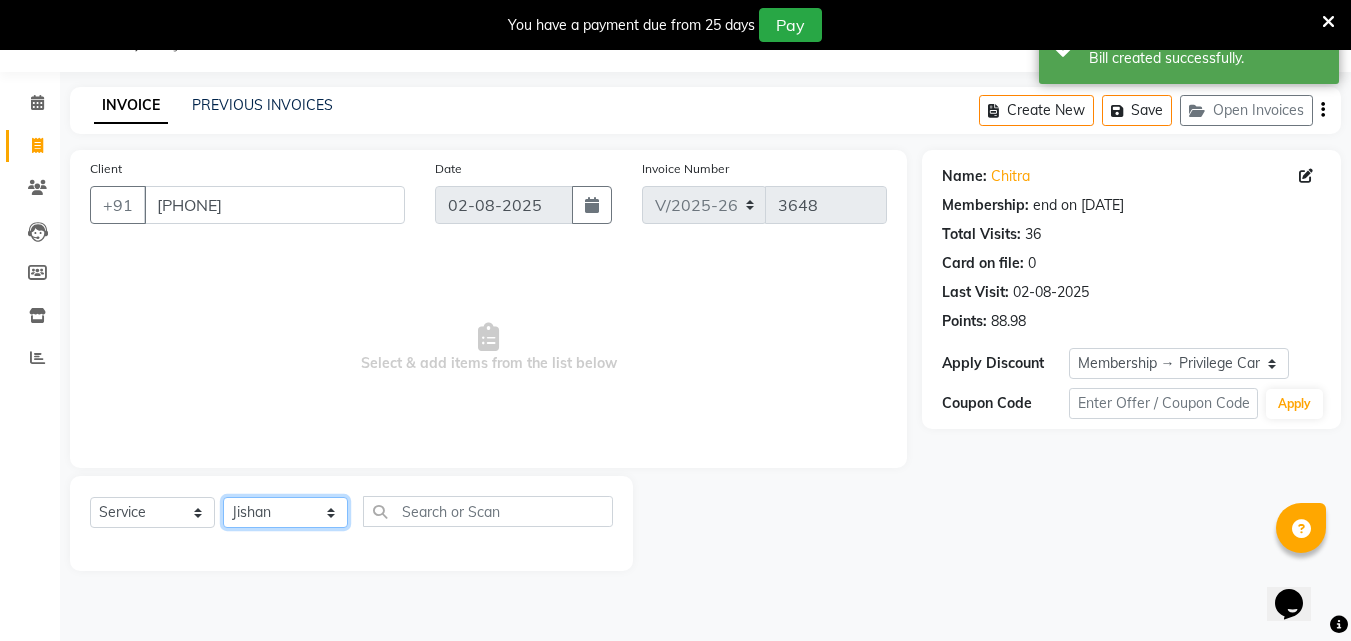 click on "Select Stylist Afsha Aiswarya B BINU MANGAR COCHIN ASHTAMUDI Danish Diksha Thapa (Anamika) Fousiya Jishan Priyanka rathi chowdhury  RAGHI FERNANDEZ Rani RASIYA  SALMAN ALI Savez" 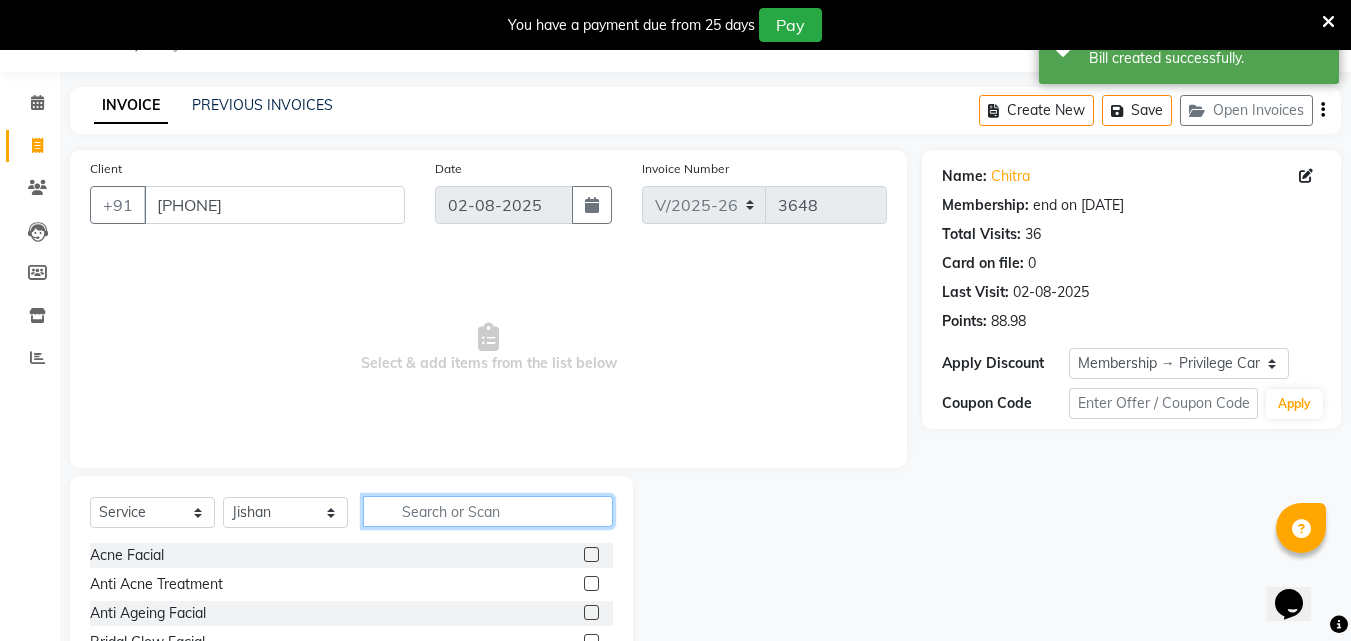 click 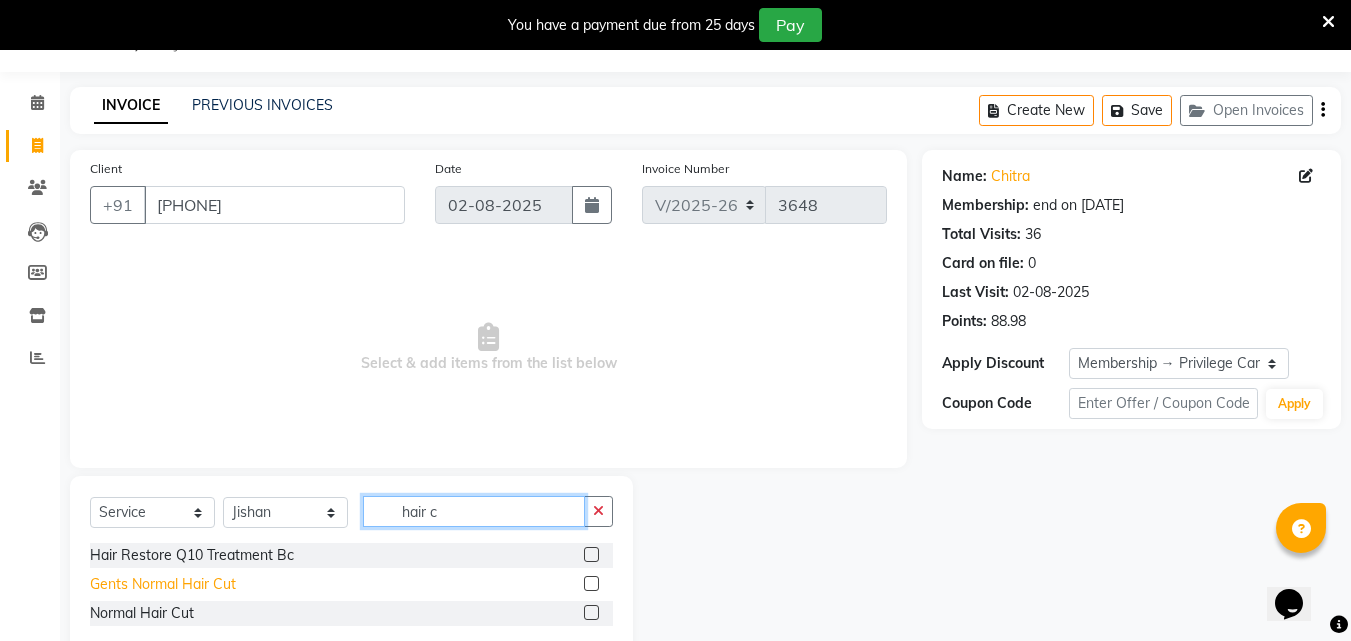 type on "hair c" 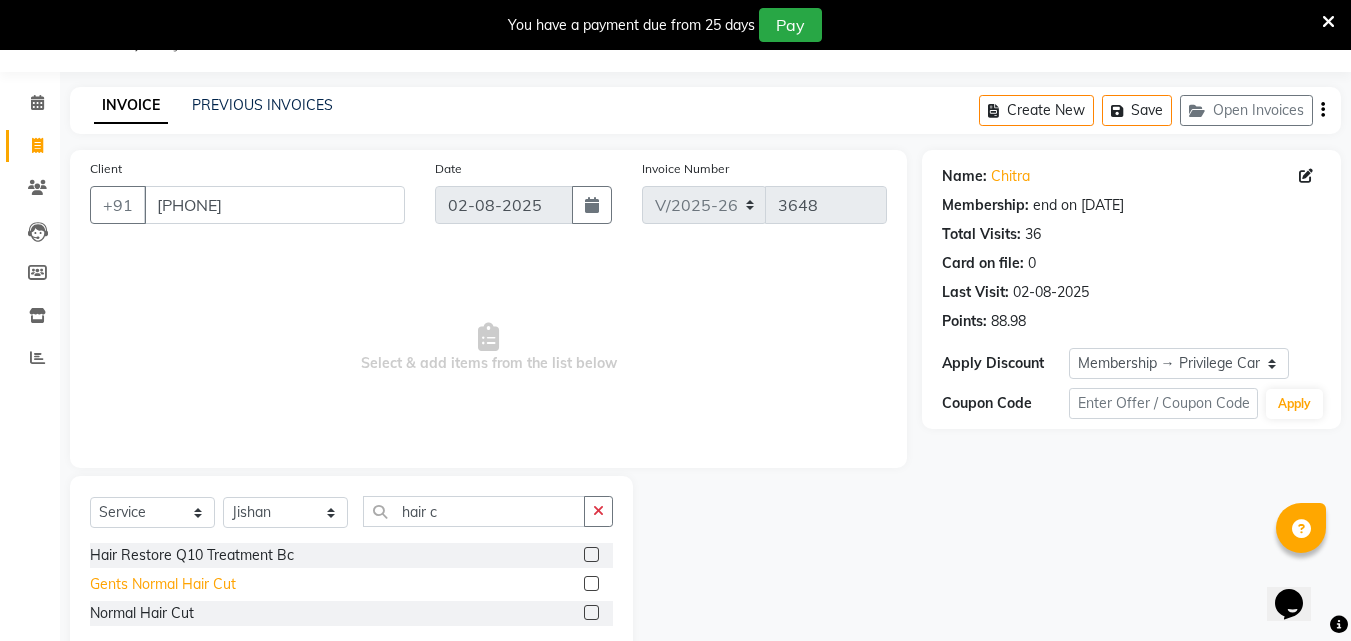 click on "Gents Normal Hair Cut" 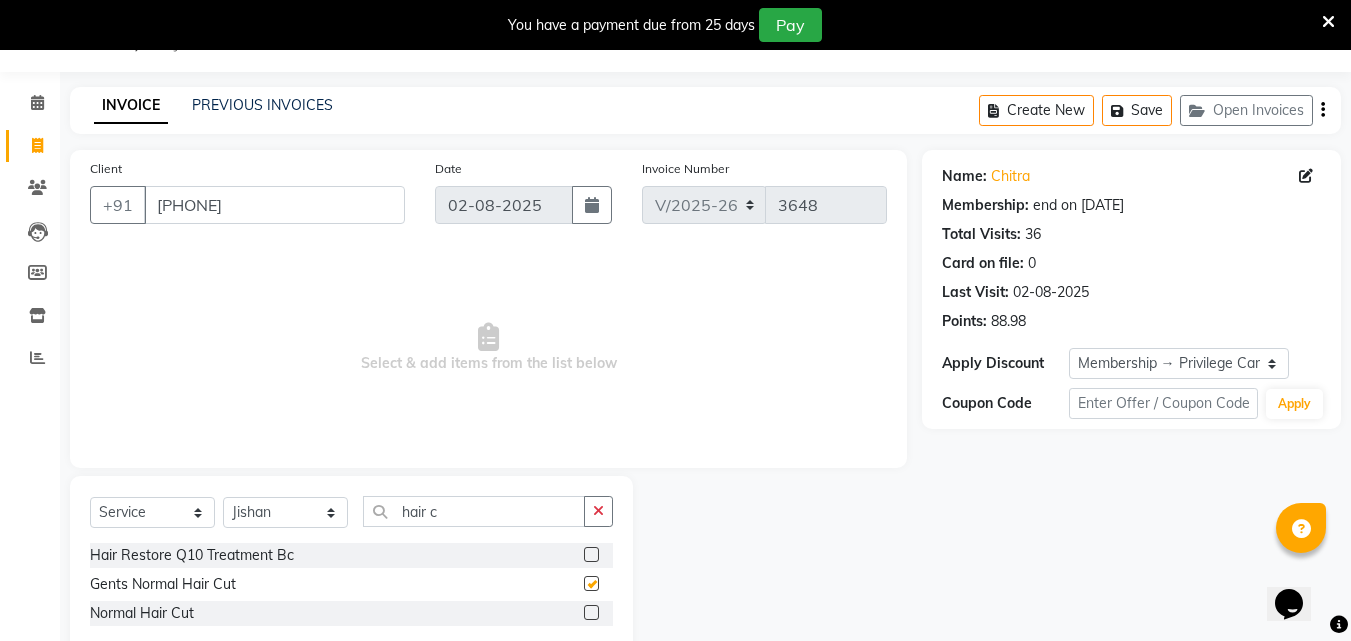 checkbox on "false" 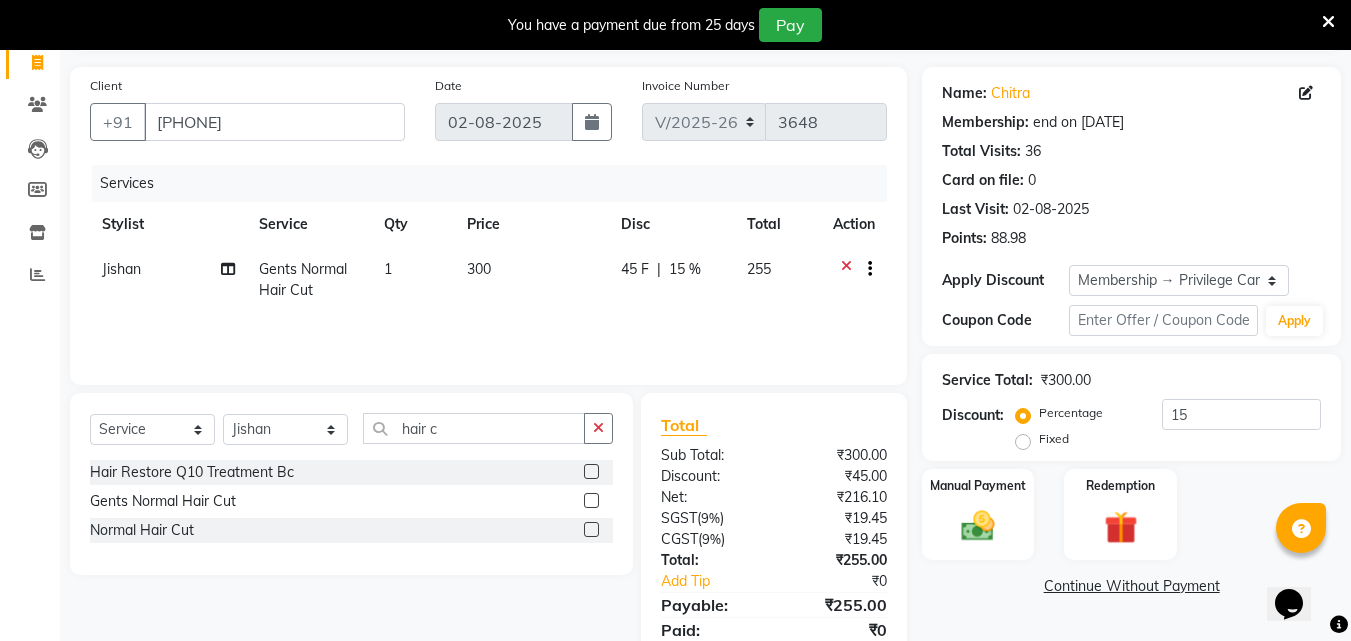 scroll, scrollTop: 209, scrollLeft: 0, axis: vertical 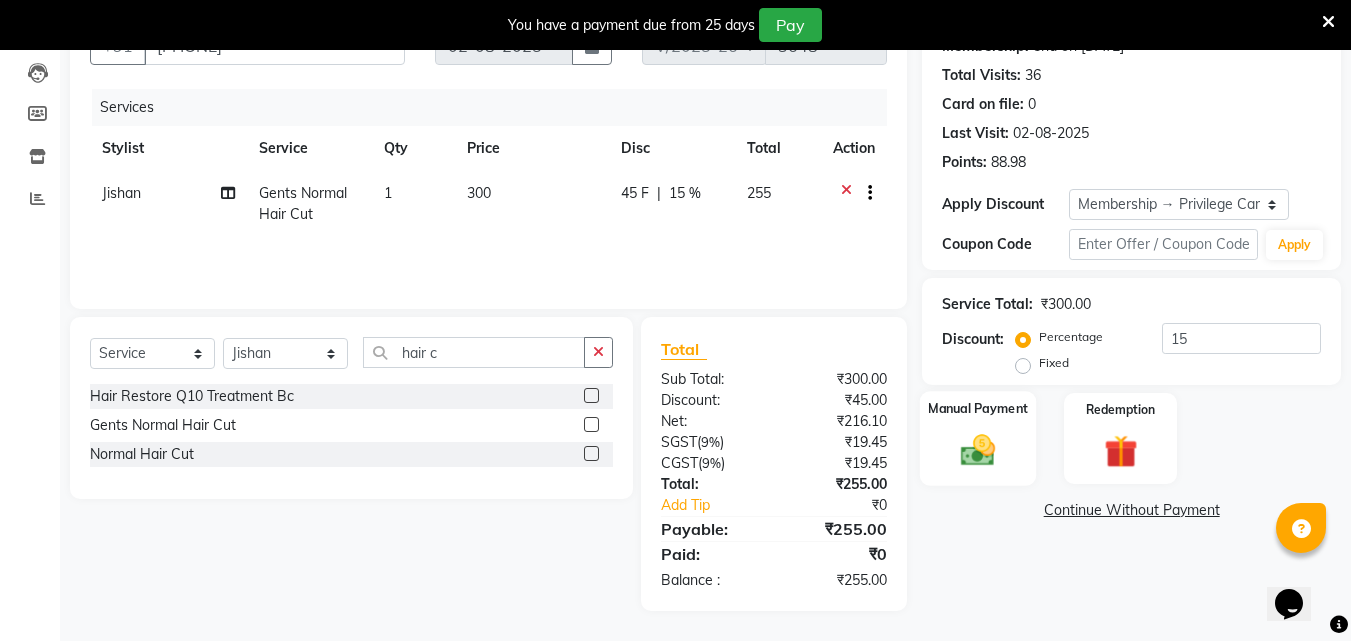 click 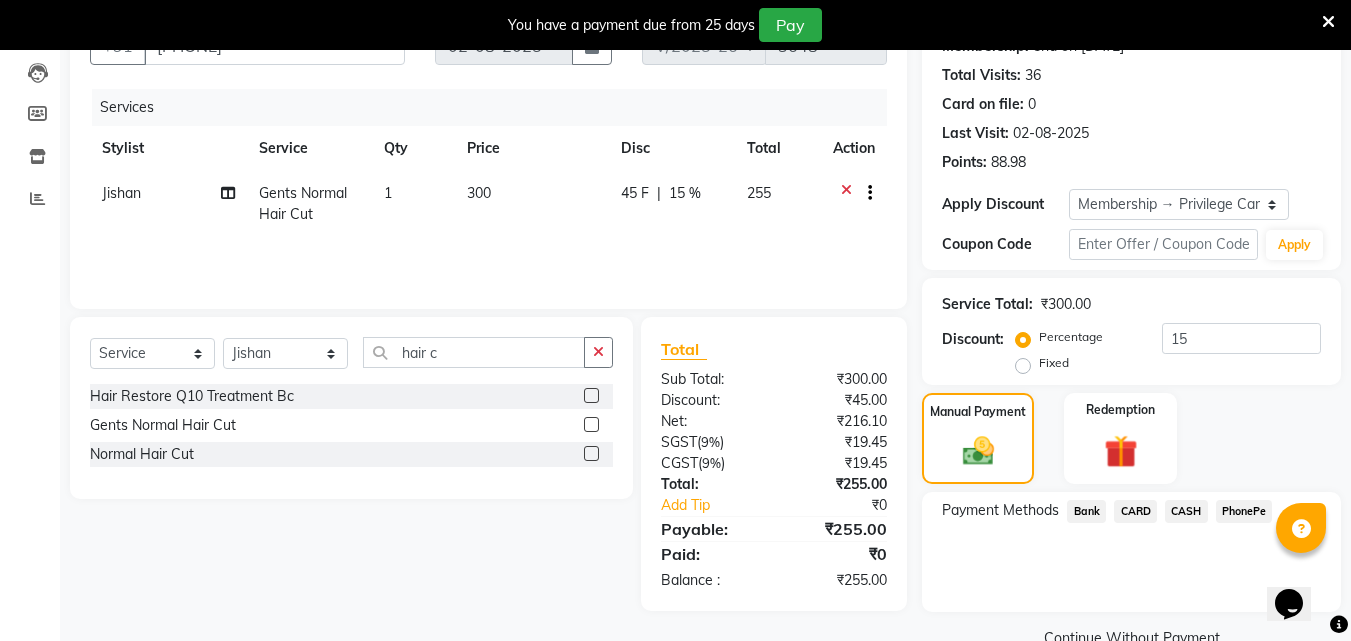 drag, startPoint x: 1249, startPoint y: 506, endPoint x: 1233, endPoint y: 530, distance: 28.84441 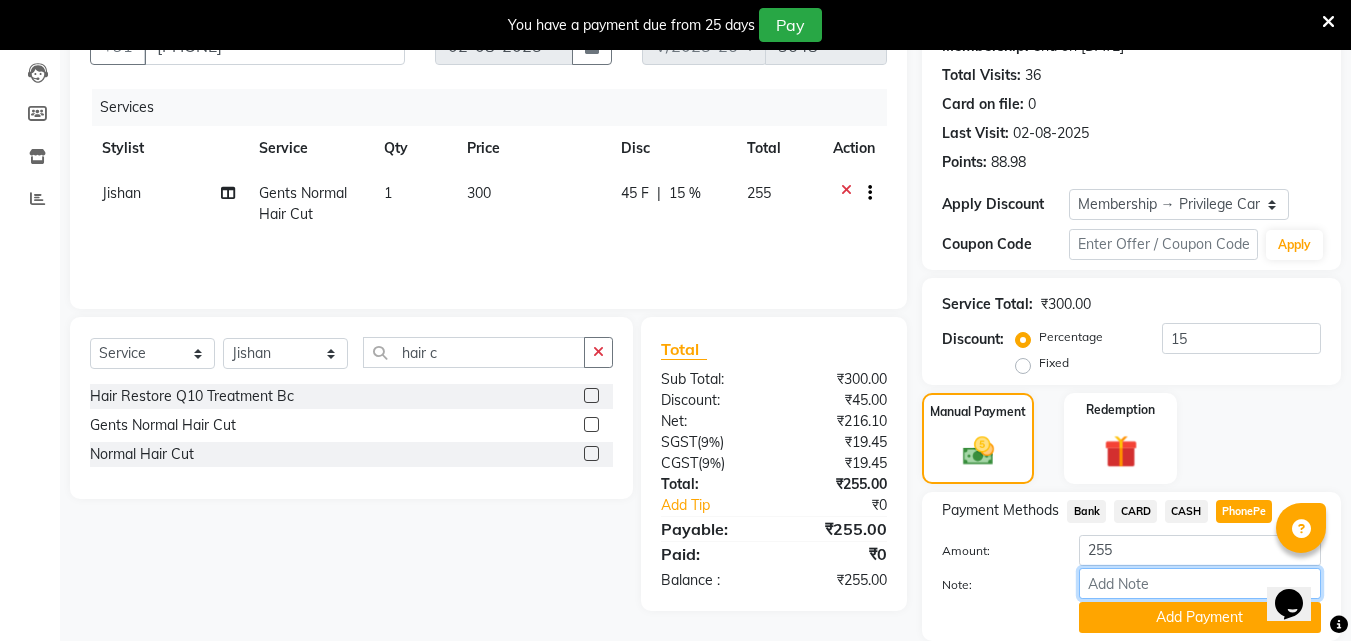 drag, startPoint x: 1189, startPoint y: 583, endPoint x: 1192, endPoint y: 573, distance: 10.440307 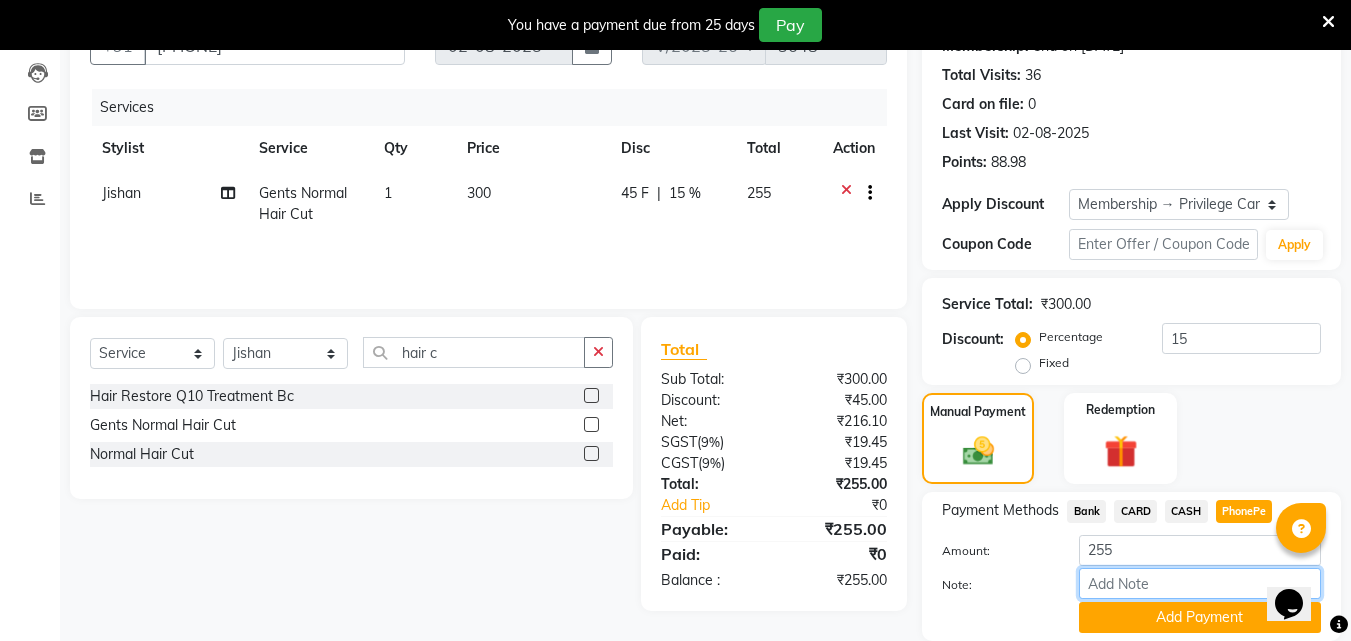 type on "Aiswarya" 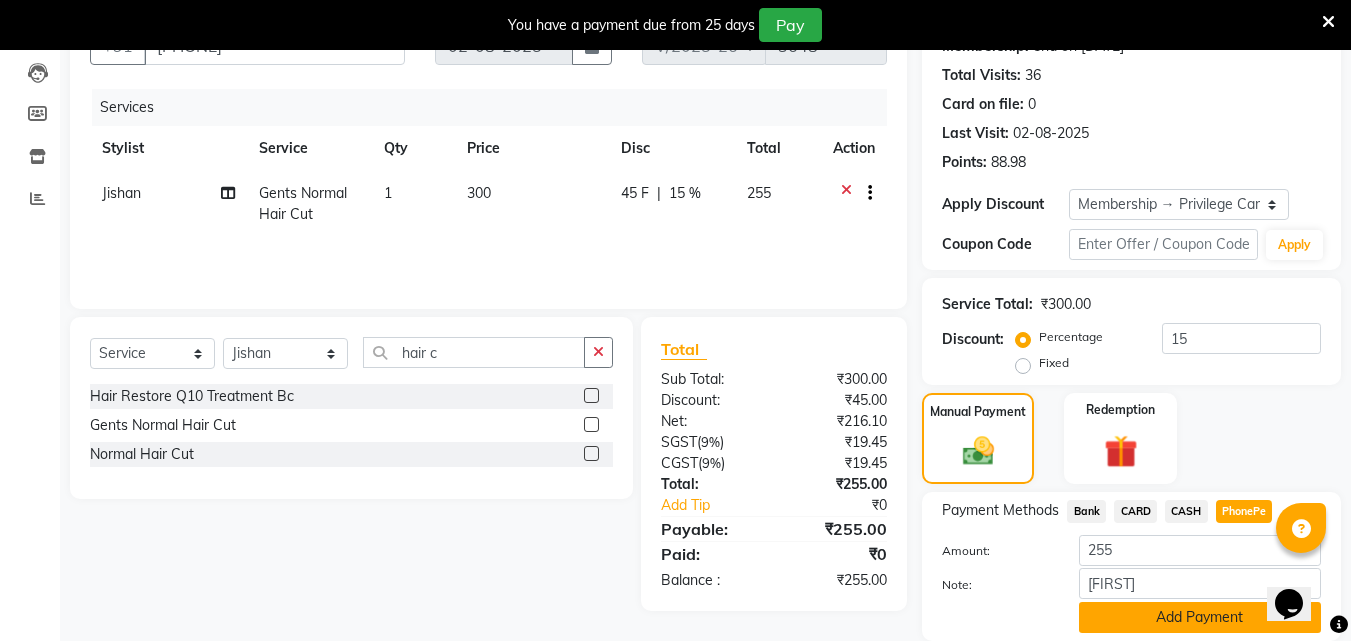 click on "Add Payment" 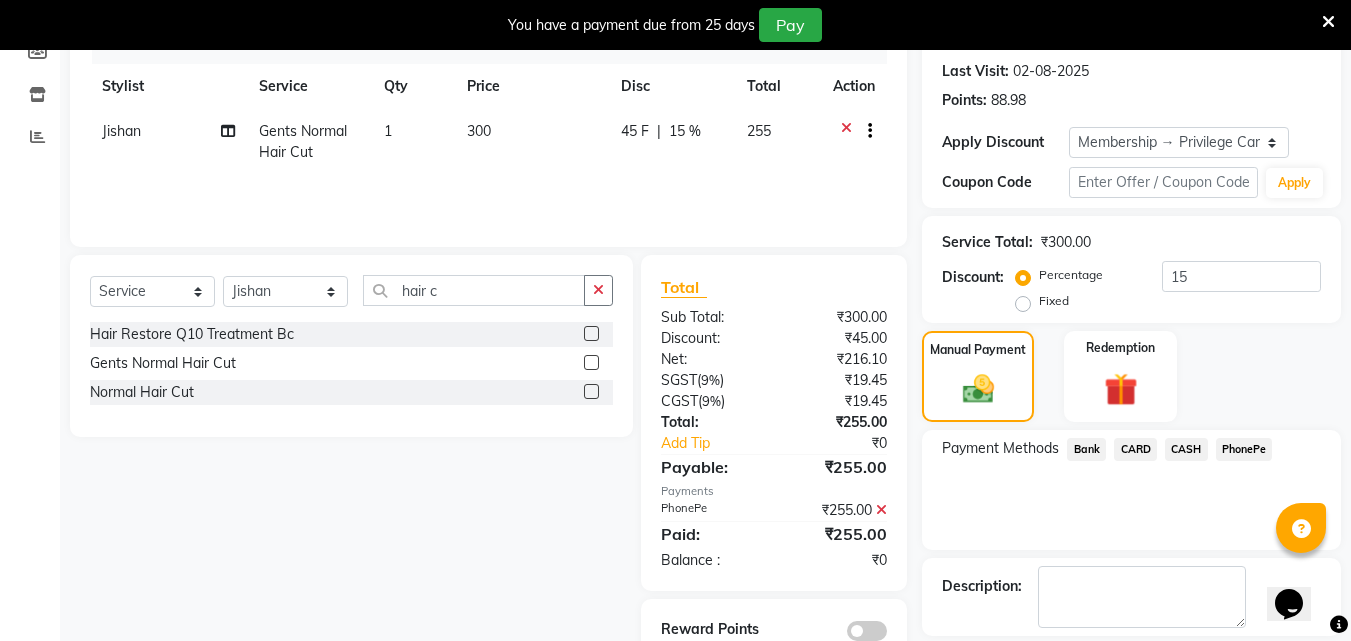 scroll, scrollTop: 335, scrollLeft: 0, axis: vertical 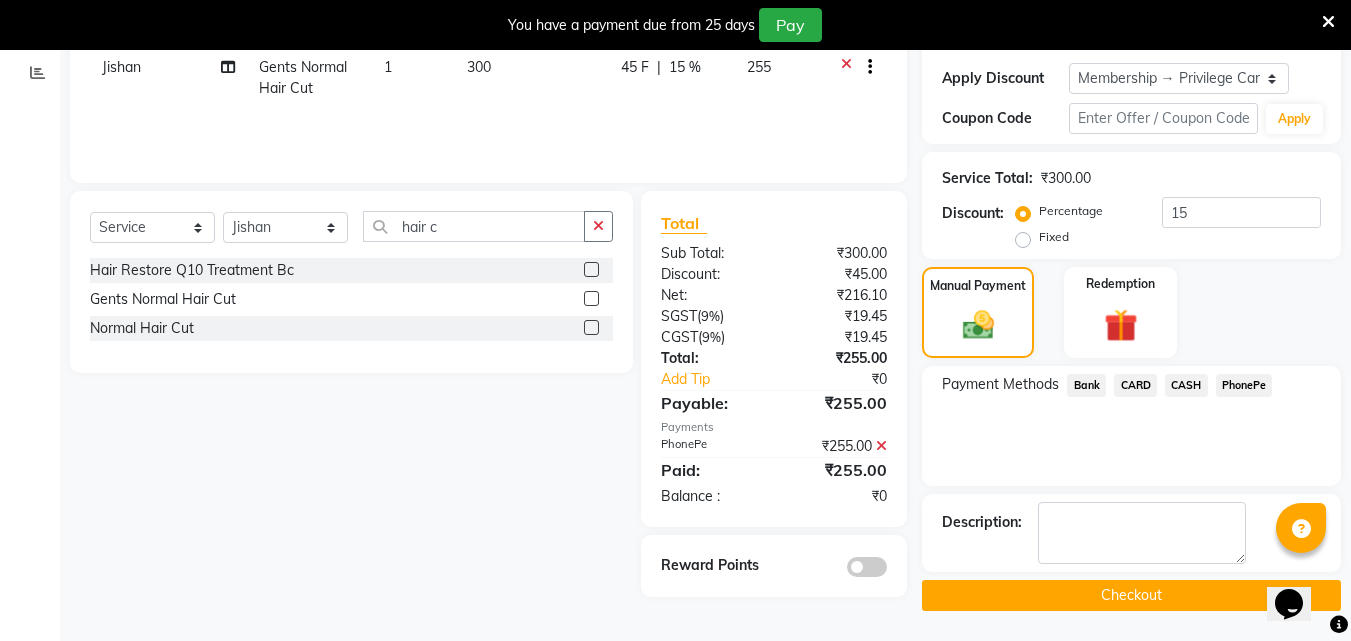 click on "Checkout" 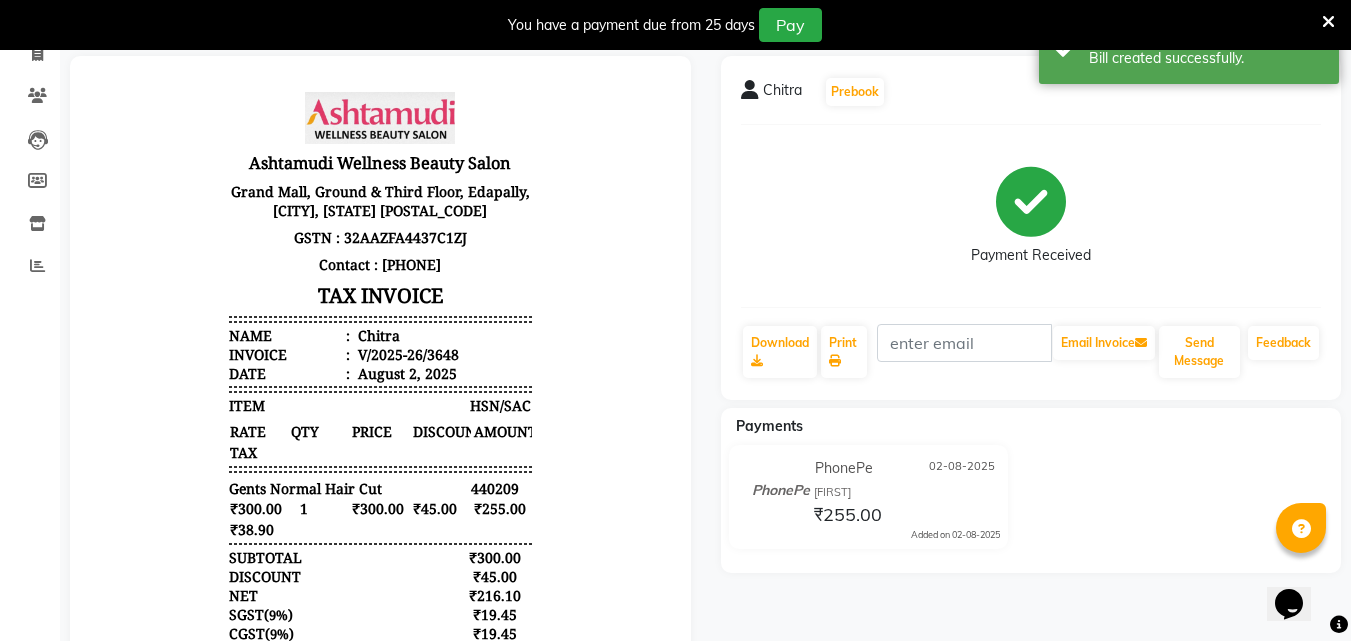 scroll, scrollTop: 0, scrollLeft: 0, axis: both 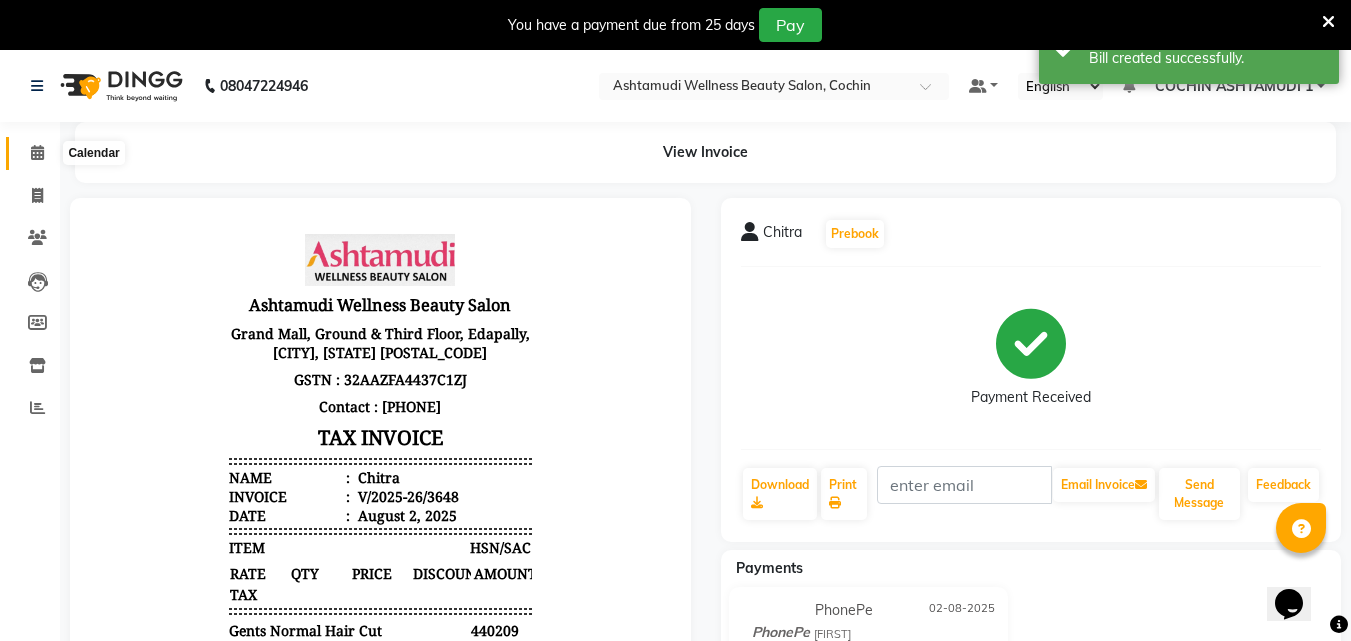 click 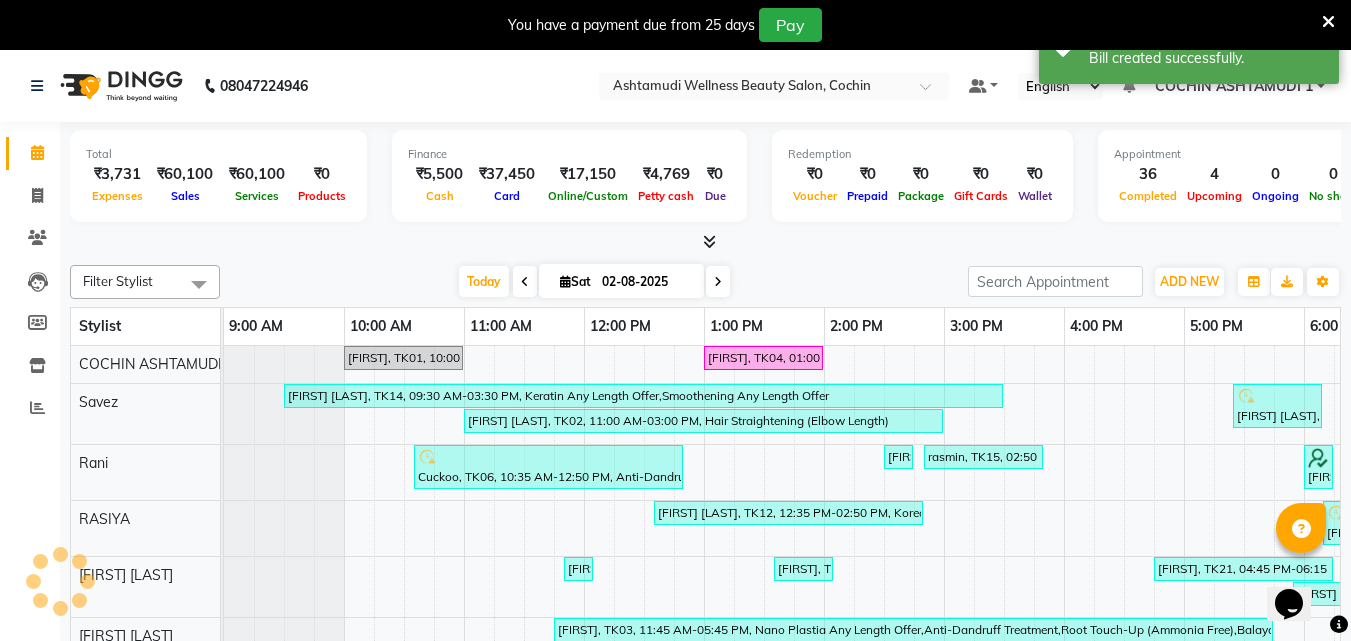 scroll, scrollTop: 0, scrollLeft: 0, axis: both 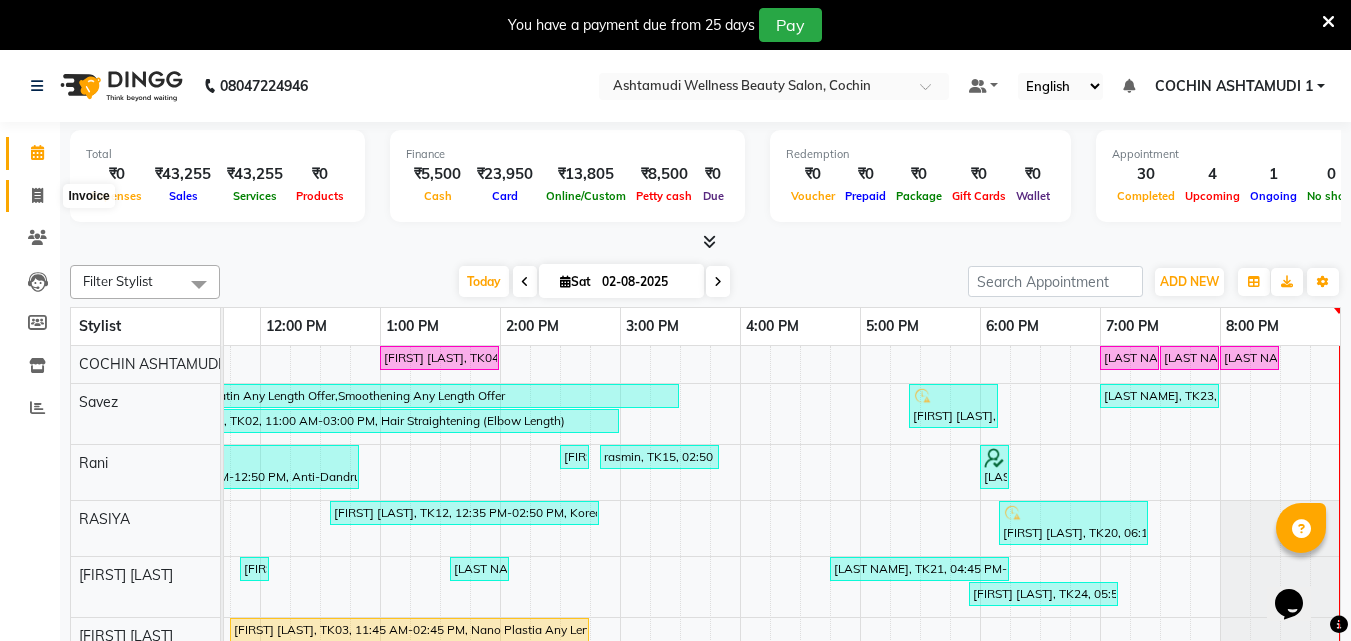 click 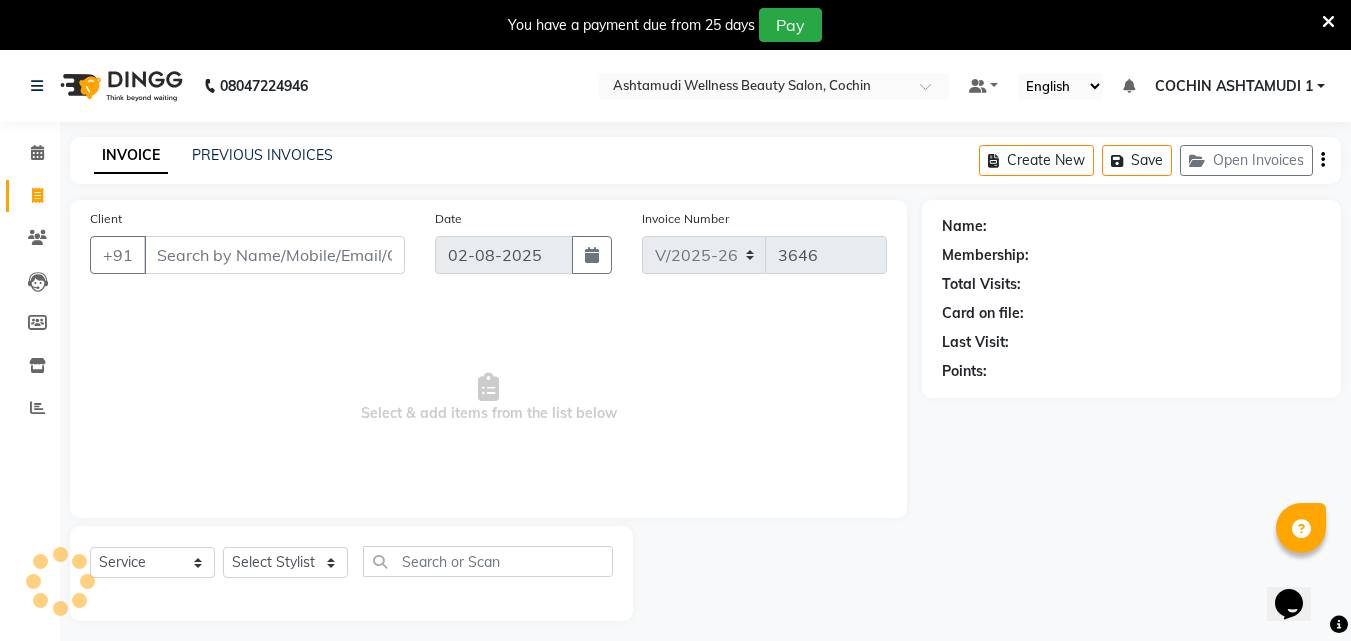 click on "Client" at bounding box center [274, 255] 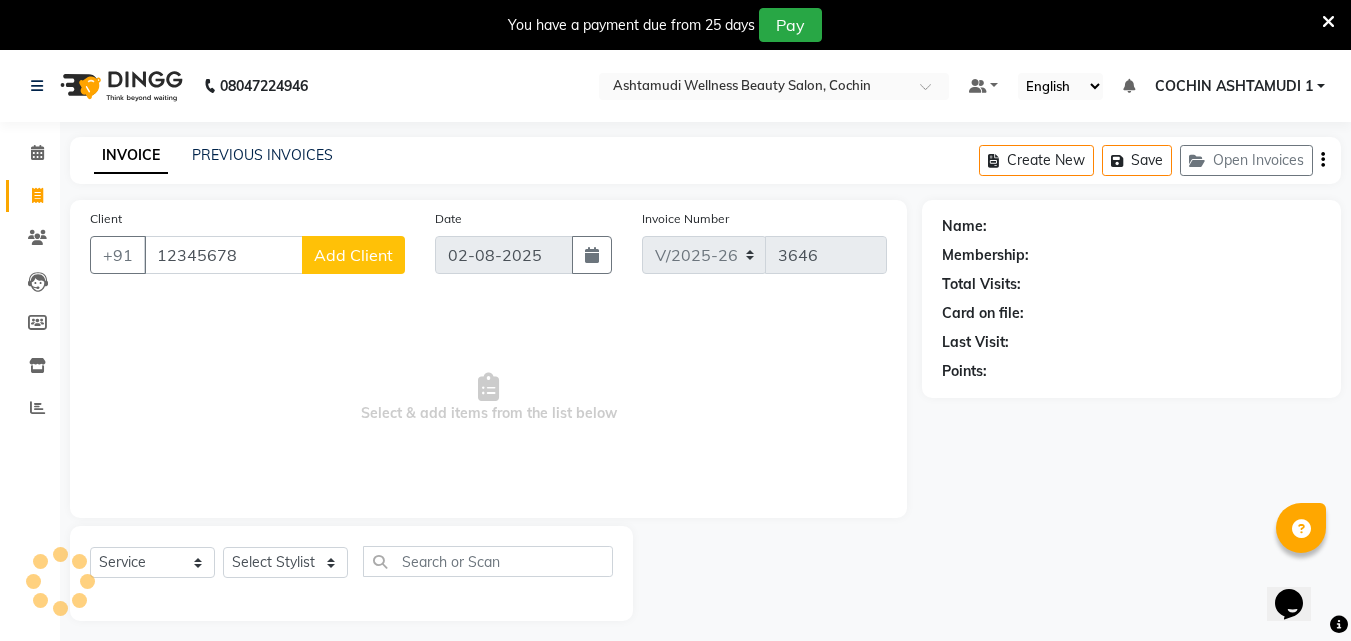 type on "12345678" 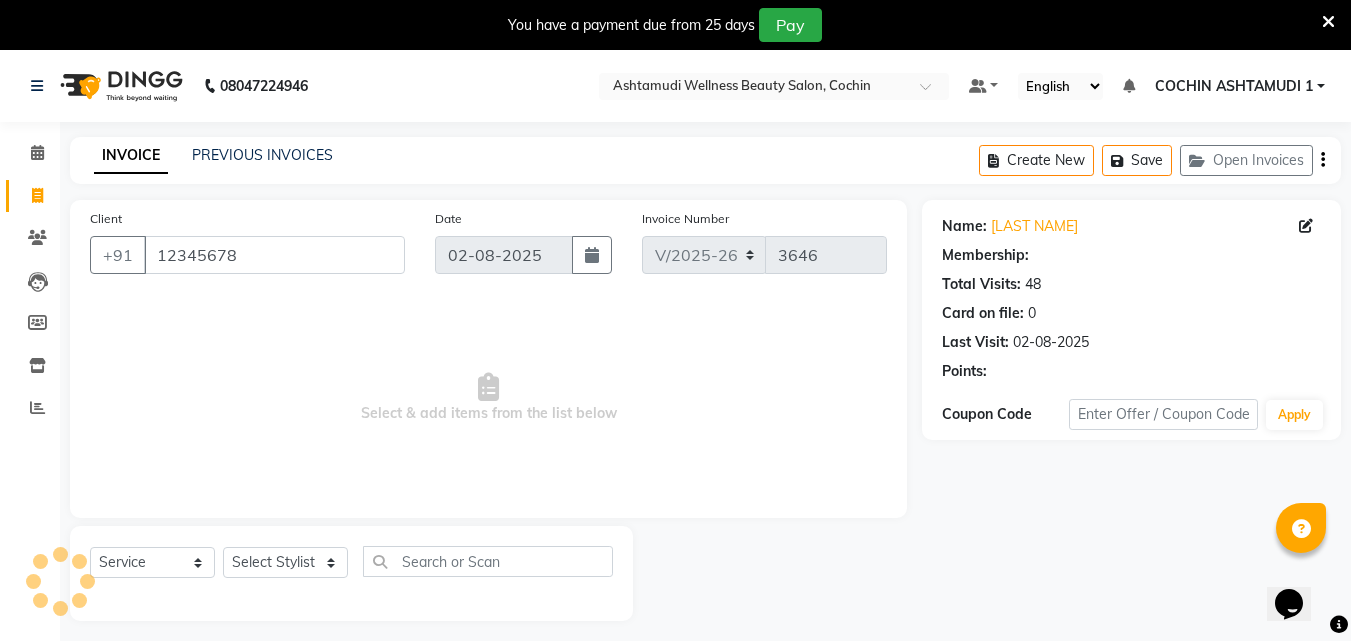 select on "1: Object" 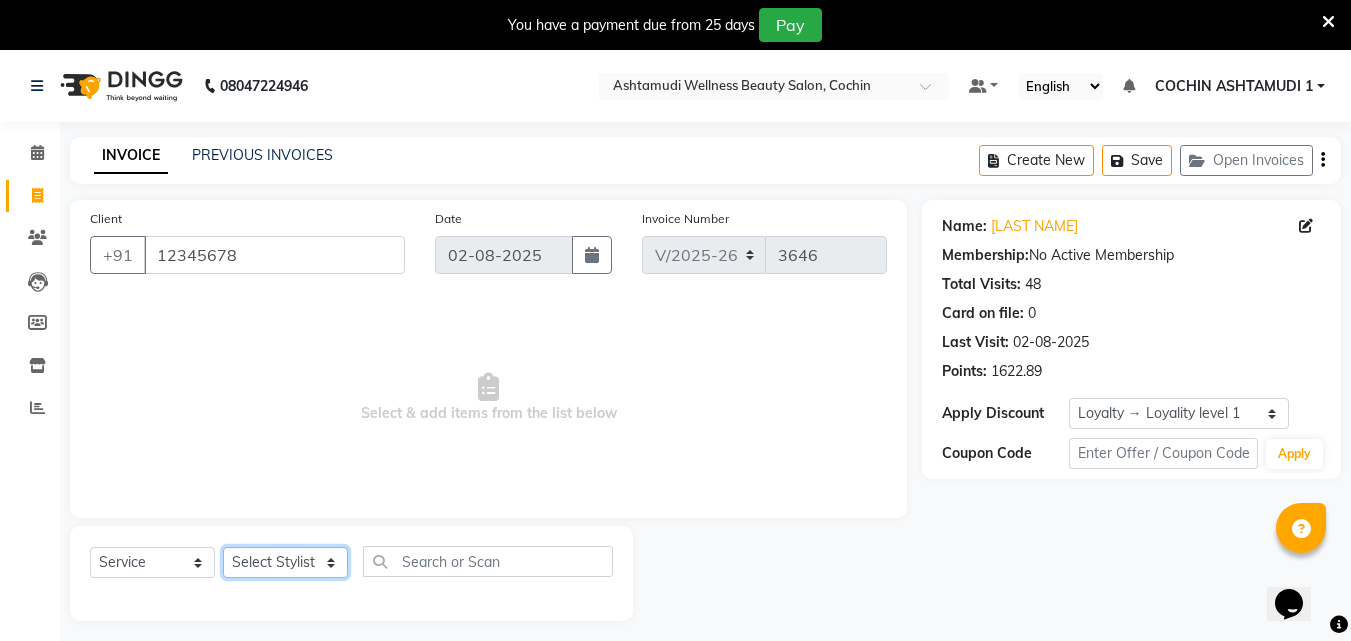 click on "Select Stylist Afsha [LAST NAME] [FIRST] [LAST] [CITY] ASHTAMUDI Danish Diksha Thapa (Anamika) Fousiya Jishan Priyanka rathi chowdhury RAGHI FERNANDEZ Rani RASIYA SALMAN ALI Savez" 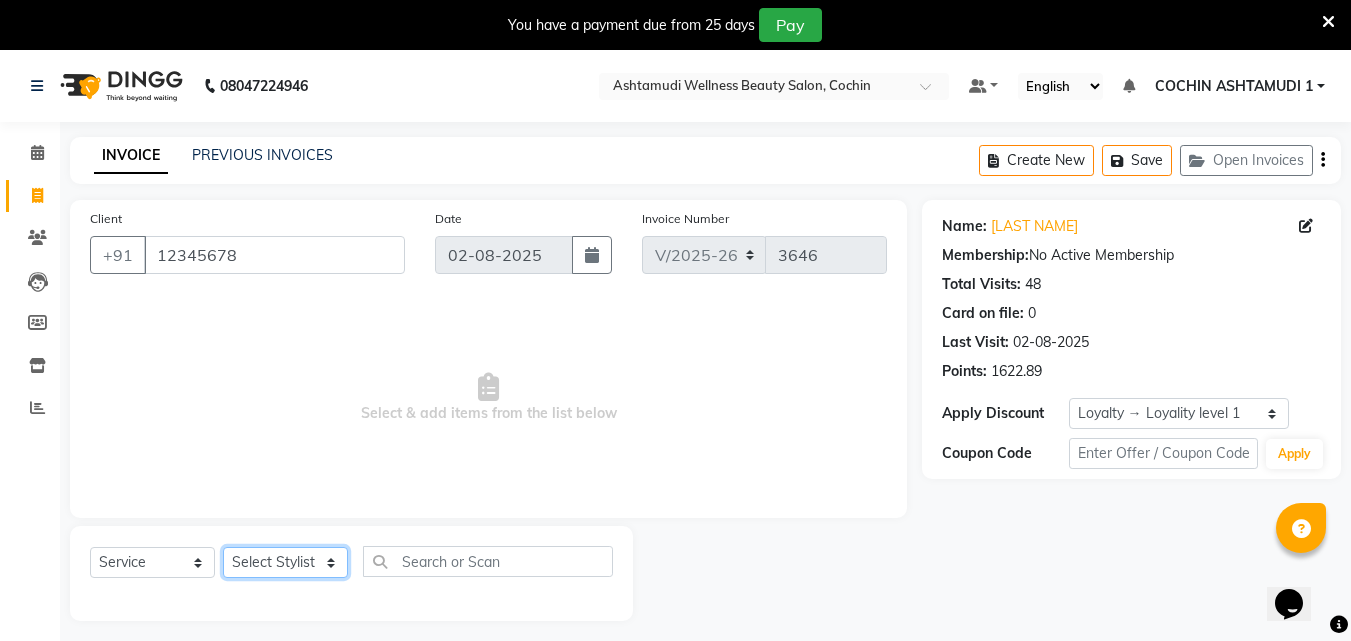 select on "45927" 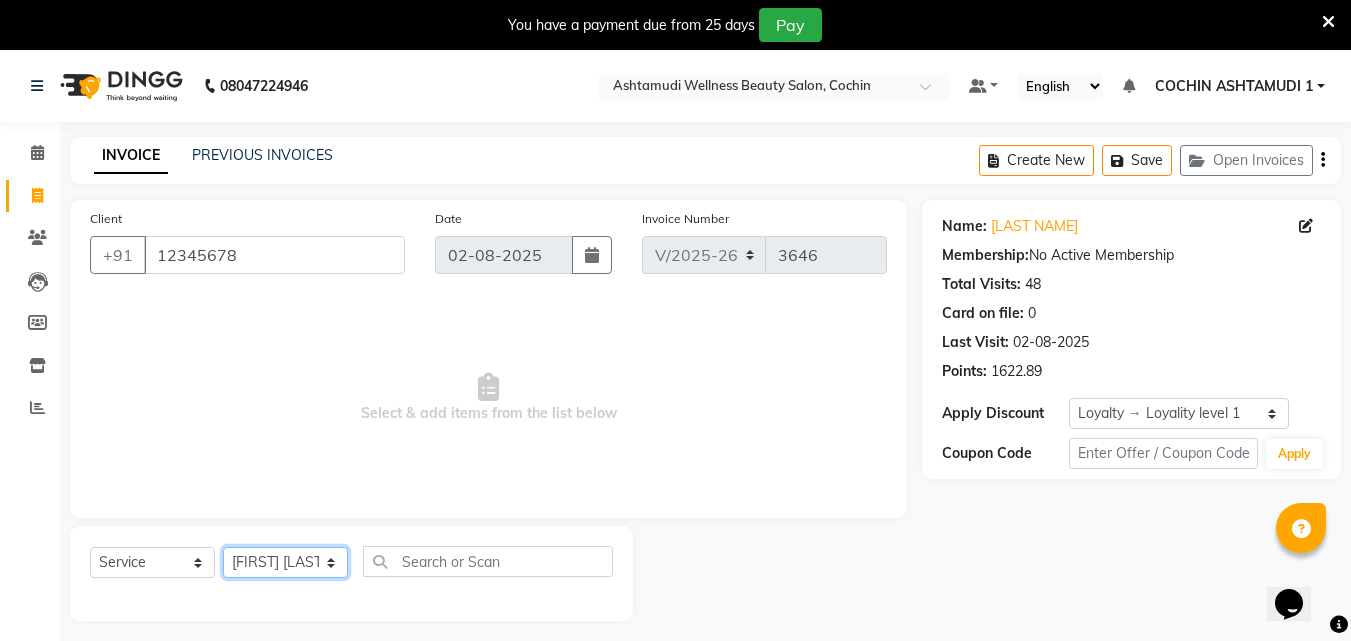 click on "Select Stylist Afsha [LAST NAME] [FIRST] [LAST] [CITY] ASHTAMUDI Danish Diksha Thapa (Anamika) Fousiya Jishan Priyanka rathi chowdhury RAGHI FERNANDEZ Rani RASIYA SALMAN ALI Savez" 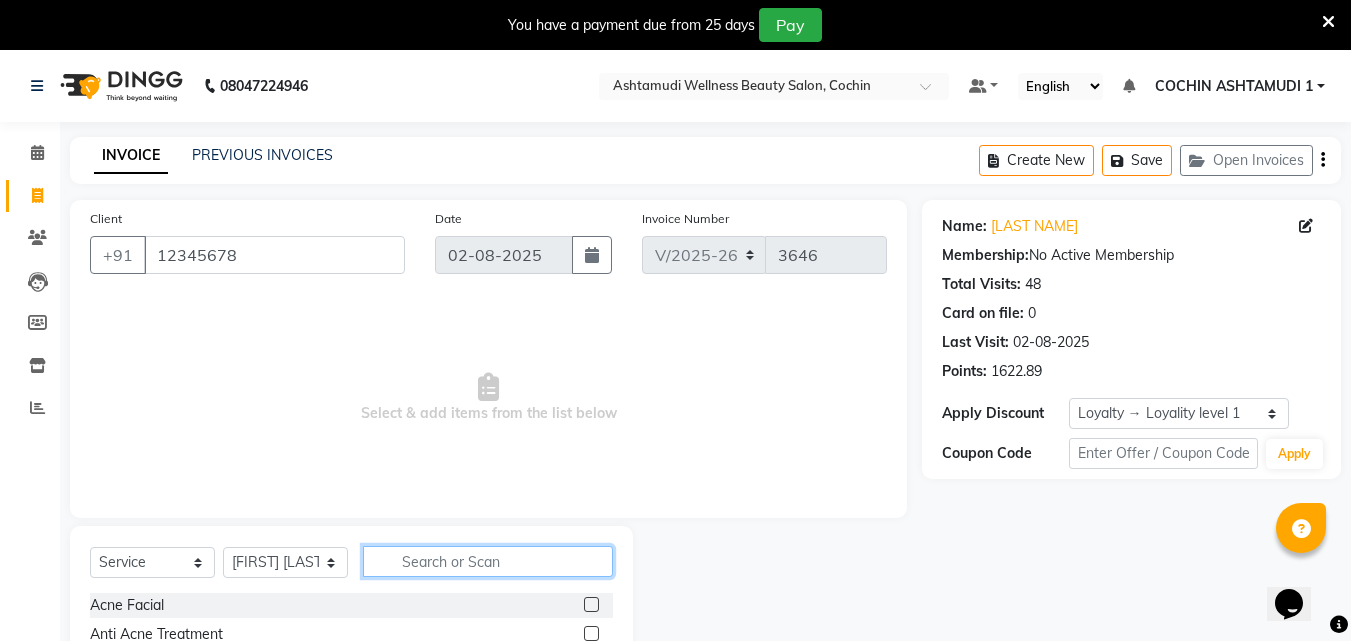 click 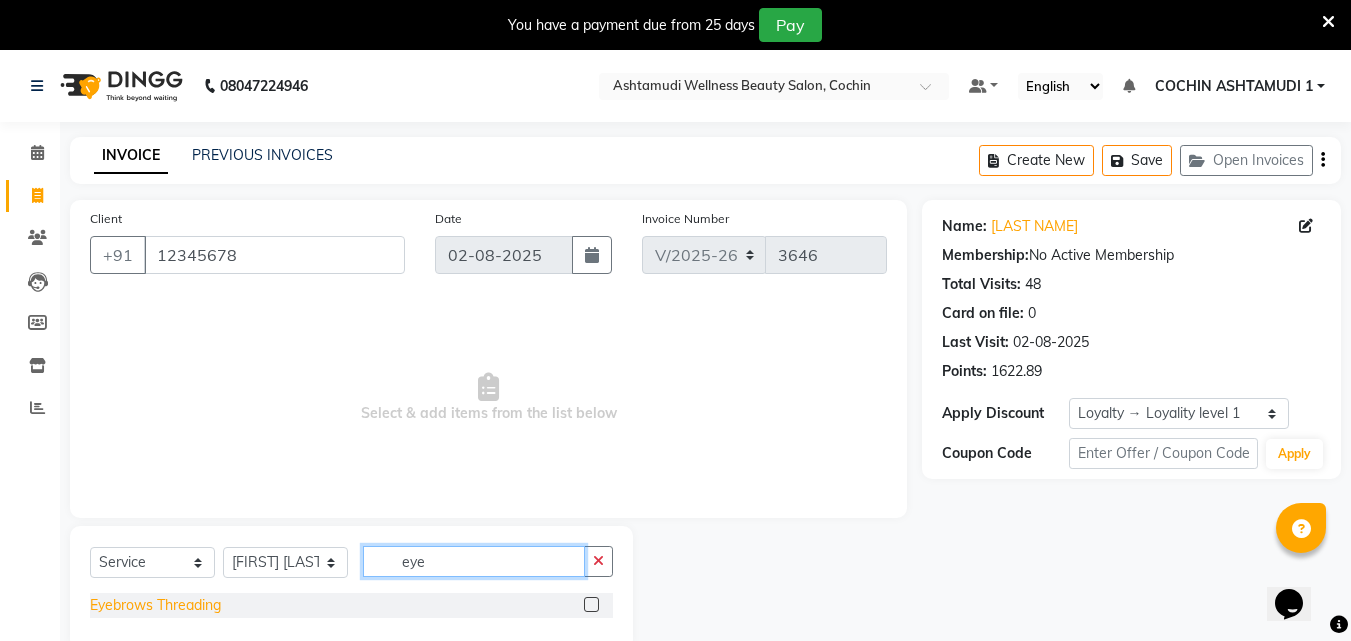 type on "eye" 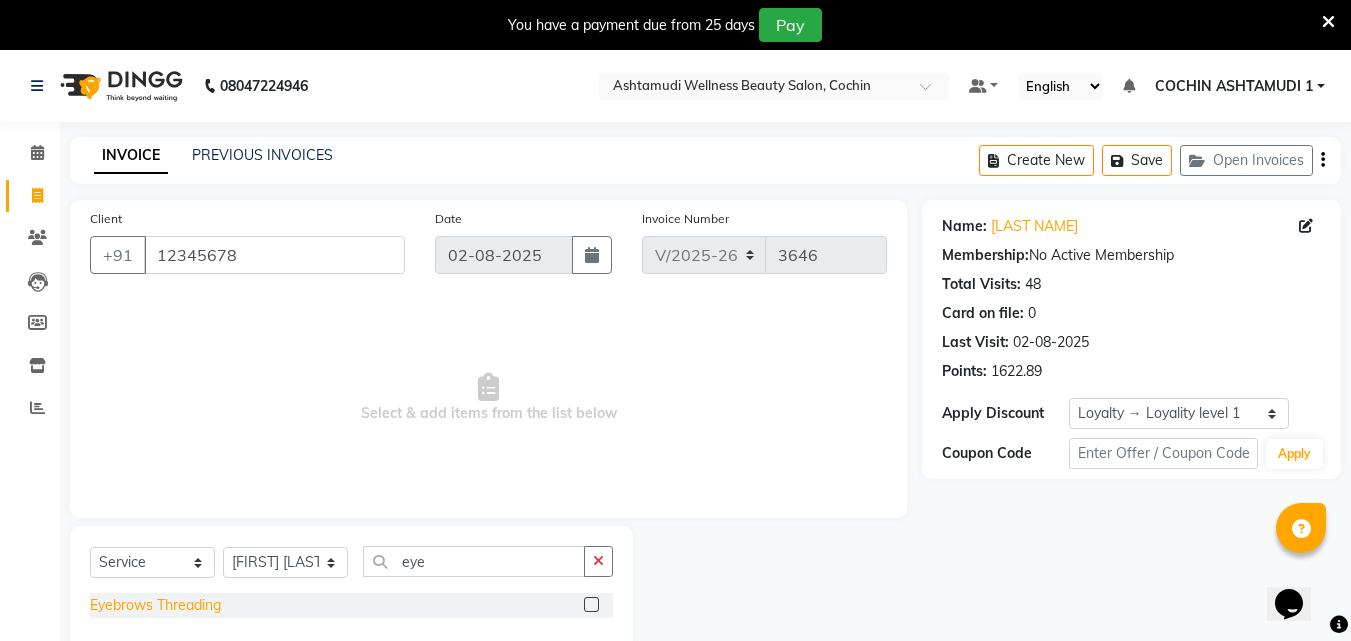 click on "Eyebrows Threading" 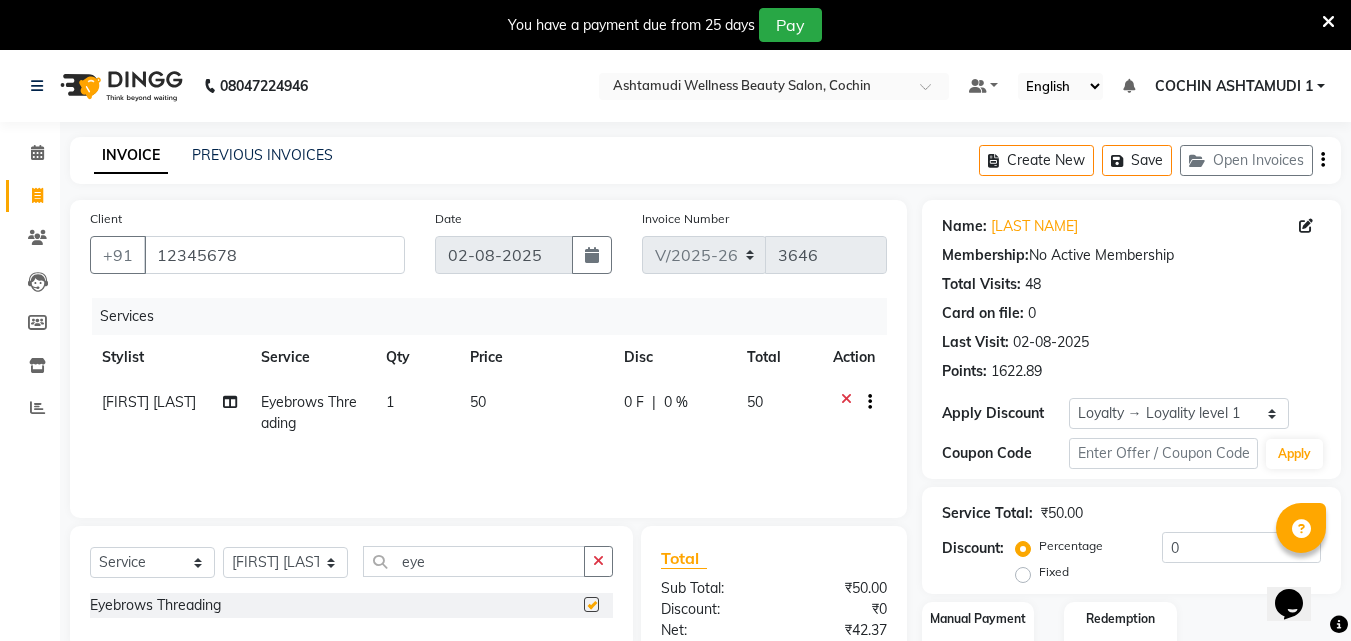 checkbox on "false" 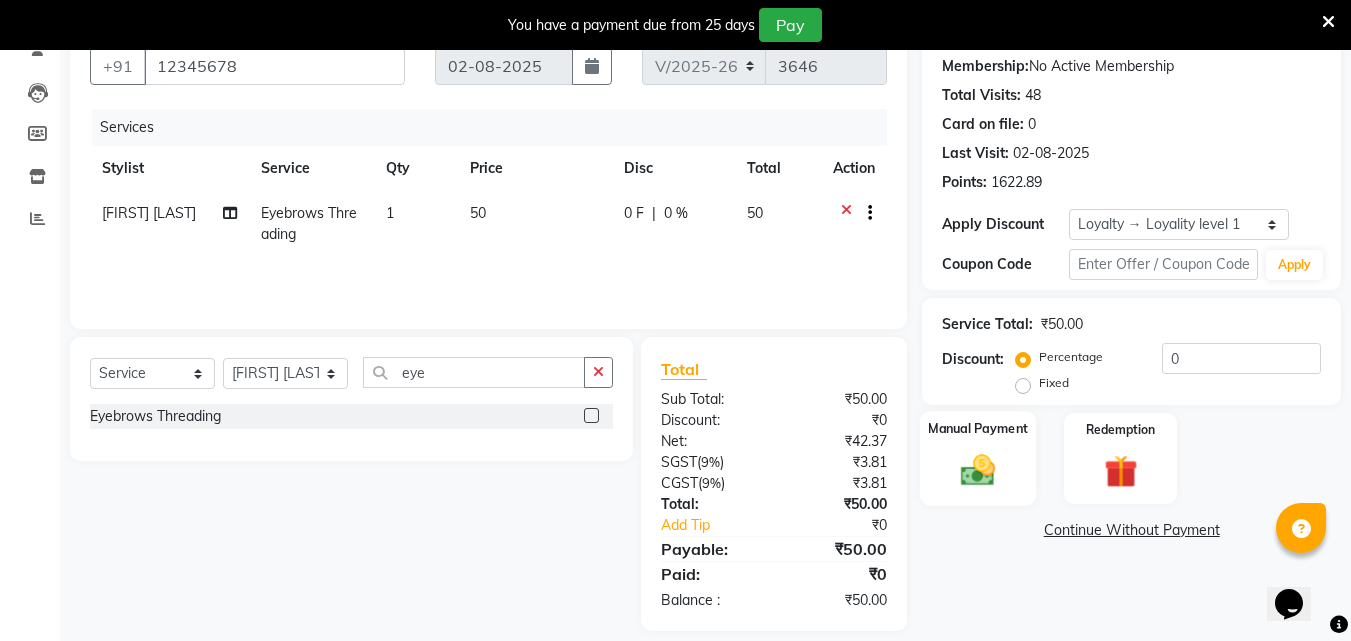 scroll, scrollTop: 209, scrollLeft: 0, axis: vertical 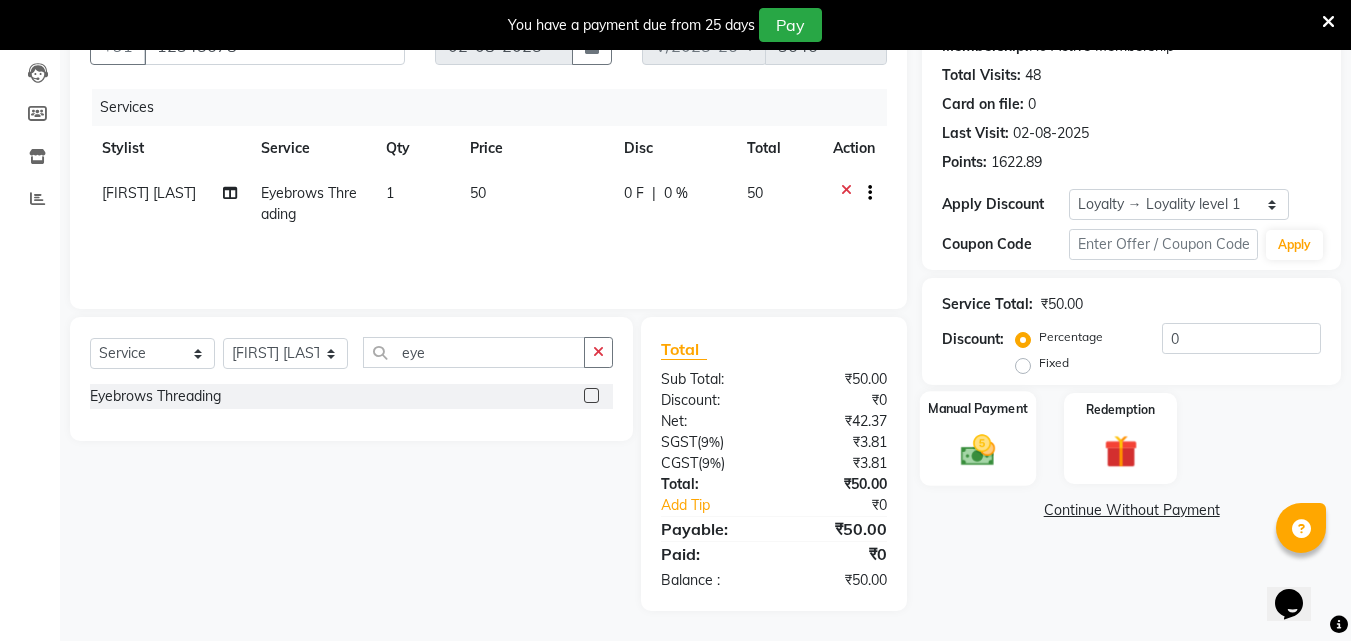 click 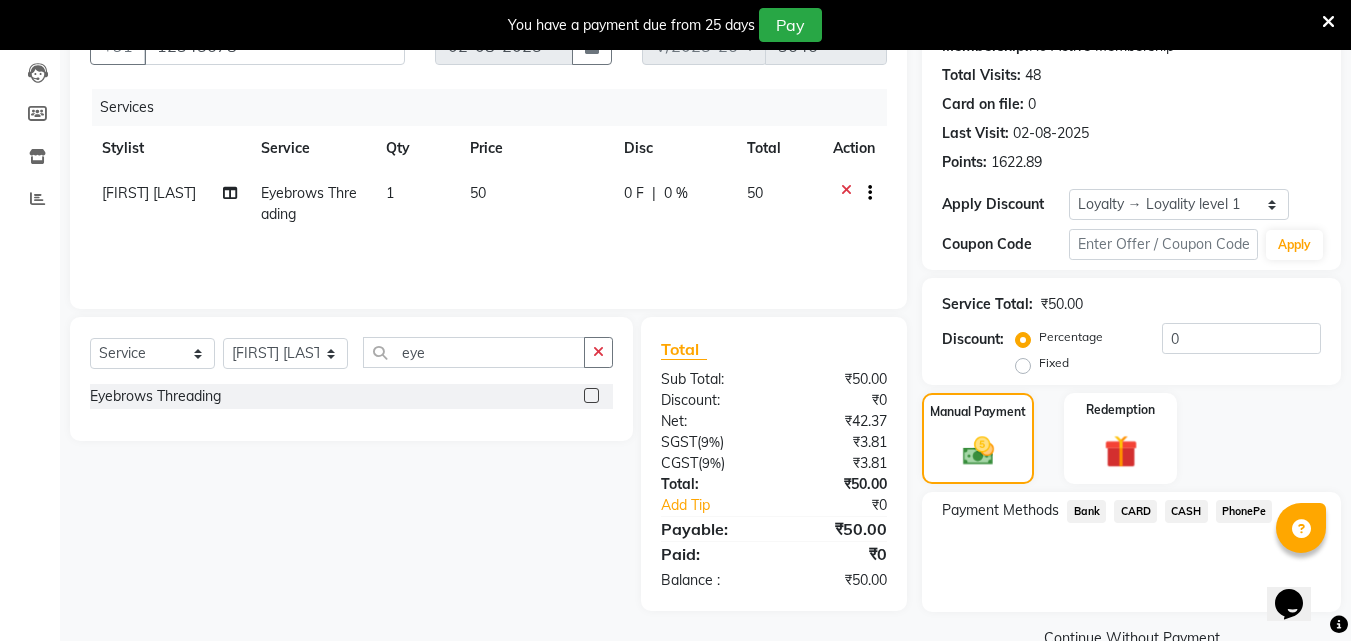 click on "Payment Methods  Bank   CARD   CASH   PhonePe" 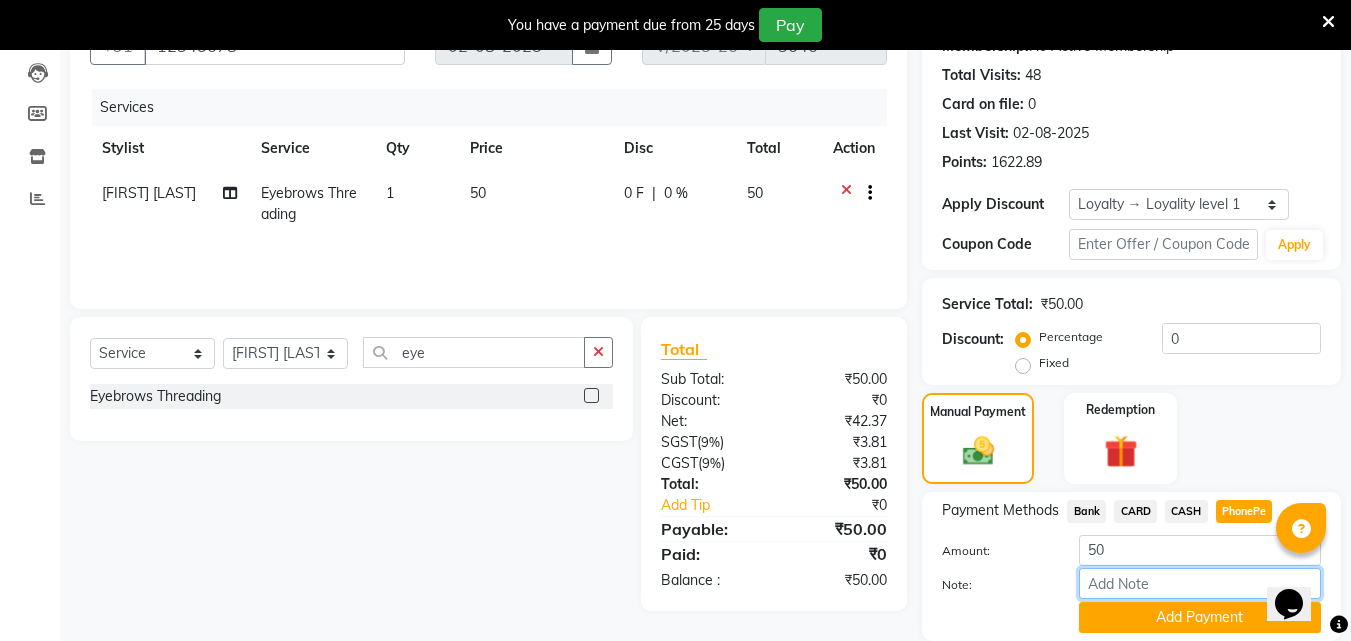 click on "Note:" at bounding box center (1200, 583) 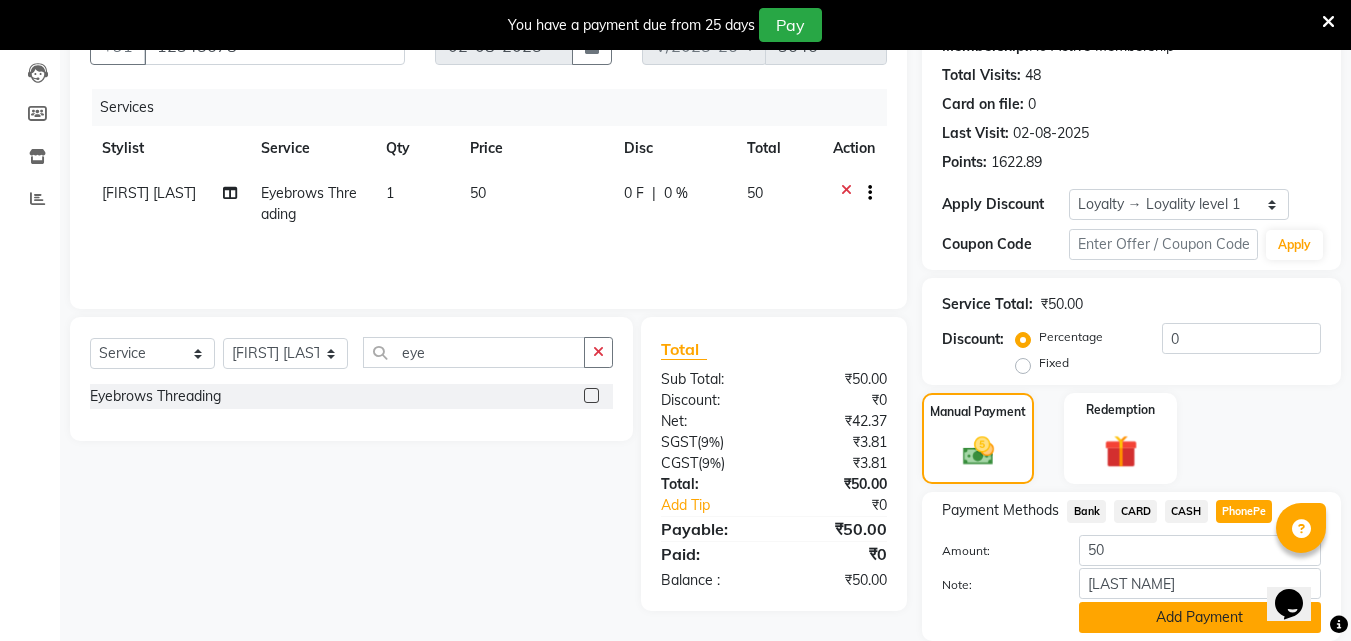 click on "Add Payment" 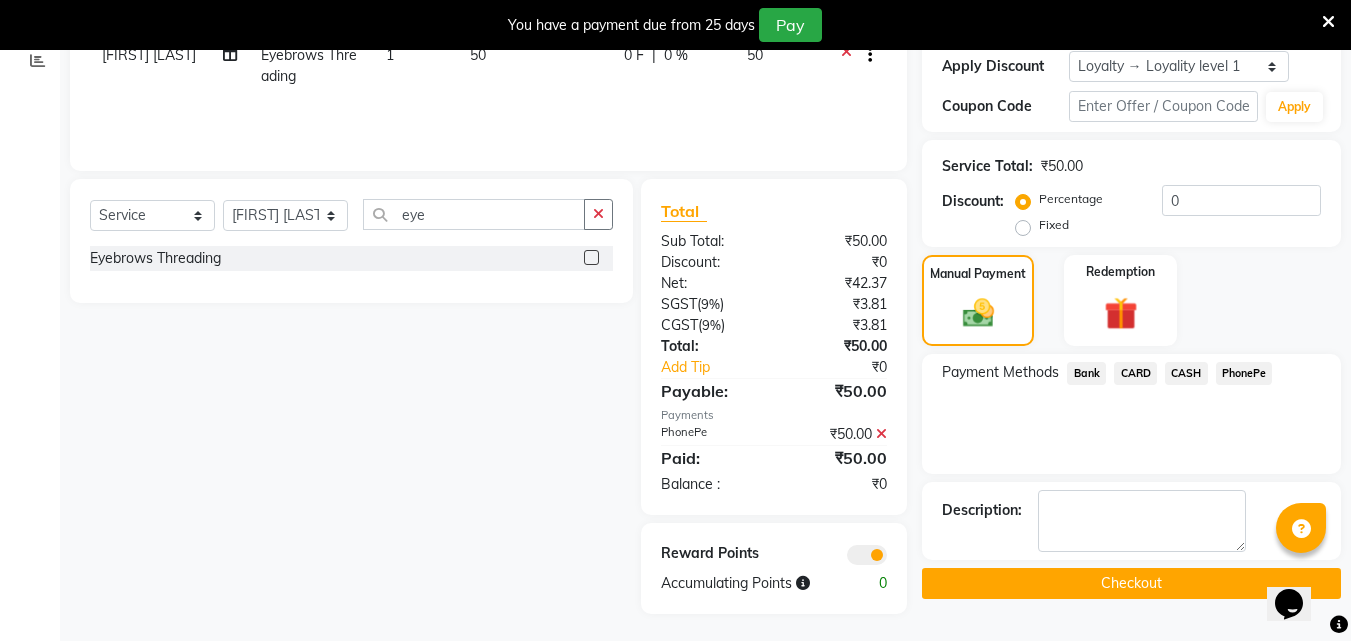 scroll, scrollTop: 350, scrollLeft: 0, axis: vertical 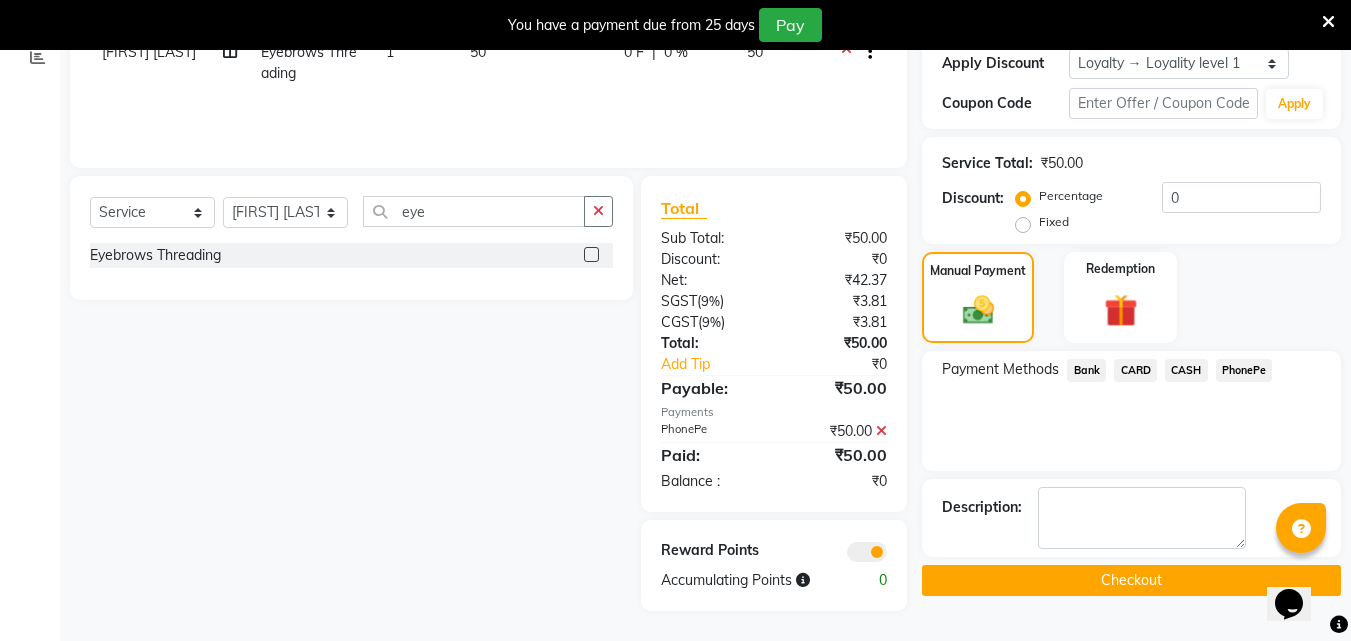 click on "Checkout" 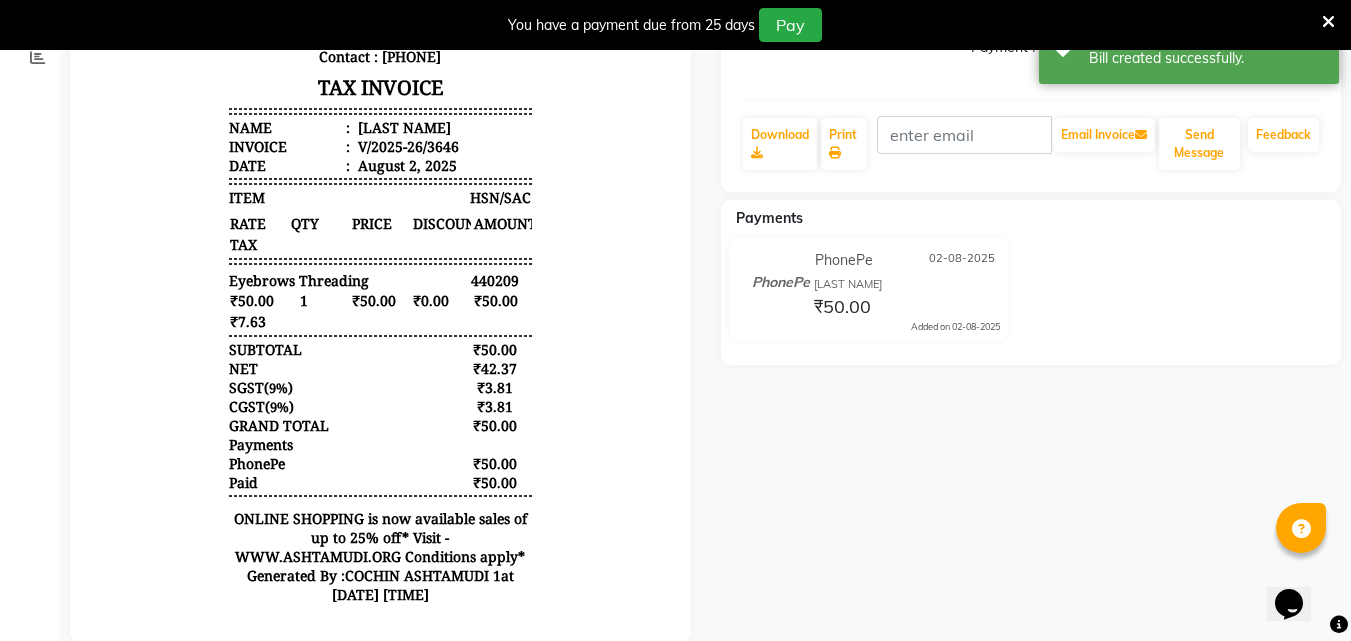 scroll, scrollTop: 0, scrollLeft: 0, axis: both 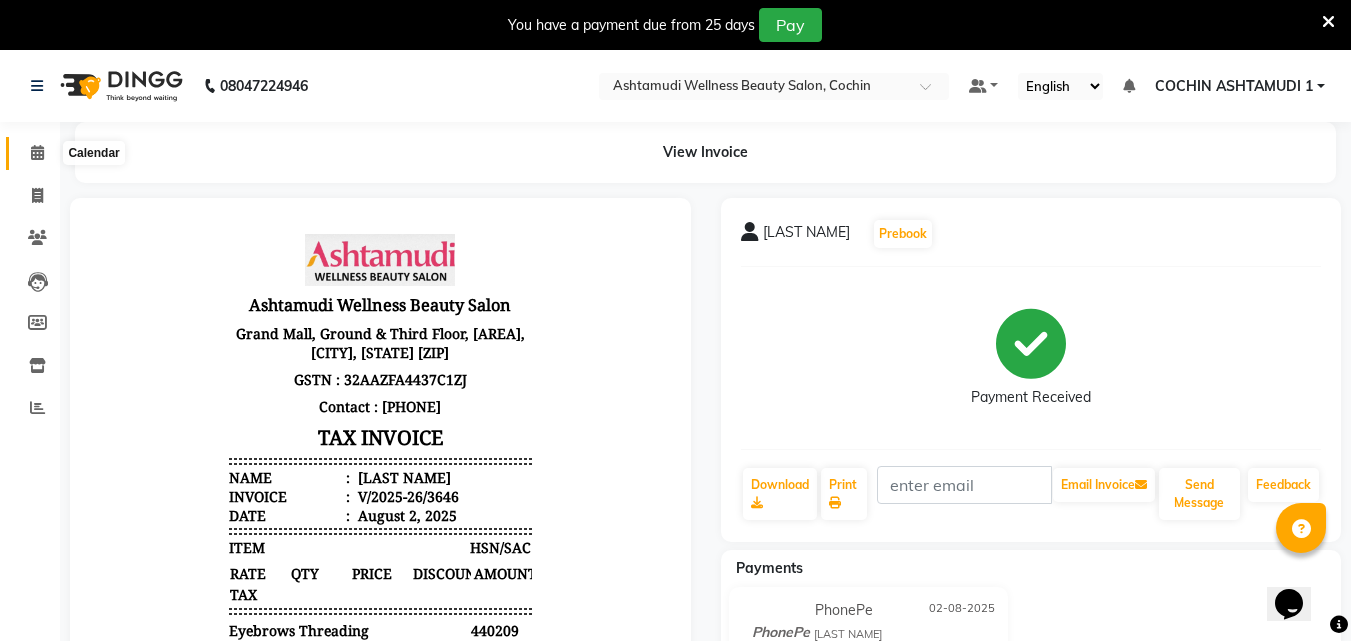 click 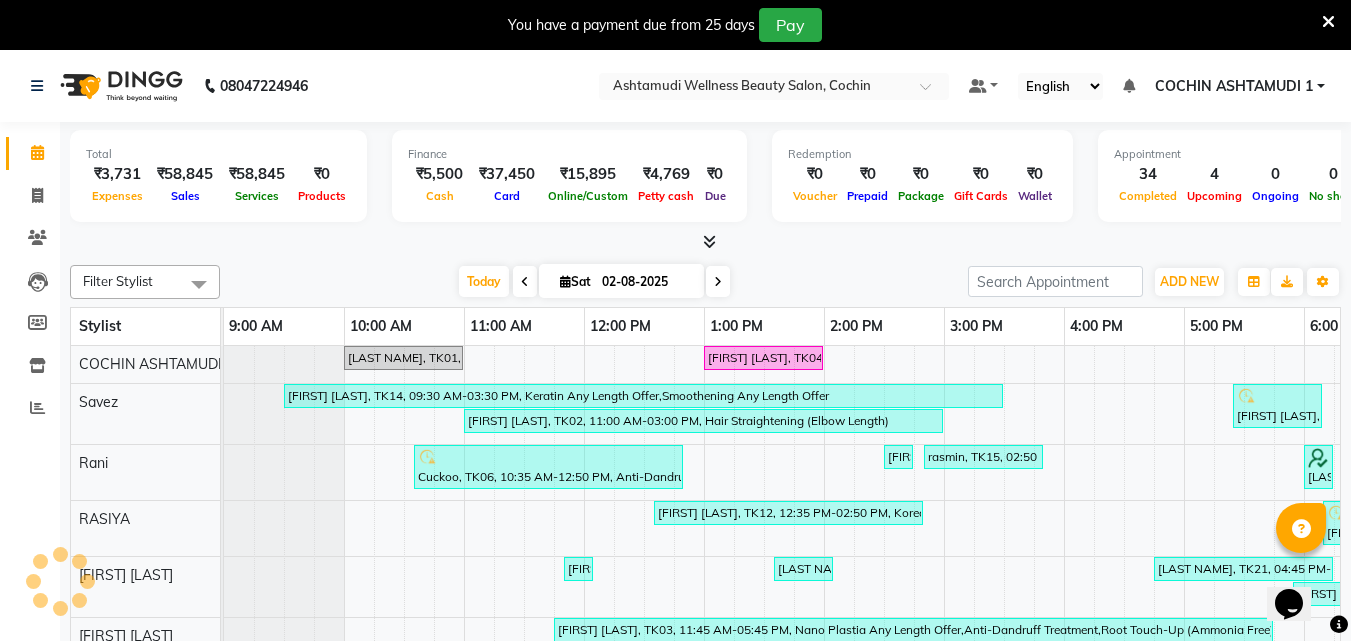scroll, scrollTop: 0, scrollLeft: 328, axis: horizontal 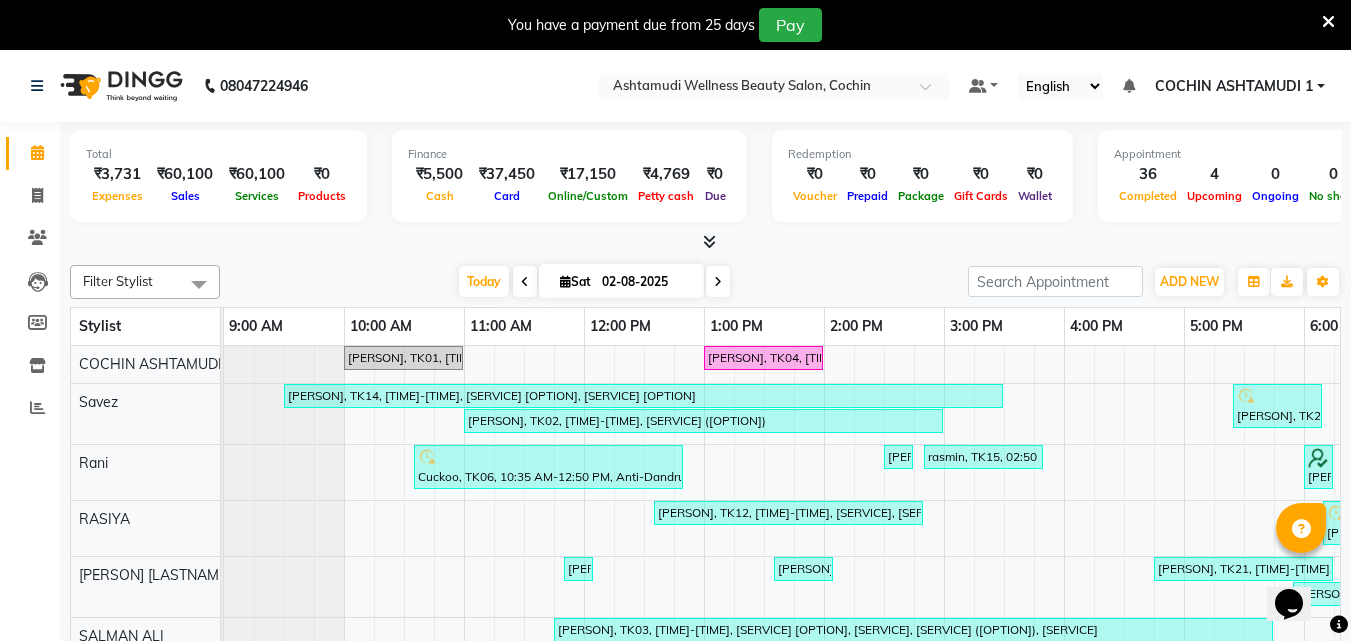 click on "You have a payment due from 25 days   Pay" at bounding box center [675, 25] 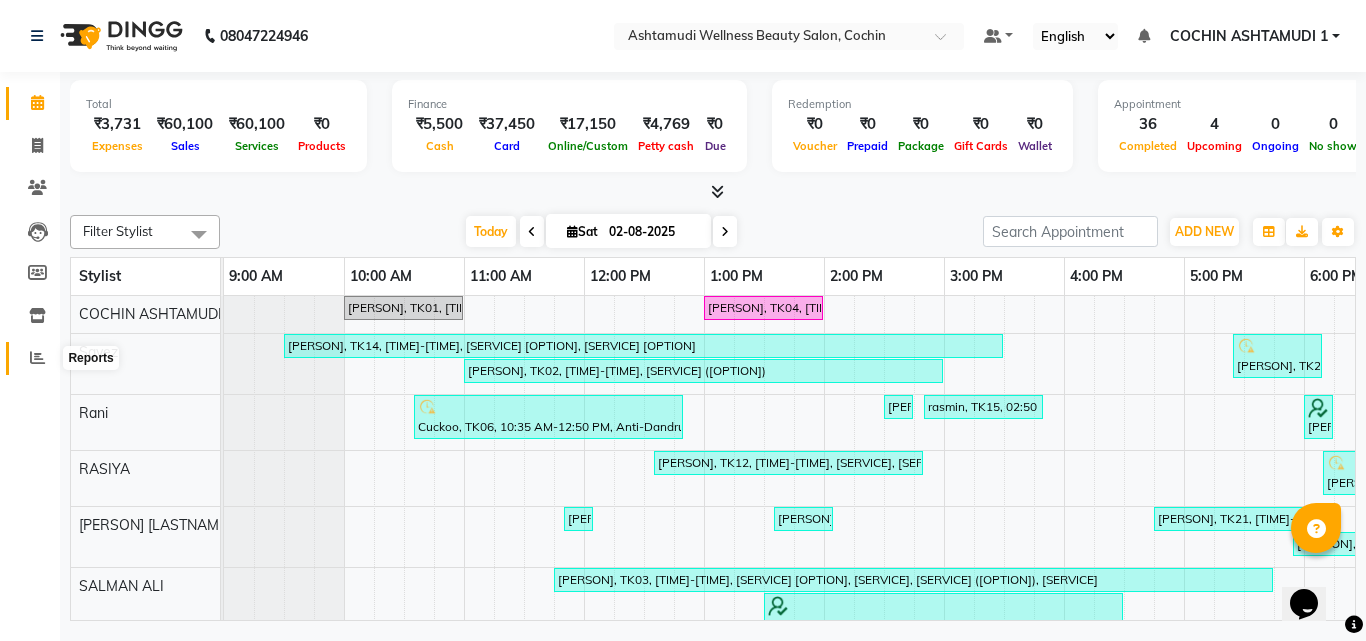 click 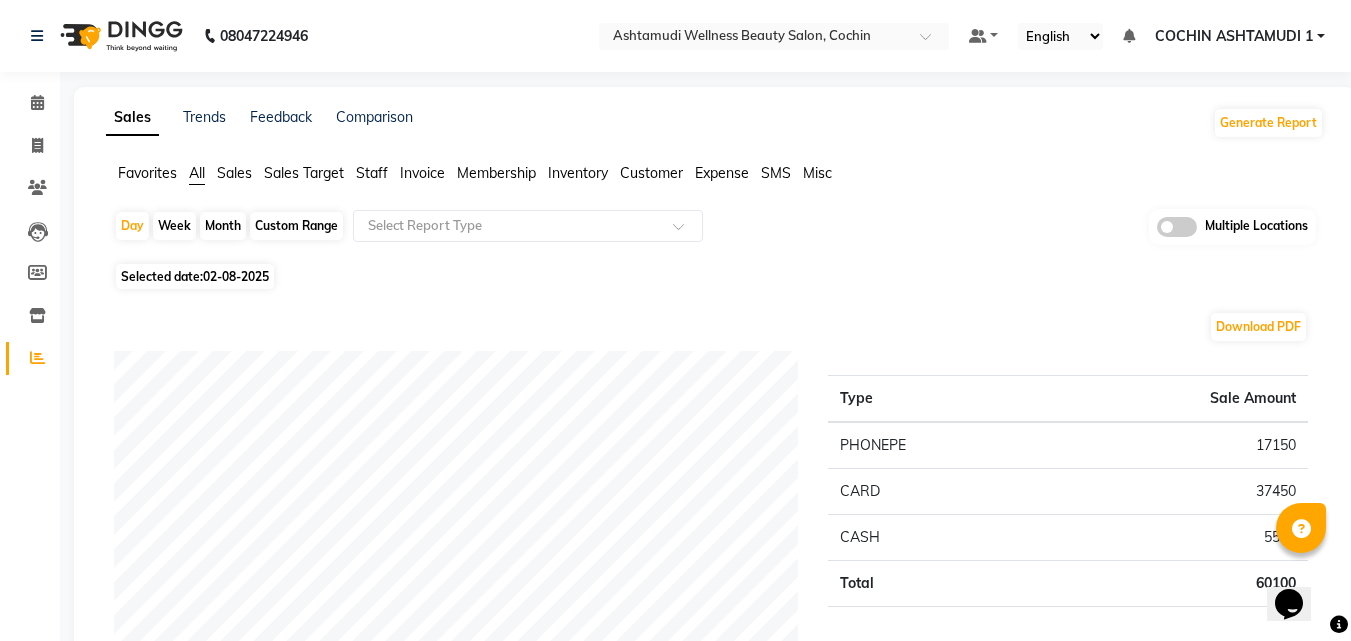 click on "Expense" 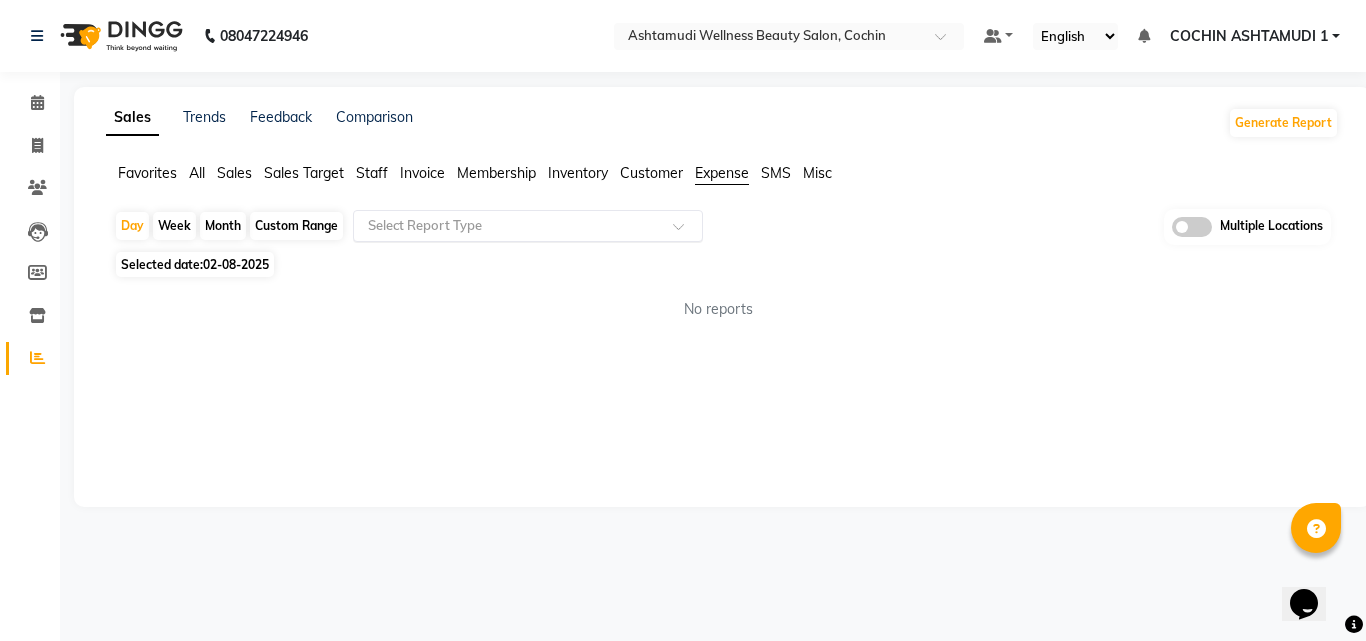 click 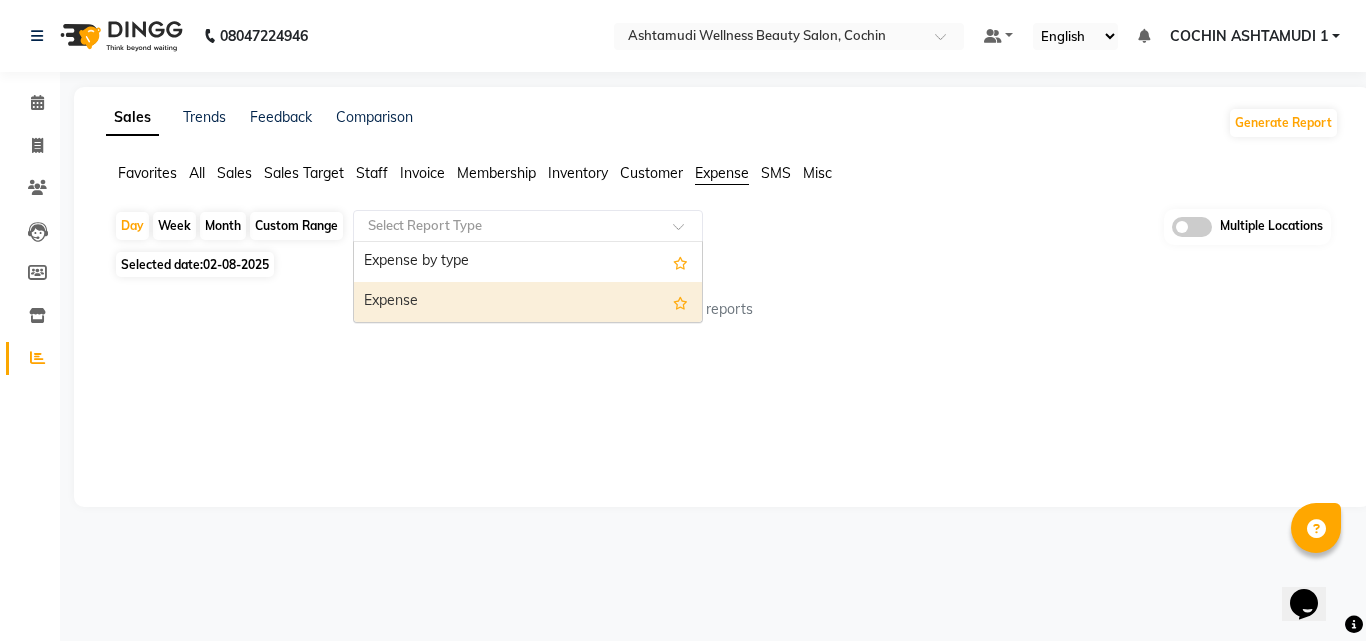 click on "Expense" at bounding box center [528, 302] 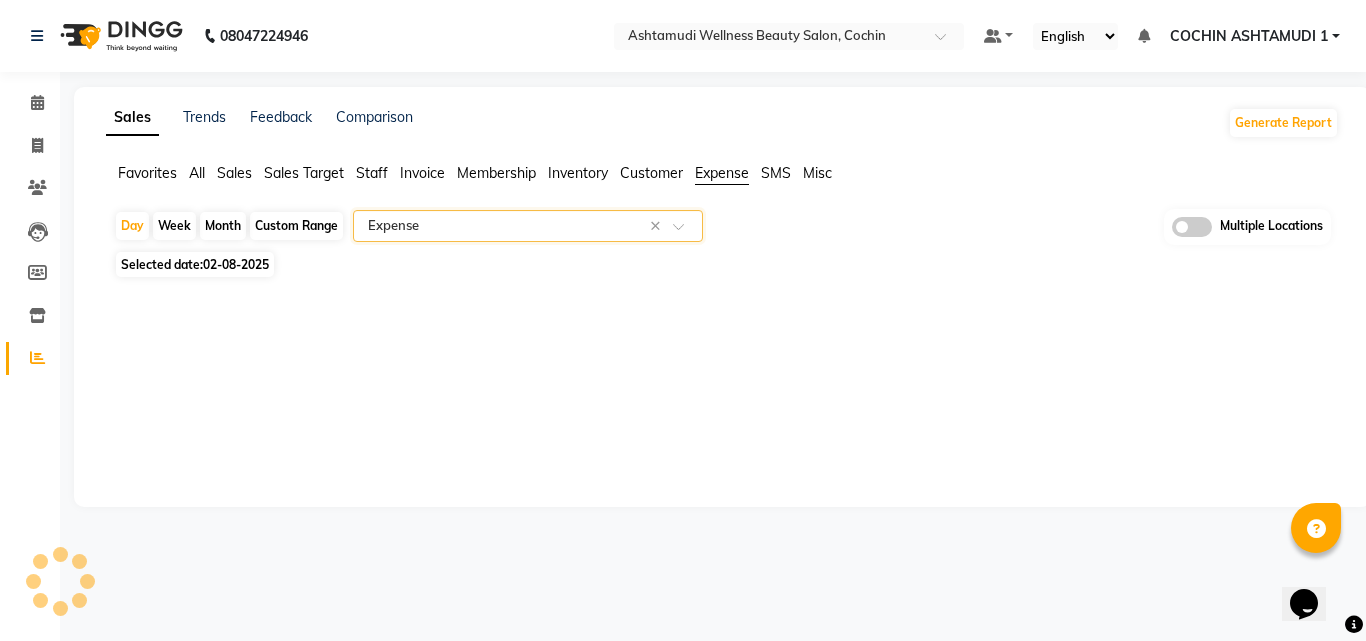 select on "full_report" 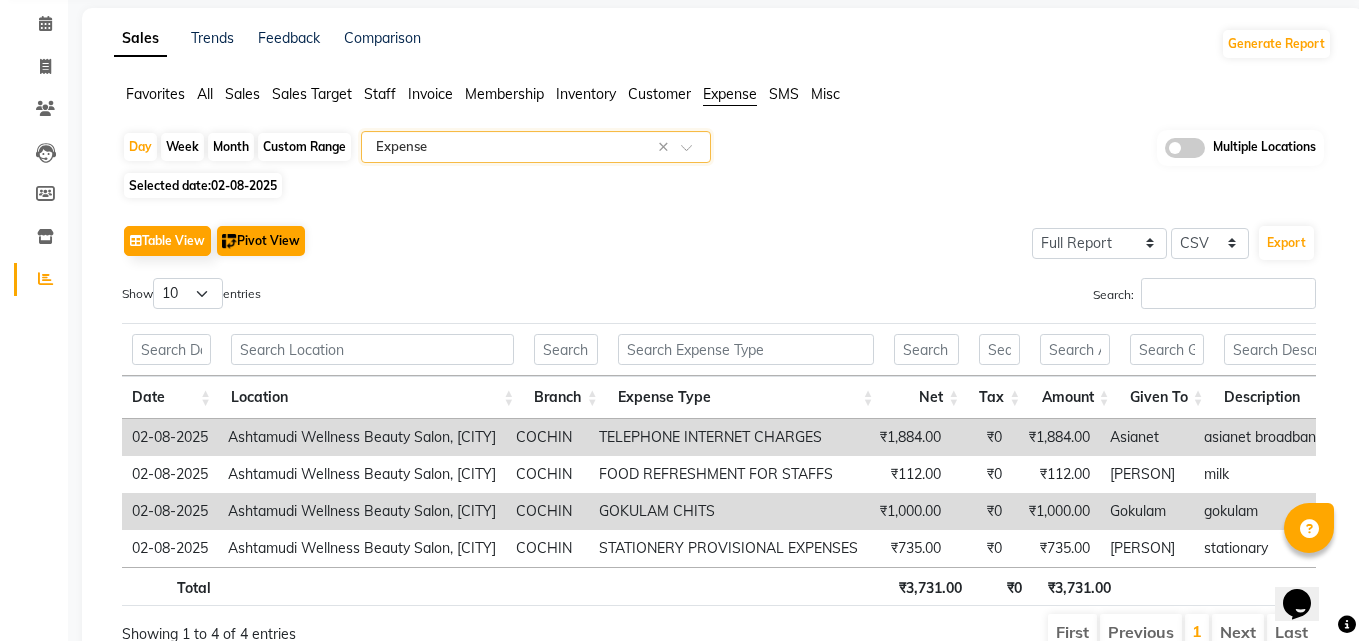 scroll, scrollTop: 0, scrollLeft: 0, axis: both 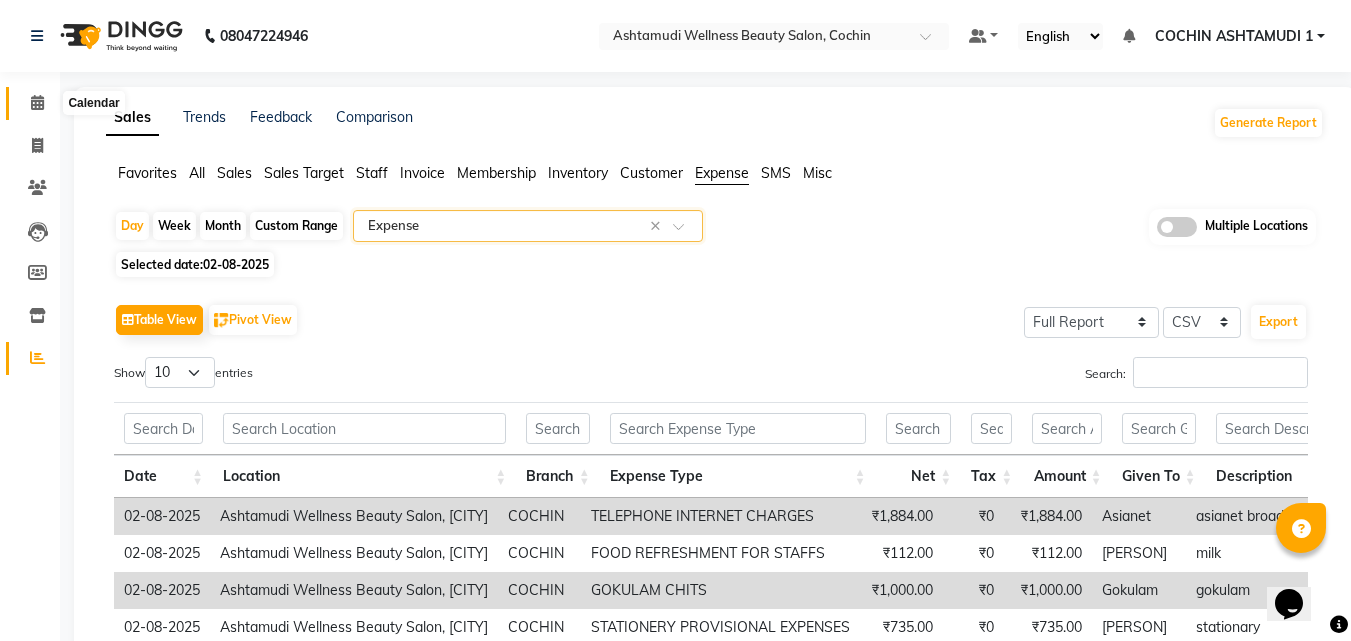 click 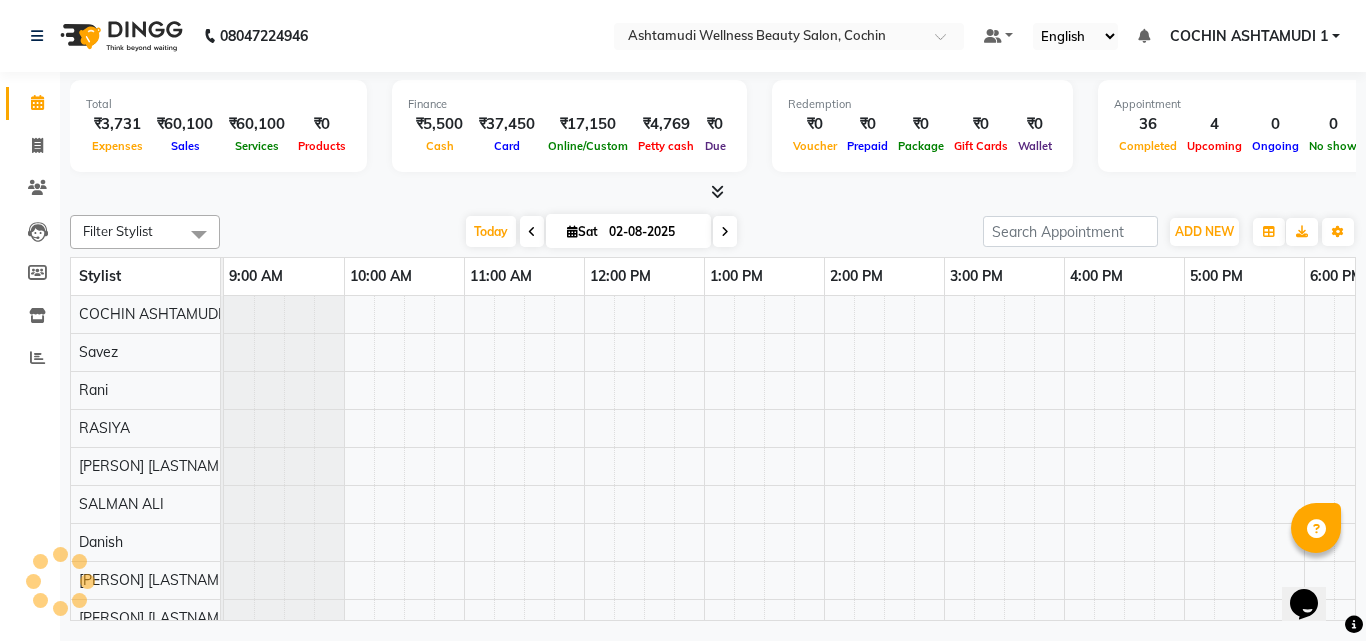 scroll, scrollTop: 0, scrollLeft: 0, axis: both 